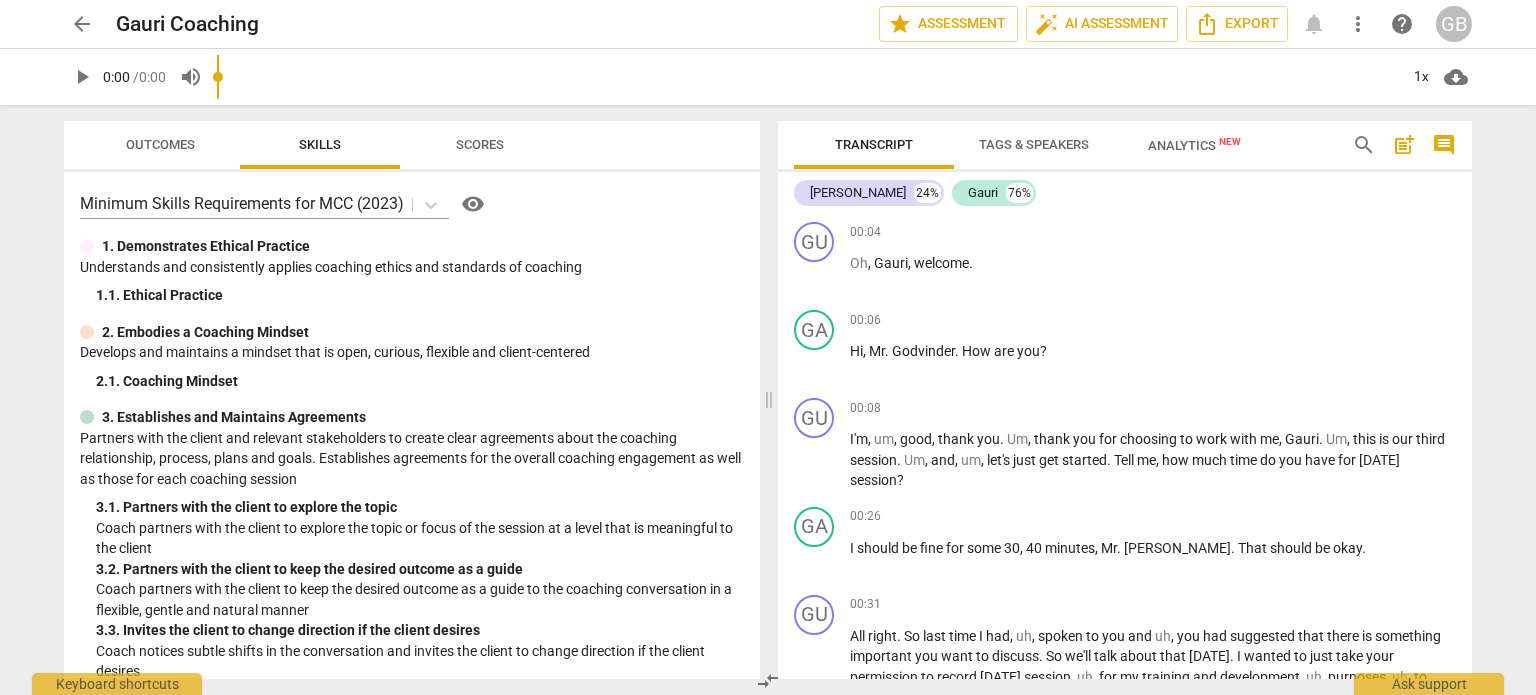 scroll, scrollTop: 0, scrollLeft: 0, axis: both 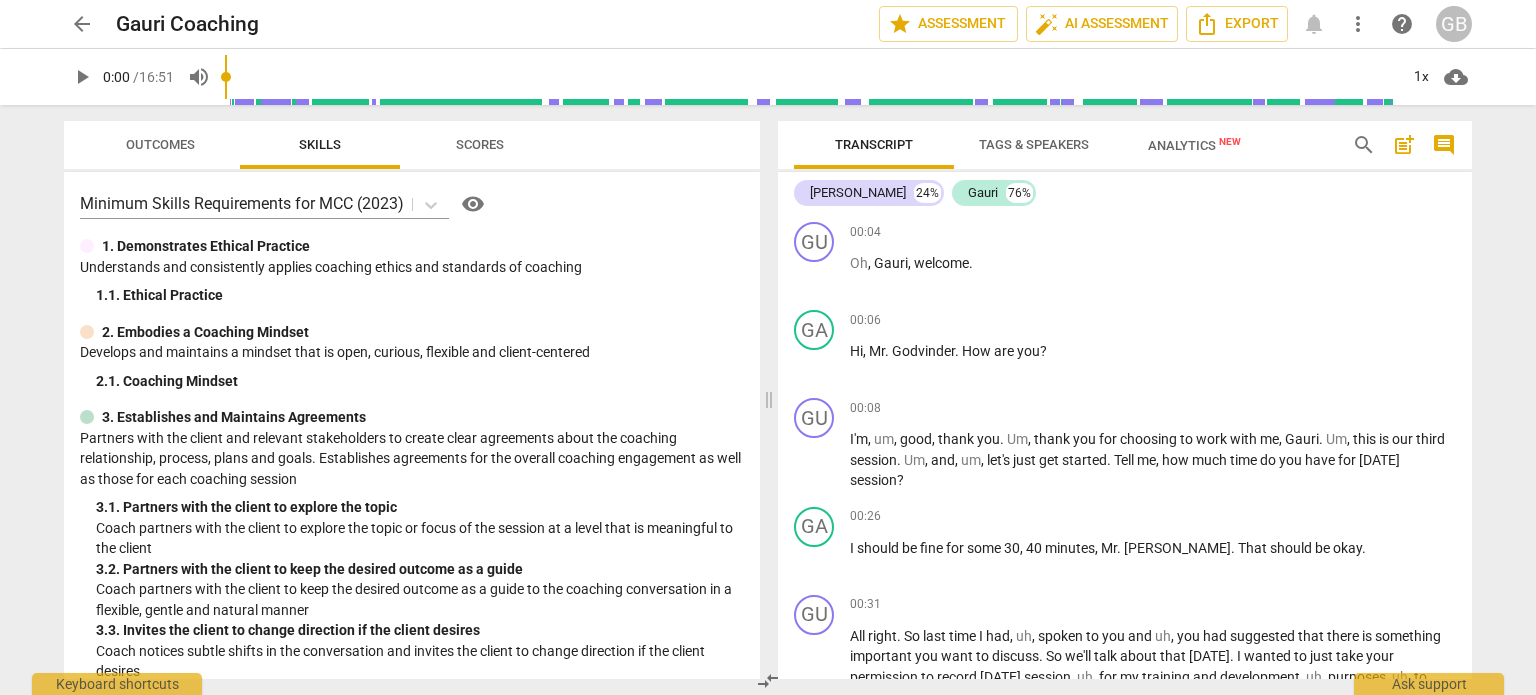 click on "Tags & Speakers" at bounding box center [1034, 144] 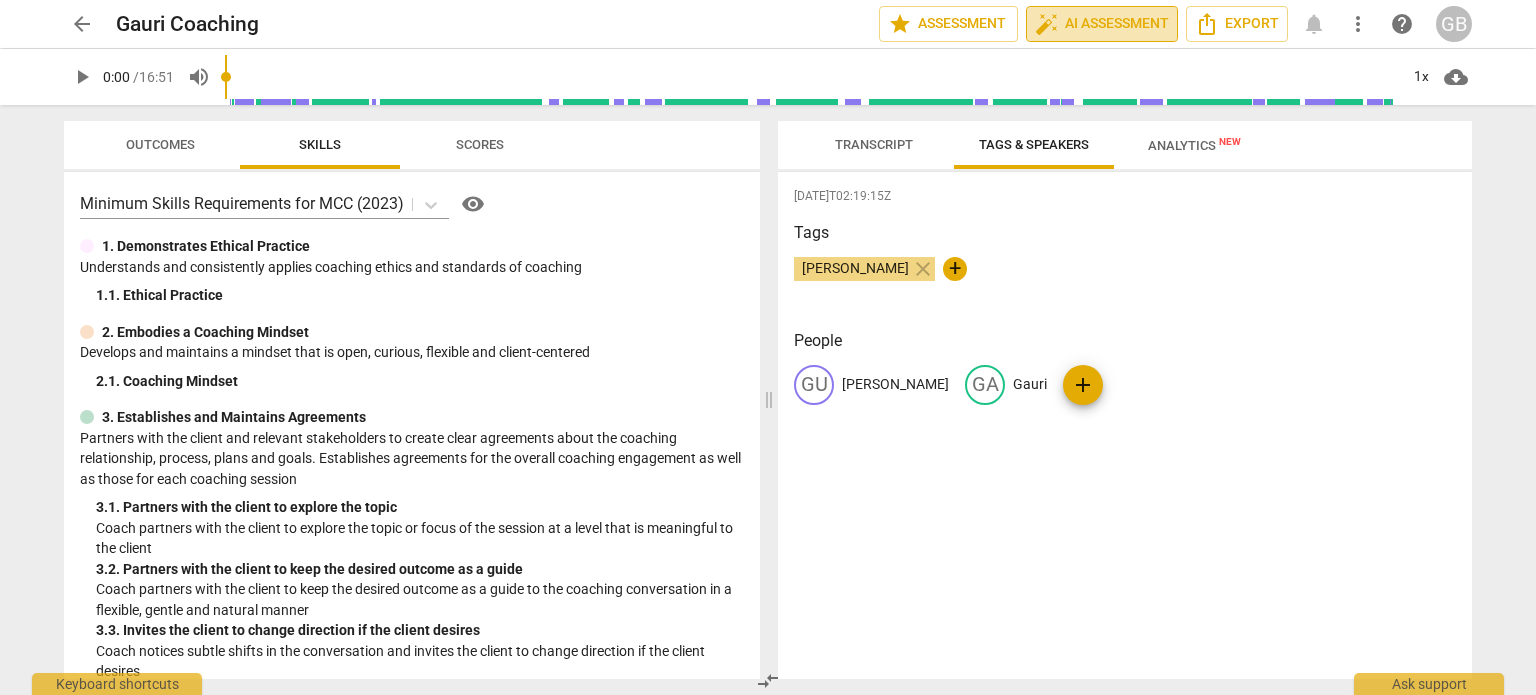 click on "auto_fix_high    AI Assessment" at bounding box center [1102, 24] 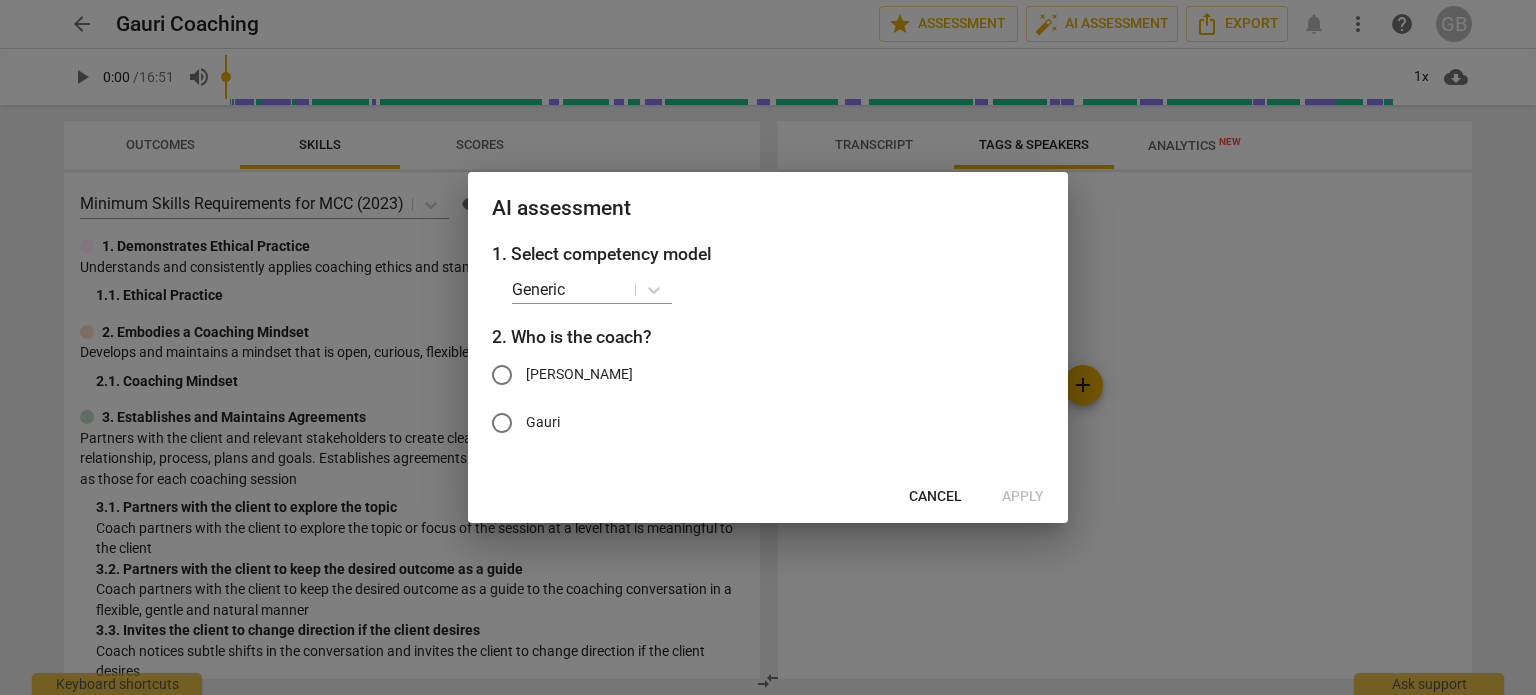 click on "[PERSON_NAME]" at bounding box center (579, 374) 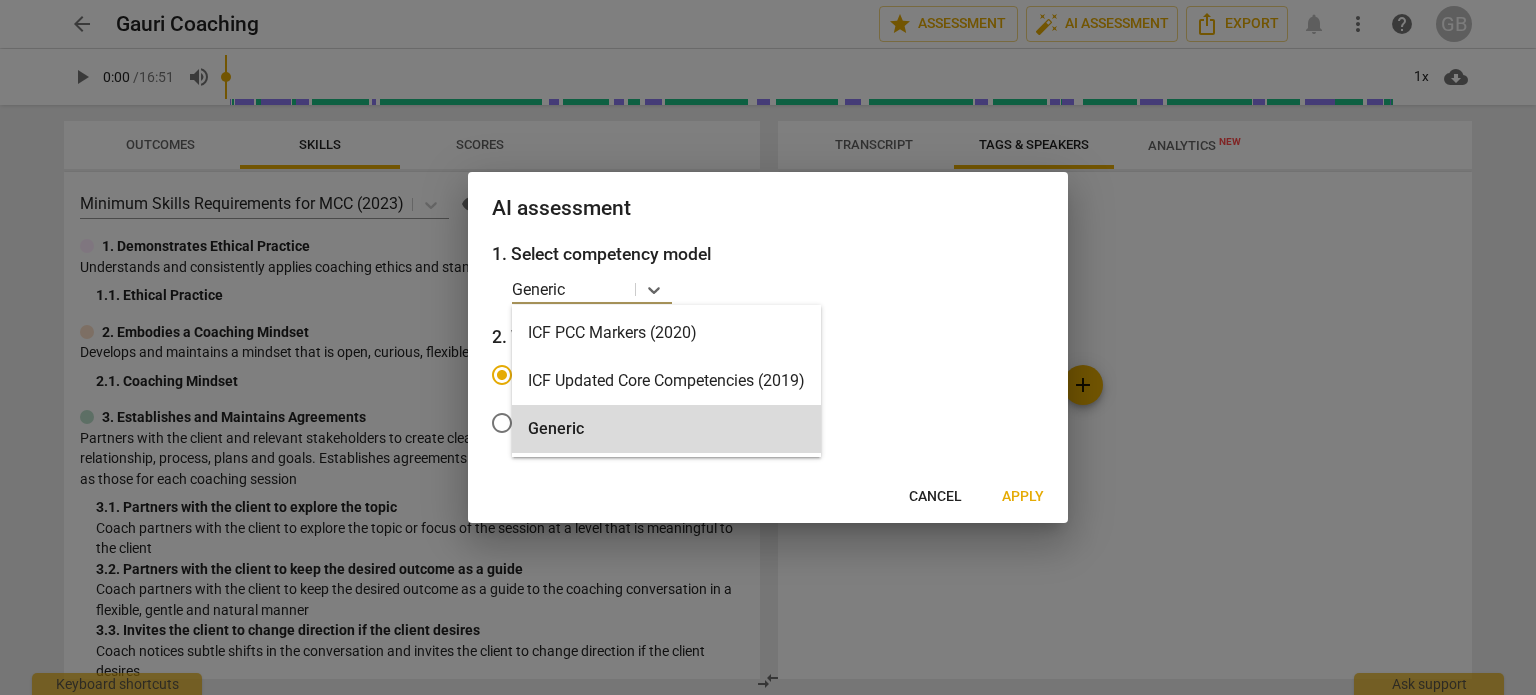 click at bounding box center (600, 289) 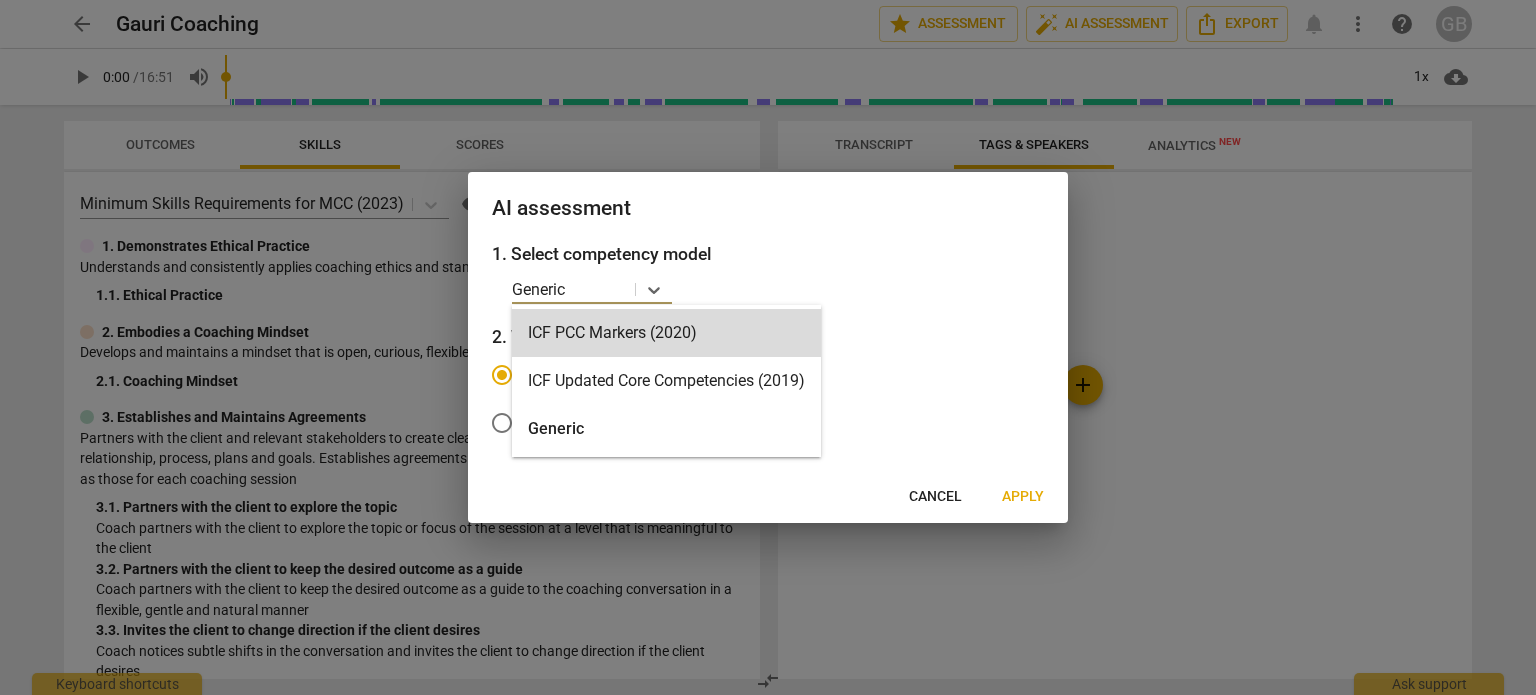 click on "3 results available. Use Up and Down to choose options, press Enter to select the currently focused option, press Escape to exit the menu, press Tab to select the option and exit the menu. Generic" at bounding box center [778, 289] 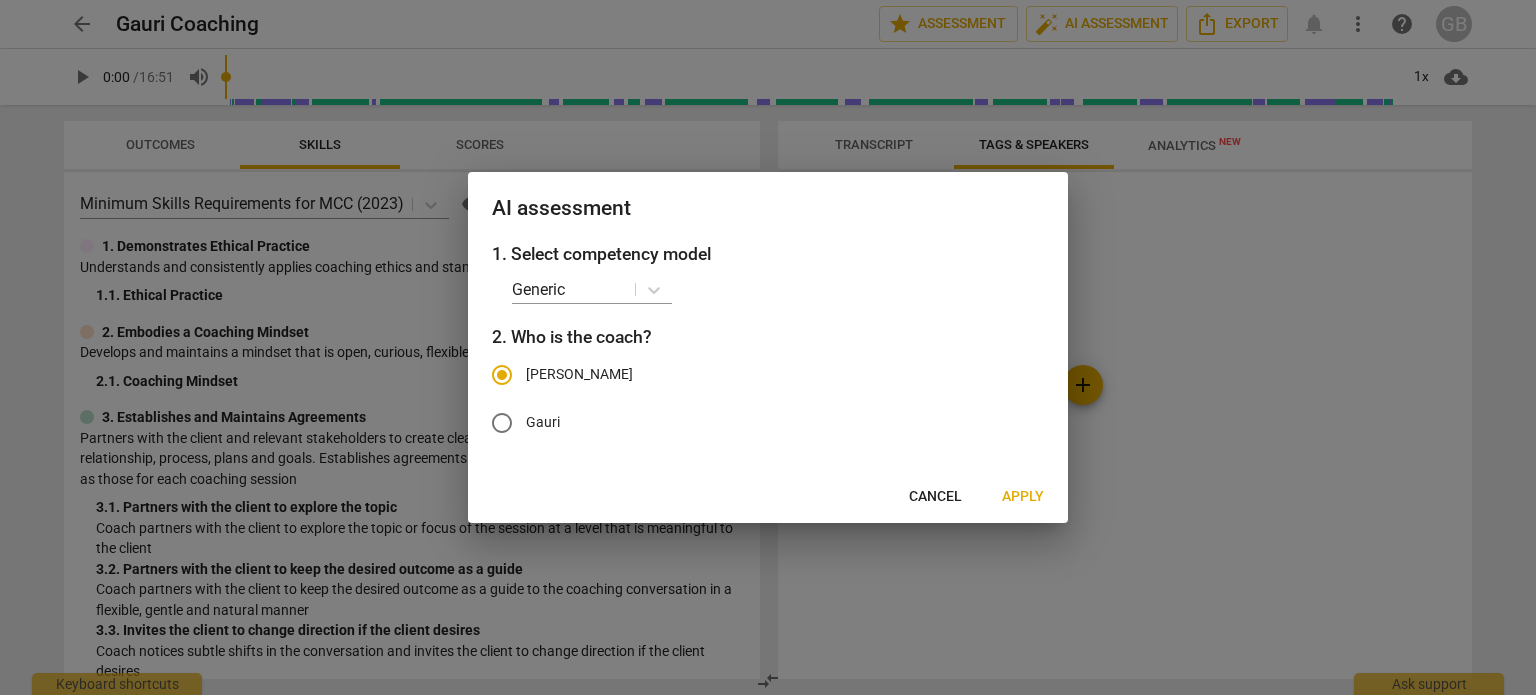 click on "Apply" at bounding box center [1023, 497] 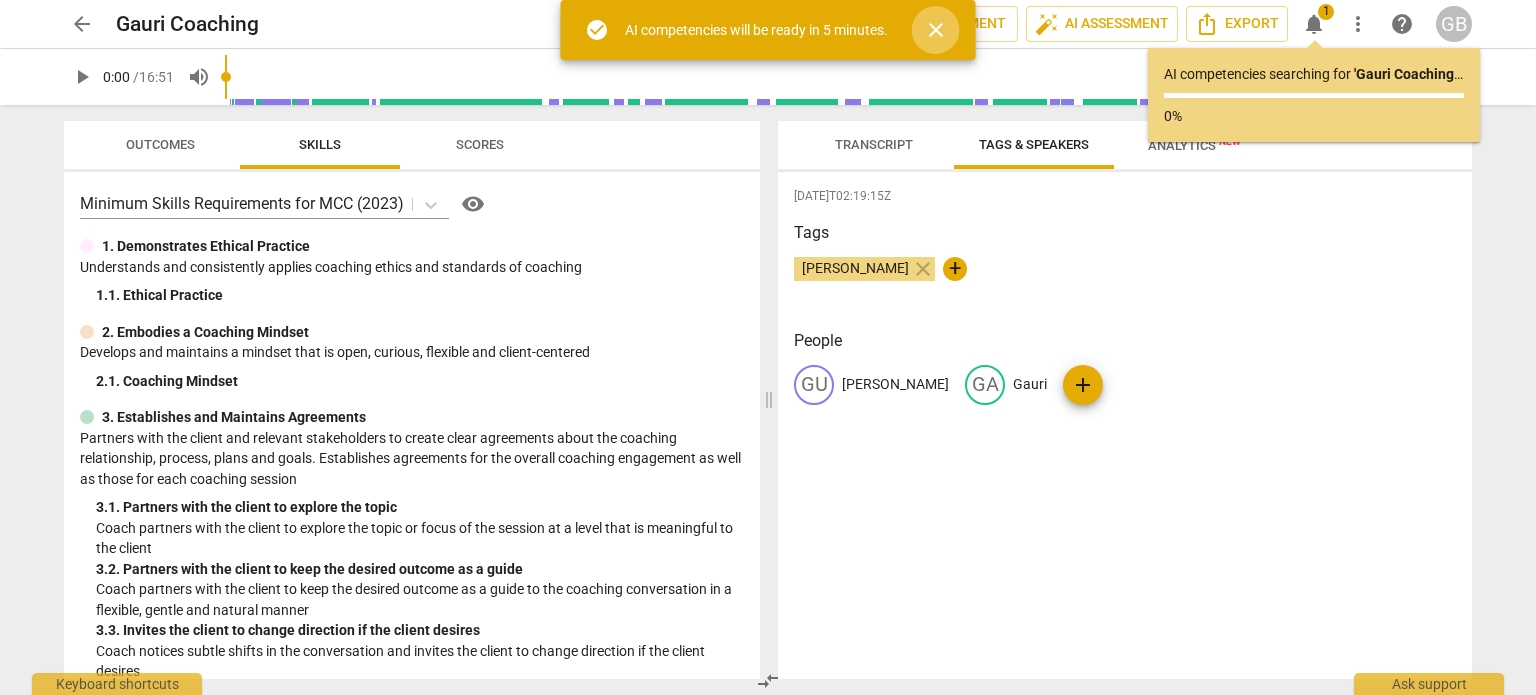 click on "close" at bounding box center [936, 30] 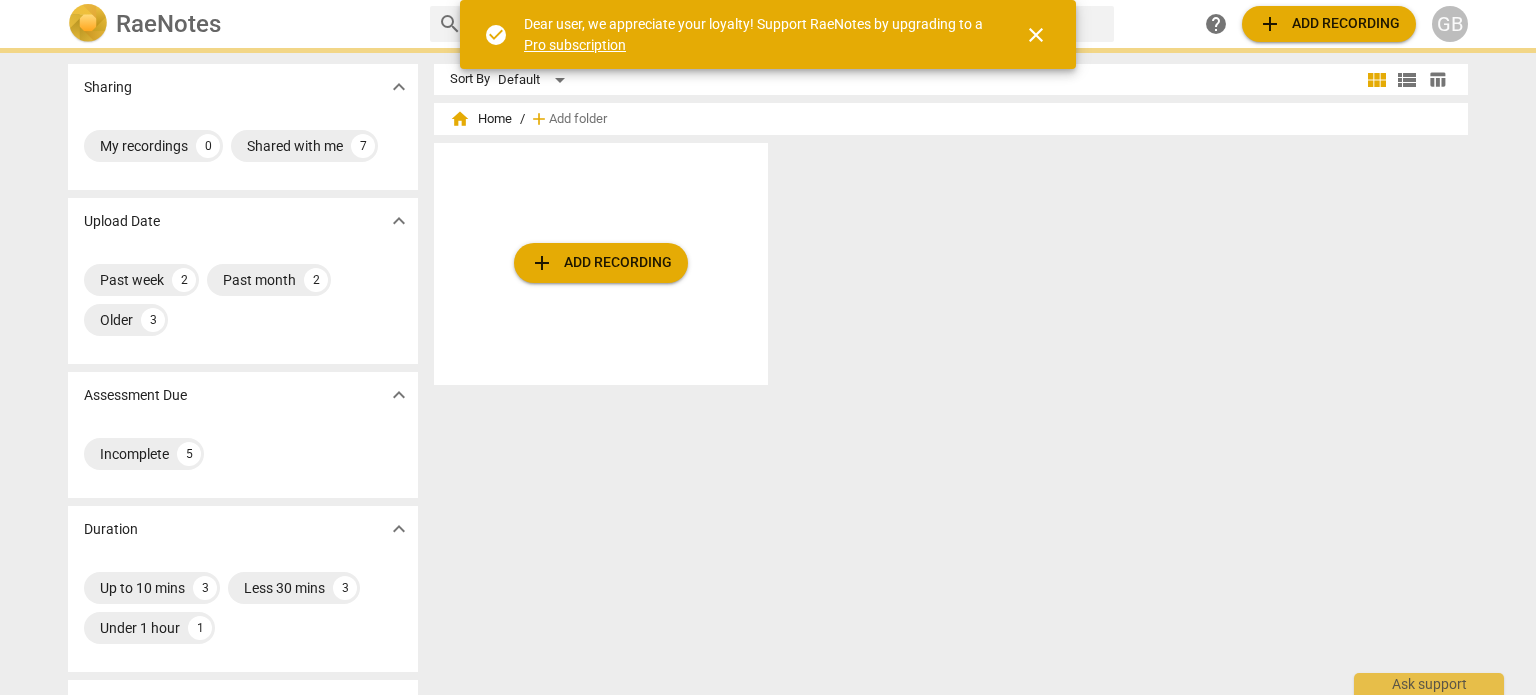 scroll, scrollTop: 0, scrollLeft: 0, axis: both 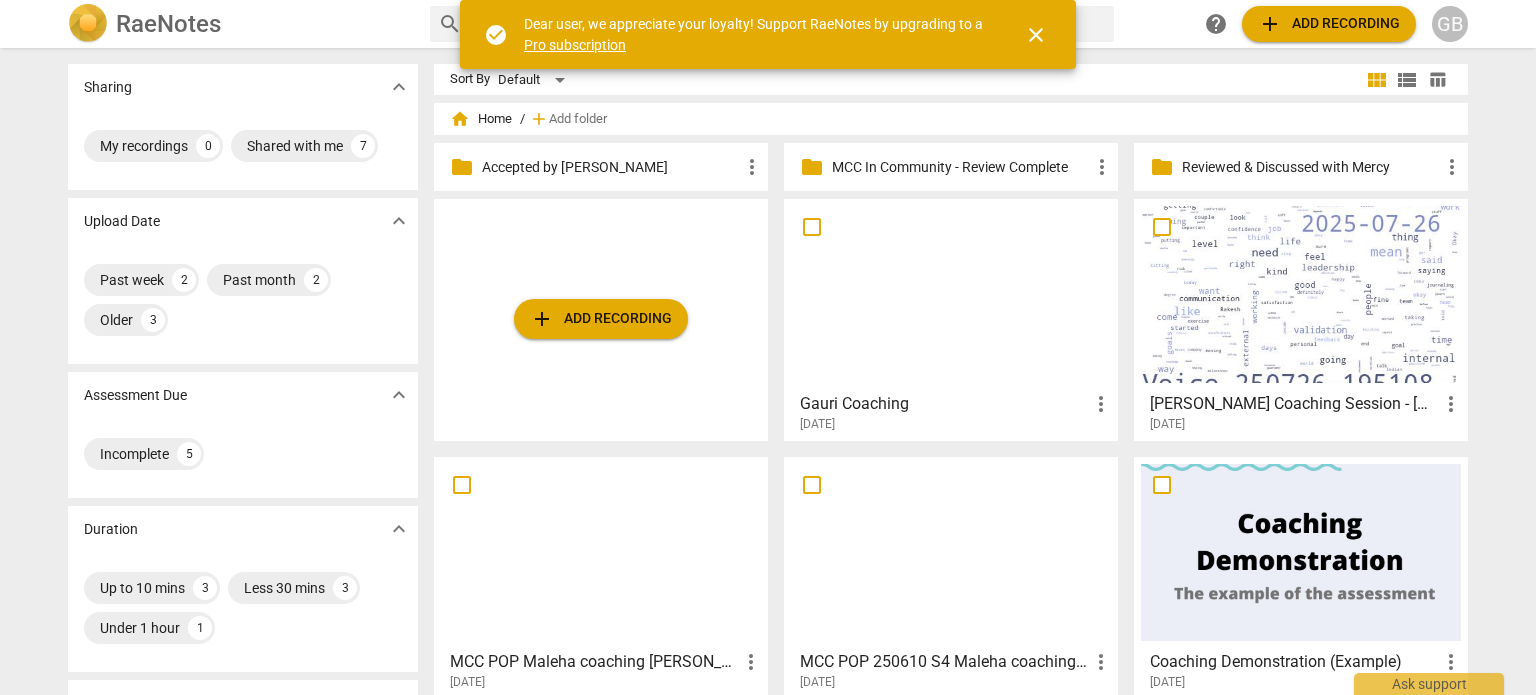 click on "close" at bounding box center (1036, 35) 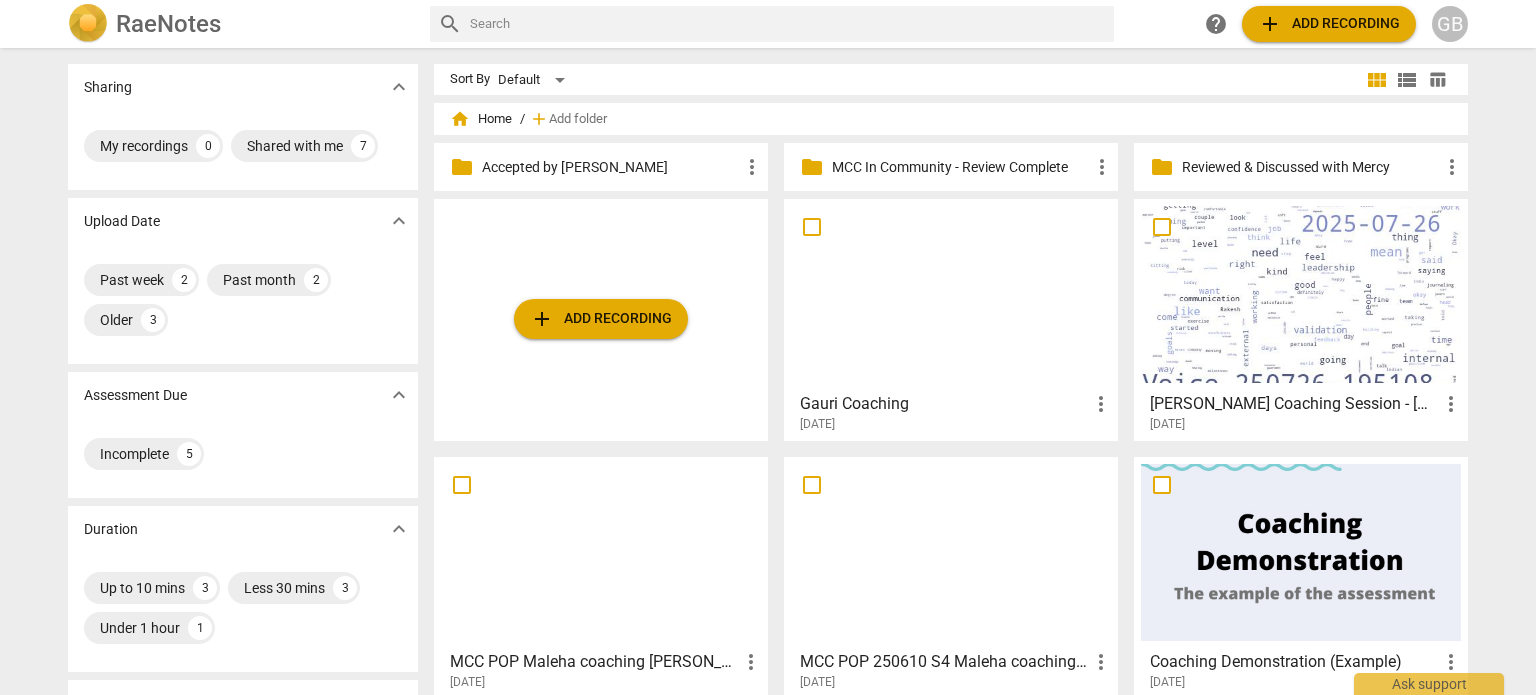 click on "[DATE]" at bounding box center (817, 424) 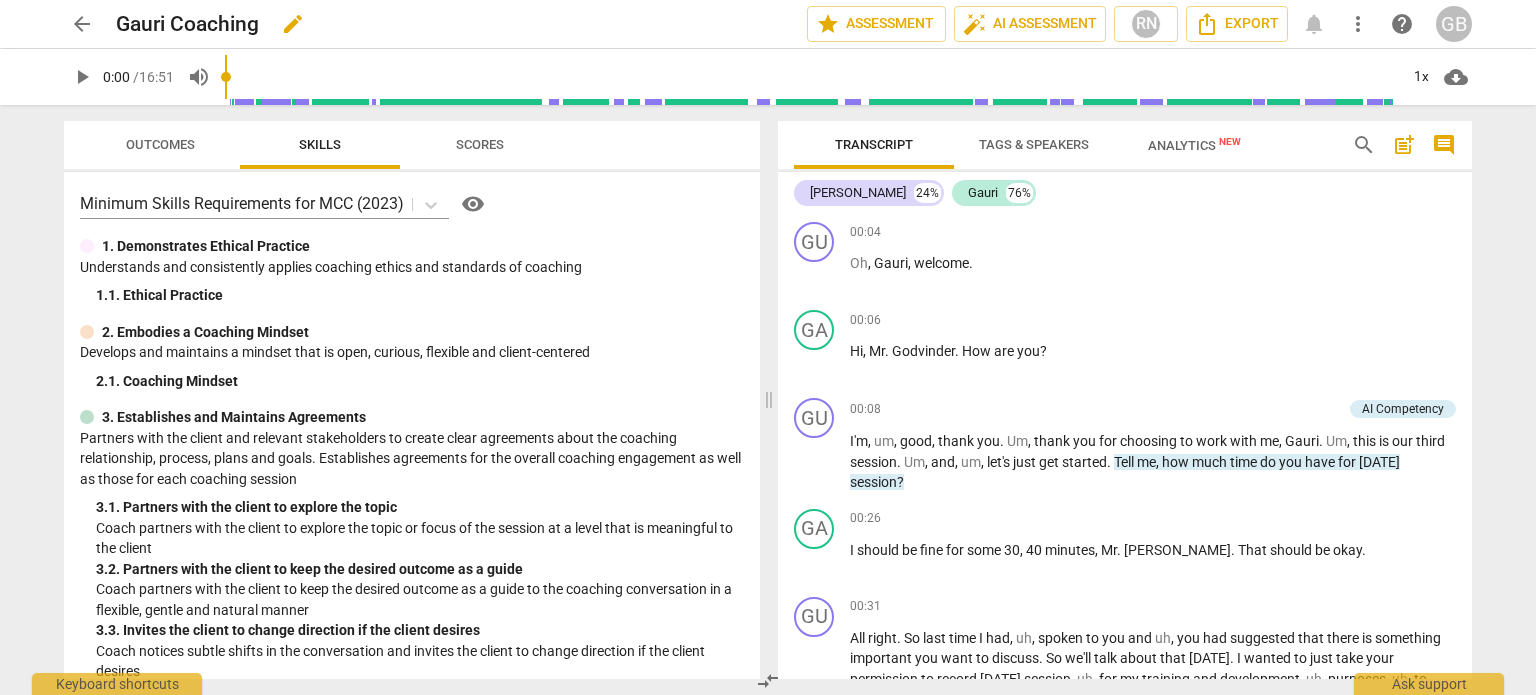 click on "edit" at bounding box center (293, 24) 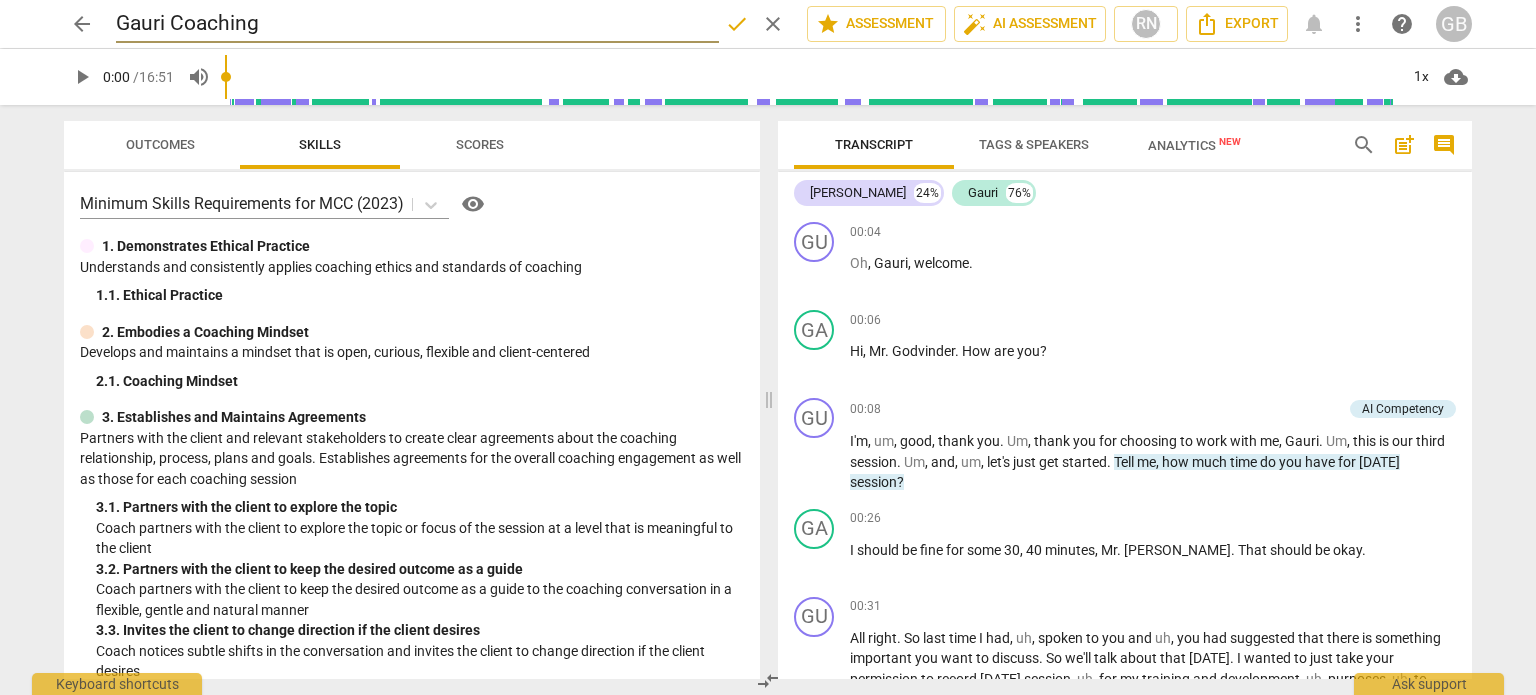 click on "Gauri Coaching" at bounding box center [417, 24] 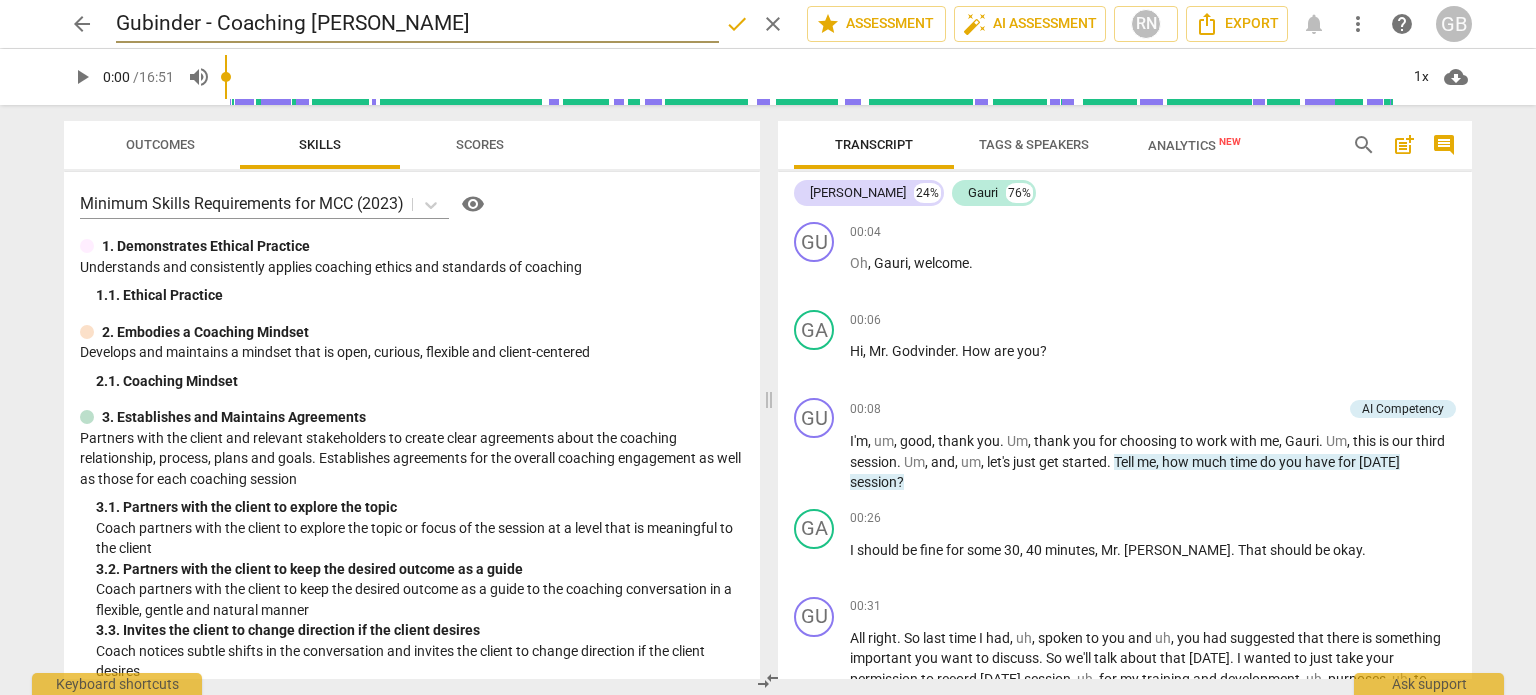type on "Gubinder - Coaching [PERSON_NAME]" 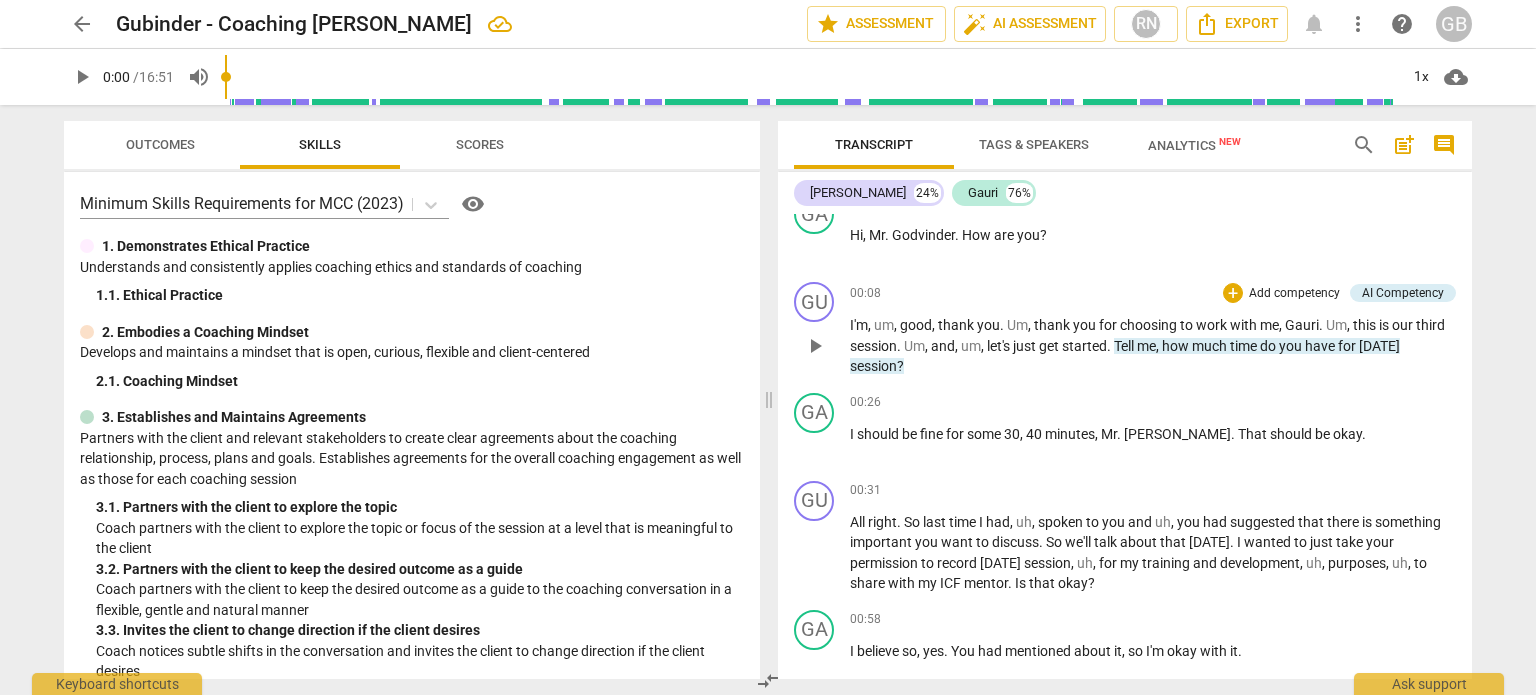 scroll, scrollTop: 100, scrollLeft: 0, axis: vertical 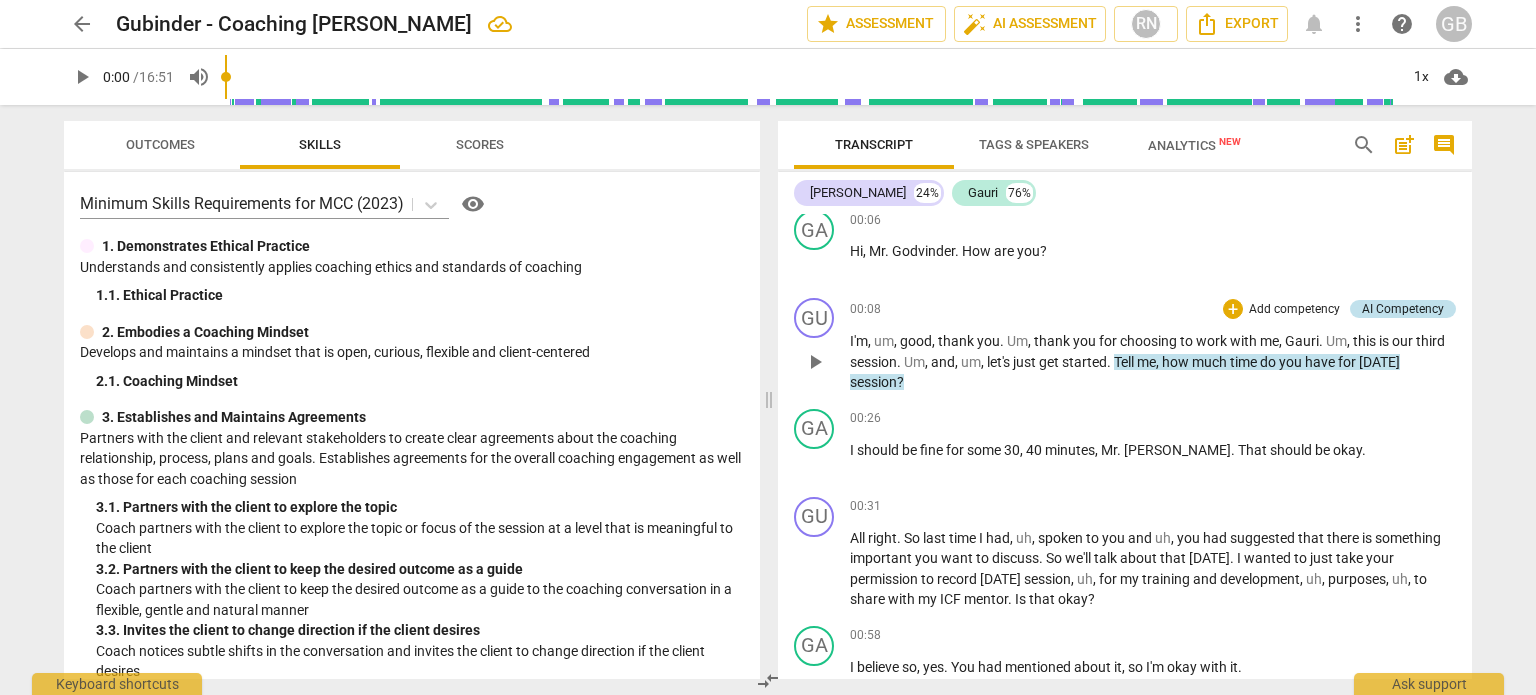 click on "AI Competency" at bounding box center [1403, 309] 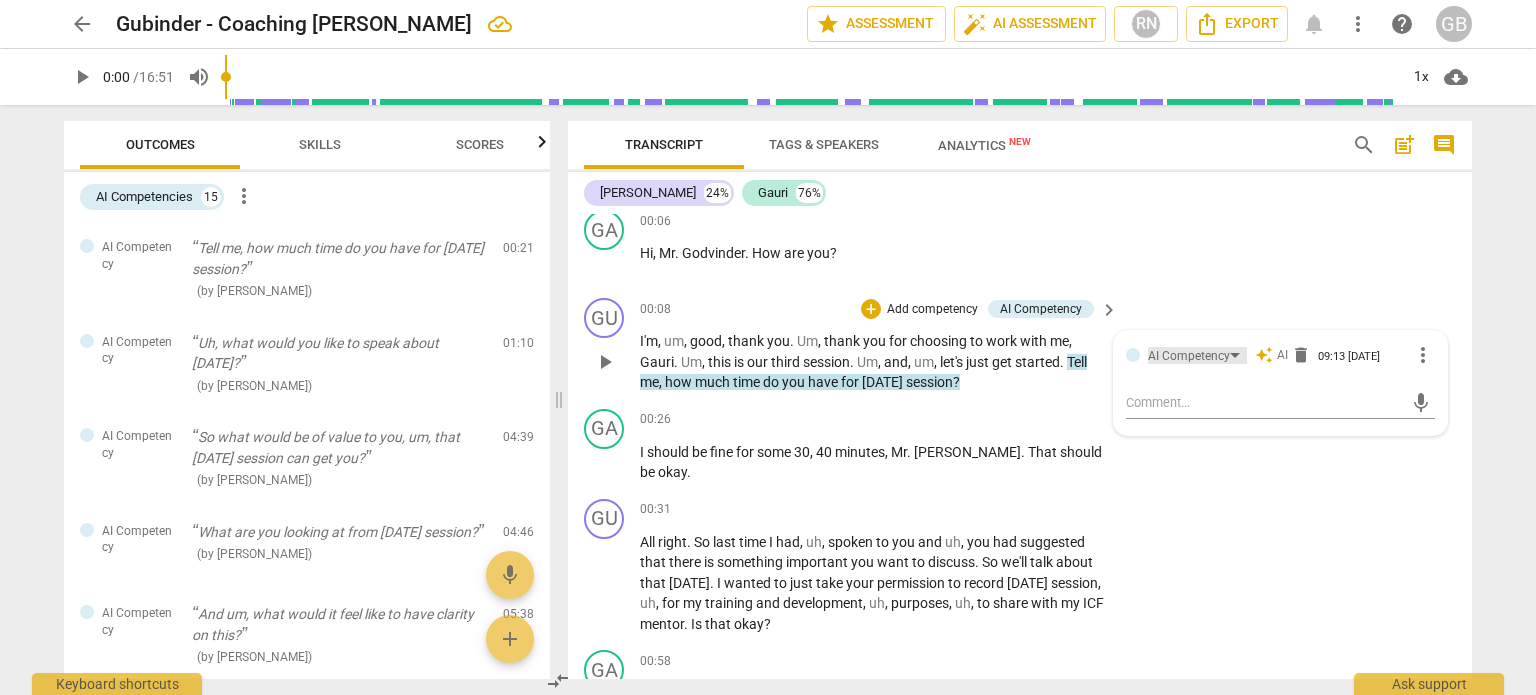 click on "AI Competency" at bounding box center (1197, 355) 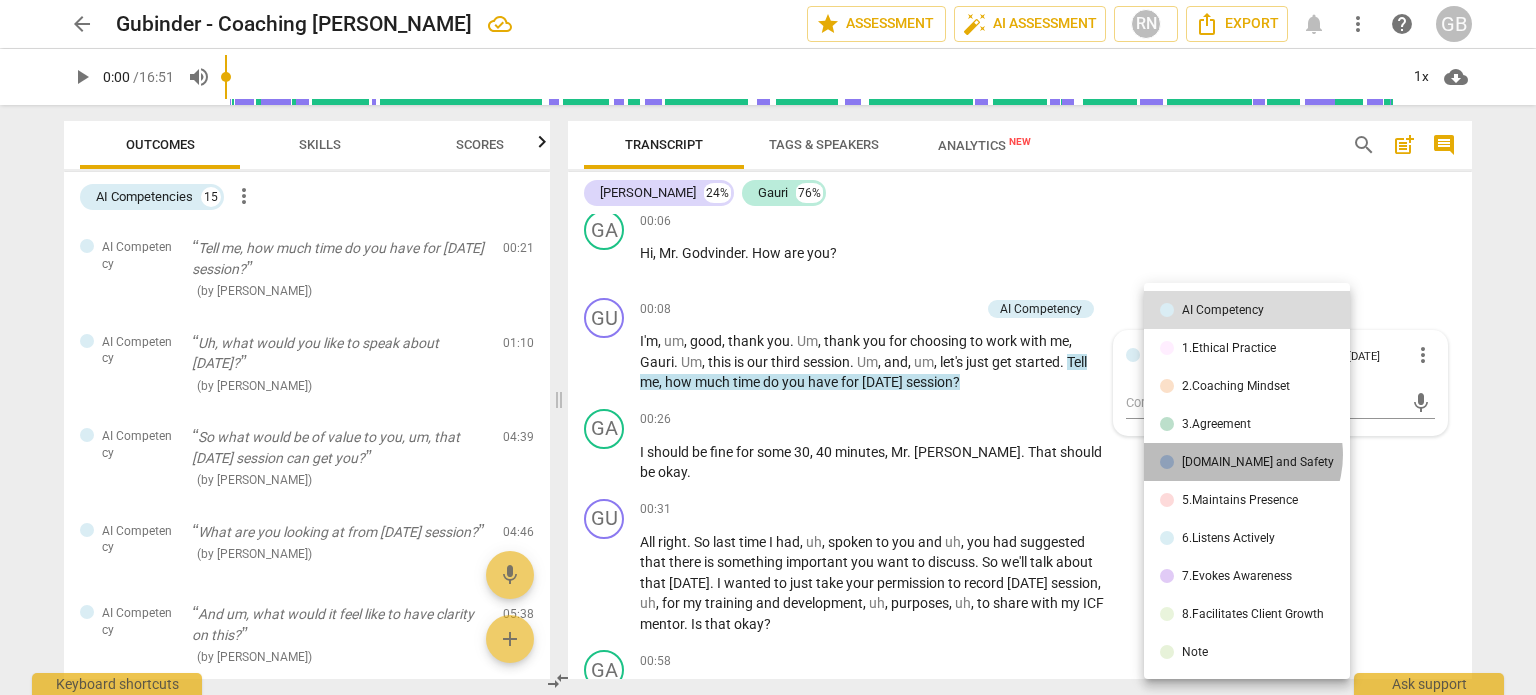 click on "[DOMAIN_NAME] and Safety" at bounding box center [1258, 462] 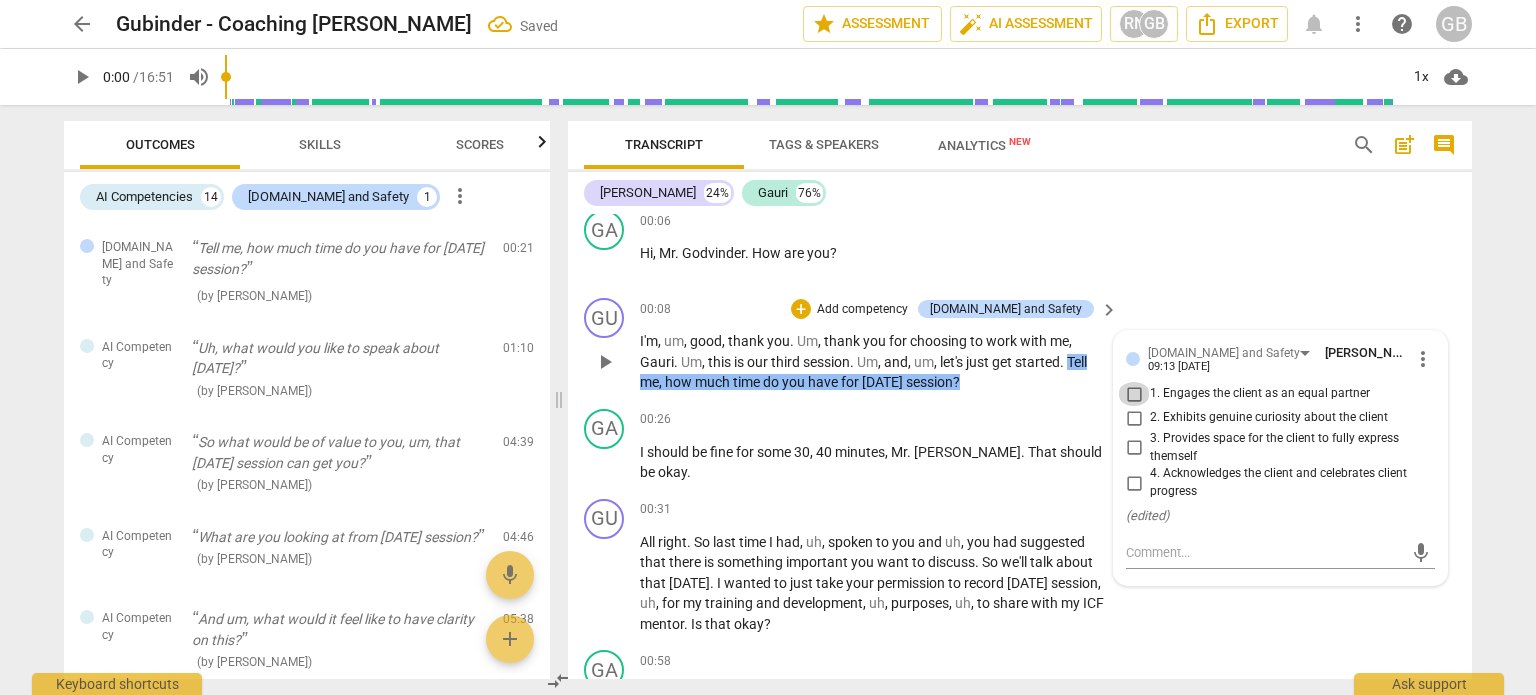 click on "1. Engages the client as an equal partner" at bounding box center [1134, 394] 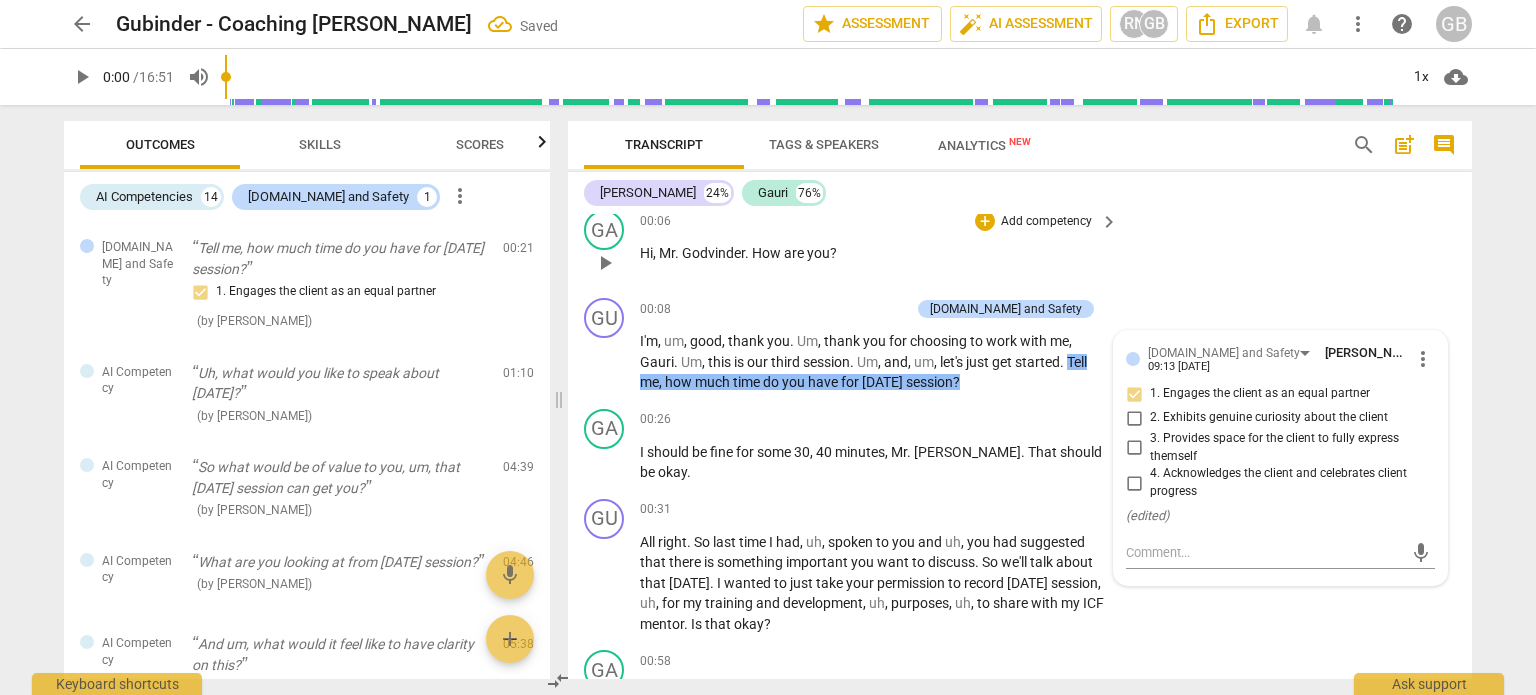 click on "GA play_arrow pause 00:06 + Add competency keyboard_arrow_right Hi ,   Mr .   Godvinder .   How   are   you ?" at bounding box center [1020, 246] 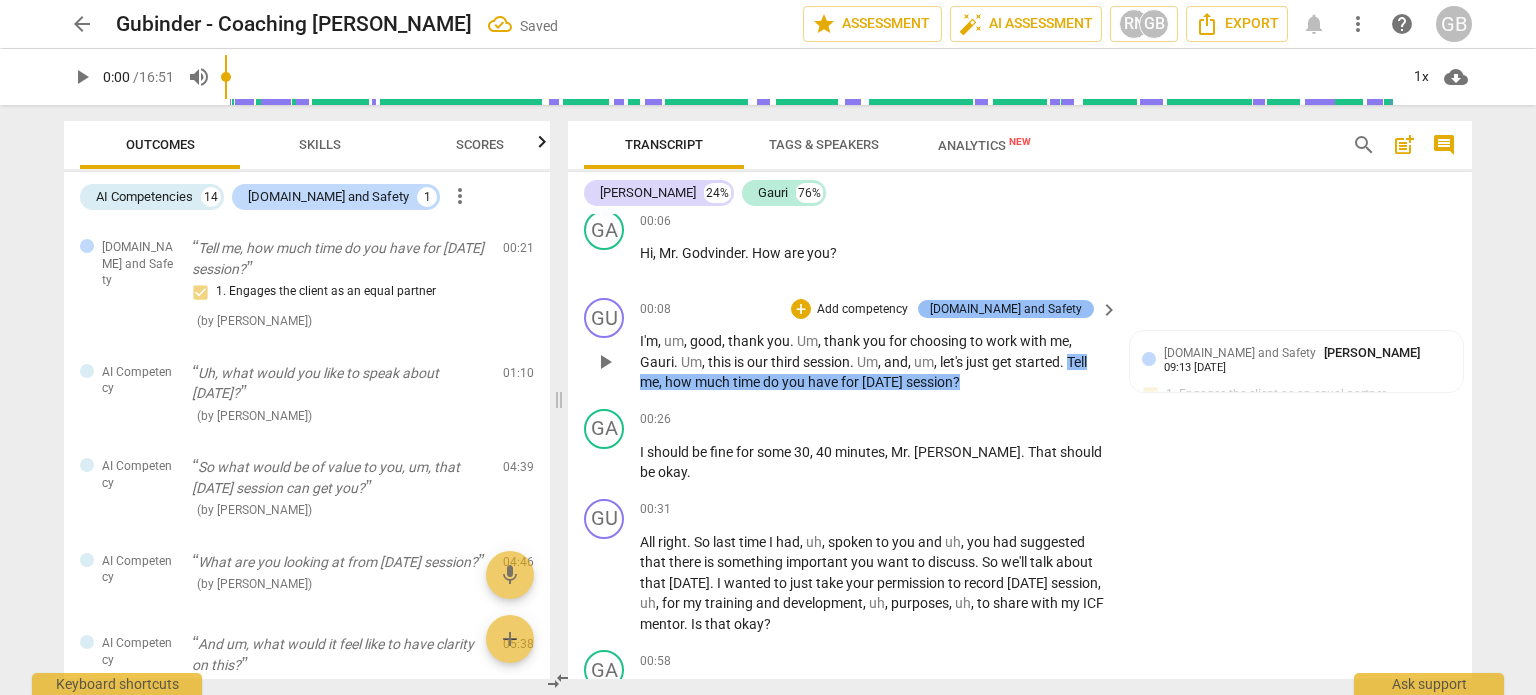 click on "[DOMAIN_NAME] and Safety" at bounding box center [1006, 309] 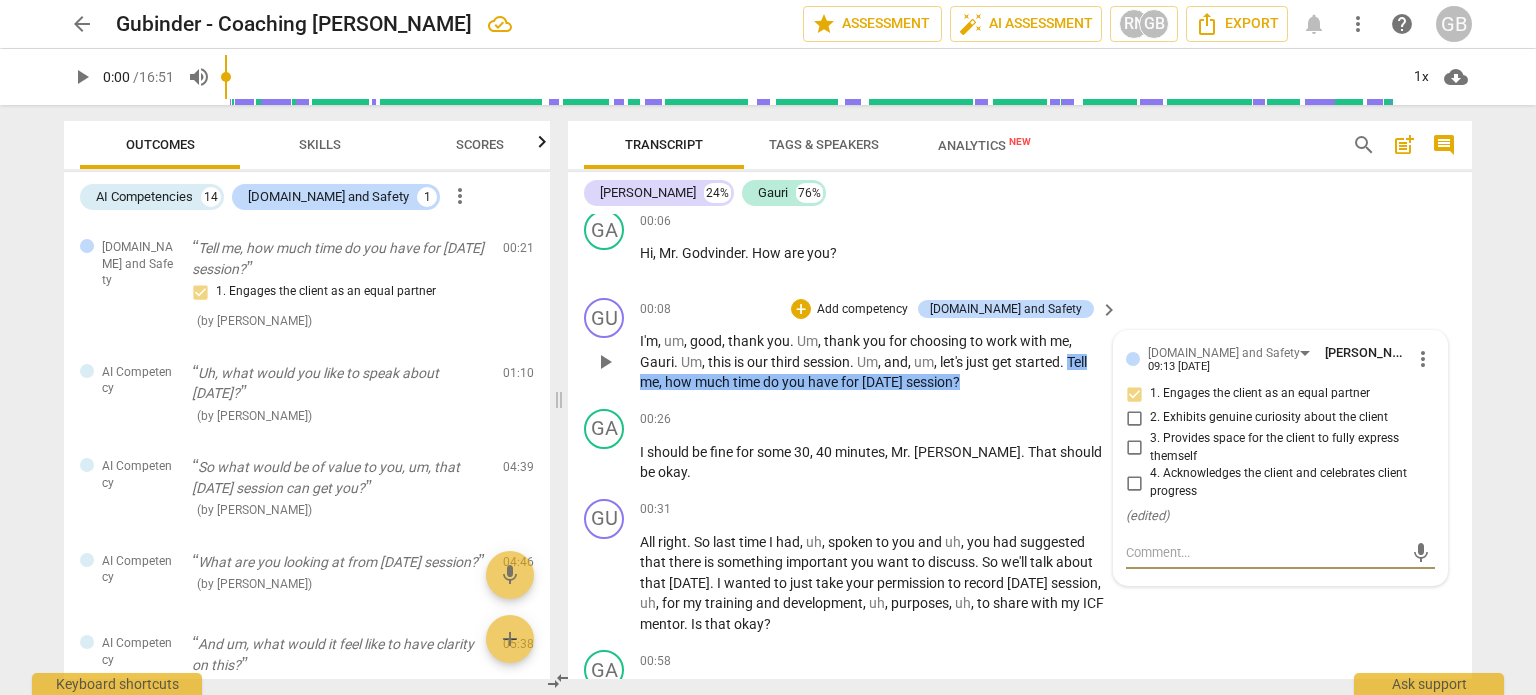 click at bounding box center [1264, 552] 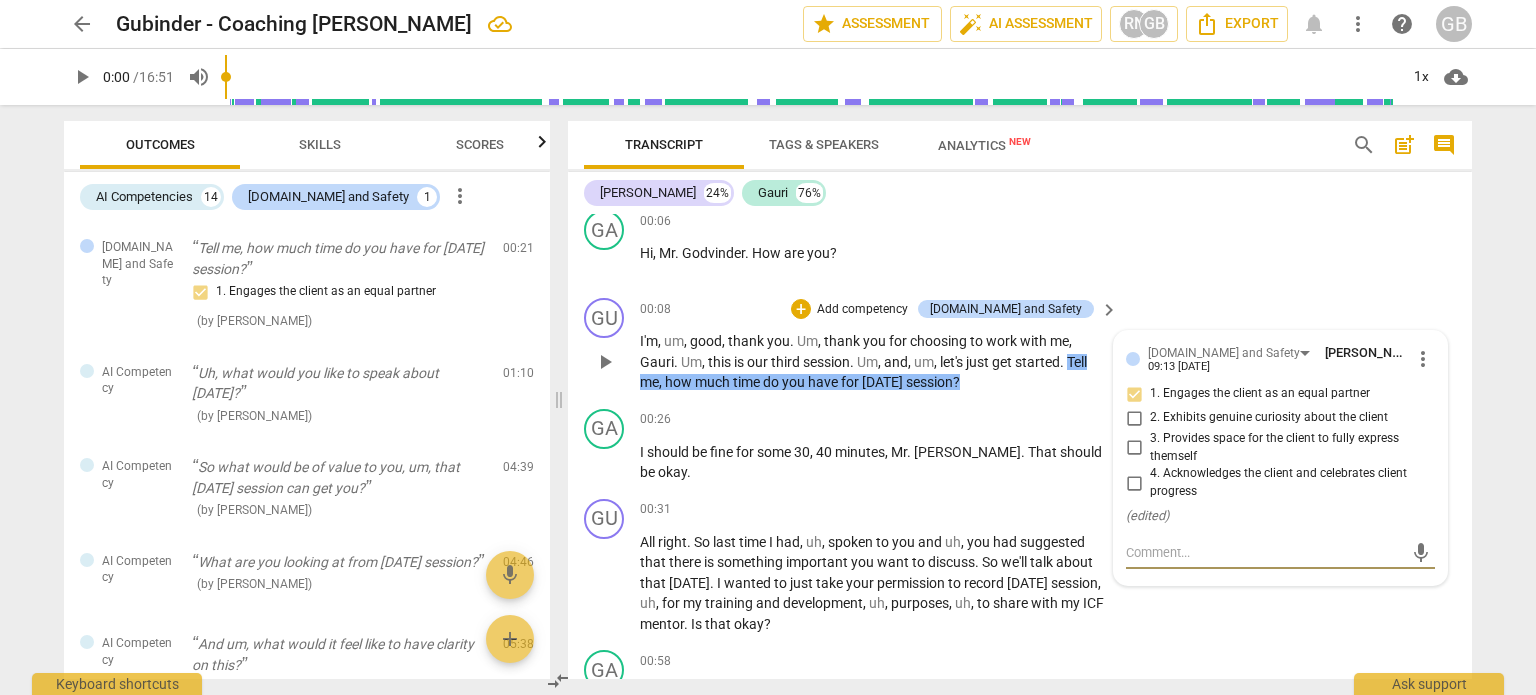 type on "A" 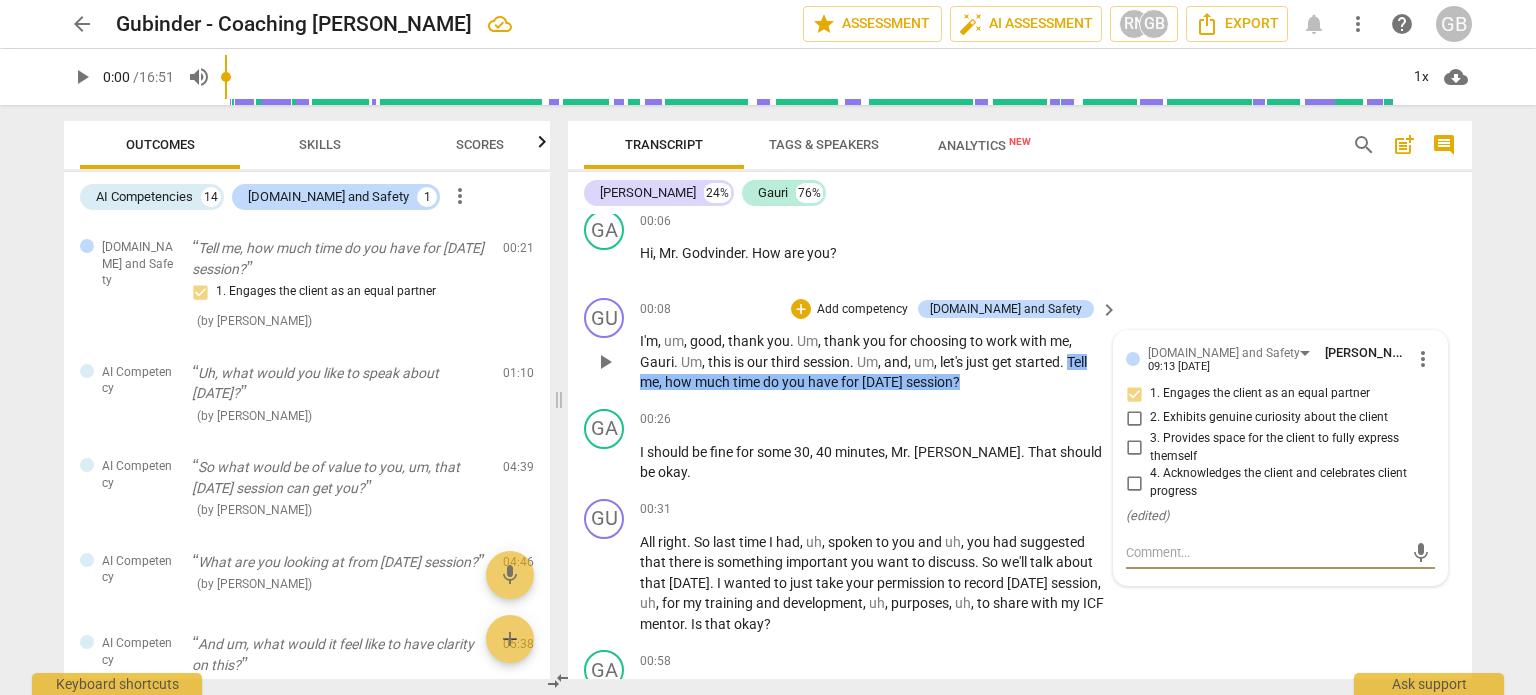 type on "A" 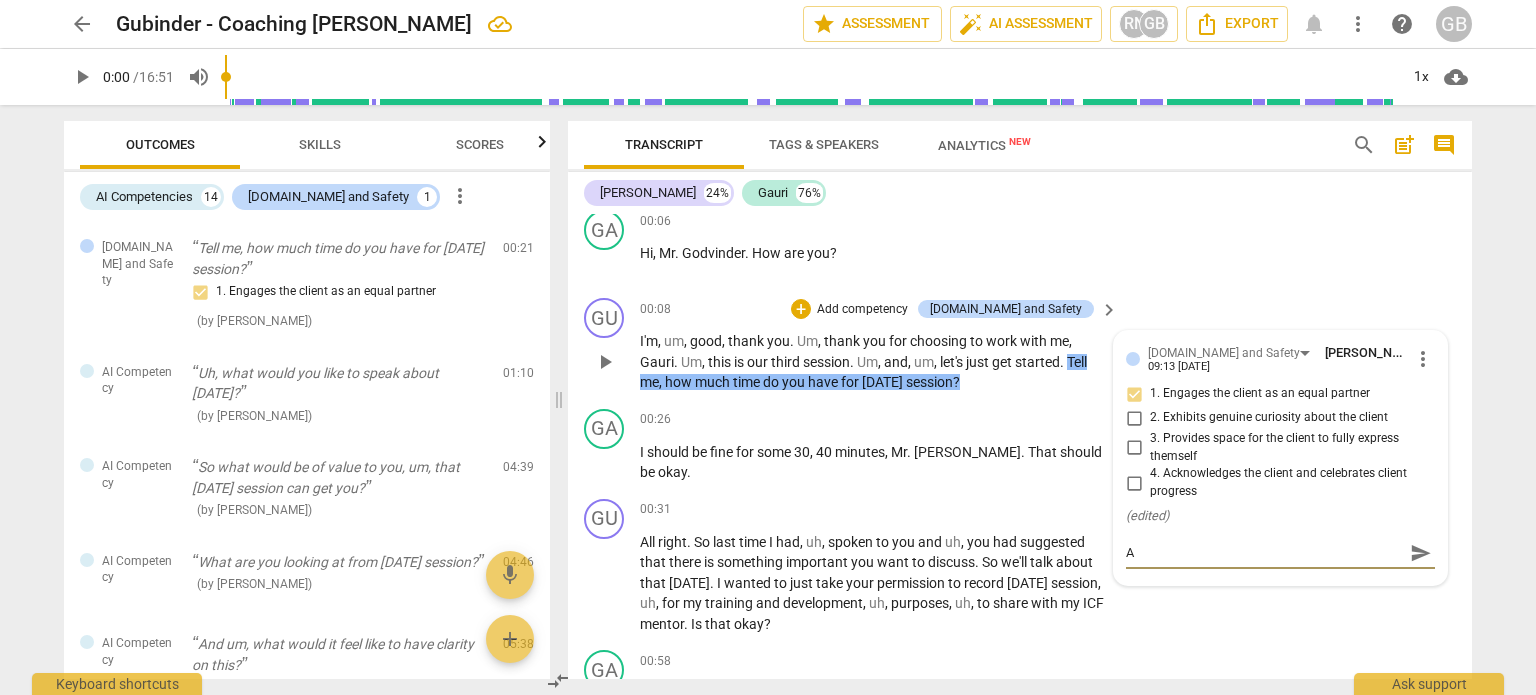 type on "Av" 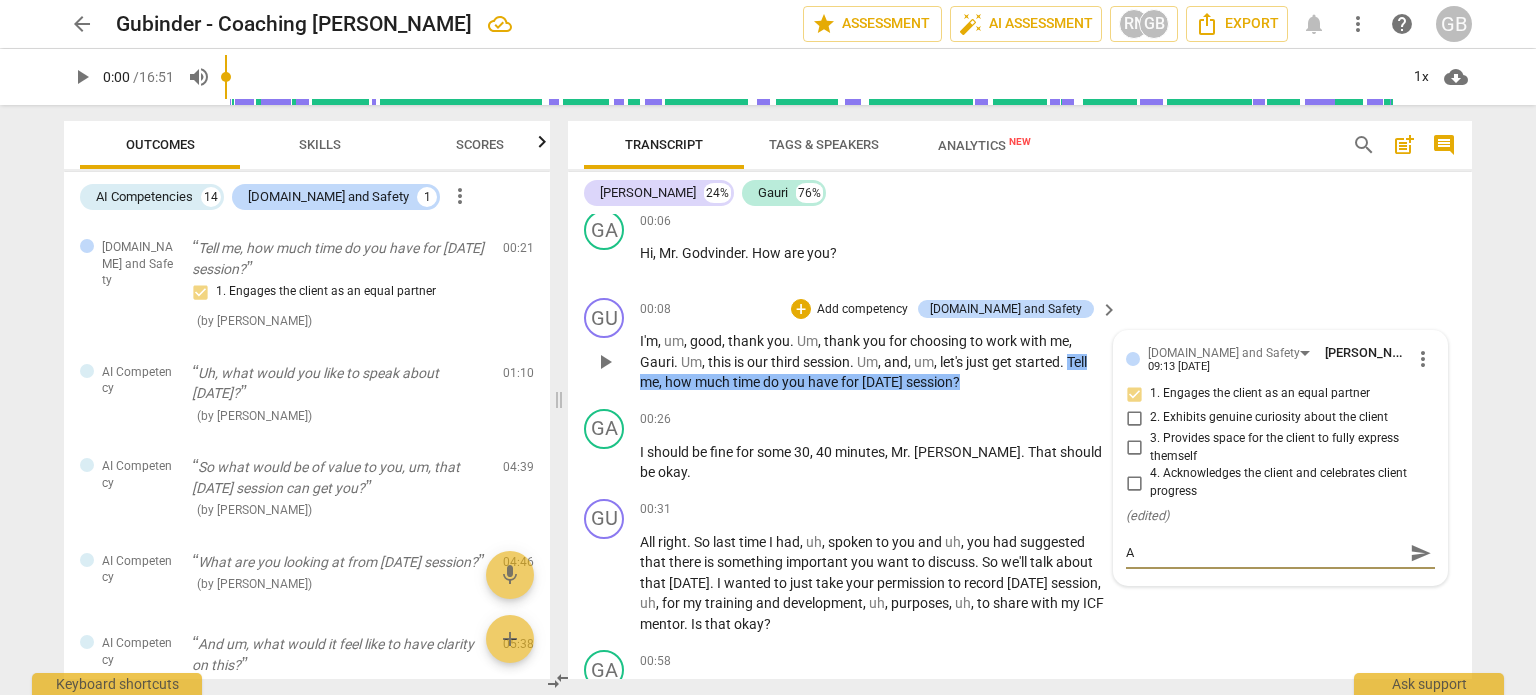 type on "Av" 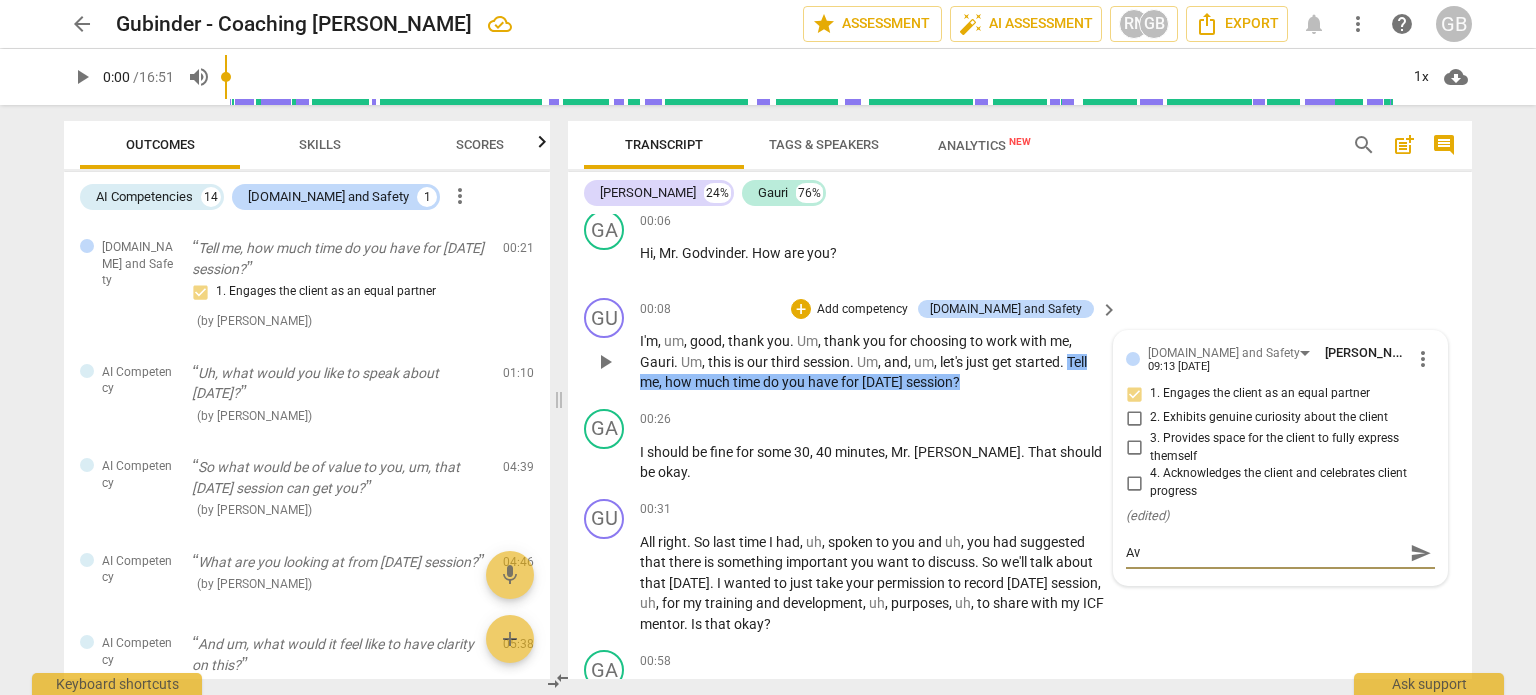 type on "Avo" 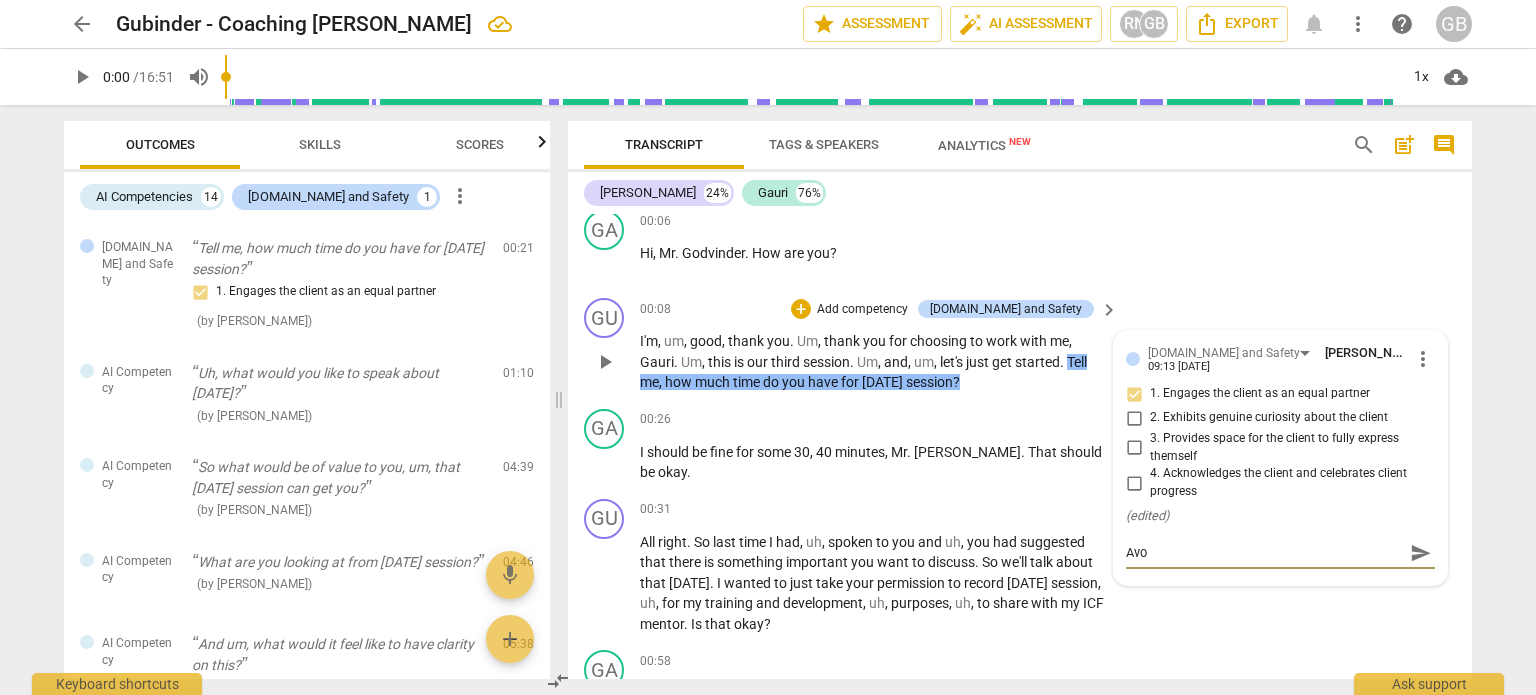 type on "Avoi" 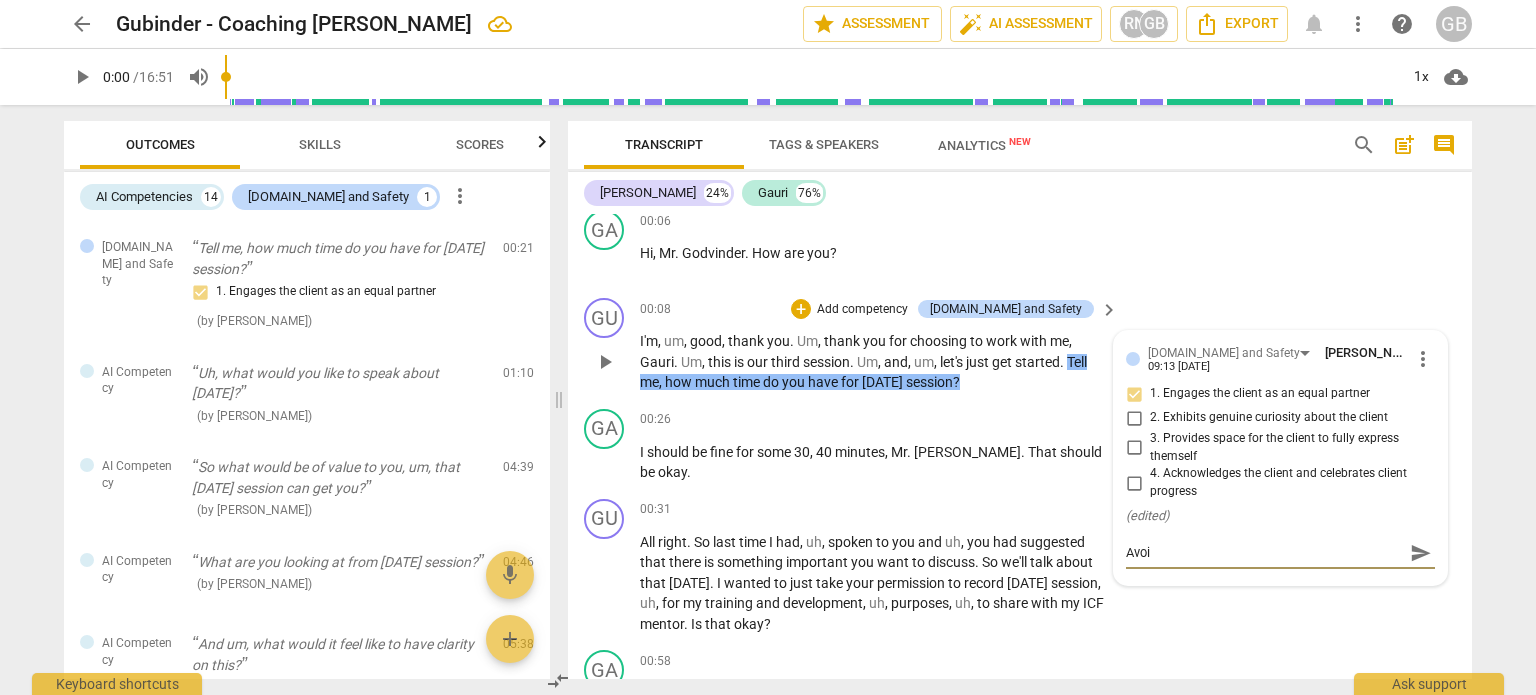 type on "Avoid" 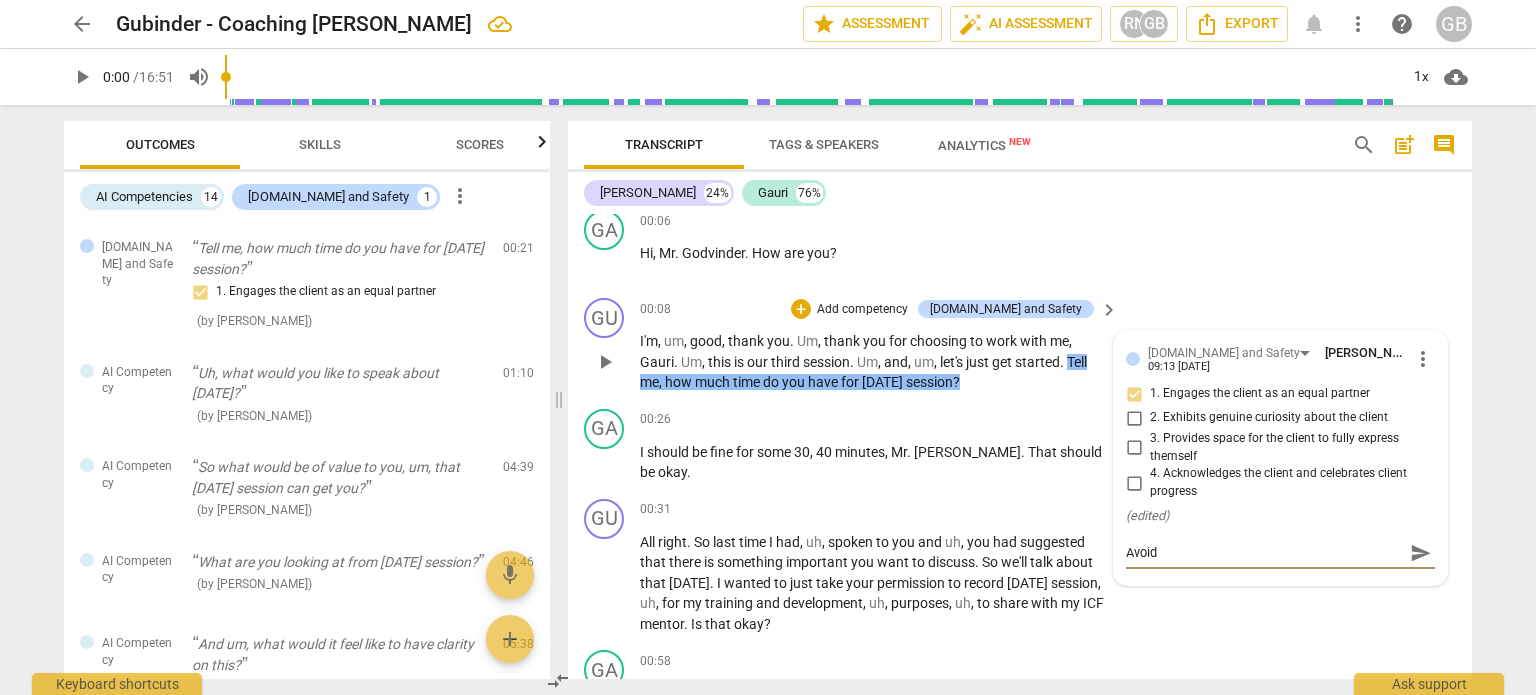 type on "Avoid" 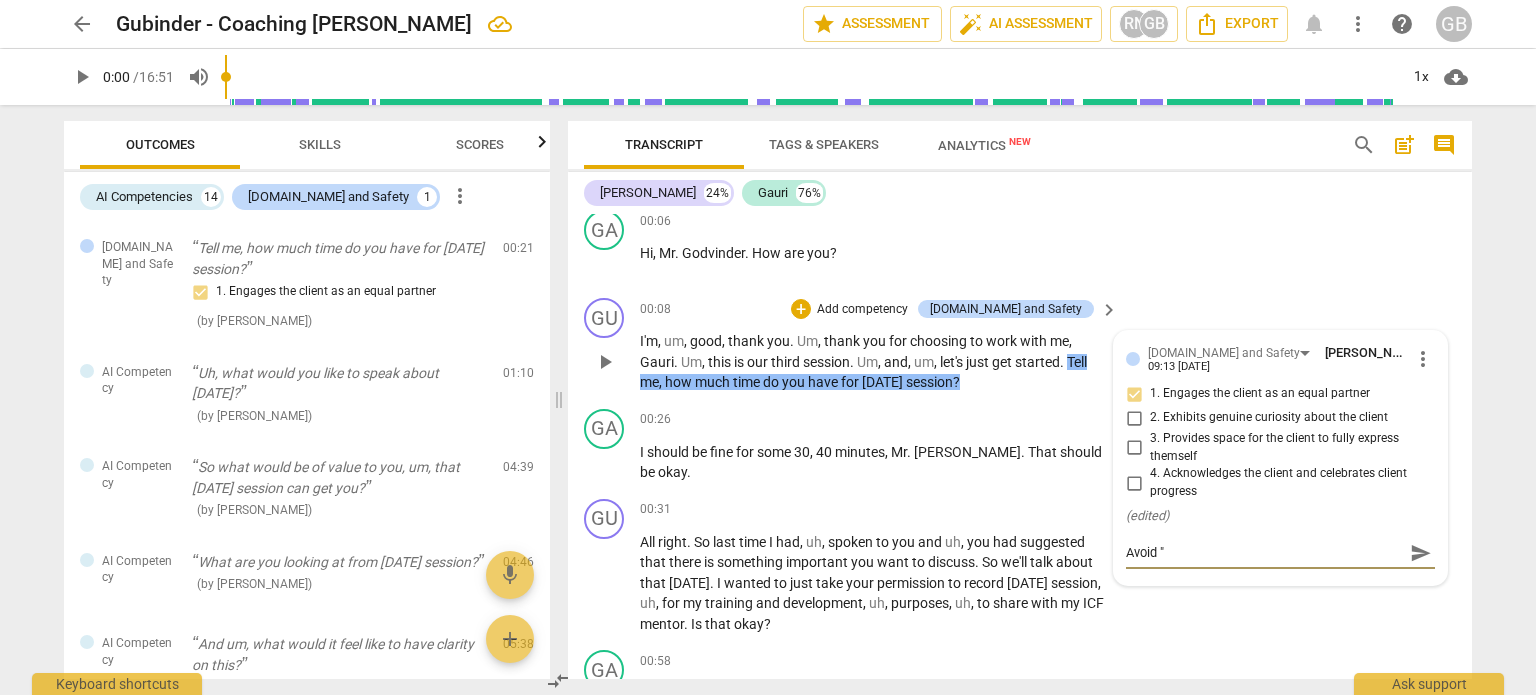 type on "Avoid "T" 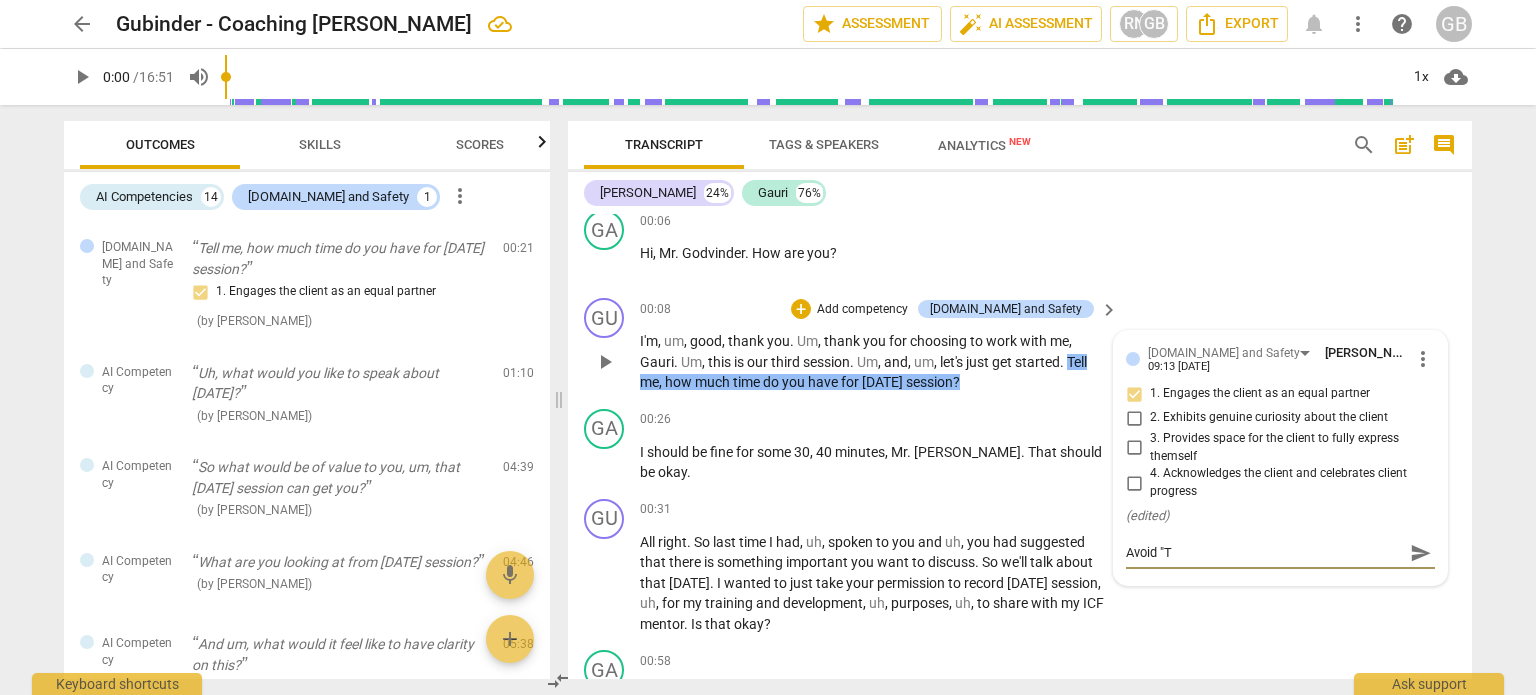 type on "Avoid "Te" 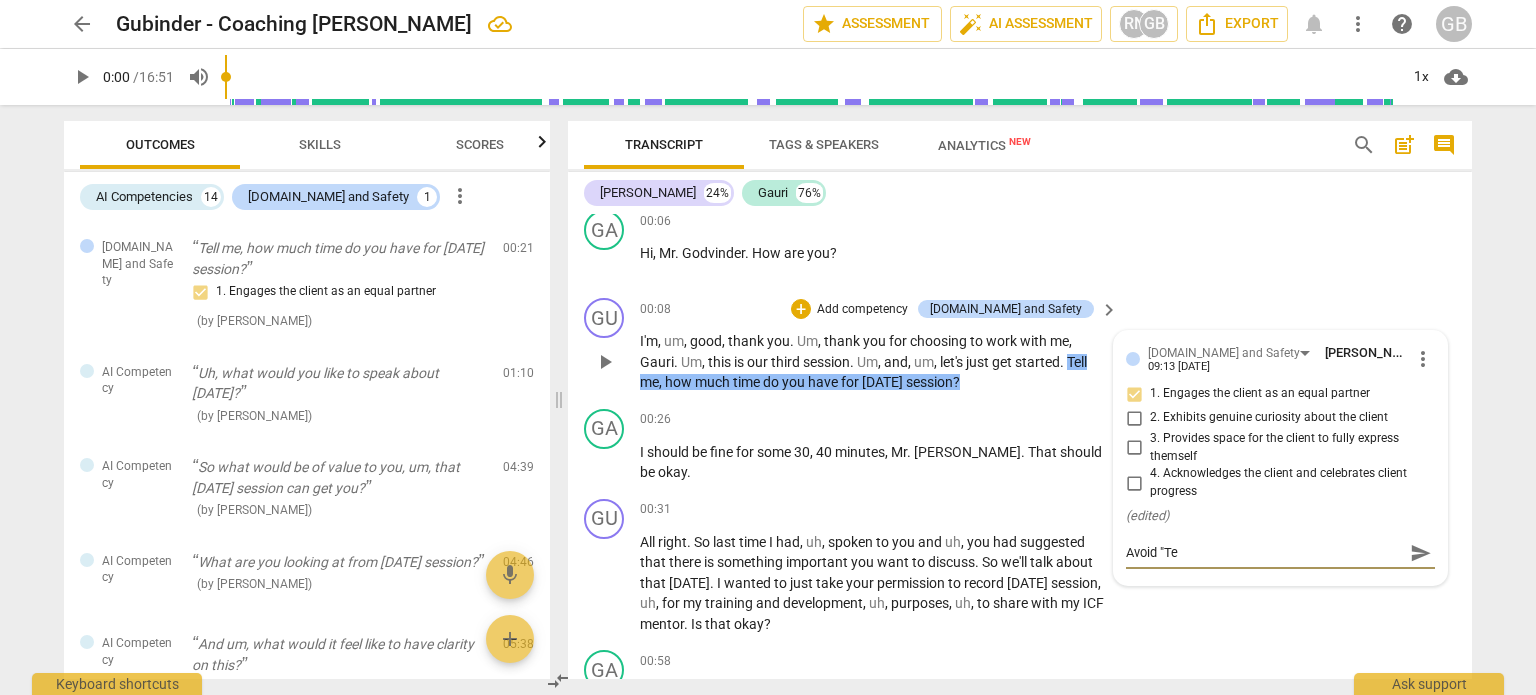 type on "Avoid "Tel" 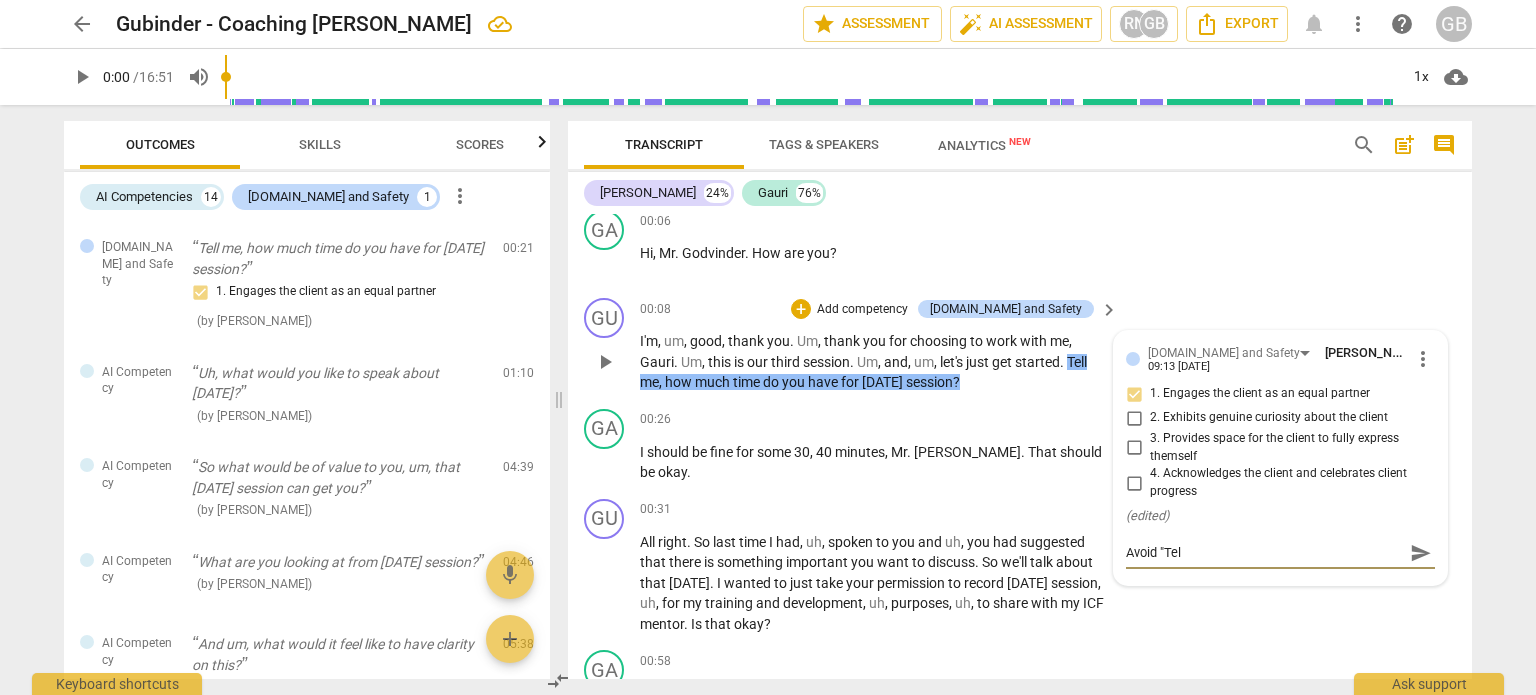 type on "Avoid "Tell" 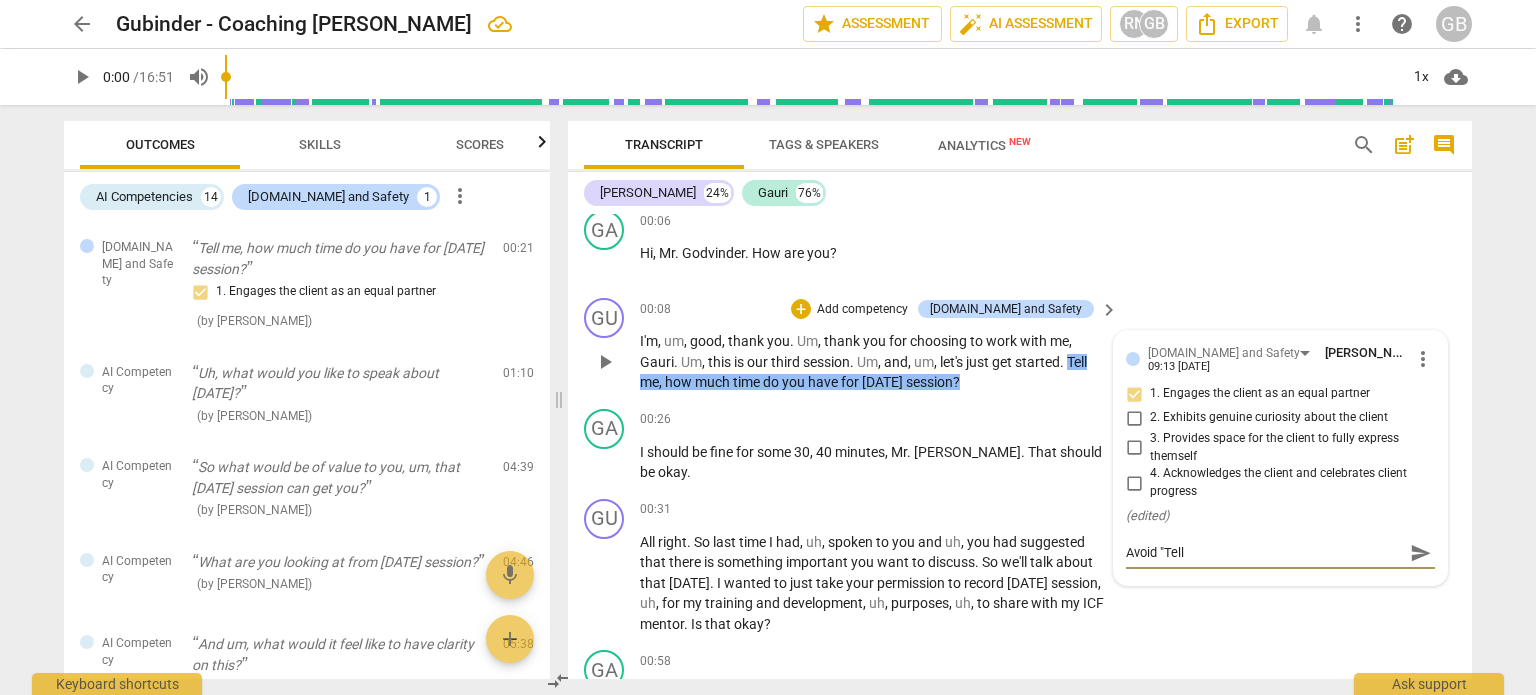 type on "Avoid "Tell" 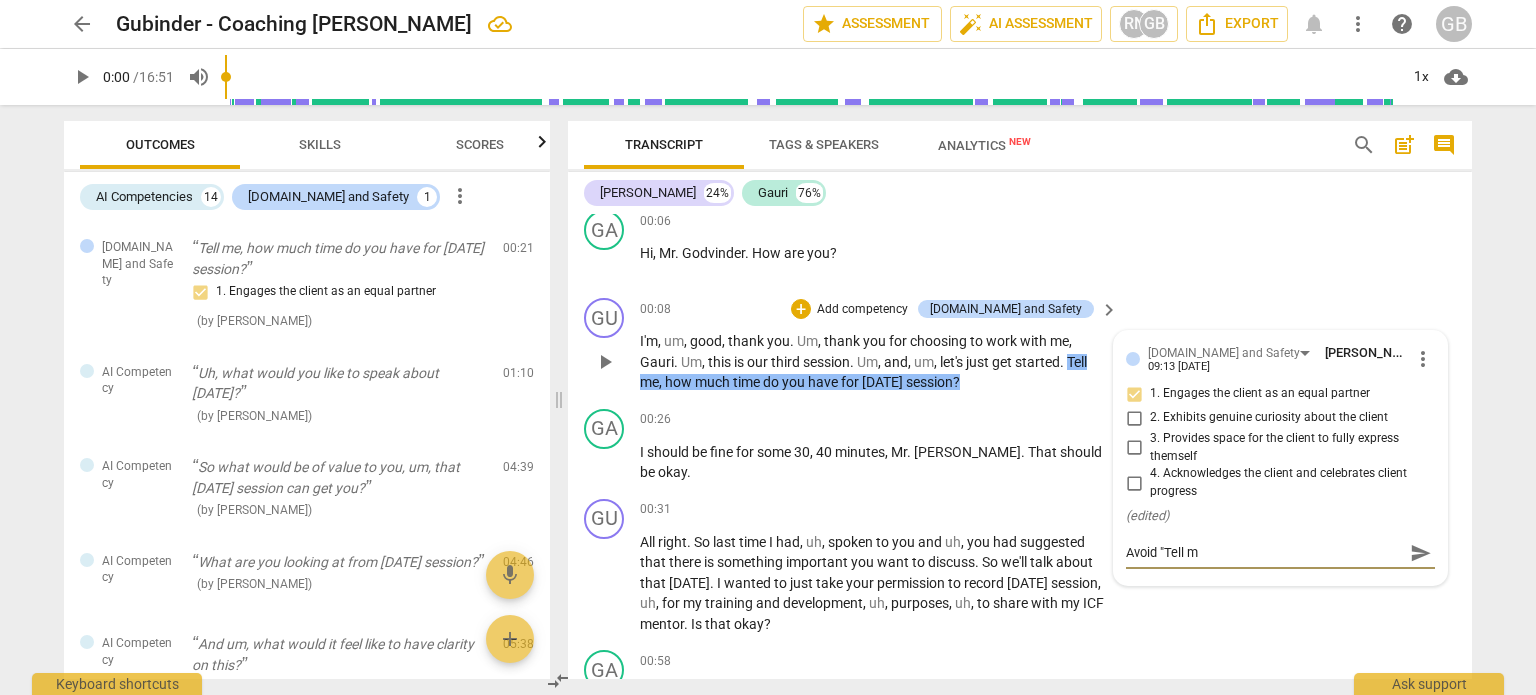 type on "Avoid "Tell me" 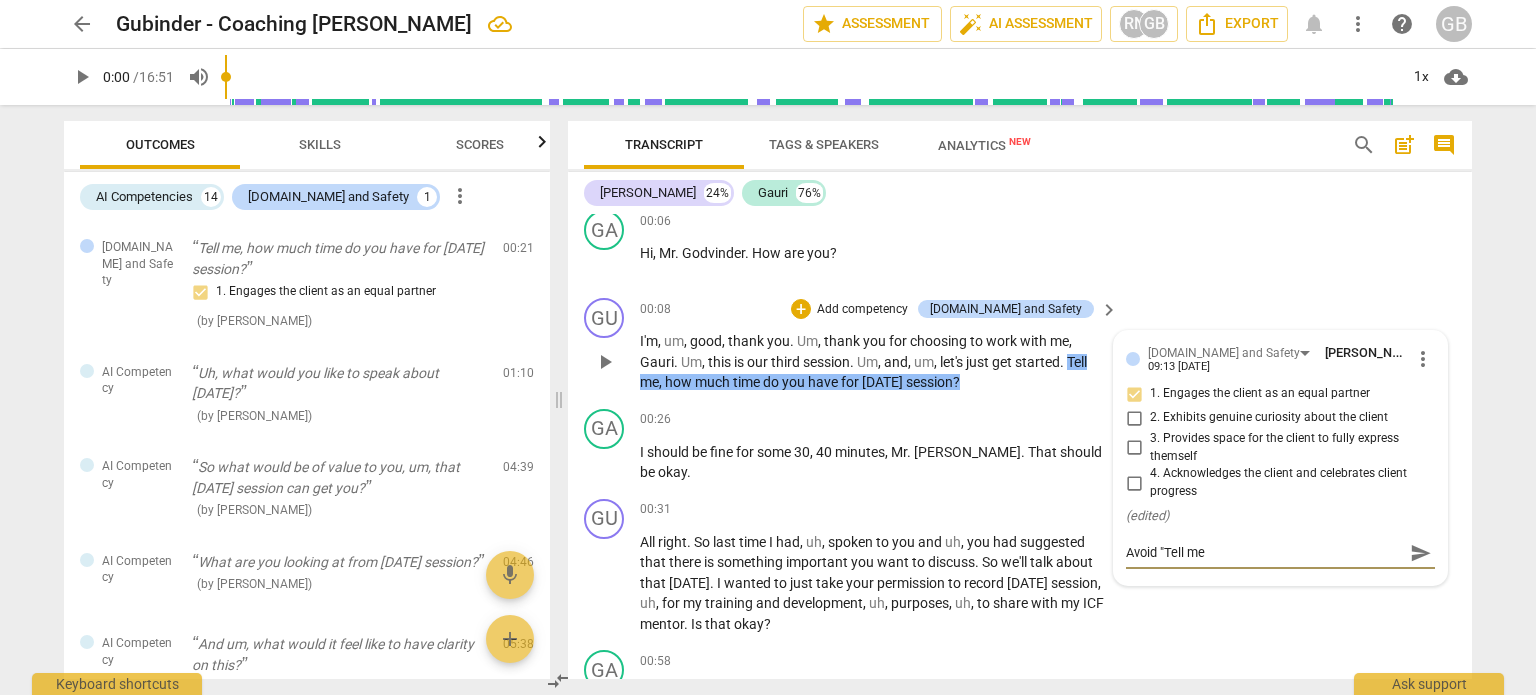 type on "Avoid "Tell me"" 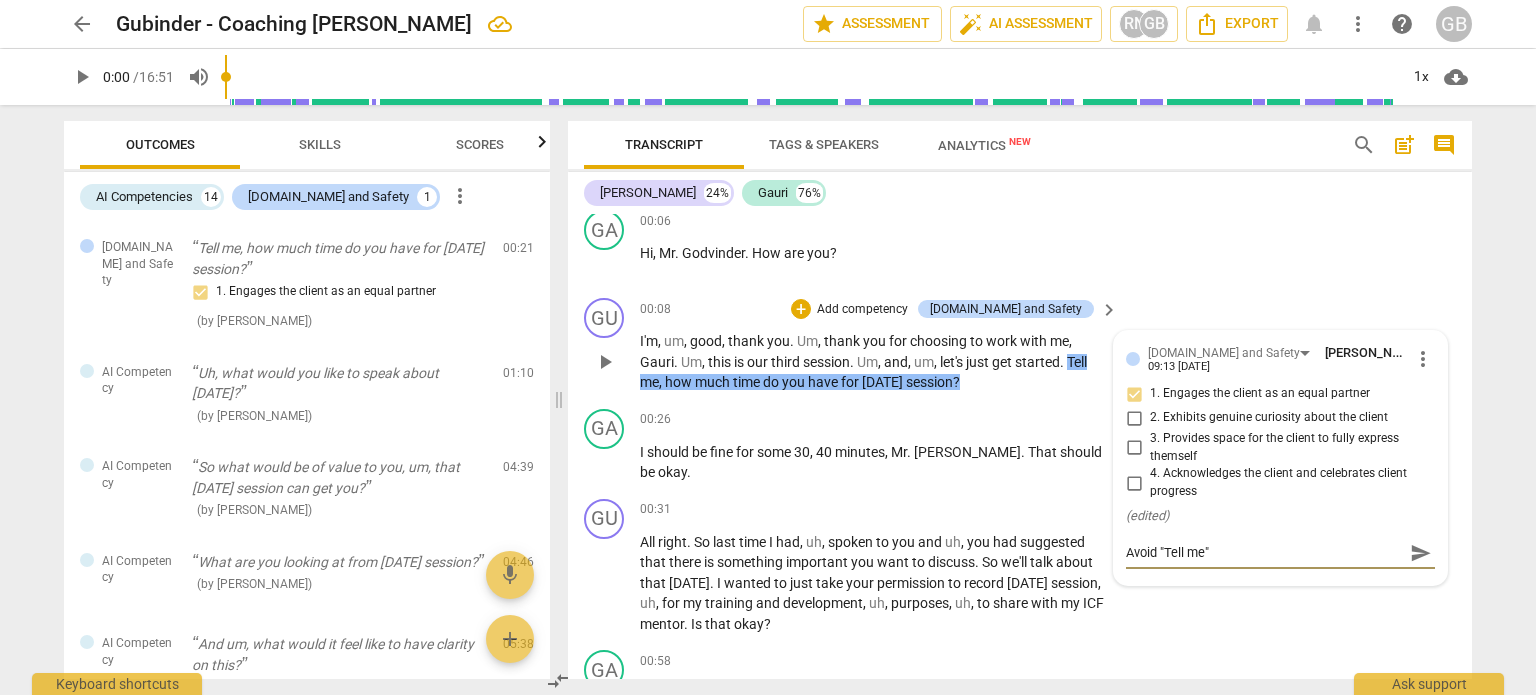 type on "Avoid "Tell me"" 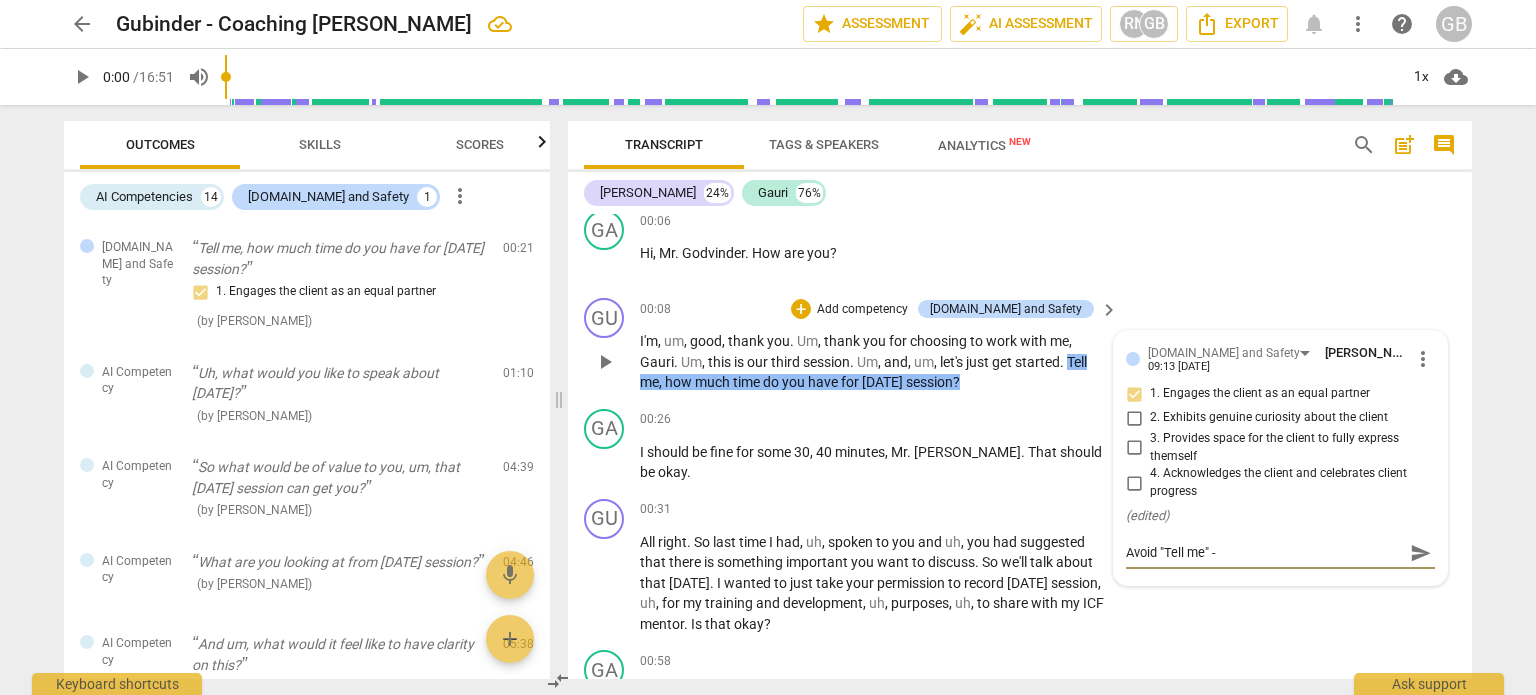 type on "Avoid "Tell me" -" 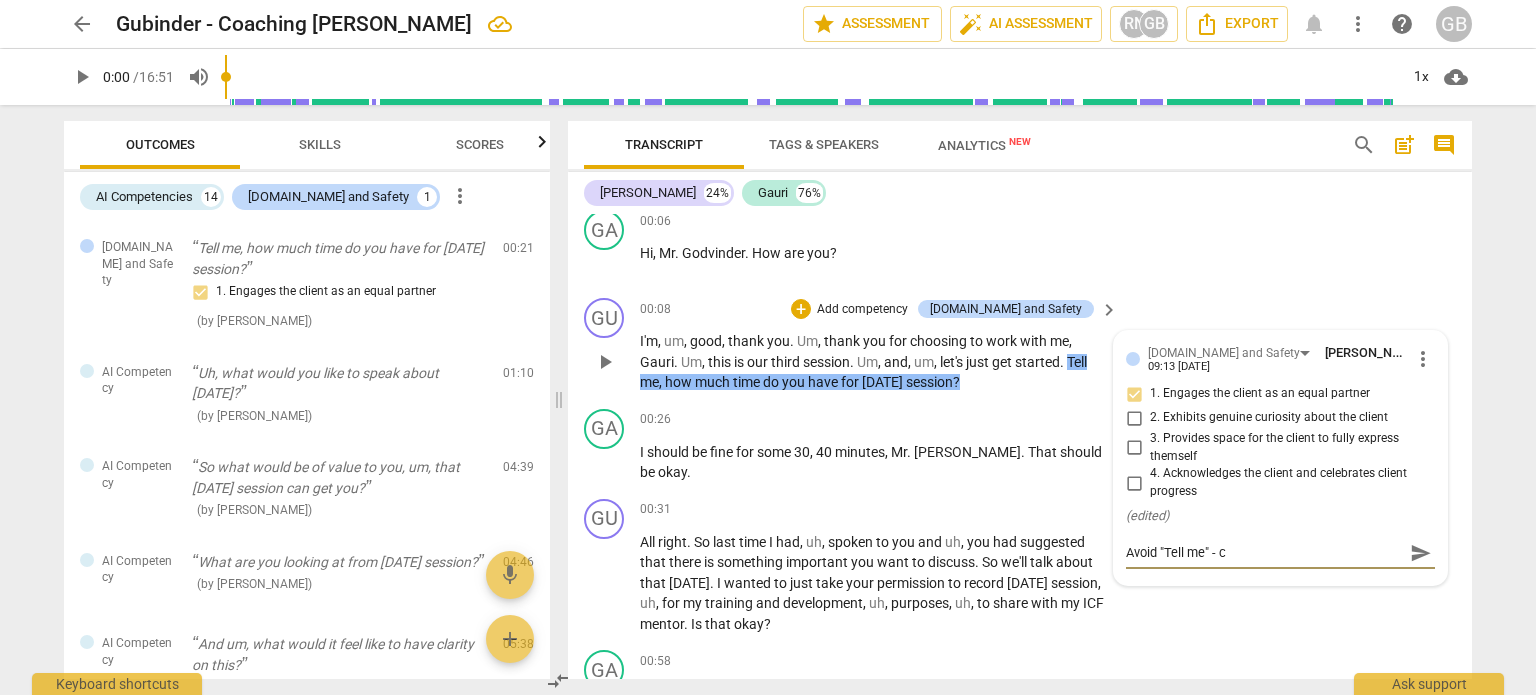 type on "Avoid "Tell me" - ca" 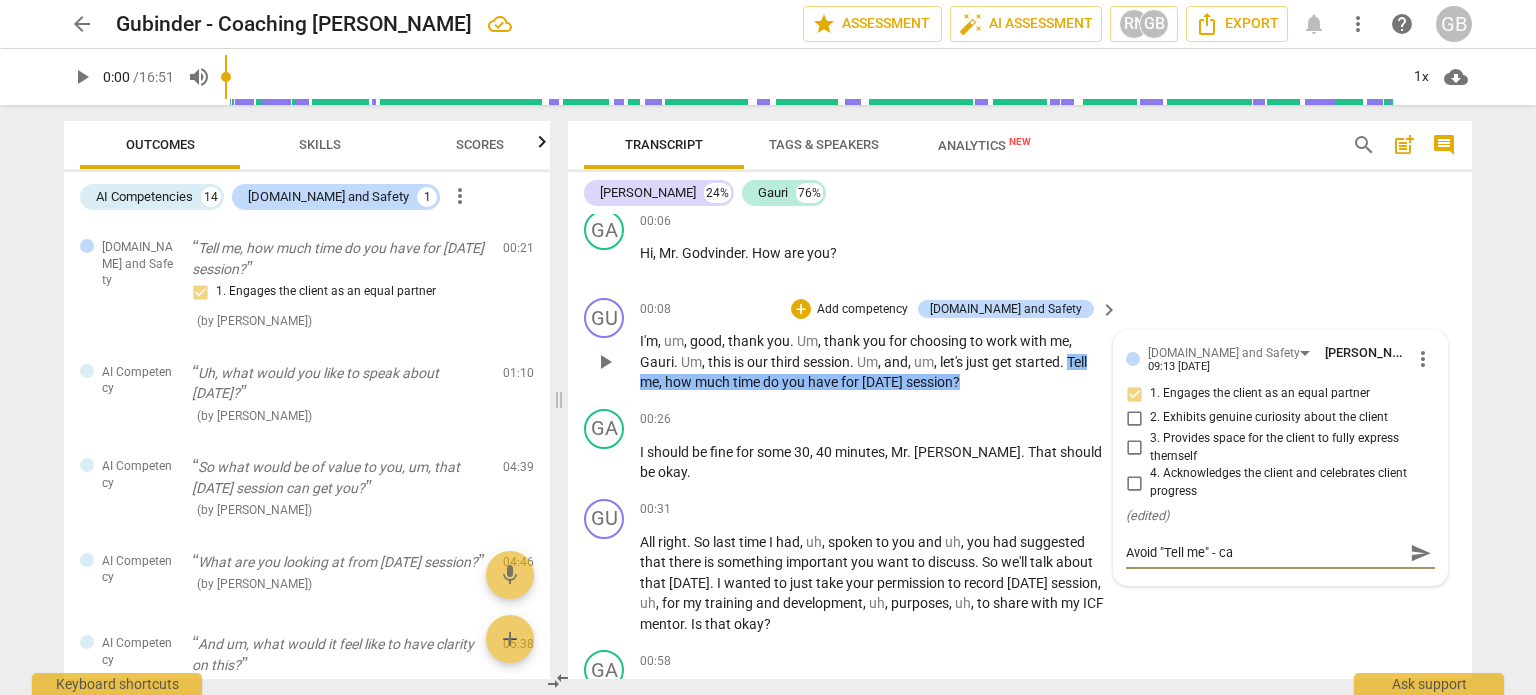 type on "Avoid "Tell me" - can" 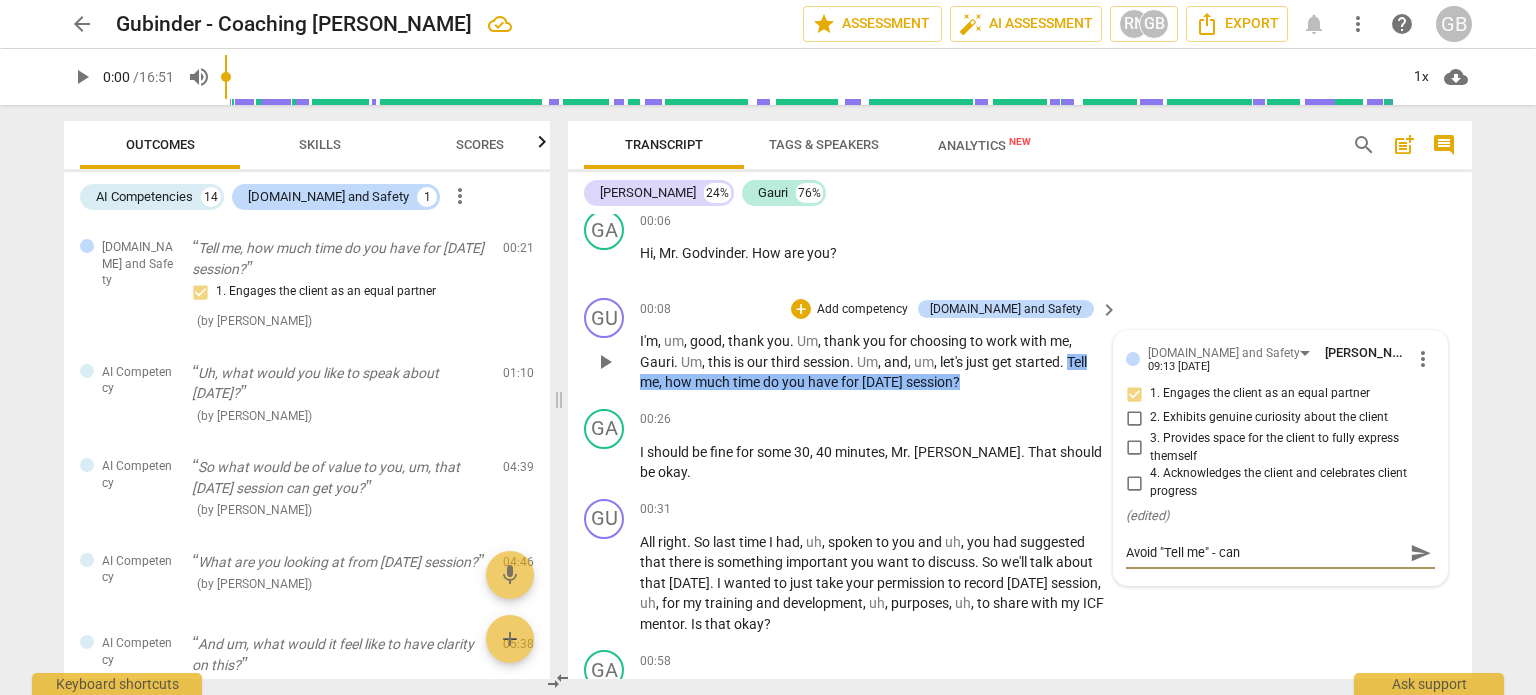type on "Avoid "Tell me" - can" 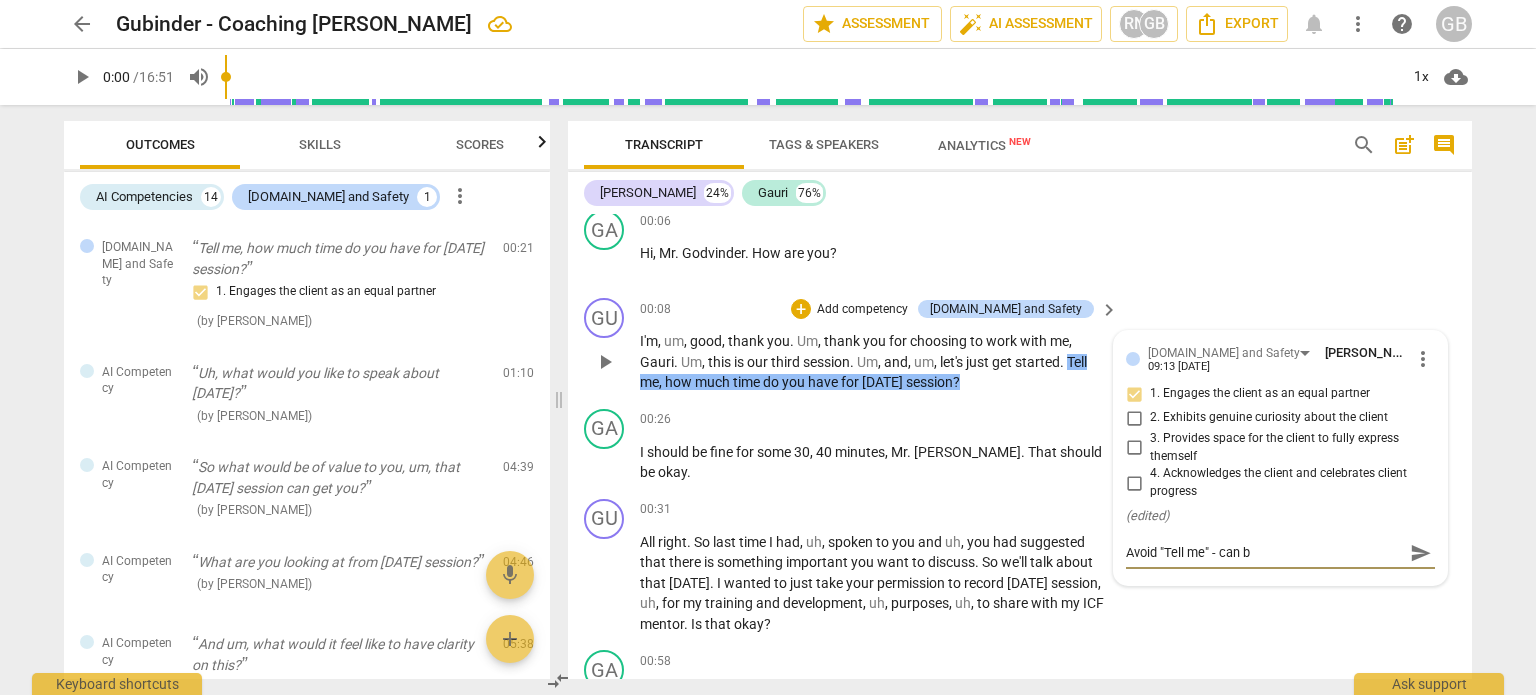 type on "Avoid "Tell me" - can be" 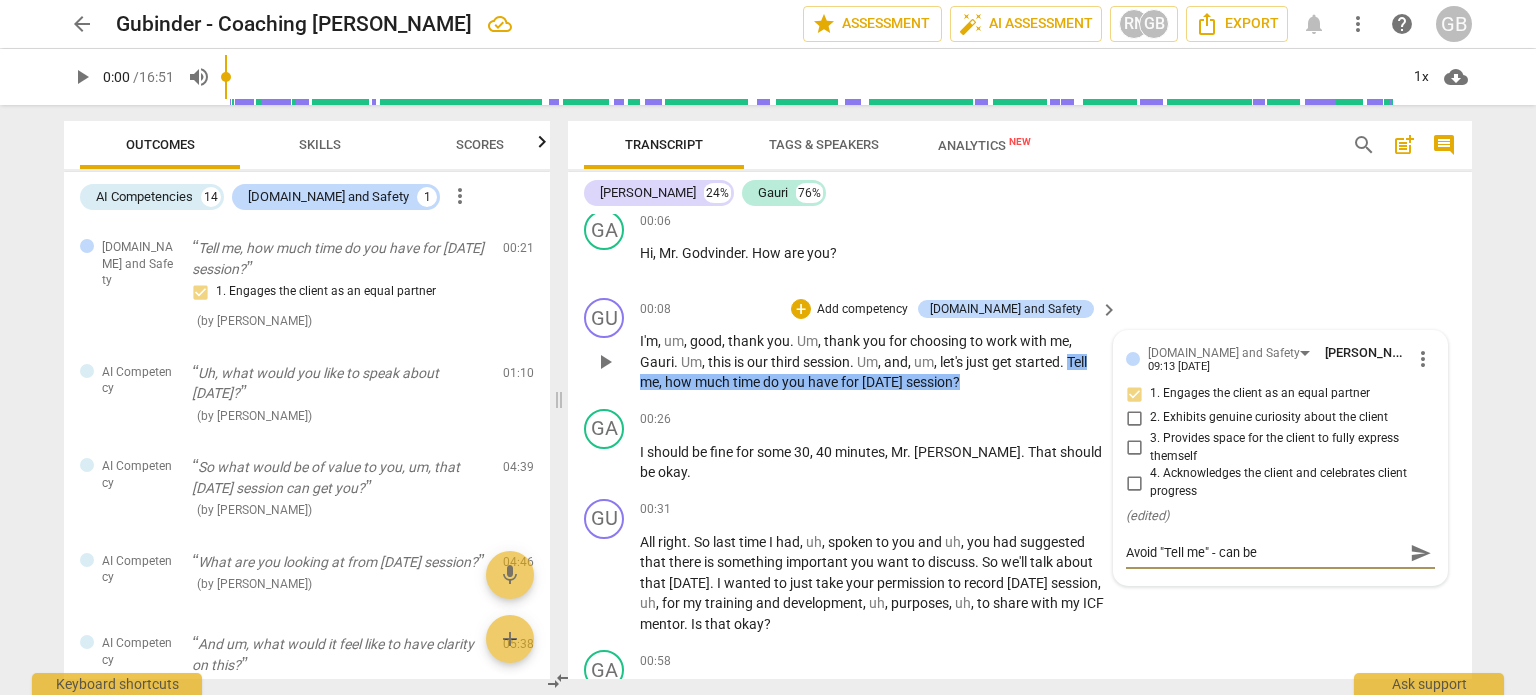 type on "Avoid "Tell me" - can be" 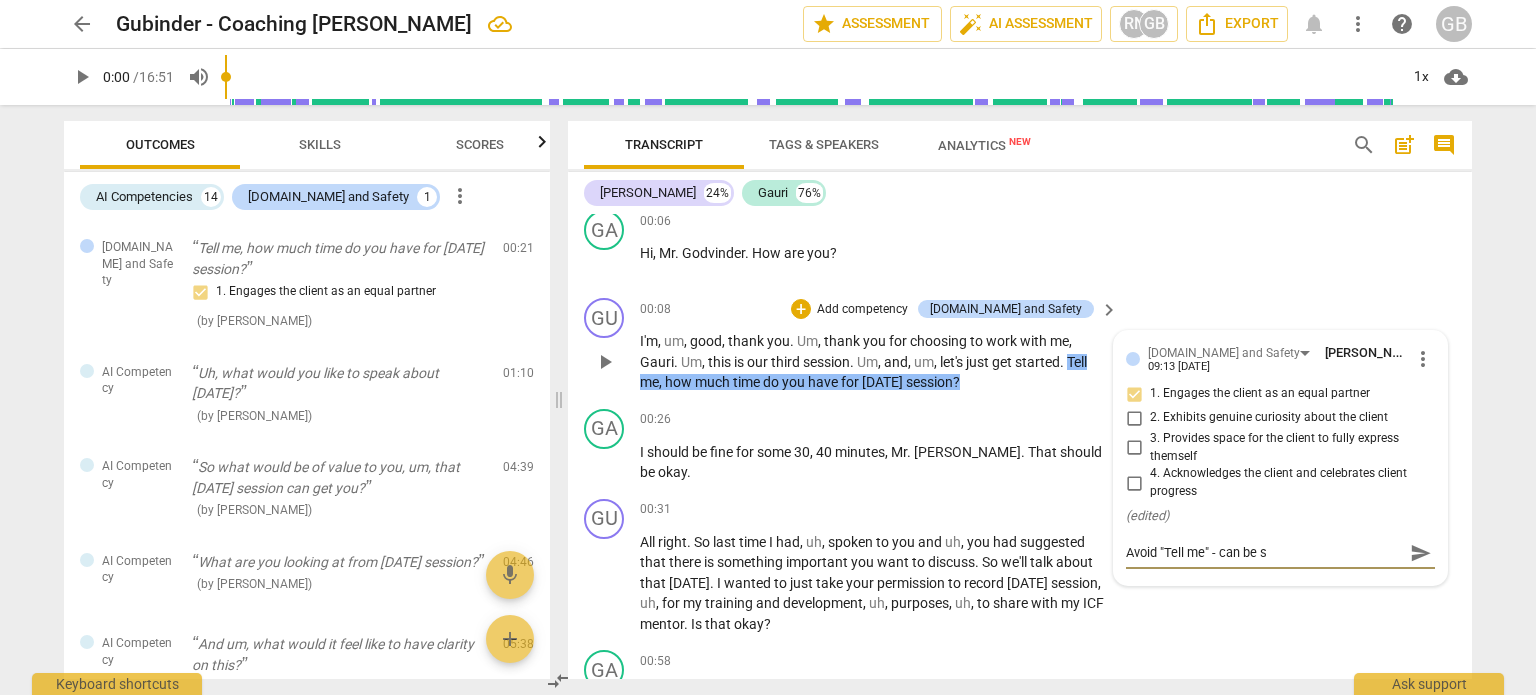 type on "Avoid "Tell me" - can be se" 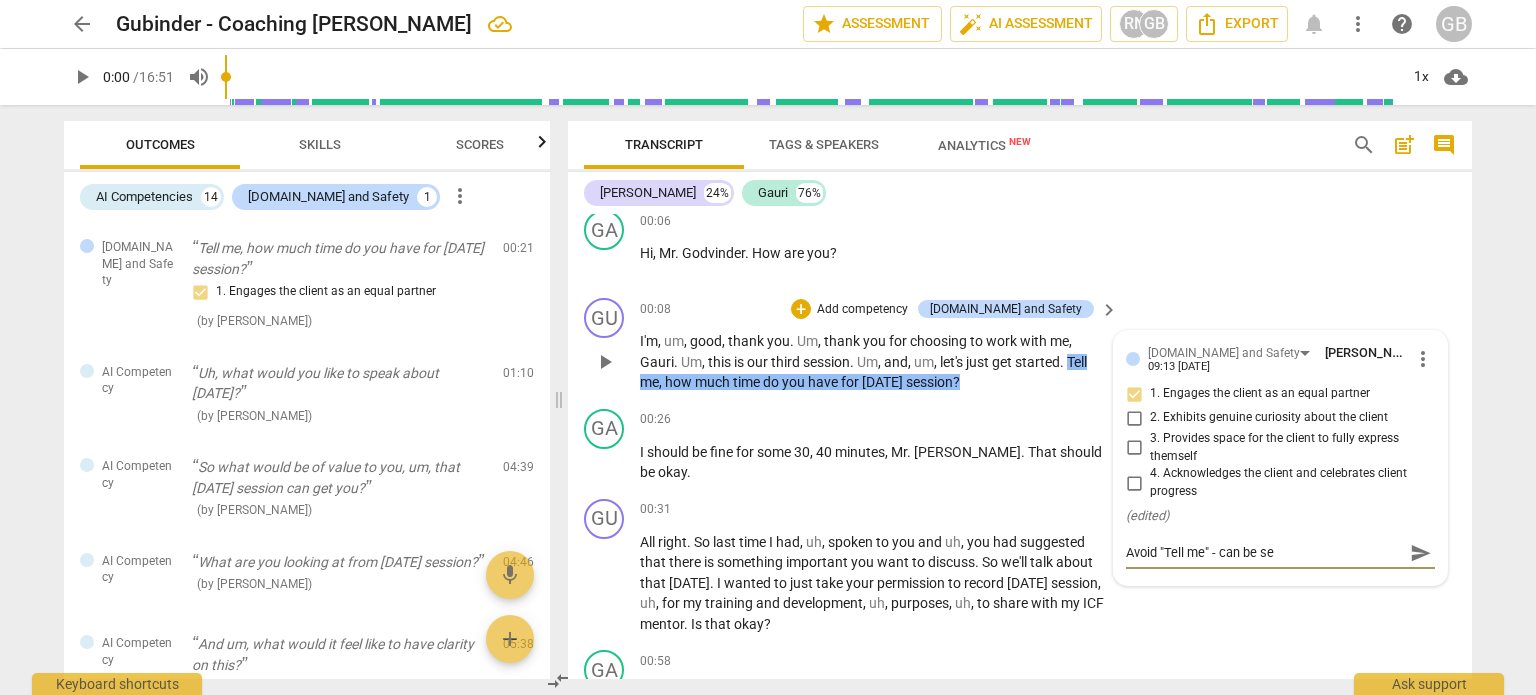 type on "Avoid "Tell me" - can be see" 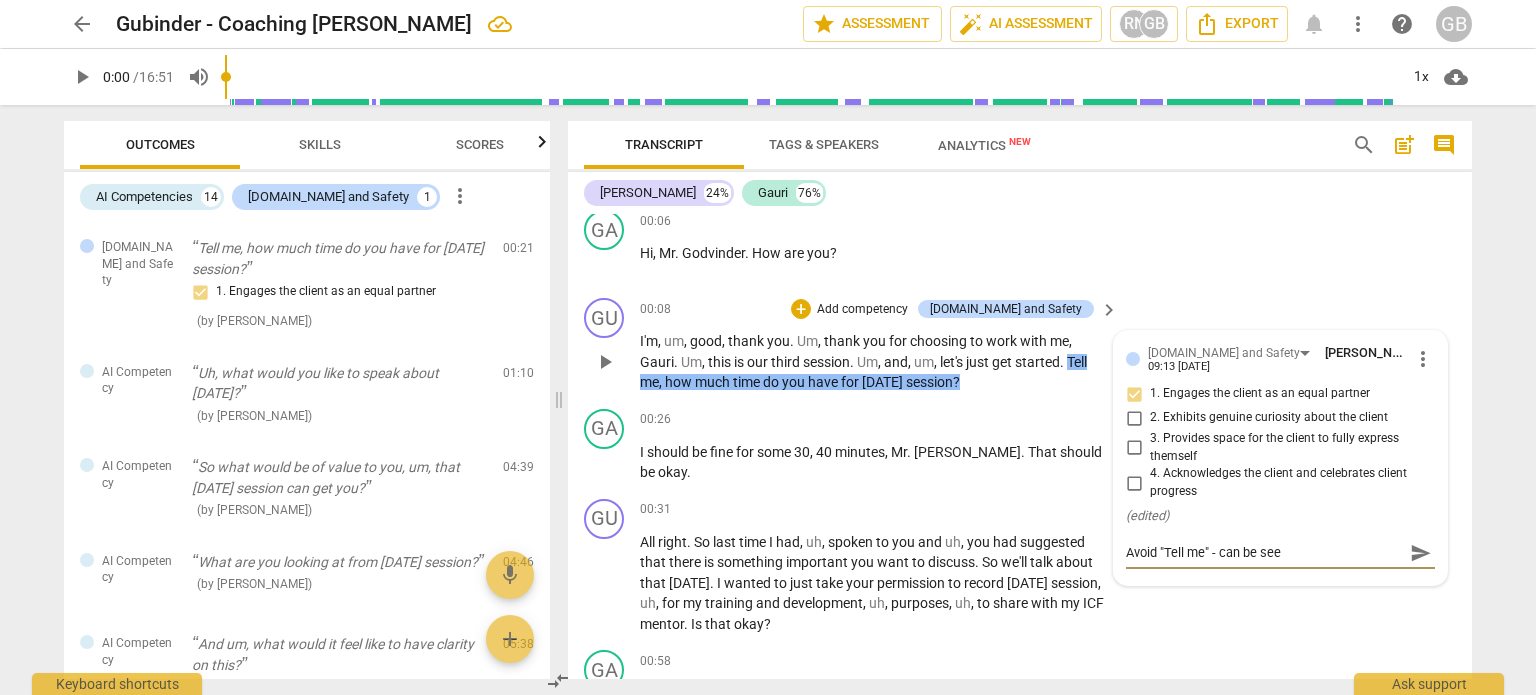 type on "Avoid "Tell me" - can be seen" 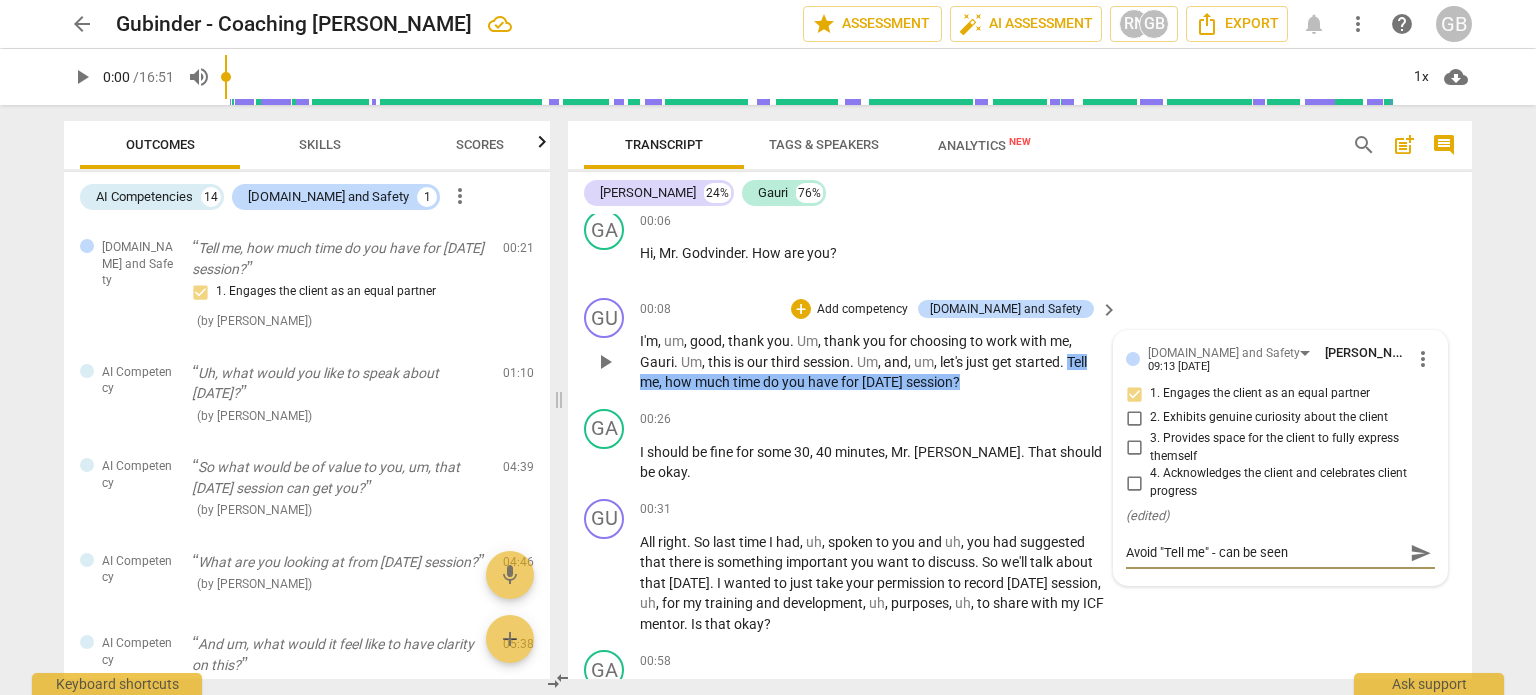 type on "Avoid "Tell me" - can be seen" 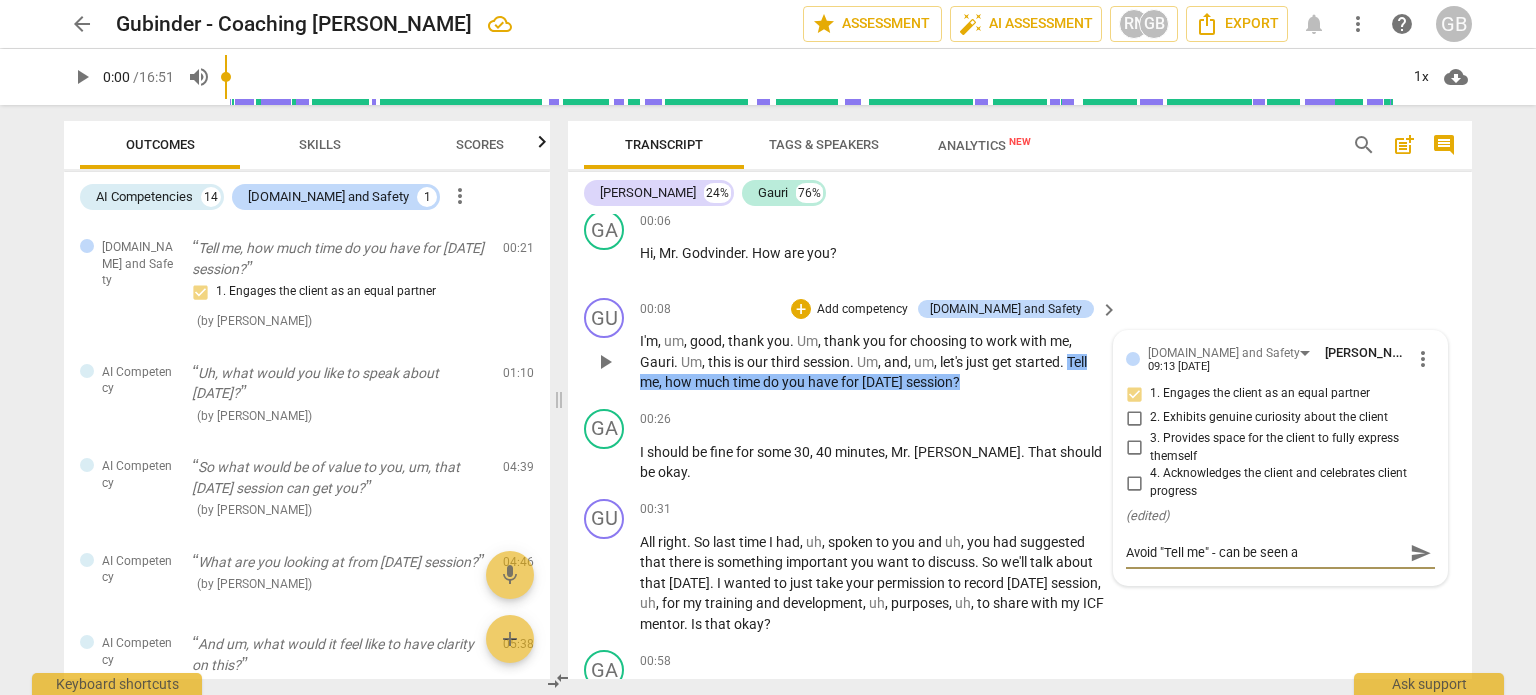 type on "Avoid "Tell me" - can be seen as" 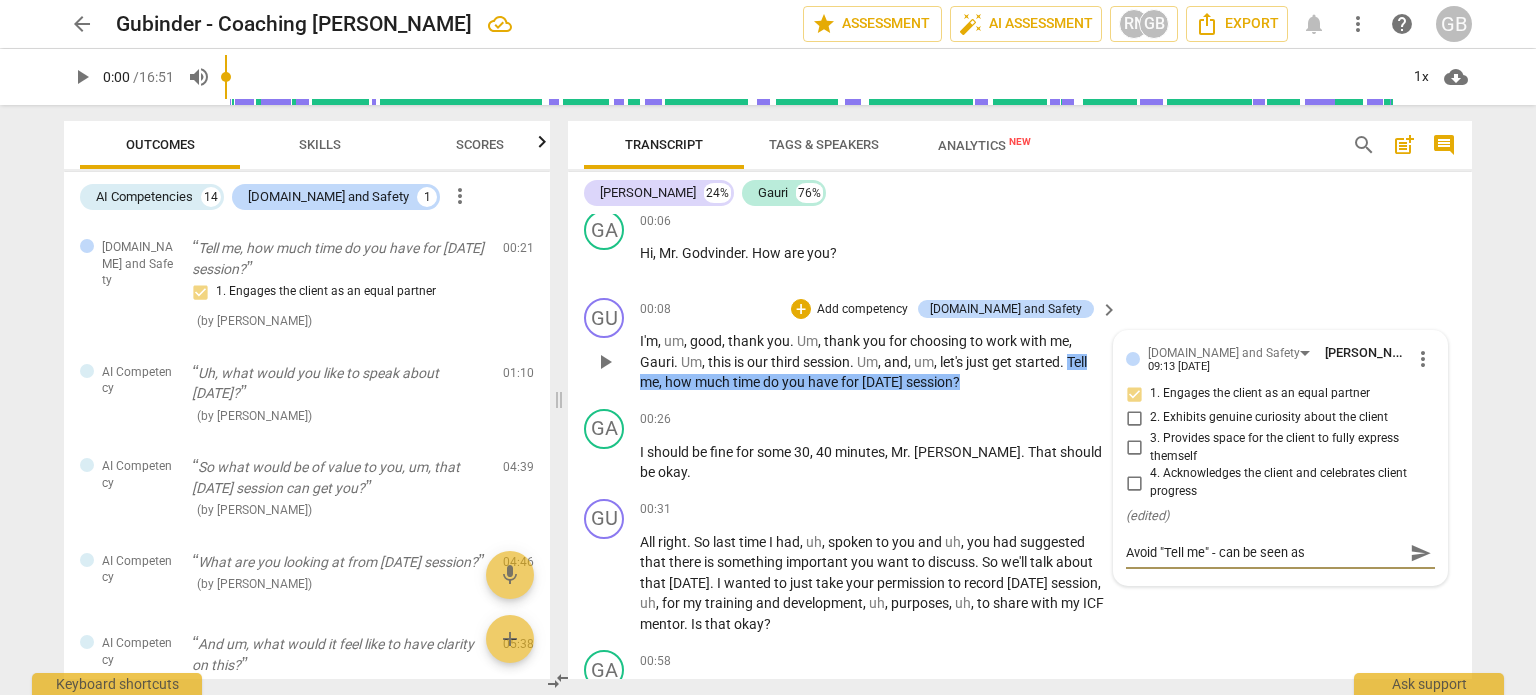 type on "Avoid "Tell me" - can be seen as" 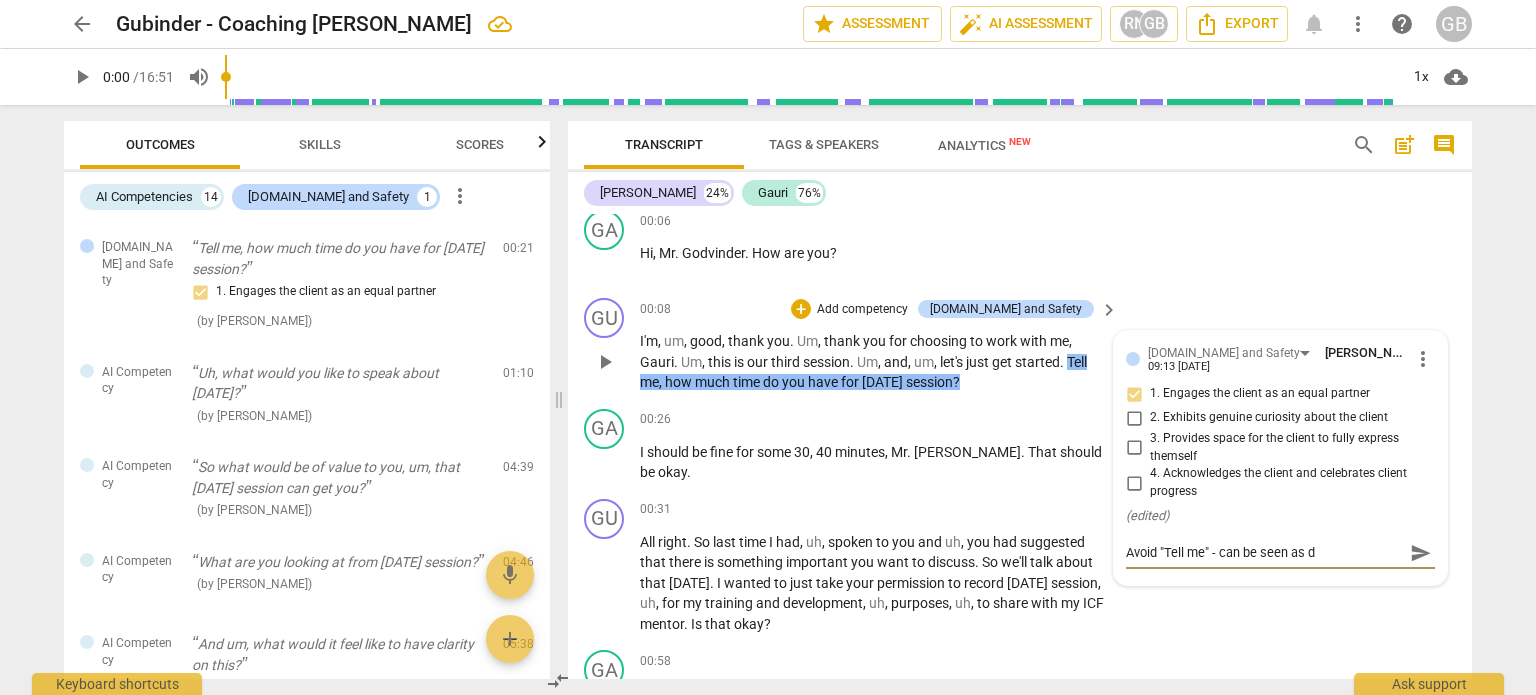 type on "Avoid "Tell me" - can be seen as di" 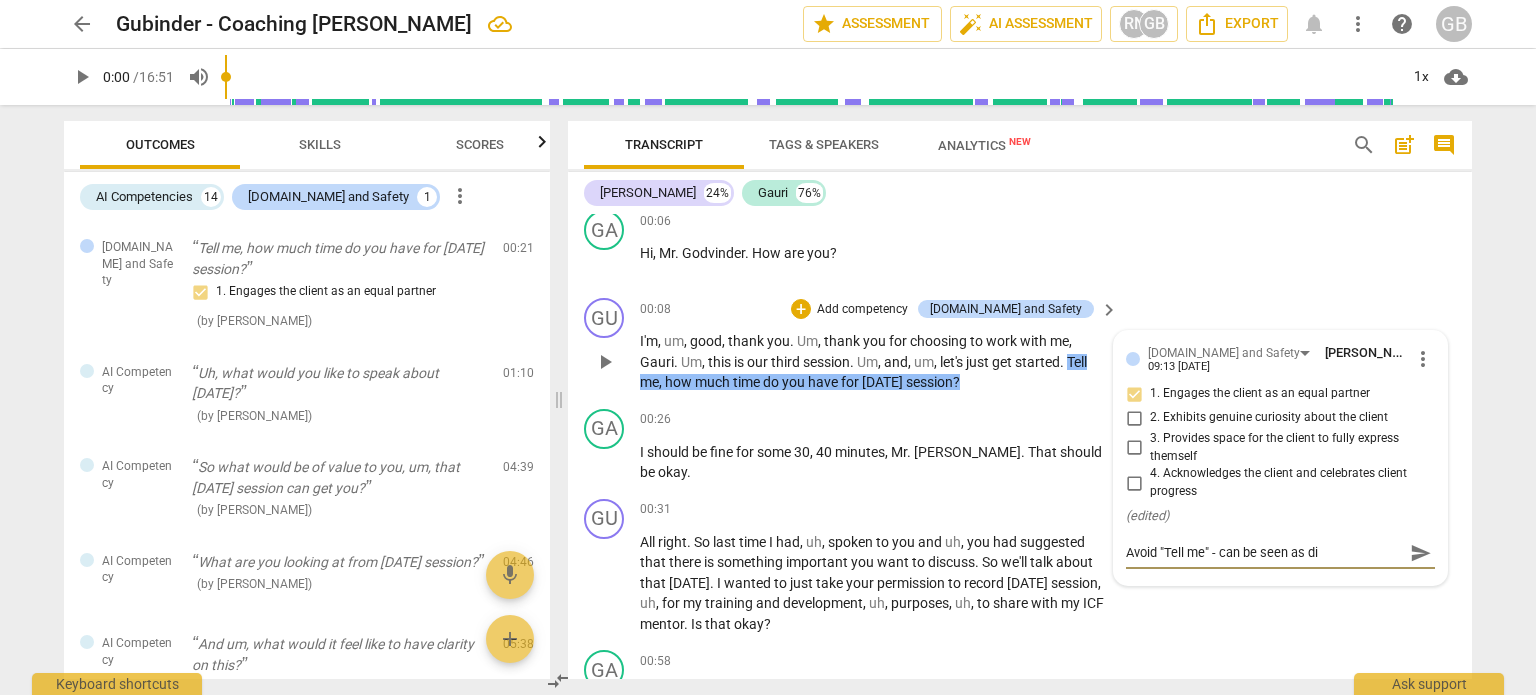 type on "Avoid "Tell me" - can be seen as dir" 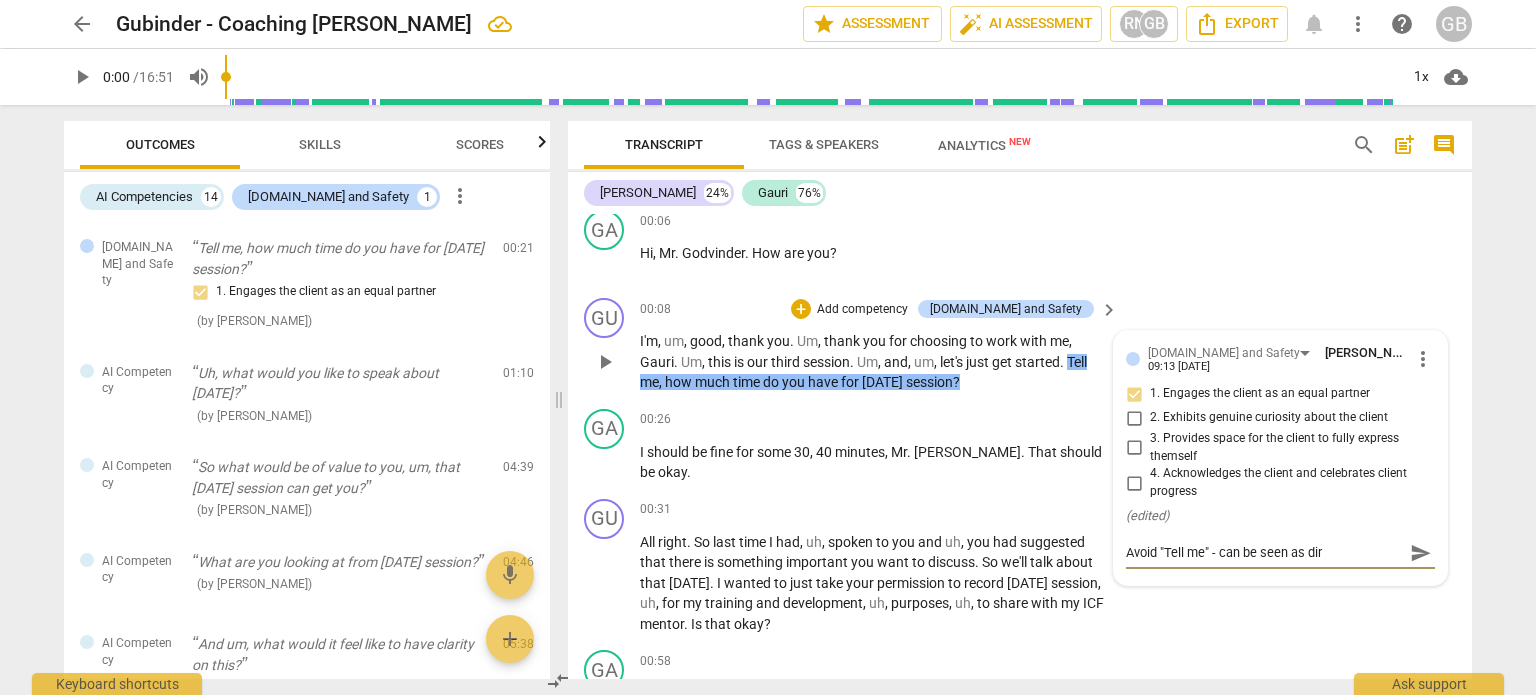 type on "Avoid "Tell me" - can be seen as dire" 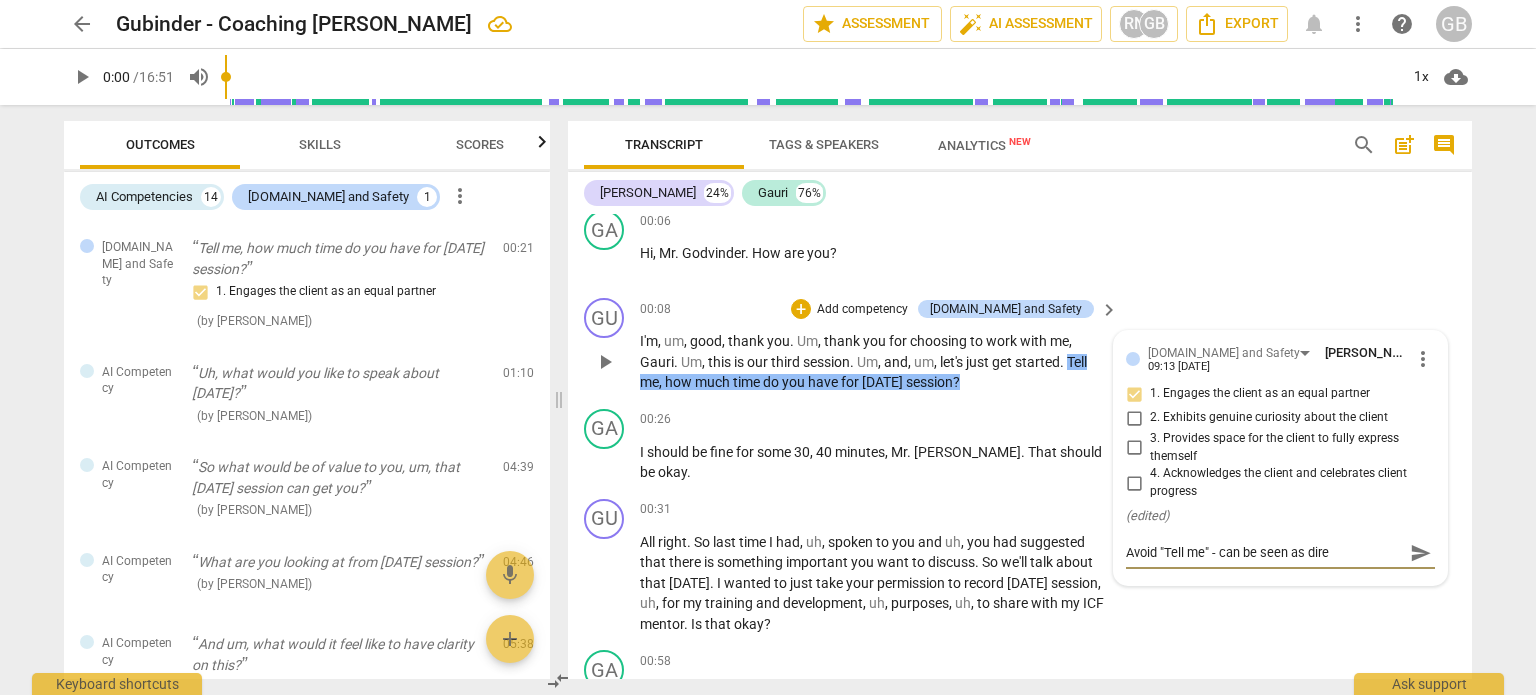 type on "Avoid "Tell me" - can be seen as direc" 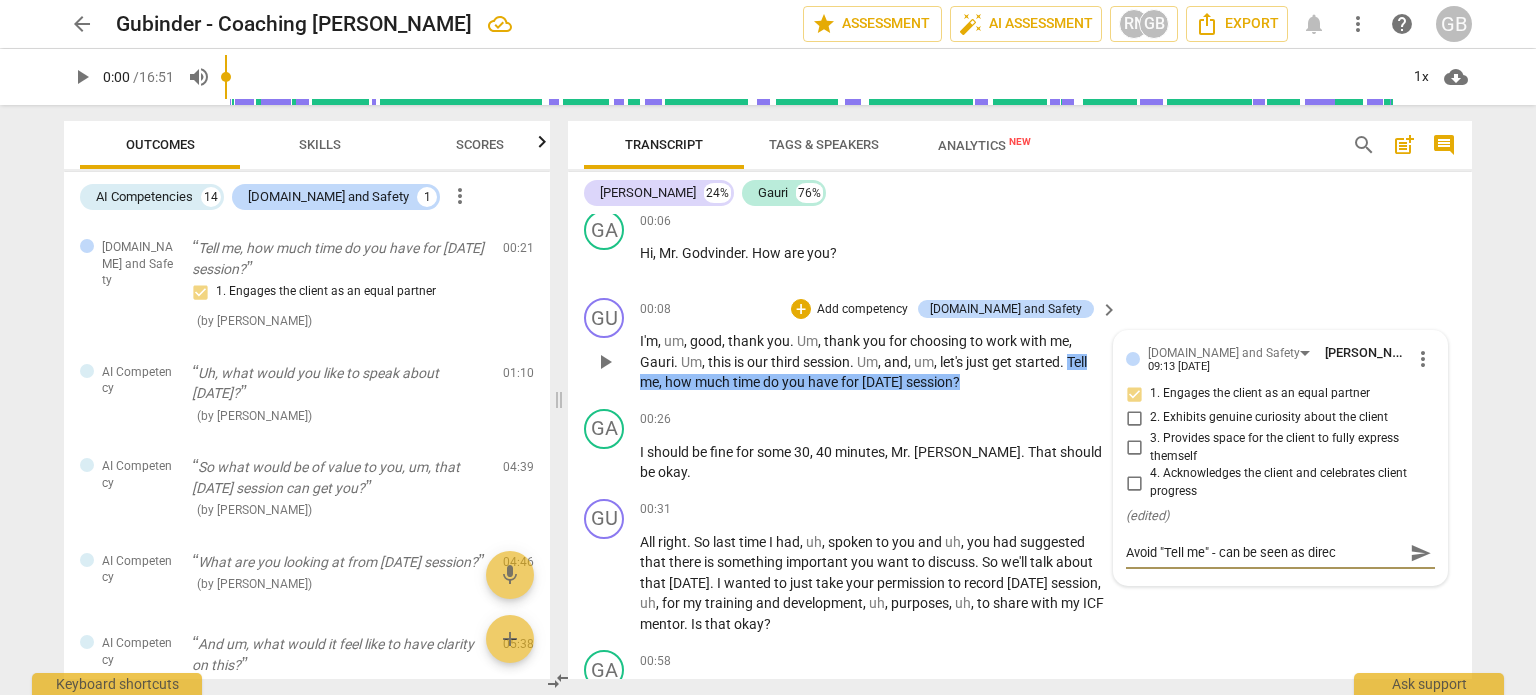 type on "Avoid "Tell me" - can be seen as direct" 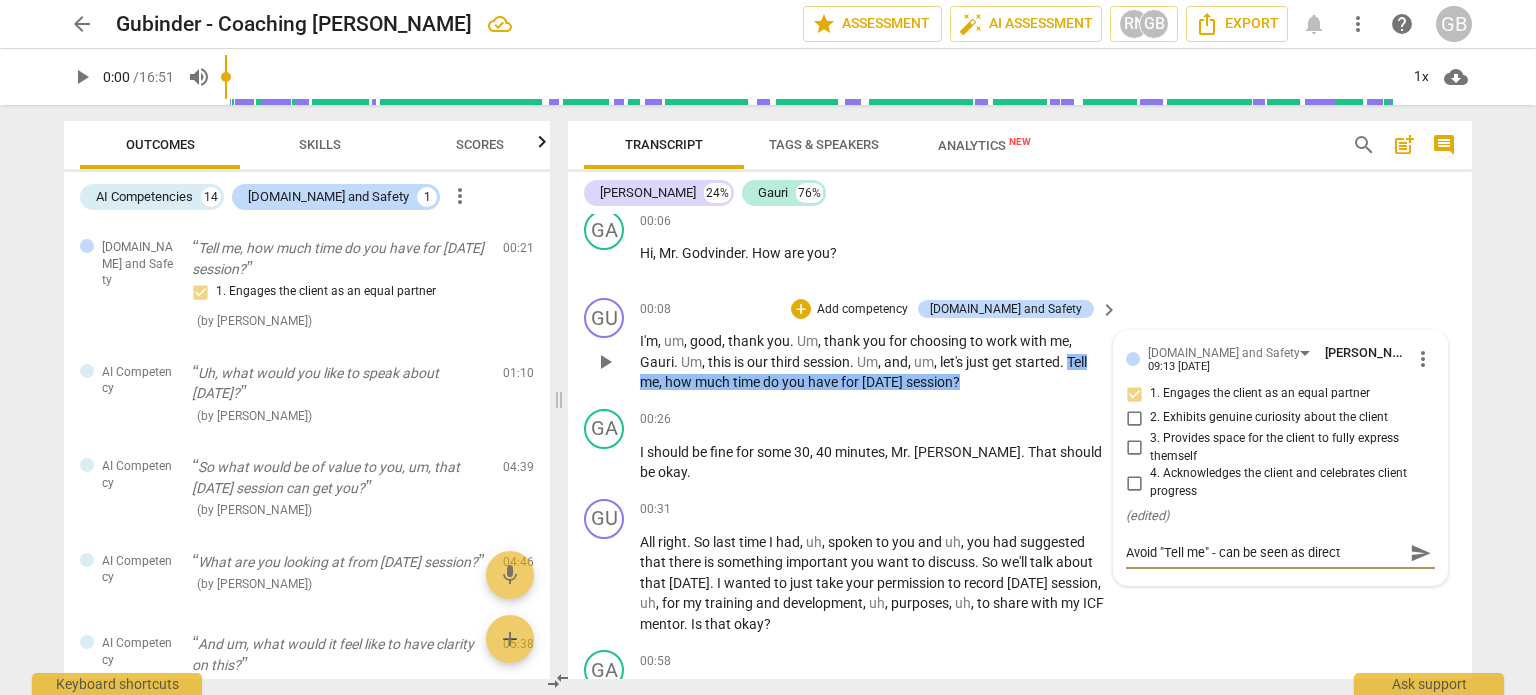 type on "Avoid "Tell me" - can be seen as directi" 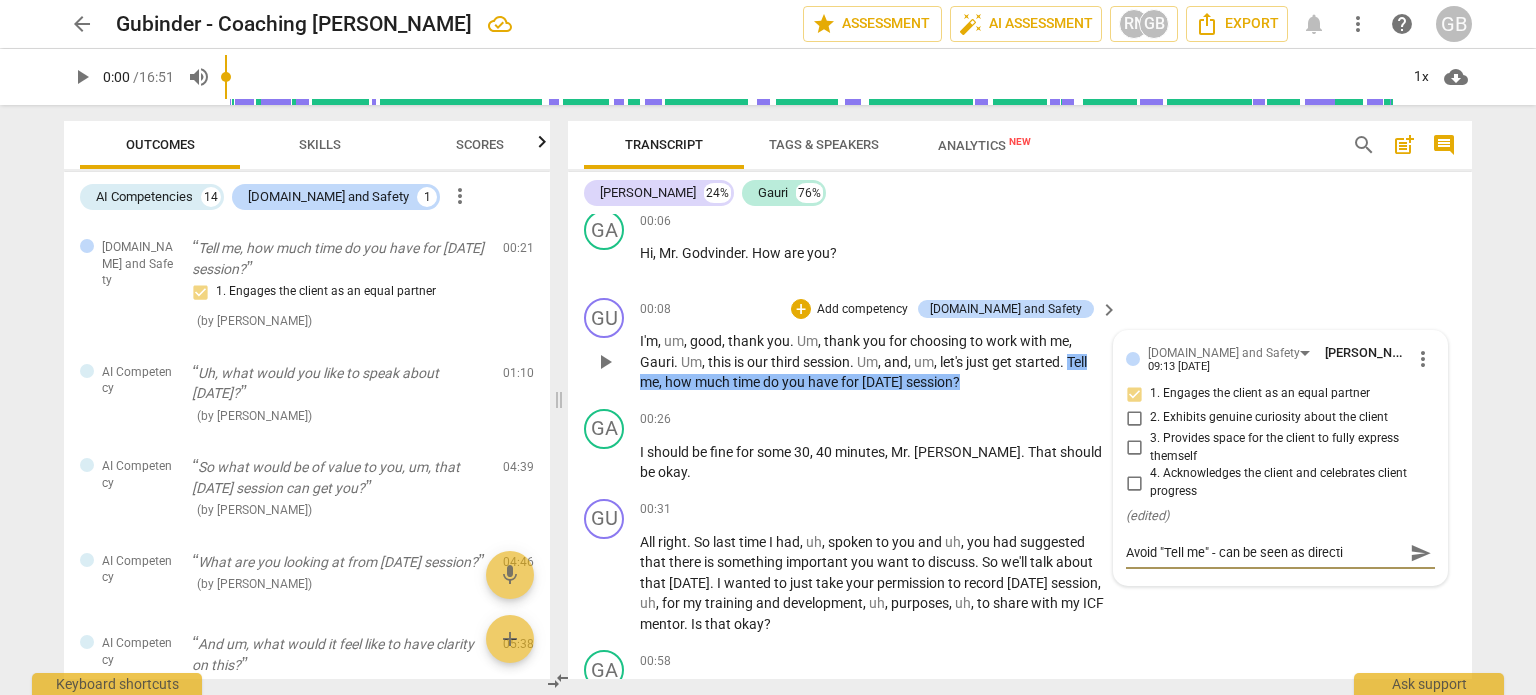 type on "Avoid "Tell me" - can be seen as directiv" 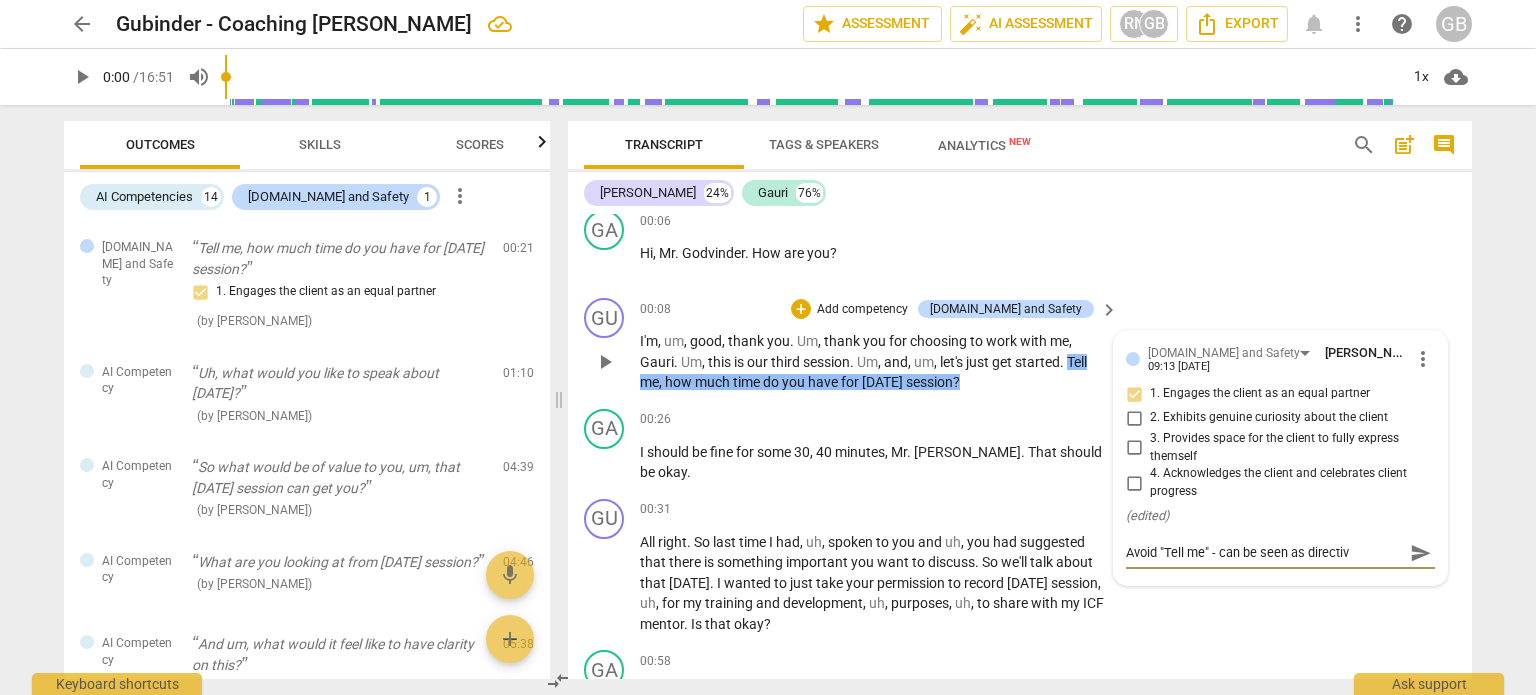 type on "Avoid "Tell me" - can be seen as directive" 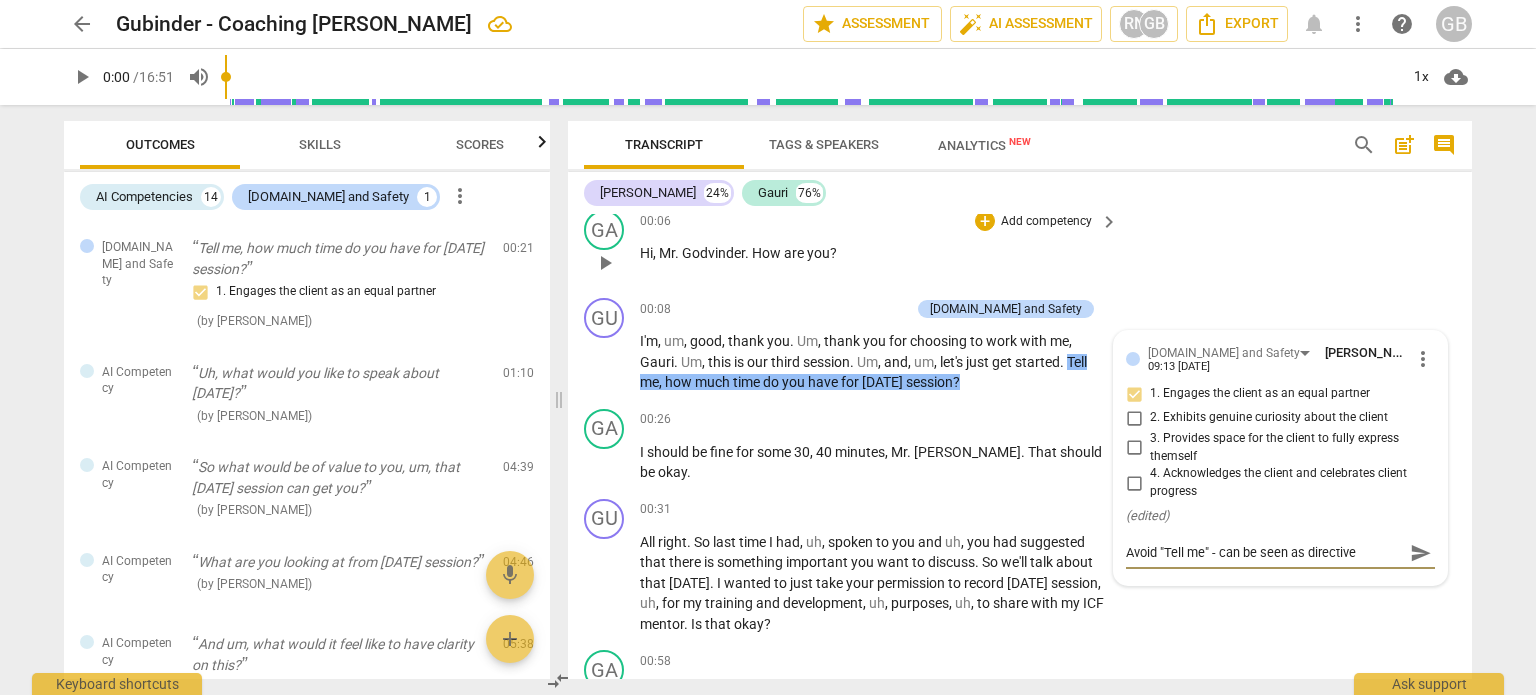 type on "Avoid "Tell me" - can be seen as directive" 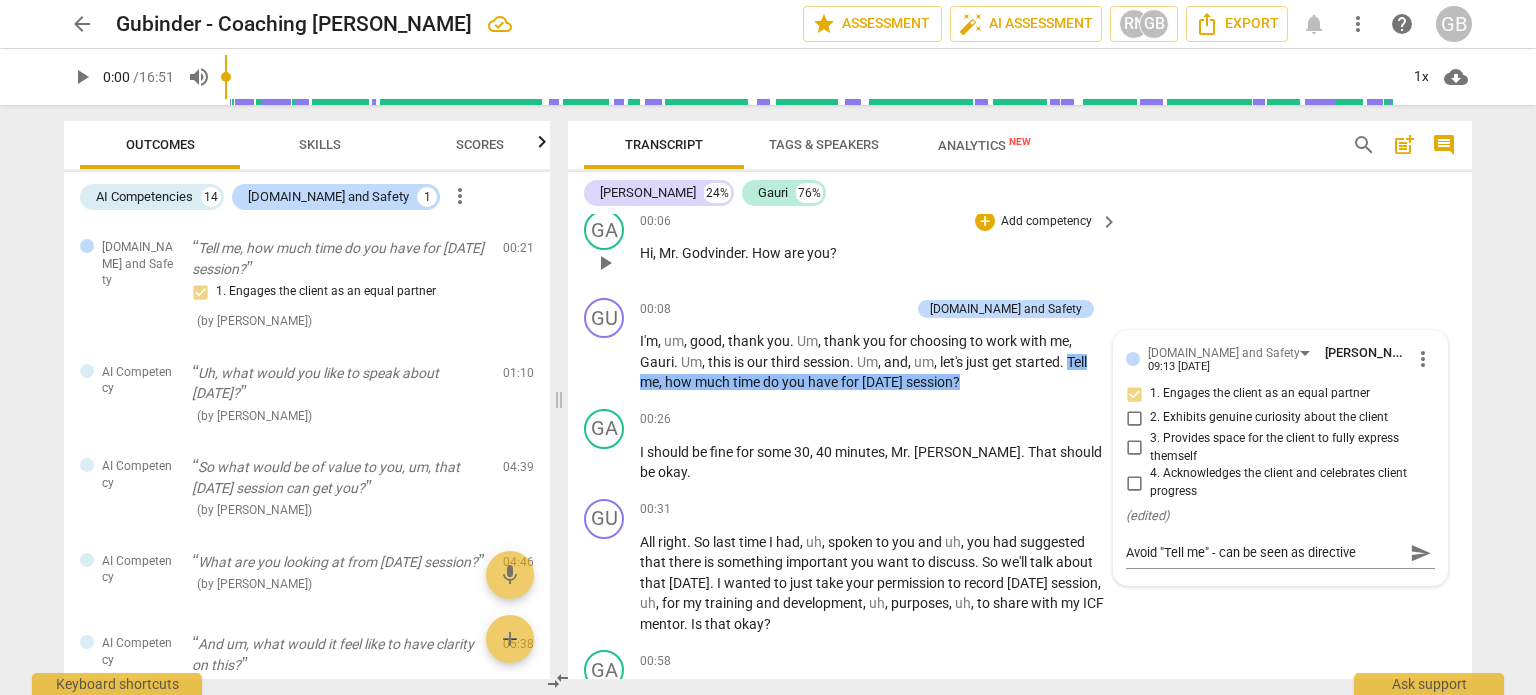 click on "GA play_arrow pause 00:06 + Add competency keyboard_arrow_right Hi ,   Mr .   Godvinder .   How   are   you ?" at bounding box center (1020, 246) 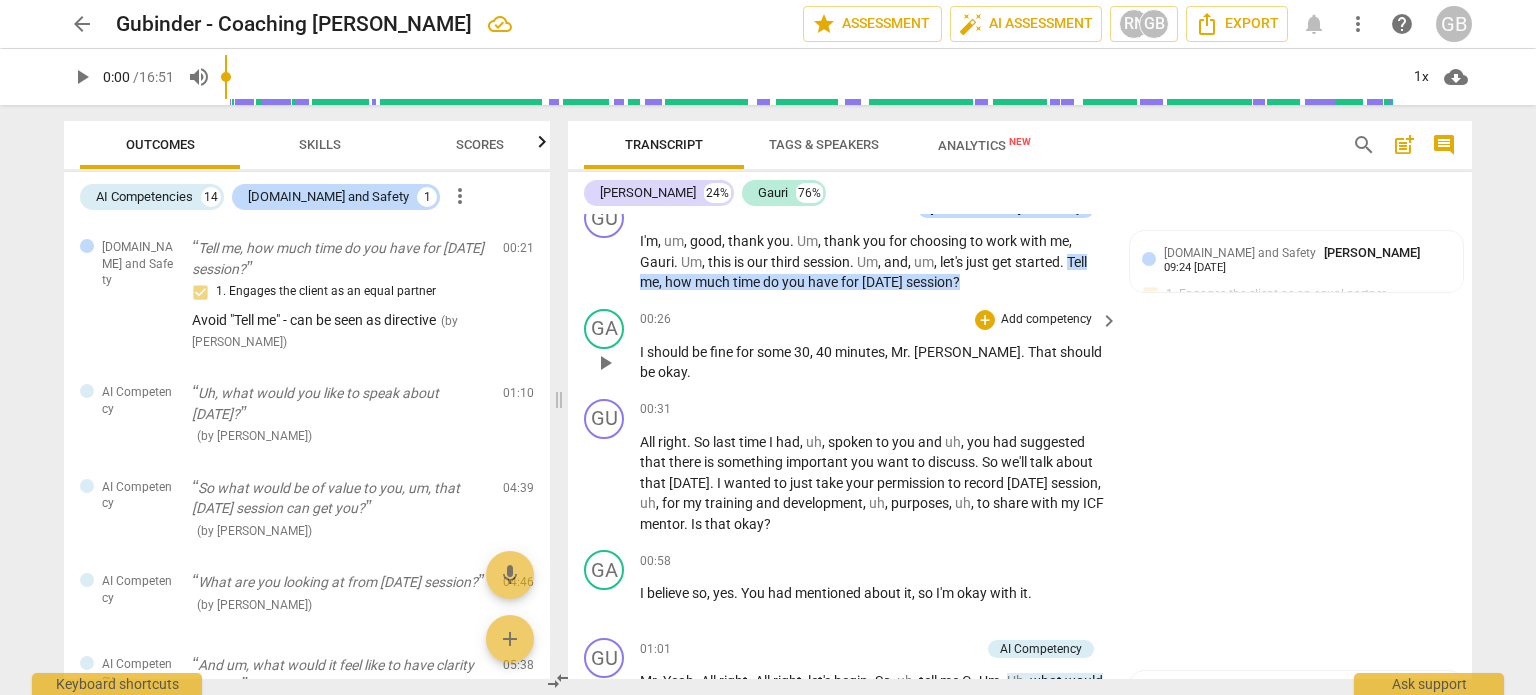 scroll, scrollTop: 300, scrollLeft: 0, axis: vertical 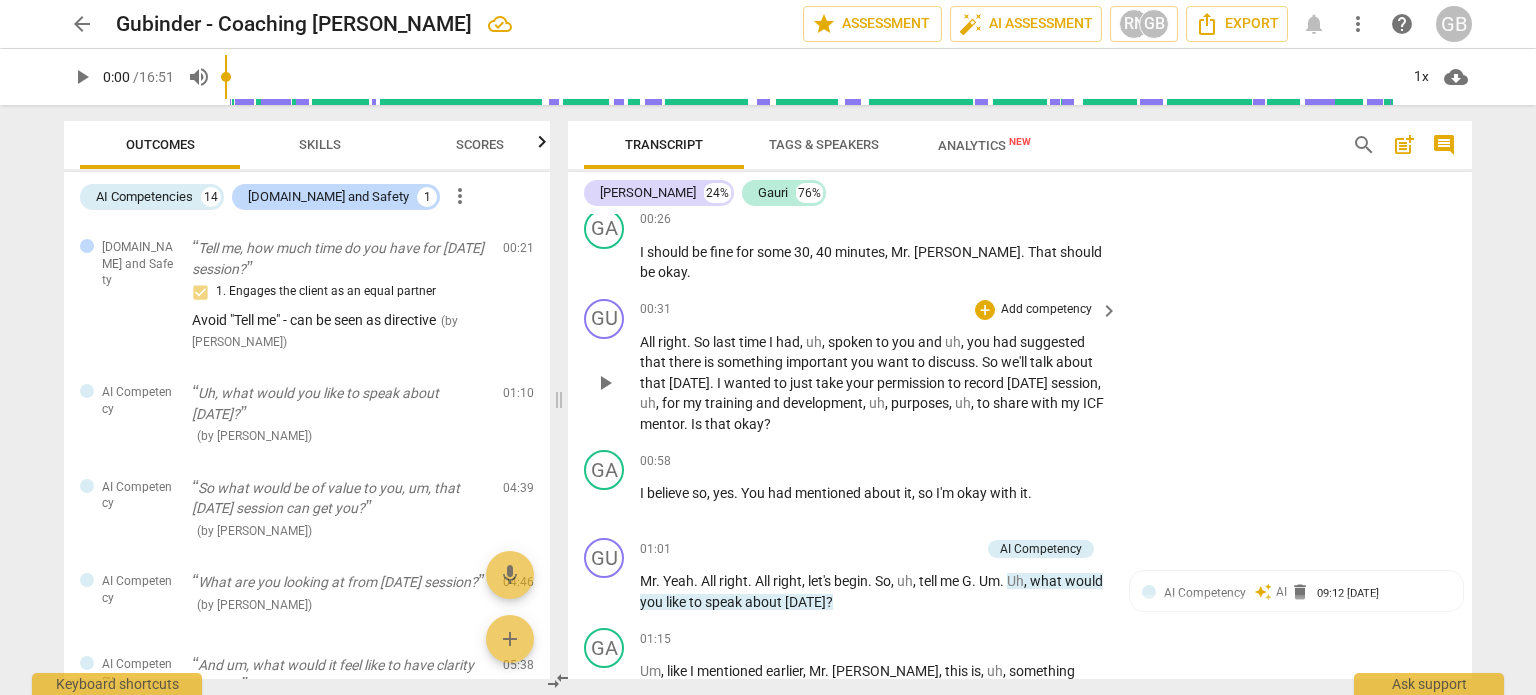 drag, startPoint x: 987, startPoint y: 358, endPoint x: 978, endPoint y: 380, distance: 23.769728 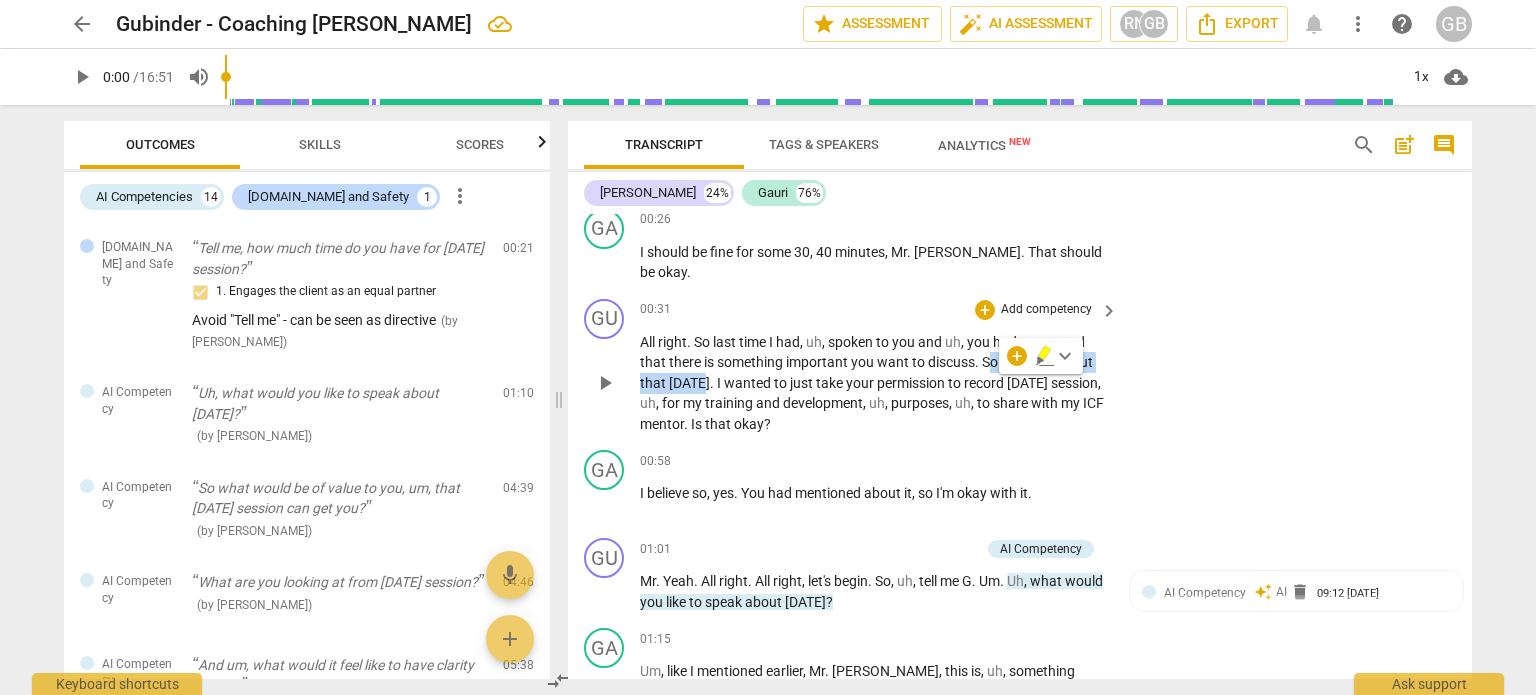 click on "." at bounding box center [713, 383] 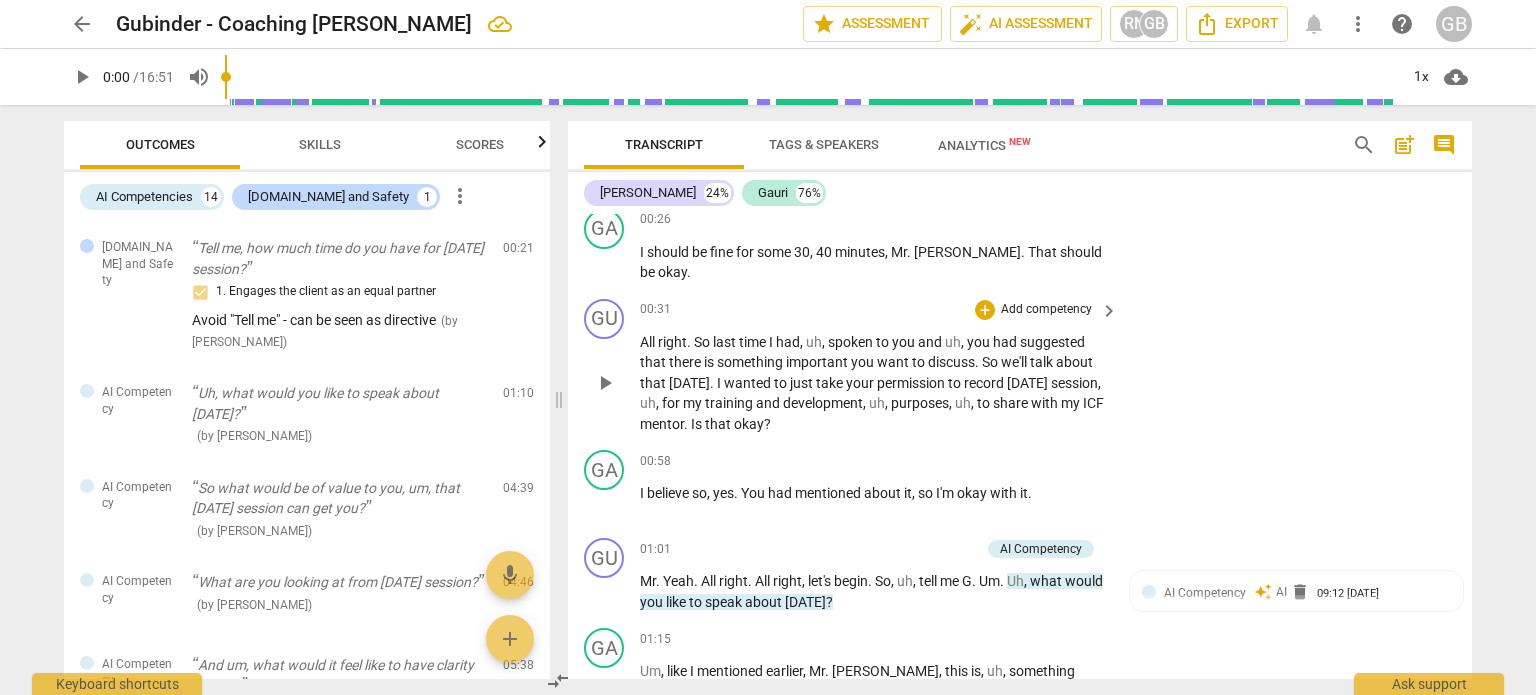 click on "." at bounding box center (978, 362) 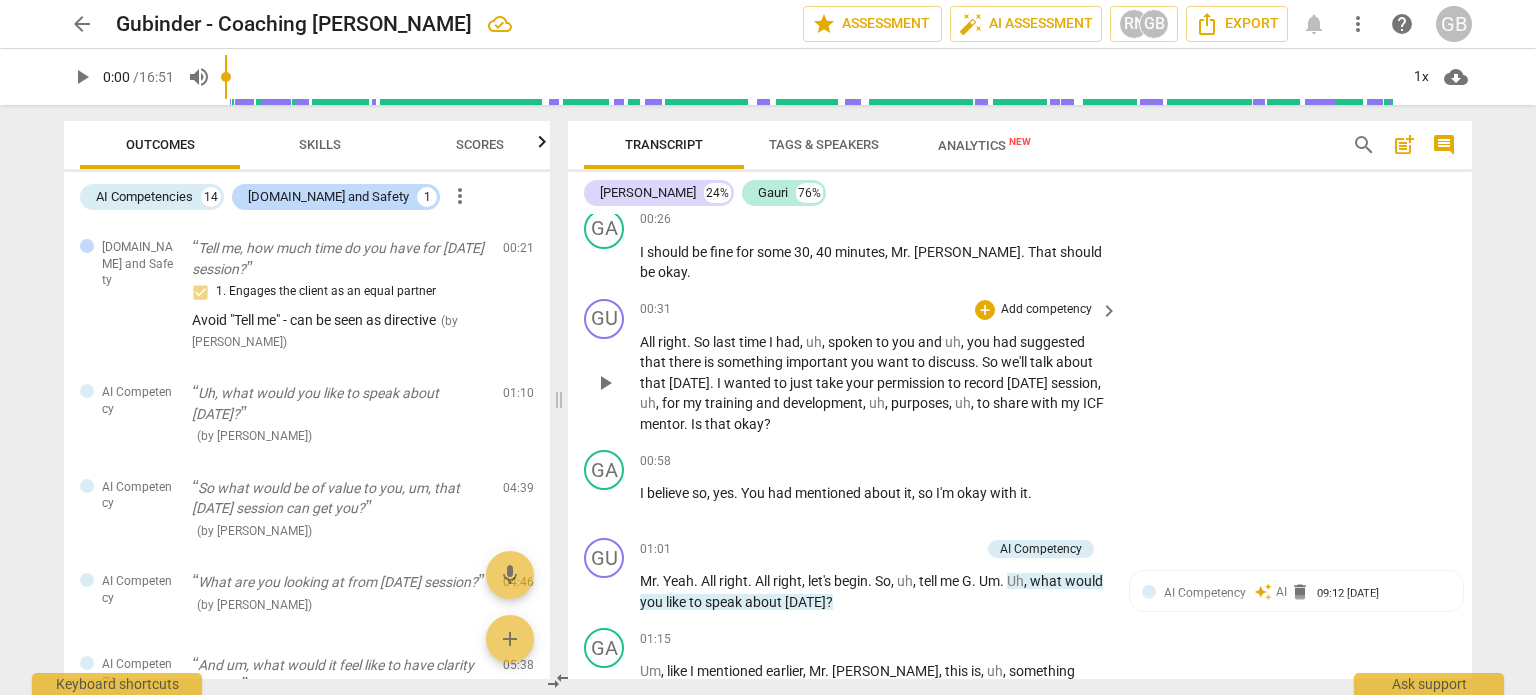 click on "So" at bounding box center [991, 362] 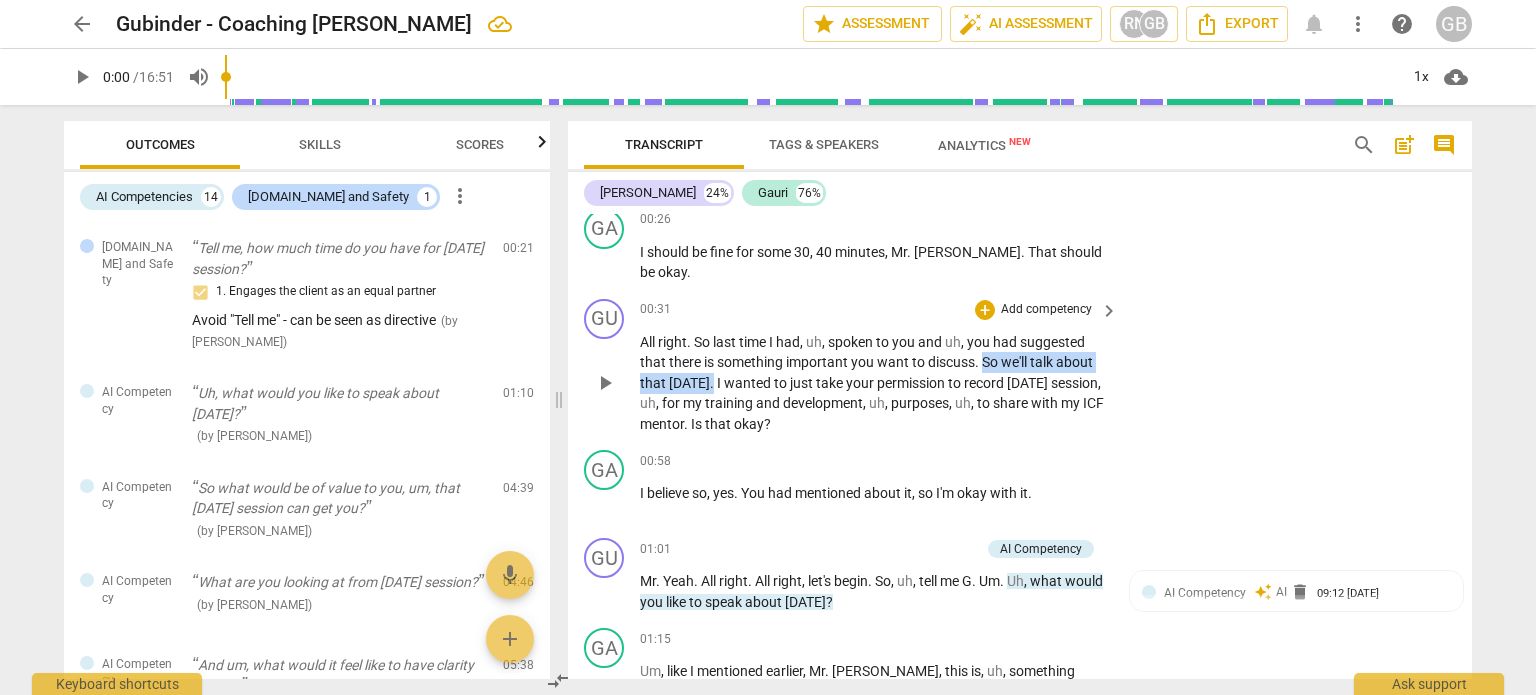 click on "." at bounding box center (713, 383) 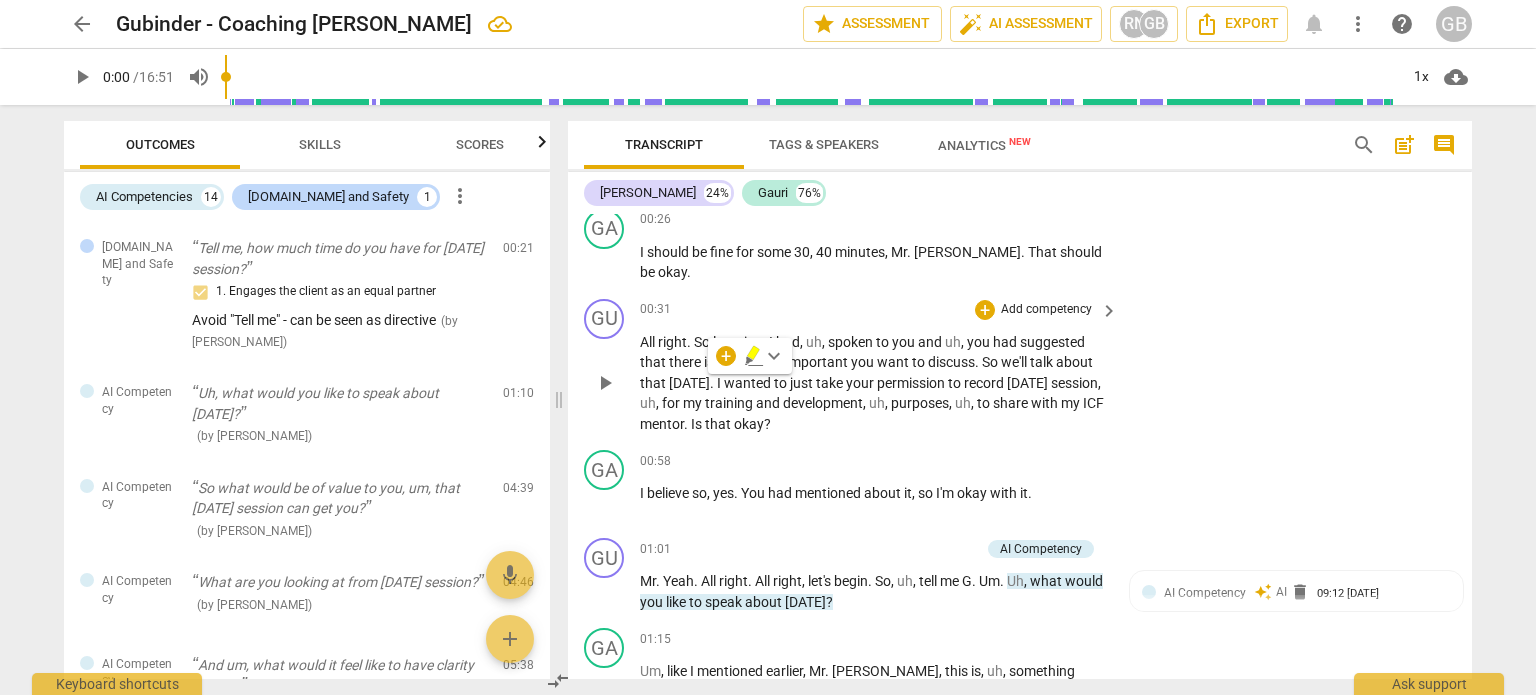 click on "my" at bounding box center [694, 403] 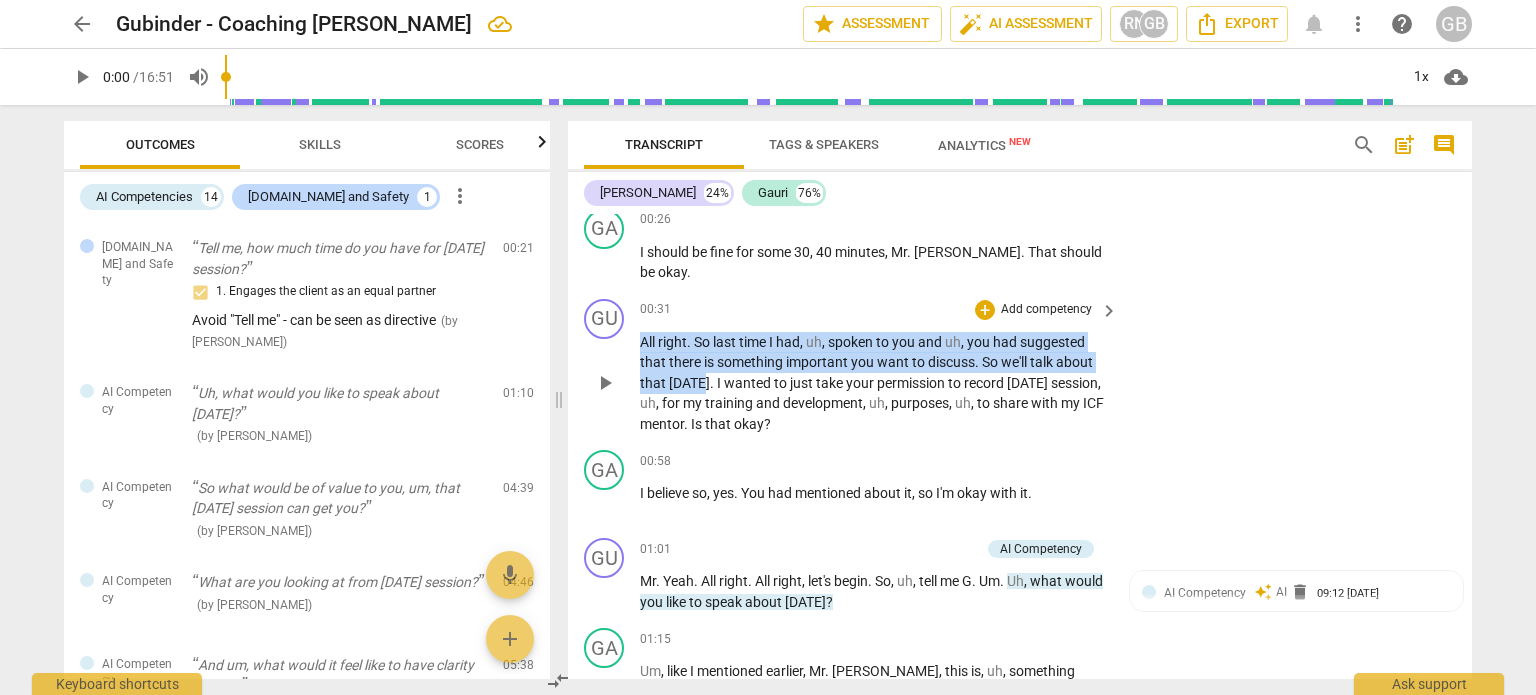 drag, startPoint x: 699, startPoint y: 383, endPoint x: 639, endPoint y: 345, distance: 71.021126 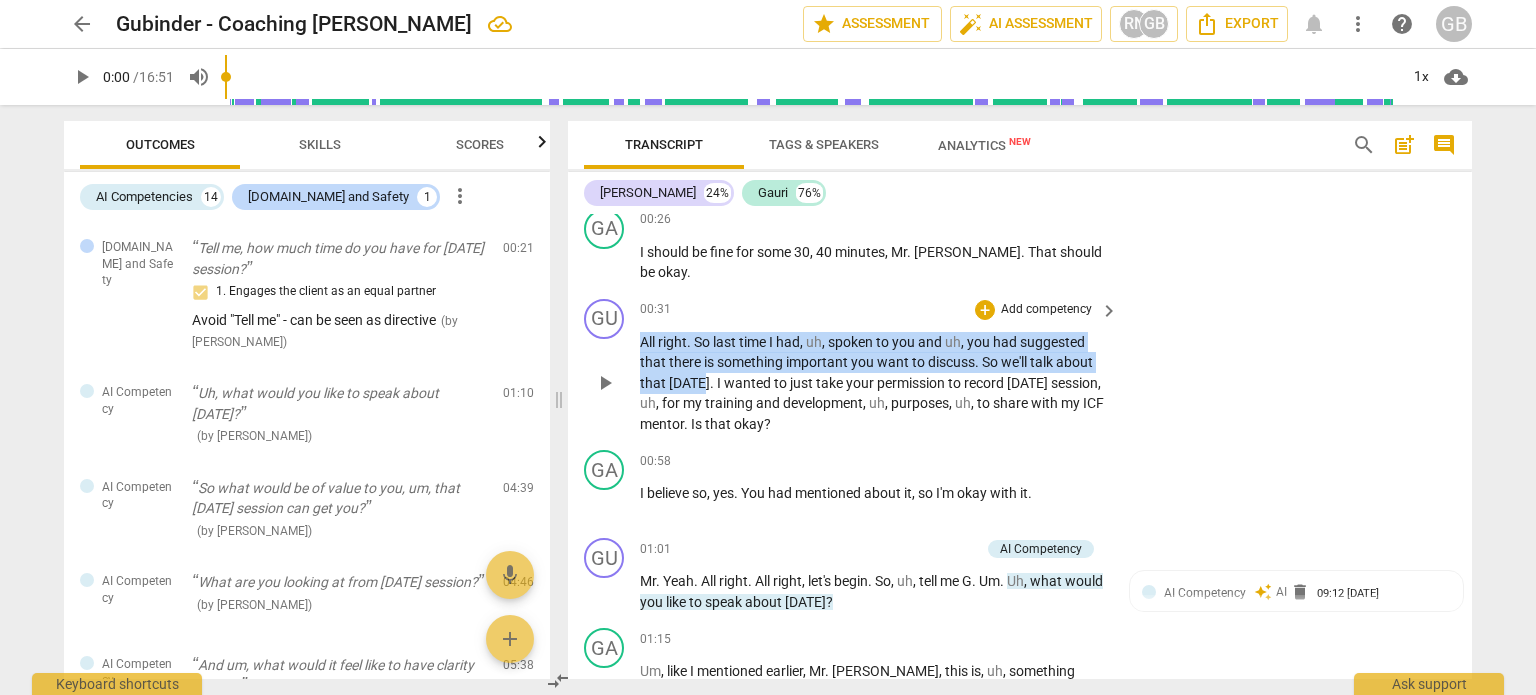 click on "All   right .   So   last   time   I   had ,   uh ,   spoken   to   you   and   uh ,   you   had   suggested   that   there   is   something   important   you   want   to   discuss .   So   we'll   talk   about   that   [DATE] .   I   wanted   to   just   take   your   permission   to   record   [DATE]   session ,   uh ,   for   my   training   and   development ,   uh ,   purposes ,   uh ,   to   share   with   my   ICF   mentor .   Is   that   okay ?" at bounding box center [874, 383] 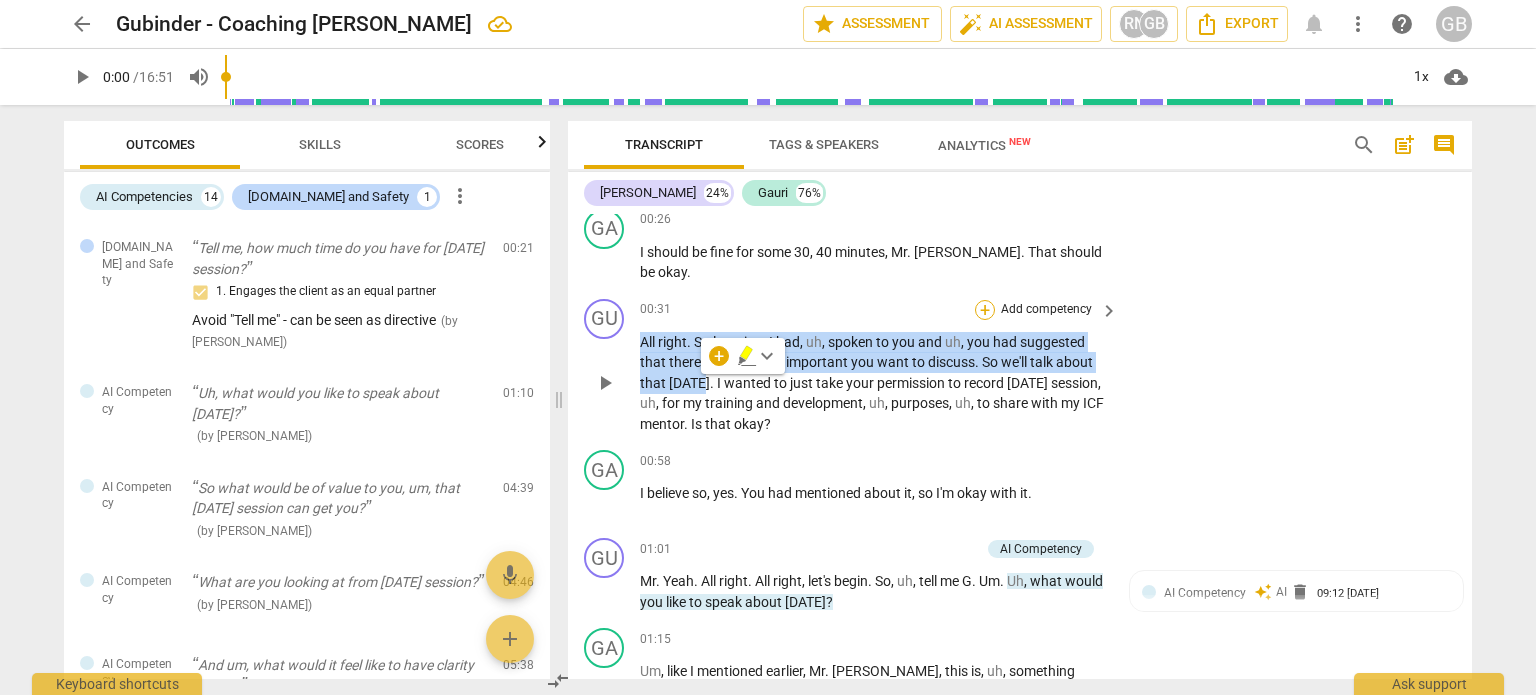 click on "+" at bounding box center (985, 310) 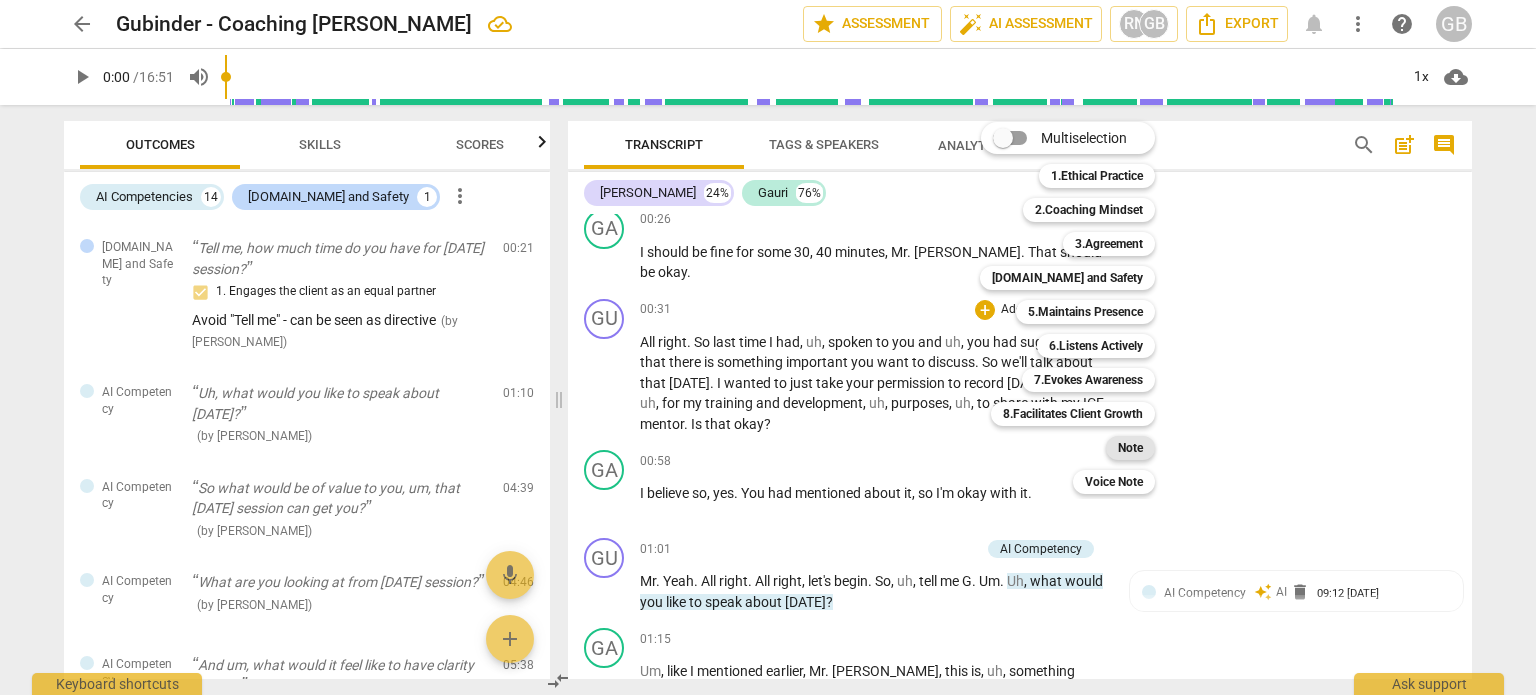 click on "Note" at bounding box center [1130, 448] 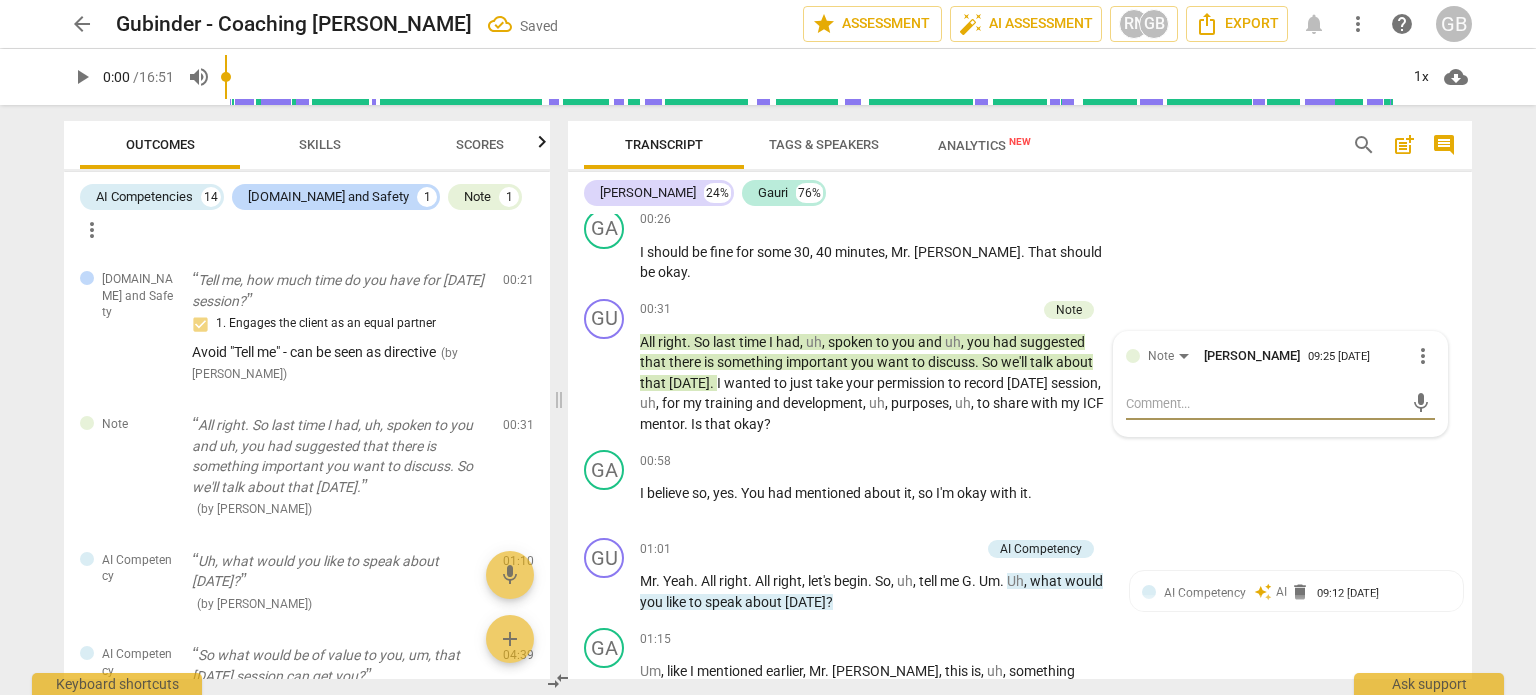 type on "P" 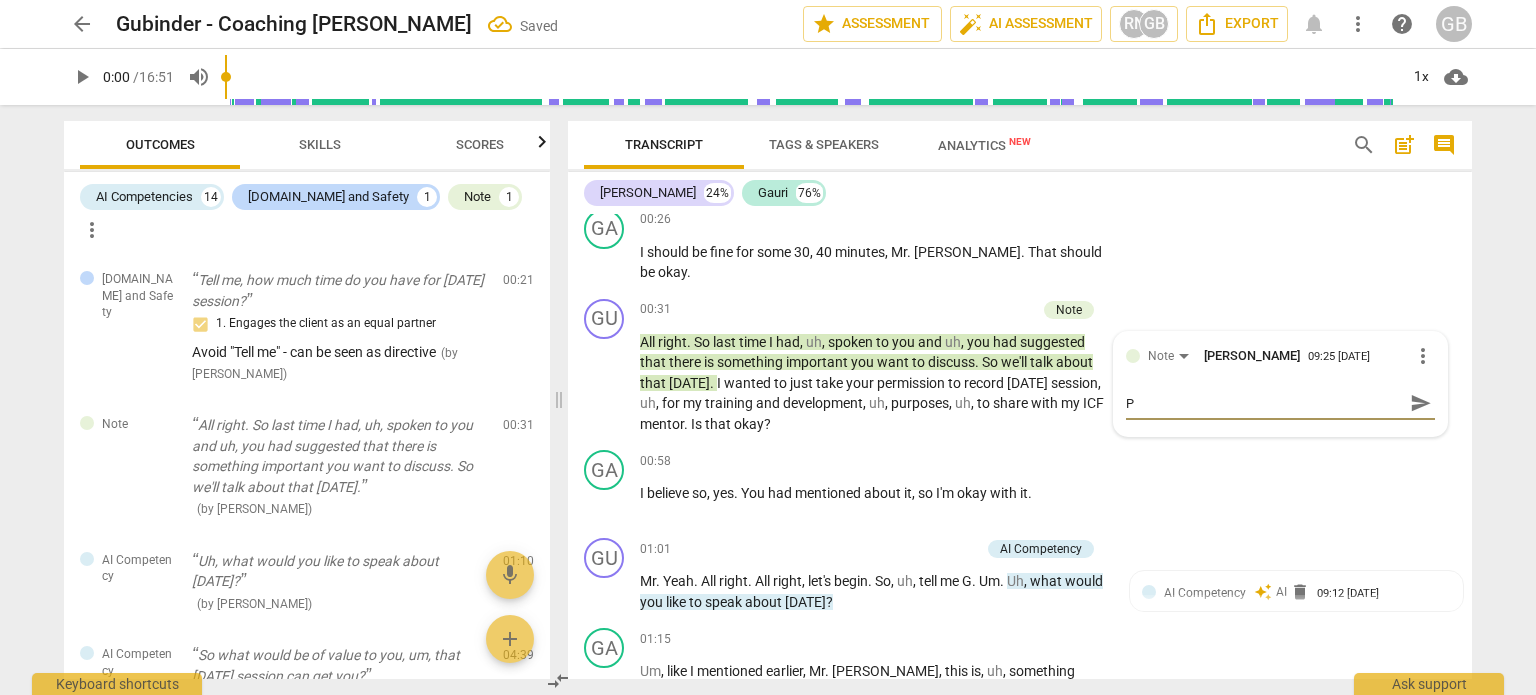 type on "Pa" 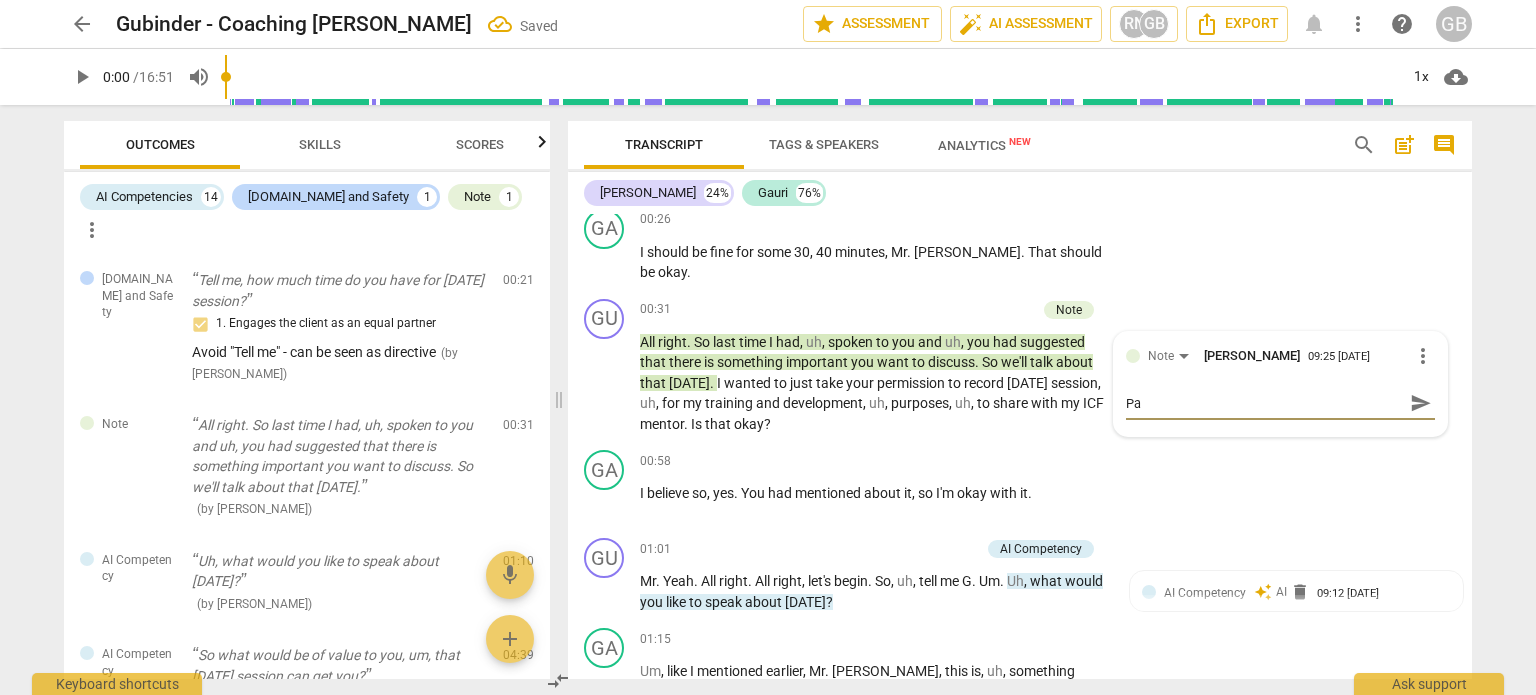 type on "Par" 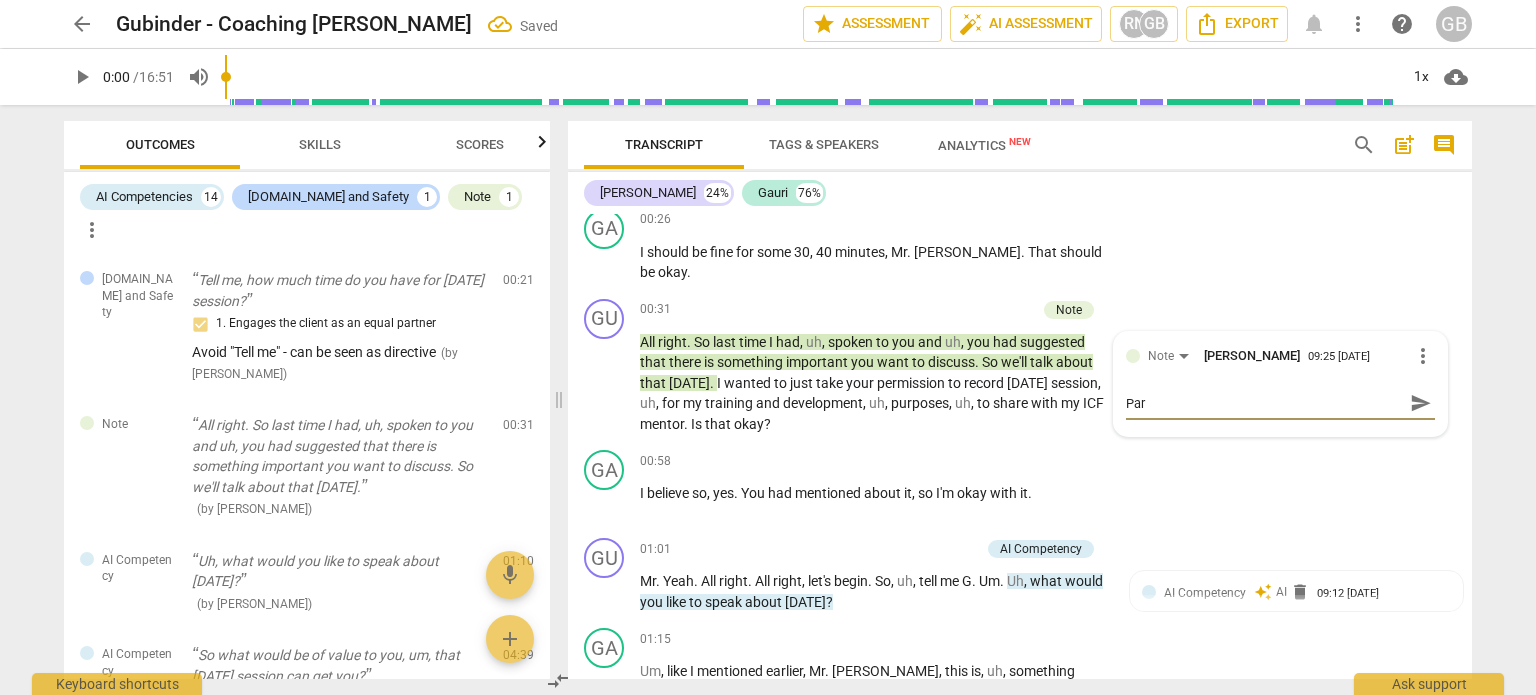 type on "Part" 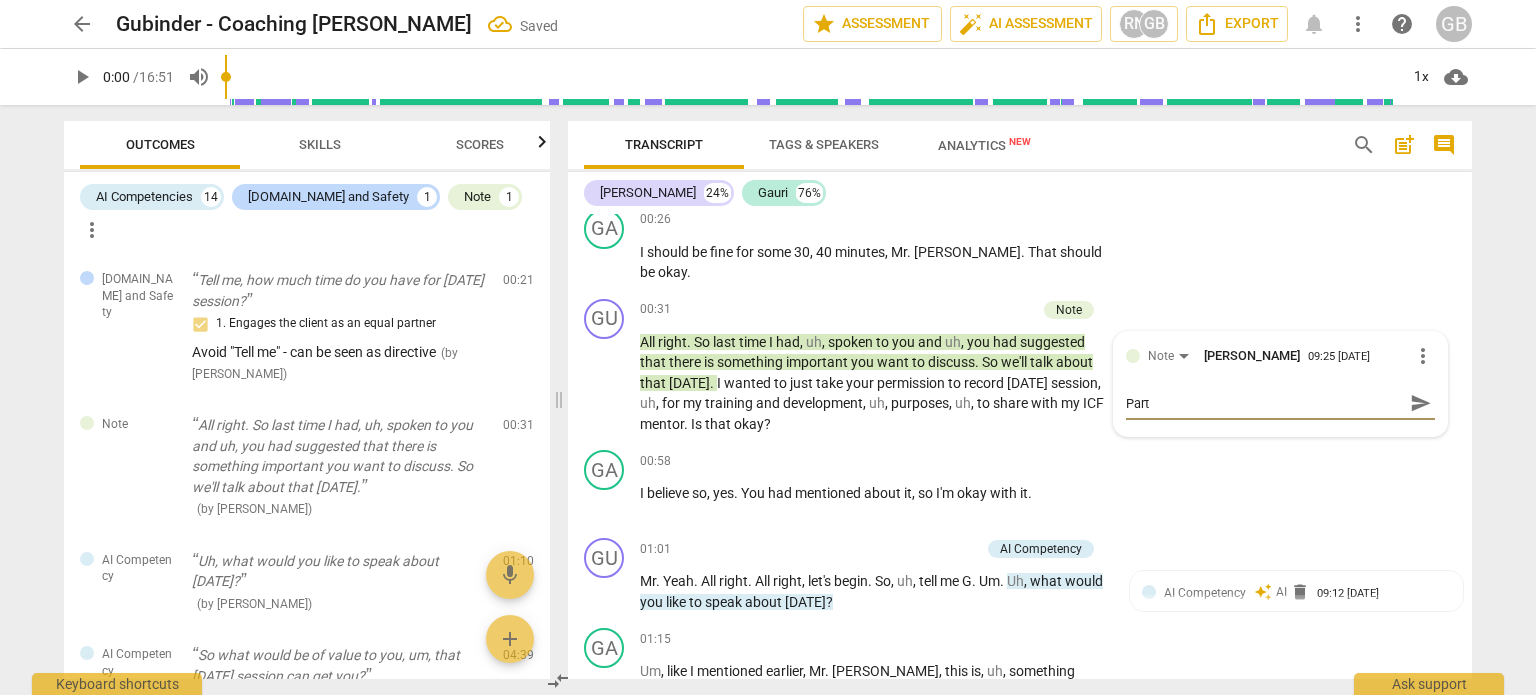 type on "Partn" 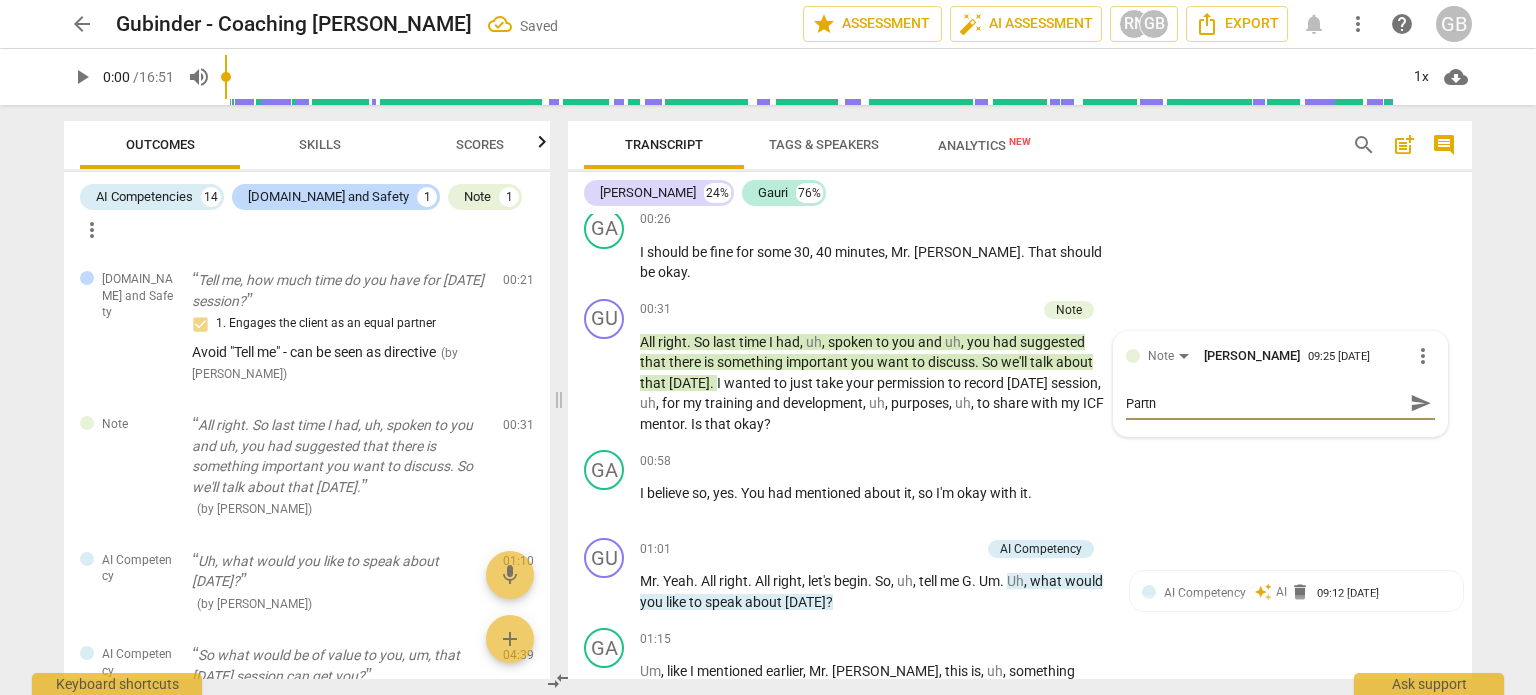 type on "Partne" 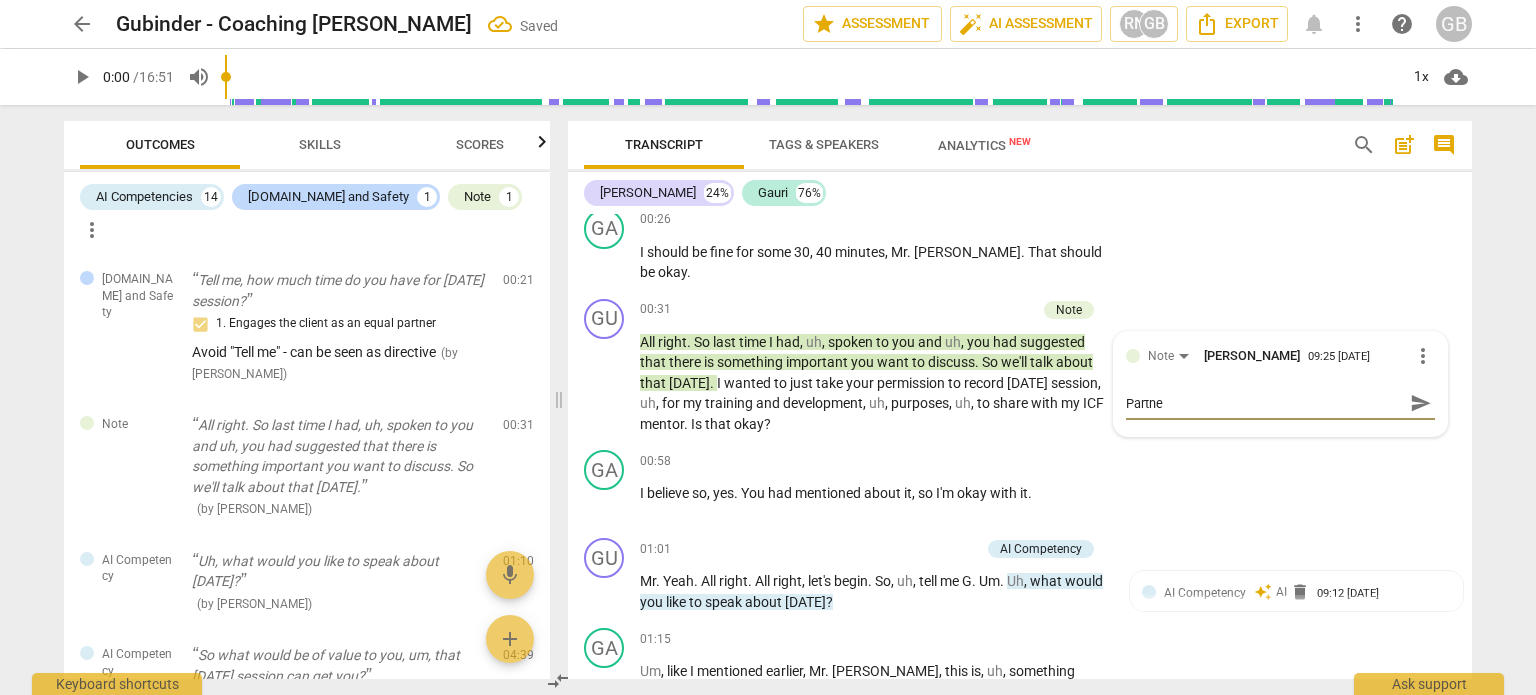 type on "Partner" 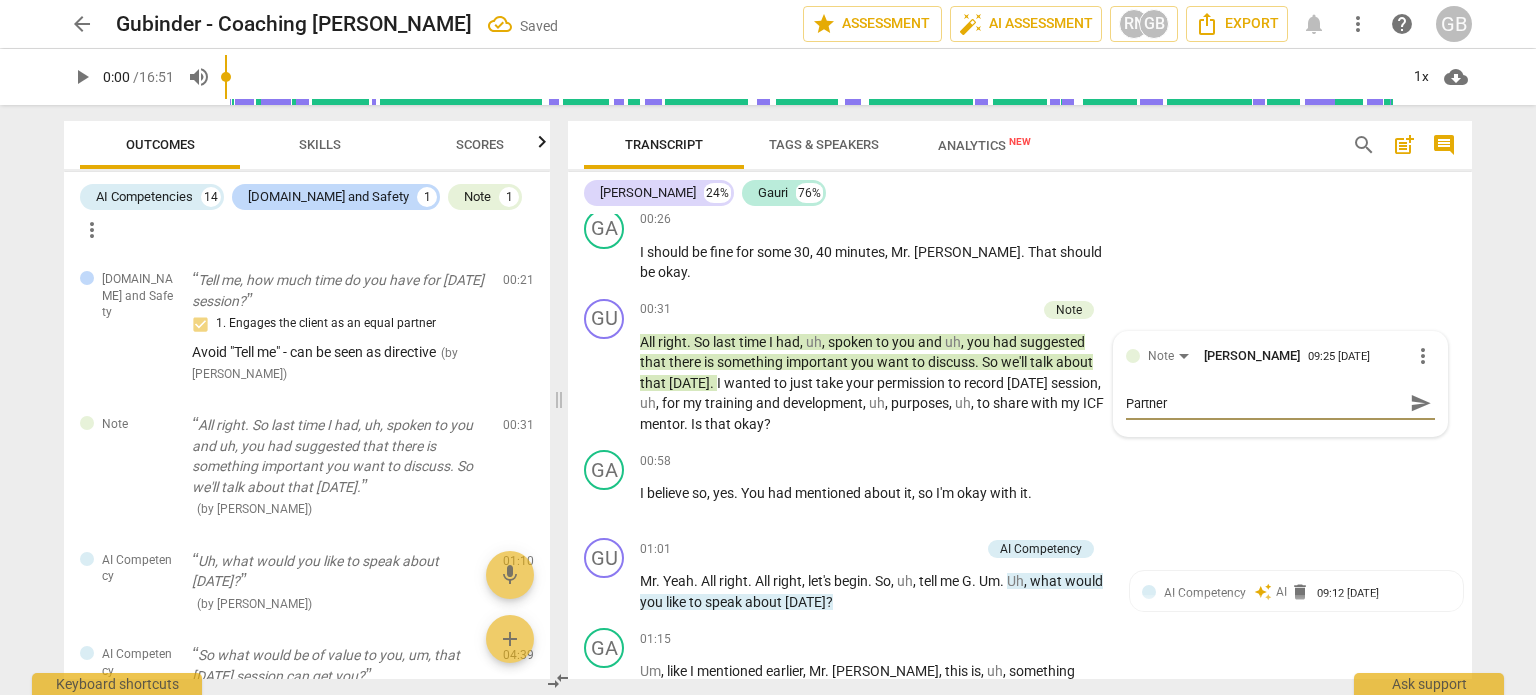 type on "Partners" 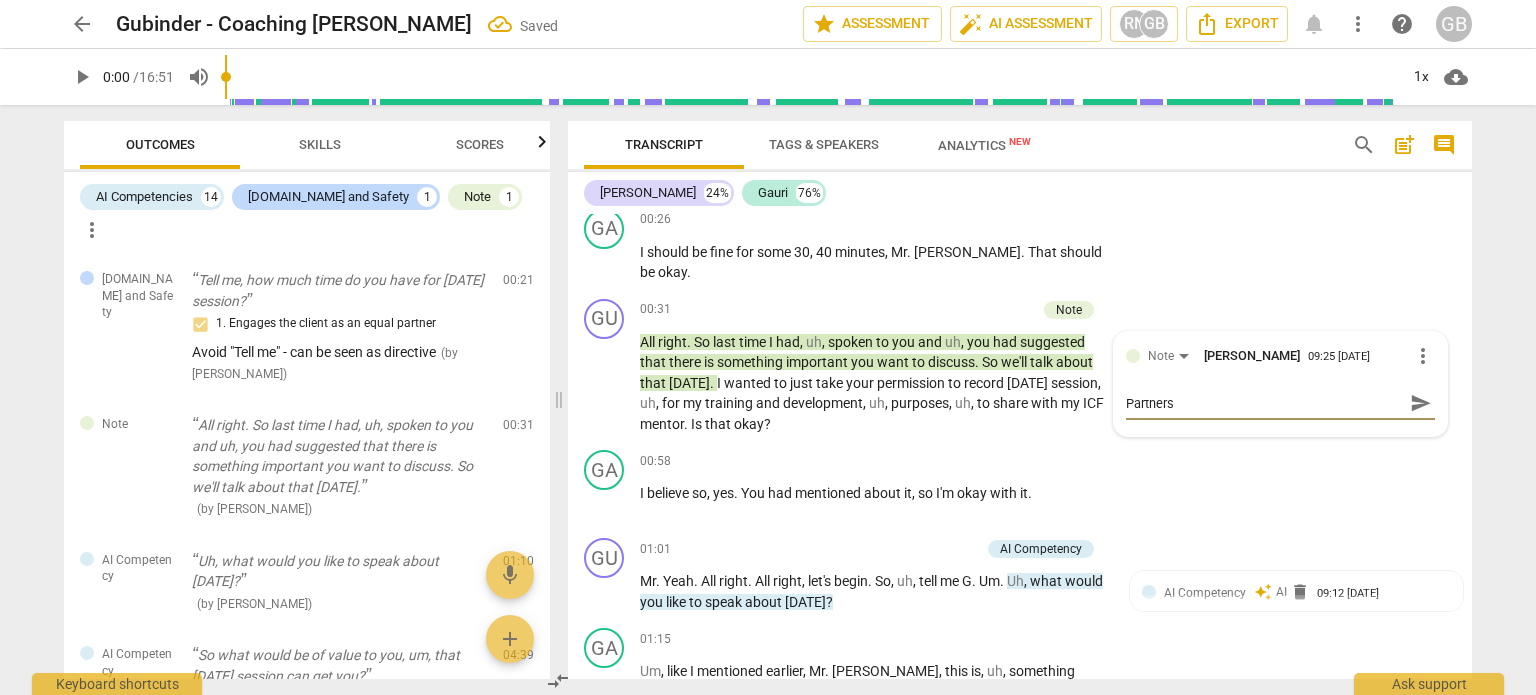 type on "Partnersh" 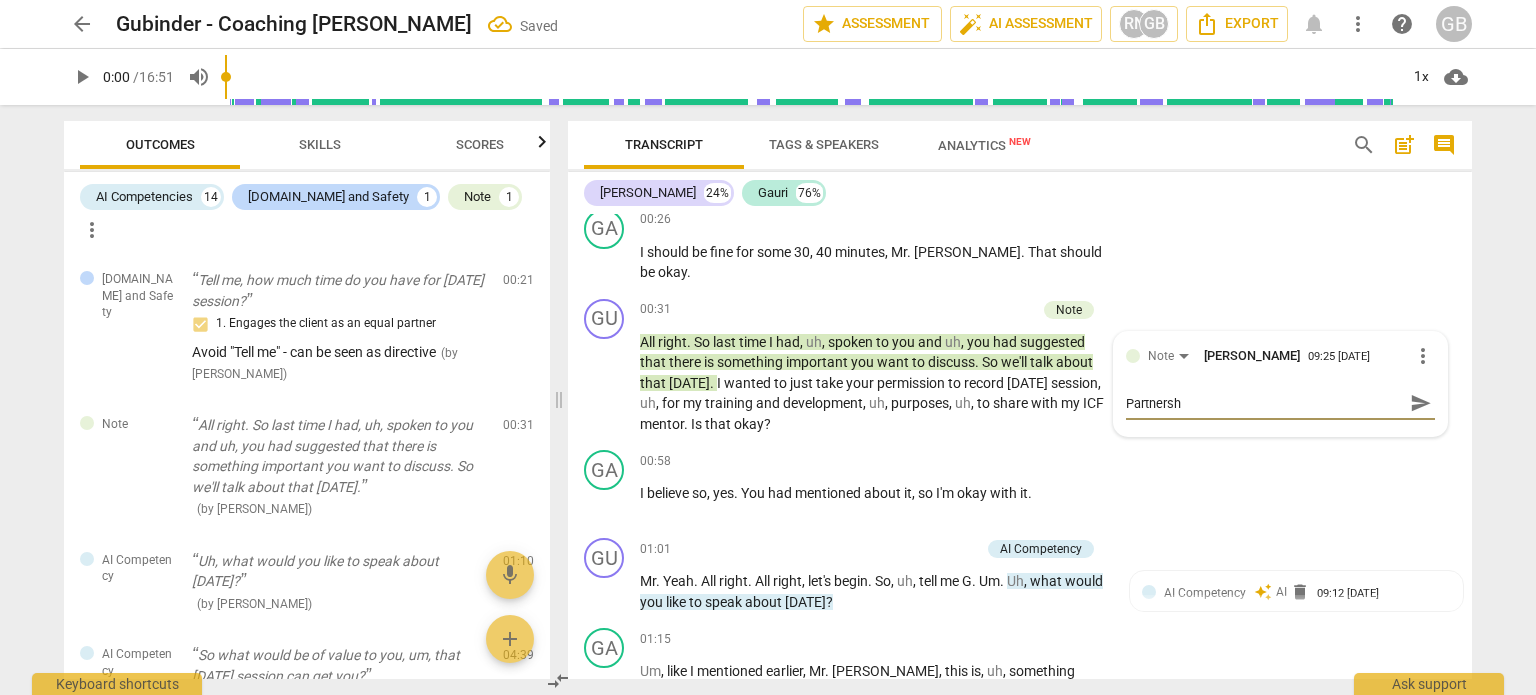 type on "Partnershi" 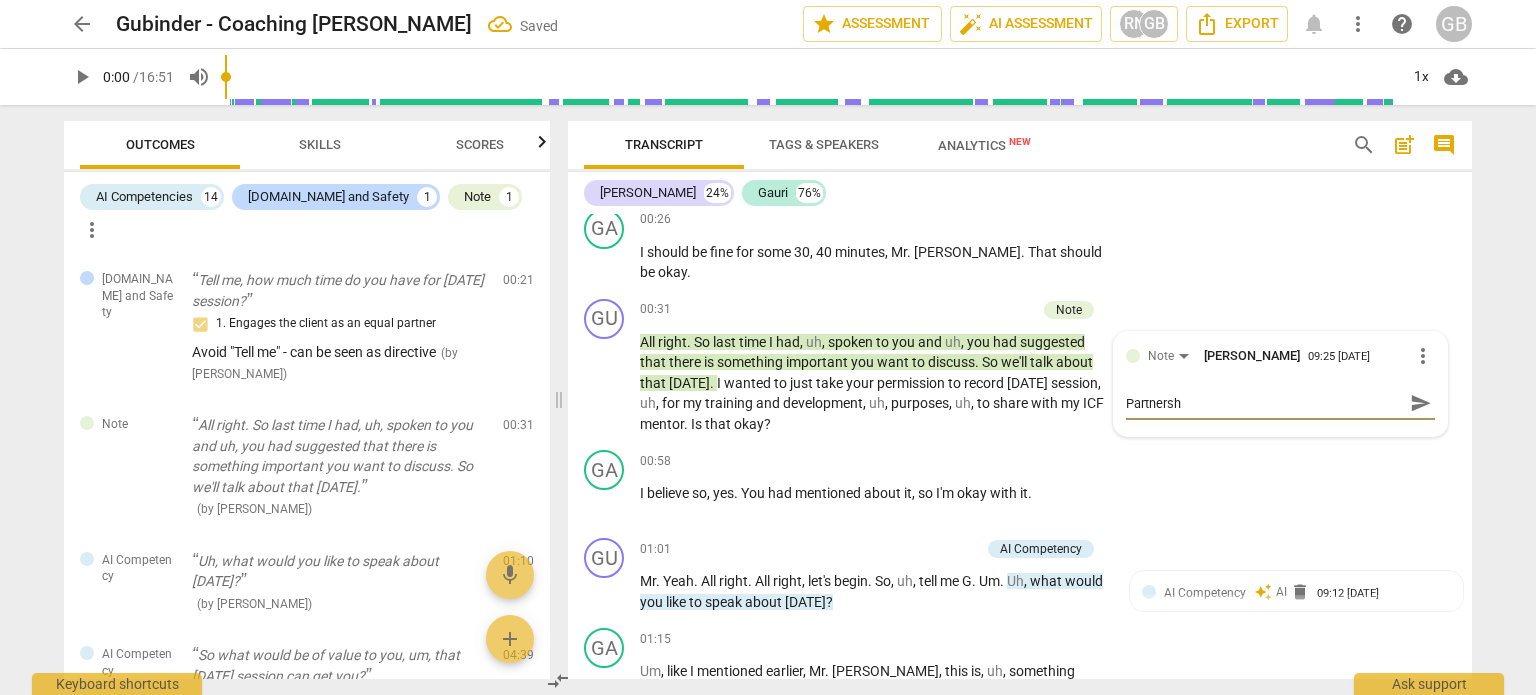 type on "Partnershi" 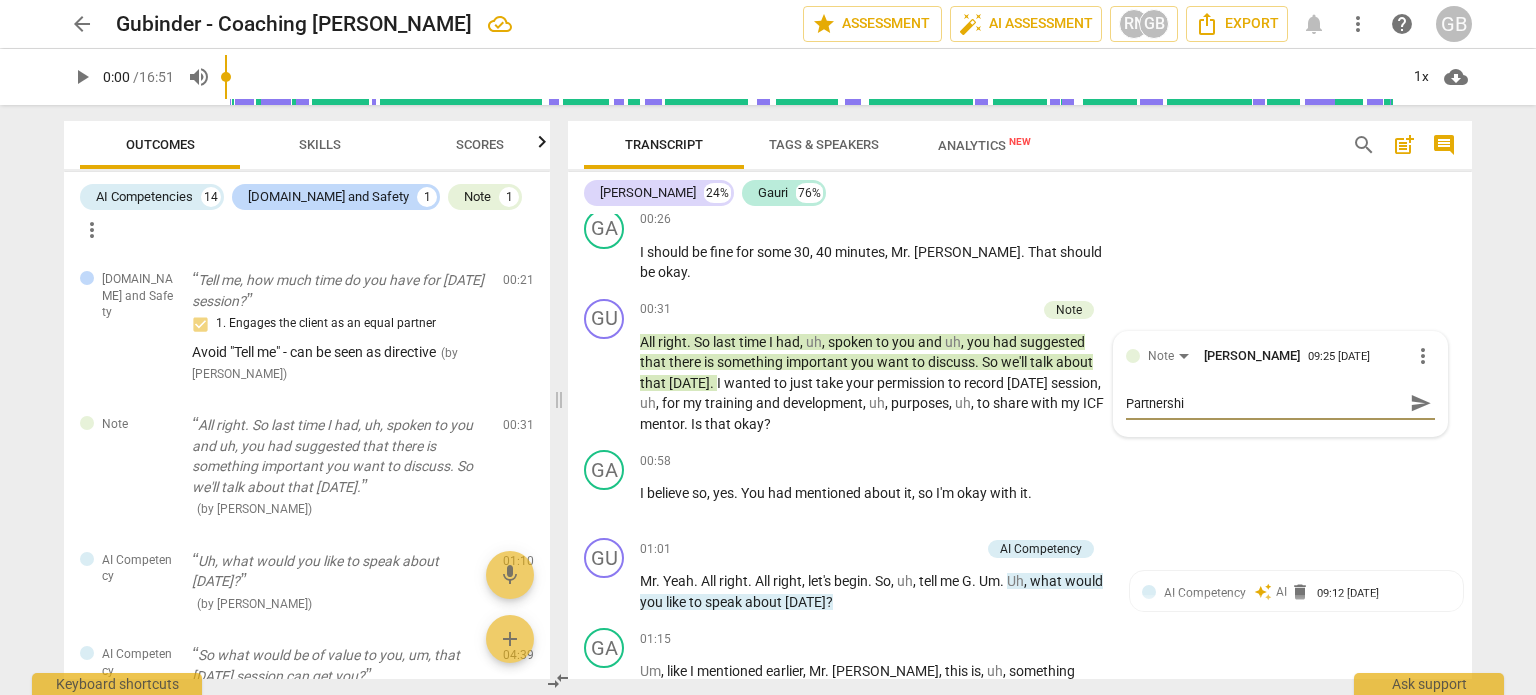 type on "Partnership" 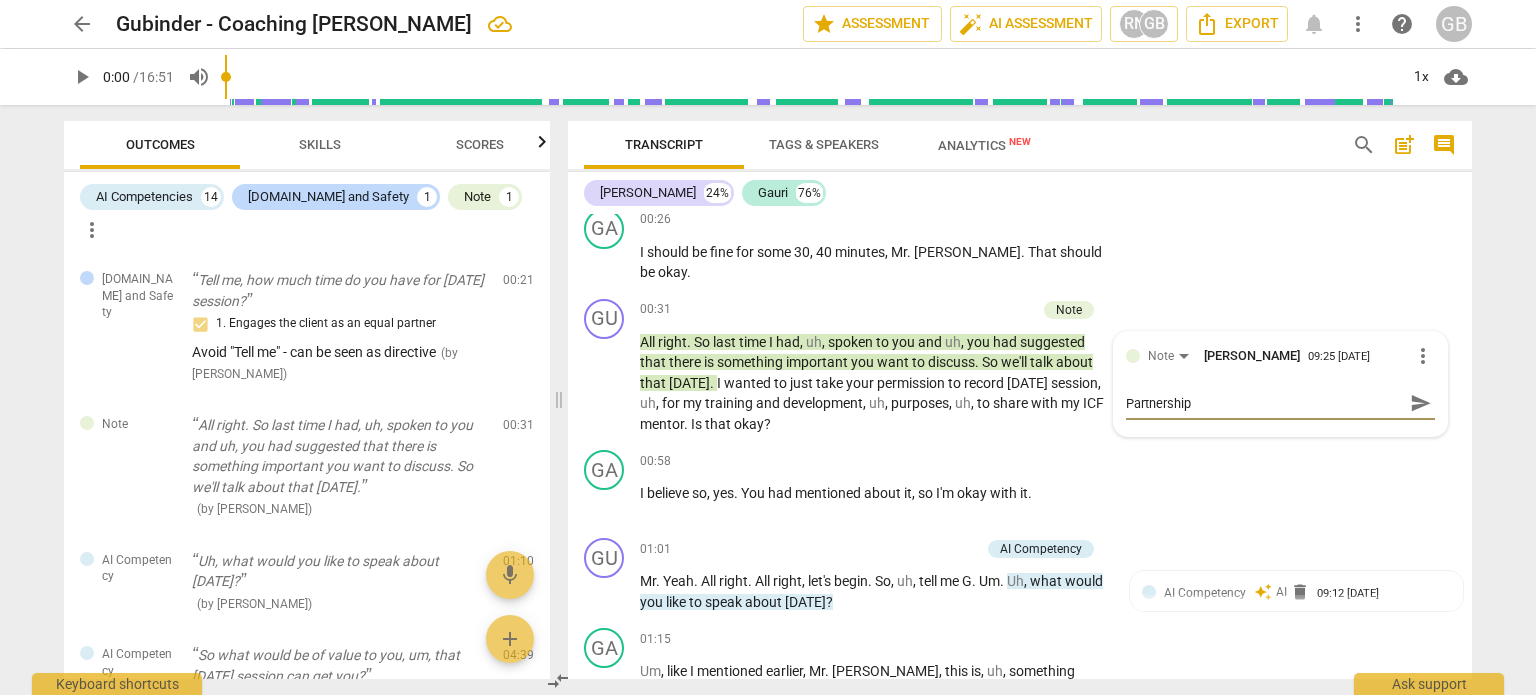 type on "Partnership" 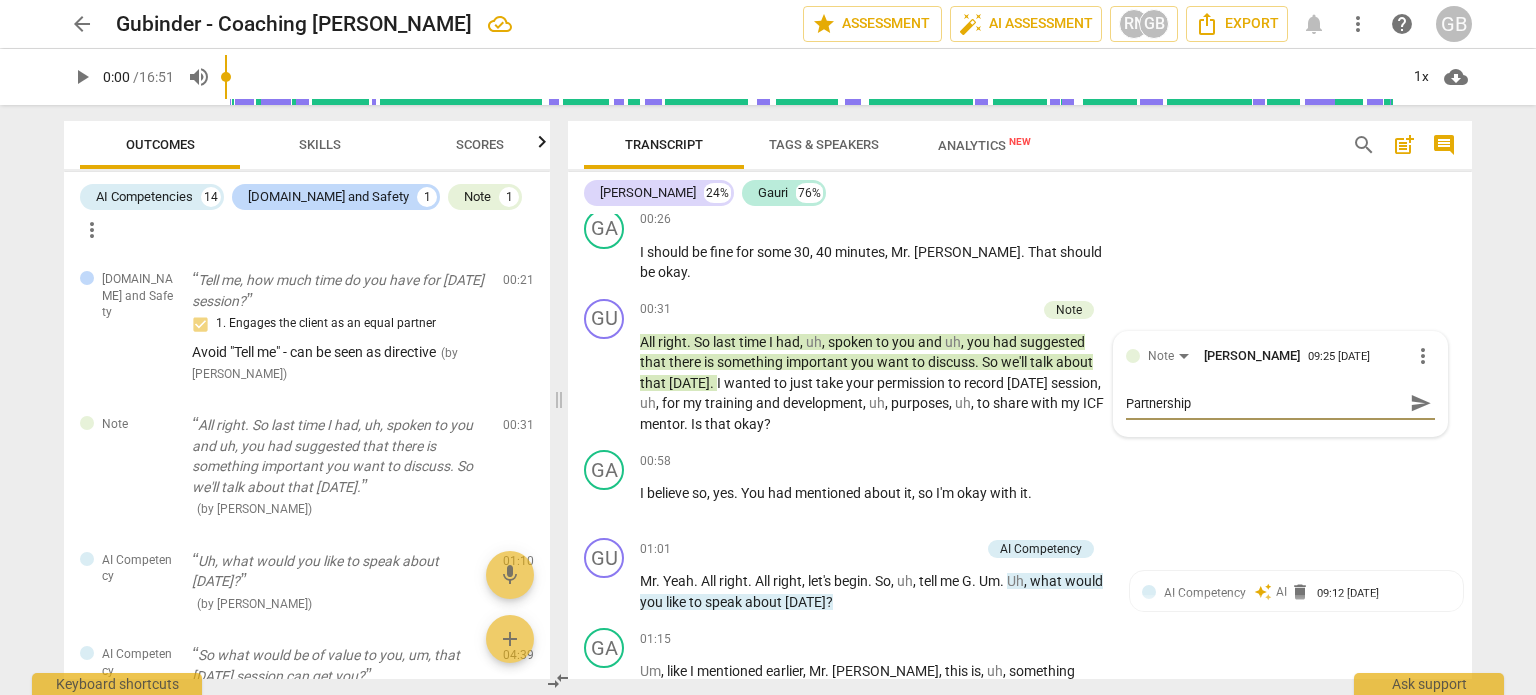 type on "Partnership i" 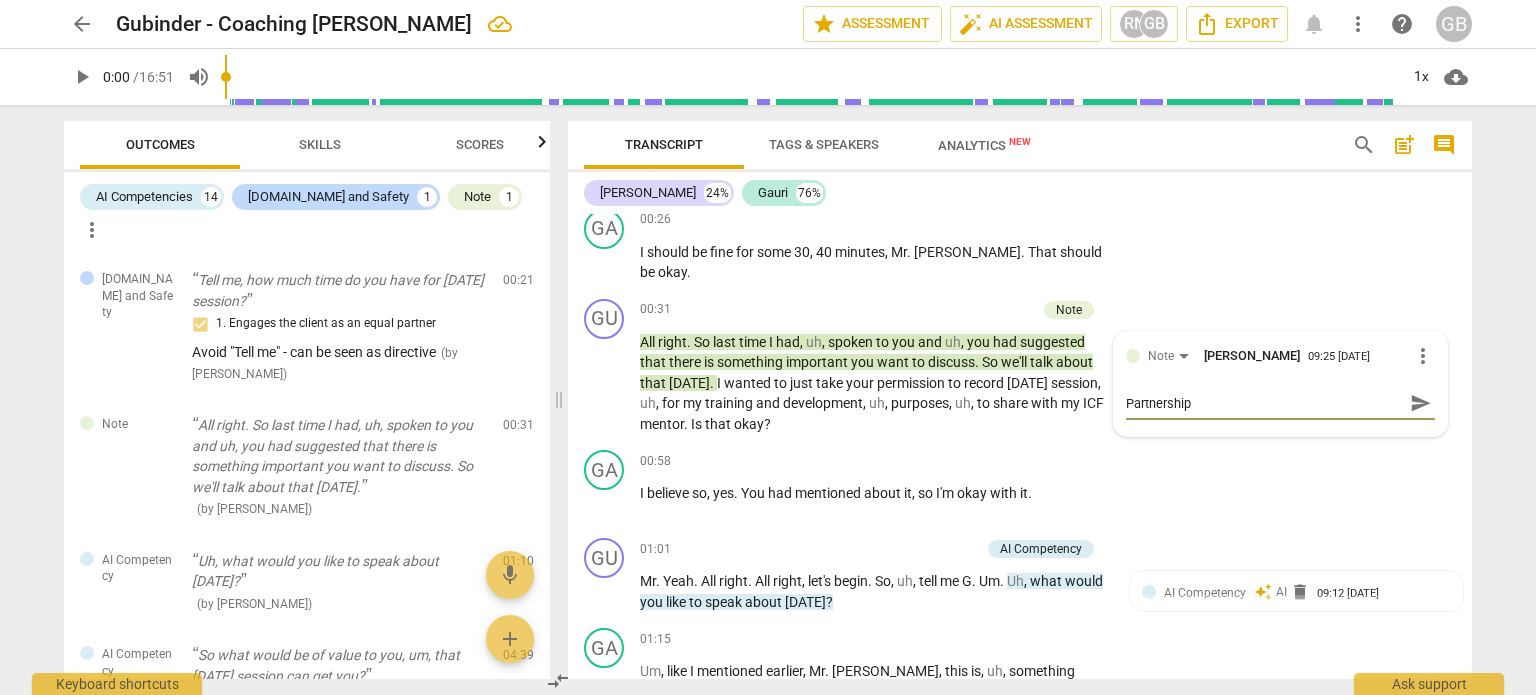 type on "Partnership i" 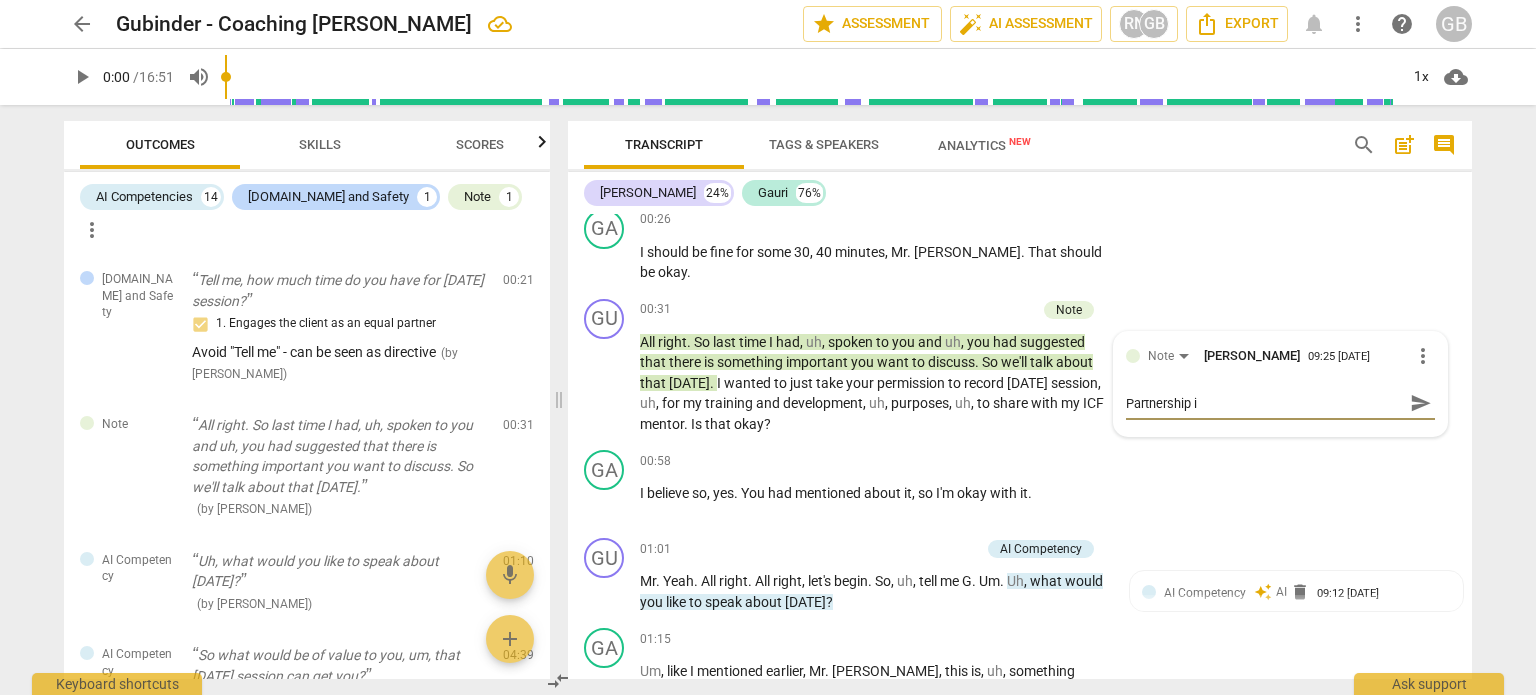 type on "Partnership is" 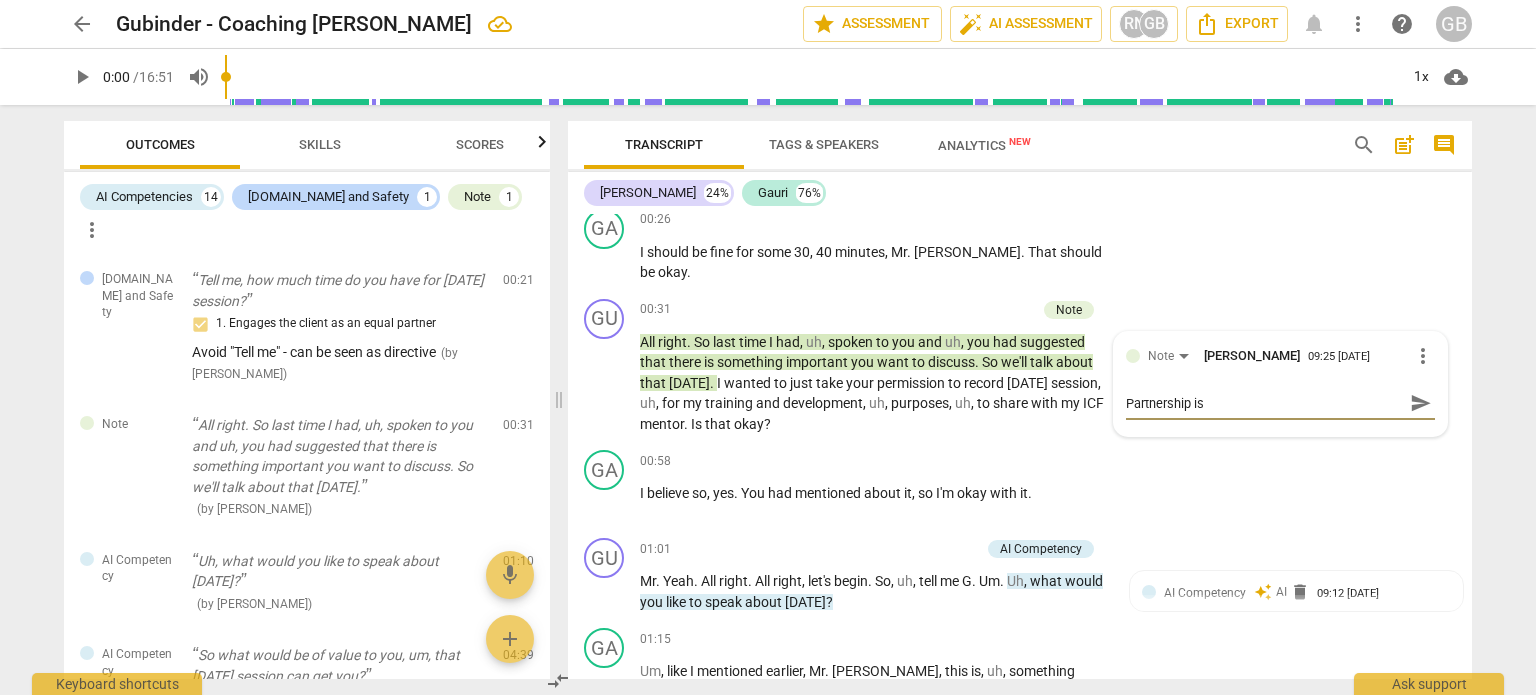 type on "Partnership is" 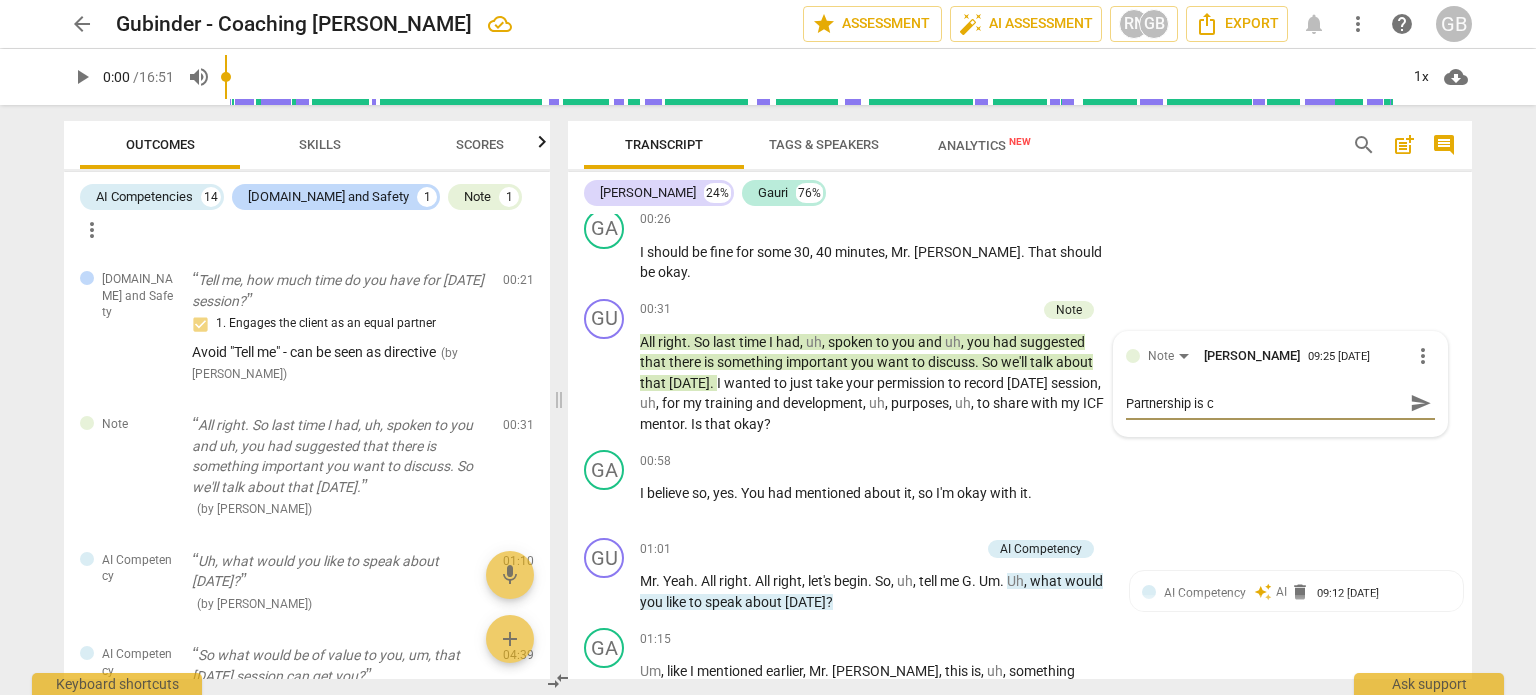 type on "Partnership is ch" 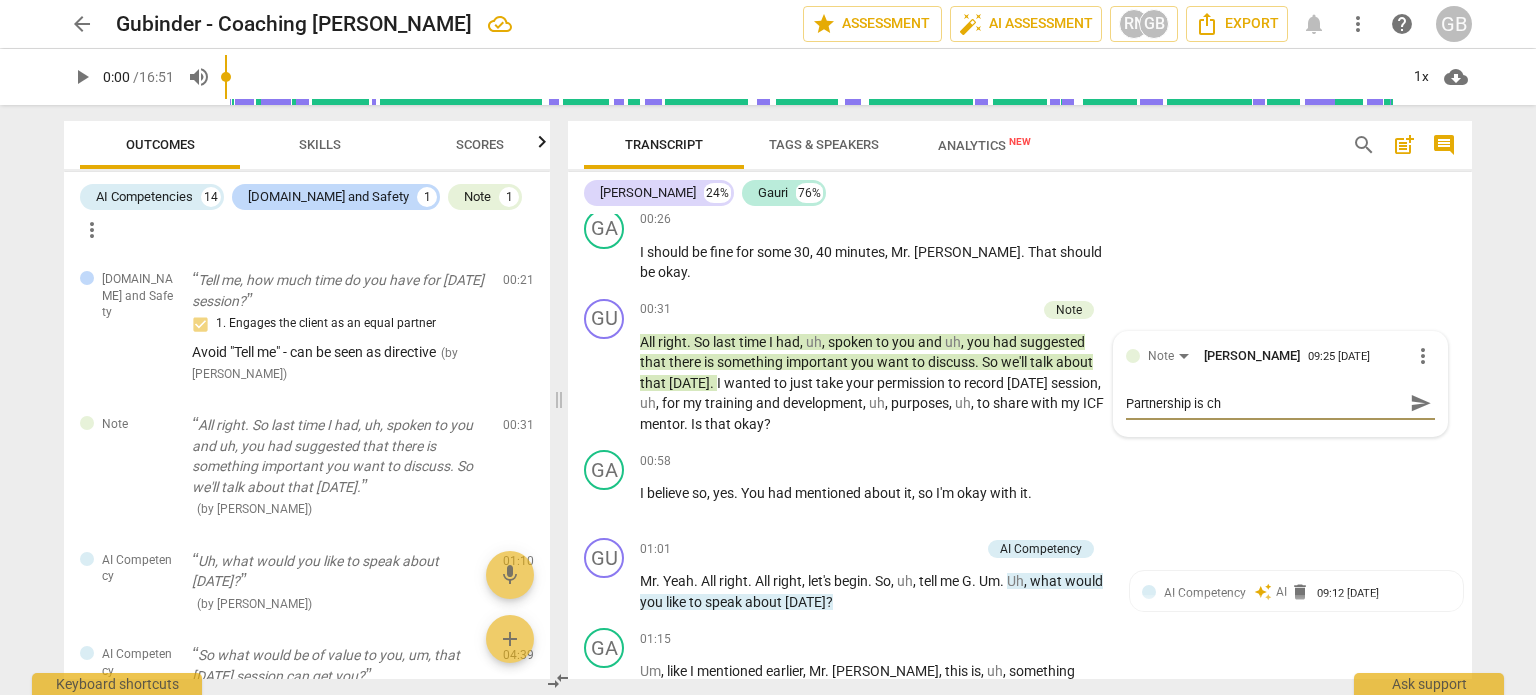 type on "Partnership is che" 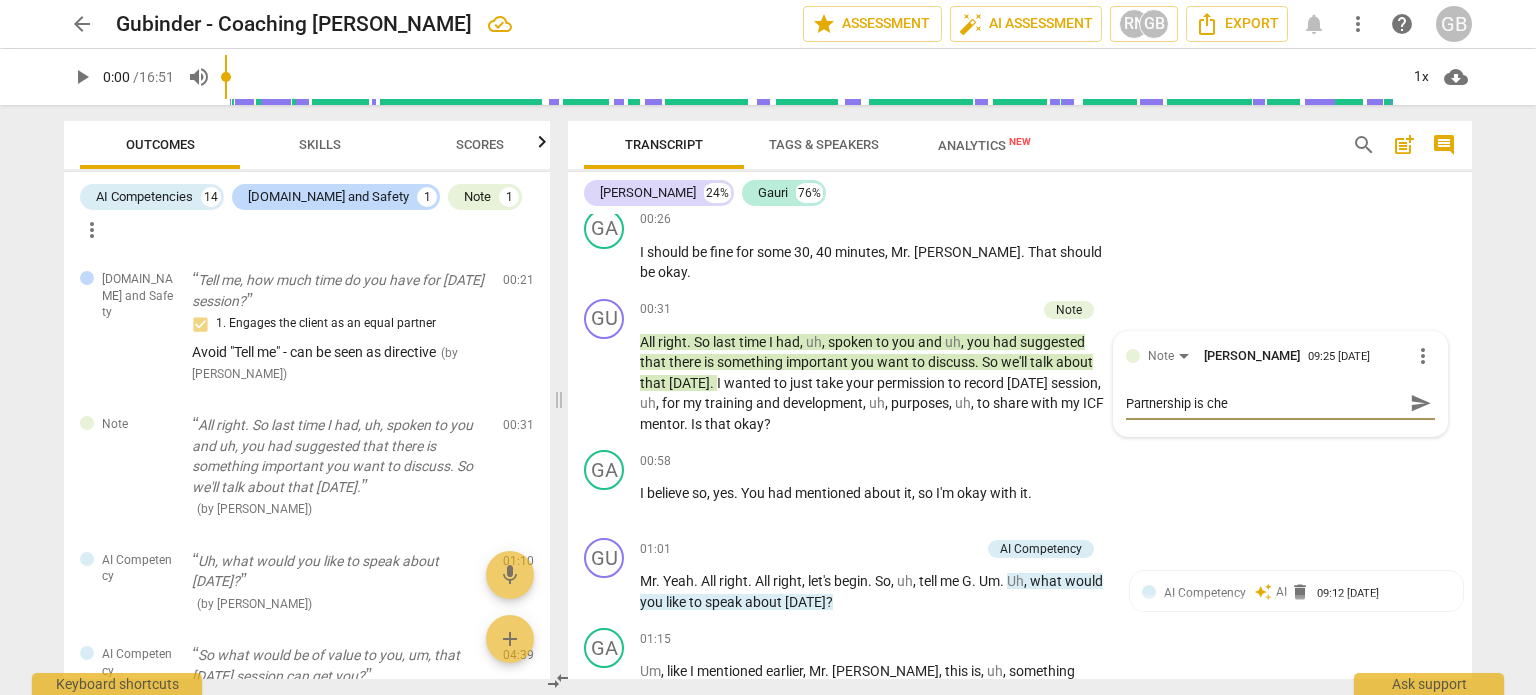 type on "Partnership is chec" 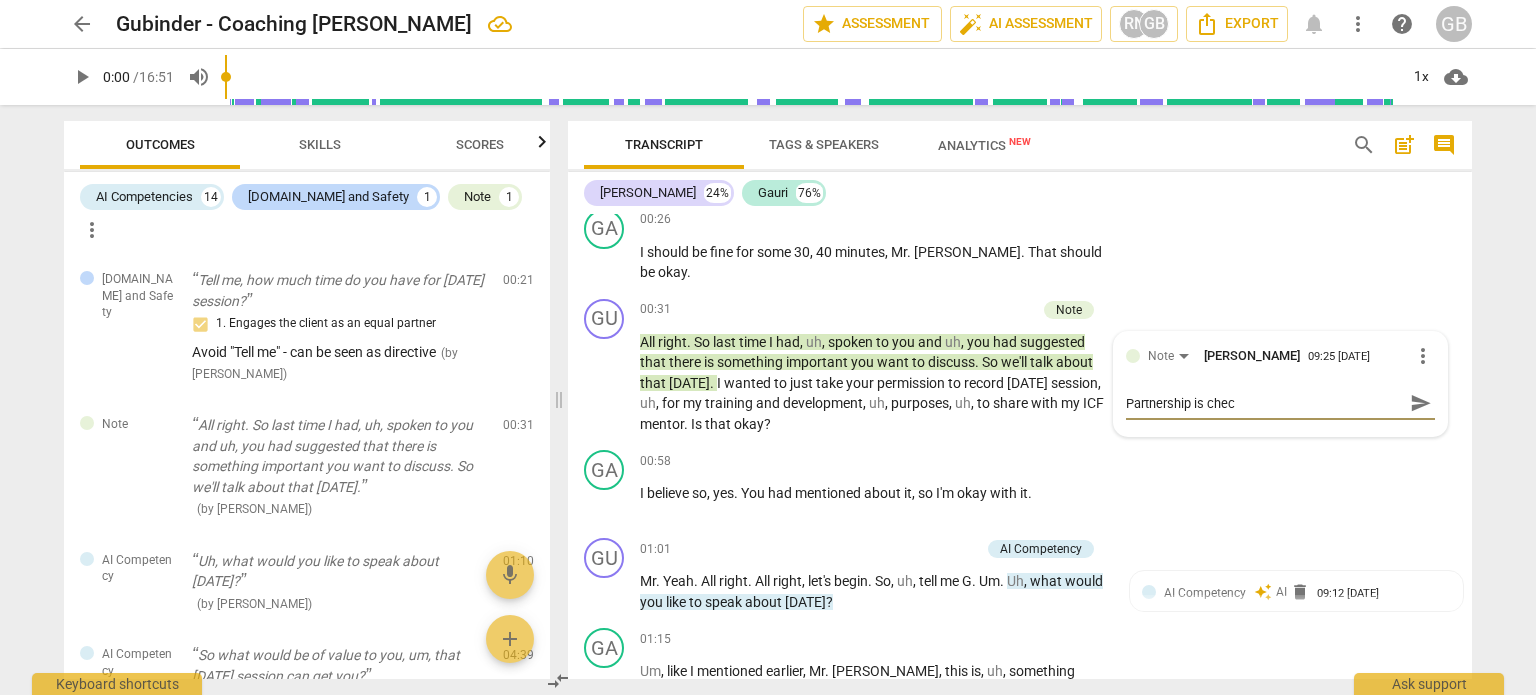 type on "Partnership is check" 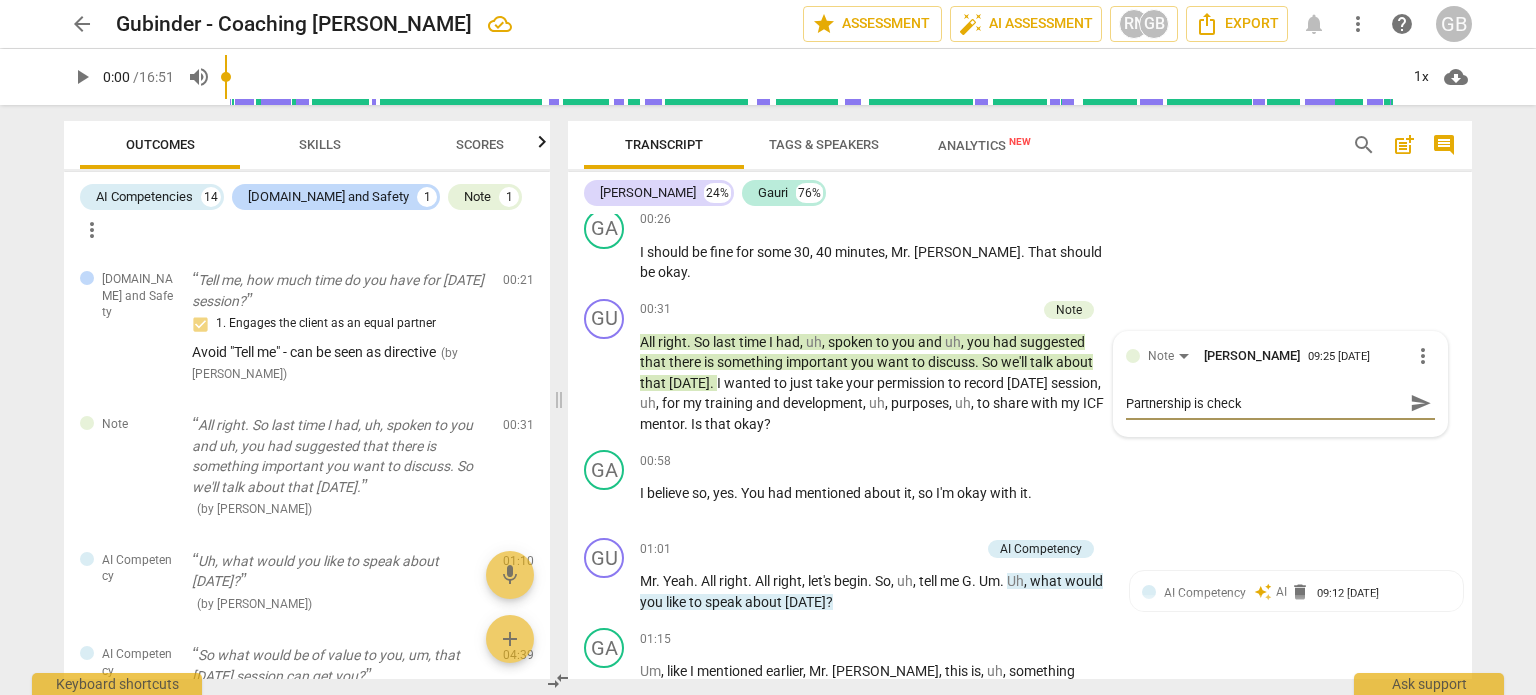 type on "Partnership is [PERSON_NAME]" 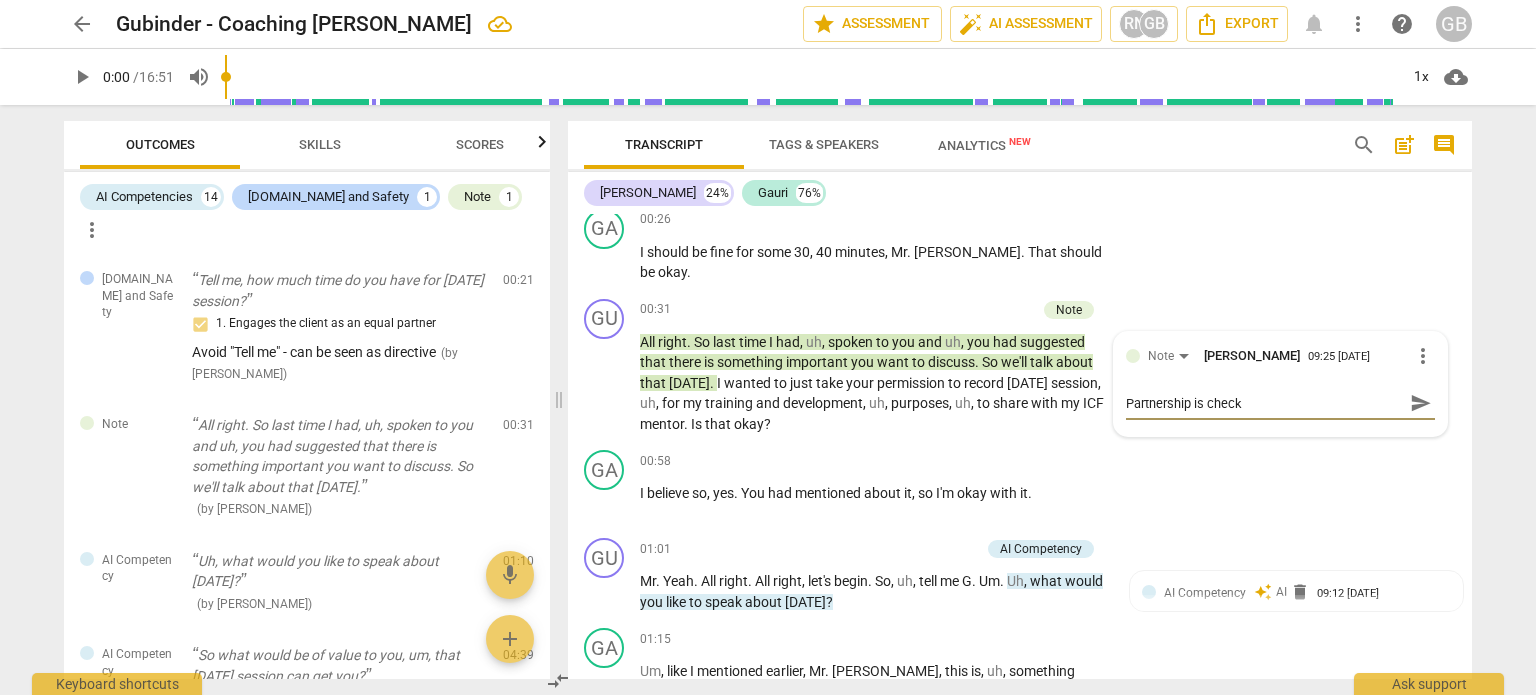 type on "Partnership is [PERSON_NAME]" 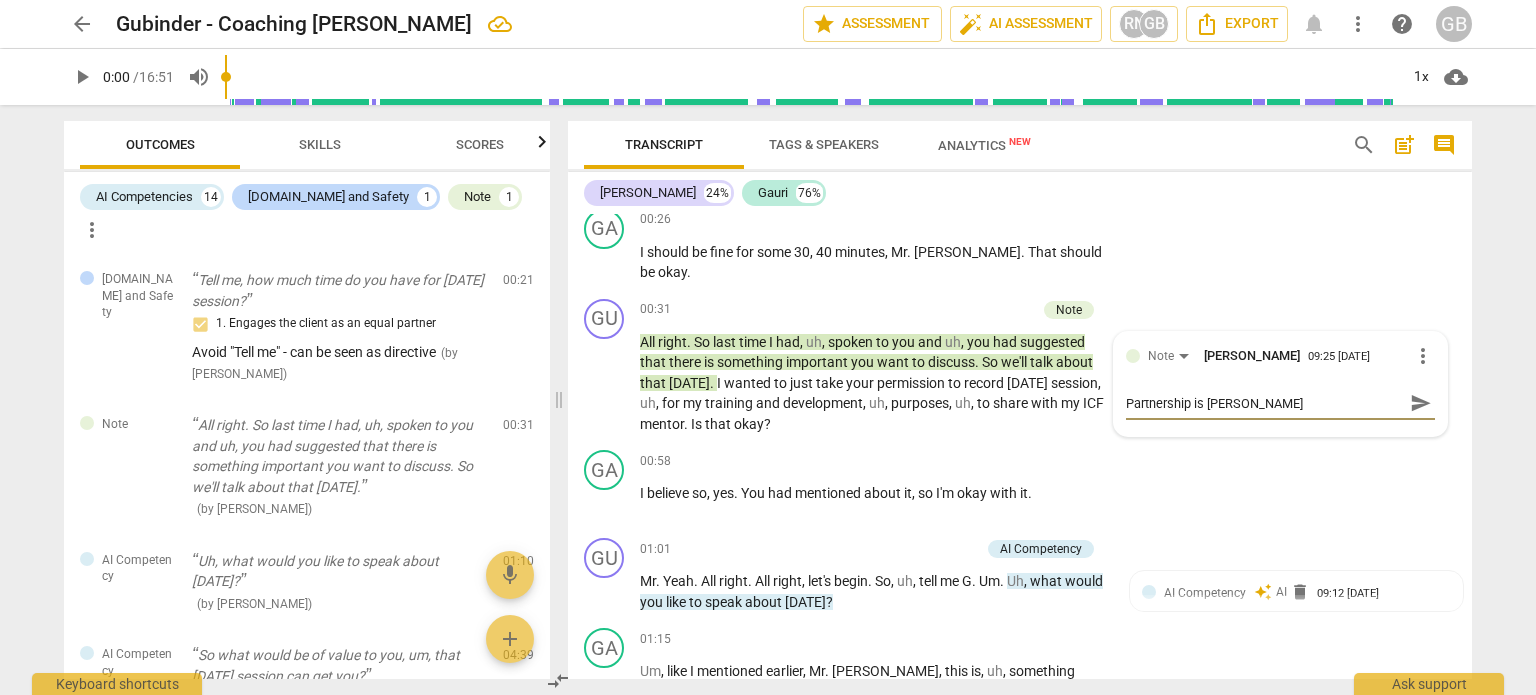 type on "Partnership is checkin" 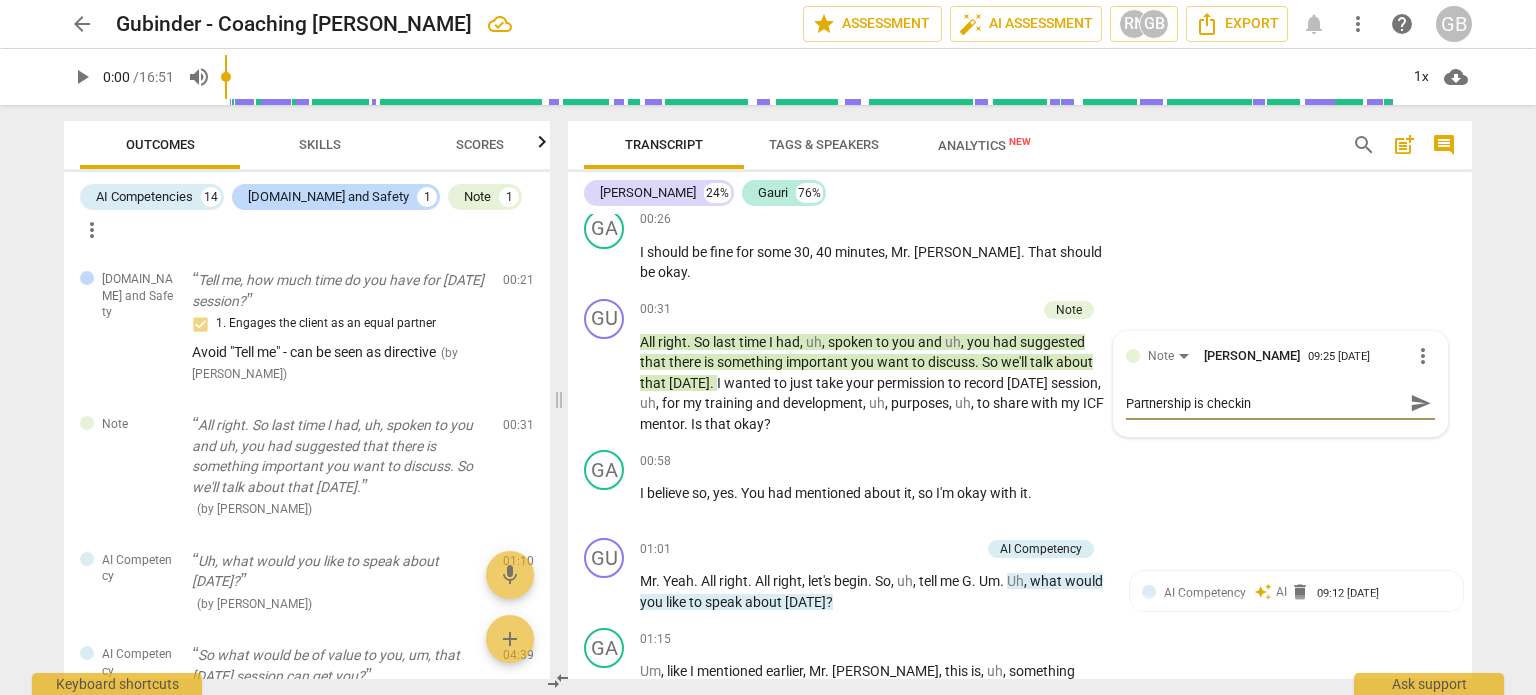 type on "Partnership is checking" 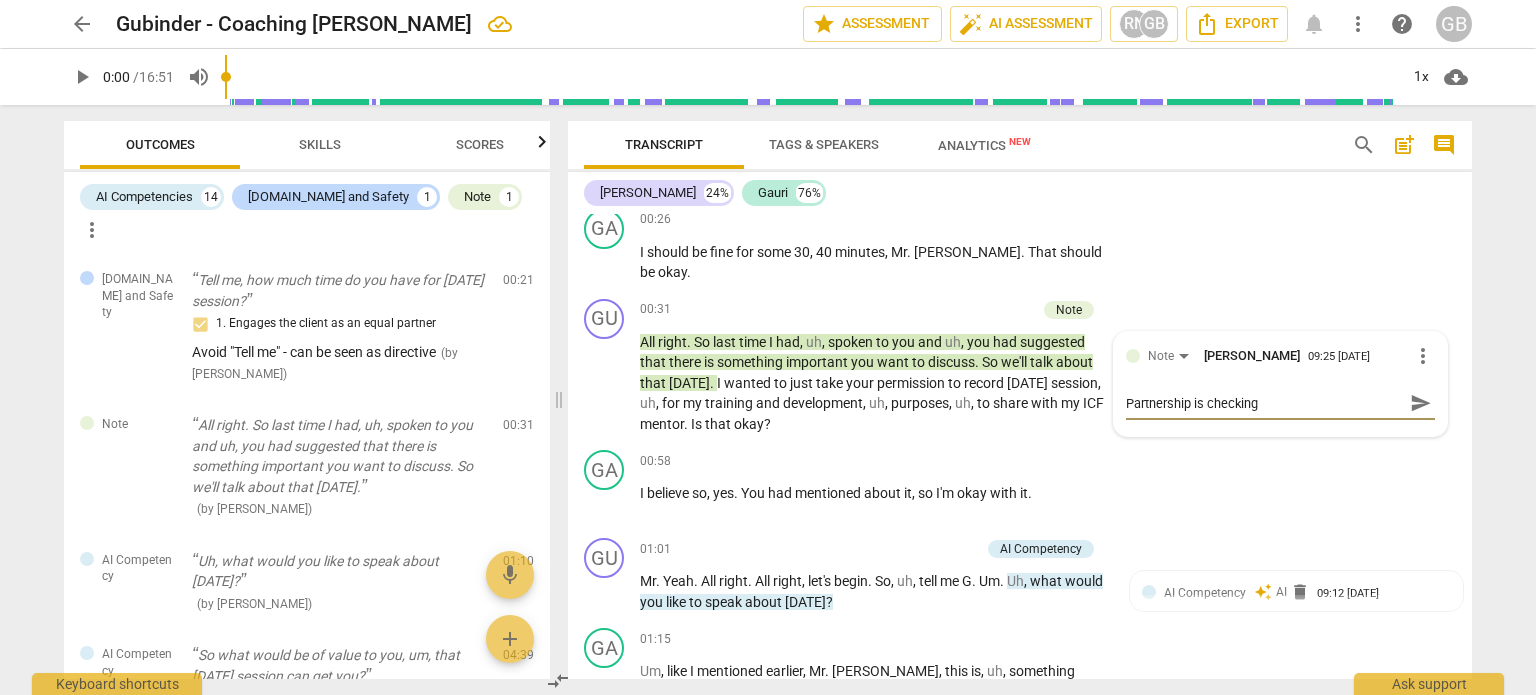 type on "Partnership is checking" 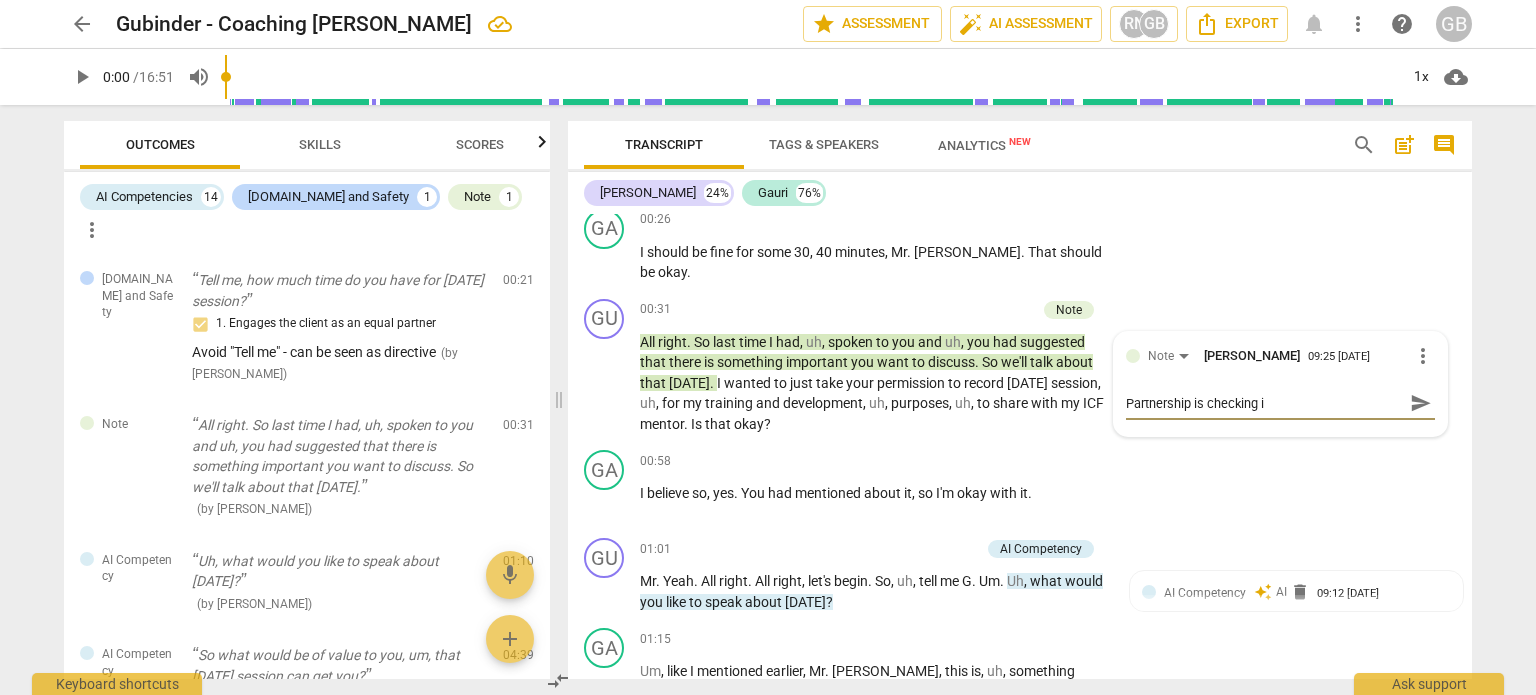 type on "Partnership is checking id" 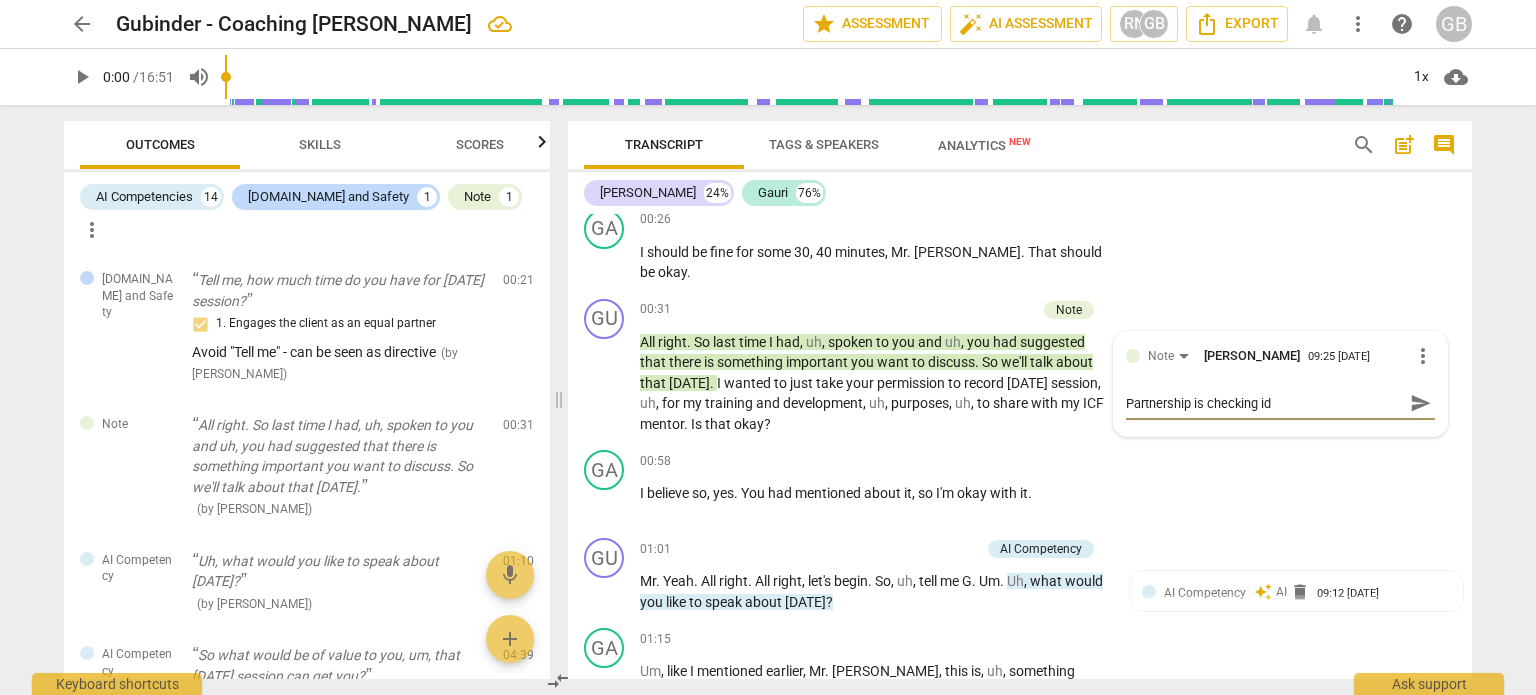 type on "Partnership is checking id" 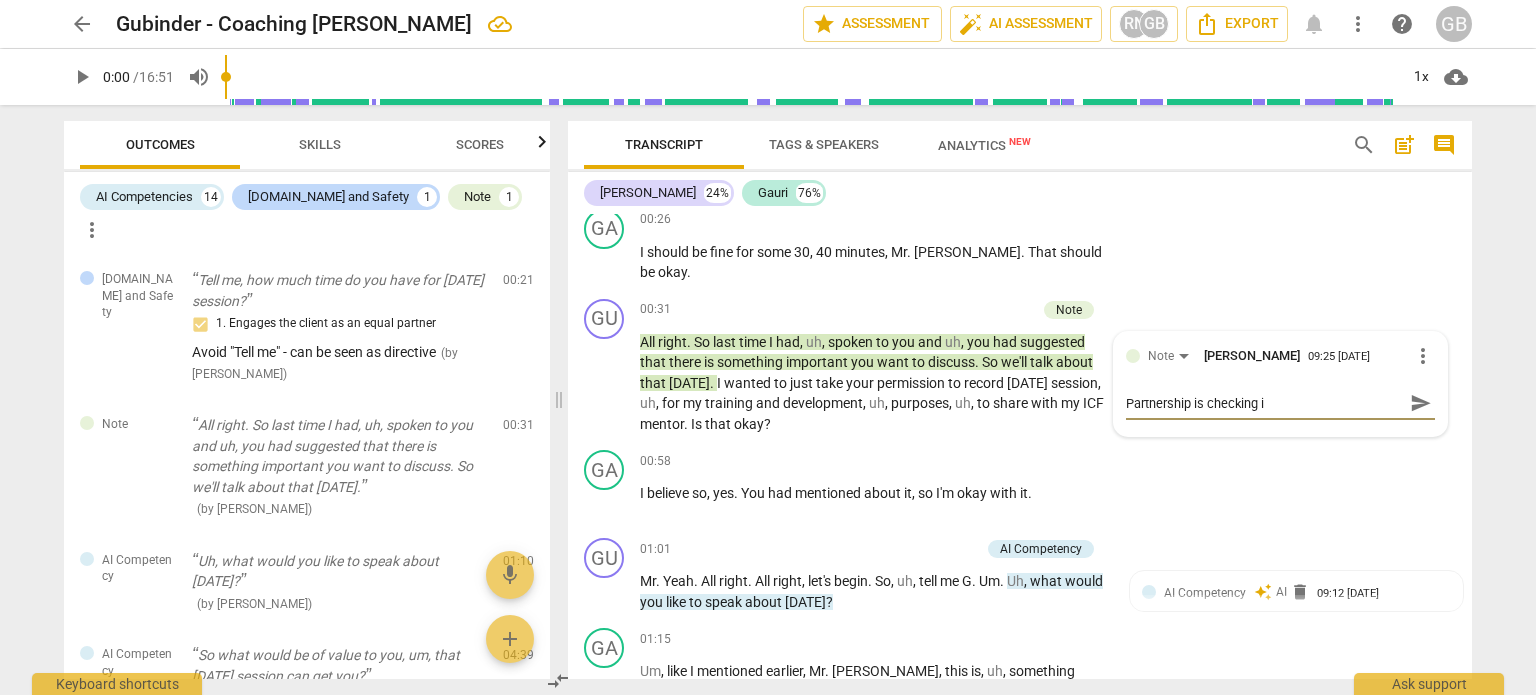 type on "Partnership is checking if" 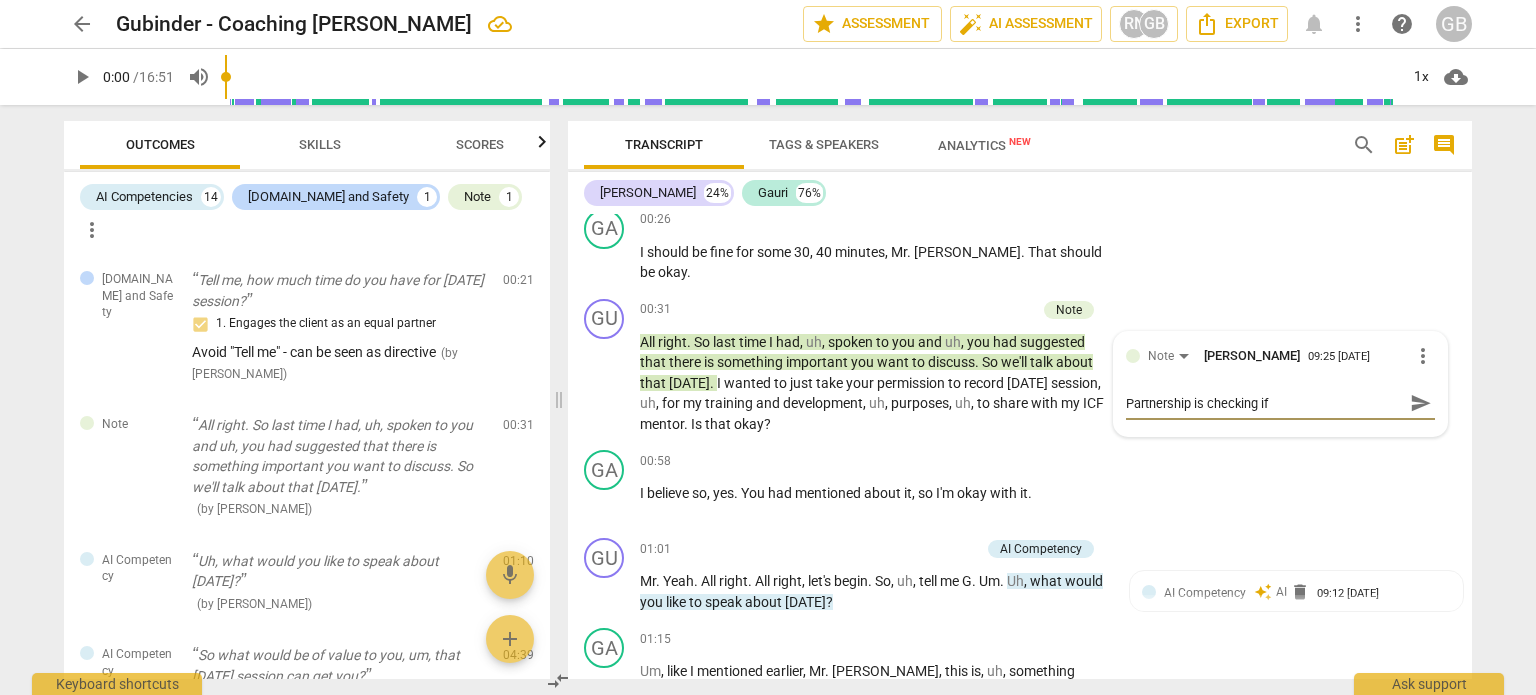 type on "Partnership is checking if" 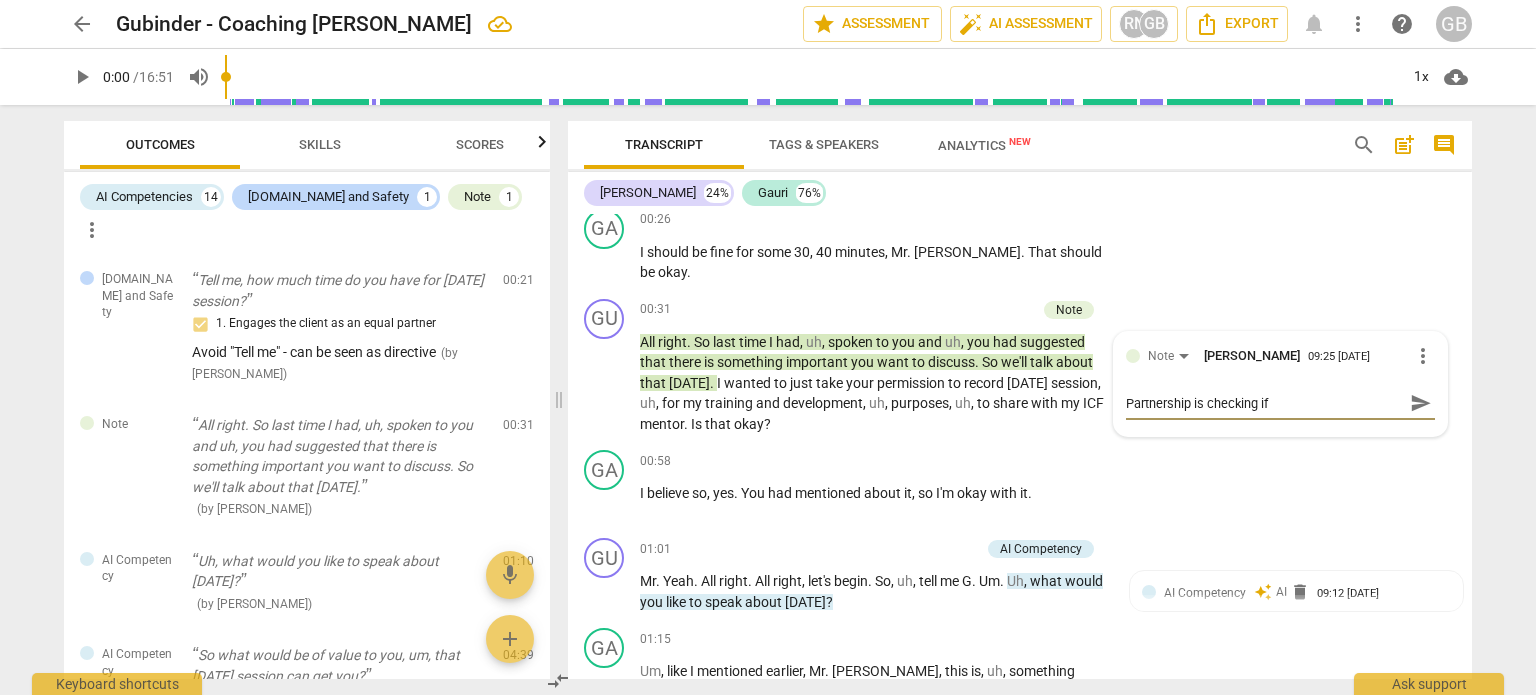 type on "Partnership is checking if t" 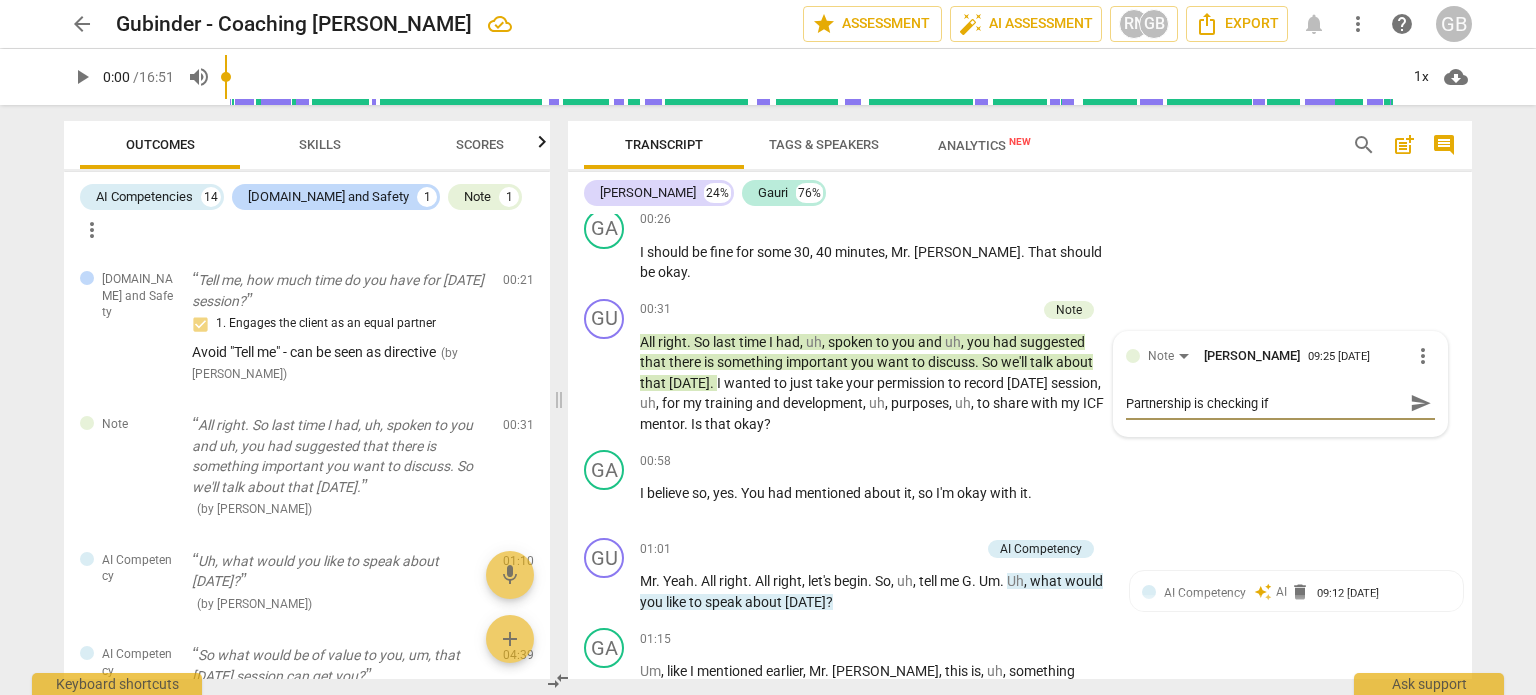 type on "Partnership is checking if t" 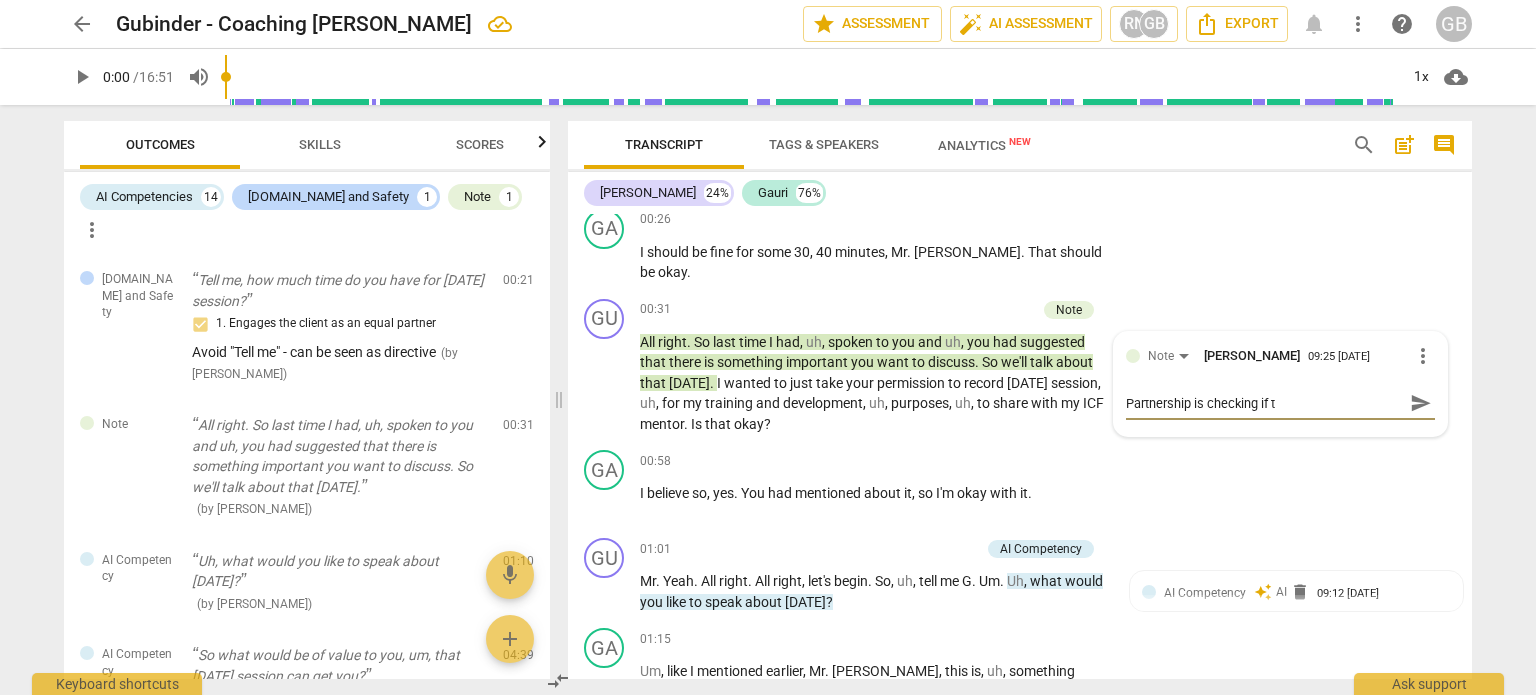 type on "Partnership is checking if th" 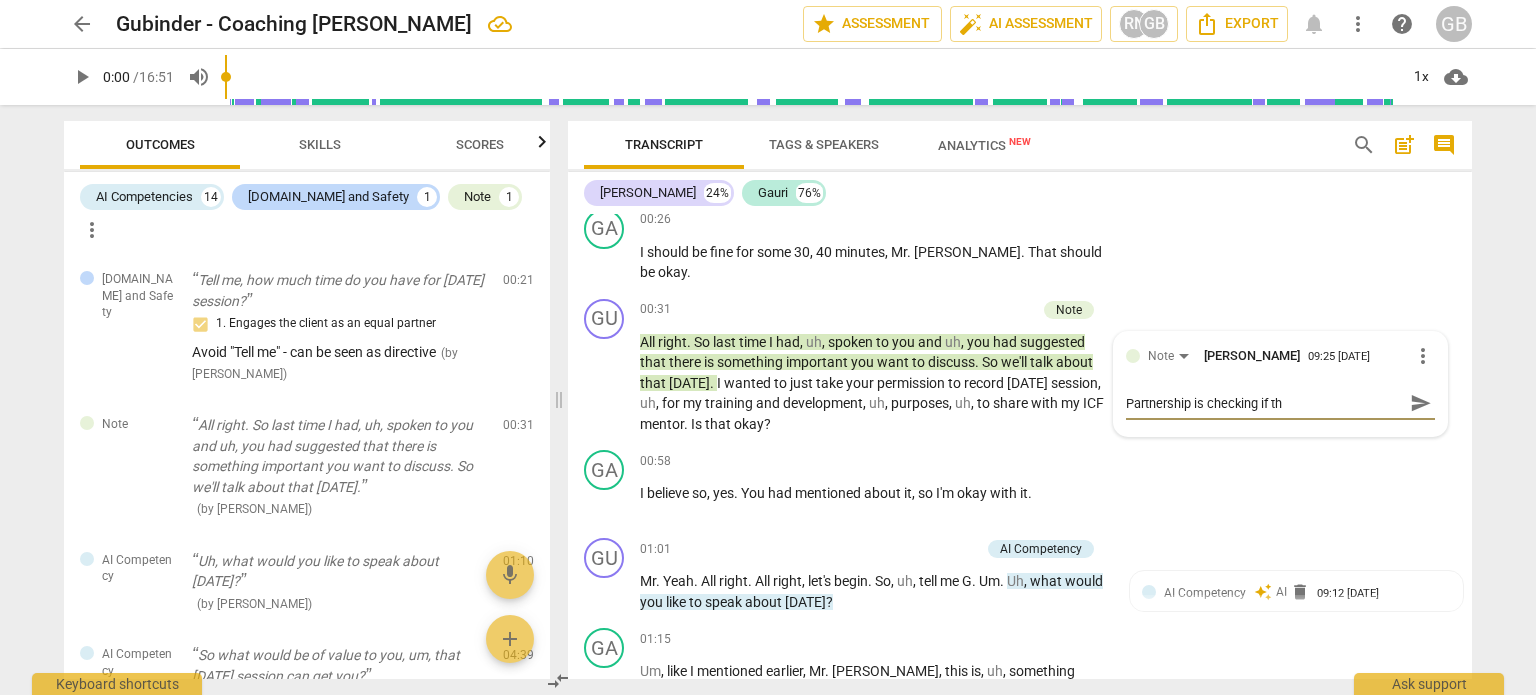 type on "Partnership is checking if the" 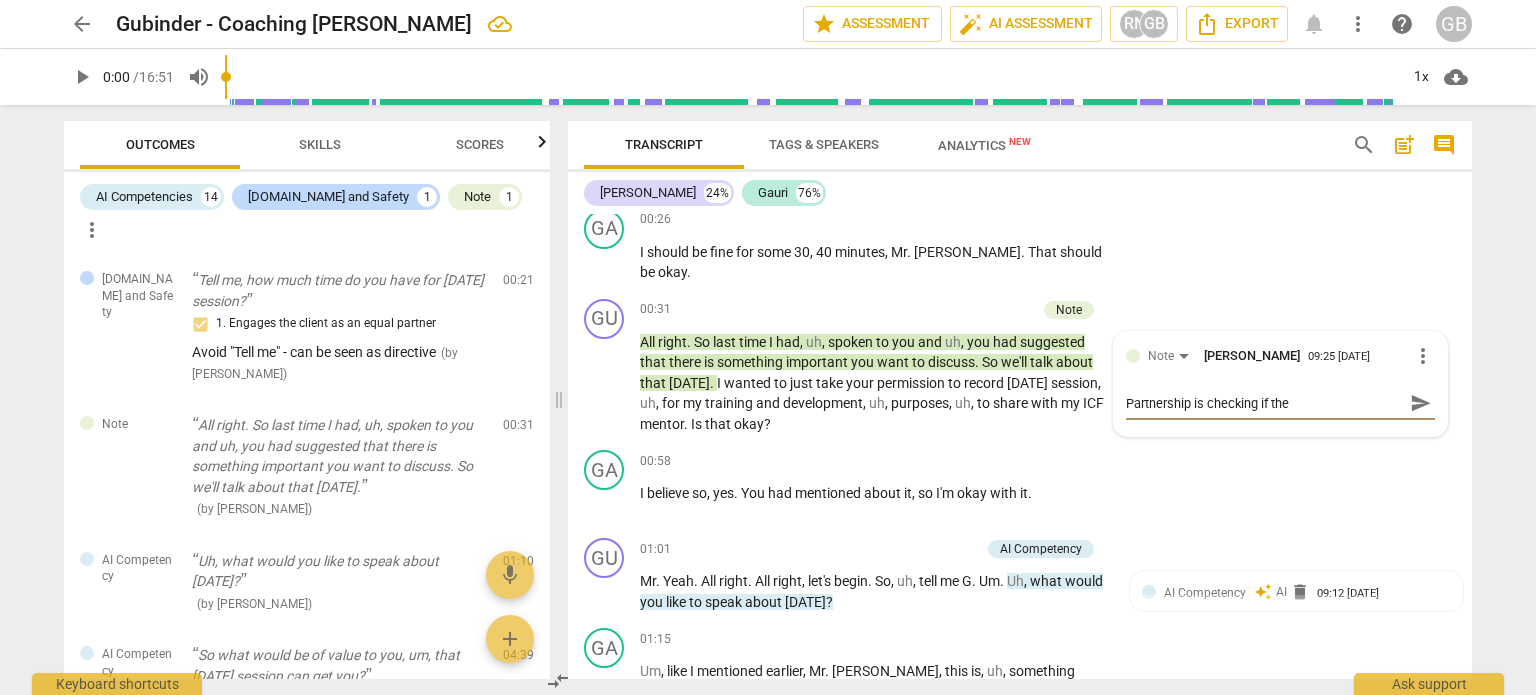 type on "Partnership is checking if the" 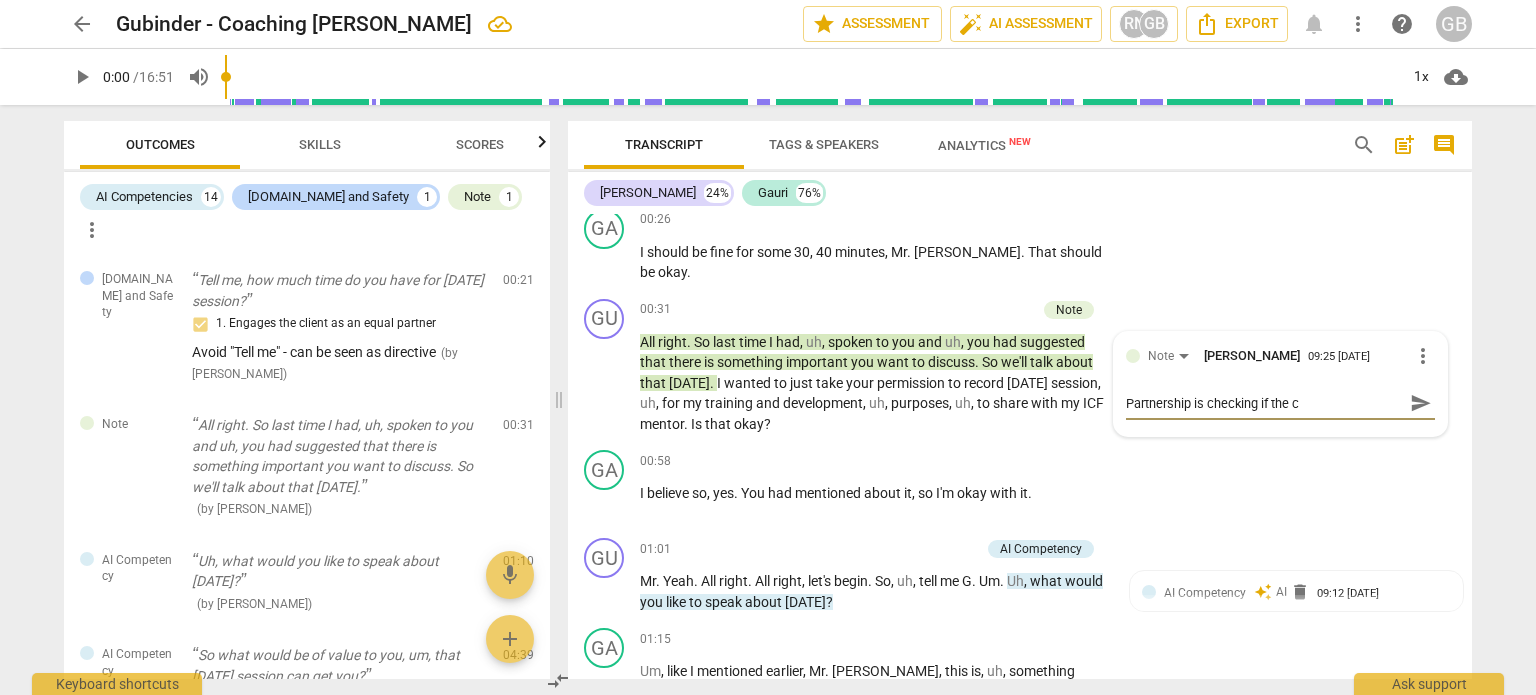 type on "Partnership is checking if the cl" 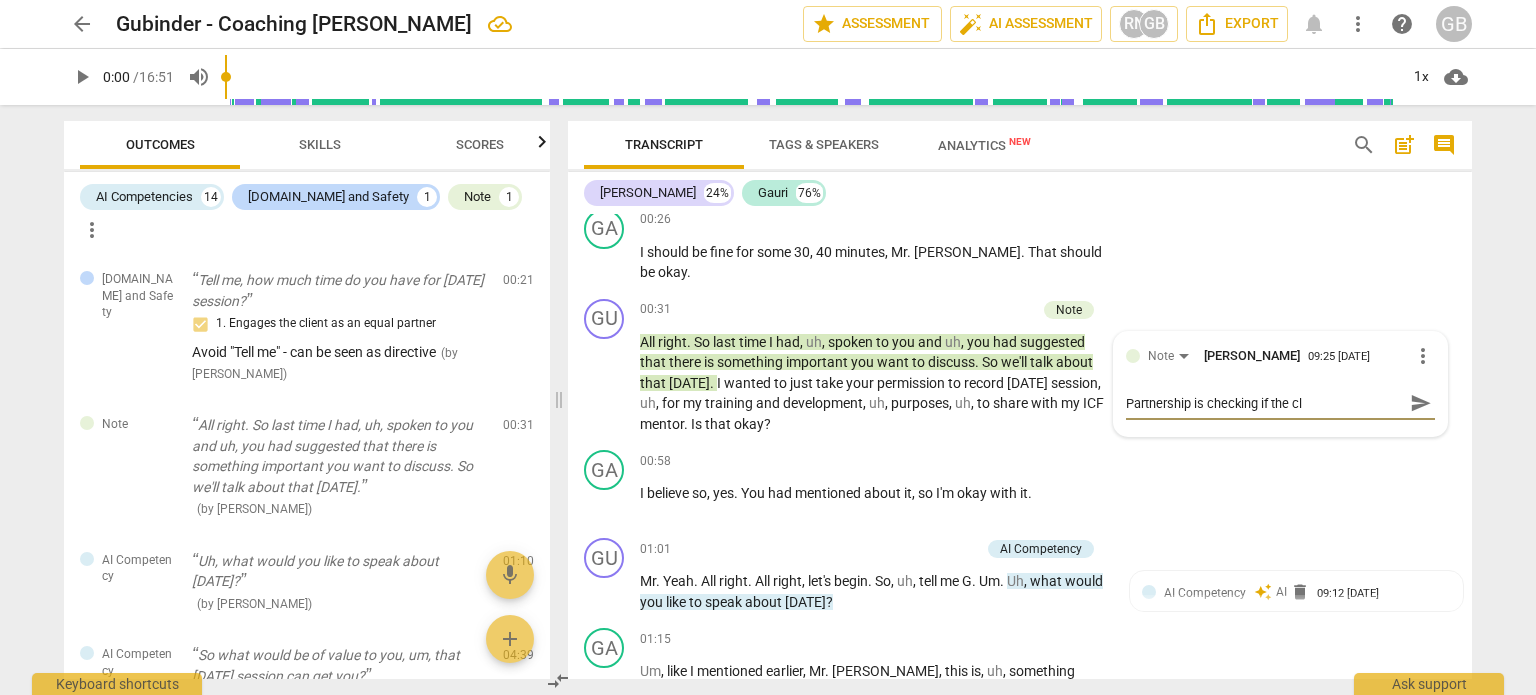 type on "Partnership is checking if the cli" 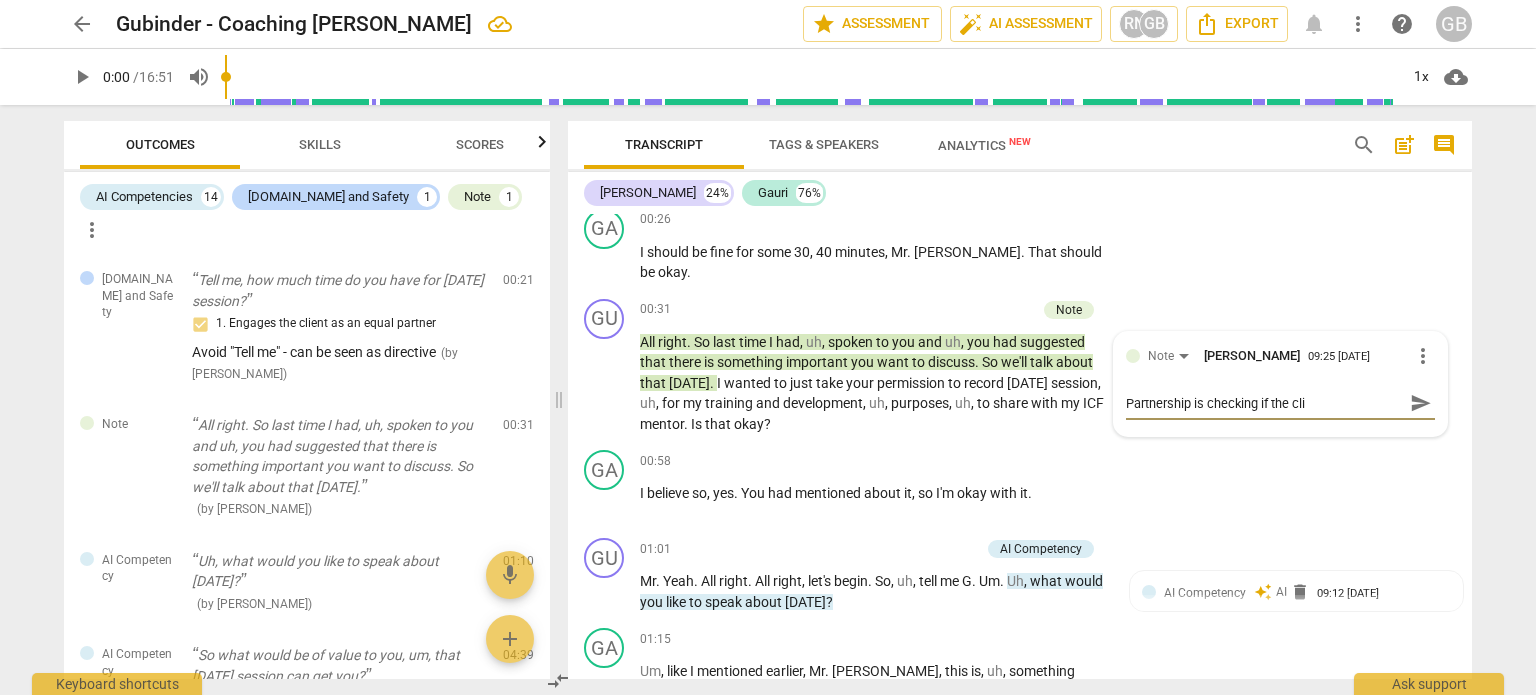 type on "Partnership is checking if the clie" 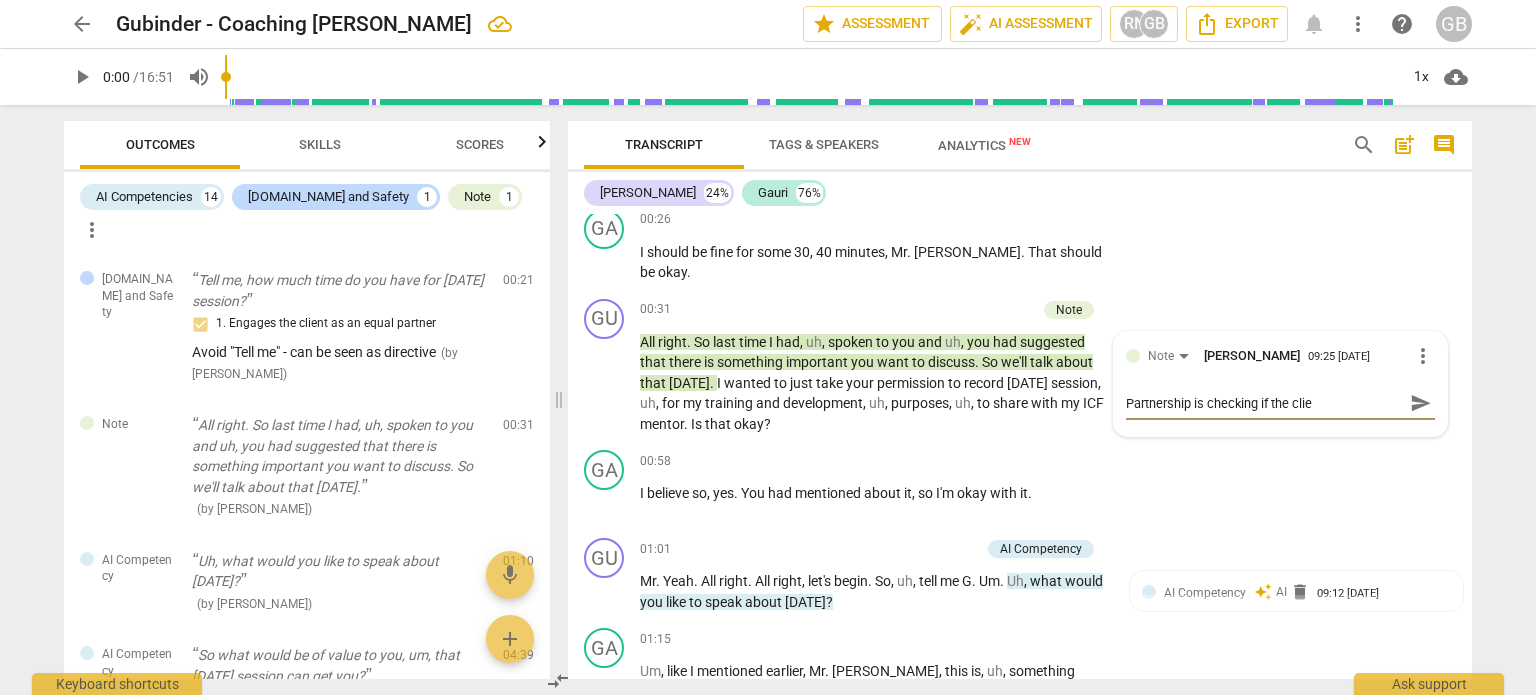 type on "Partnership is checking if the clien" 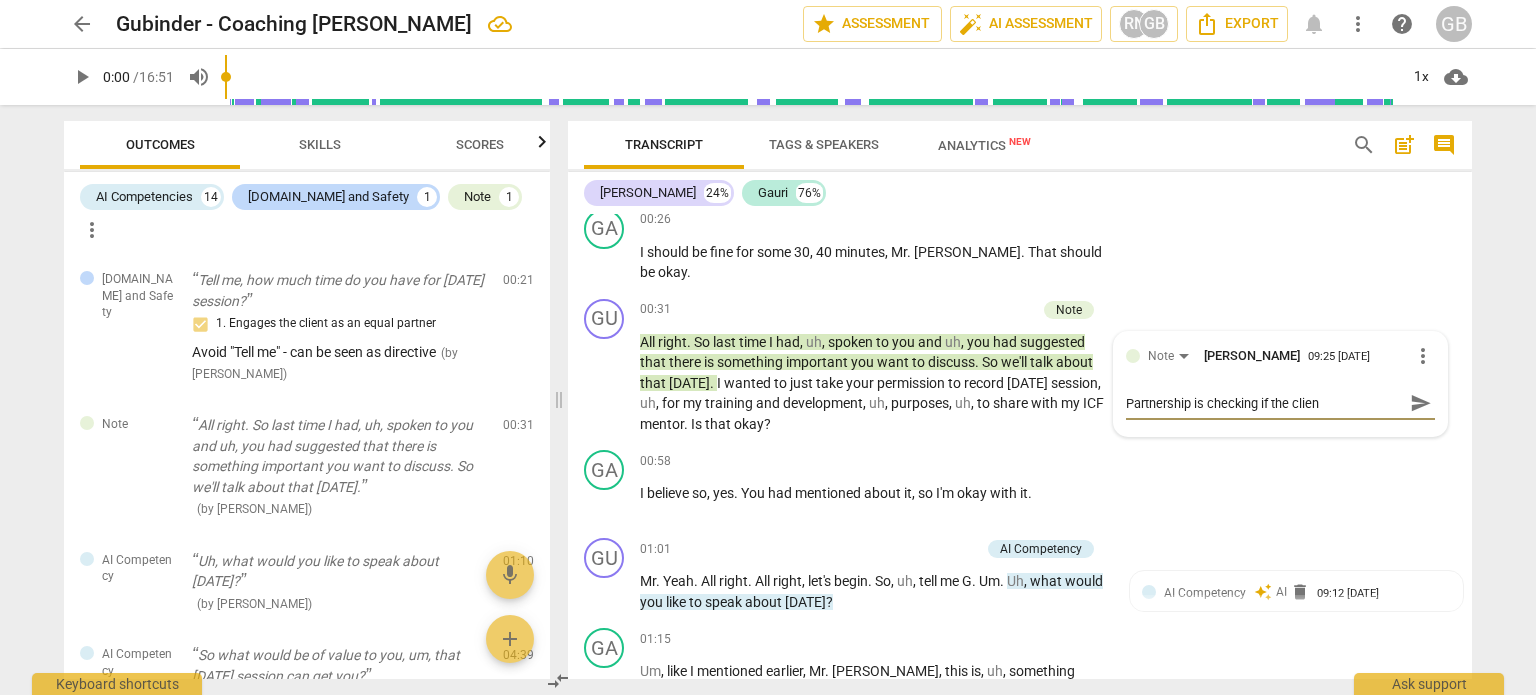 type on "Partnership is checking if the client" 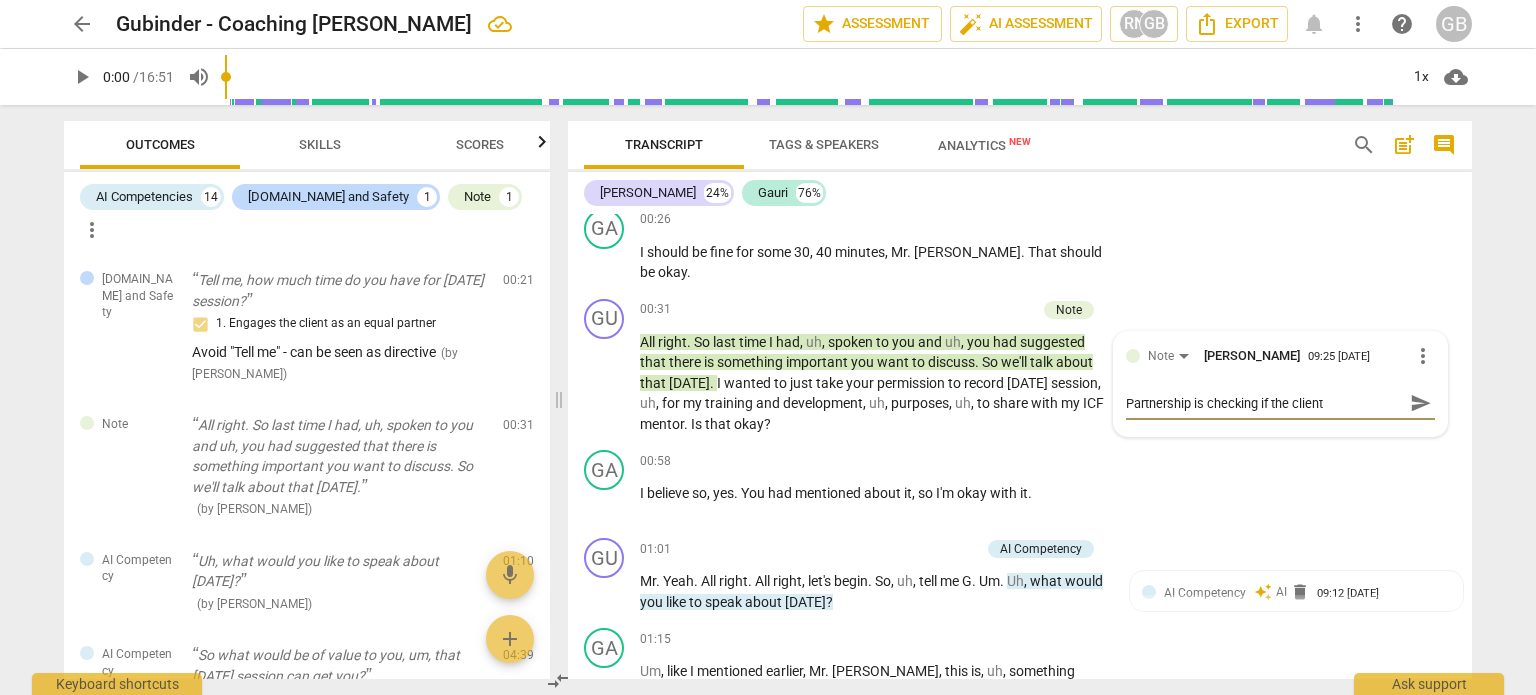 type on "Partnership is checking if the client" 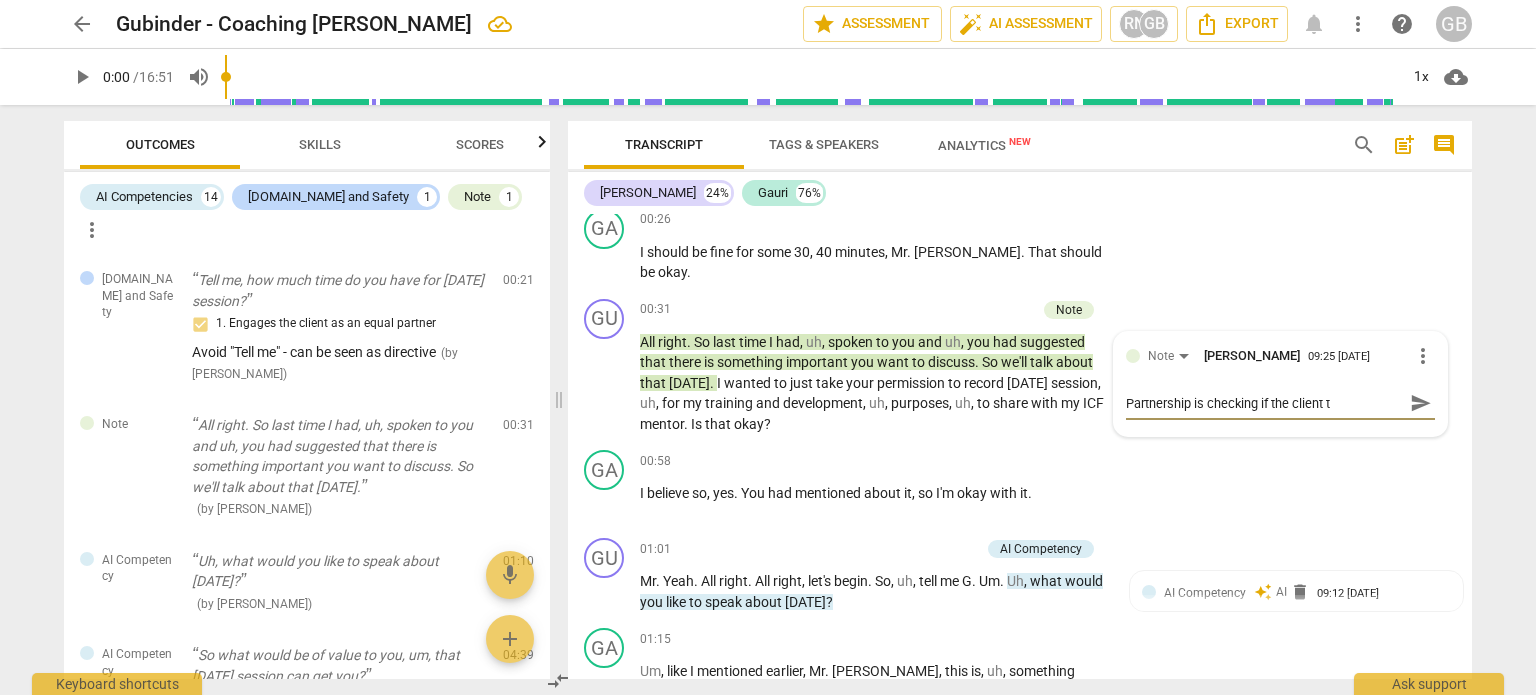 type on "Partnership is checking if the client th" 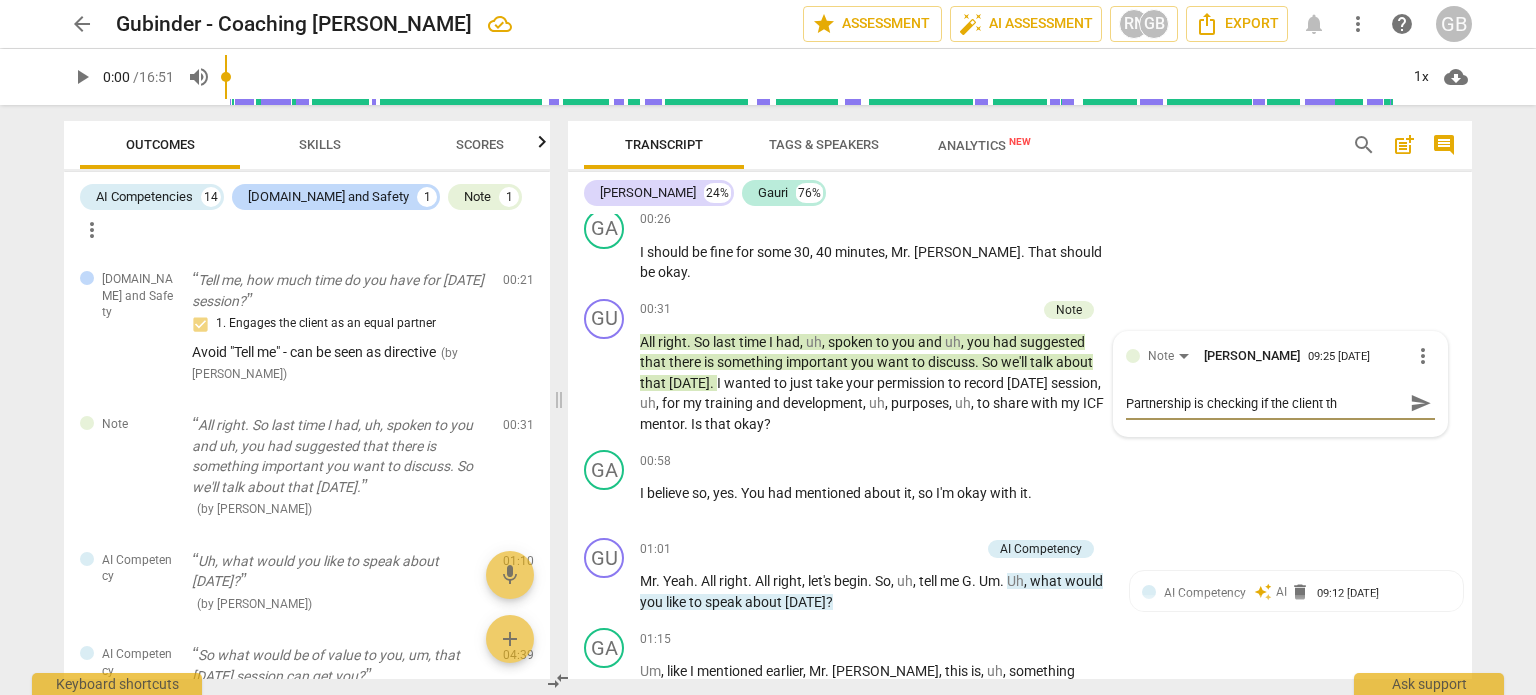 type on "Partnership is checking if the client thi" 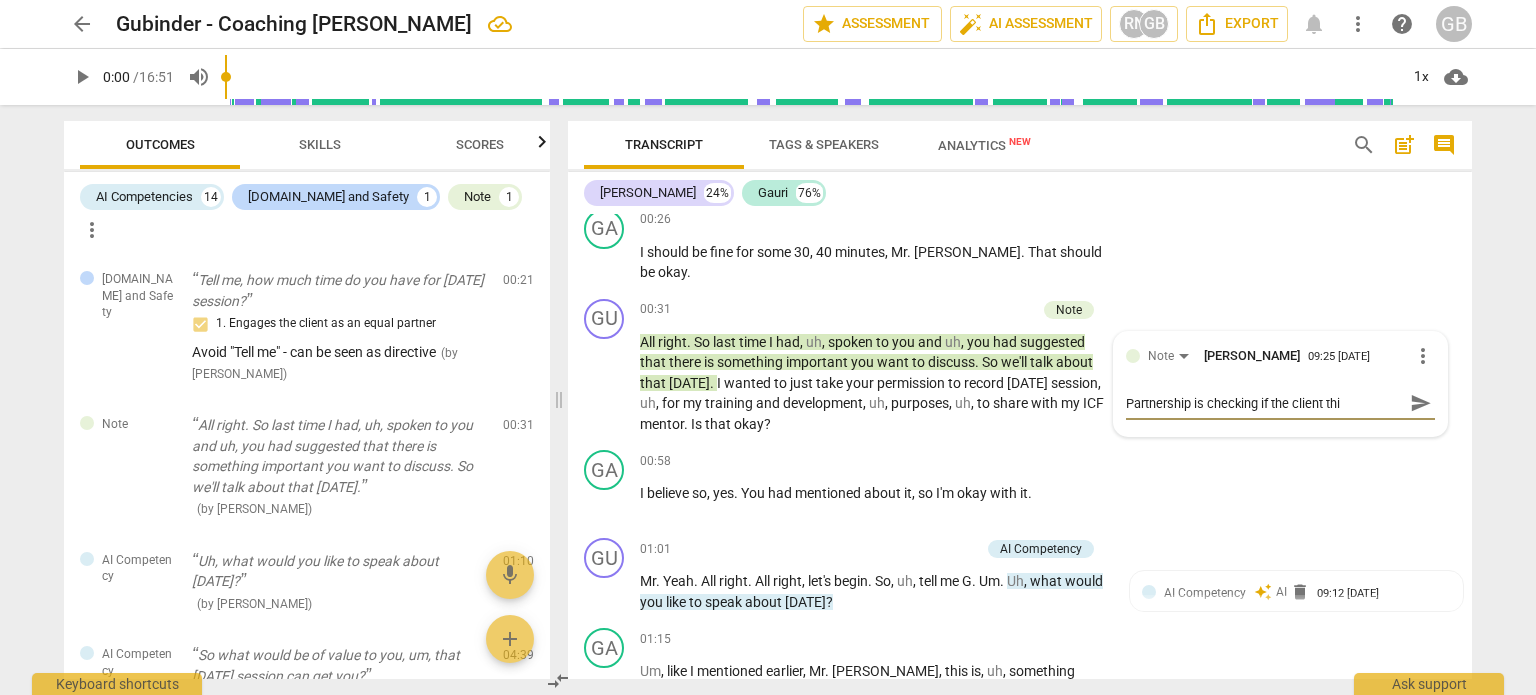 type on "Partnership is checking if the client thin" 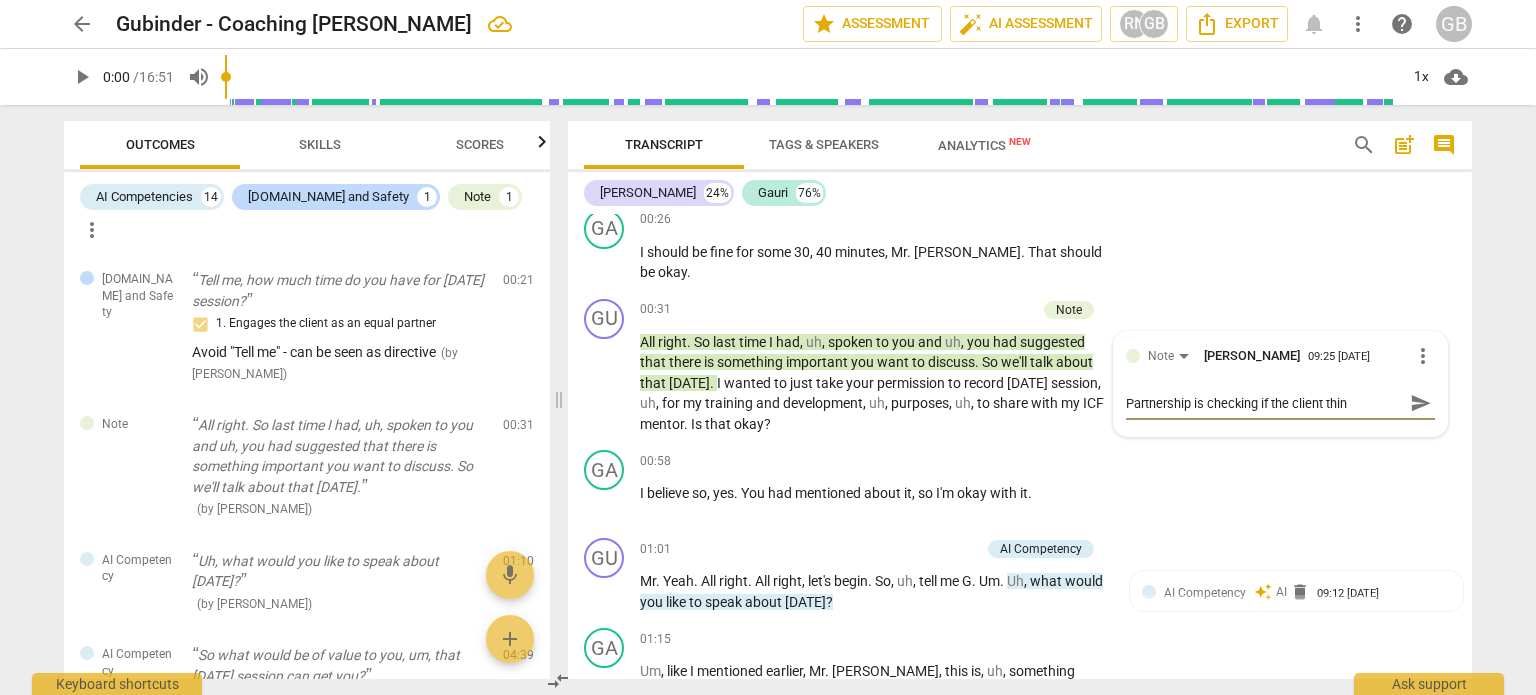 type on "Partnership is checking if the client think" 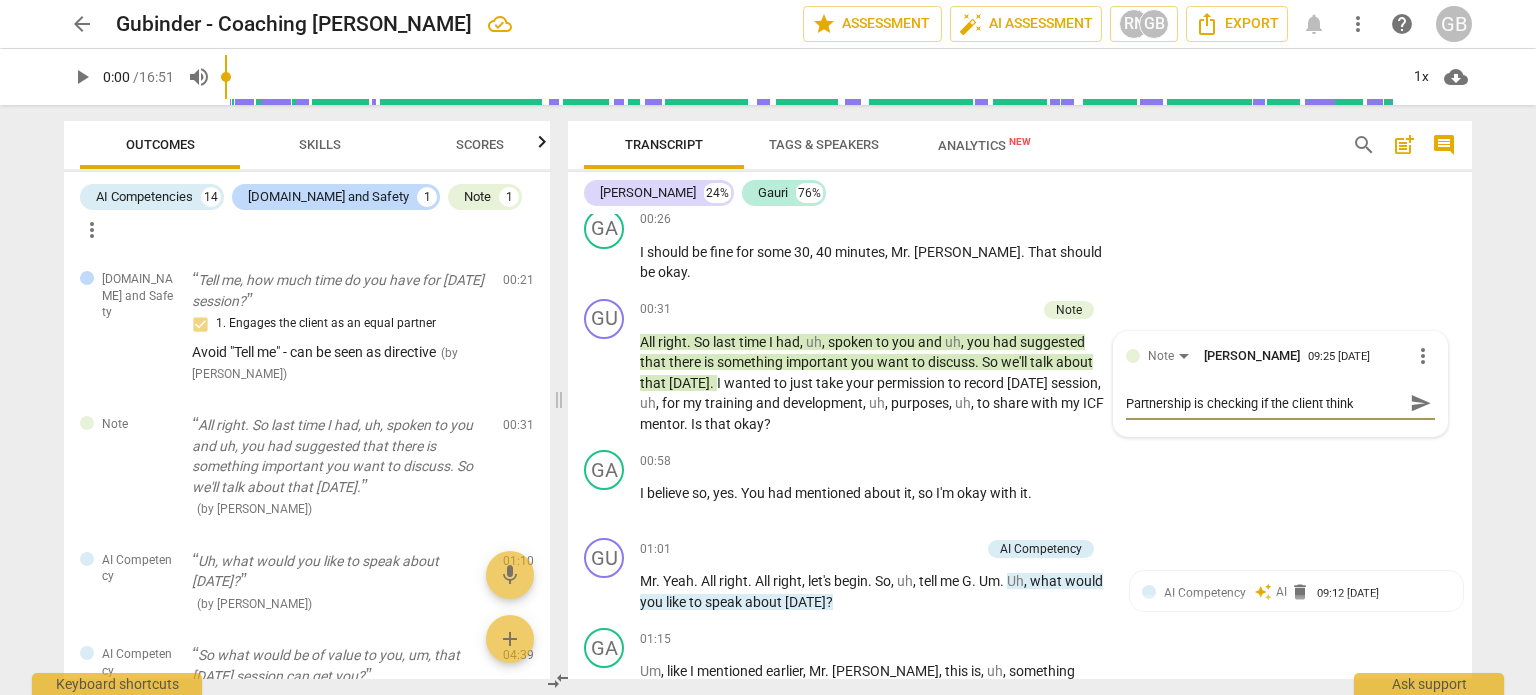 type on "Partnership is checking if the client thinks" 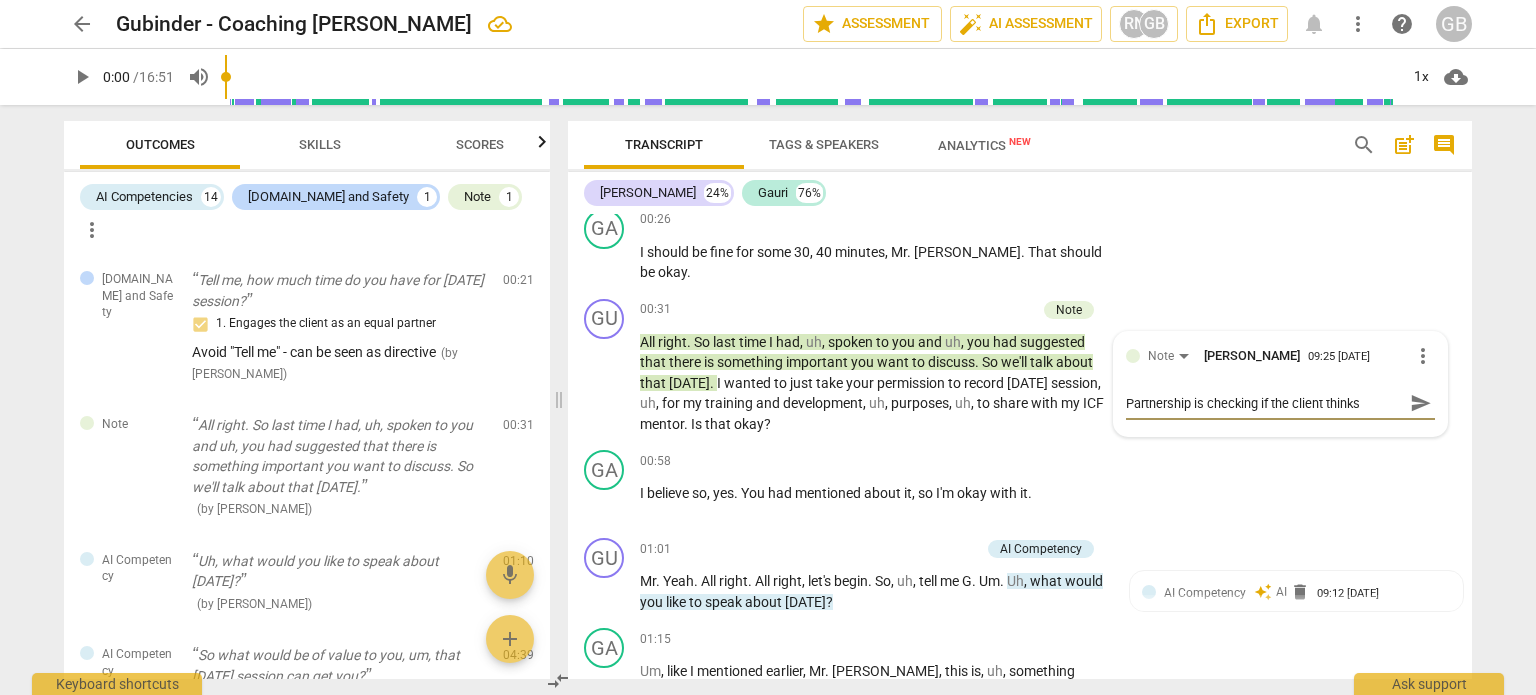 type on "Partnership is checking if the client thinks" 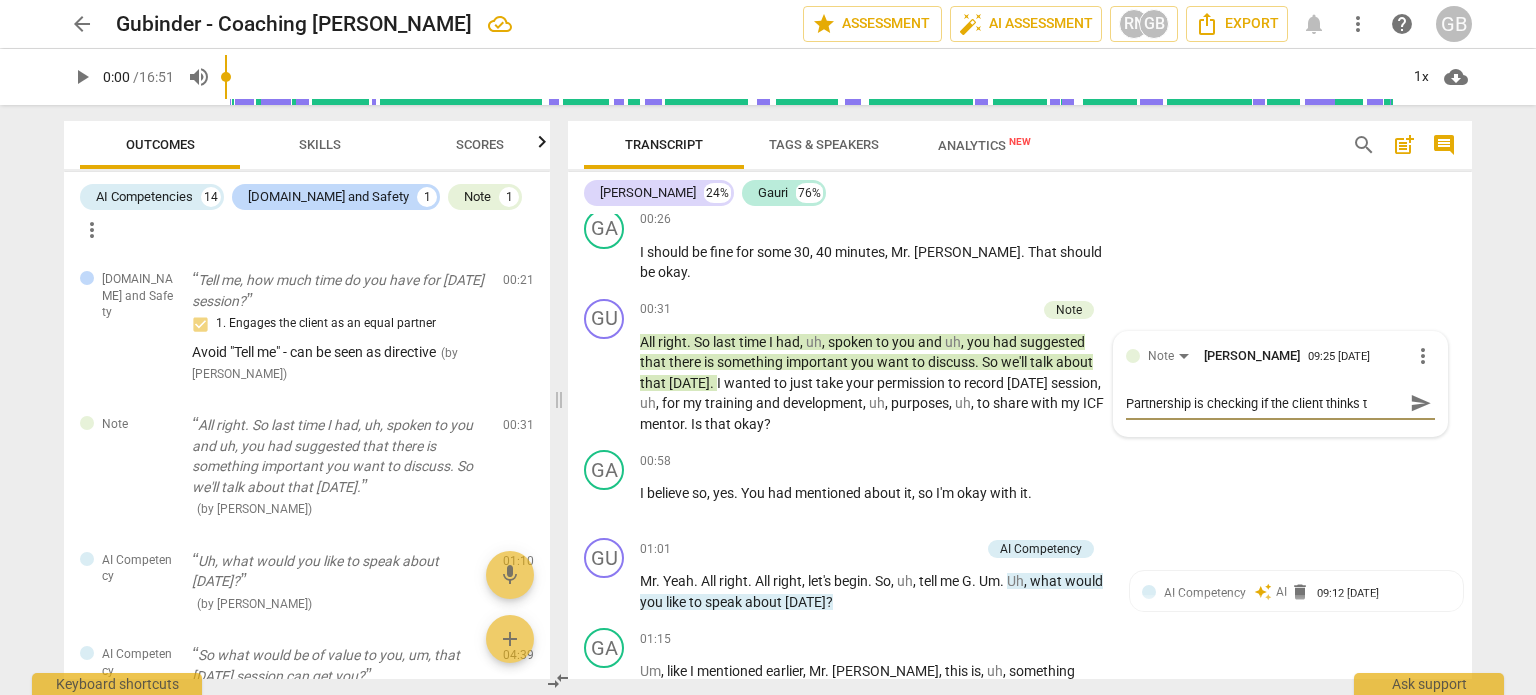 type on "Partnership is checking if the client thinks th" 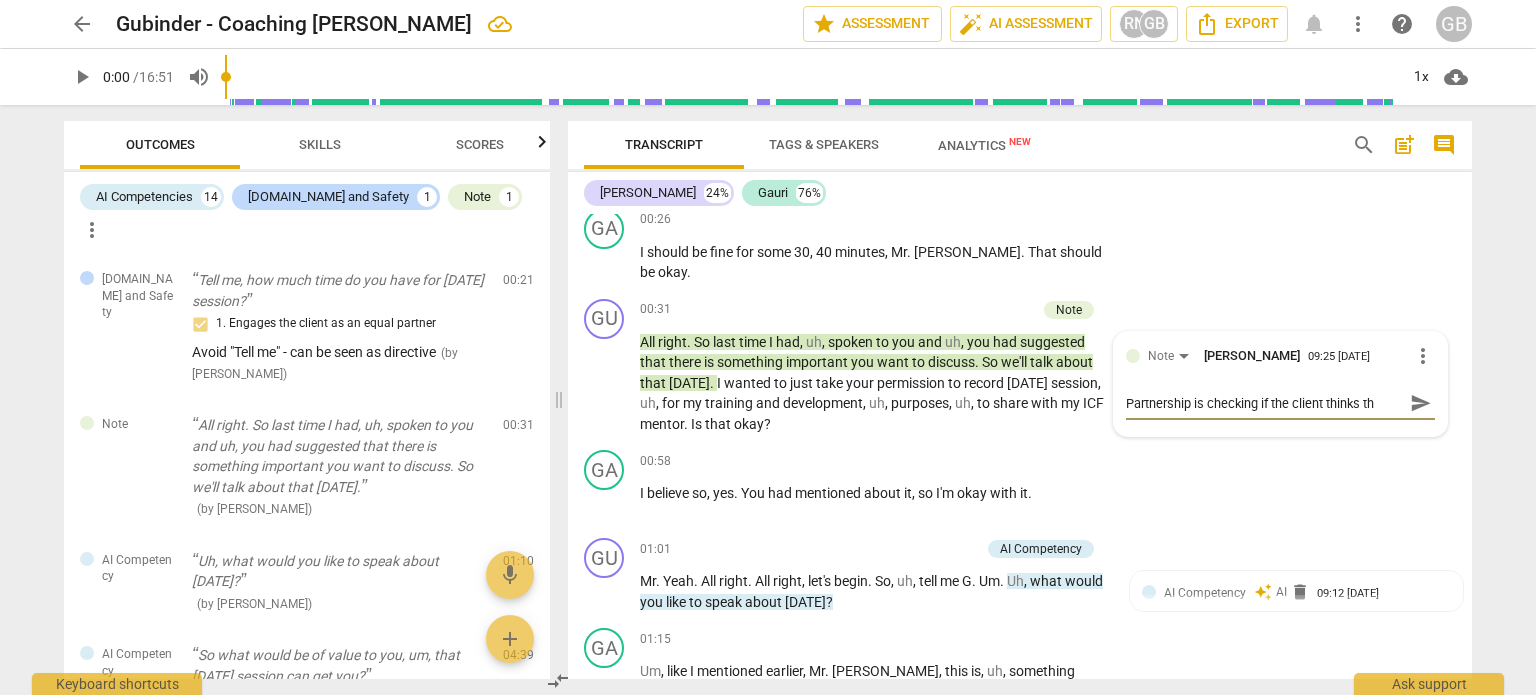 type on "Partnership is checking if the client thinks thi" 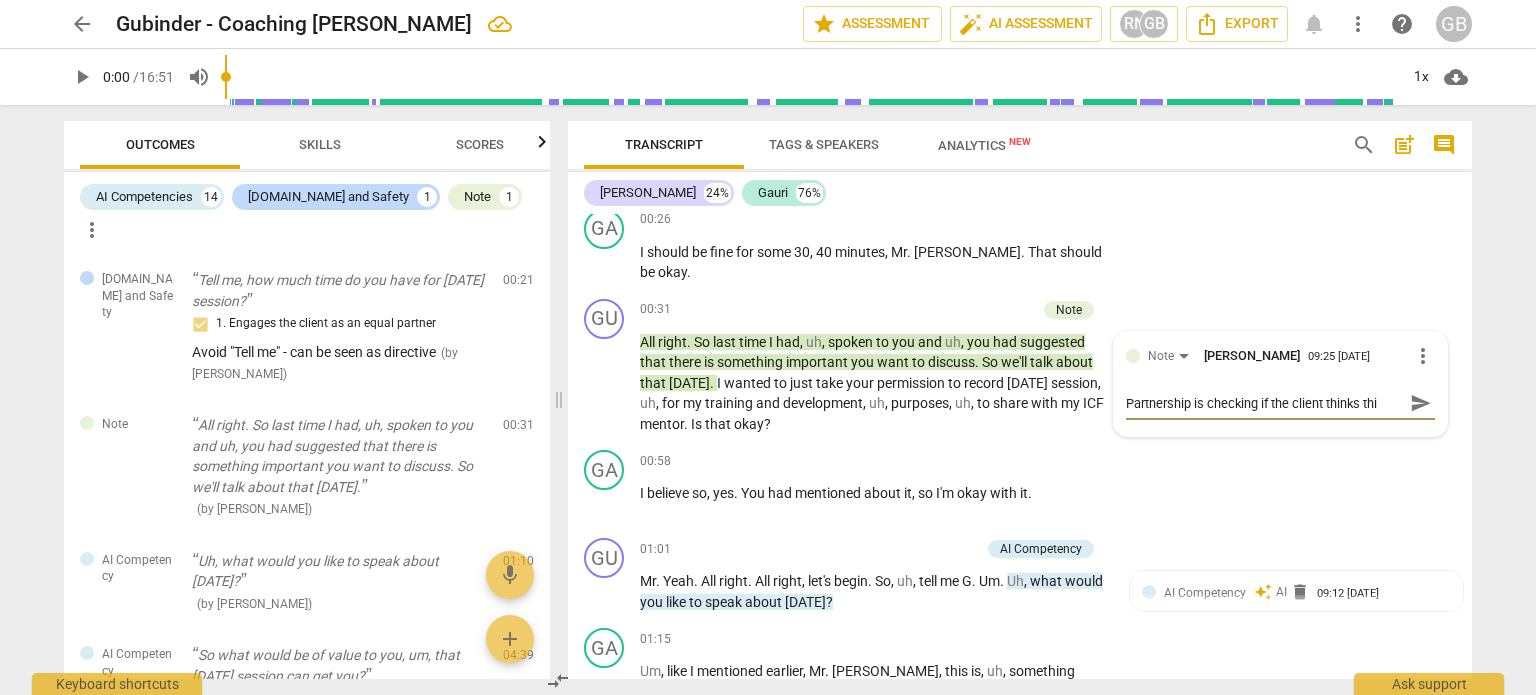 type on "Partnership is checking if the client thinks this" 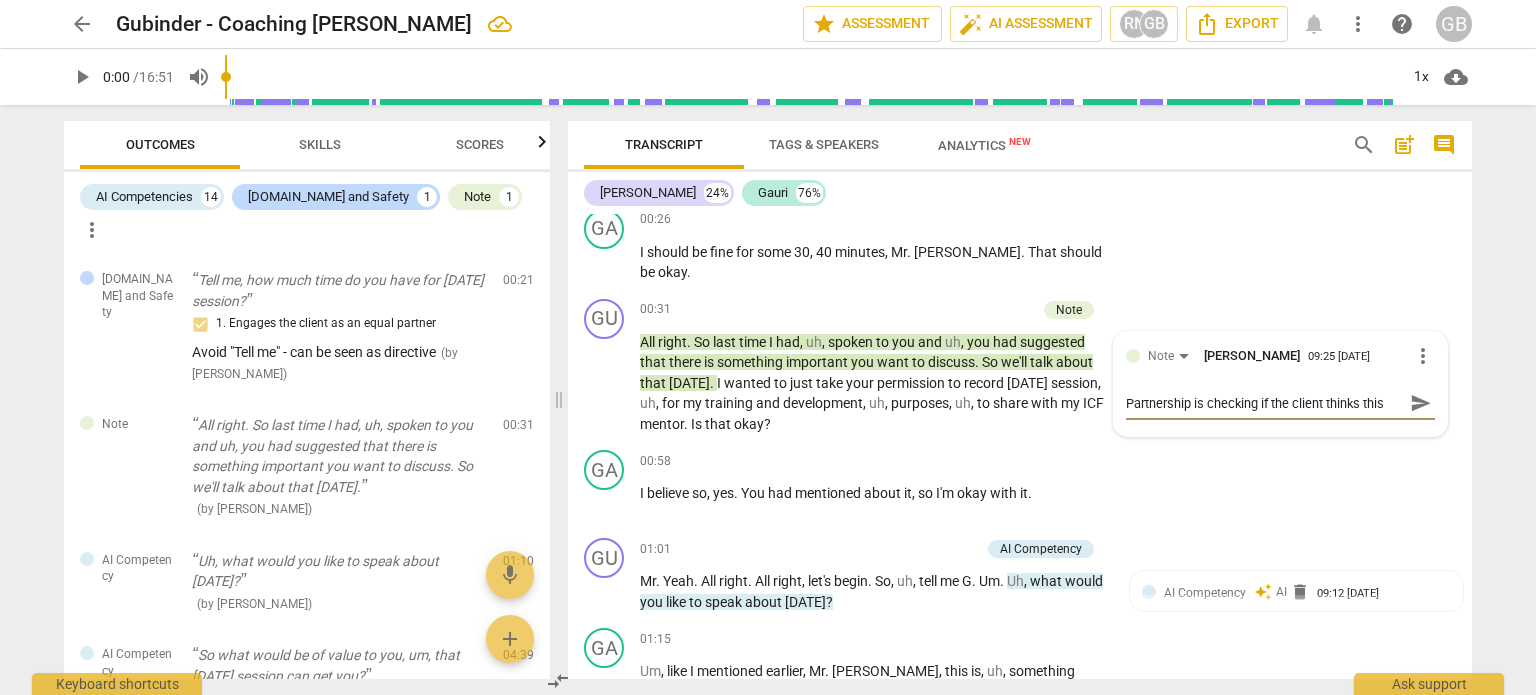 type on "Partnership is checking if the client thinks this" 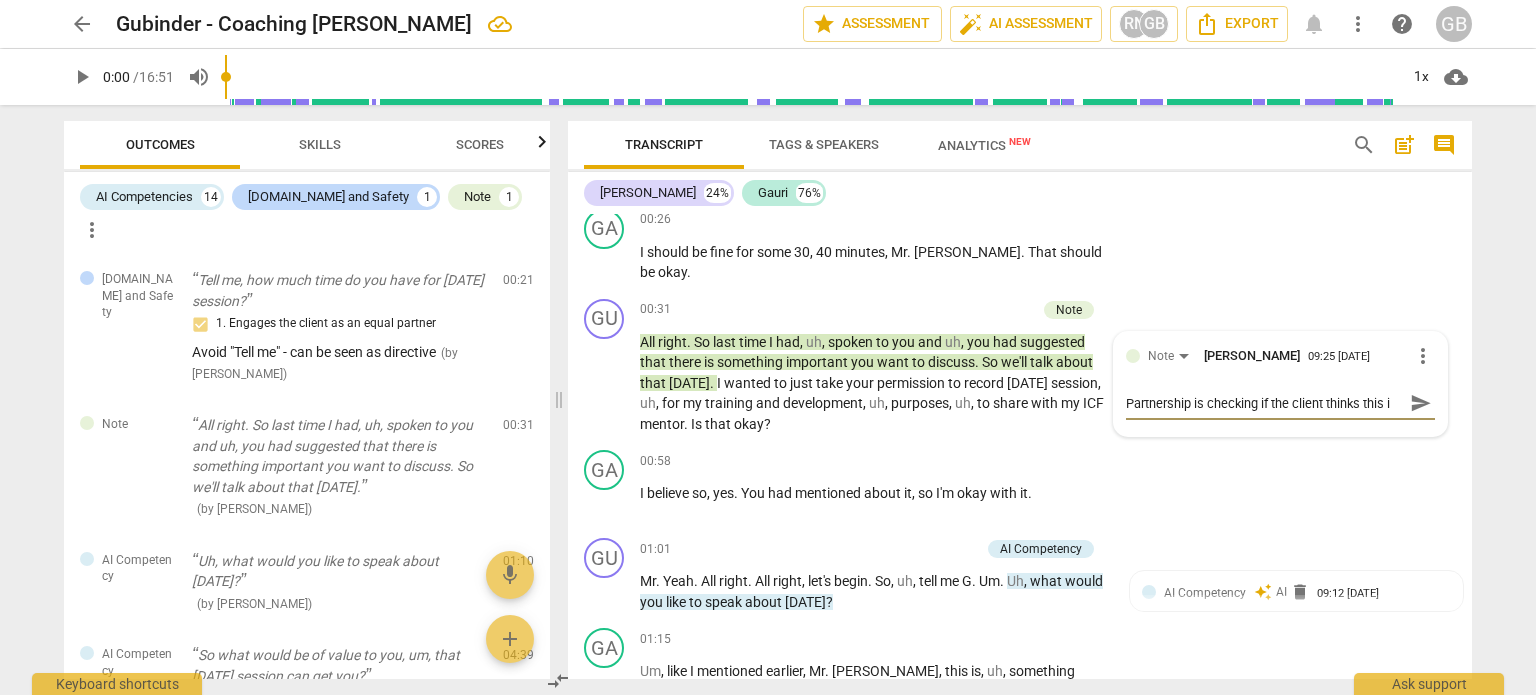 type on "Partnership is checking if the client thinks this is" 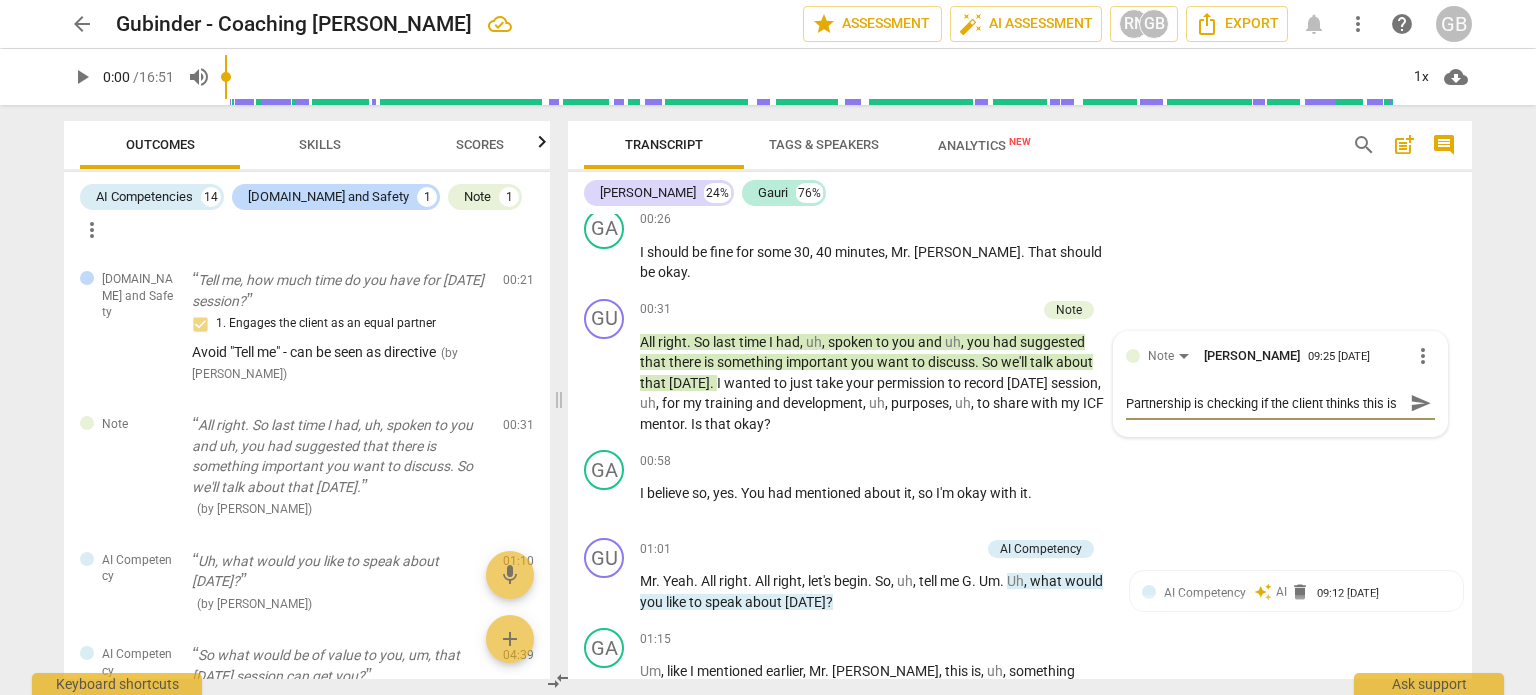type on "Partnership is checking if the client thinks this is" 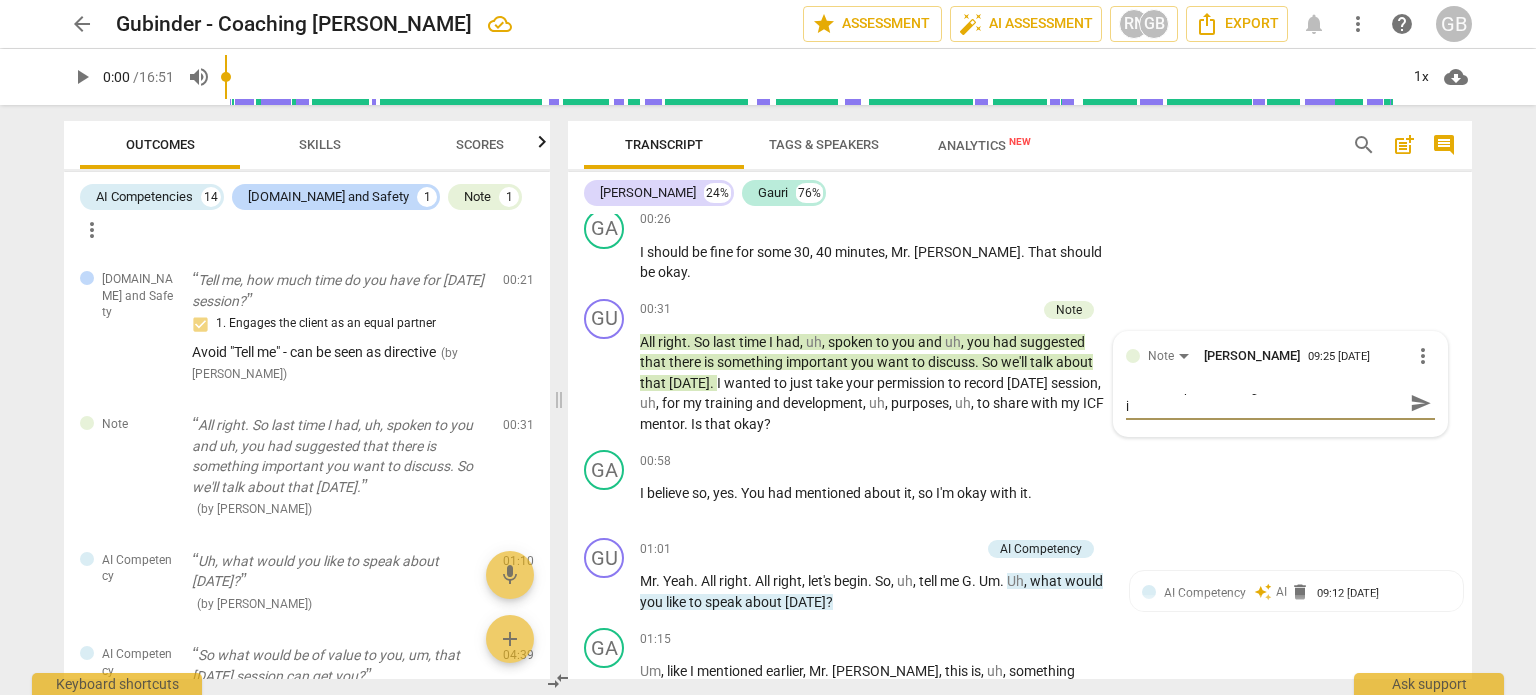 type on "Partnership is checking if the client thinks this is im" 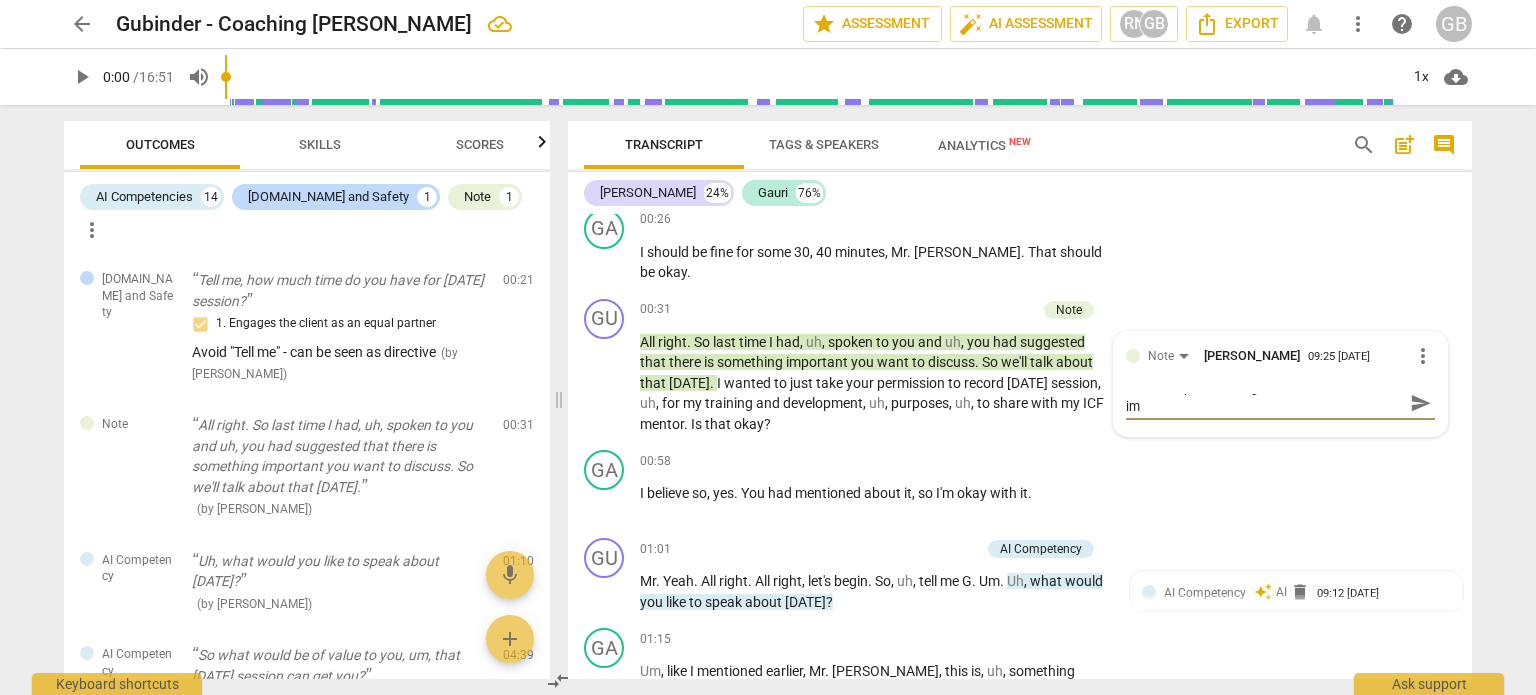 type on "Partnership is checking if the client thinks this is imp" 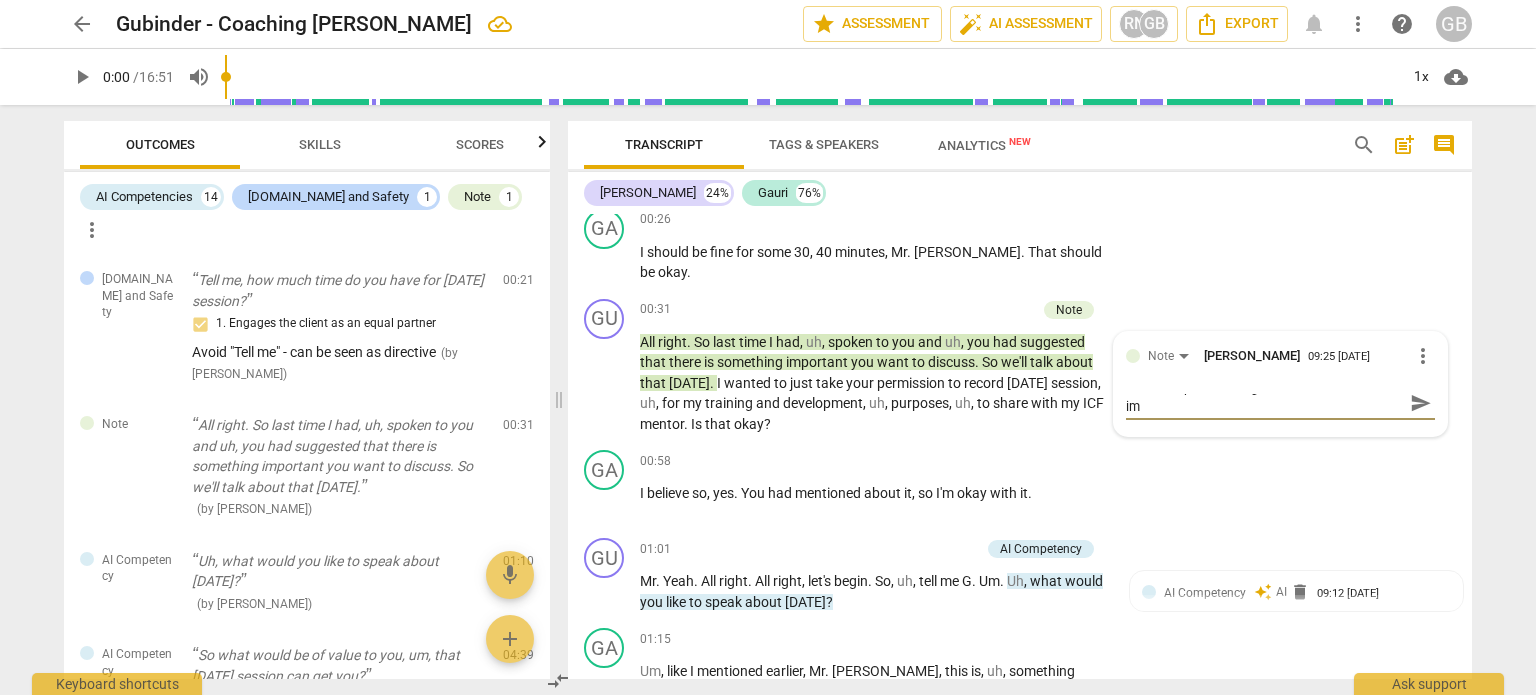 type on "Partnership is checking if the client thinks this is imp" 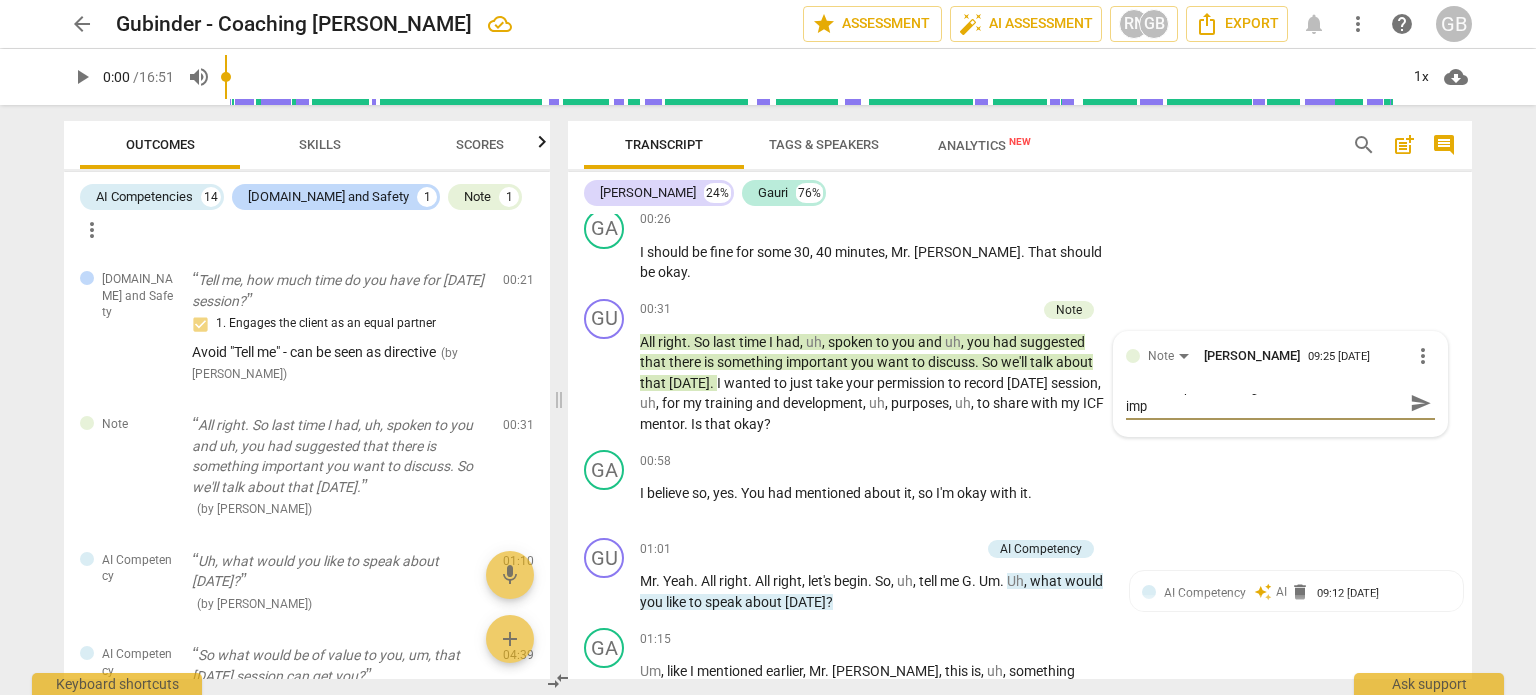 type on "Partnership is checking if the client thinks this is impo" 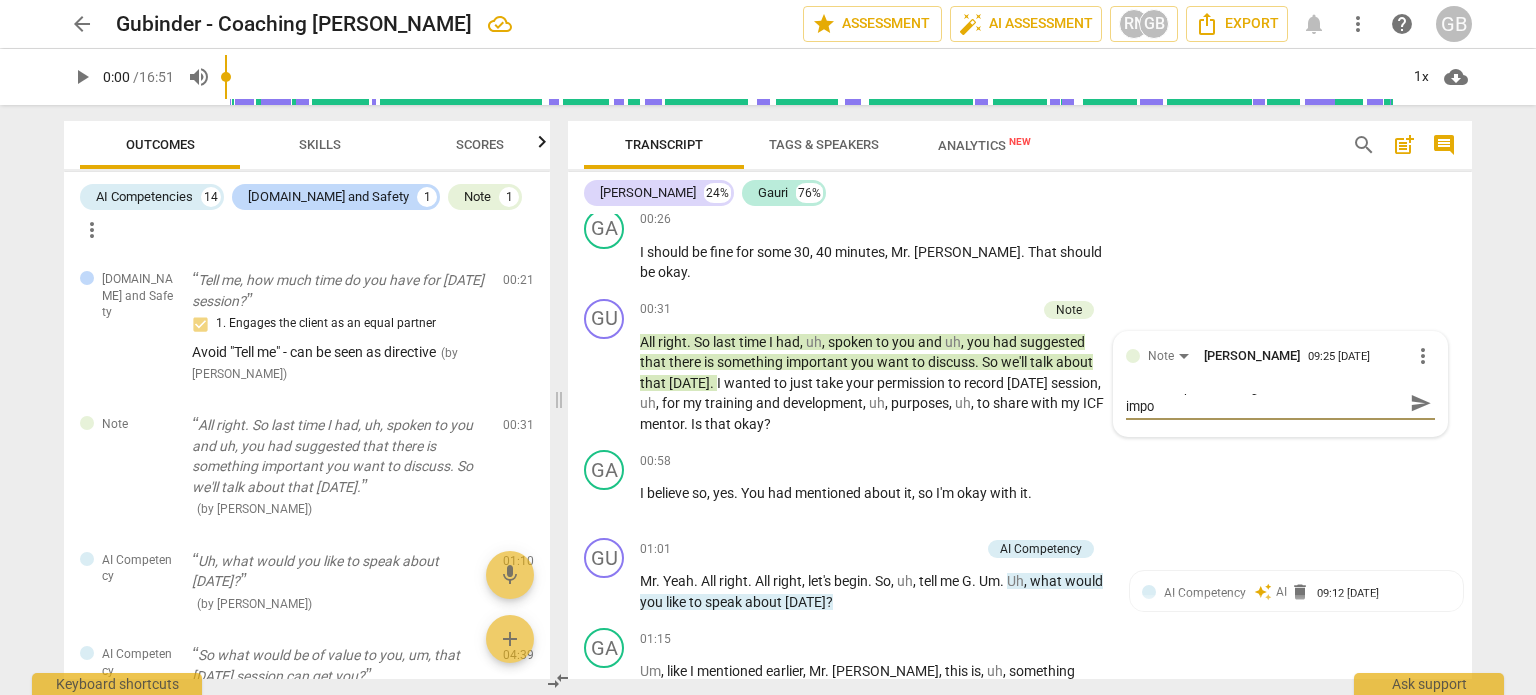 type on "Partnership is checking if the client thinks this is impor" 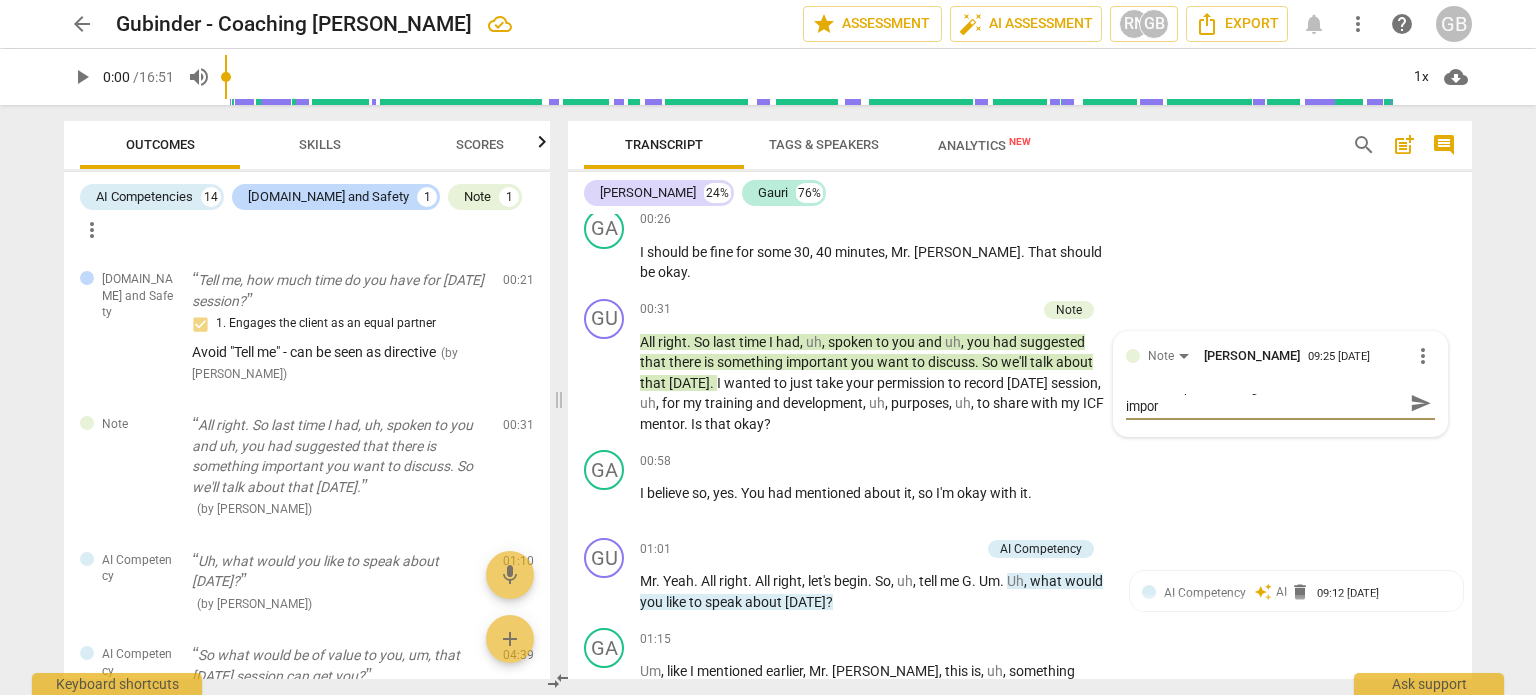 scroll, scrollTop: 0, scrollLeft: 0, axis: both 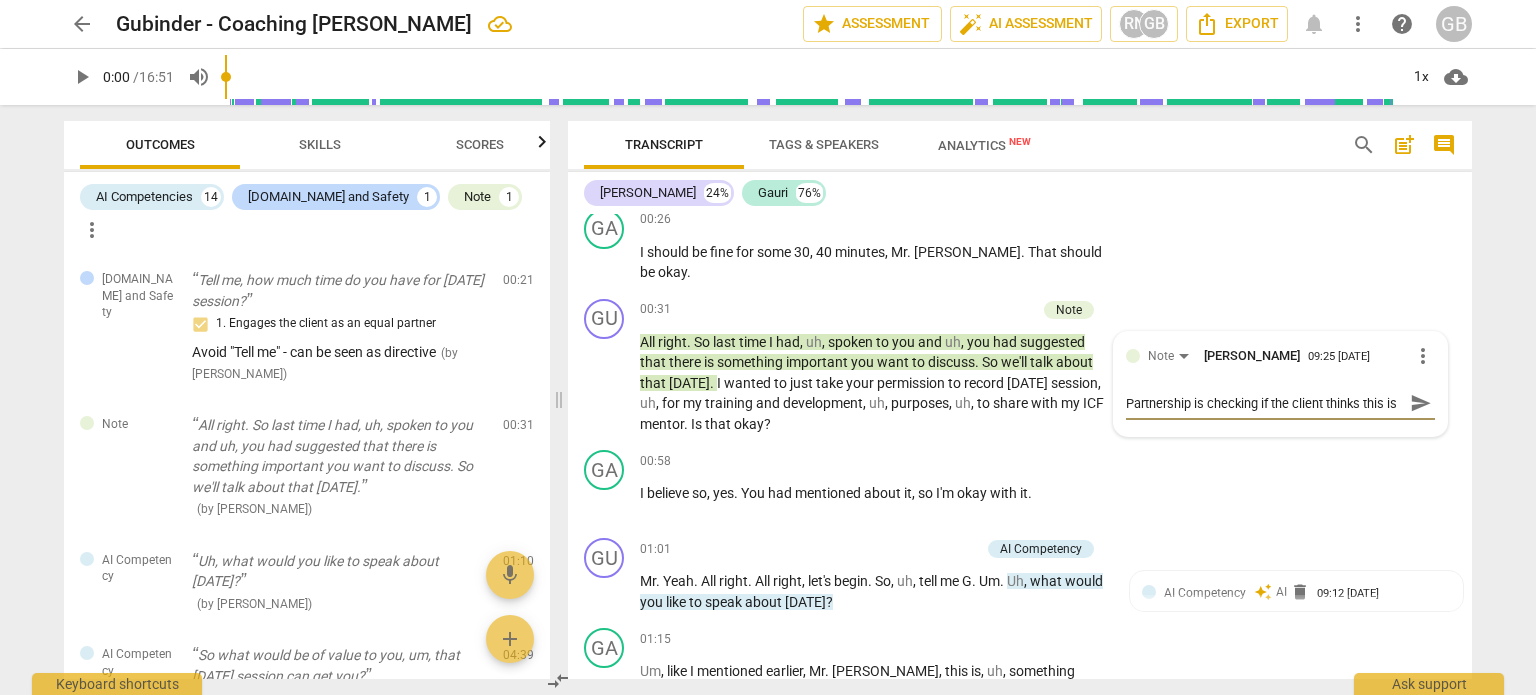 type 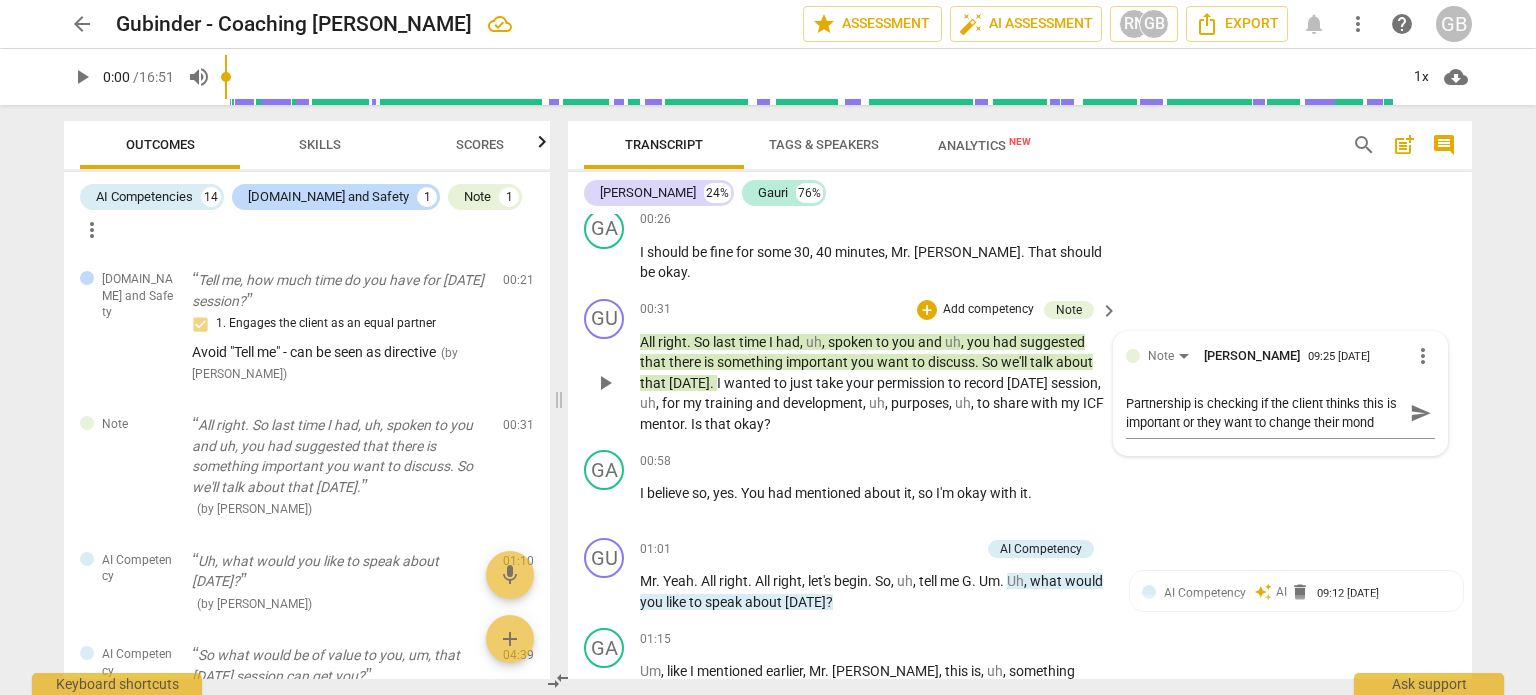 click on "share" at bounding box center (1012, 403) 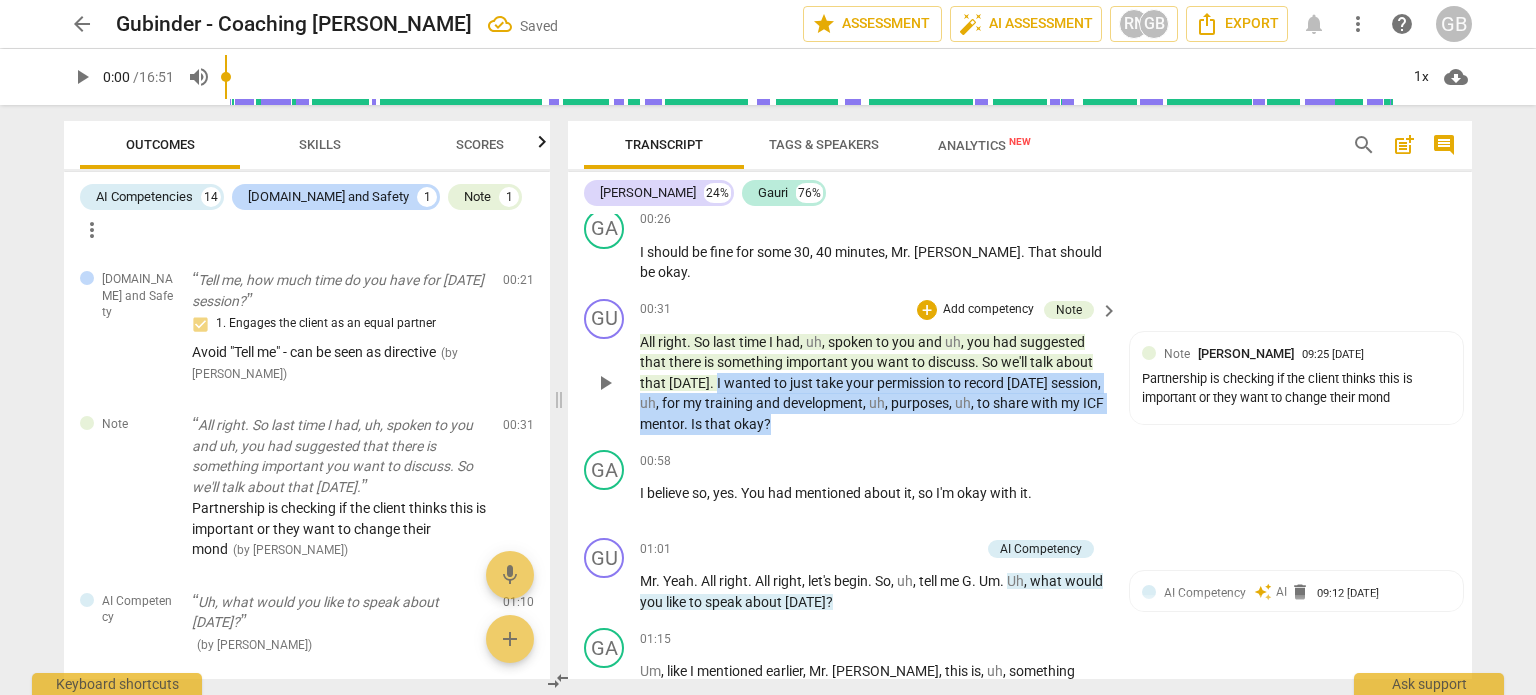 drag, startPoint x: 708, startPoint y: 380, endPoint x: 783, endPoint y: 419, distance: 84.53402 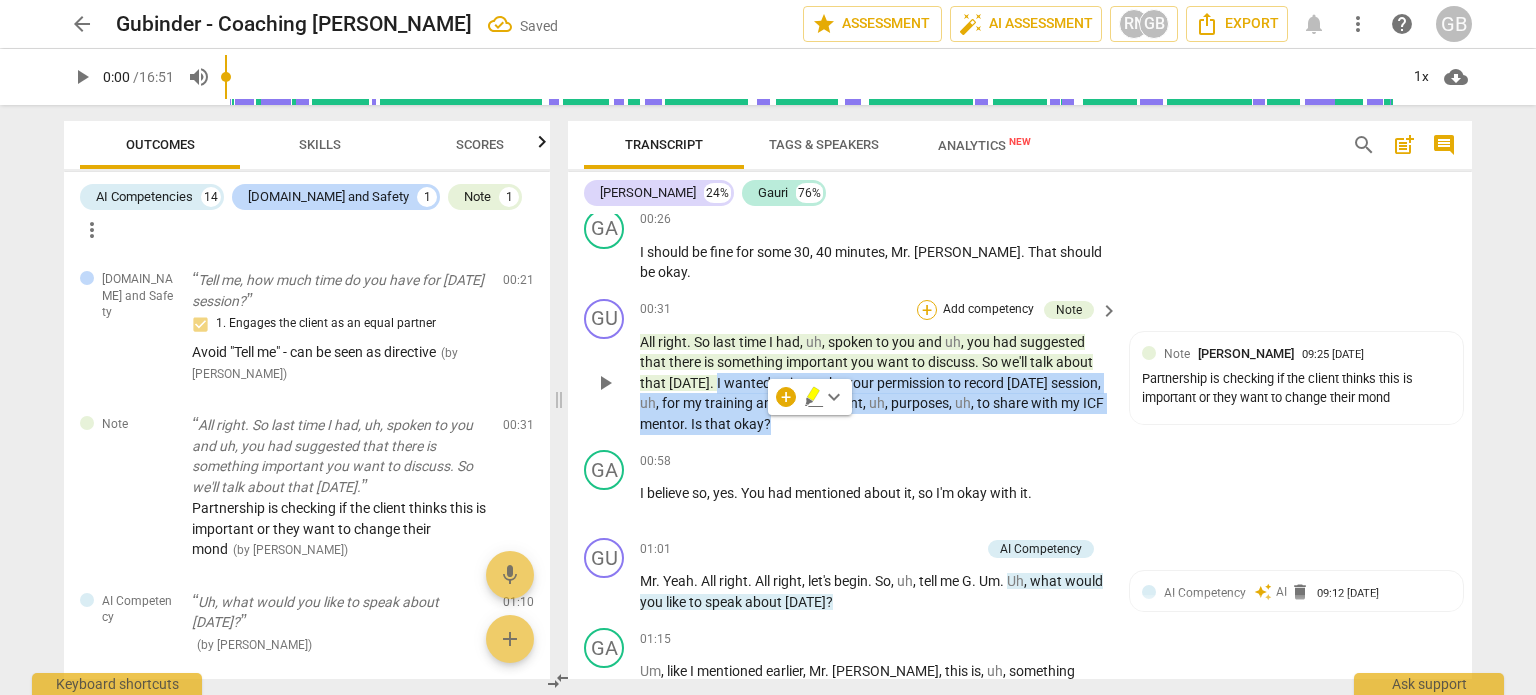 click on "+" at bounding box center [927, 310] 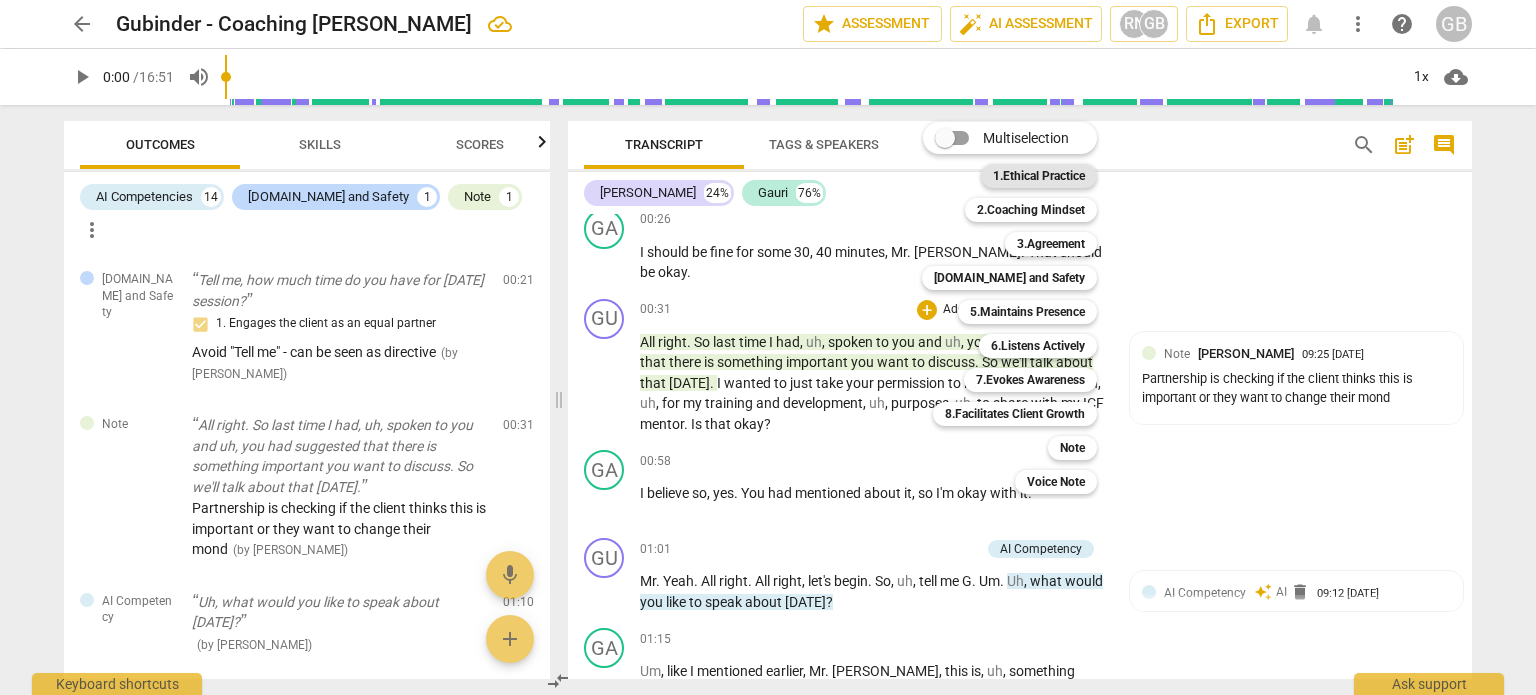 click on "1.Ethical Practice" at bounding box center [1039, 176] 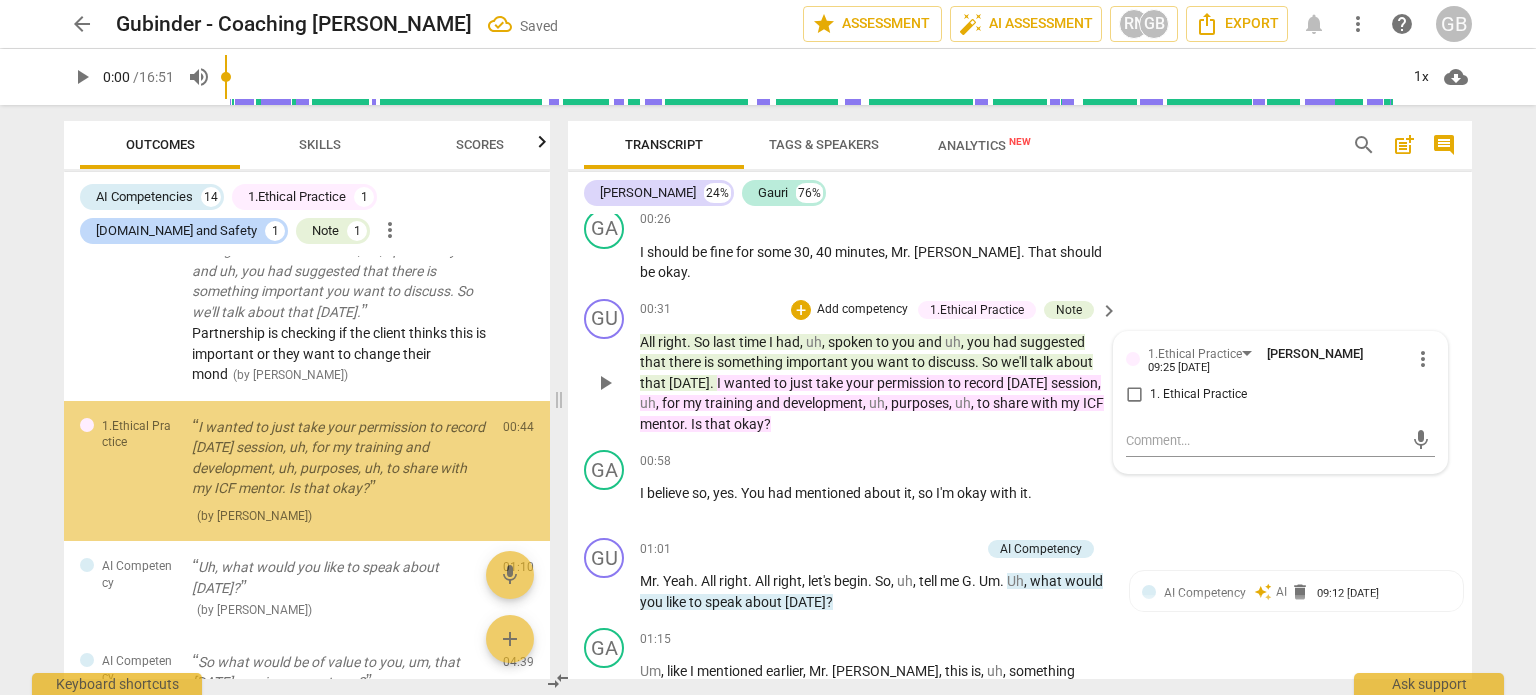 scroll, scrollTop: 180, scrollLeft: 0, axis: vertical 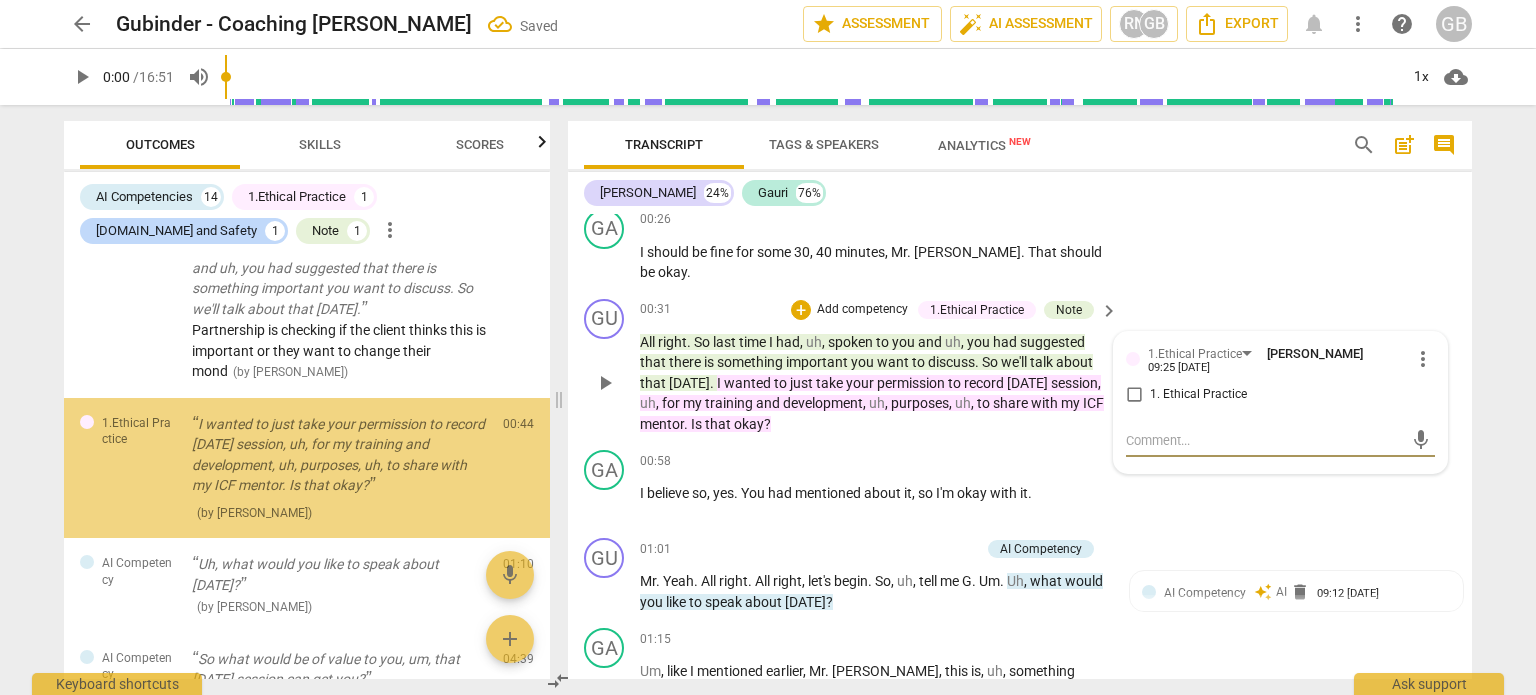 click on "1. Ethical Practice" at bounding box center [1198, 395] 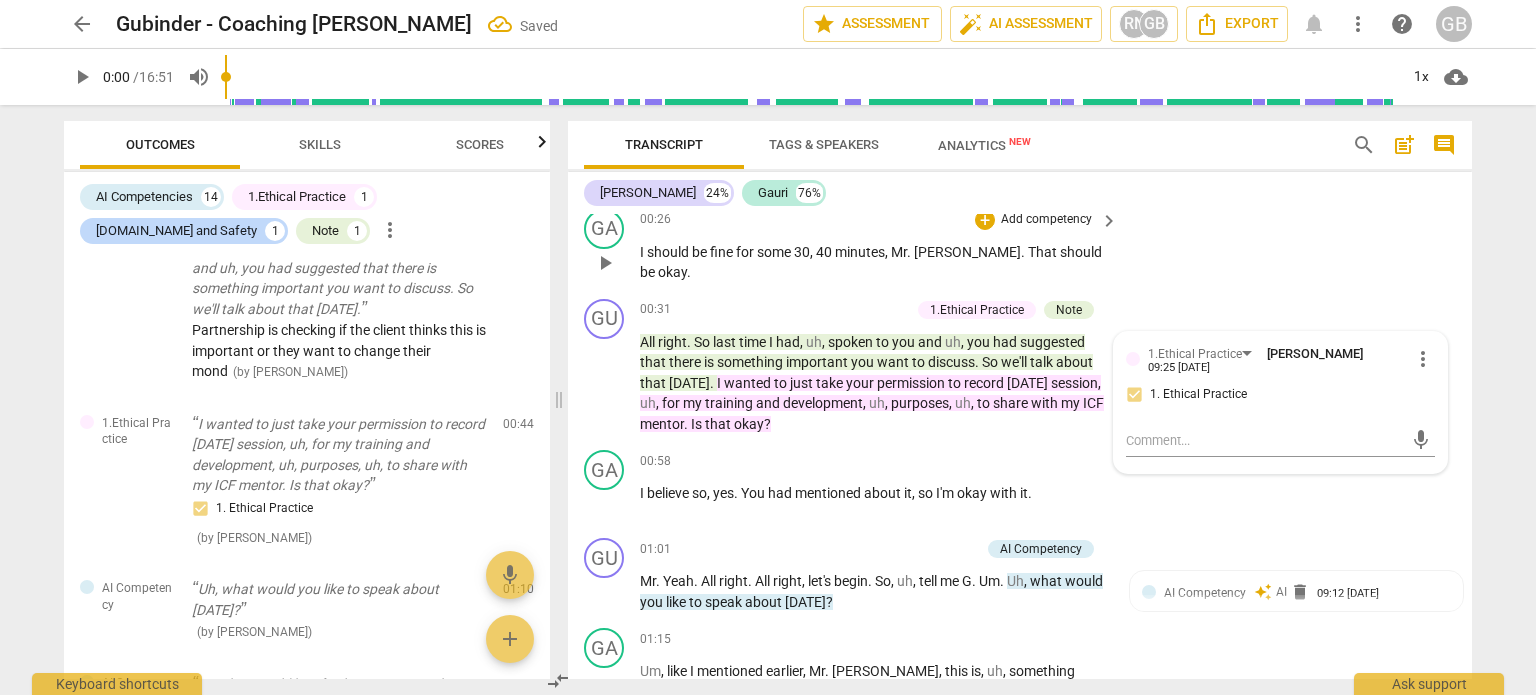 click on "GA play_arrow pause 00:26 + Add competency keyboard_arrow_right I   should   be   fine   for   some   30 ,   40   minutes ,   [PERSON_NAME] .   That   should   be   okay ." at bounding box center [1020, 246] 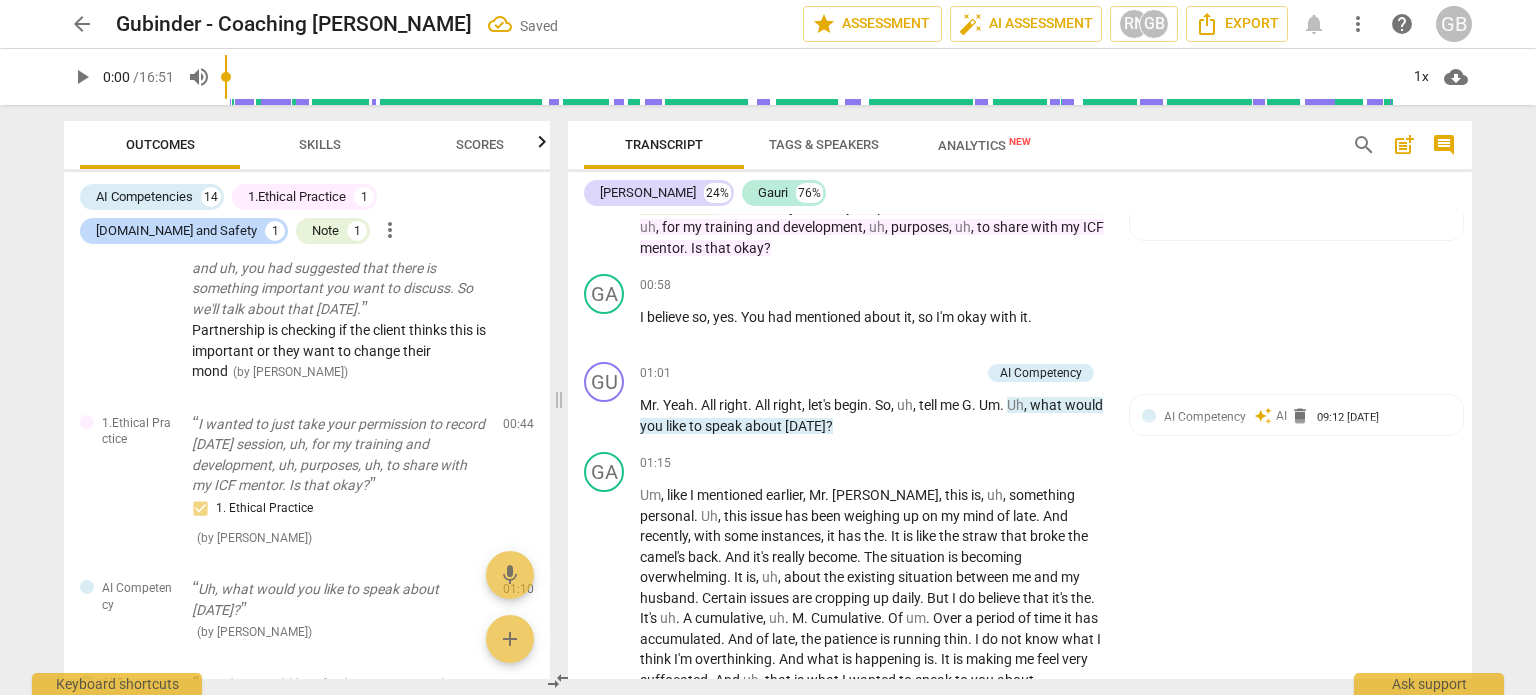 scroll, scrollTop: 500, scrollLeft: 0, axis: vertical 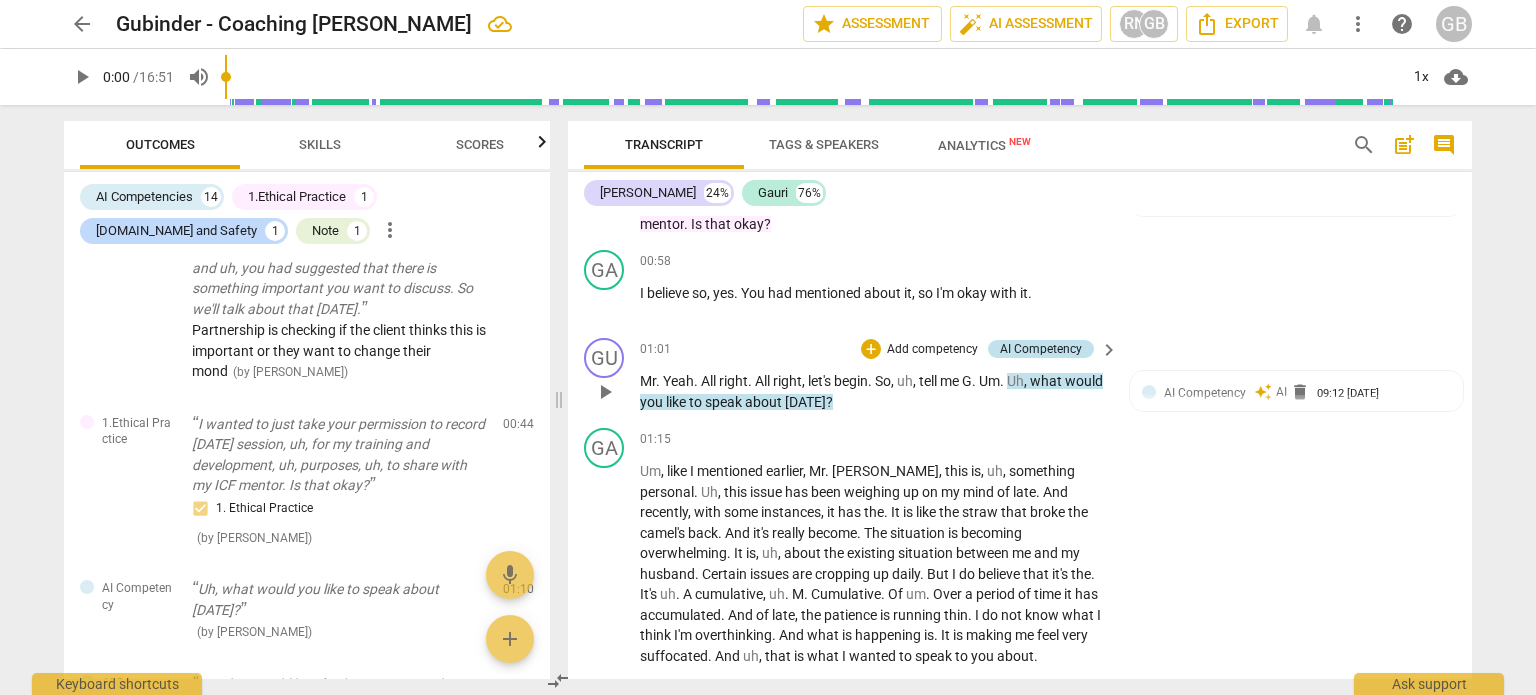 click on "AI Competency" at bounding box center [1041, 349] 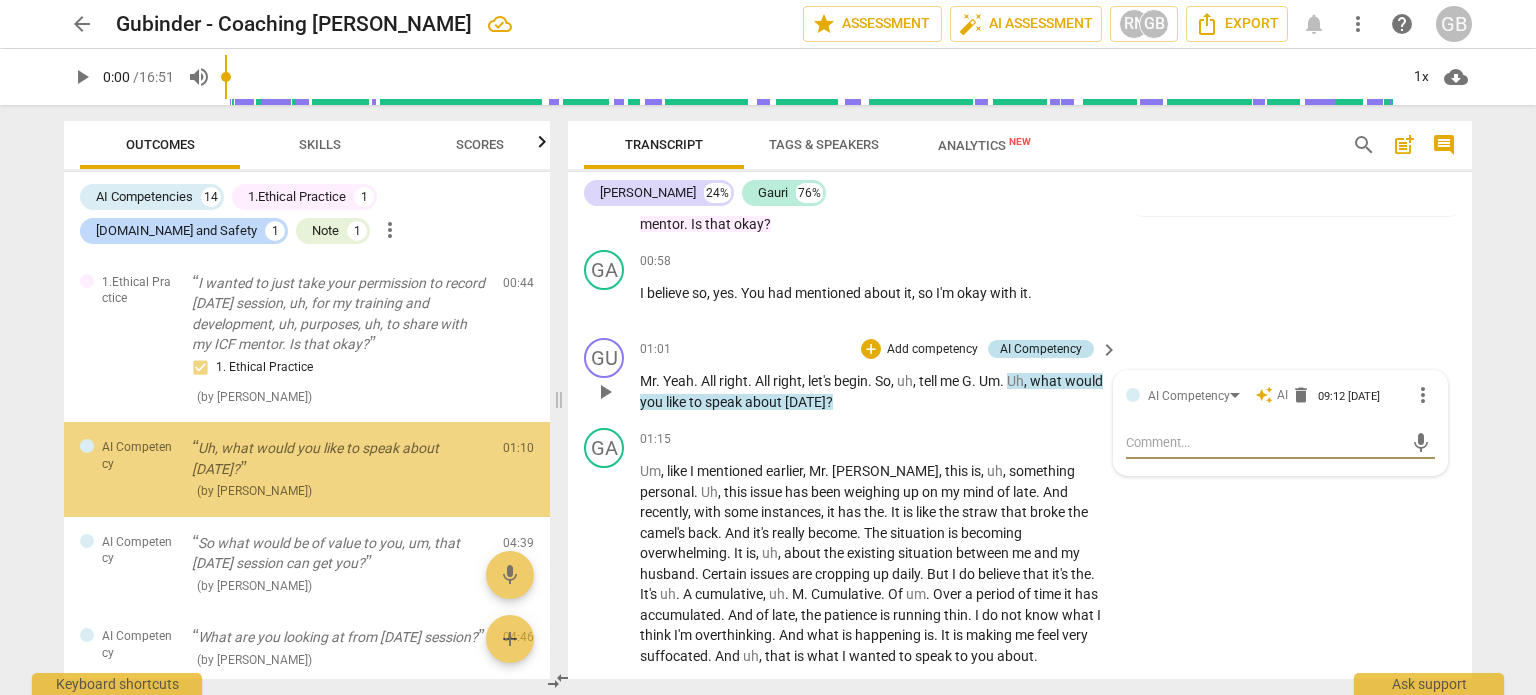 scroll, scrollTop: 323, scrollLeft: 0, axis: vertical 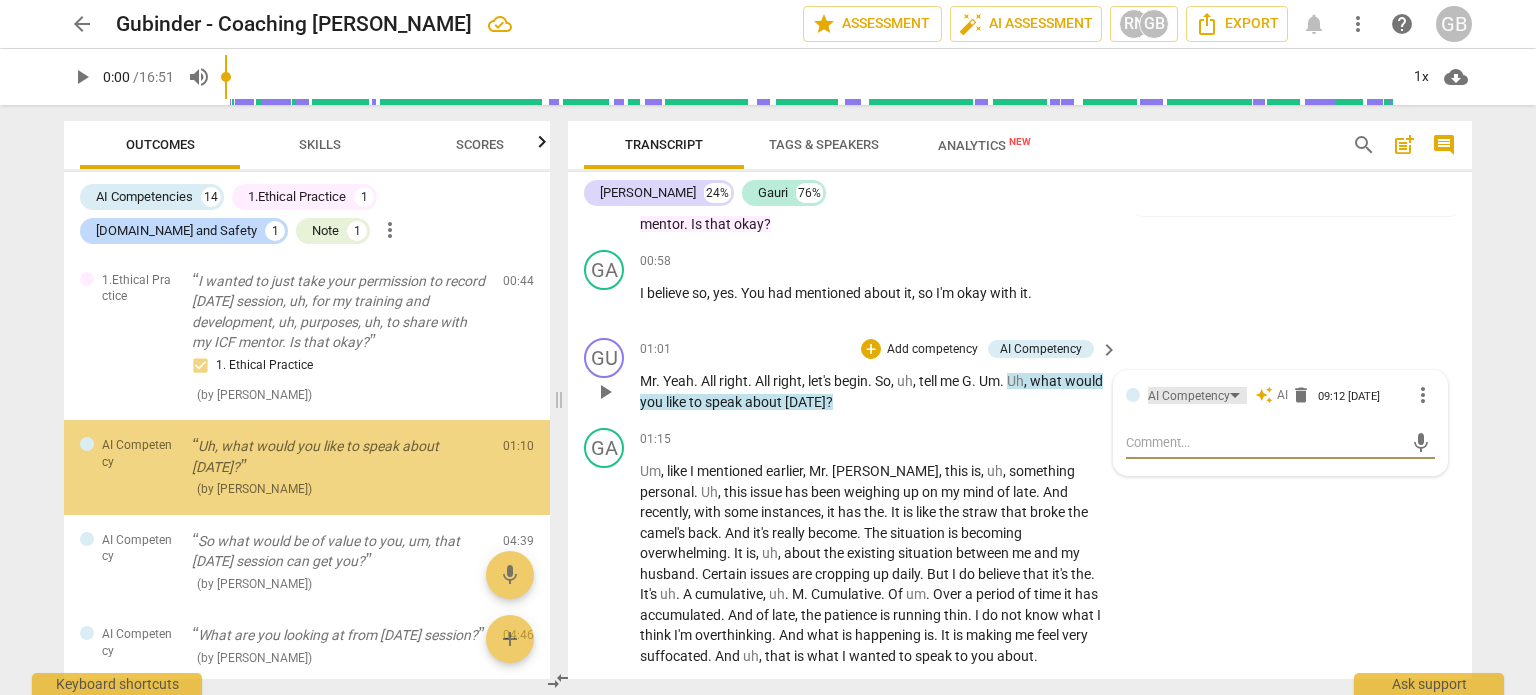 click on "AI Competency" at bounding box center (1189, 396) 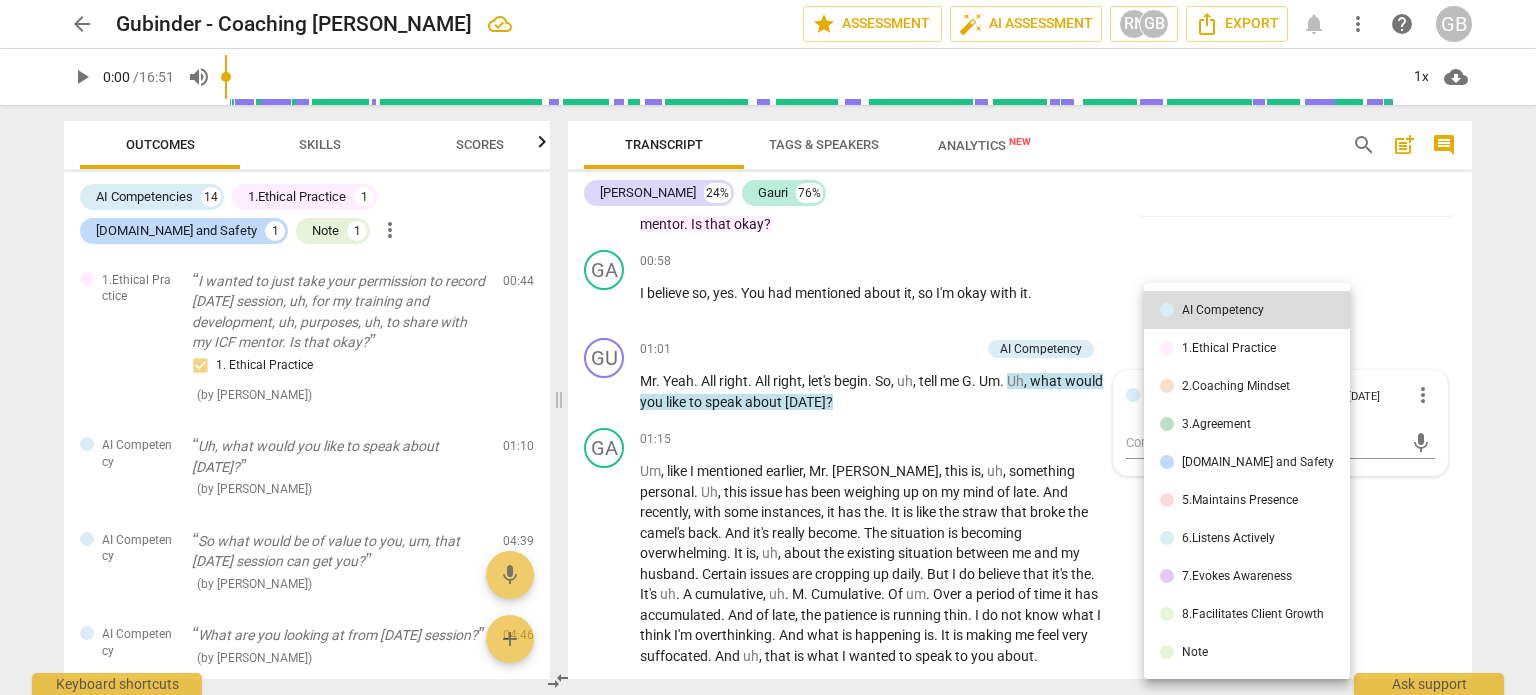 click on "Note" at bounding box center (1195, 652) 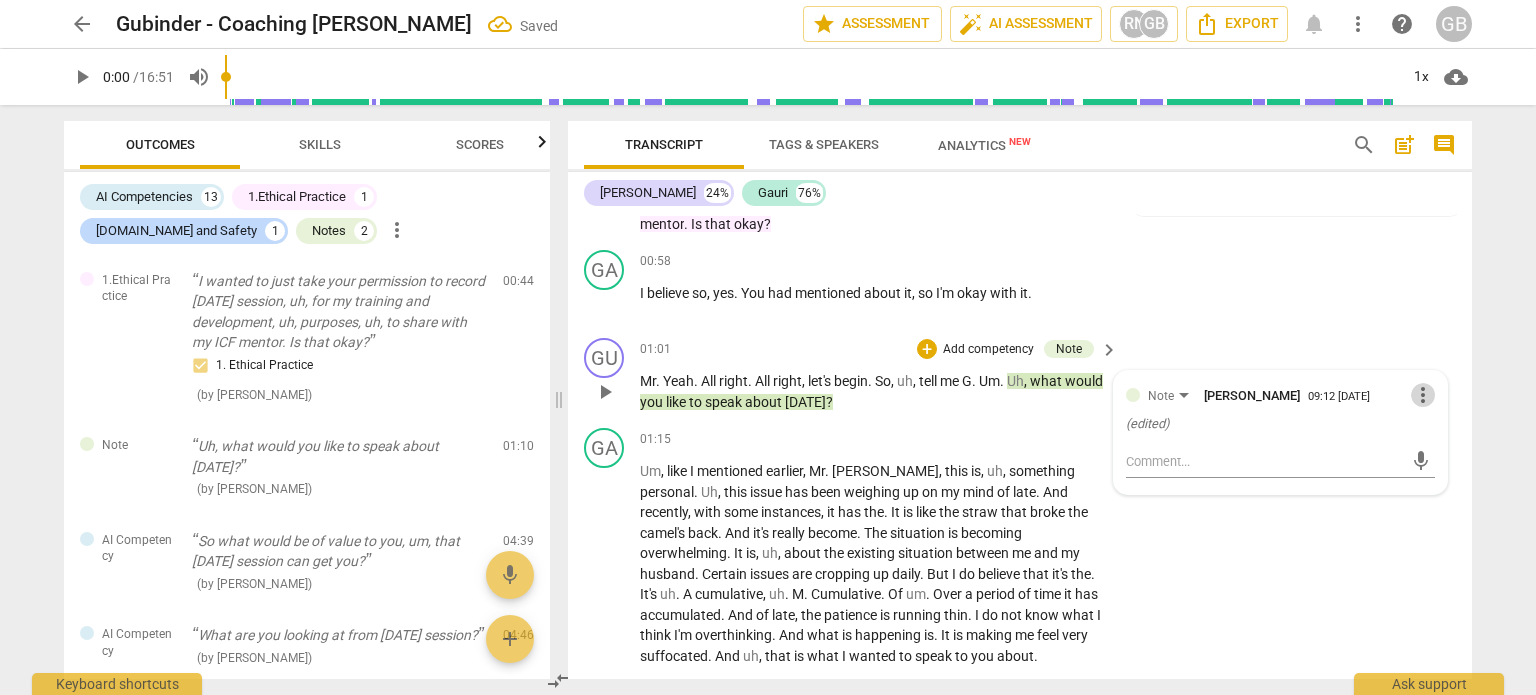 click on "more_vert" at bounding box center [1423, 395] 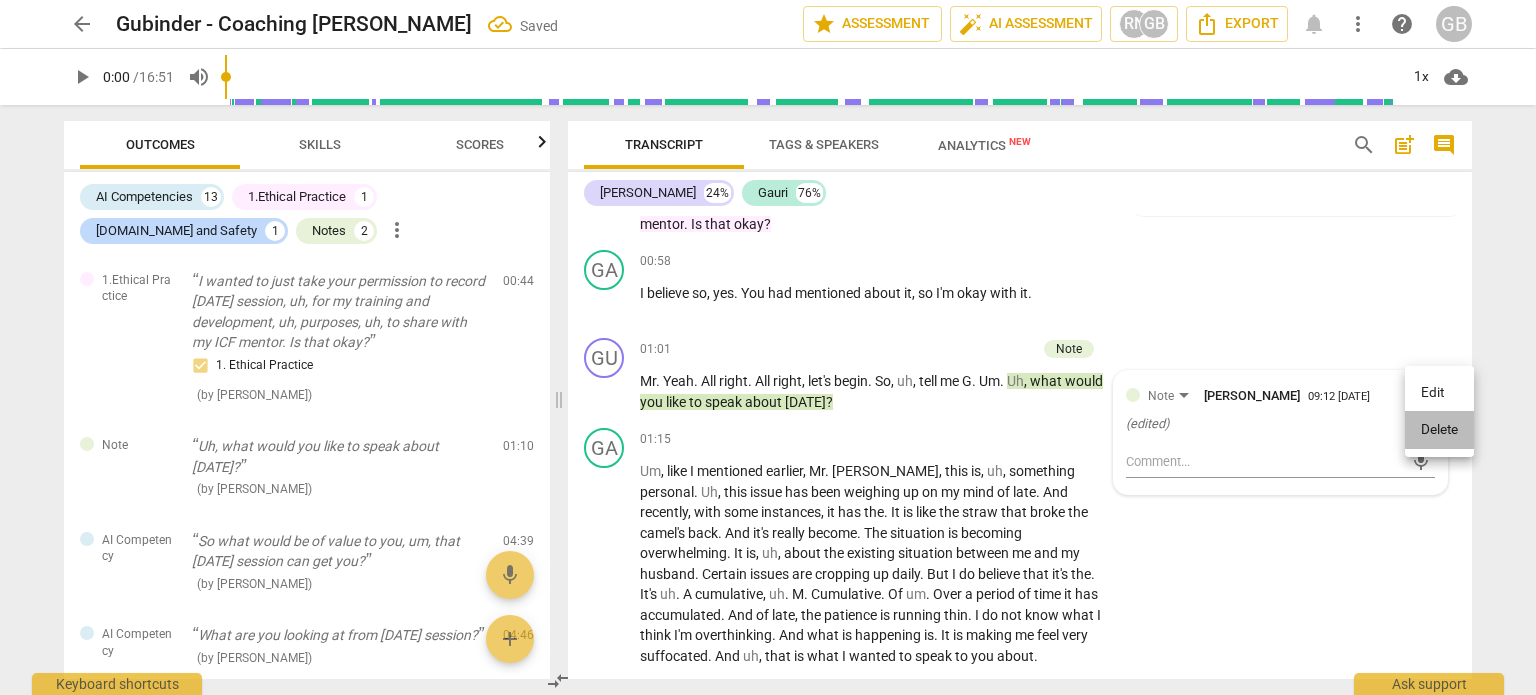 click on "Delete" at bounding box center (1439, 430) 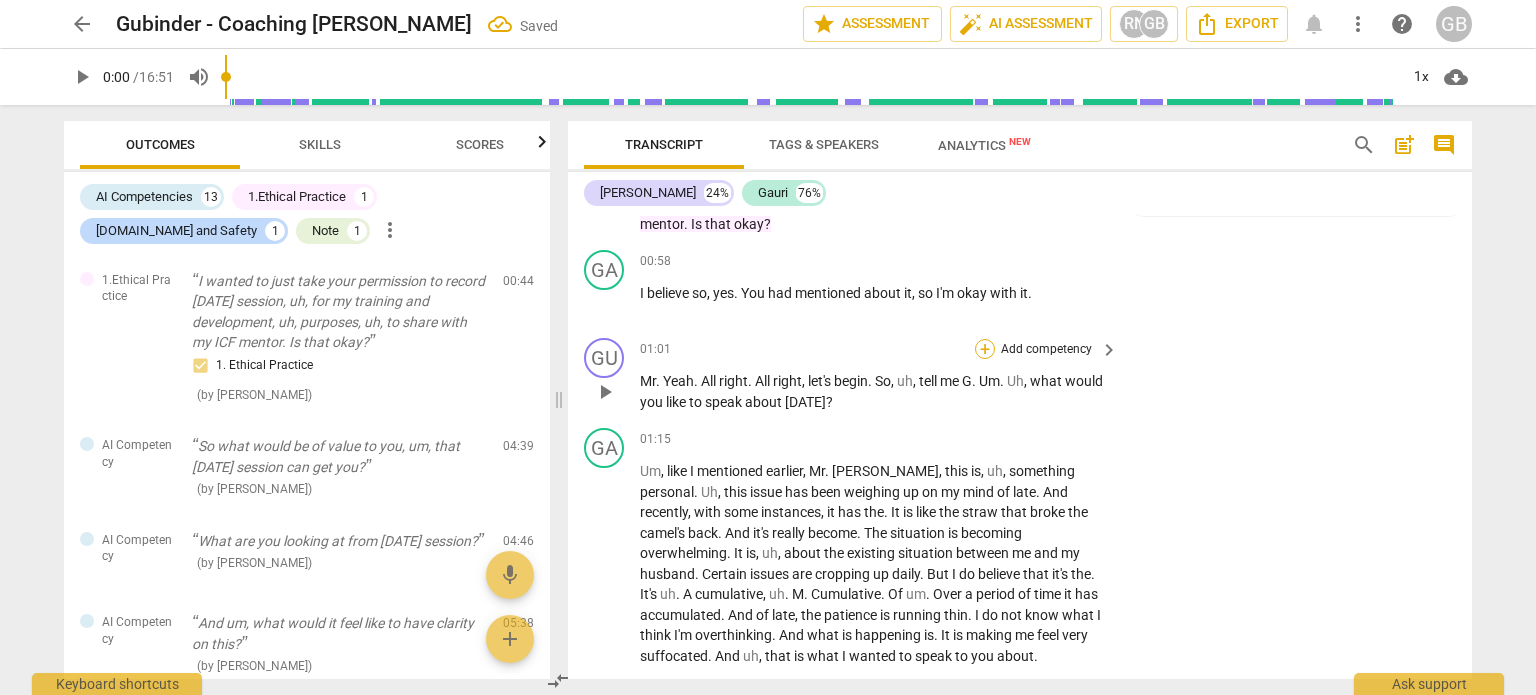 click on "+" at bounding box center [985, 349] 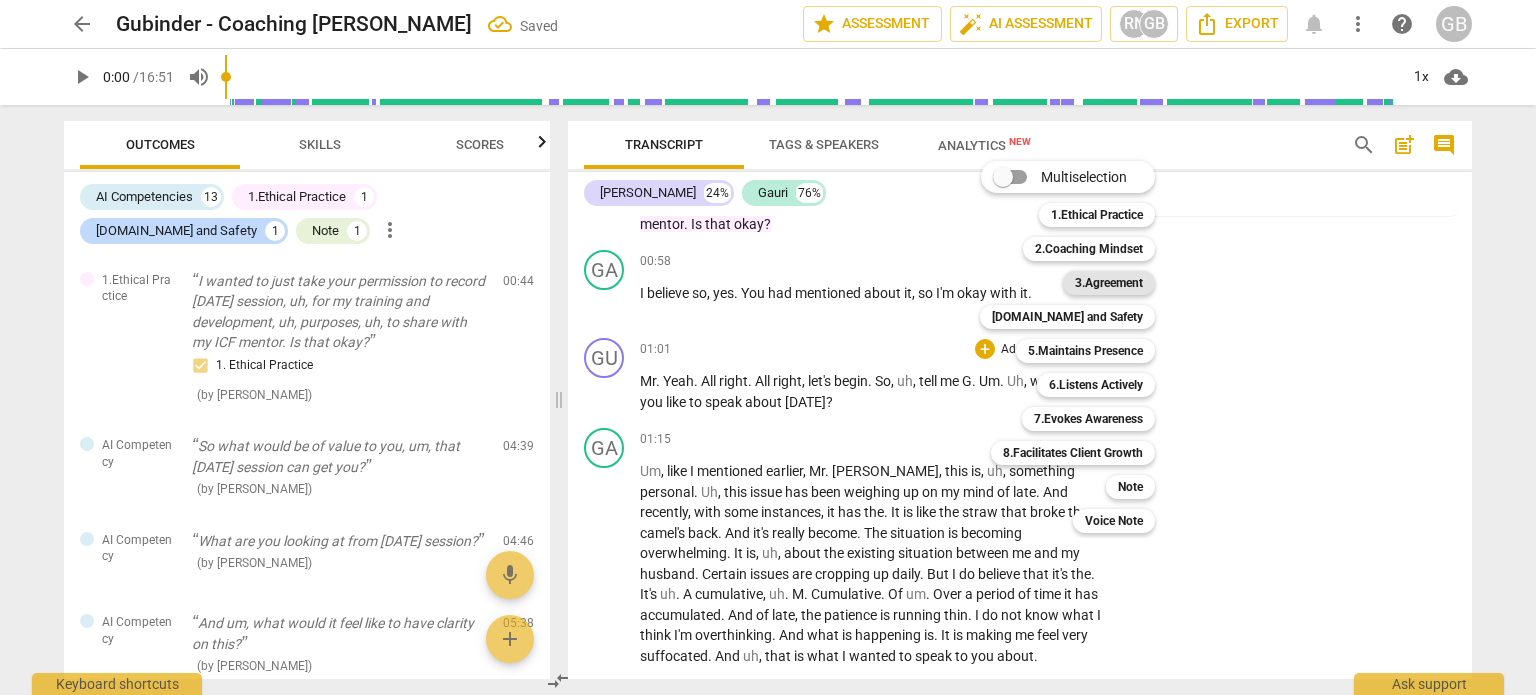click on "3.Agreement" at bounding box center [1109, 283] 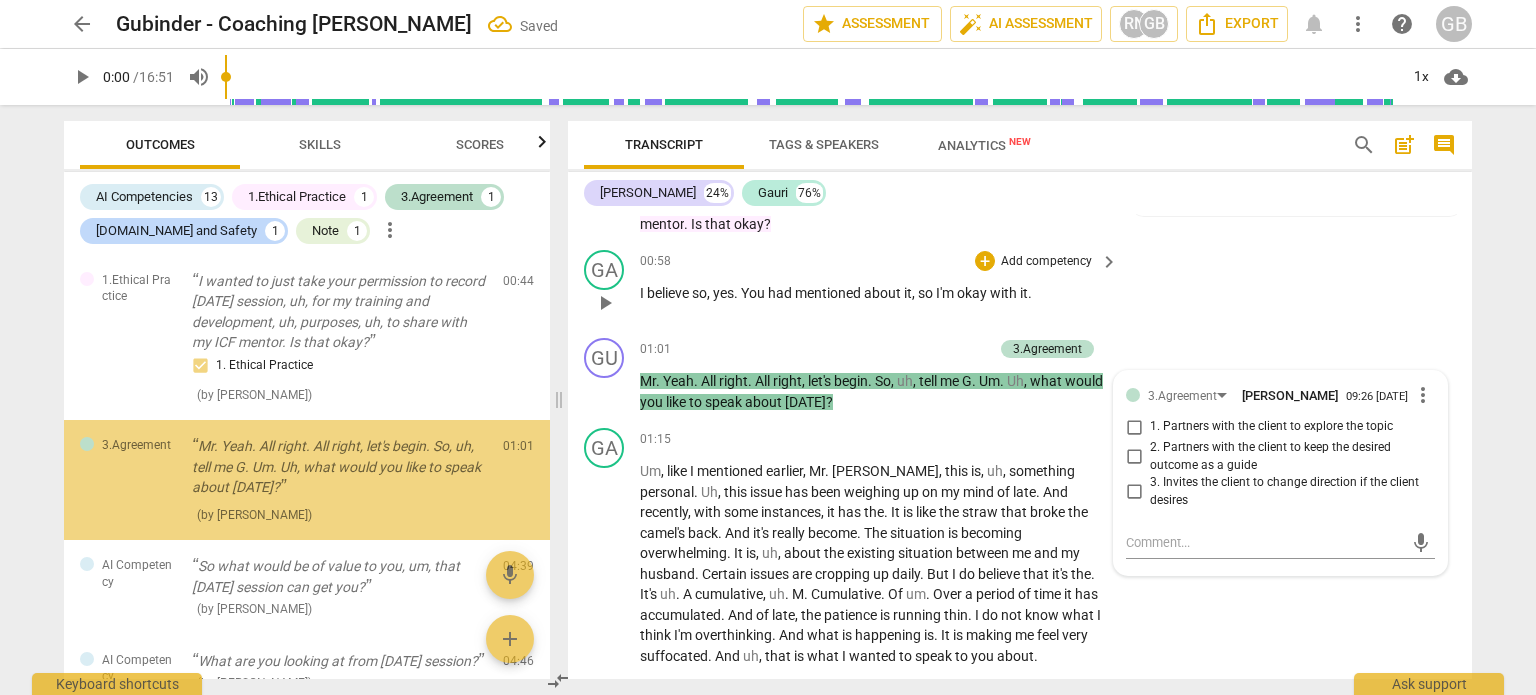 scroll, scrollTop: 336, scrollLeft: 0, axis: vertical 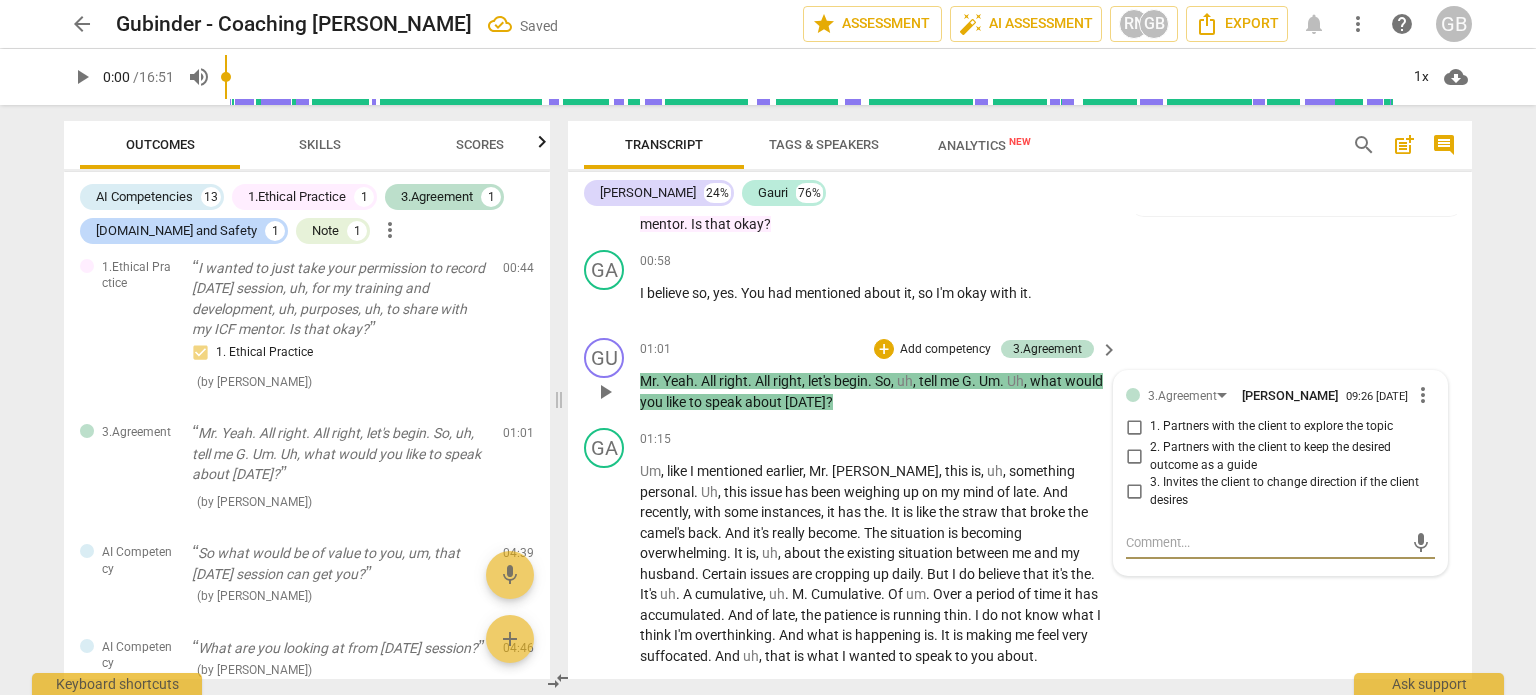 click on "1. Partners with the client to explore the topic" at bounding box center [1271, 427] 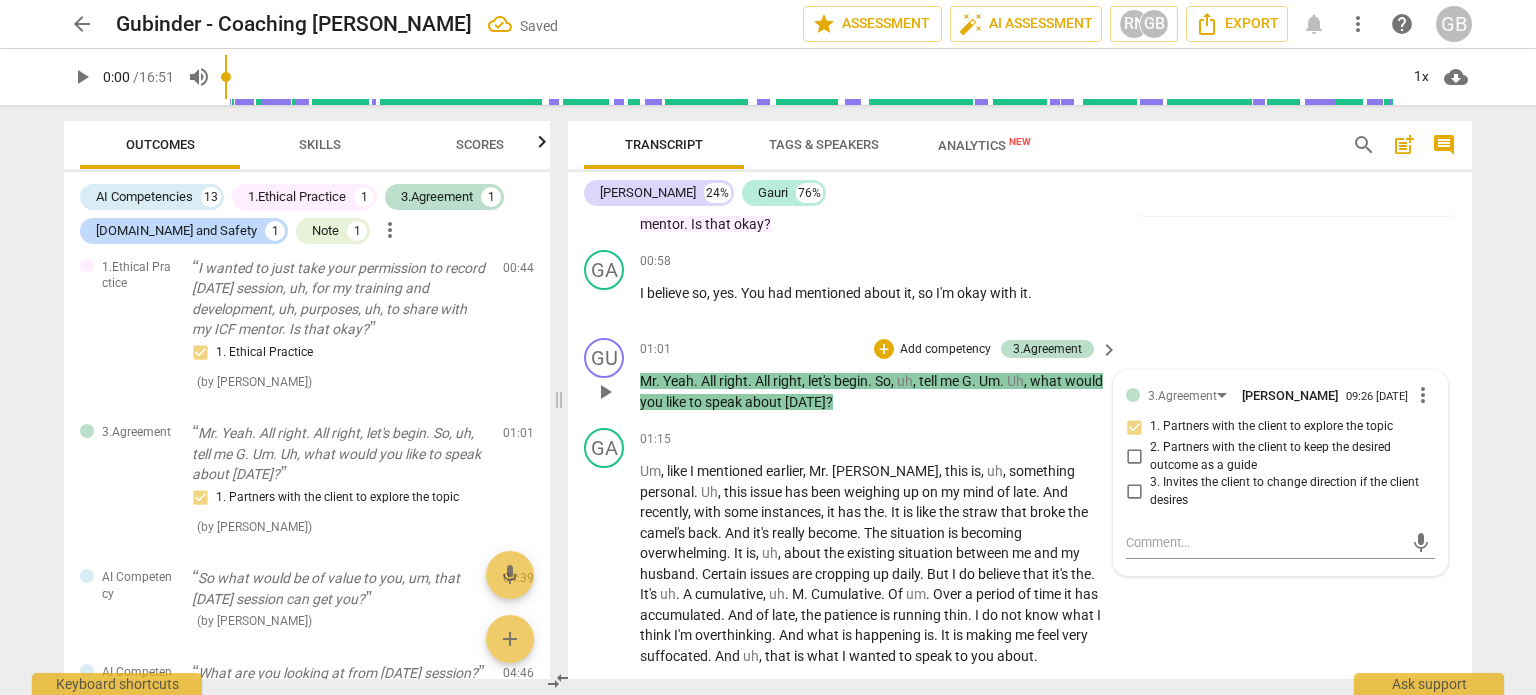 click on "1. Partners with the client to explore the topic" at bounding box center [1134, 427] 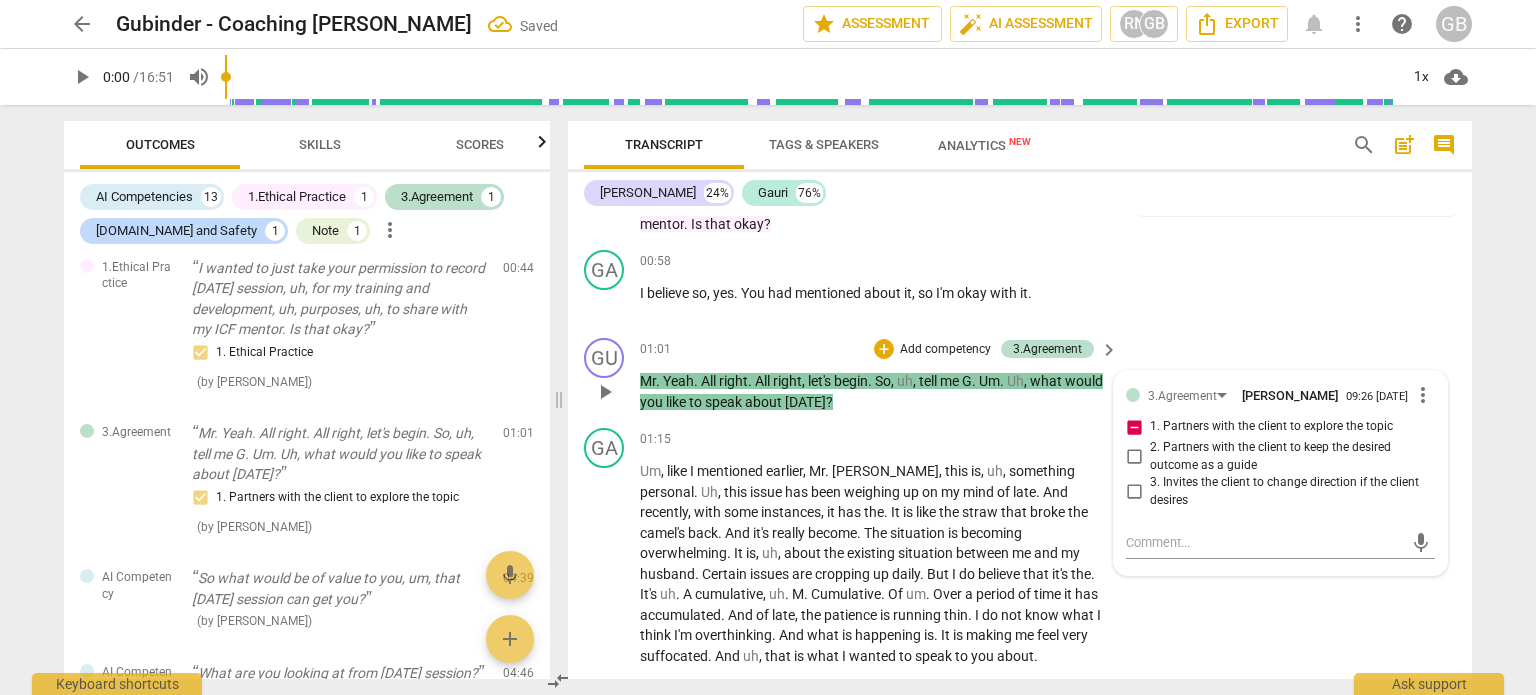 click on "1. Partners with the client to explore the topic" at bounding box center [1134, 427] 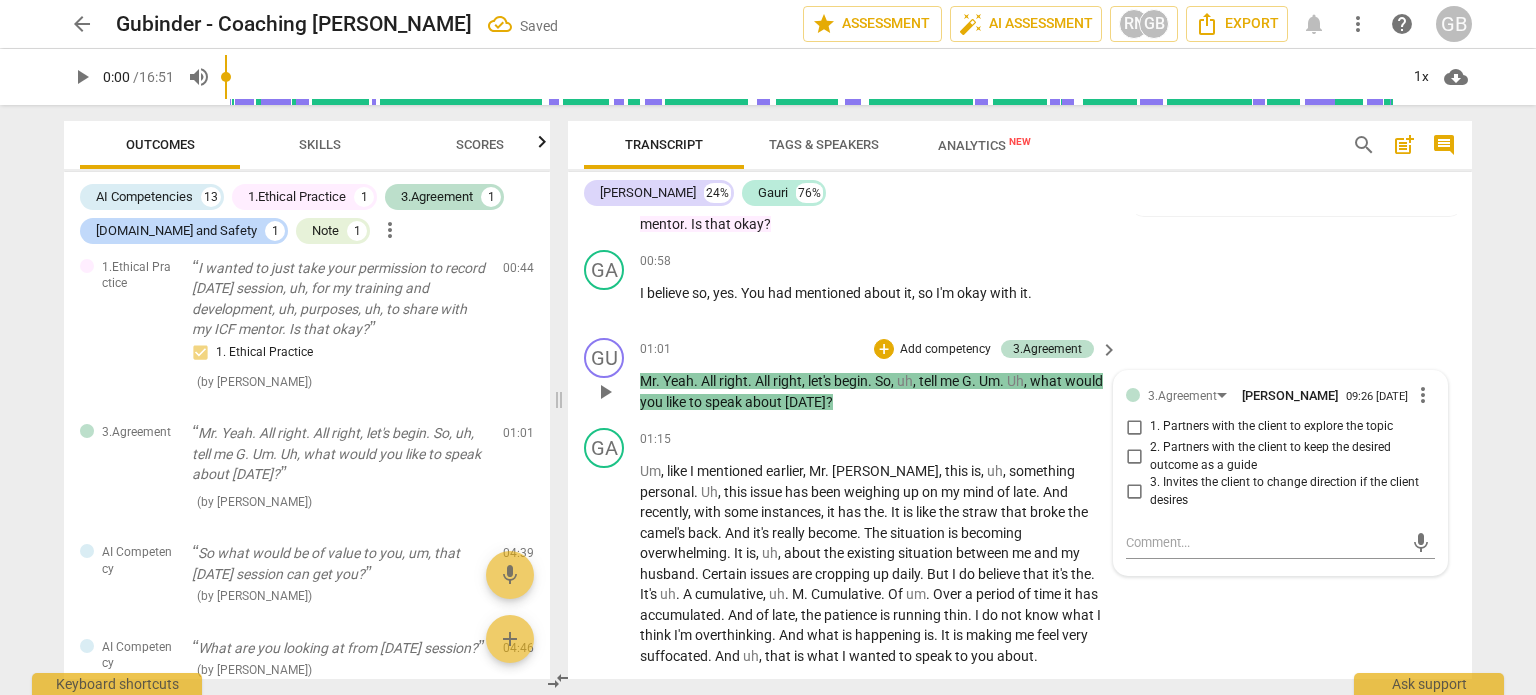 click on "1. Partners with the client to explore the topic" at bounding box center (1134, 427) 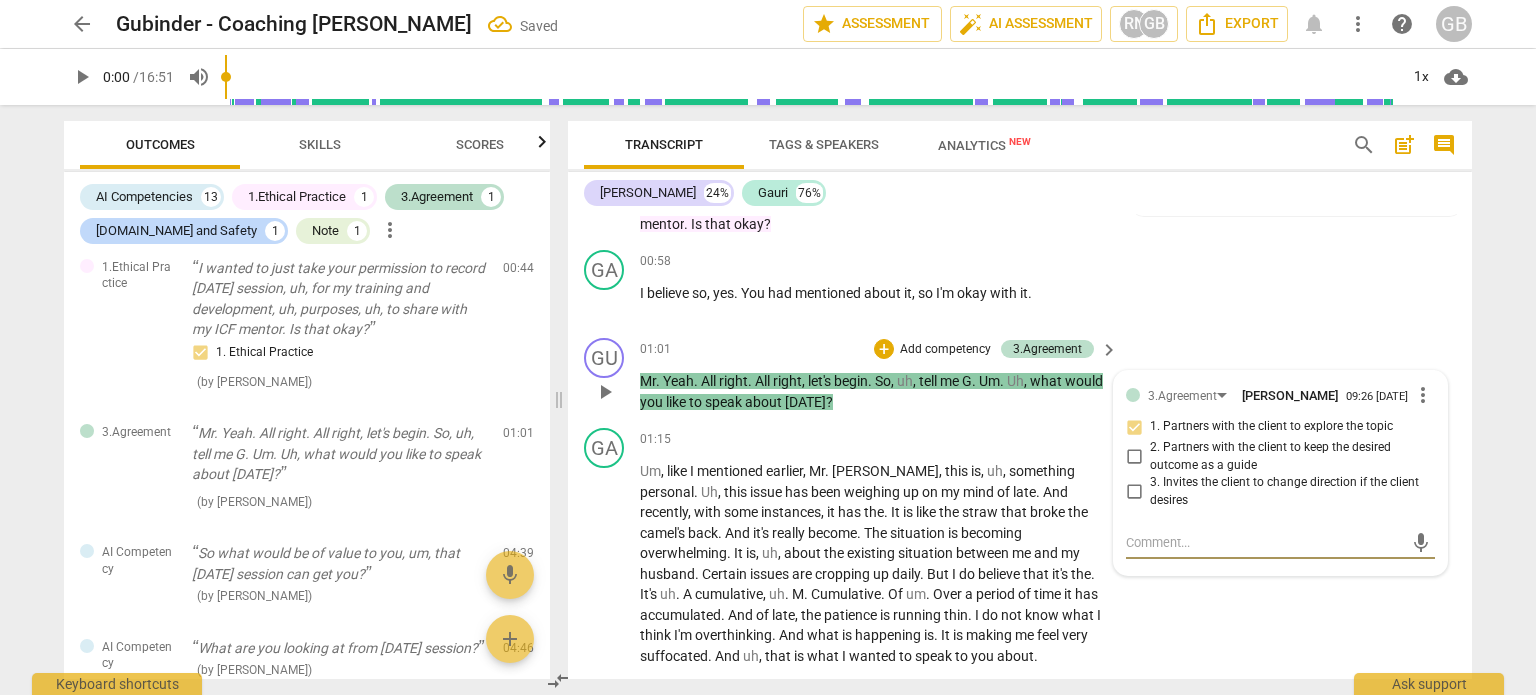 click at bounding box center [1264, 542] 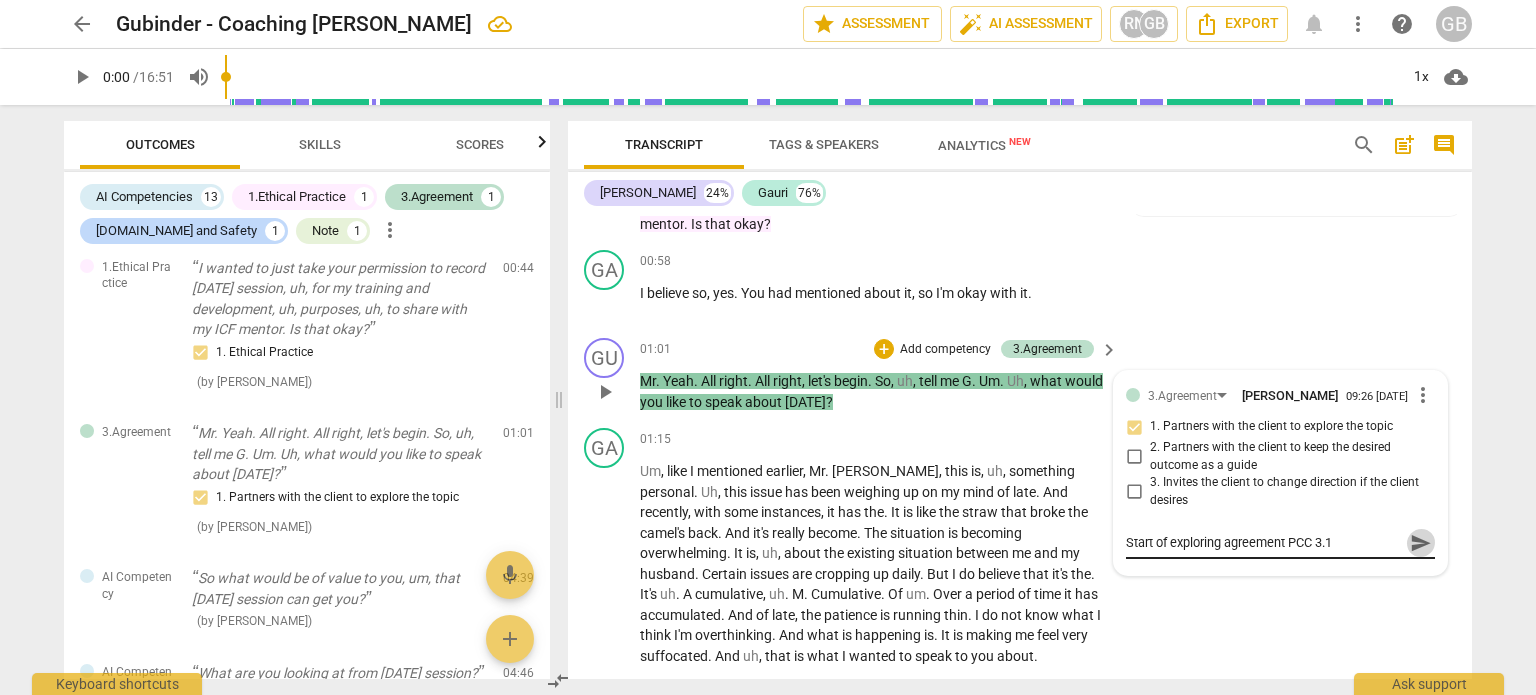 click on "send" at bounding box center [1421, 543] 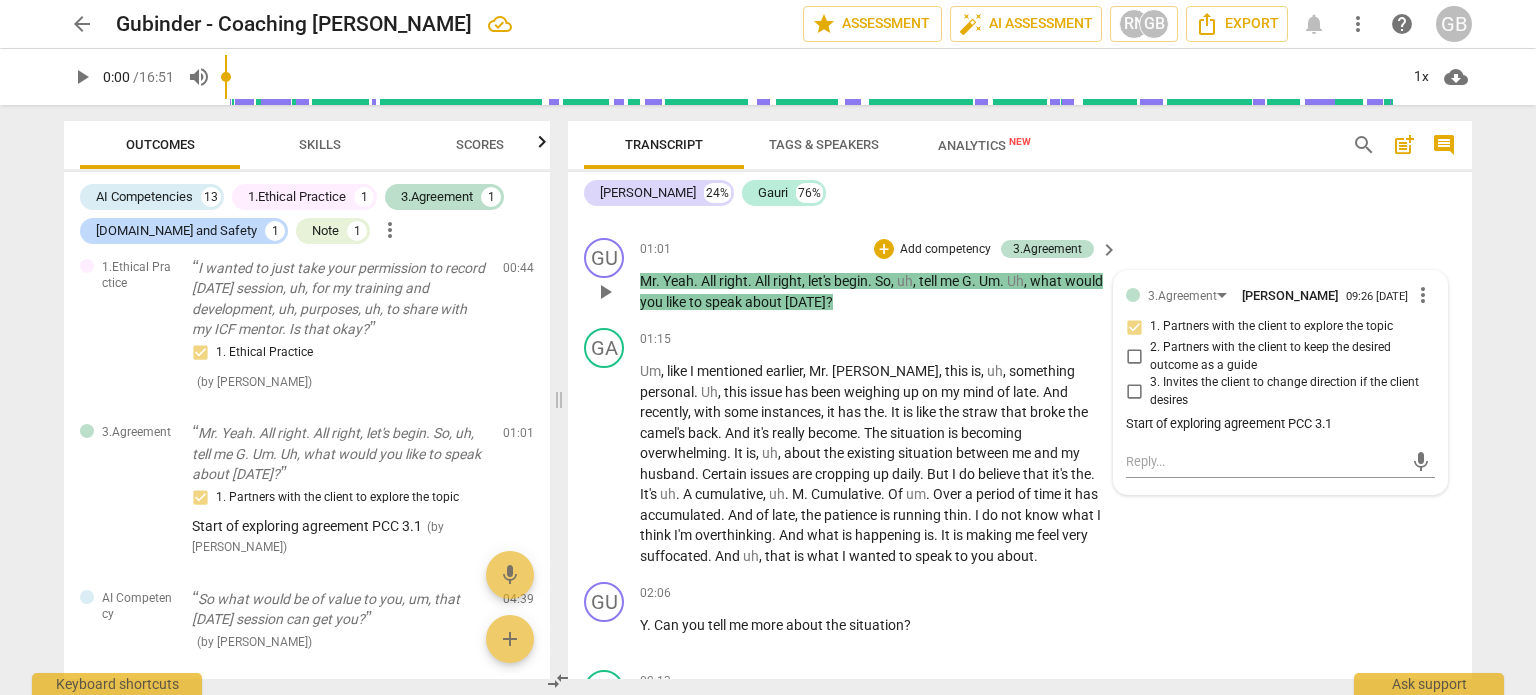 scroll, scrollTop: 700, scrollLeft: 0, axis: vertical 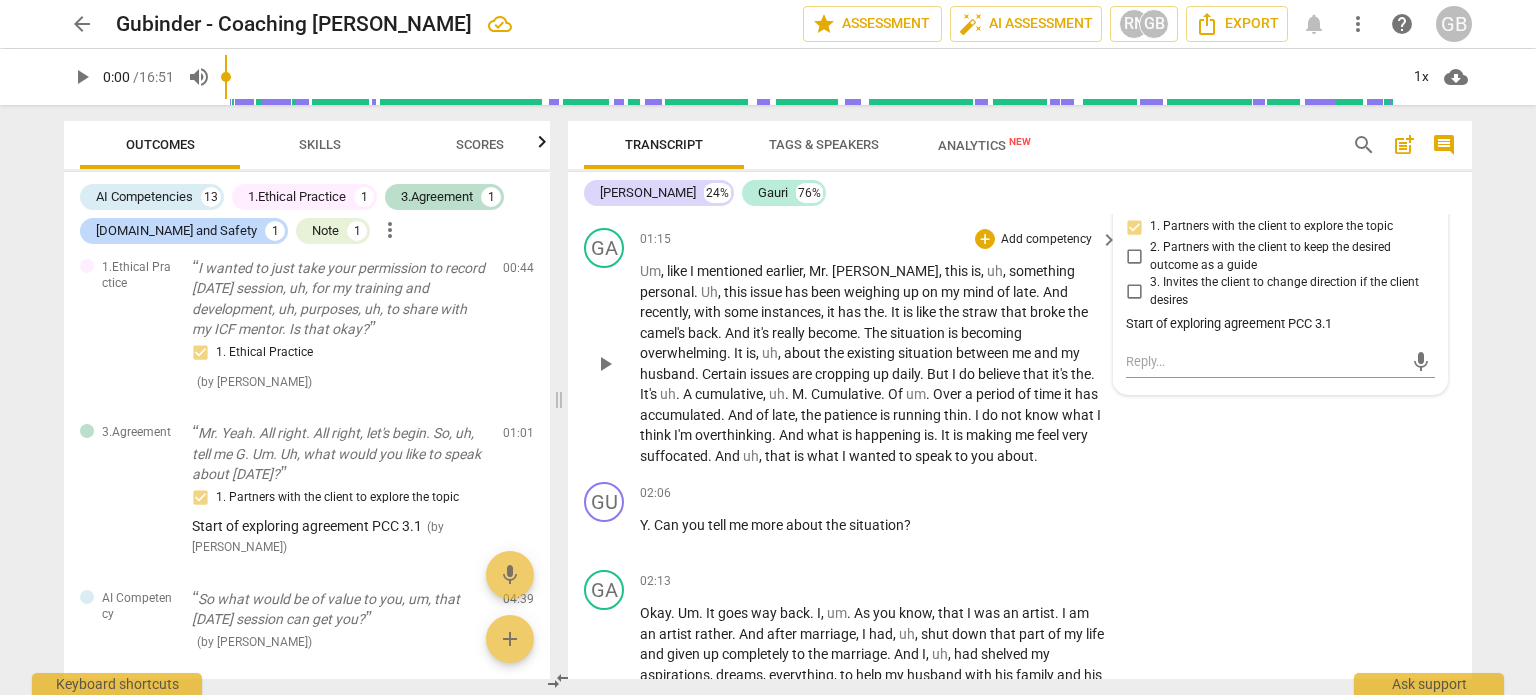 click on "Um ,   like   I   mentioned   earlier ,   [PERSON_NAME] ,   this   is ,   uh ,   something   personal .   Uh ,   this   issue   has   been   weighing   up   on   my   mind   of   late .   And   recently ,   with   some   instances ,   it   has   the .   It   is   like   the   straw   that   broke   the   camel's   back .   And   it's   really   become .   The   situation   is   becoming   overwhelming .   It   is ,   uh ,   about   the   existing   situation   between   me   and   my   husband .   Certain   issues   are   cropping   up   daily .   But   I   do   believe   that   it's   the .   It's   uh .   A   cumulative ,   uh .   M .   Cumulative .   Of   um .   Over   a   period   of   time   it   has   accumulated .   And   of   late ,   the   patience   is   running   thin .   I   do   not   know   what   I   think   I'm   overthinking .   And   what   is   happening   is .   It   is   making   me   feel   very   suffocated .   And   uh ,   that   is   what   I   wanted   to   speak   to   you   ." at bounding box center (874, 363) 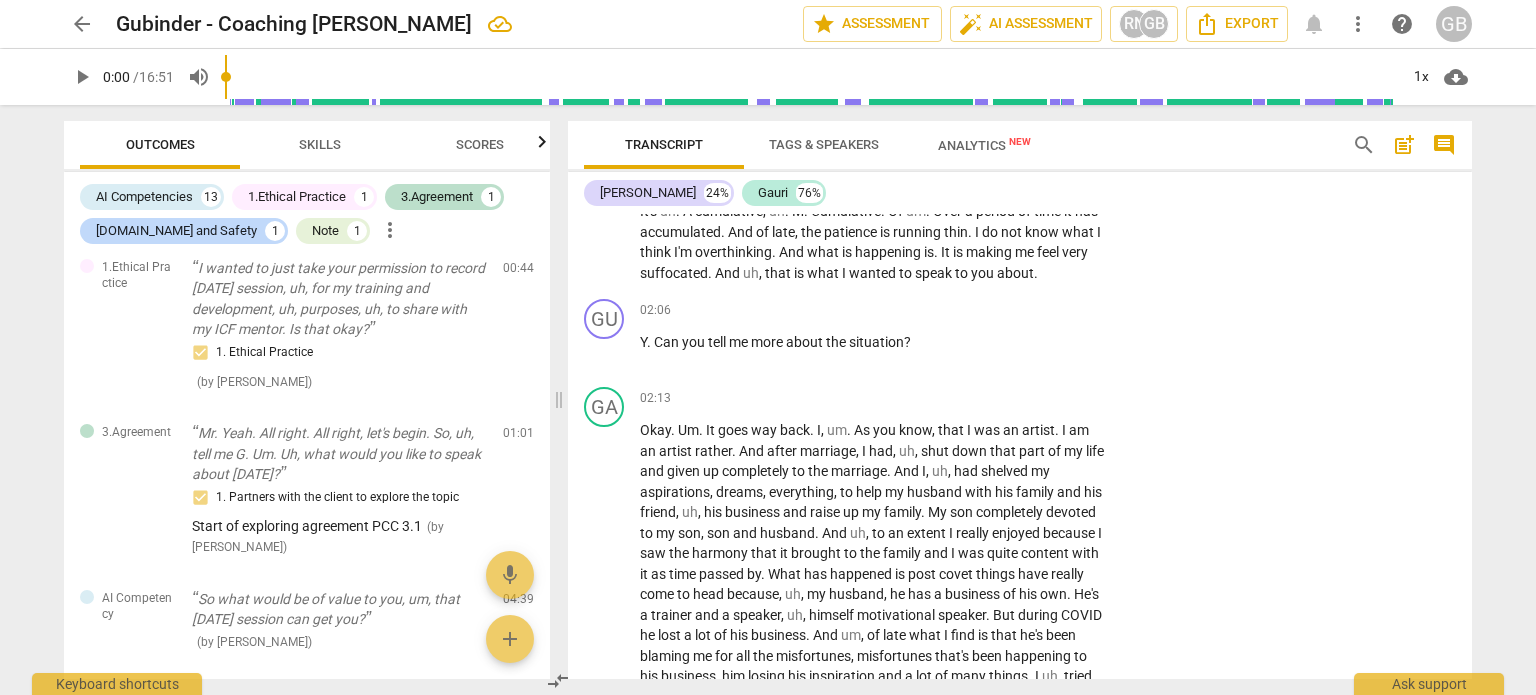 scroll, scrollTop: 900, scrollLeft: 0, axis: vertical 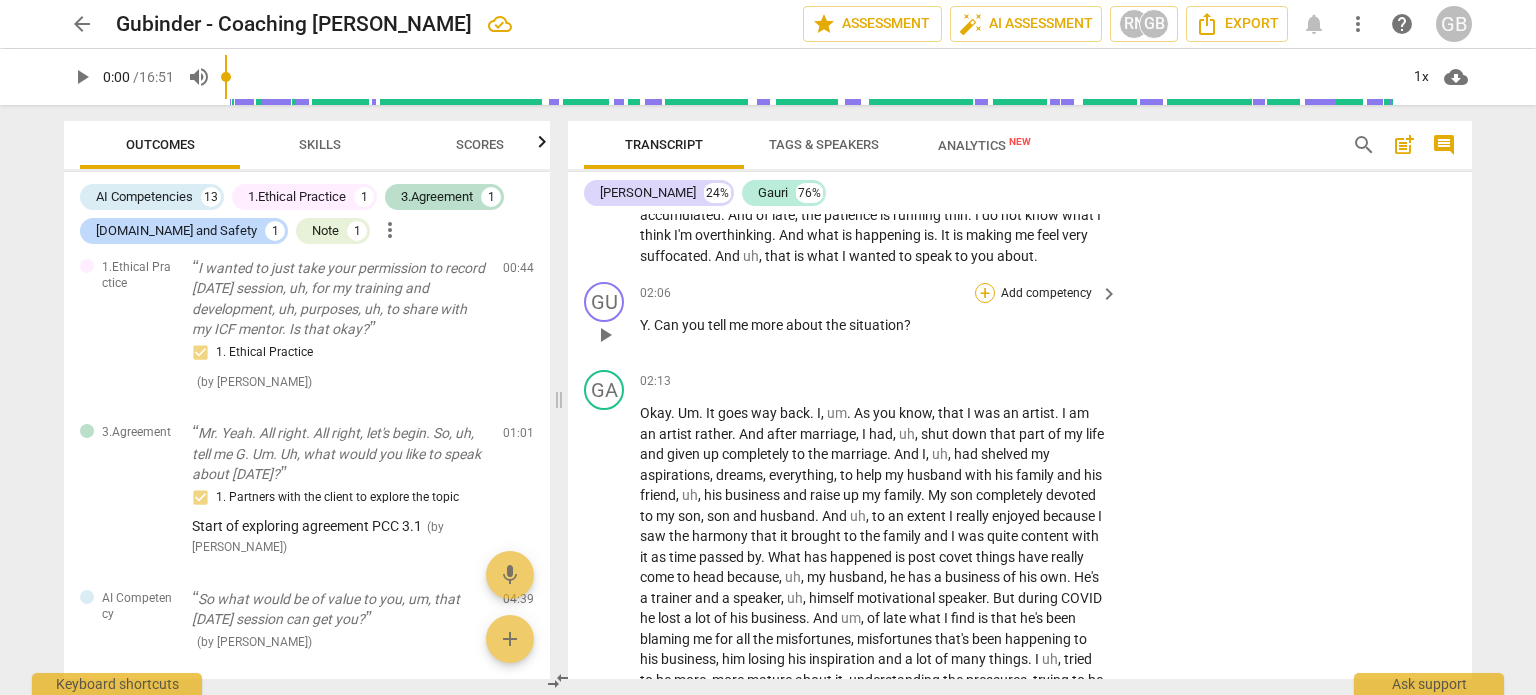 click on "+" at bounding box center [985, 293] 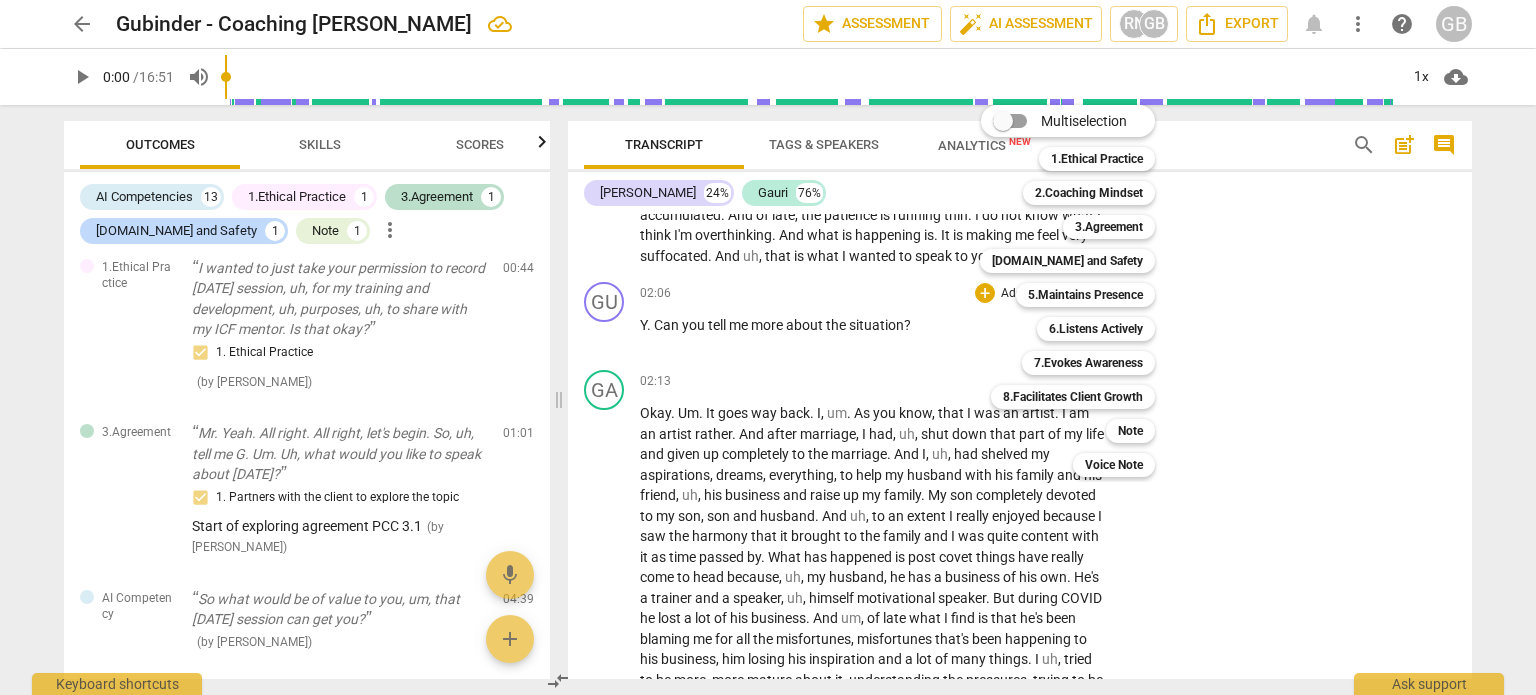 click at bounding box center [768, 347] 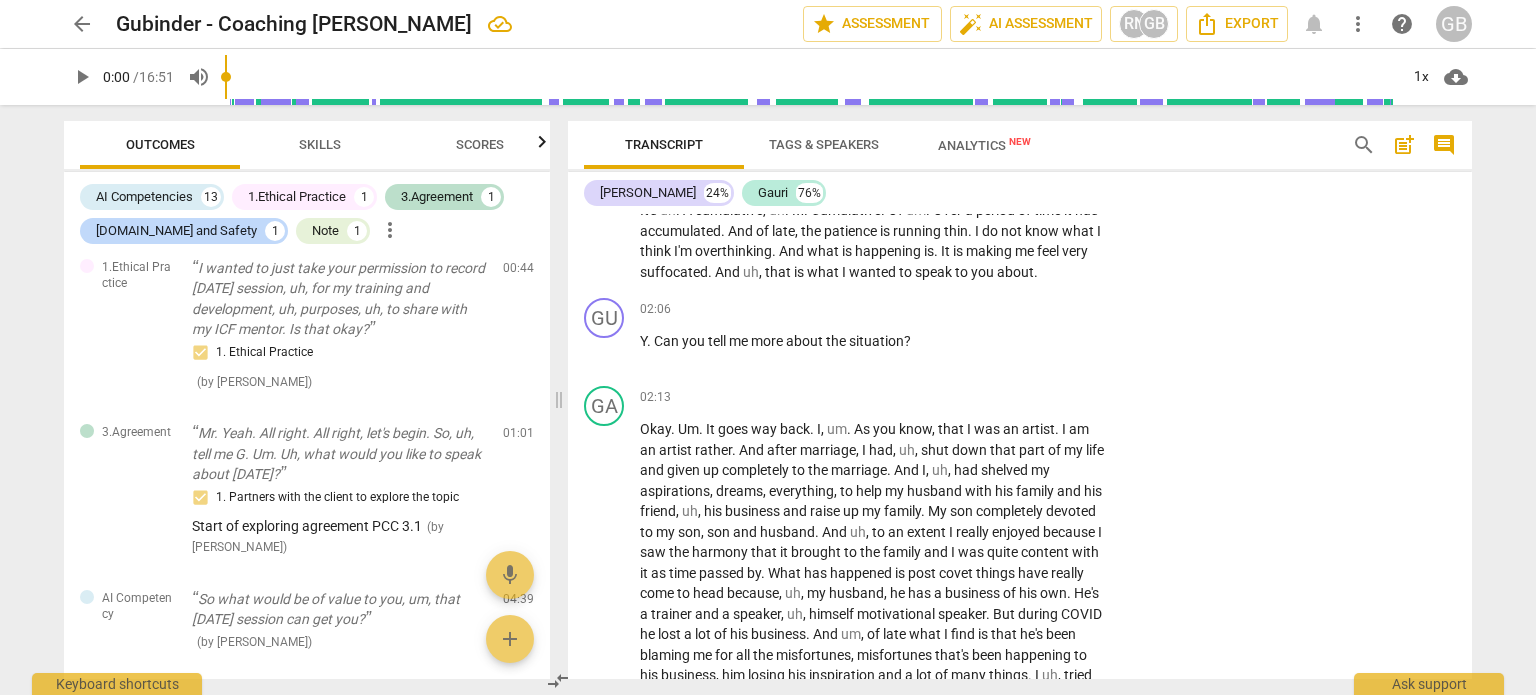 scroll, scrollTop: 900, scrollLeft: 0, axis: vertical 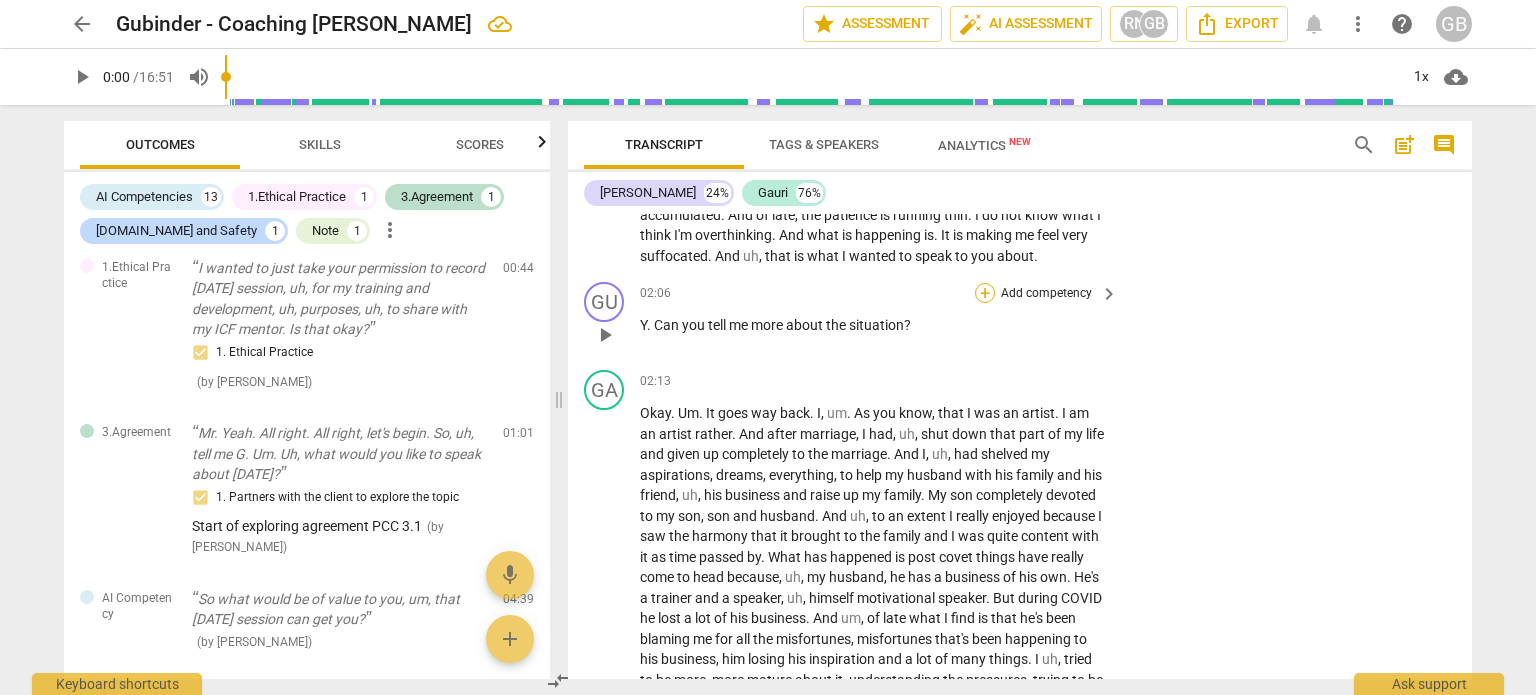 click on "+" at bounding box center [985, 293] 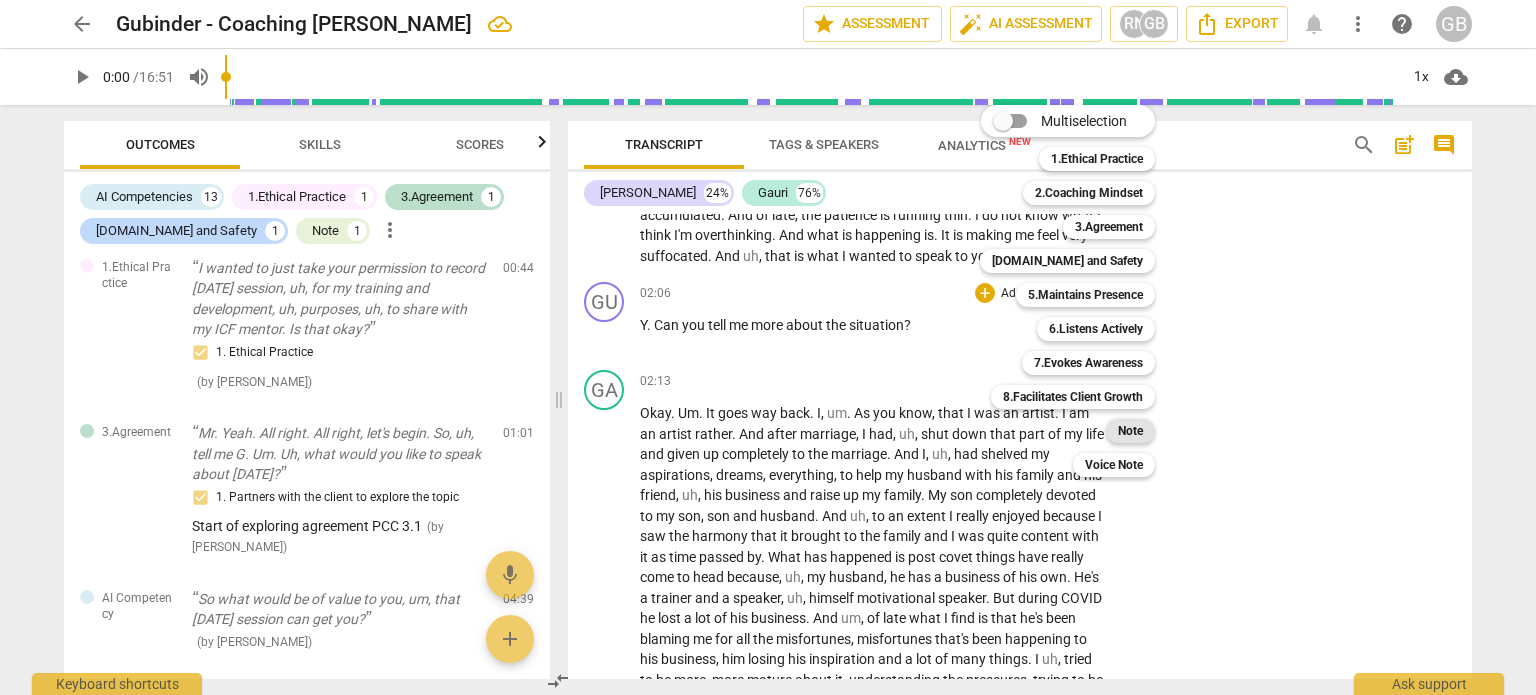 click on "Note" at bounding box center [1130, 431] 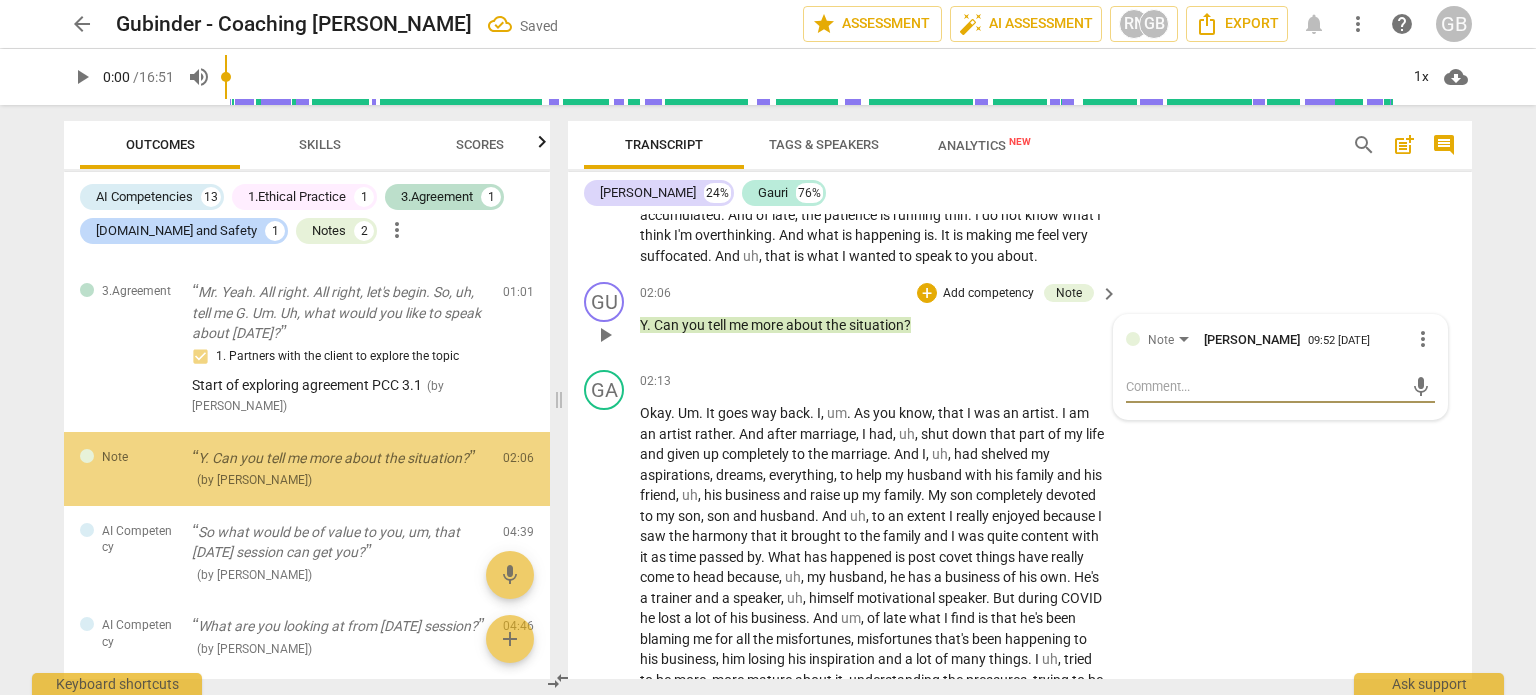 scroll, scrollTop: 478, scrollLeft: 0, axis: vertical 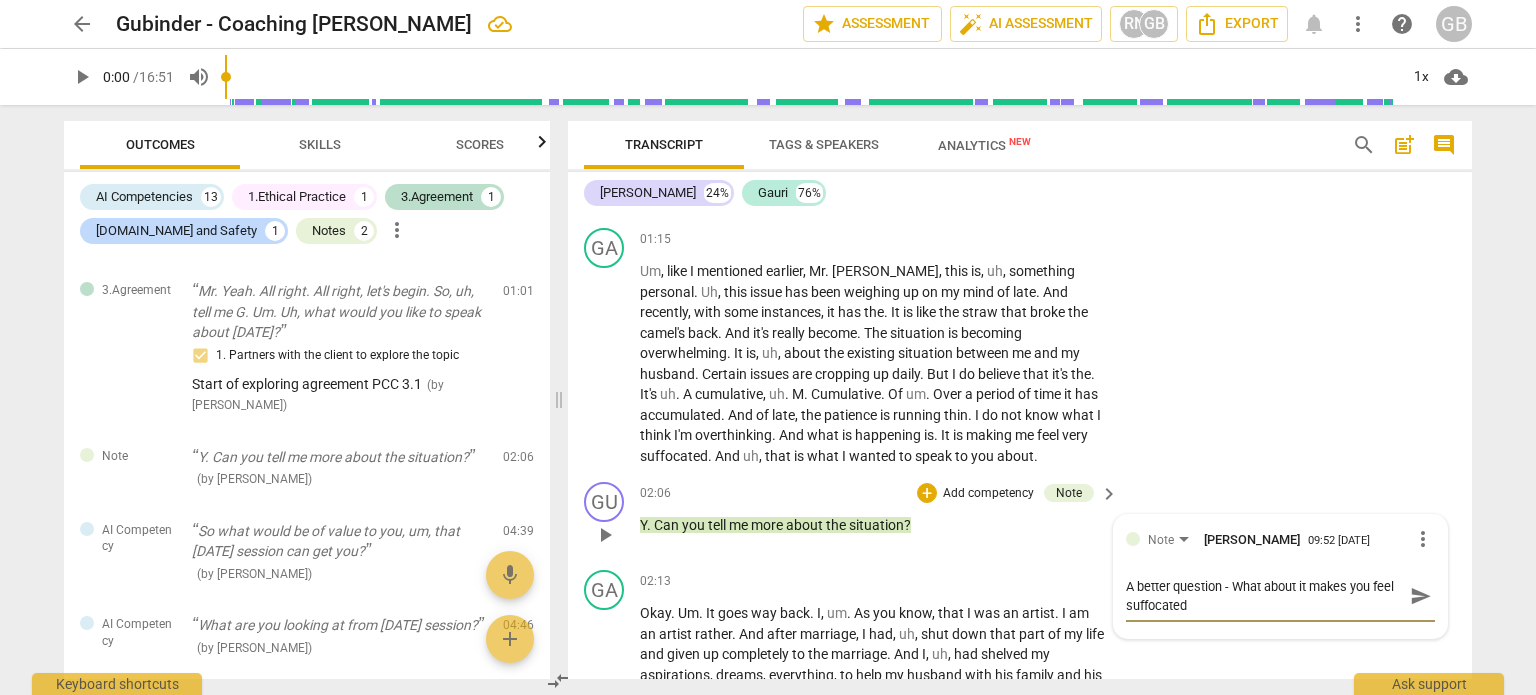 drag, startPoint x: 1196, startPoint y: 602, endPoint x: 1118, endPoint y: 573, distance: 83.21658 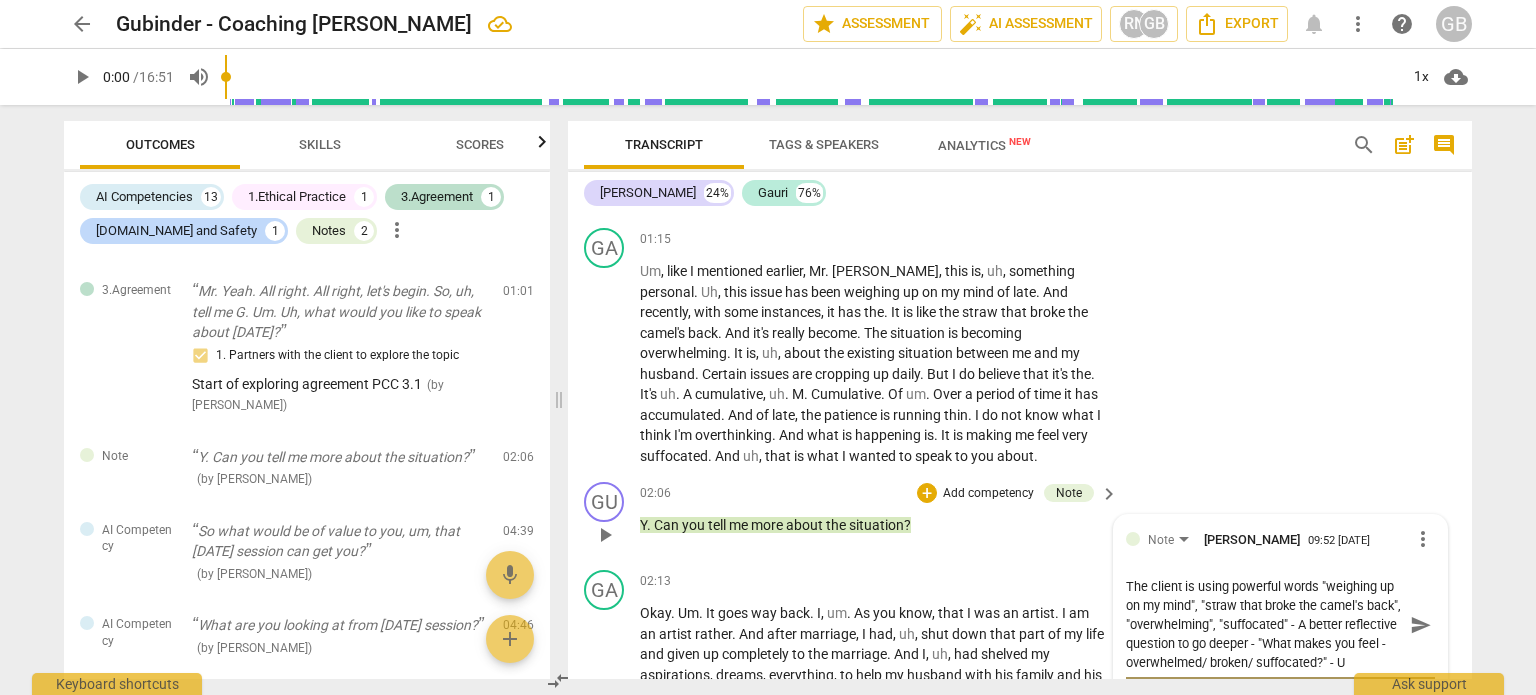 scroll, scrollTop: 17, scrollLeft: 0, axis: vertical 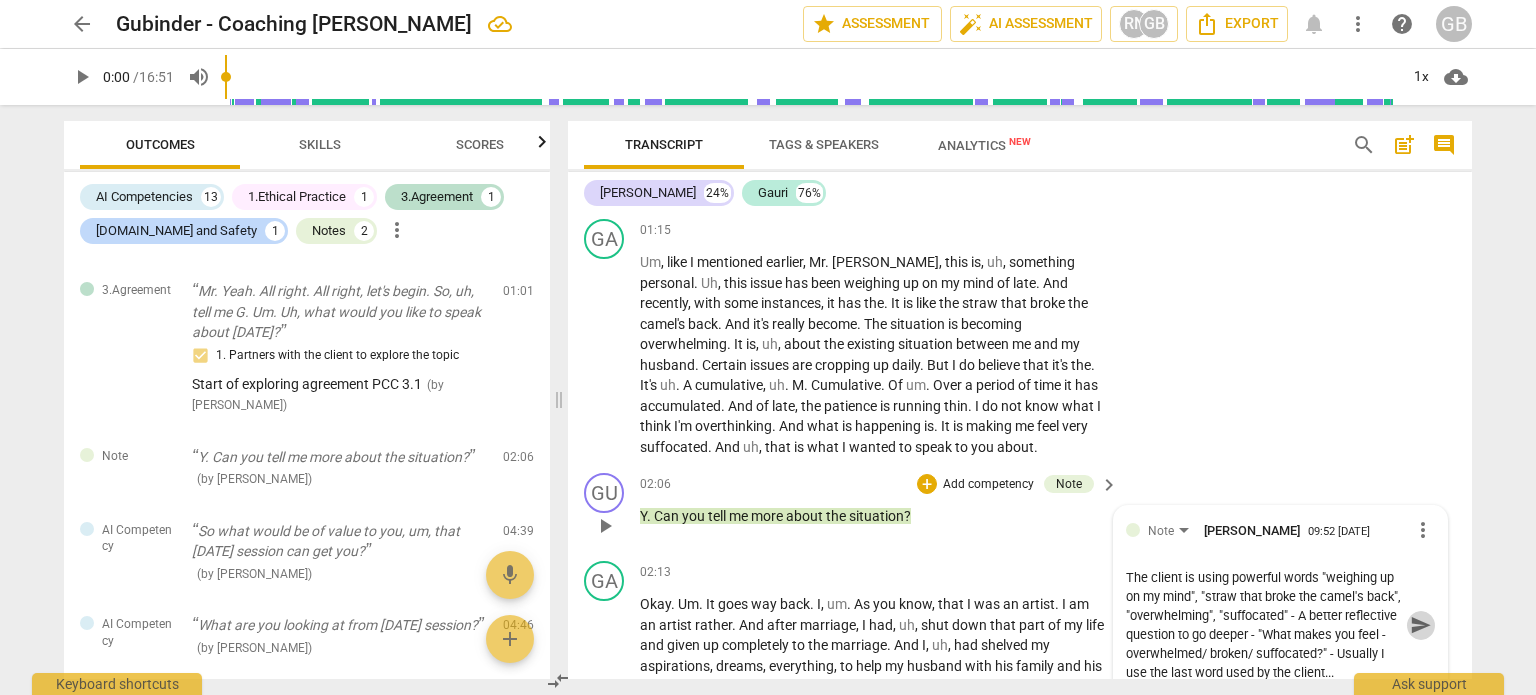 click on "send" at bounding box center [1421, 625] 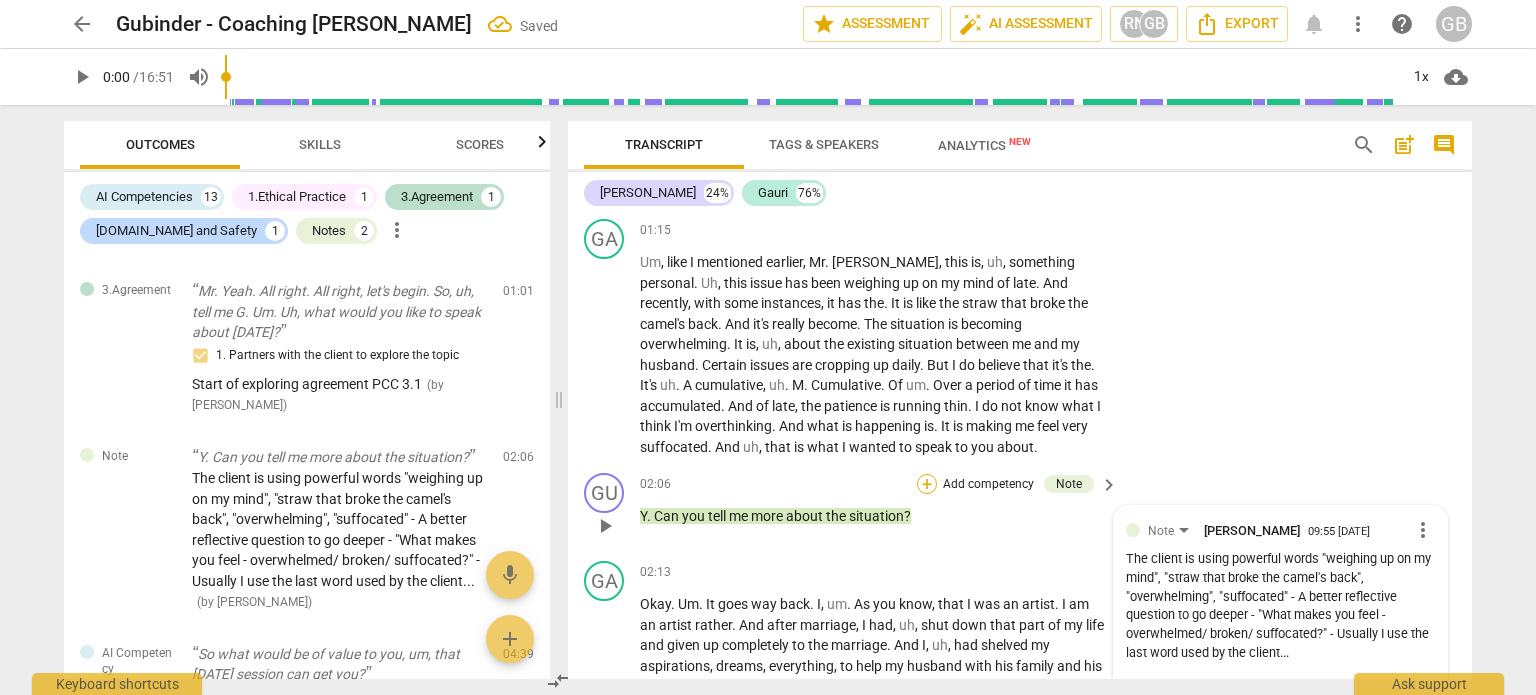 click on "+" at bounding box center [927, 484] 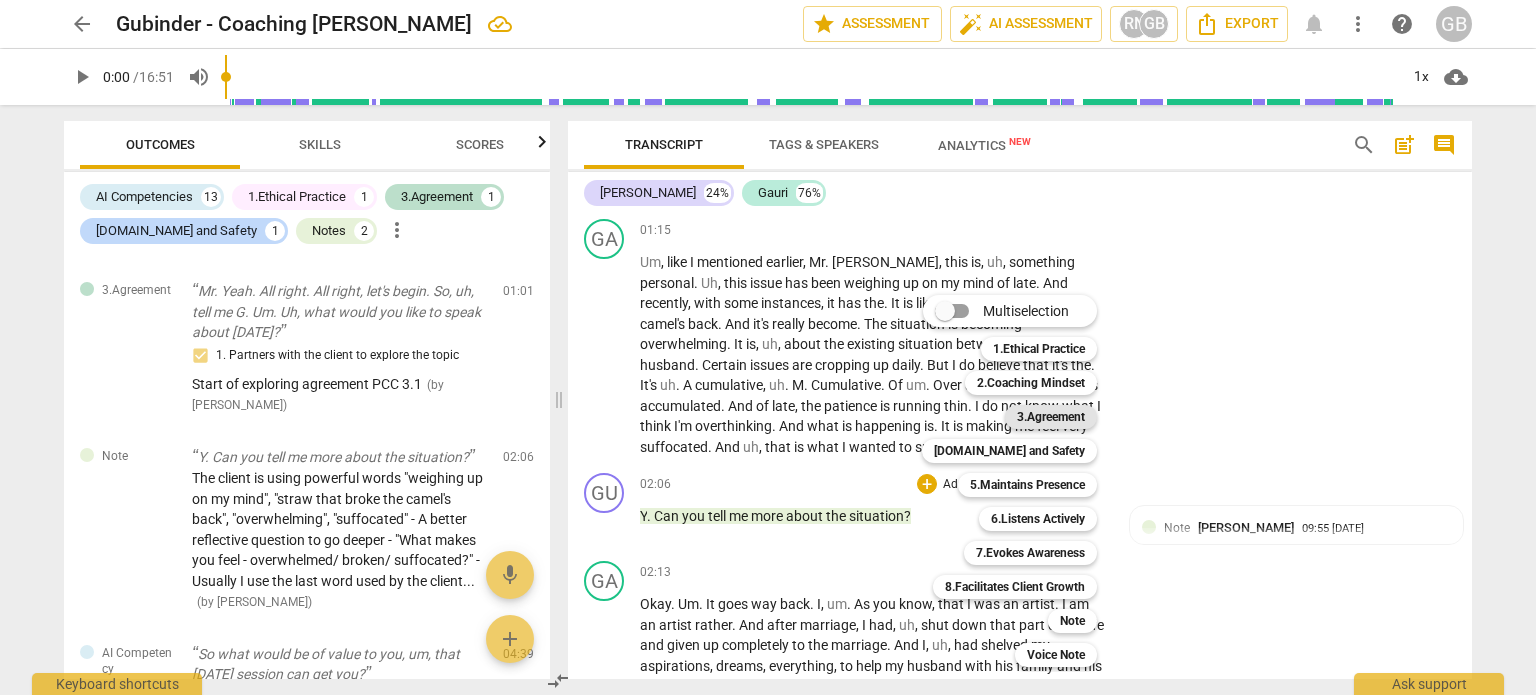click on "3.Agreement" at bounding box center (1051, 417) 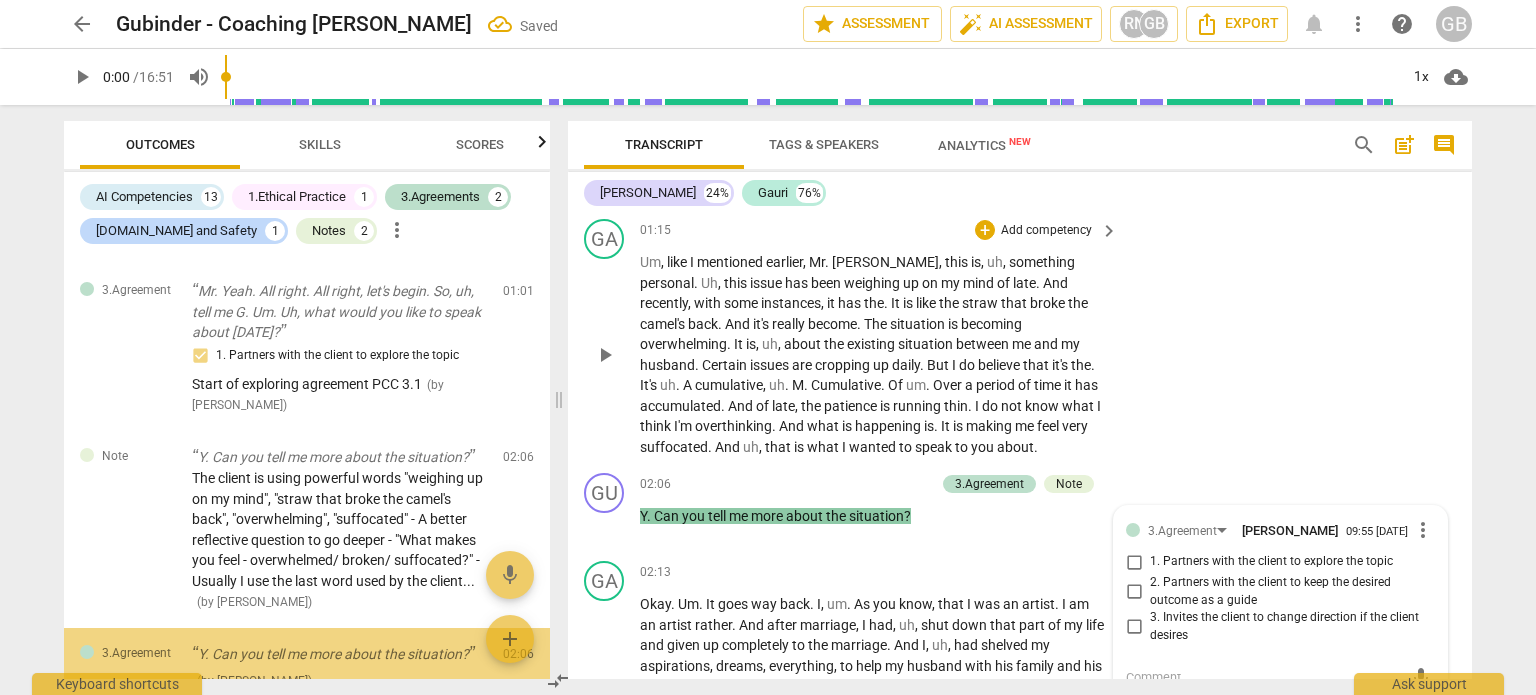 scroll, scrollTop: 720, scrollLeft: 0, axis: vertical 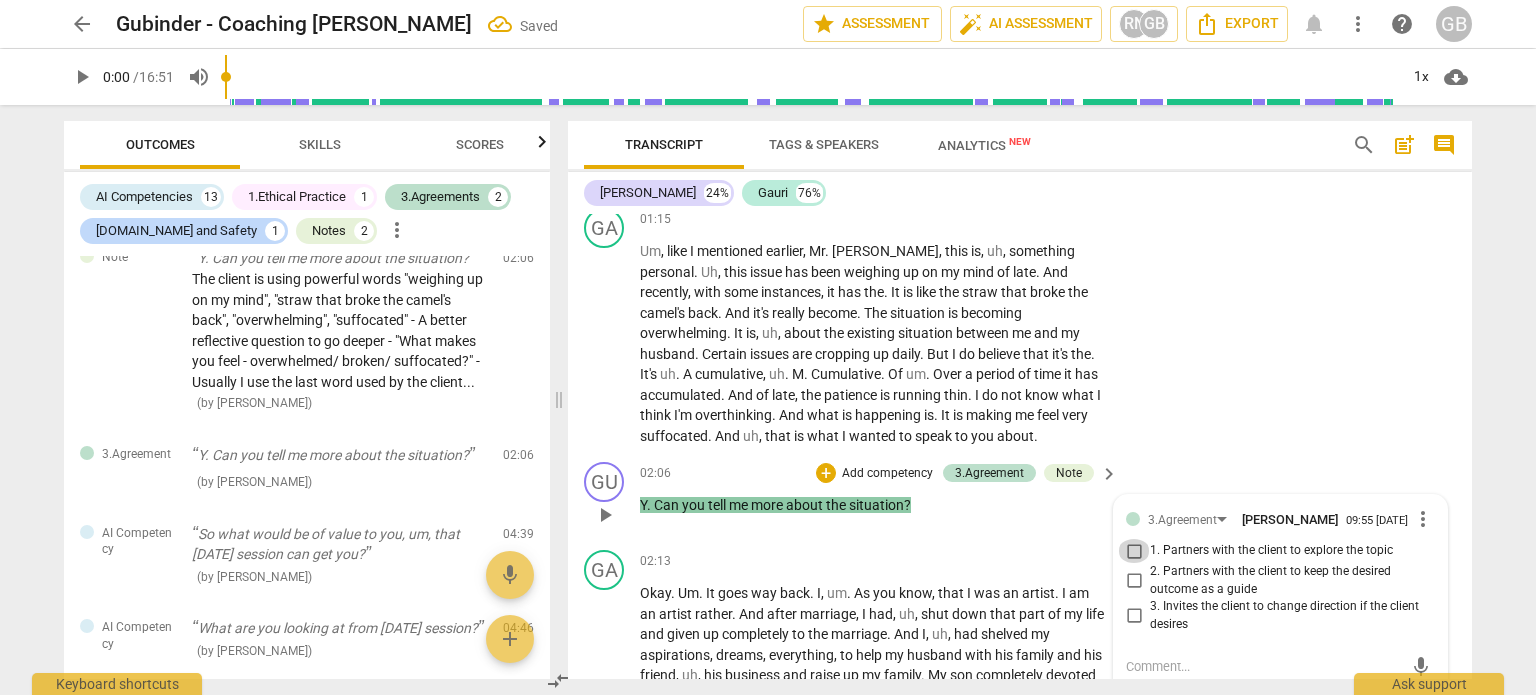 click on "1. Partners with the client to explore the topic" at bounding box center (1134, 551) 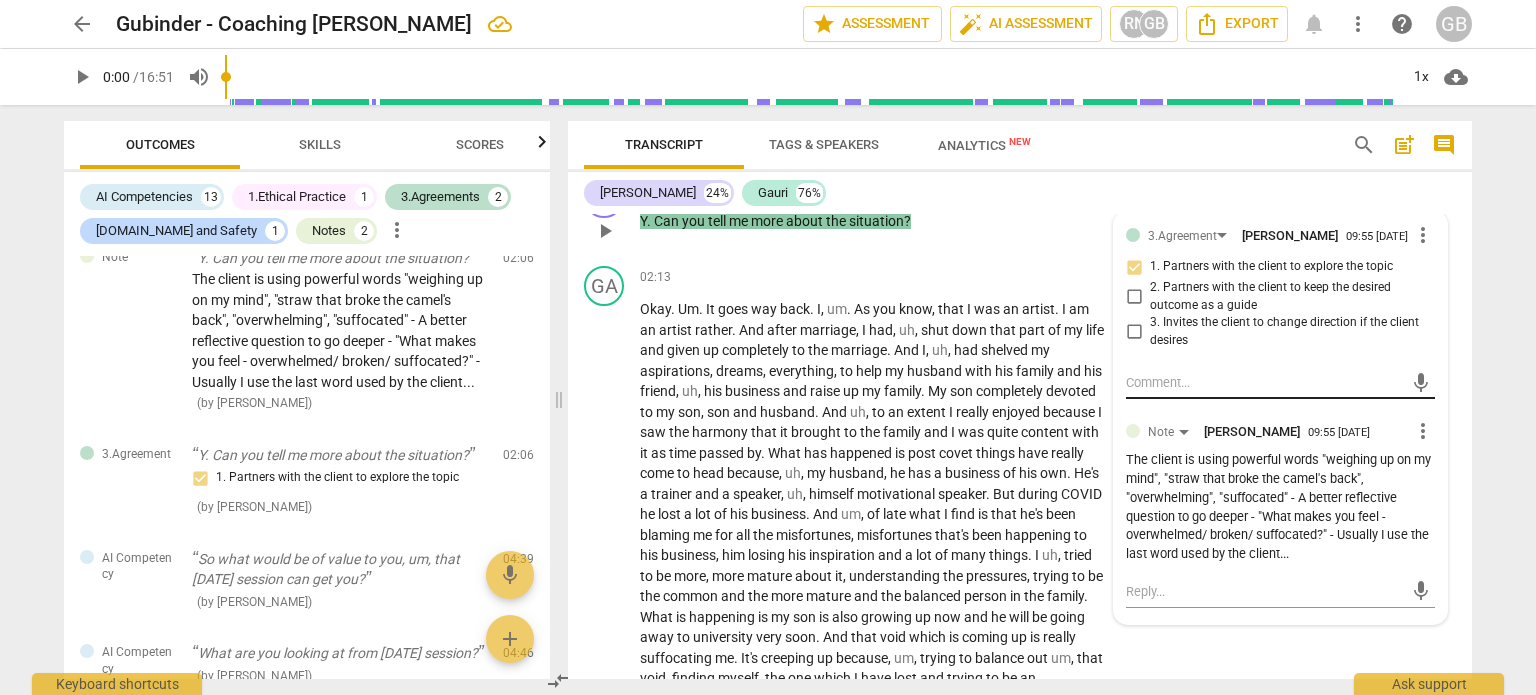 scroll, scrollTop: 1020, scrollLeft: 0, axis: vertical 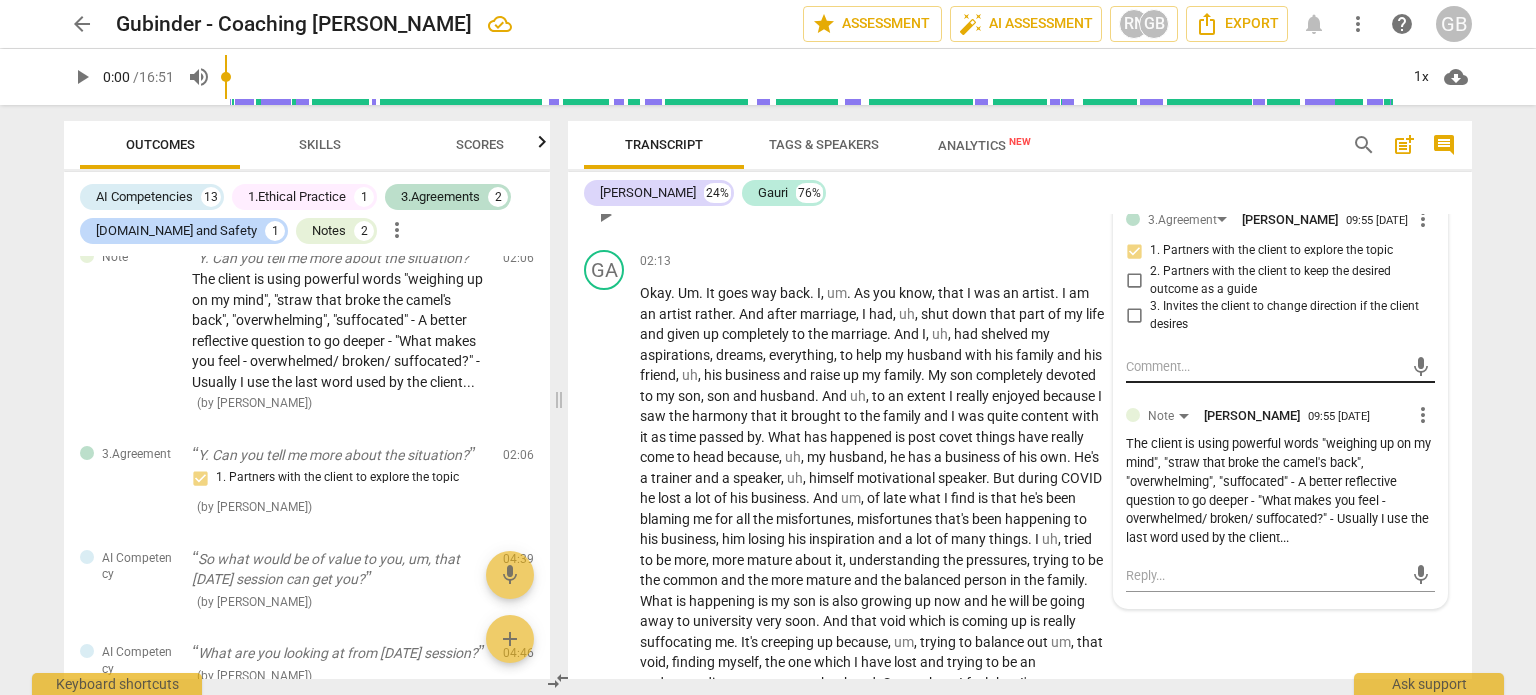 click at bounding box center (1264, 366) 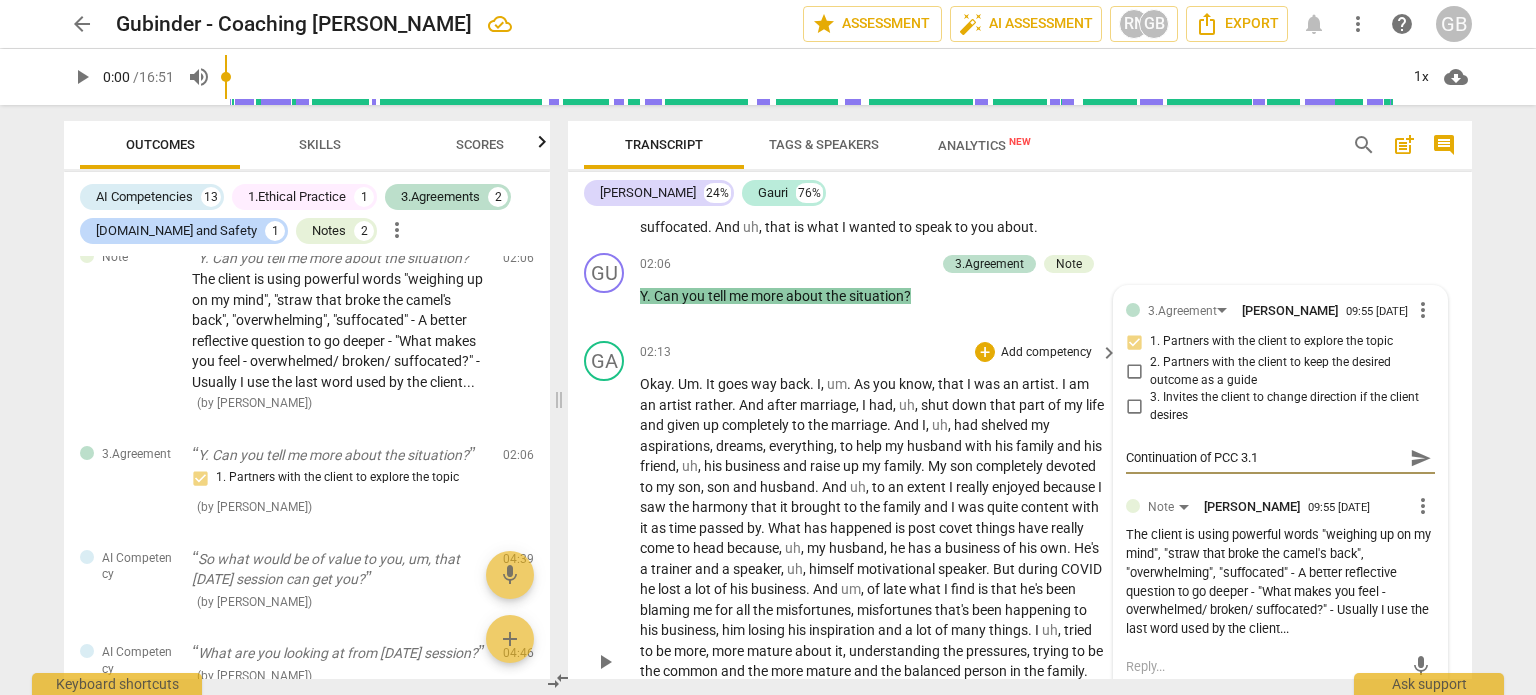 scroll, scrollTop: 920, scrollLeft: 0, axis: vertical 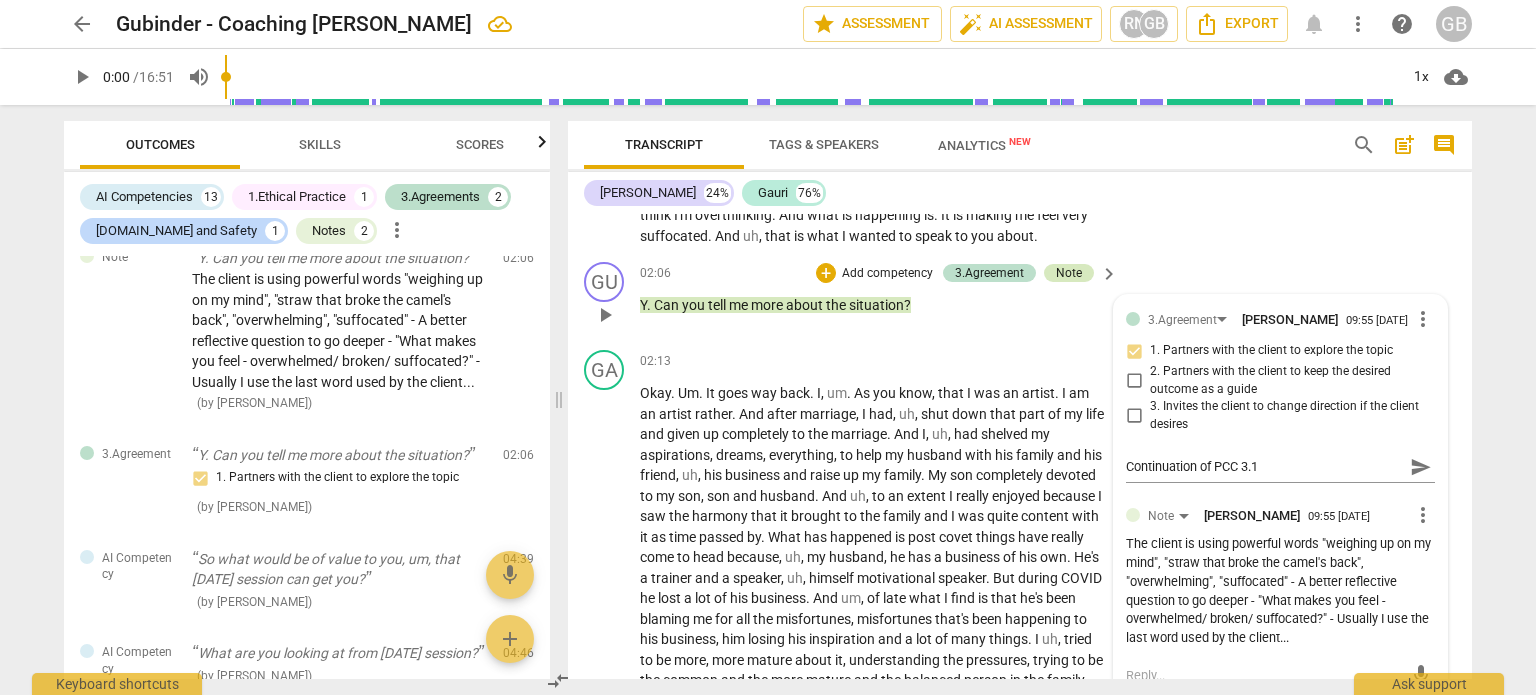 click on "Note" at bounding box center [1069, 273] 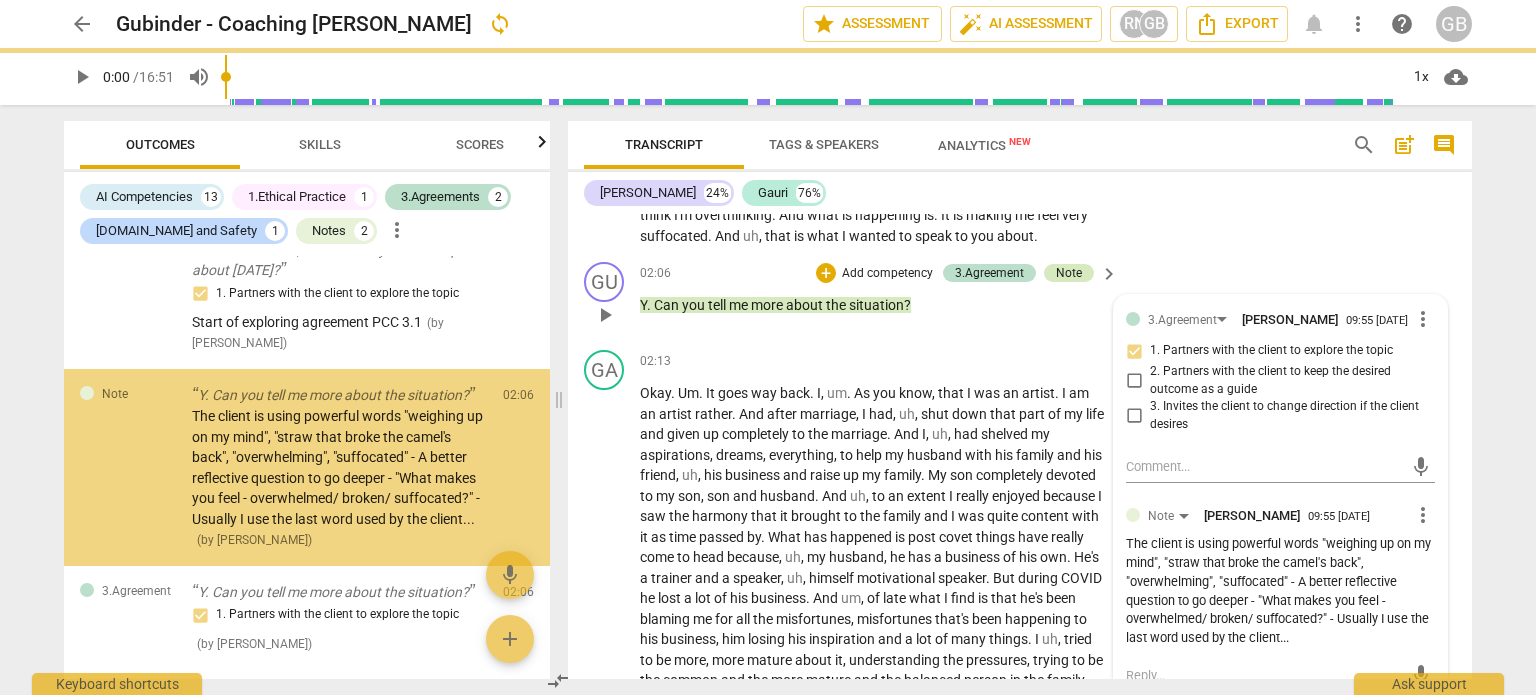 scroll, scrollTop: 540, scrollLeft: 0, axis: vertical 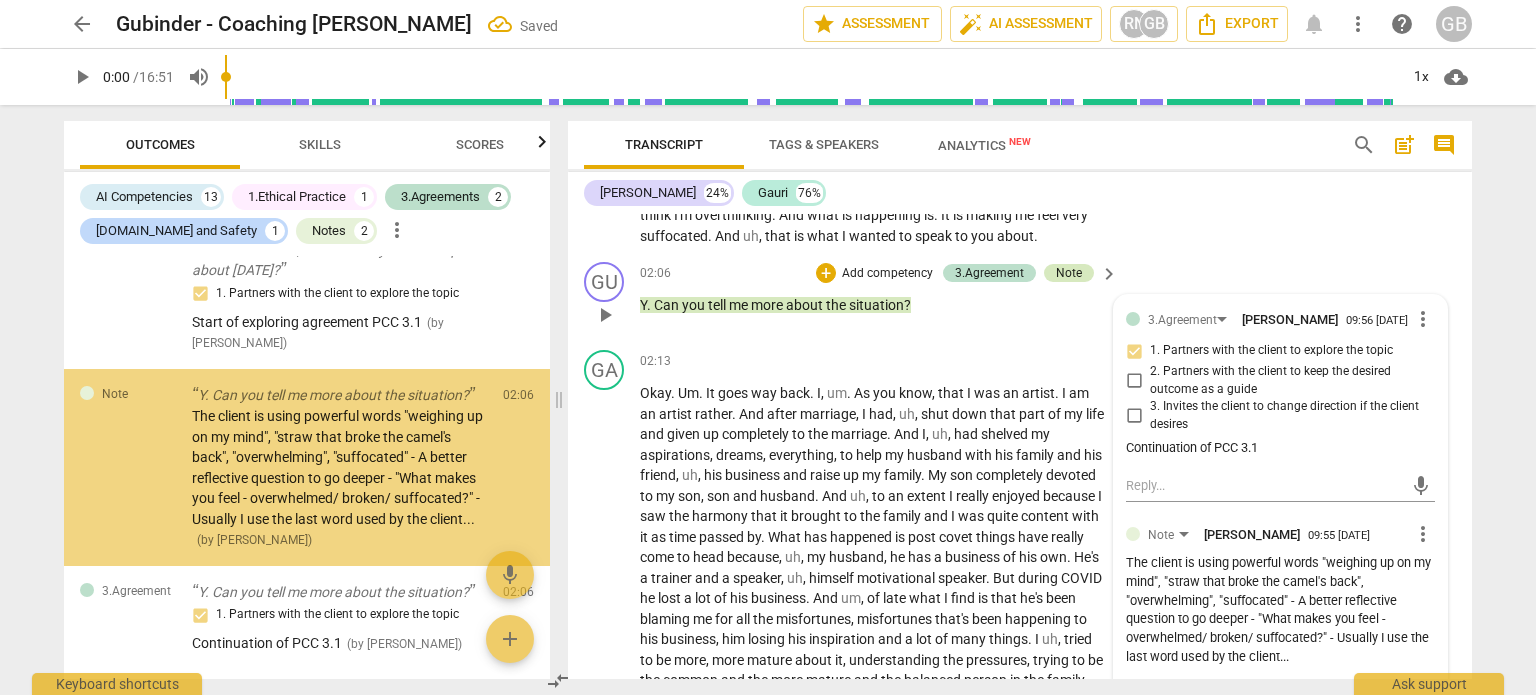 click on "Note" at bounding box center (1069, 273) 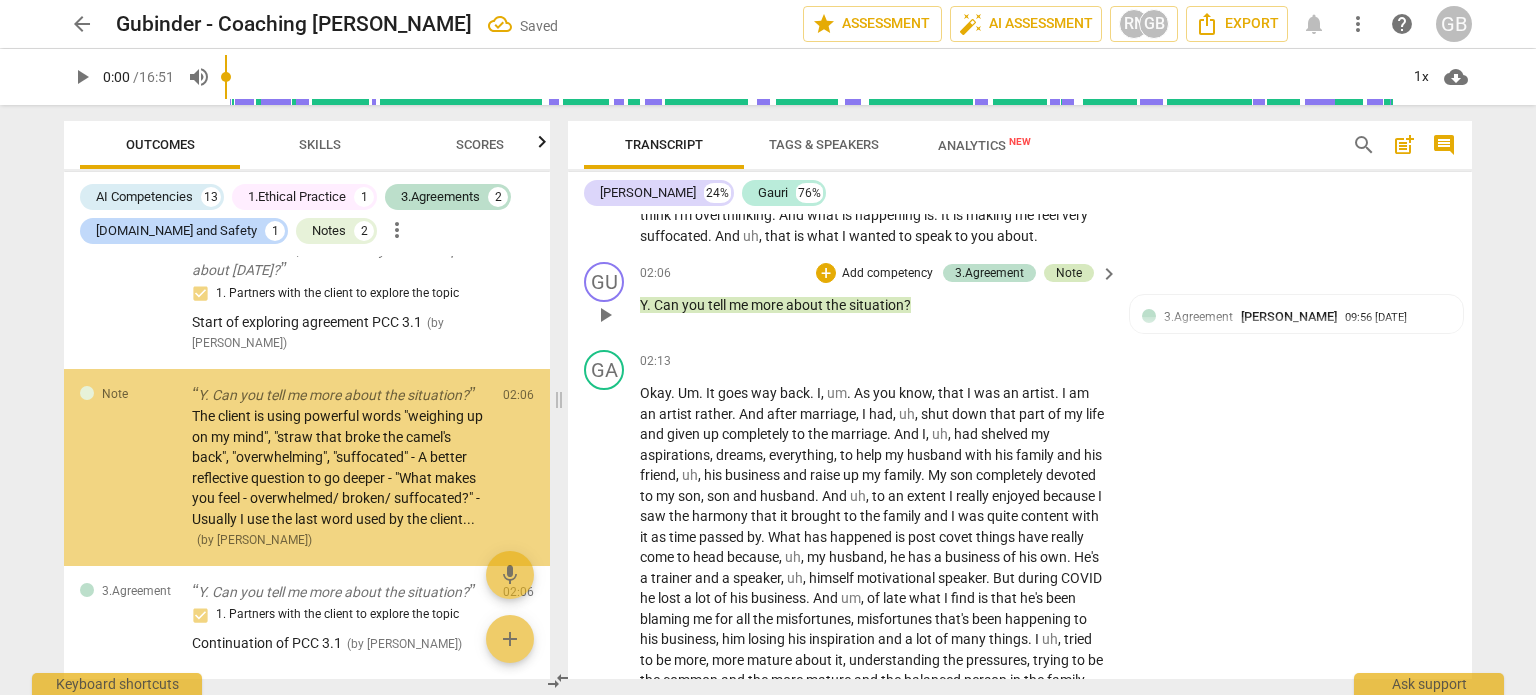 click on "Note" at bounding box center (1069, 273) 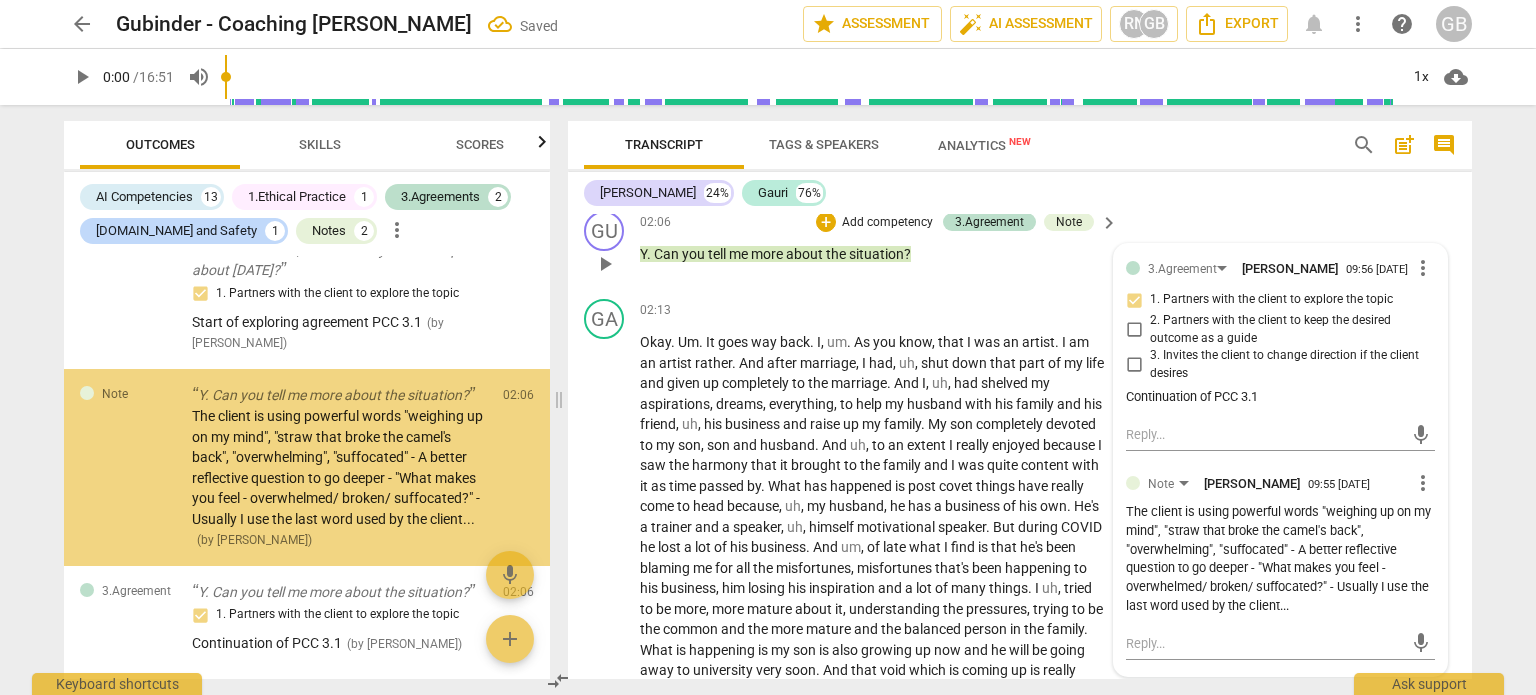 scroll, scrollTop: 1120, scrollLeft: 0, axis: vertical 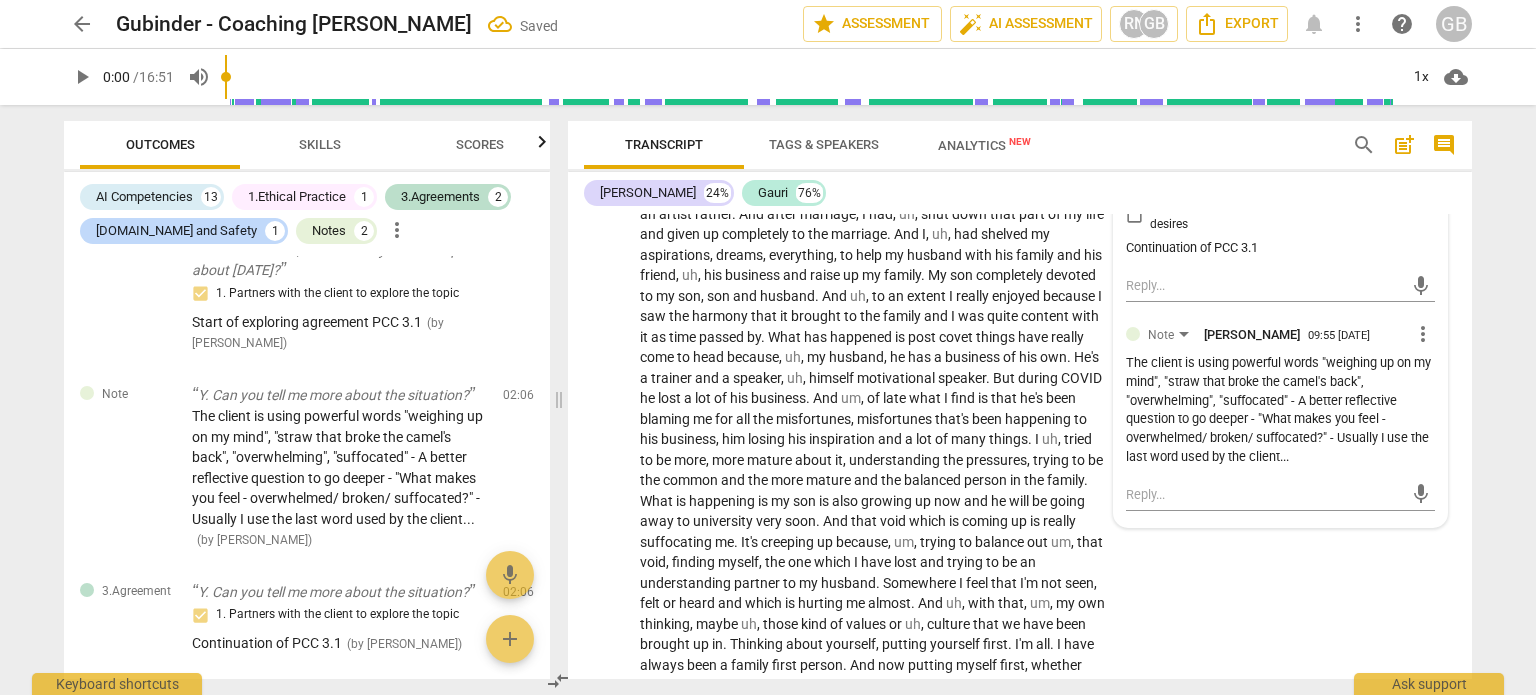 click on "The client is using powerful words "weighing up on my mind", "straw that broke the camel's back", "overwhelming", "suffocated" - A better reflective question to go deeper - "What makes you feel - overwhelmed/ broken/ suffocated?" - Usually I use the last word used by the client..." at bounding box center [1280, 410] 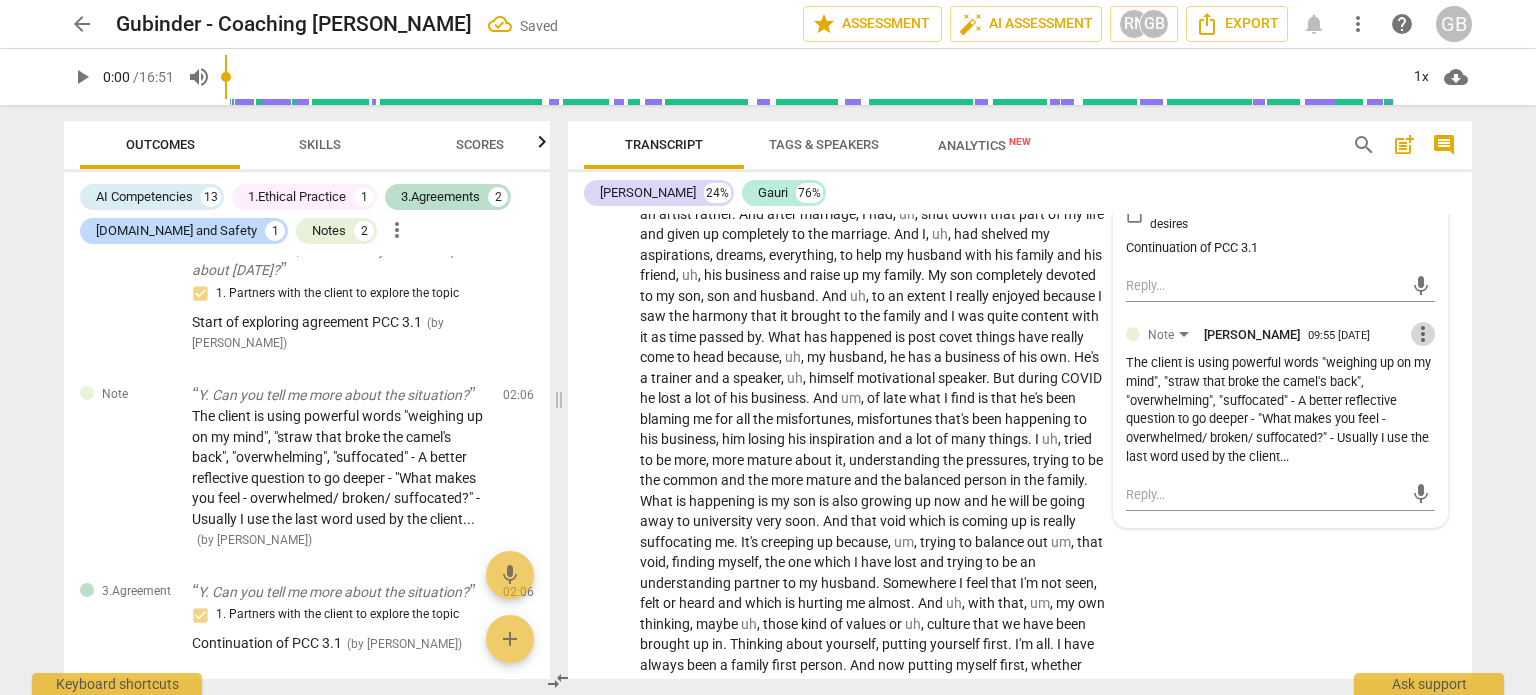 click on "more_vert" at bounding box center (1423, 334) 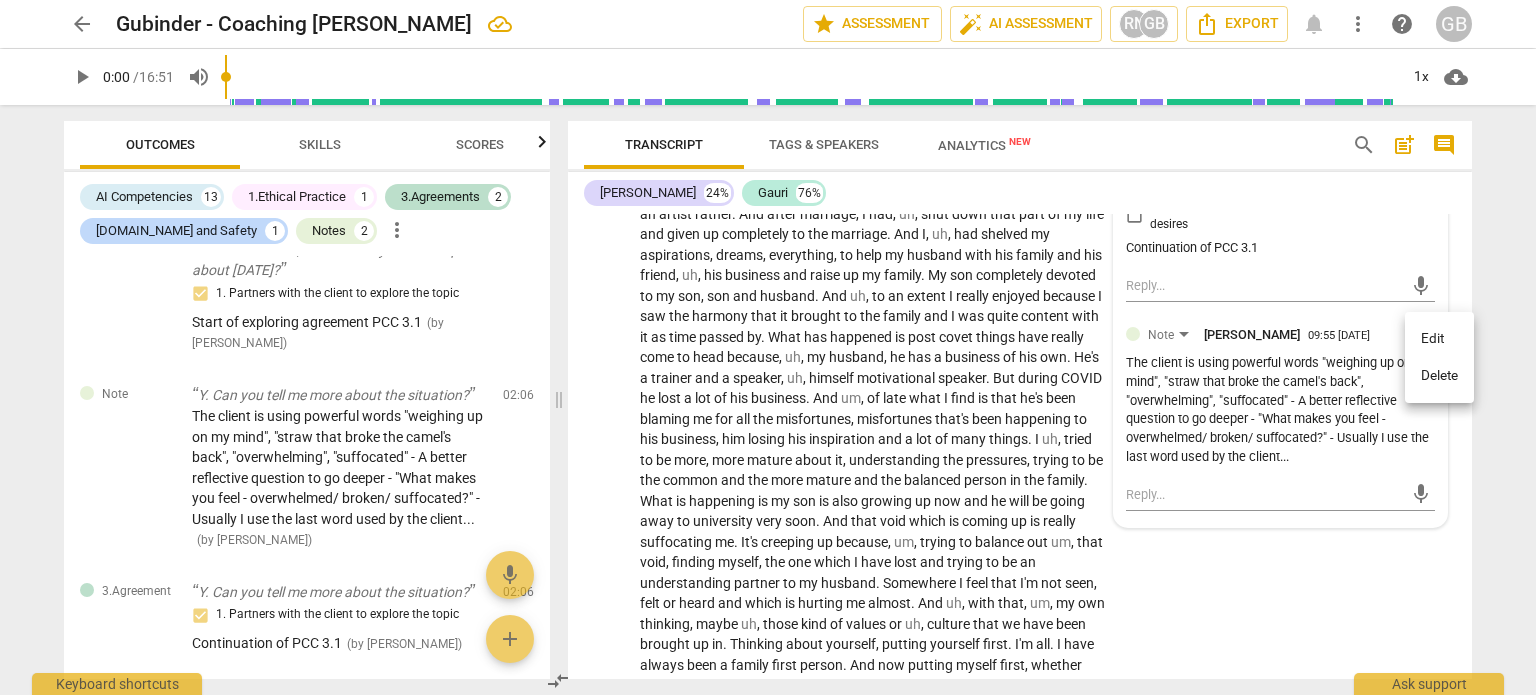 click on "Edit" at bounding box center (1439, 339) 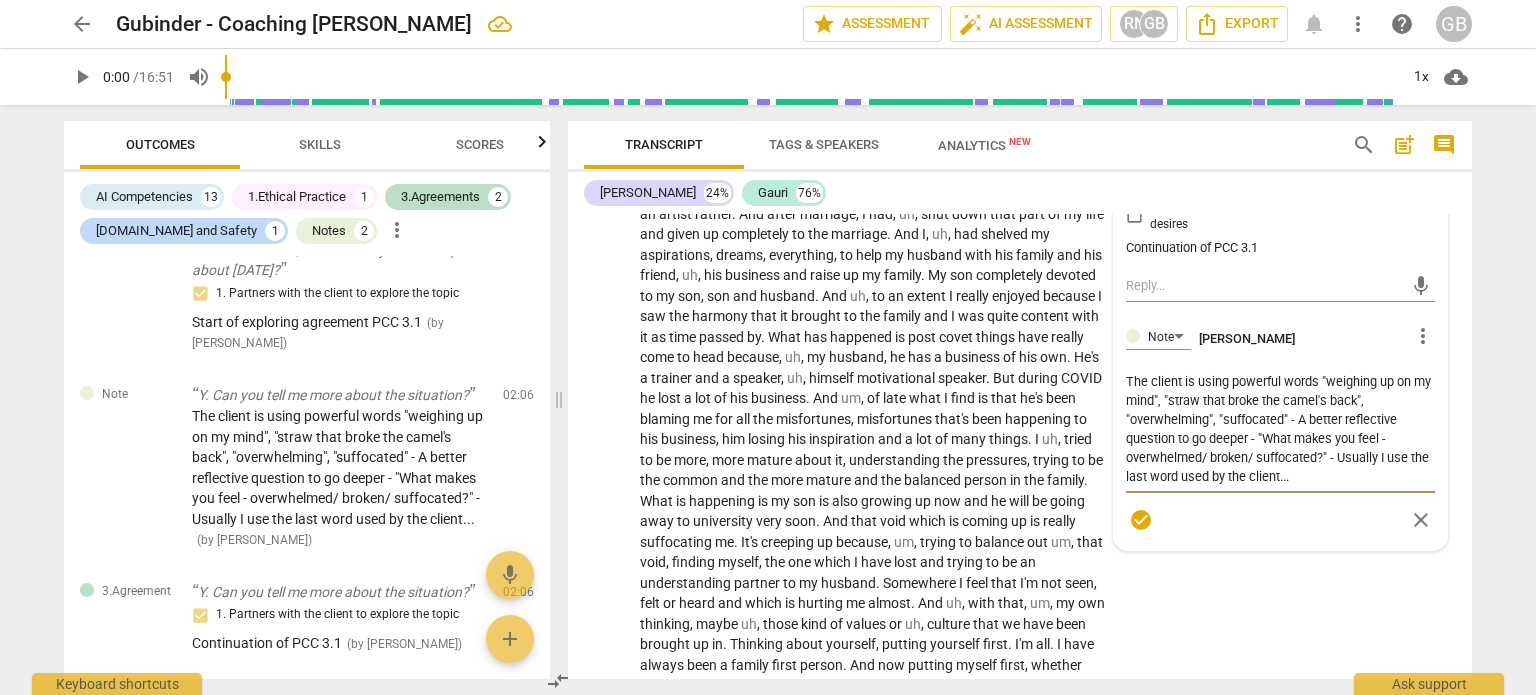 click on "The client is using powerful words "weighing up on my mind", "straw that broke the camel's back", "overwhelming", "suffocated" - A better reflective question to go deeper - "What makes you feel - overwhelmed/ broken/ suffocated?" - Usually I use the last word used by the client..." at bounding box center (1280, 429) 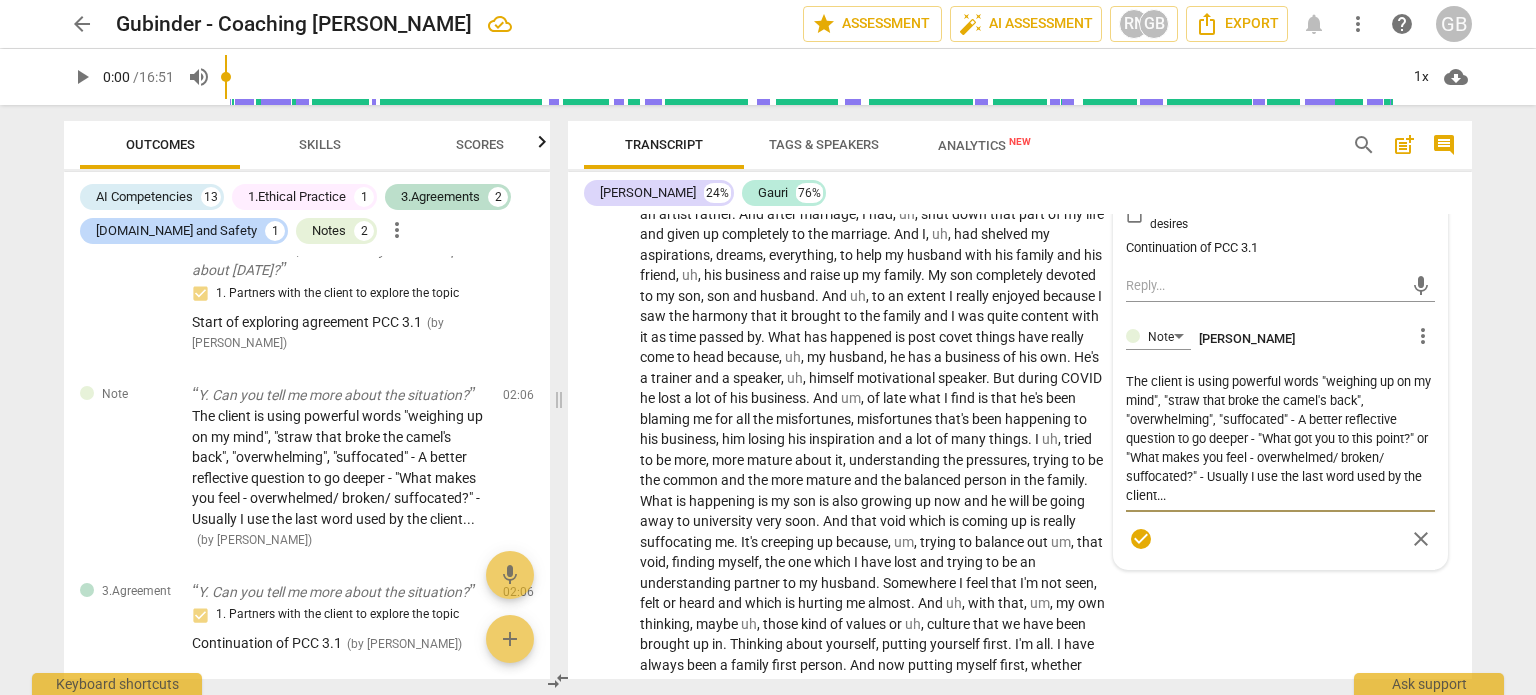 click on "The client is using powerful words "weighing up on my mind", "straw that broke the camel's back", "overwhelming", "suffocated" - A better reflective question to go deeper - "What got you to this point?" or "What makes you feel - overwhelmed/ broken/ suffocated?" - Usually I use the last word used by the client..." at bounding box center [1280, 438] 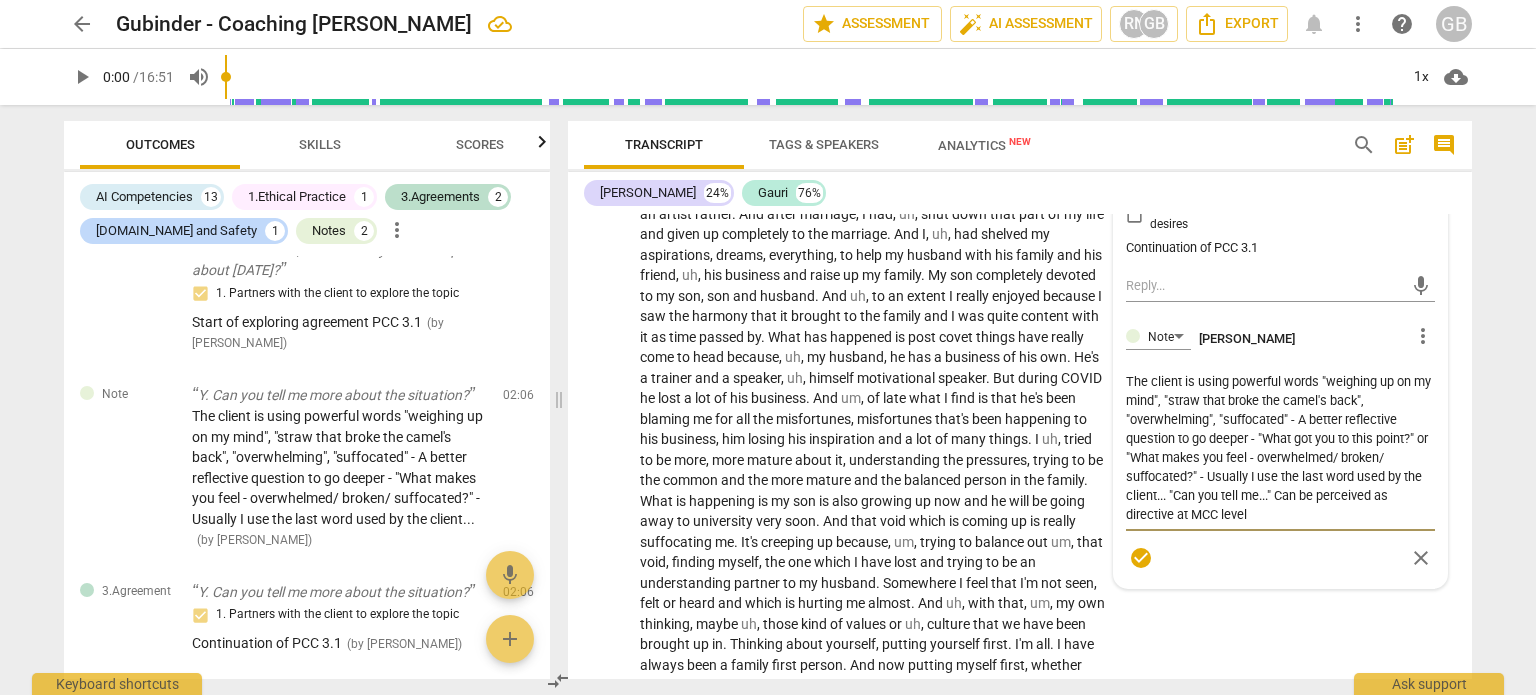 click on "check_circle" at bounding box center [1141, 558] 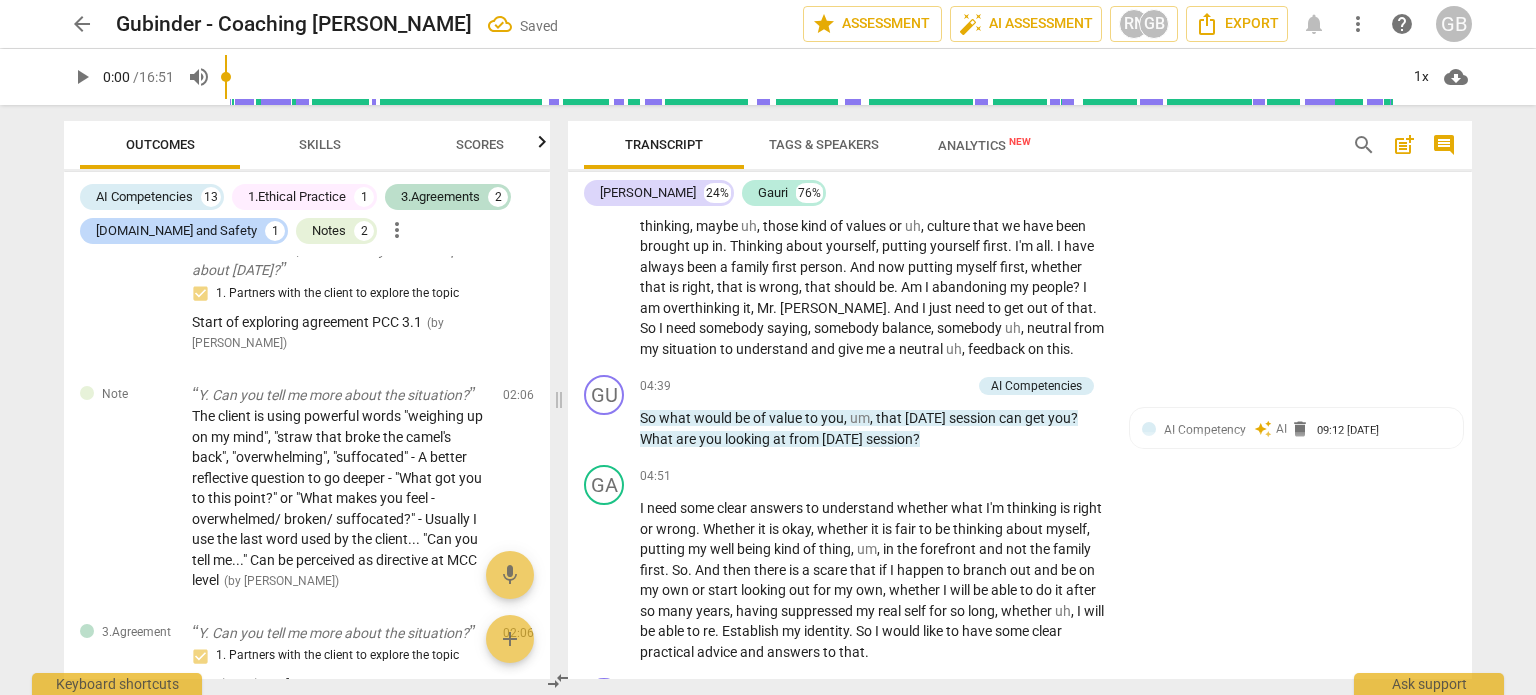 scroll, scrollTop: 1520, scrollLeft: 0, axis: vertical 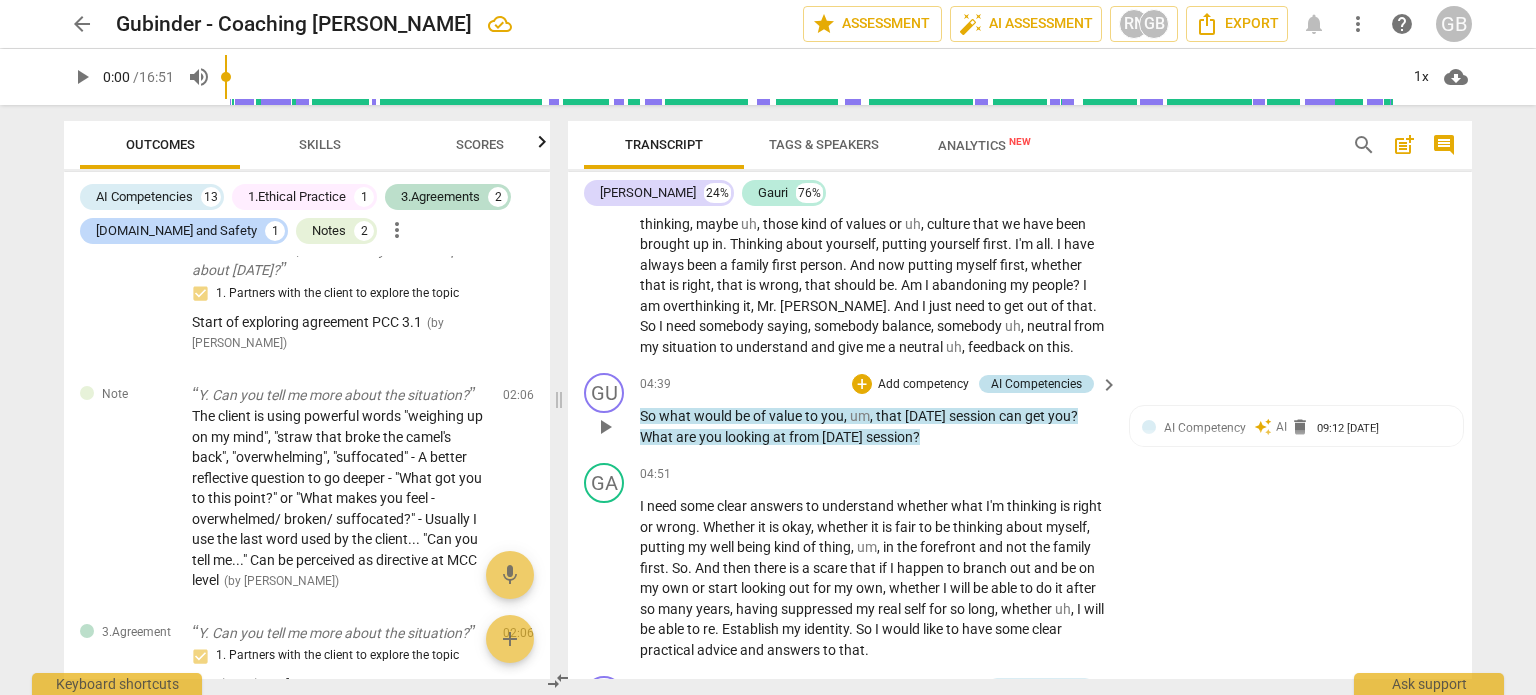 click on "AI Competencies" at bounding box center [1036, 384] 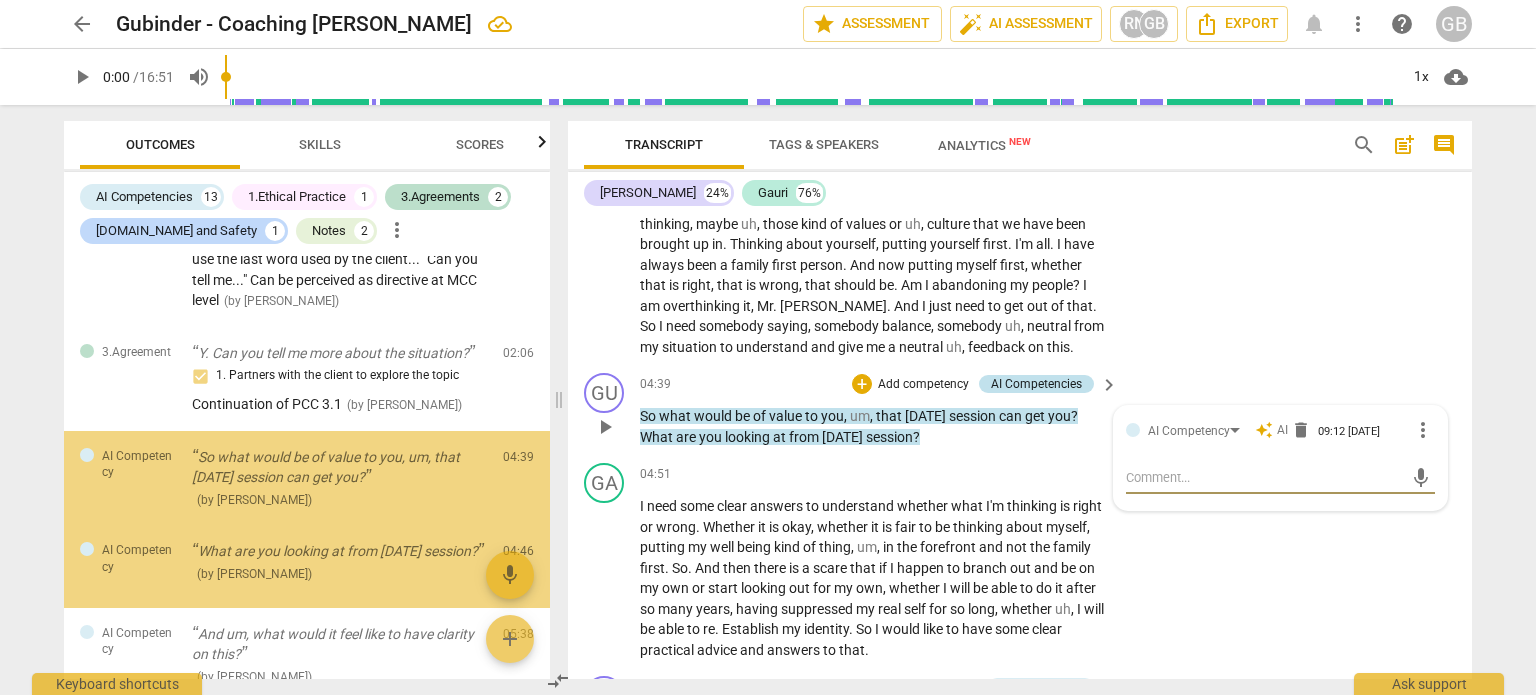 scroll, scrollTop: 924, scrollLeft: 0, axis: vertical 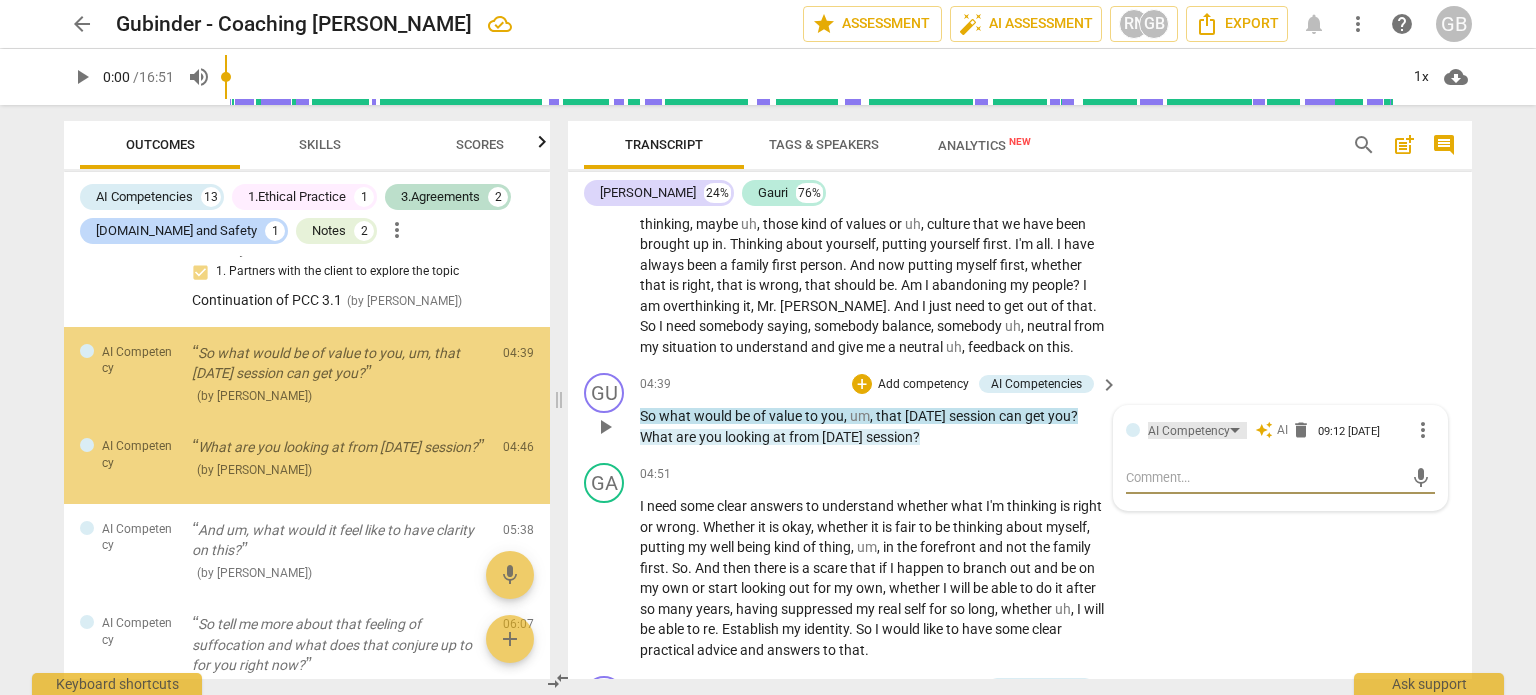 click on "AI Competency" at bounding box center (1189, 431) 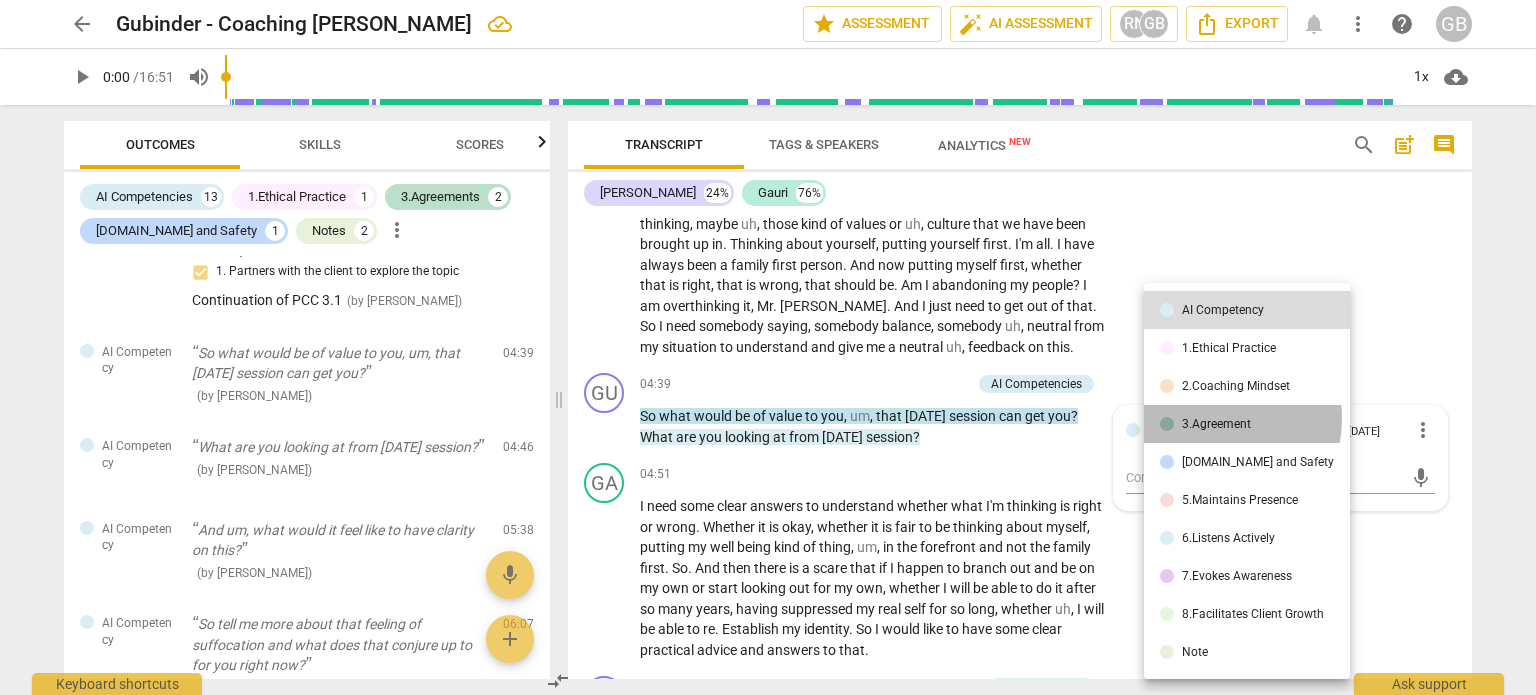 click on "3.Agreement" at bounding box center [1216, 424] 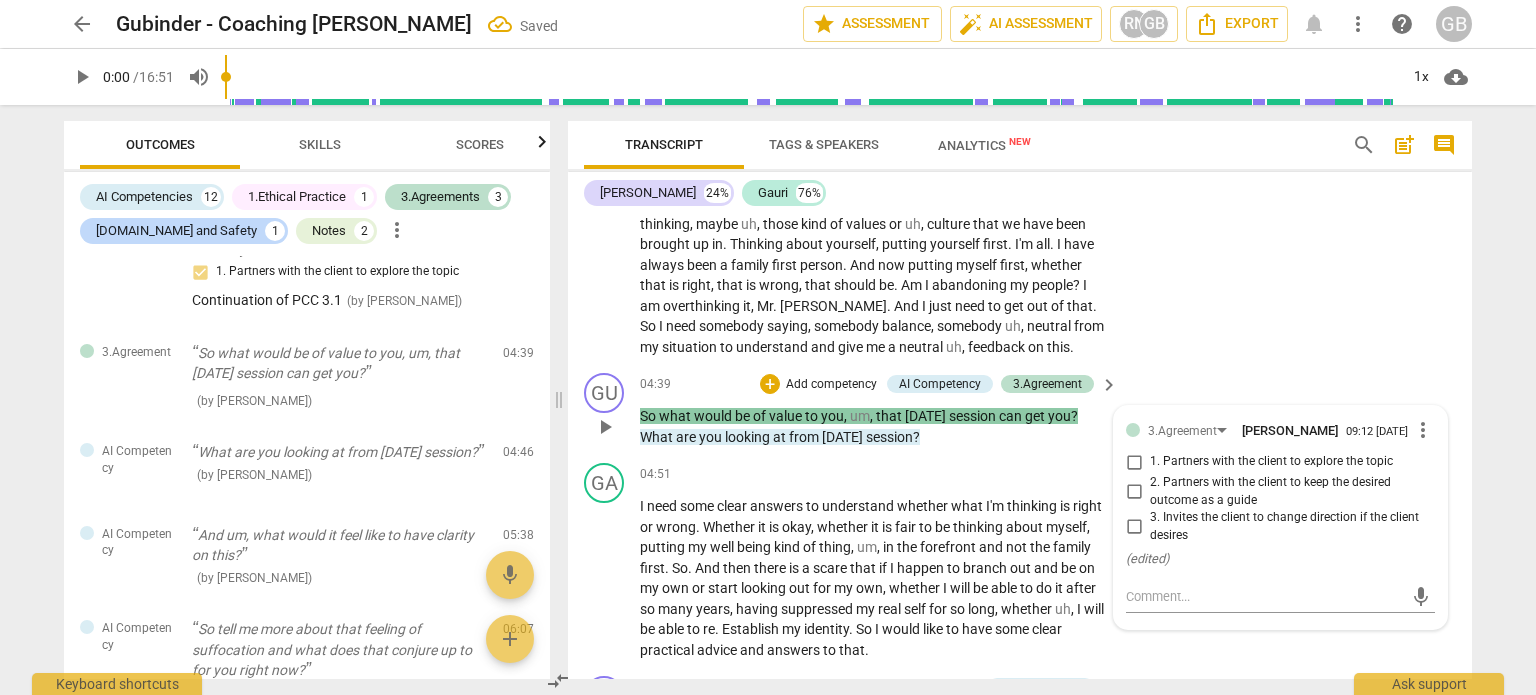 click on "1. Partners with the client to explore the topic" at bounding box center [1134, 462] 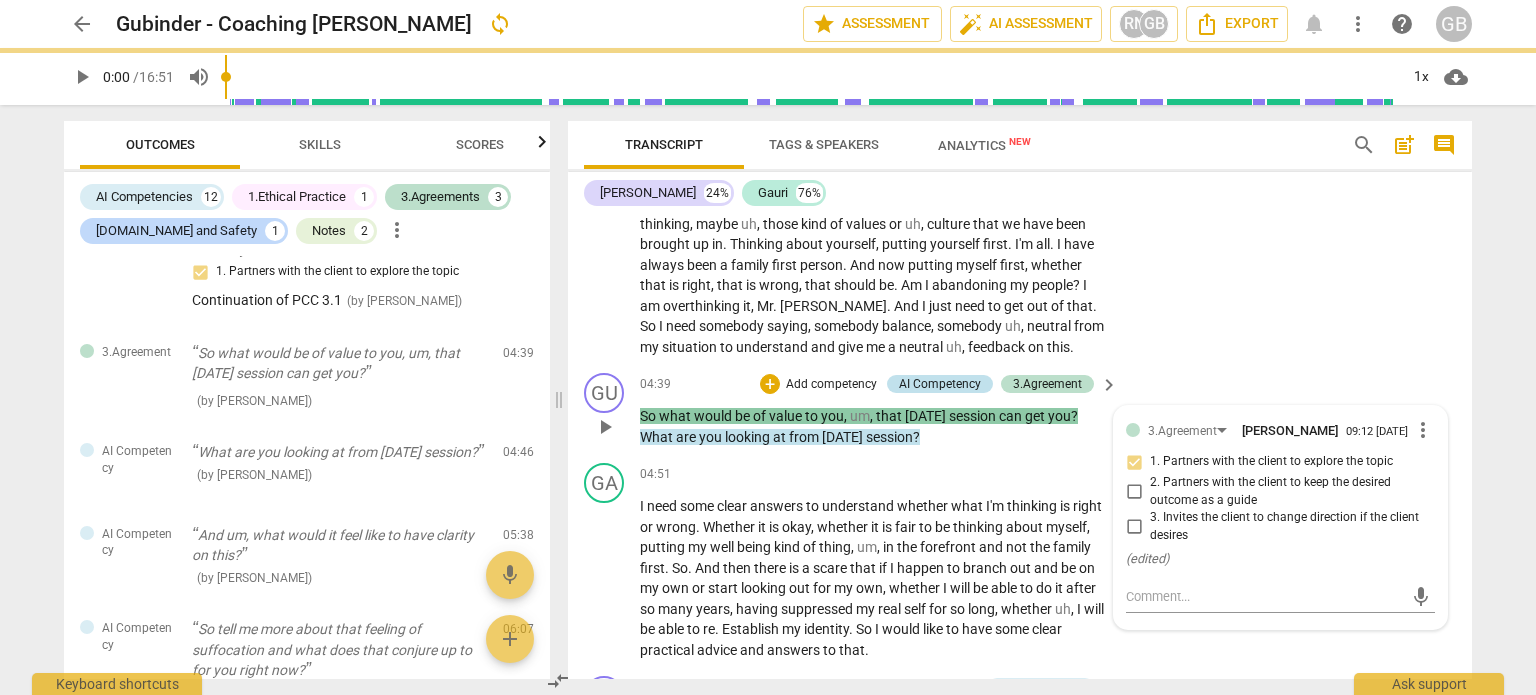 click on "AI Competency" at bounding box center [940, 384] 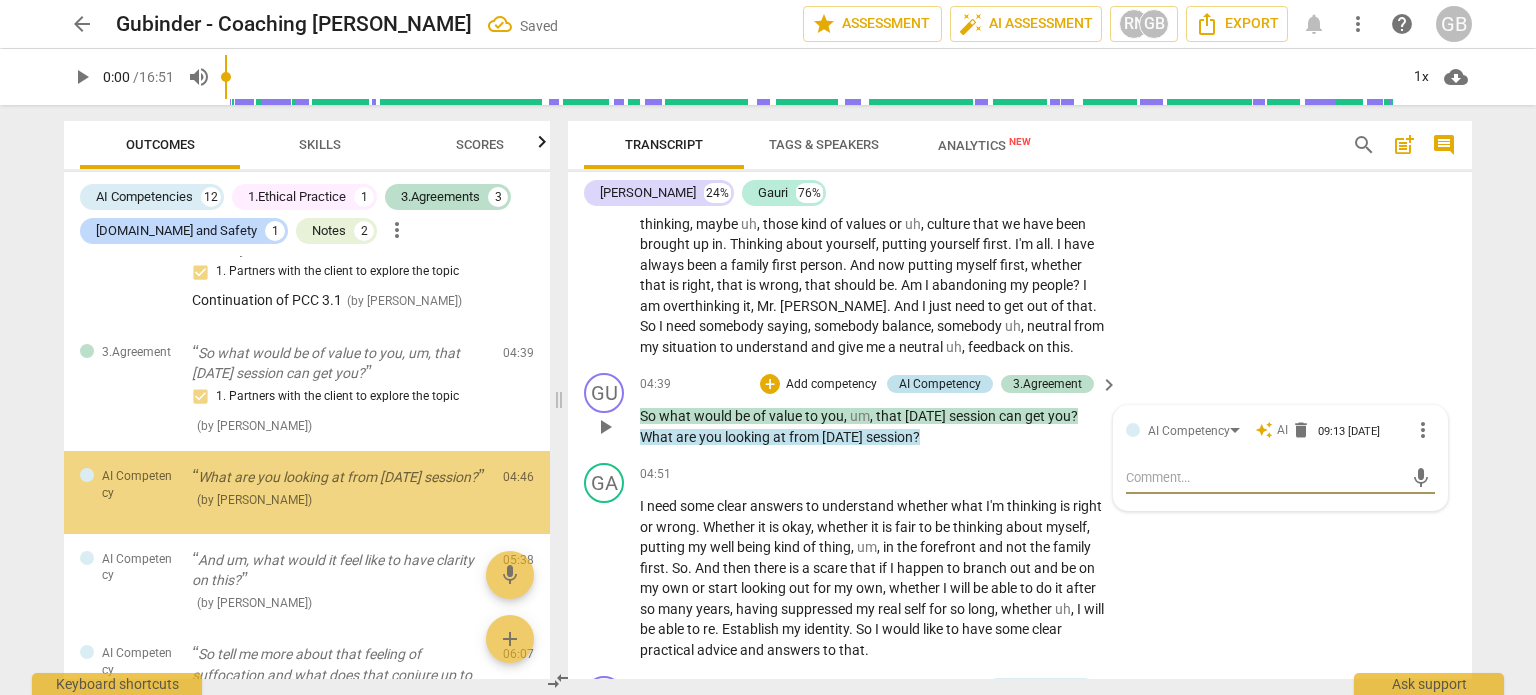 scroll, scrollTop: 955, scrollLeft: 0, axis: vertical 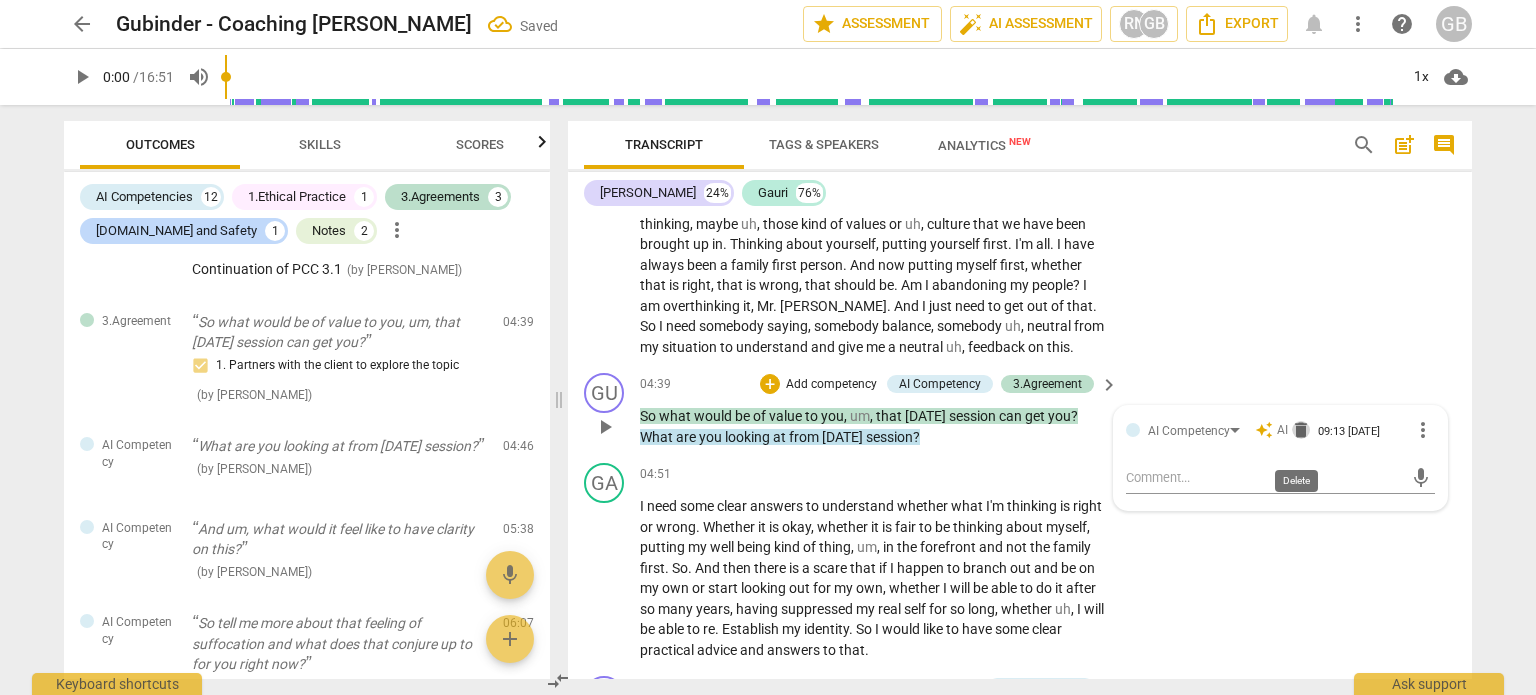 click on "delete" at bounding box center [1301, 430] 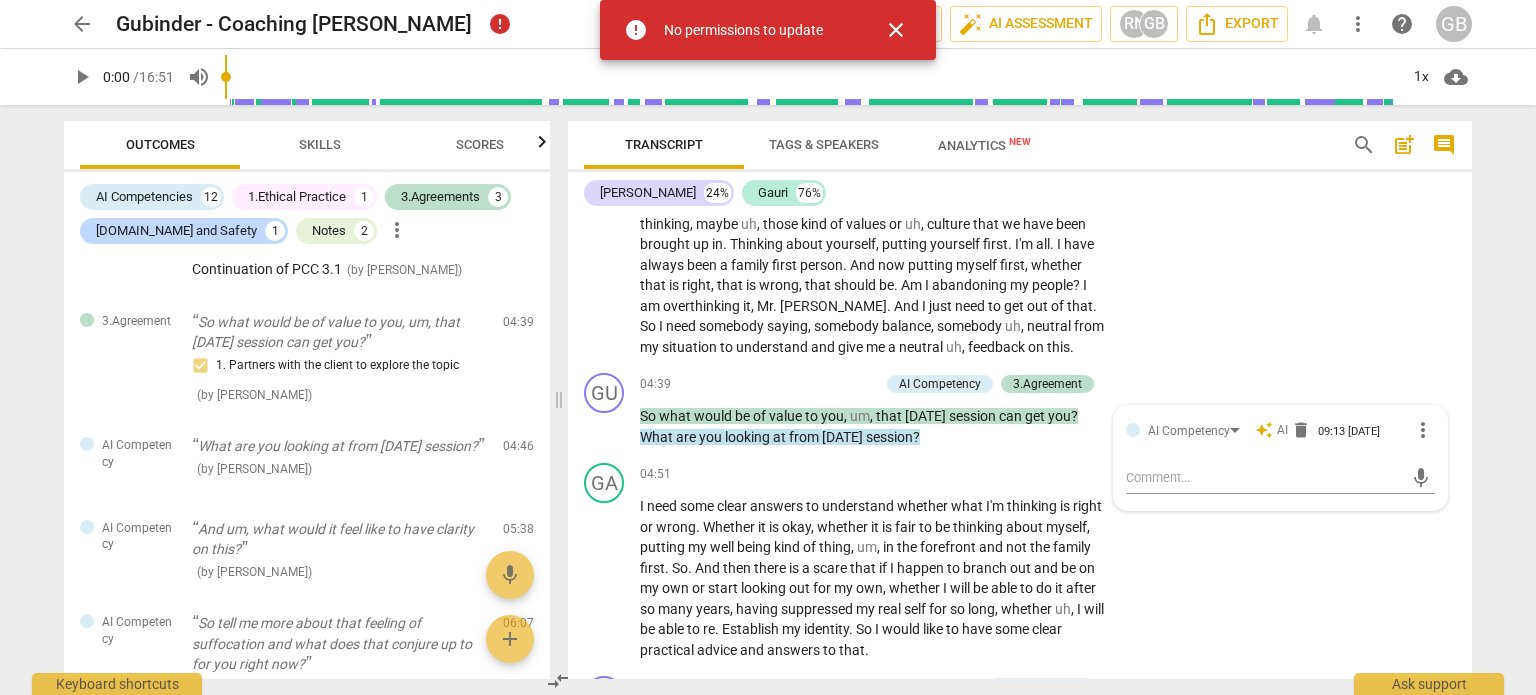 click on "close" at bounding box center [896, 30] 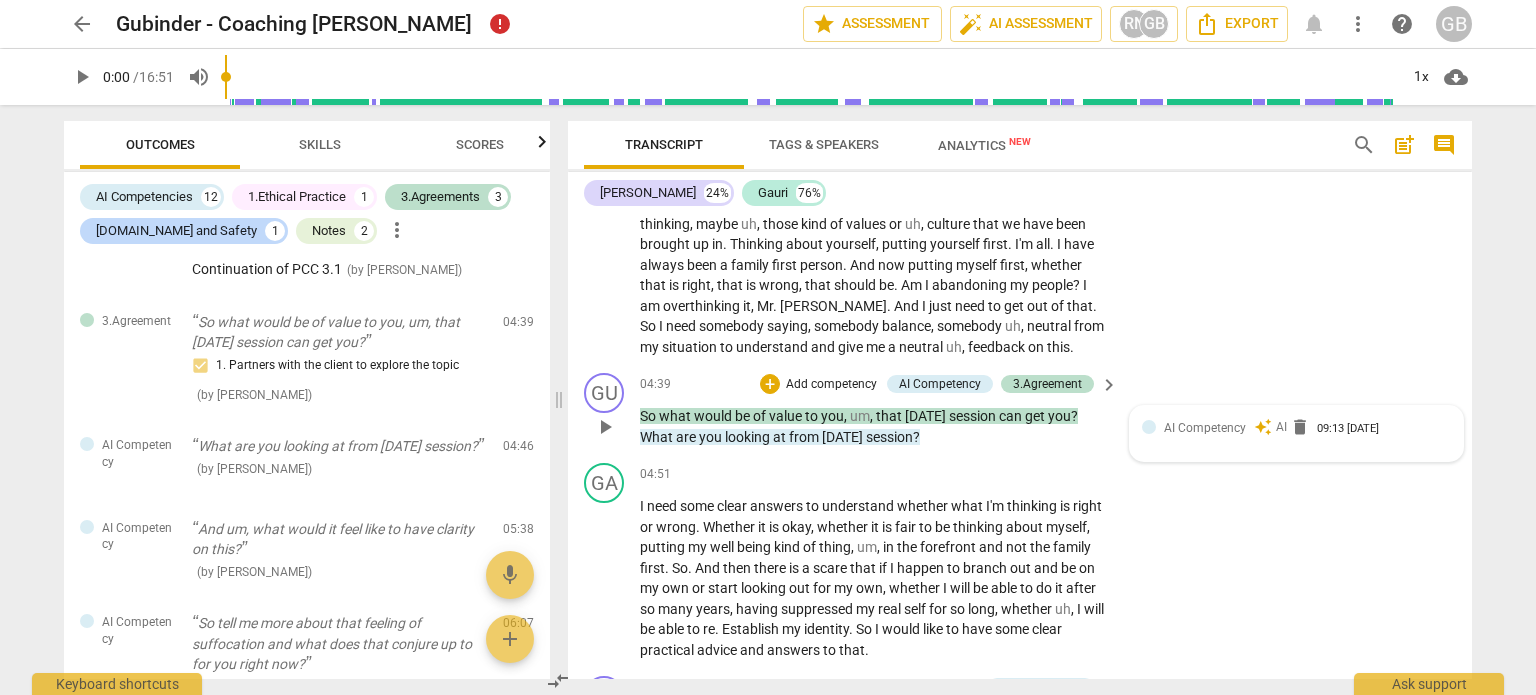 click on "AI Competency" at bounding box center (1205, 428) 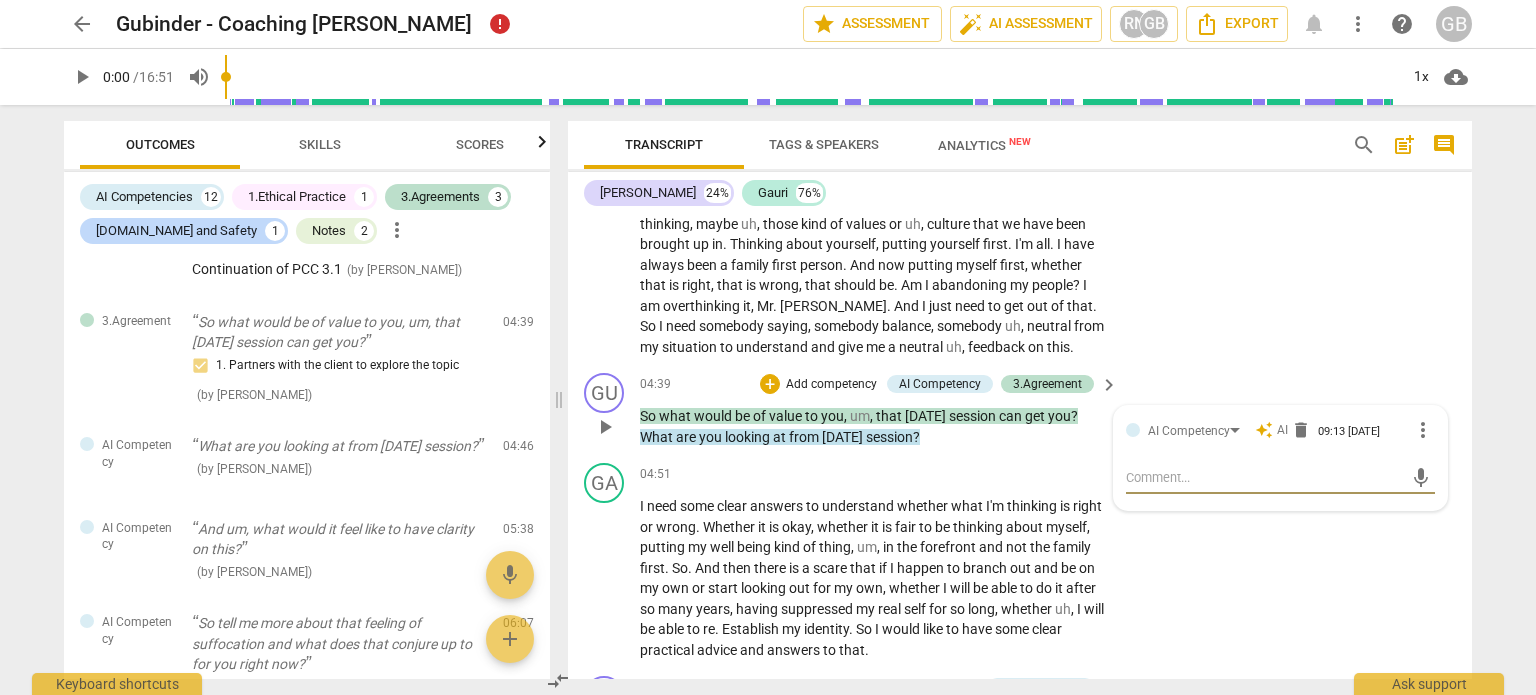 click on "more_vert" at bounding box center (1423, 430) 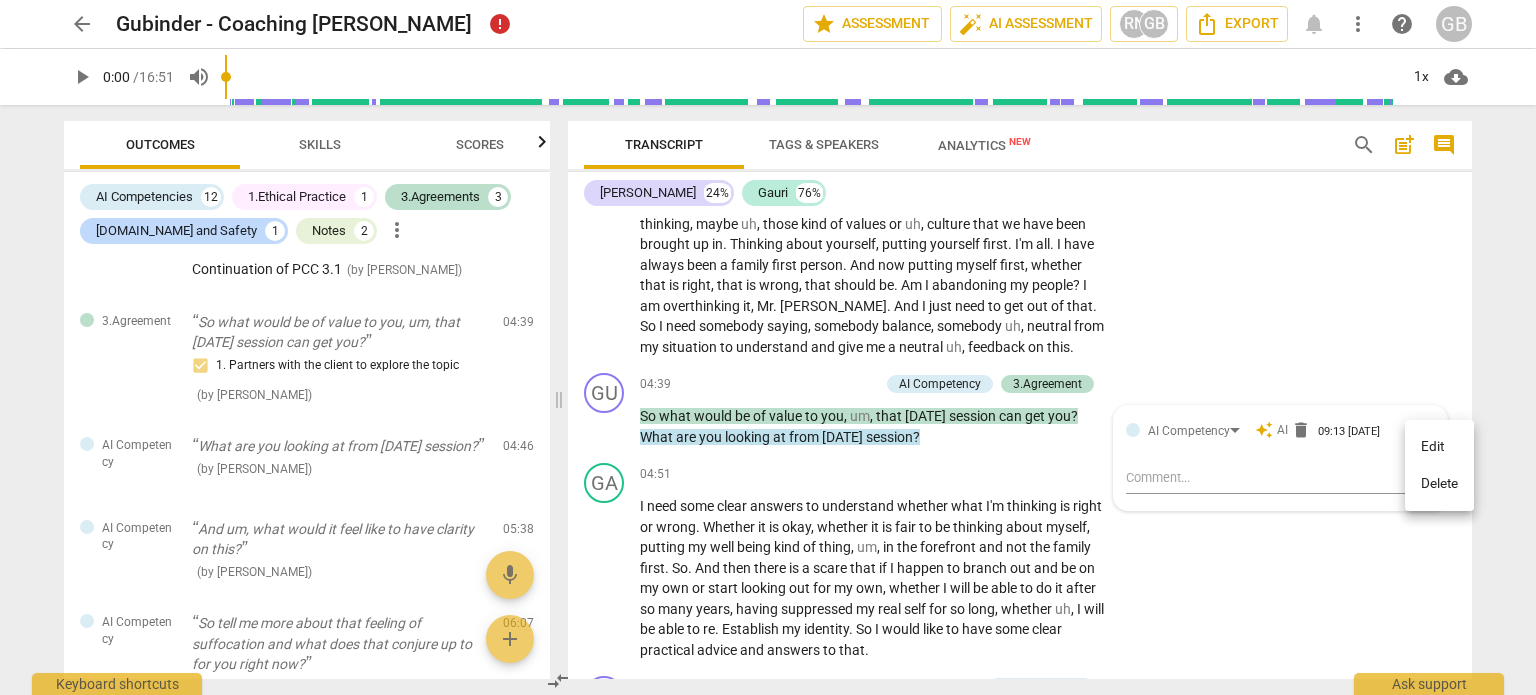 click at bounding box center (768, 347) 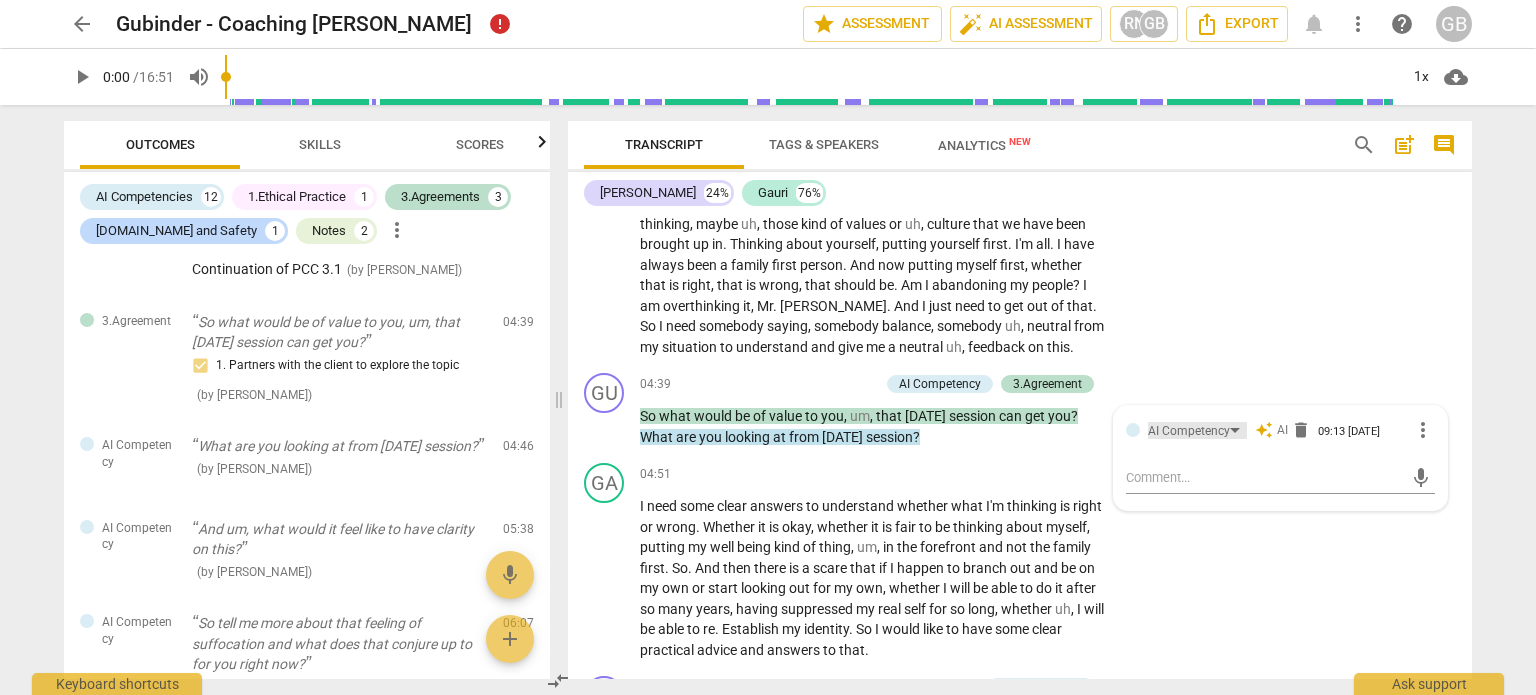 click on "AI Competency" at bounding box center (1189, 431) 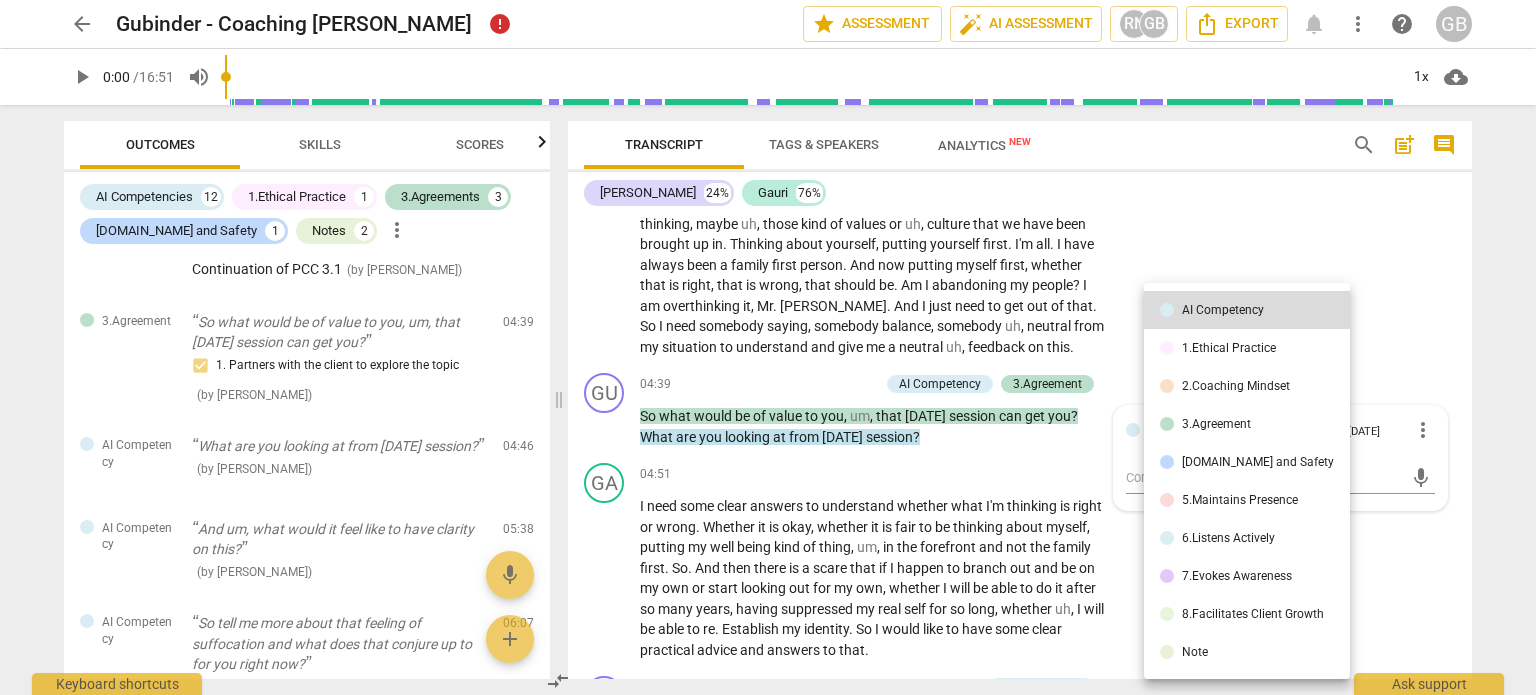click on "3.Agreement" at bounding box center [1247, 424] 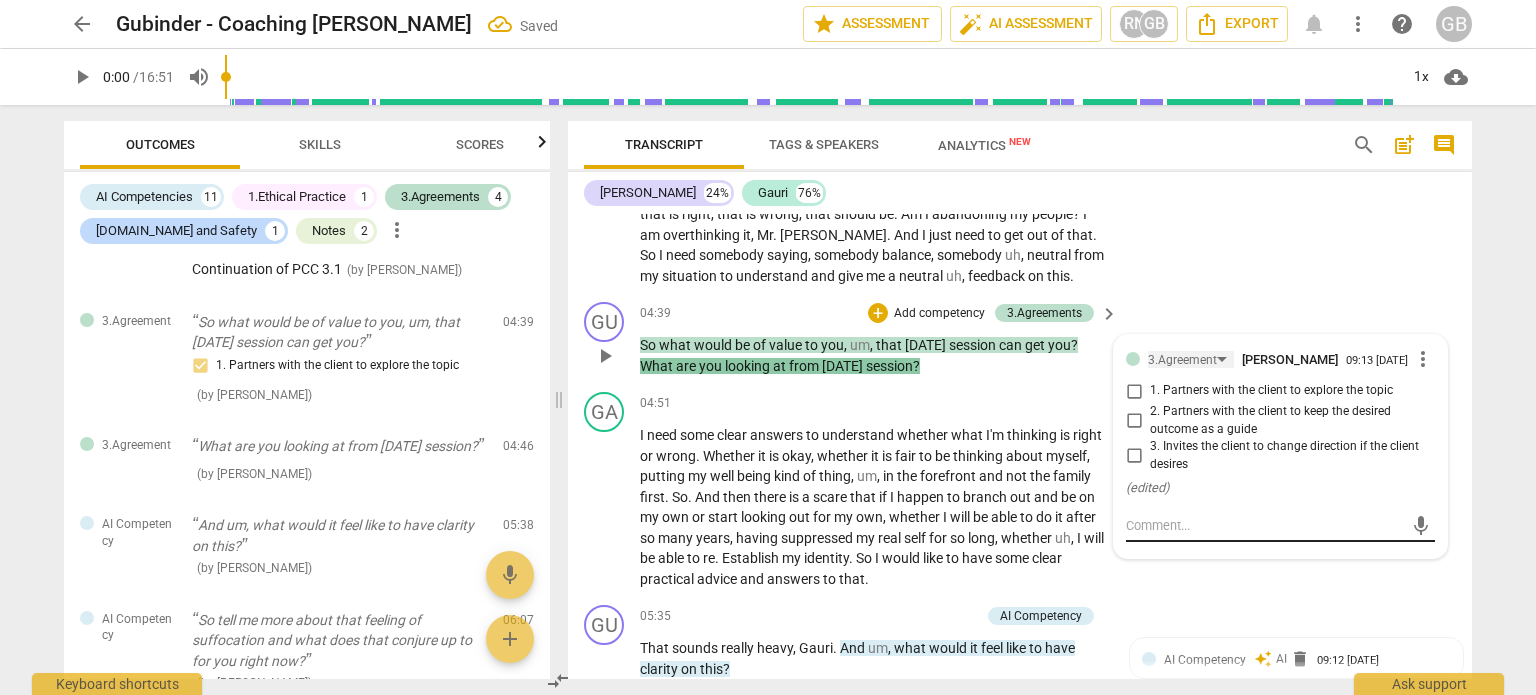 scroll, scrollTop: 1520, scrollLeft: 0, axis: vertical 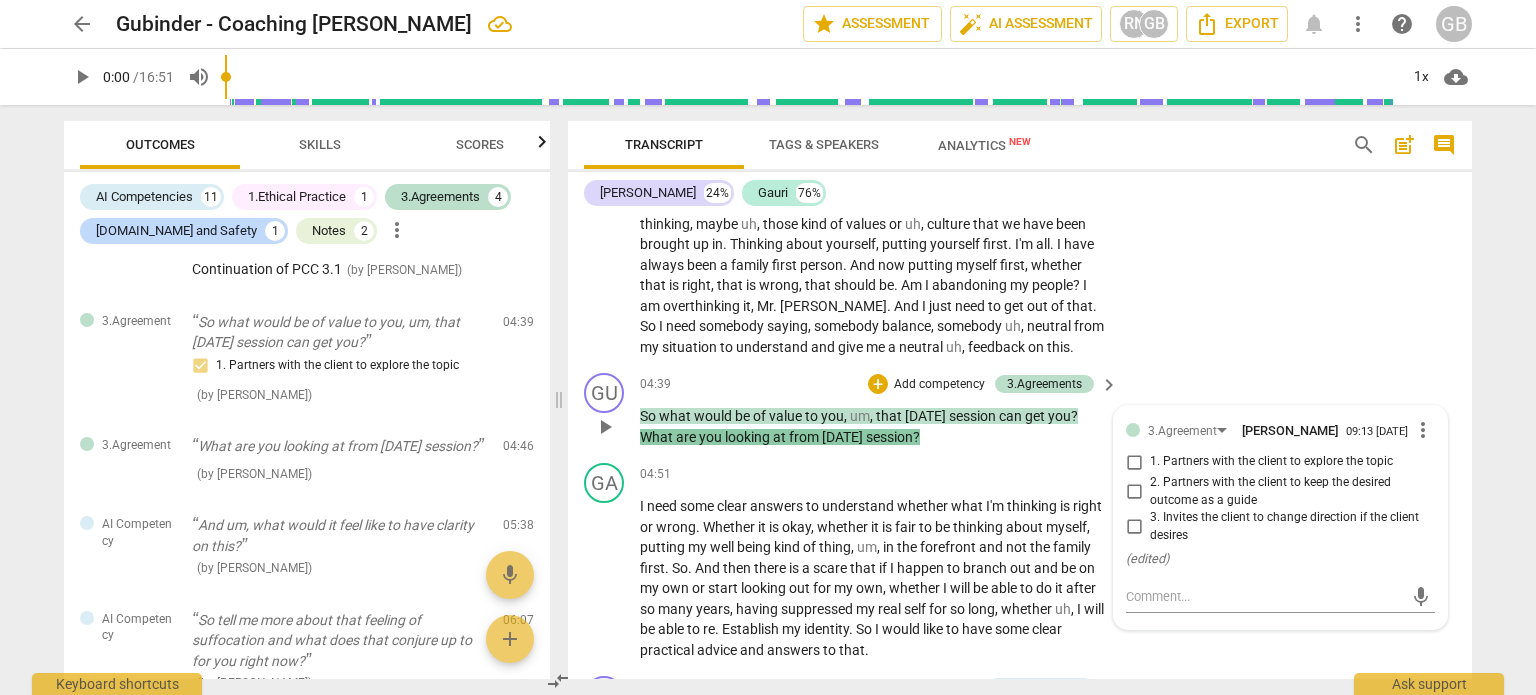 click on "more_vert" at bounding box center [1423, 430] 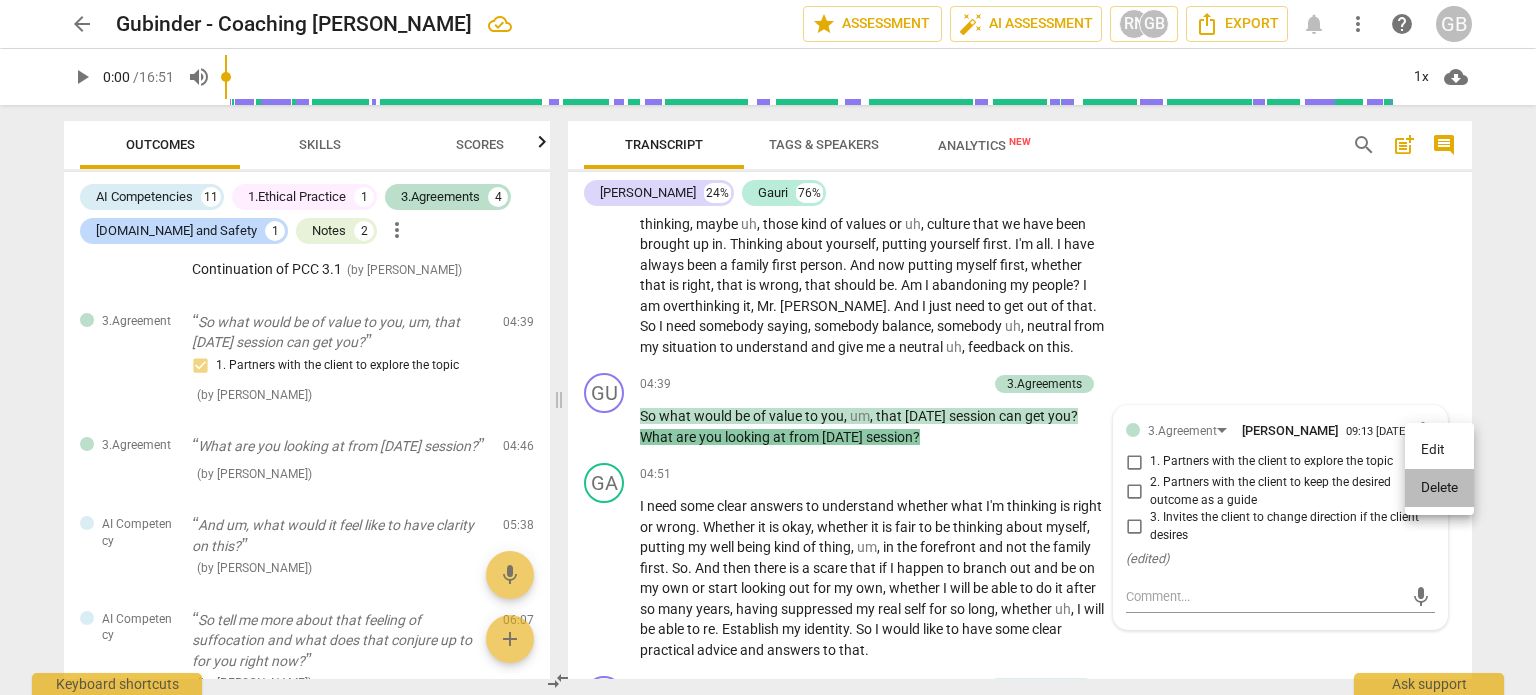 click on "Delete" at bounding box center [1439, 488] 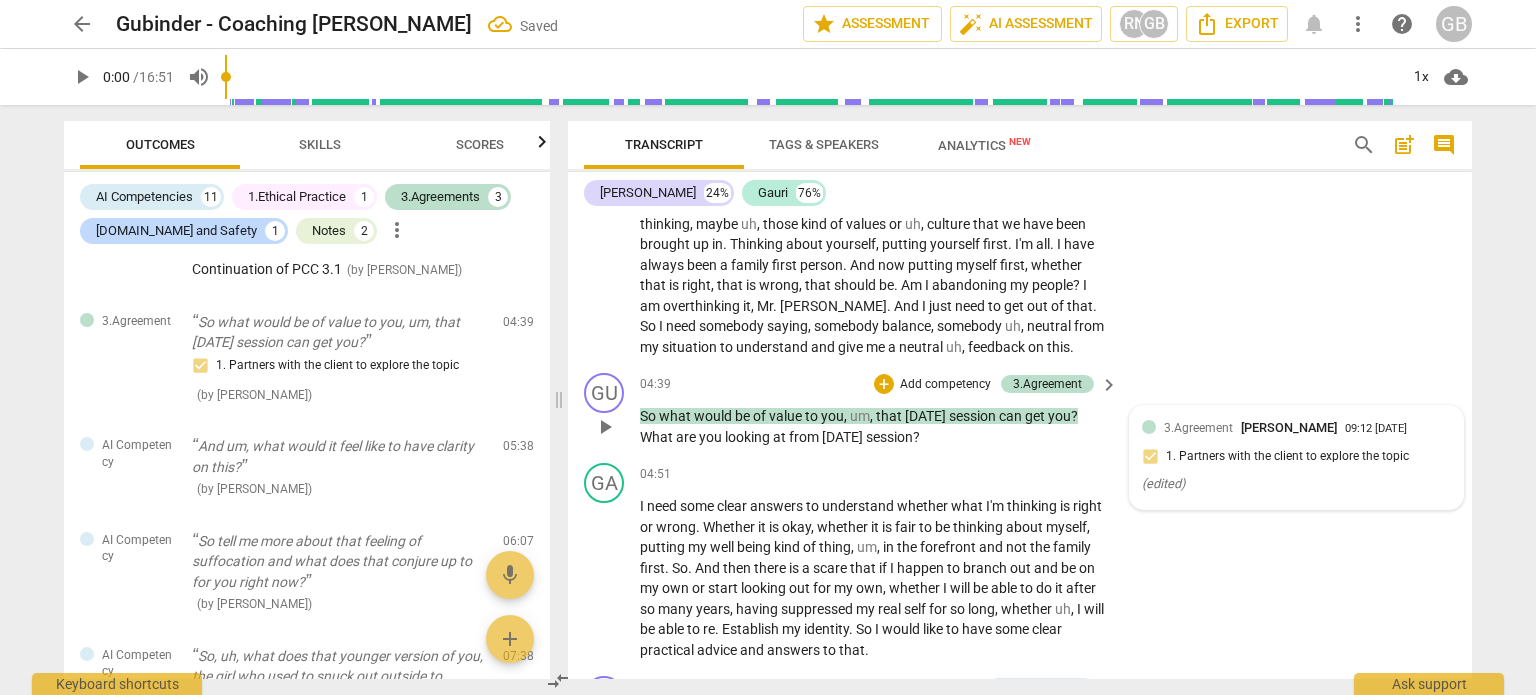 click on "09:12 [DATE]" at bounding box center (1376, 429) 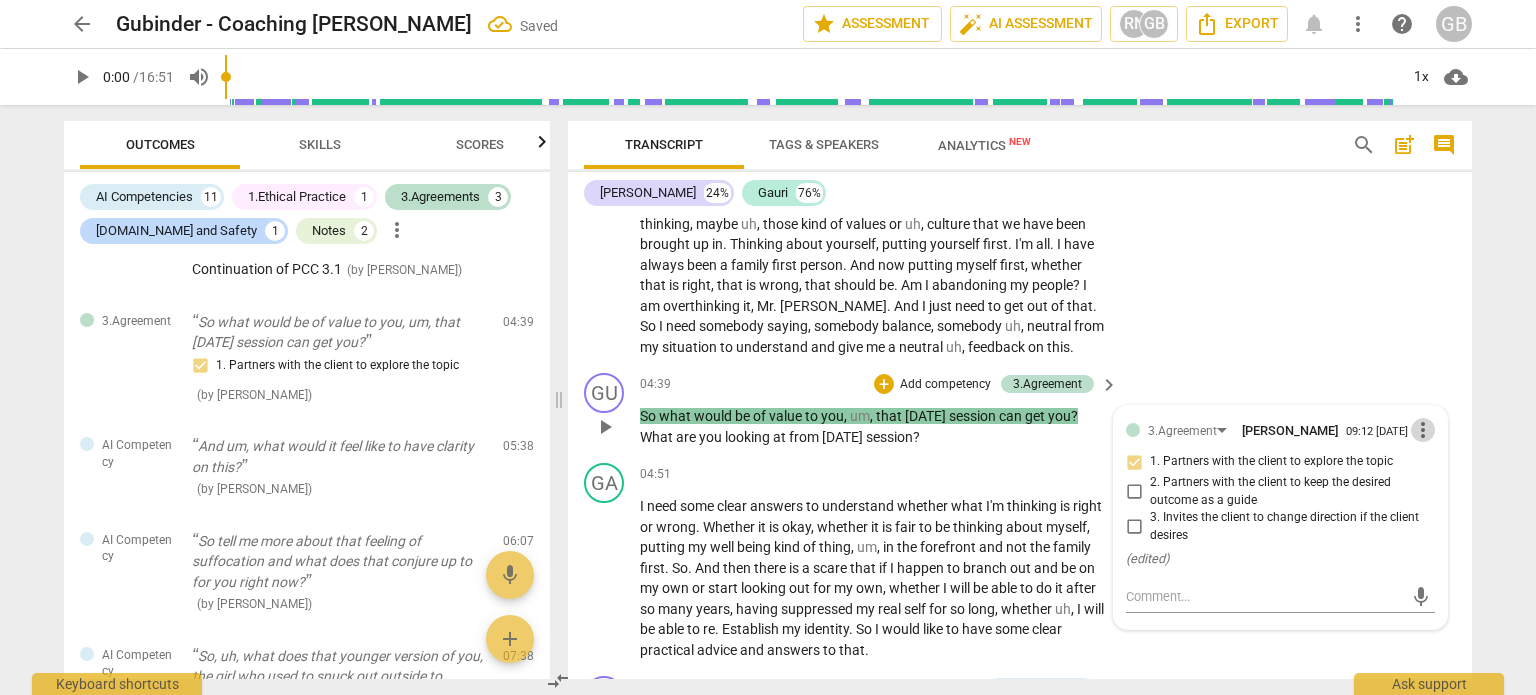 click on "more_vert" at bounding box center [1423, 430] 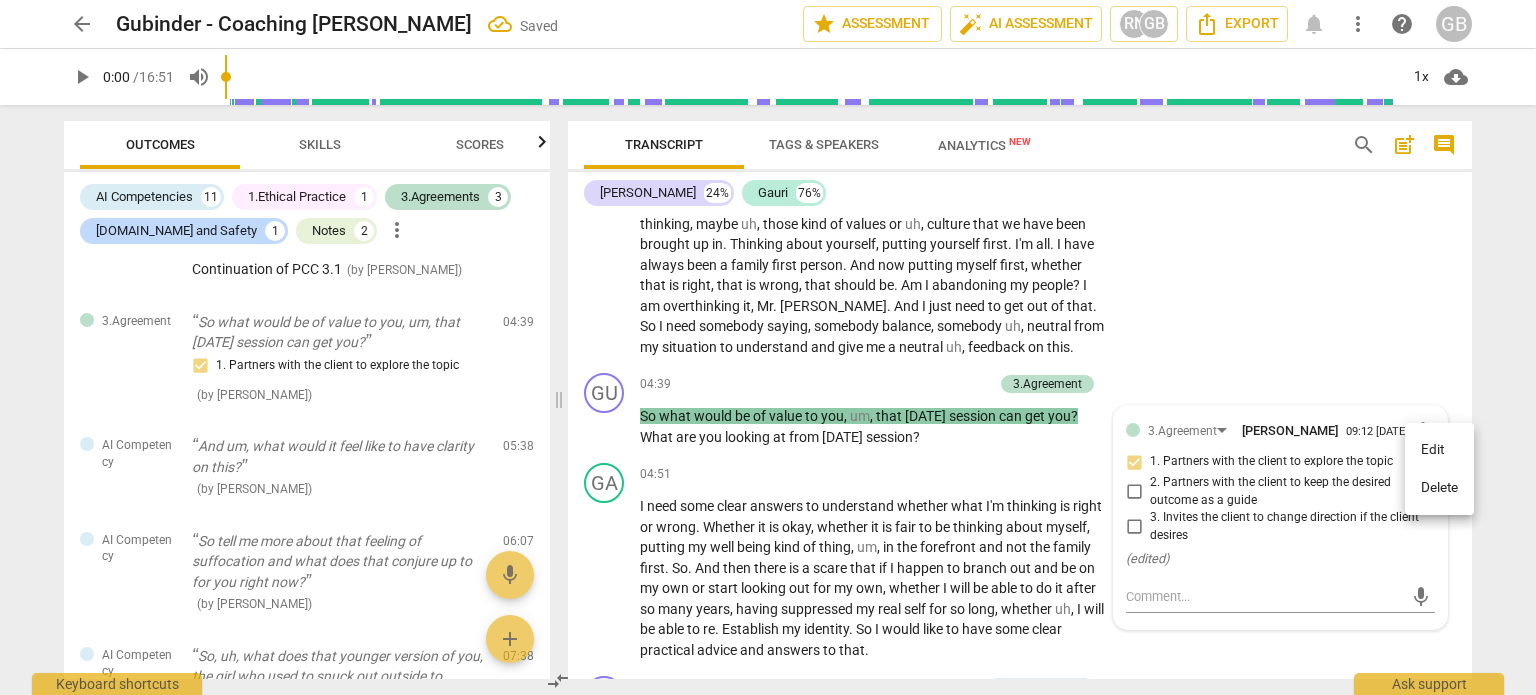 click on "Delete" at bounding box center (1439, 488) 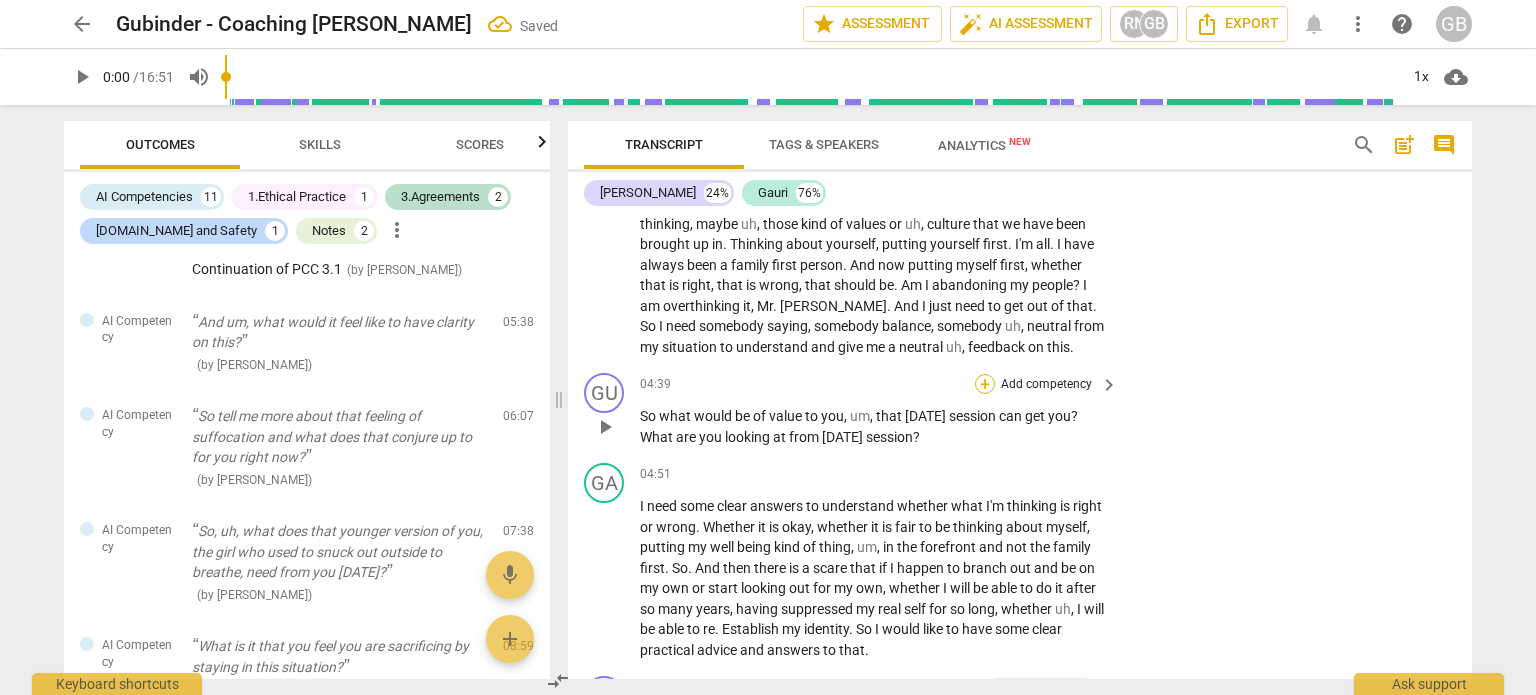 click on "+" at bounding box center [985, 384] 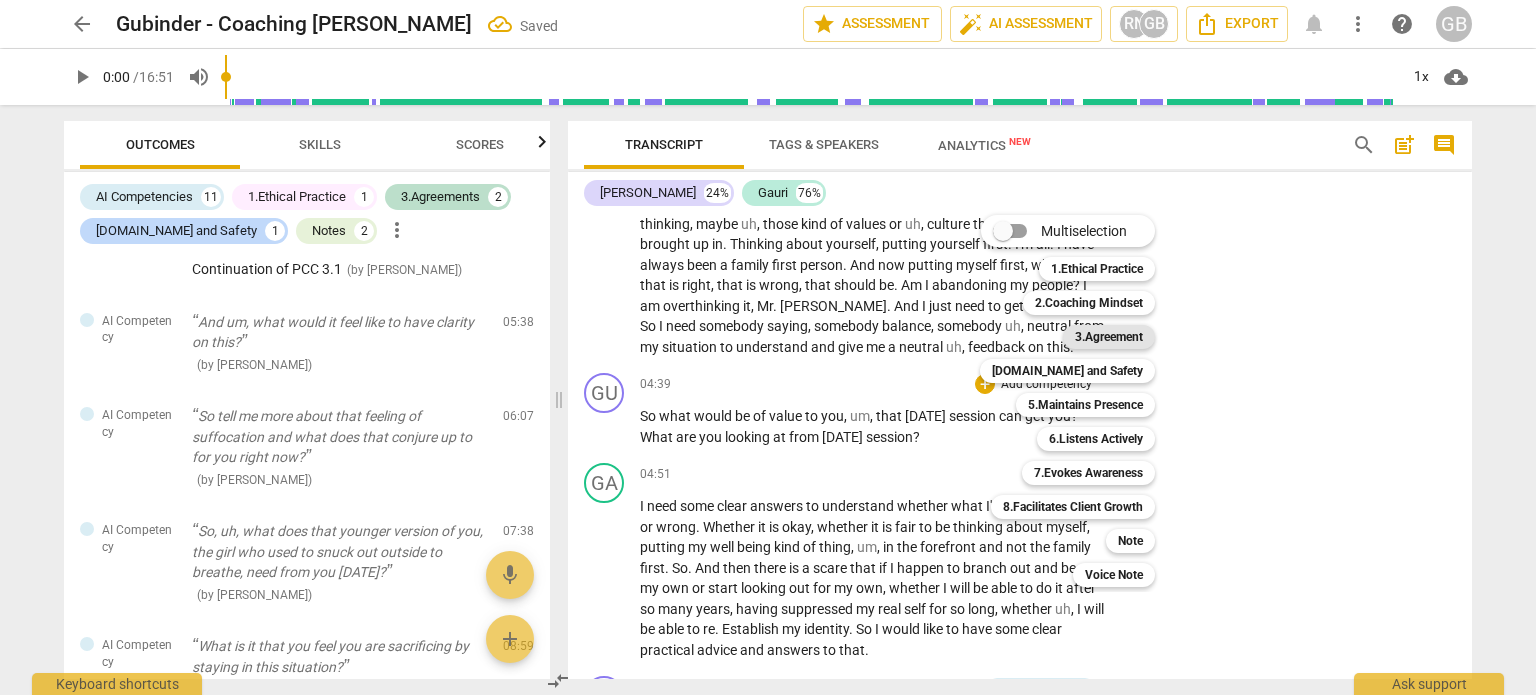 click on "3.Agreement" at bounding box center (1109, 337) 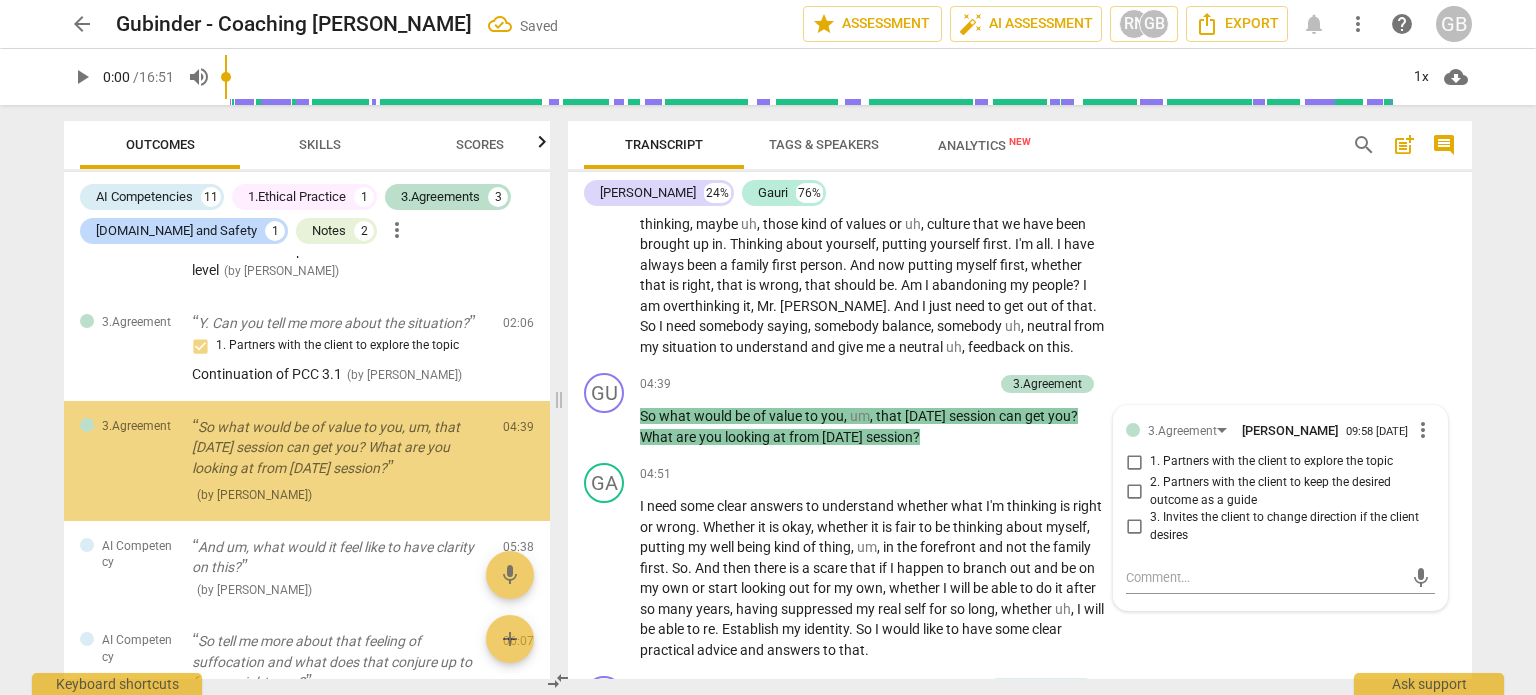 scroll, scrollTop: 843, scrollLeft: 0, axis: vertical 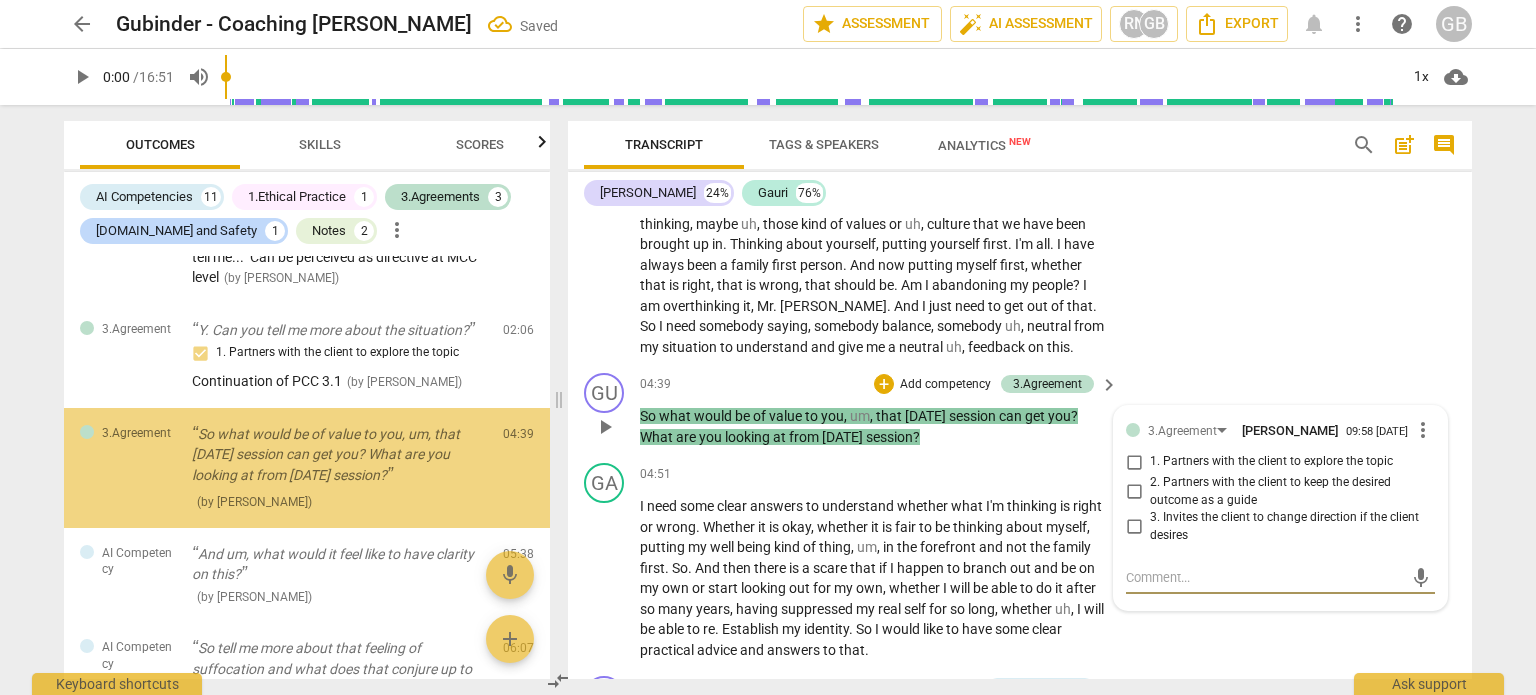 click on "1. Partners with the client to explore the topic" at bounding box center (1134, 462) 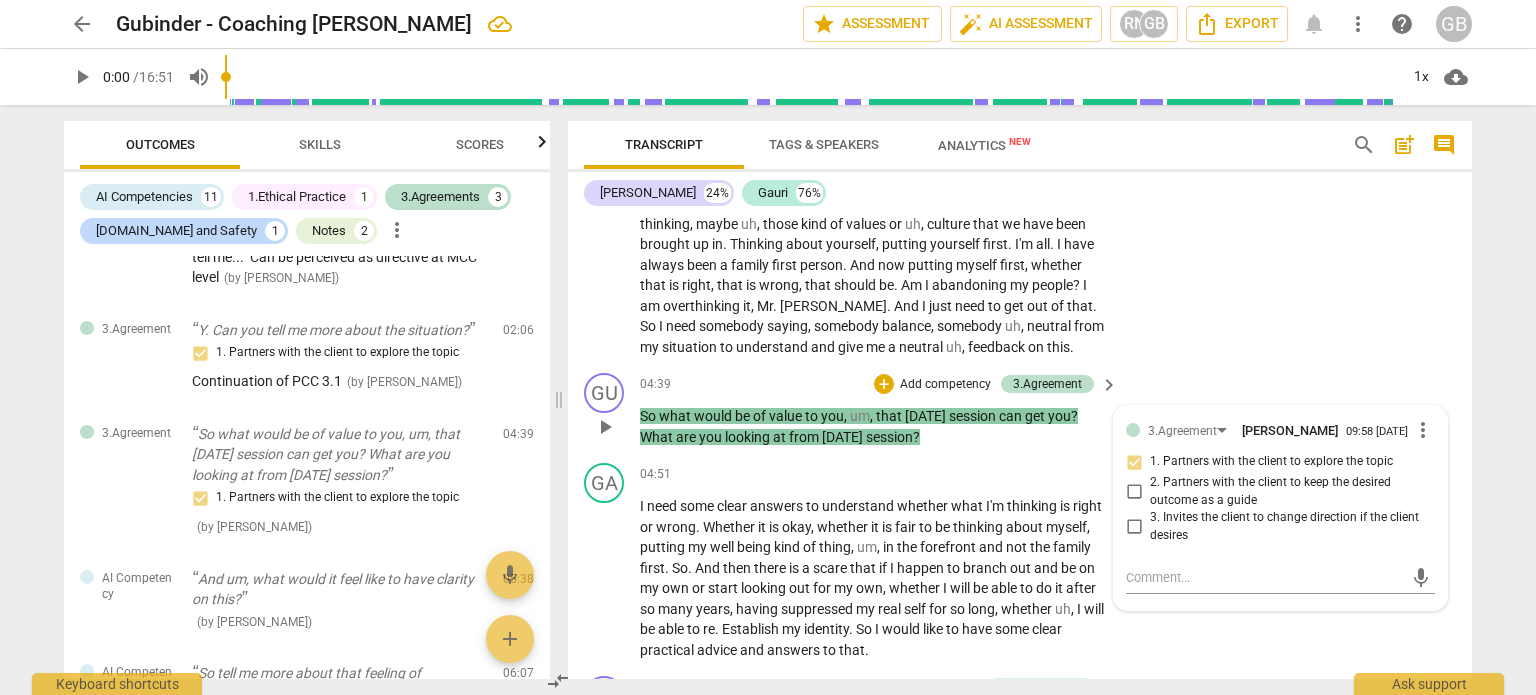 click on "mic" at bounding box center [1280, 576] 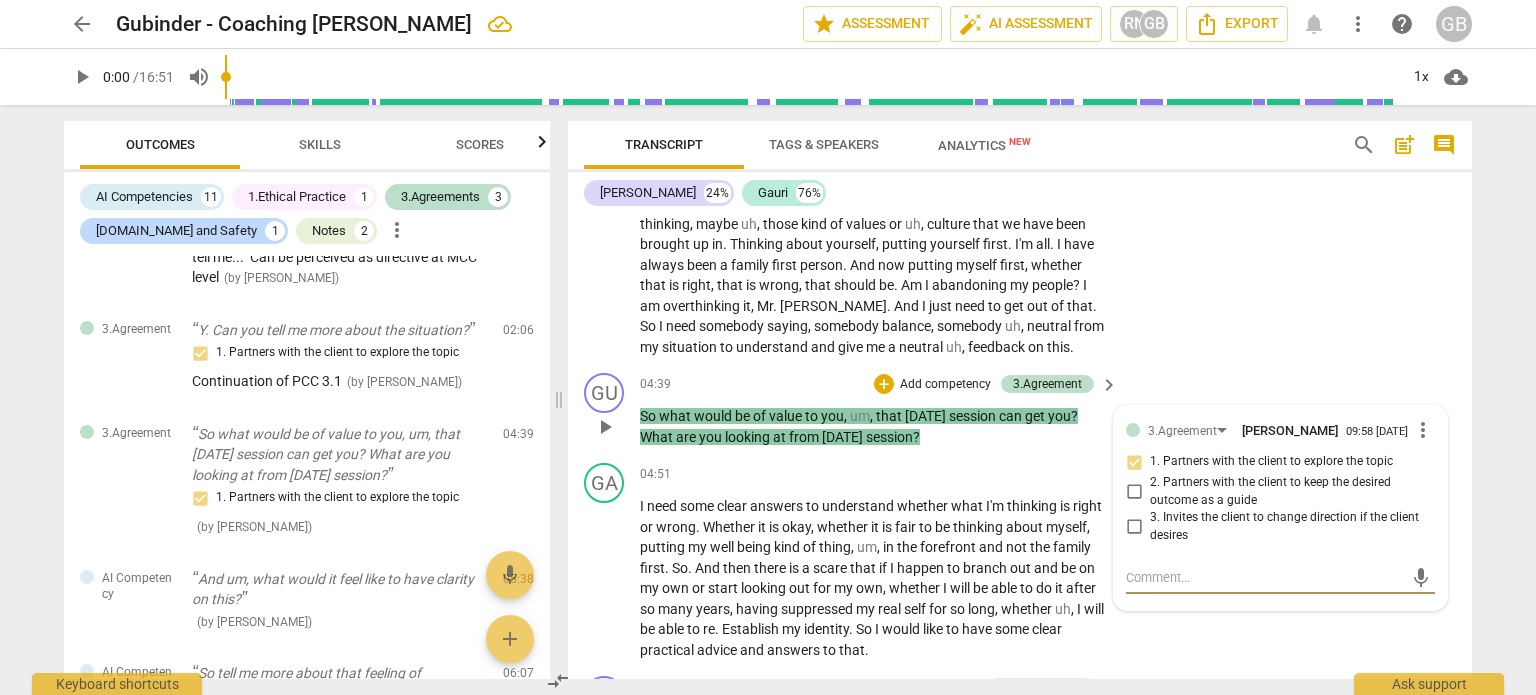 click at bounding box center [1264, 577] 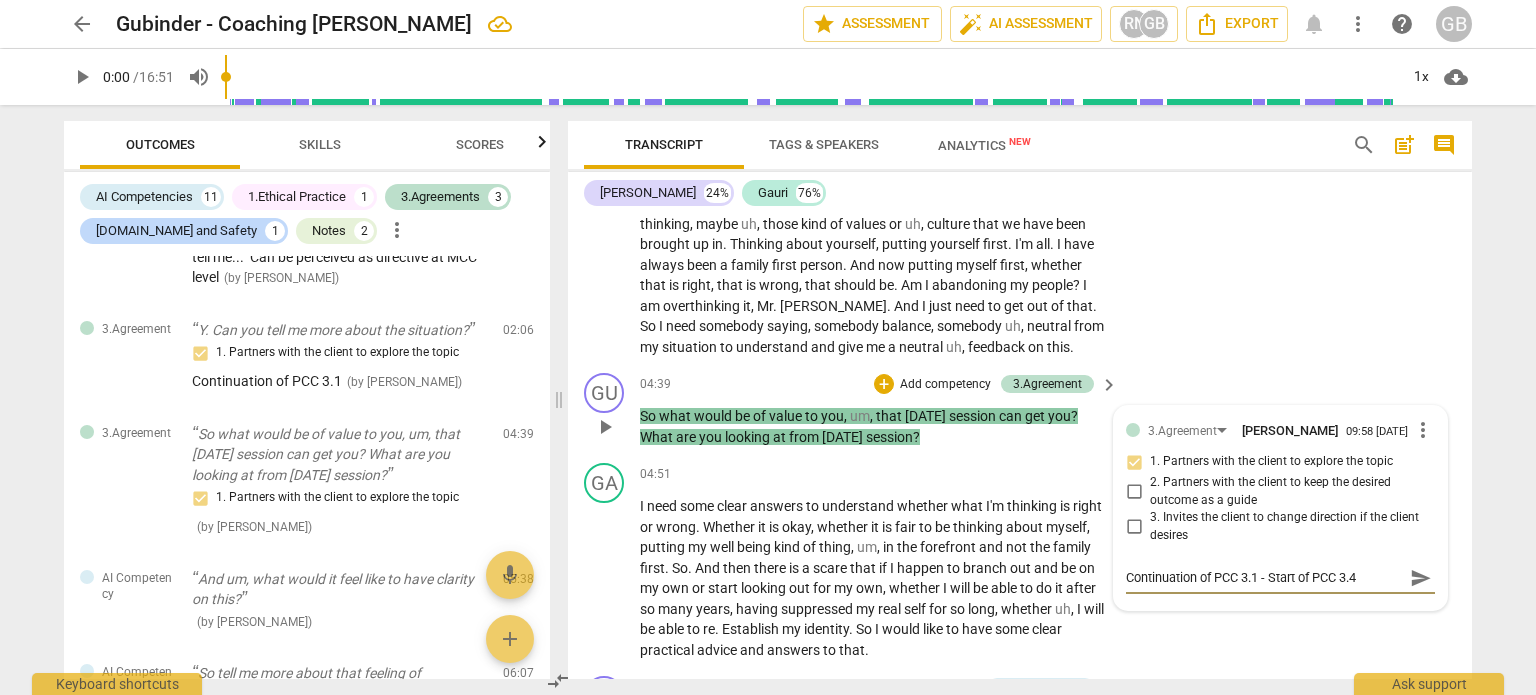 click on "send" at bounding box center [1421, 578] 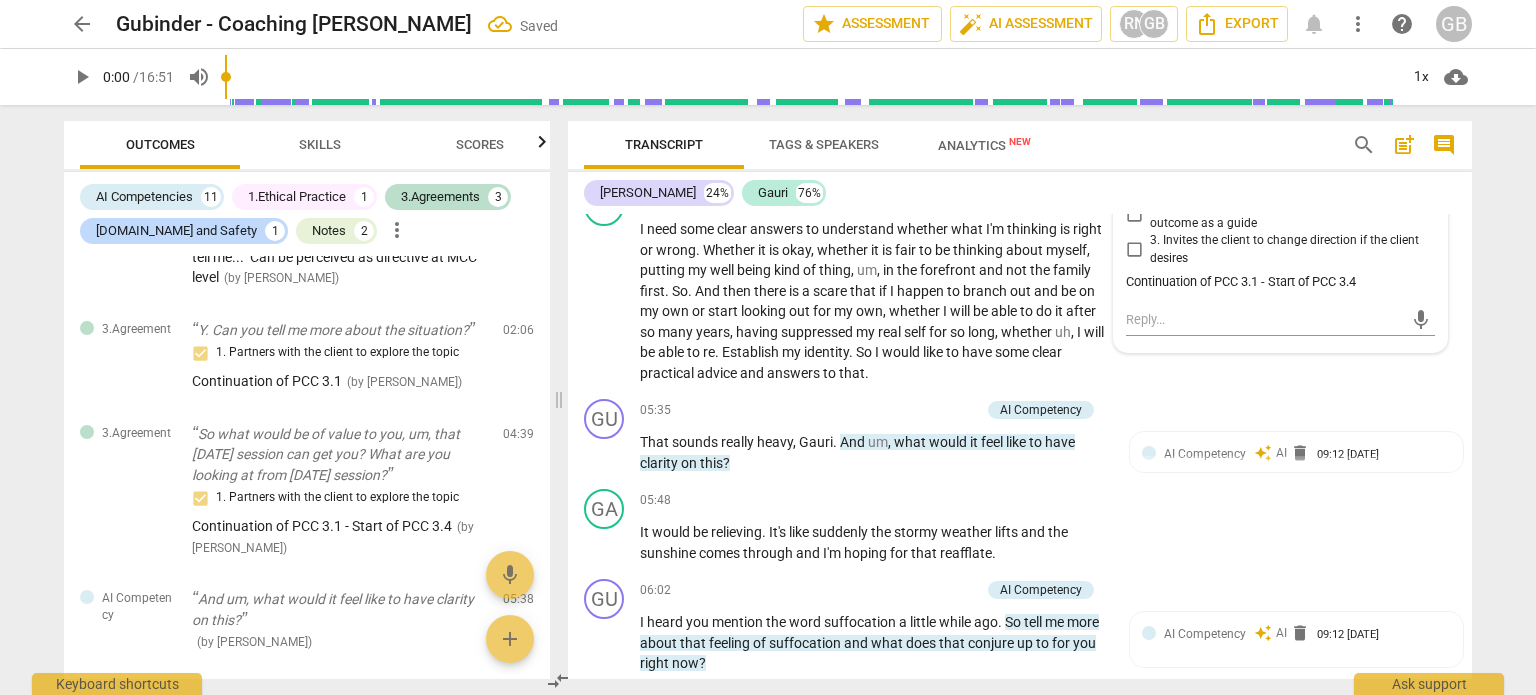 scroll, scrollTop: 1820, scrollLeft: 0, axis: vertical 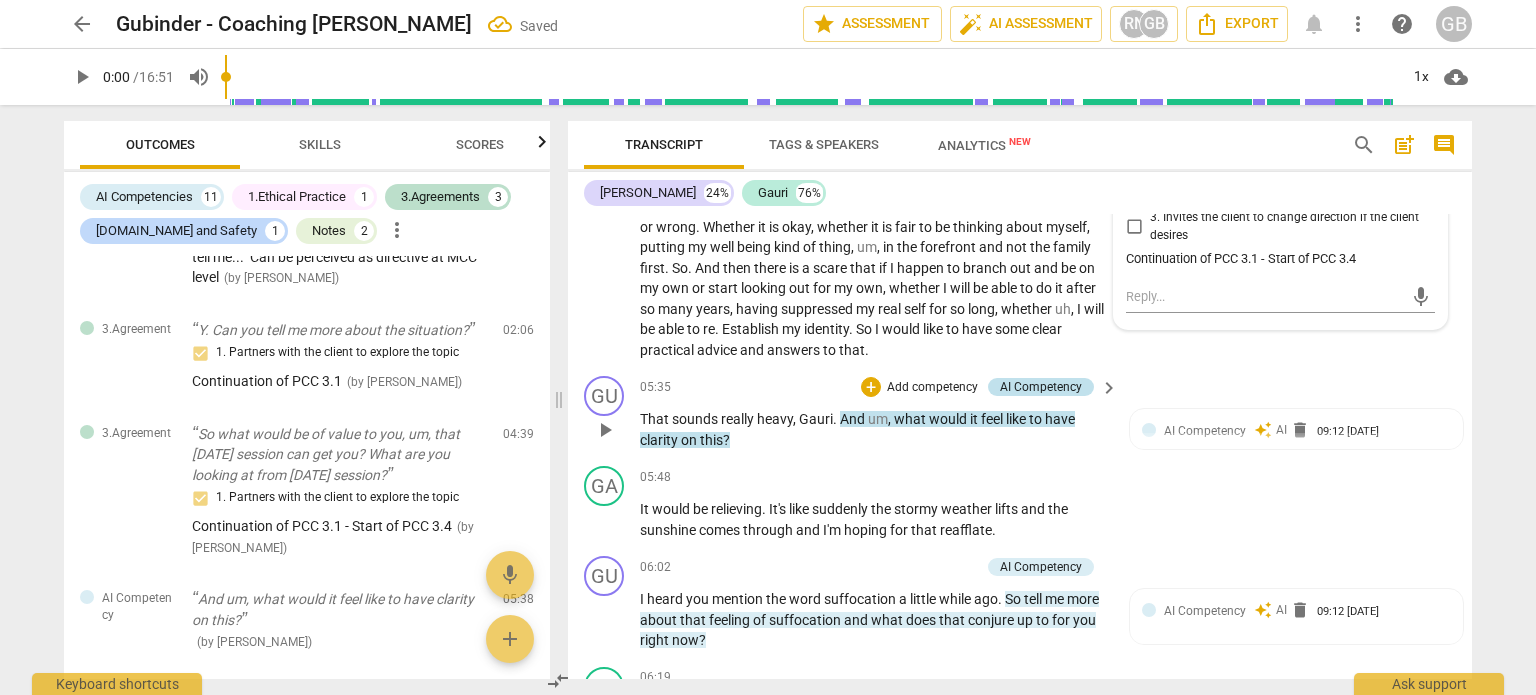 click on "AI Competency" at bounding box center (1041, 387) 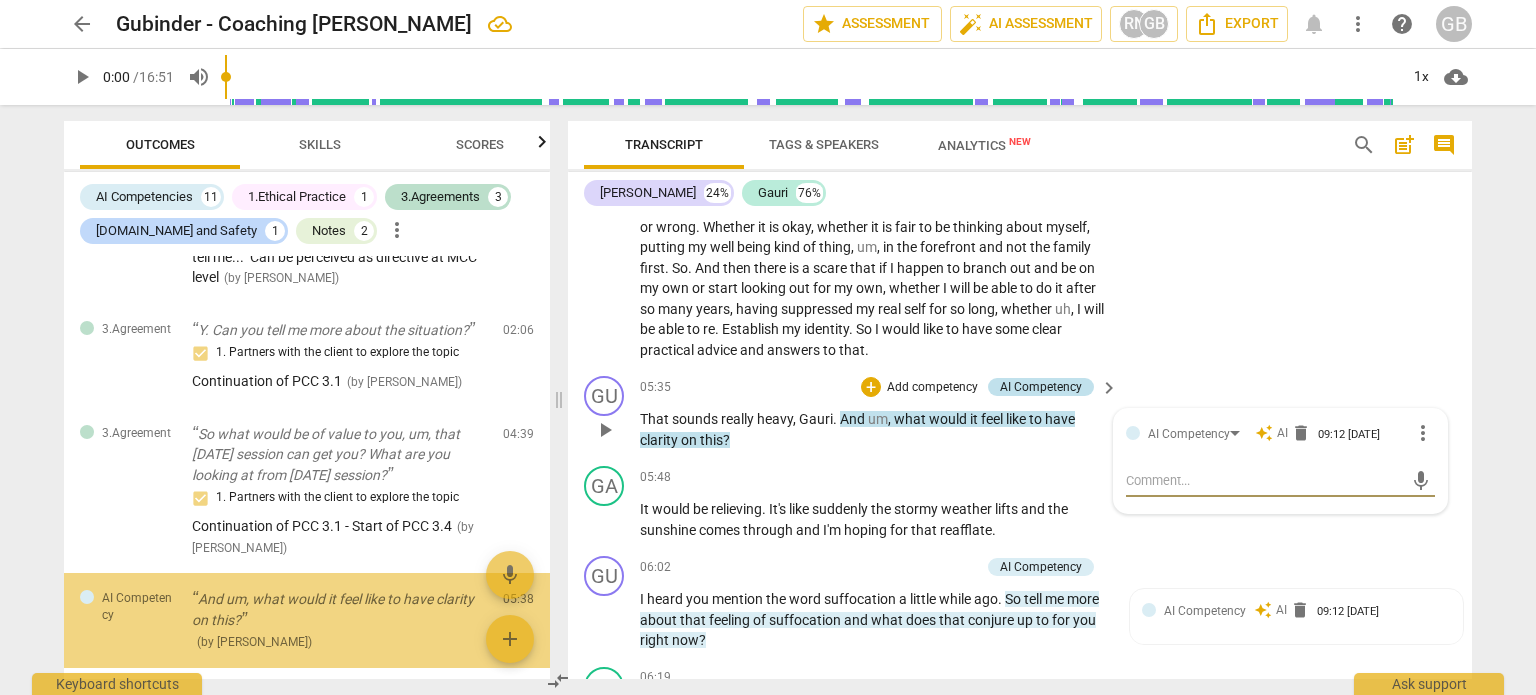scroll, scrollTop: 996, scrollLeft: 0, axis: vertical 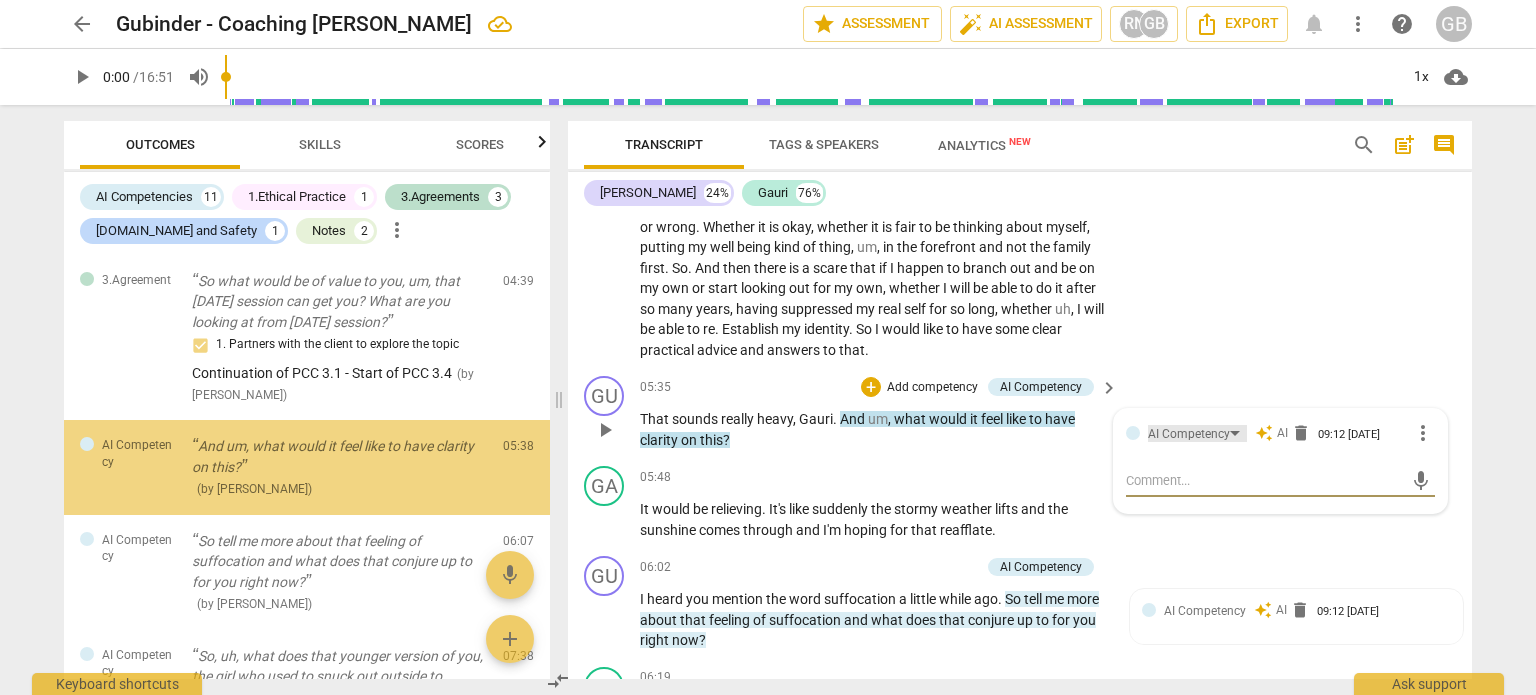 click on "AI Competency" at bounding box center (1189, 434) 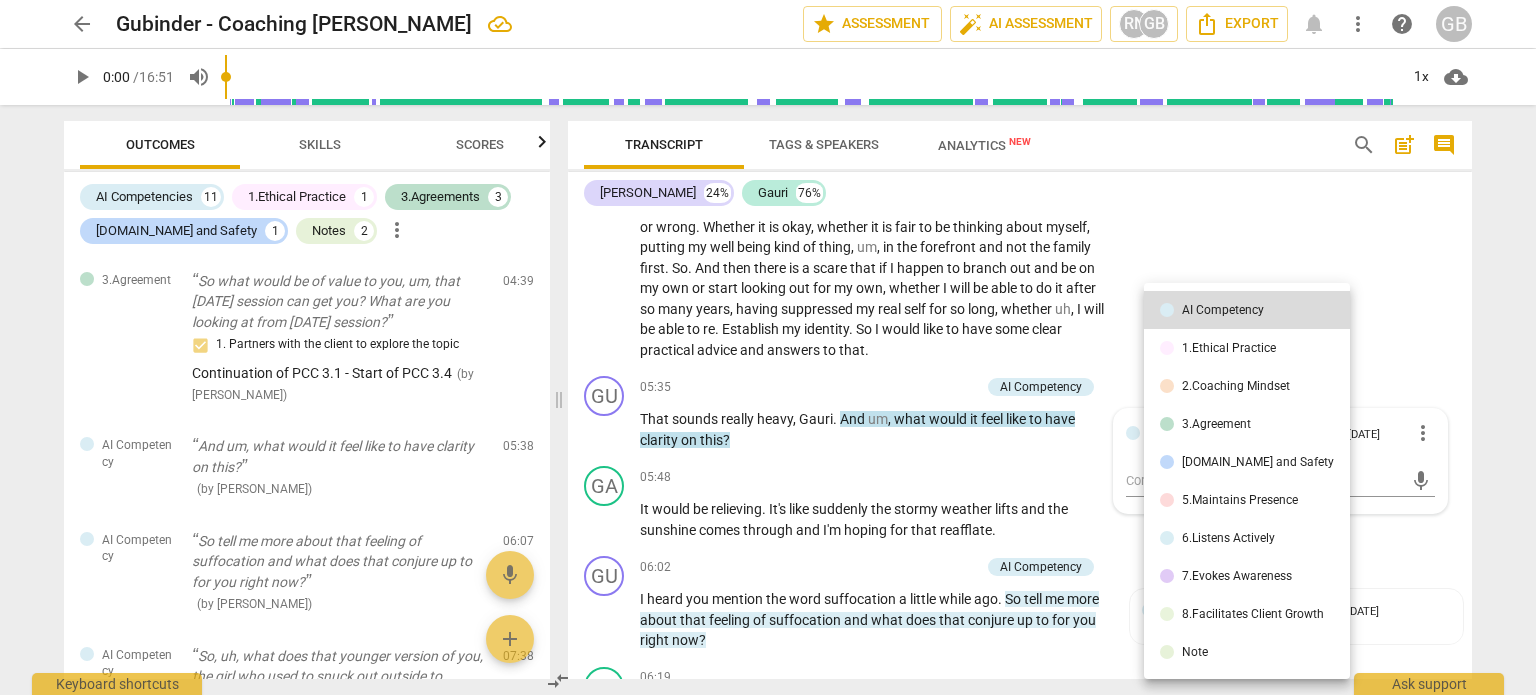 click on "3.Agreement" at bounding box center [1216, 424] 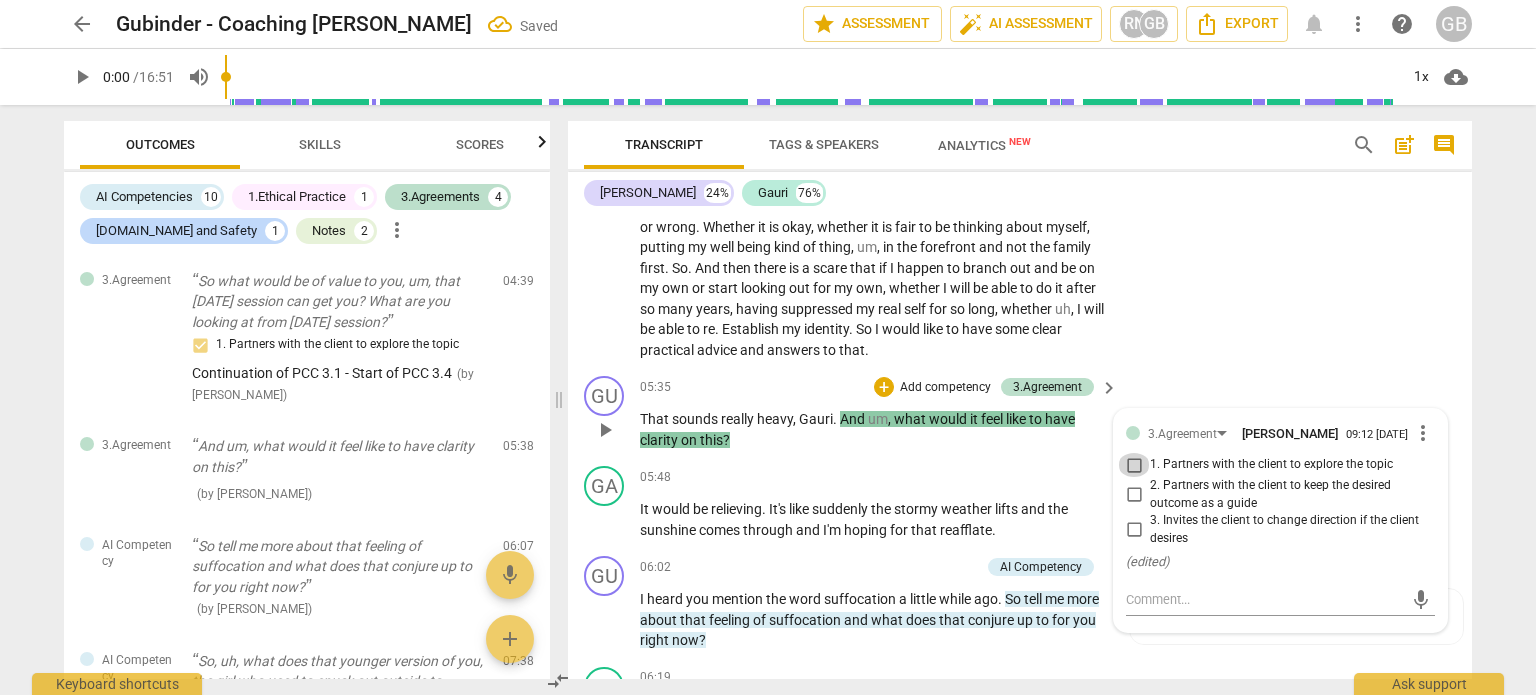 click on "1. Partners with the client to explore the topic" at bounding box center (1134, 465) 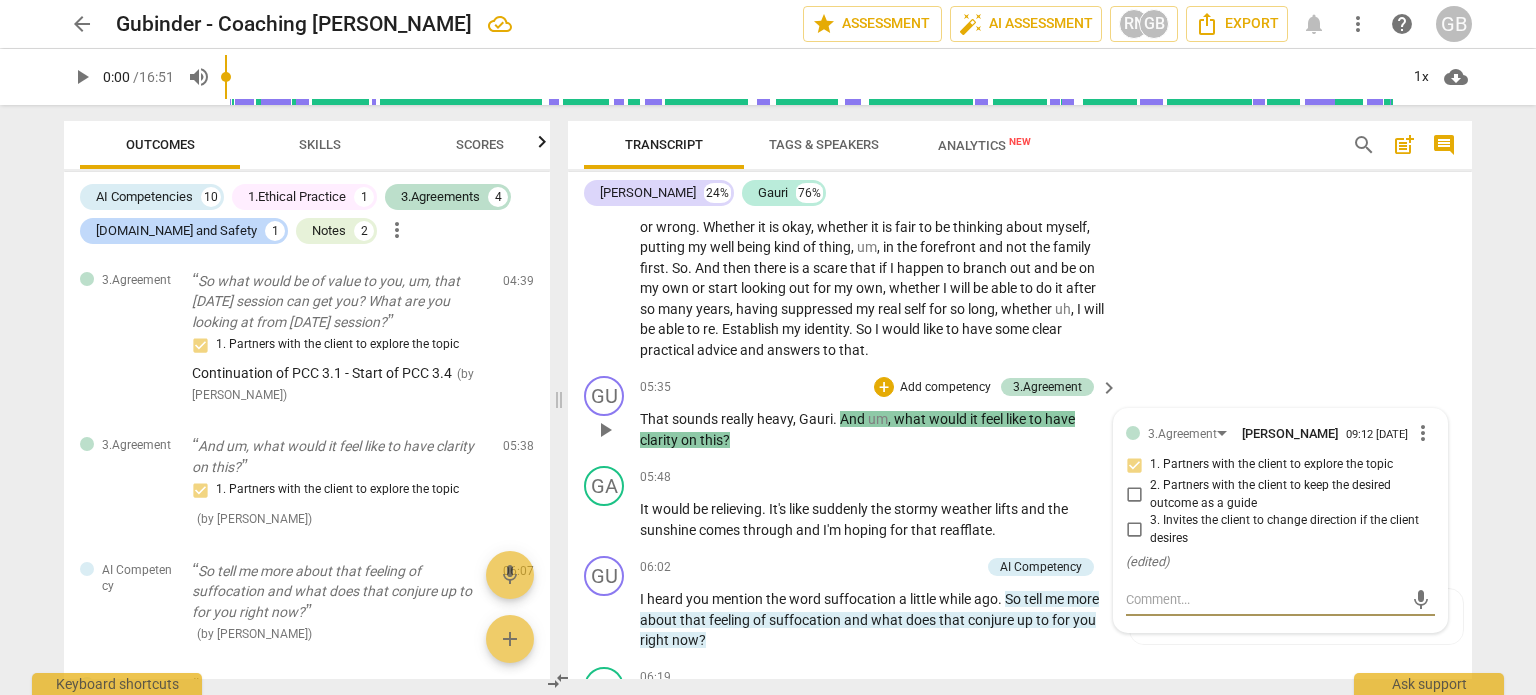click at bounding box center [1264, 599] 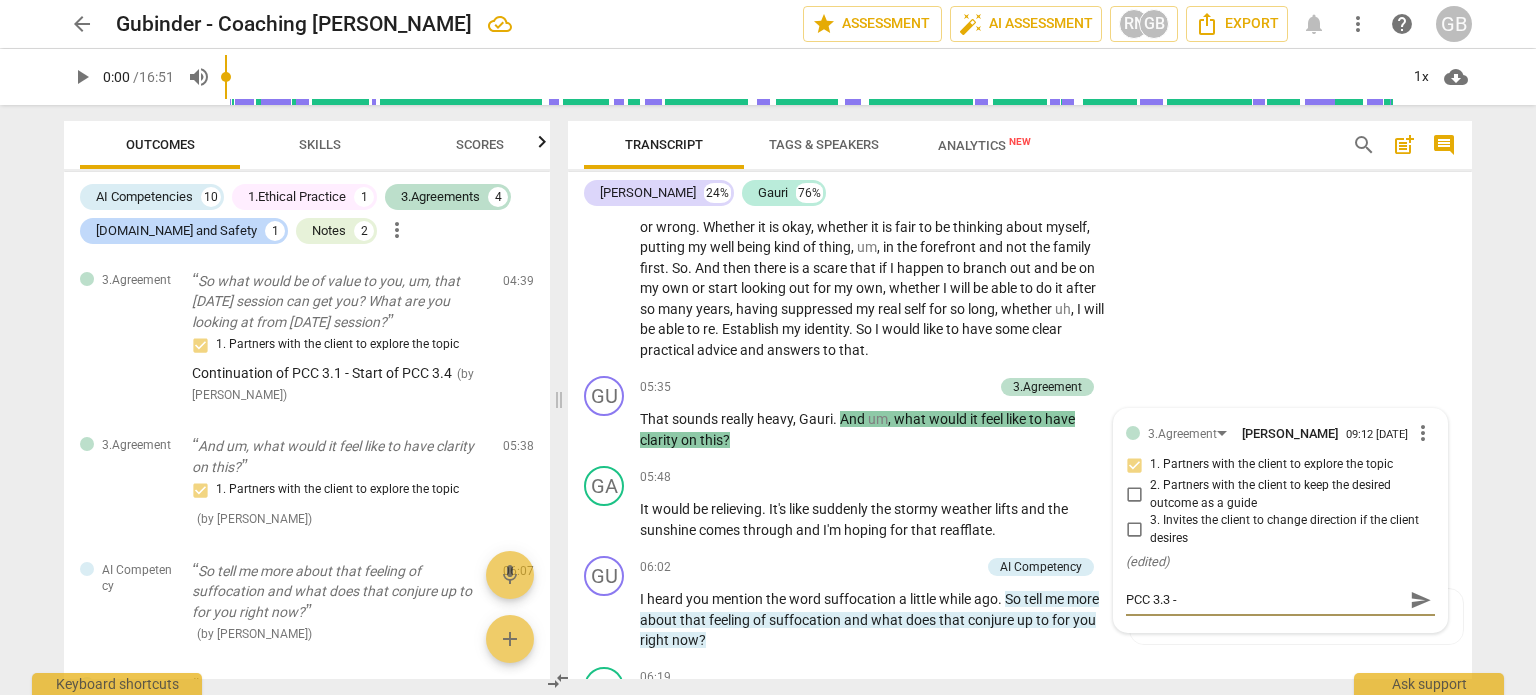 paste on "important or meaningful to the clien" 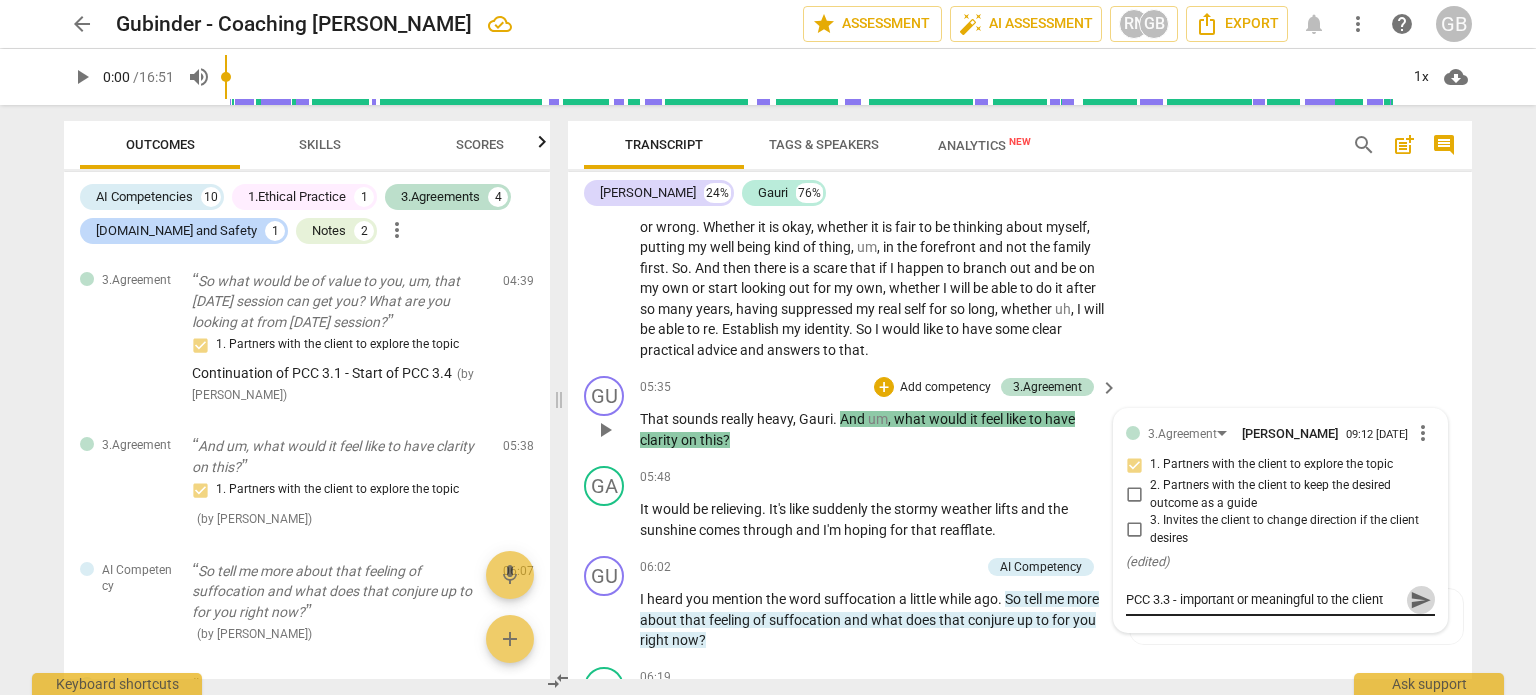 click on "send" at bounding box center (1421, 600) 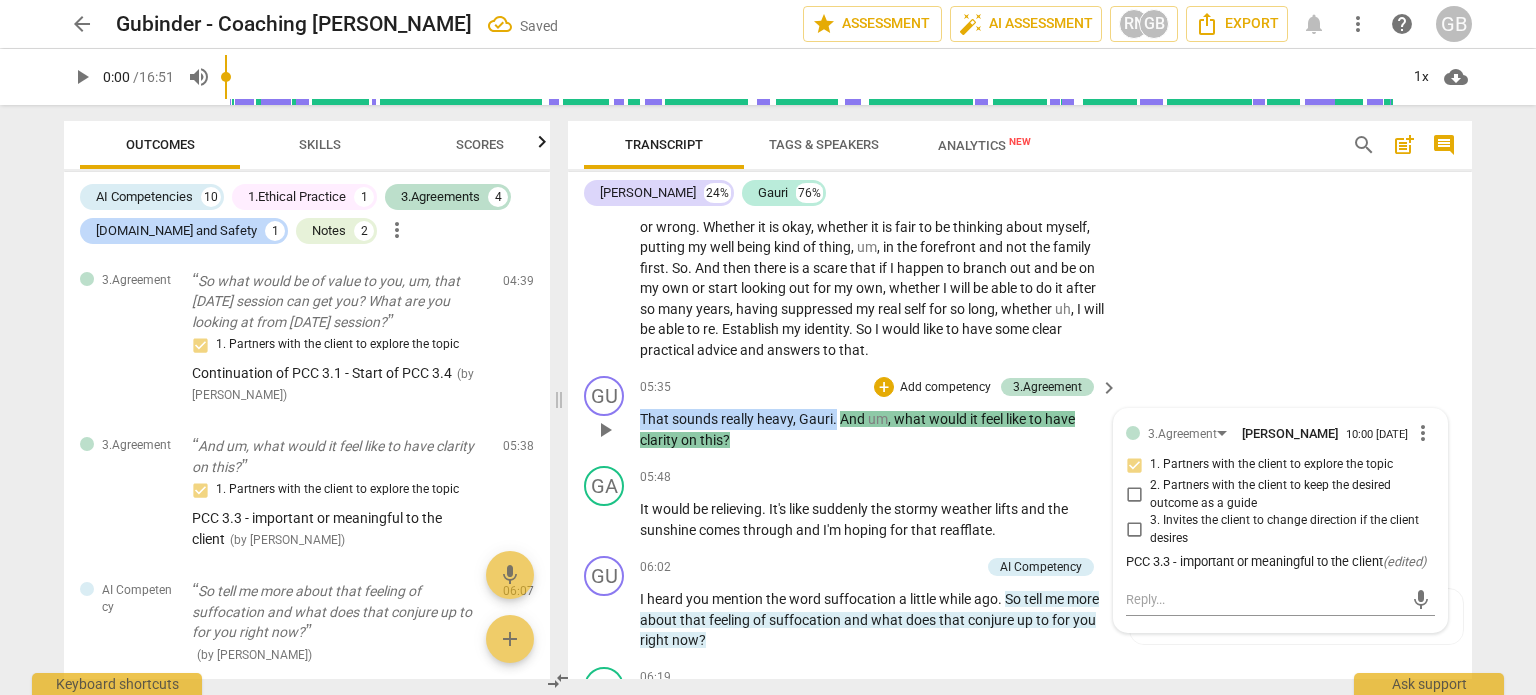 drag, startPoint x: 640, startPoint y: 432, endPoint x: 833, endPoint y: 430, distance: 193.01036 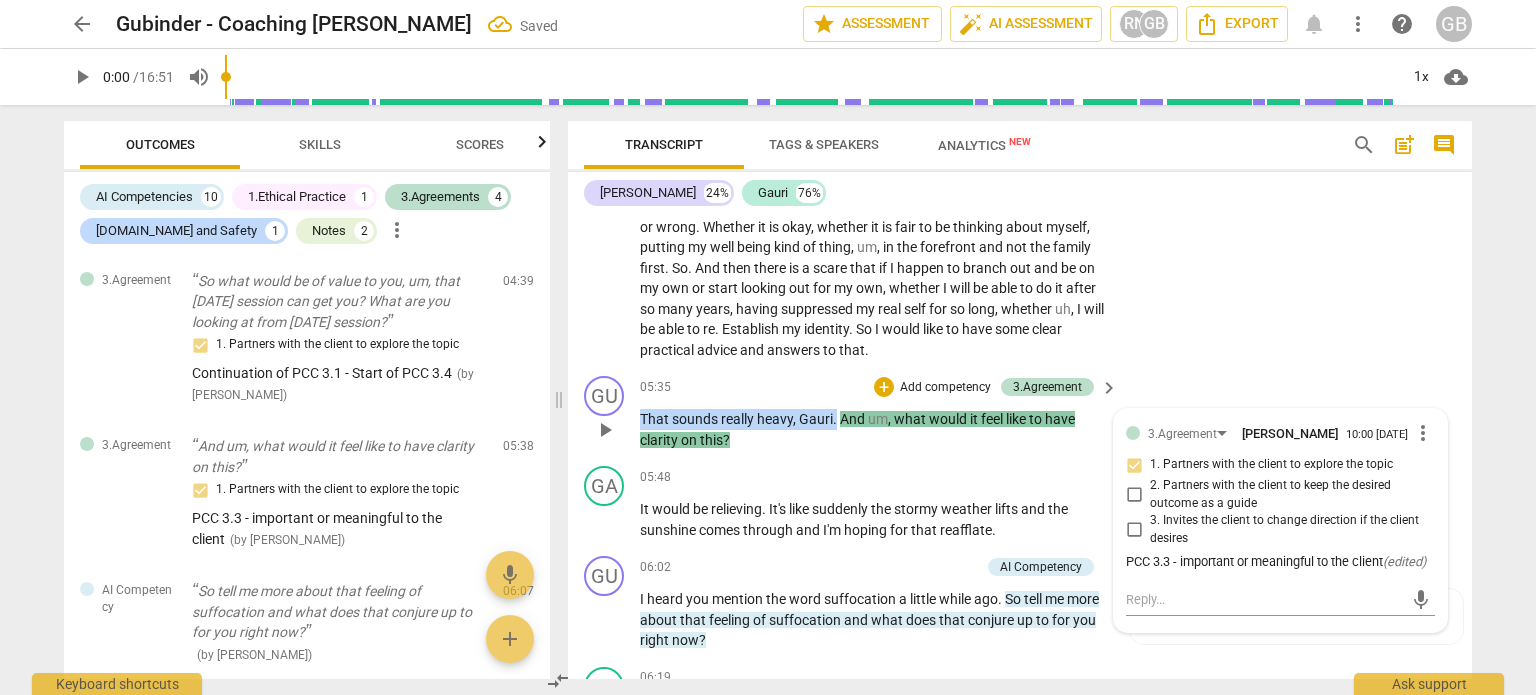 click on "That   sounds   really   heavy ,   [PERSON_NAME] .   And   um ,   what   would   it   feel   like   to   have   clarity   on   this ?" at bounding box center [874, 429] 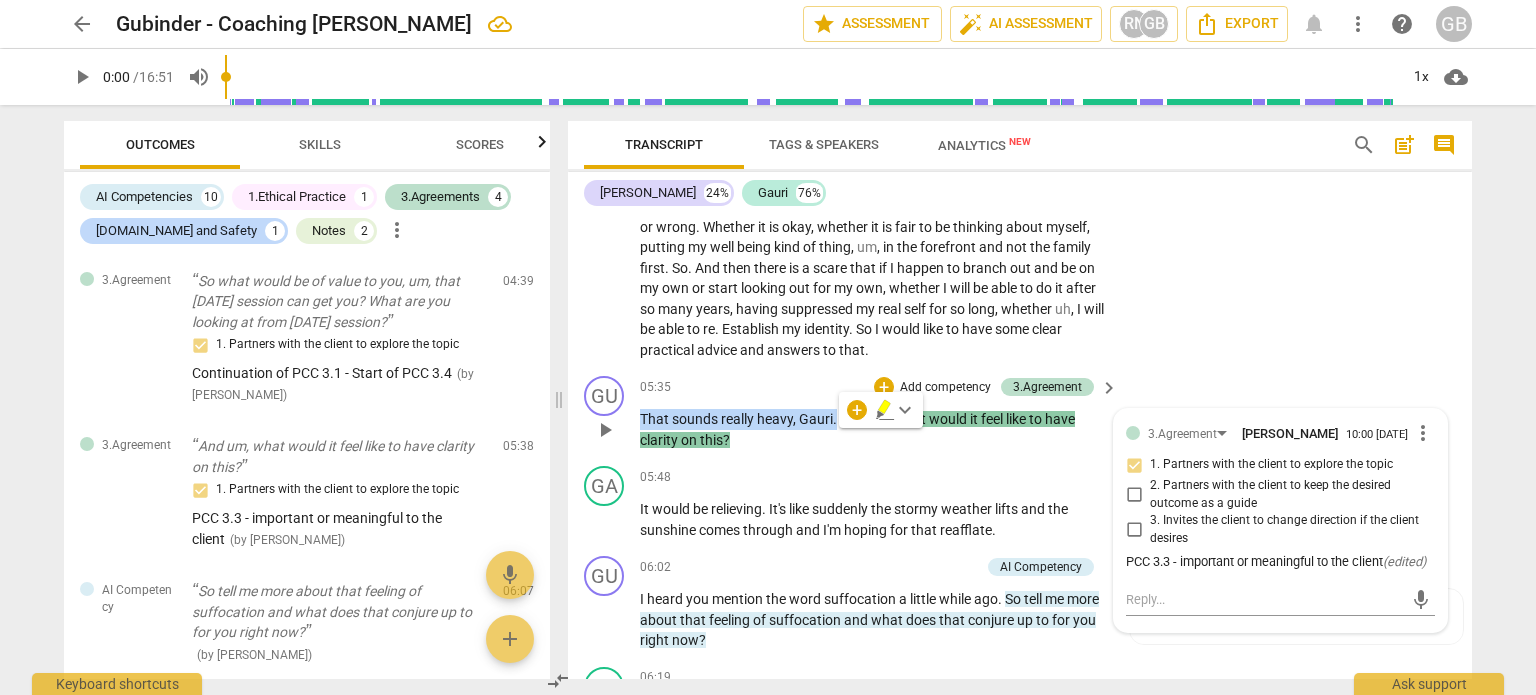 click on "Add competency" at bounding box center (945, 388) 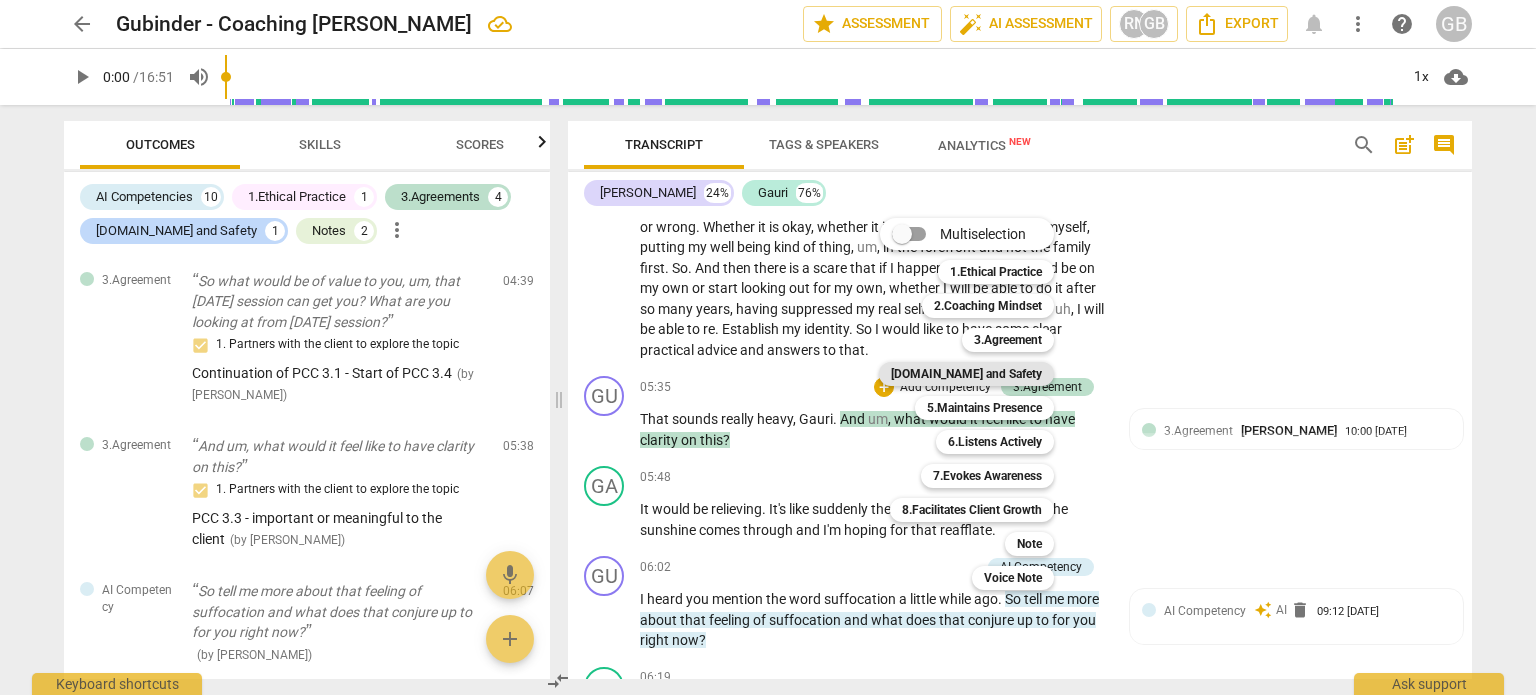 click on "[DOMAIN_NAME] and Safety" at bounding box center [966, 374] 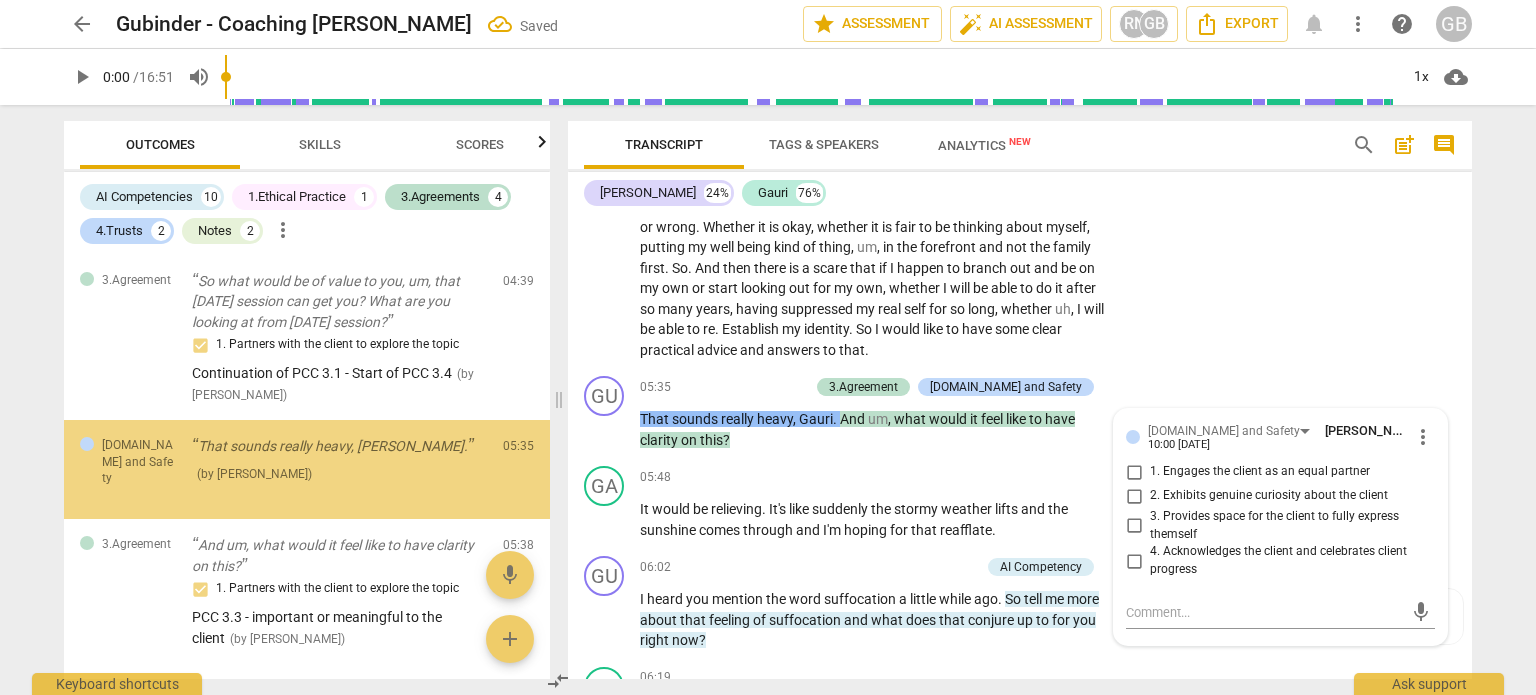 scroll, scrollTop: 989, scrollLeft: 0, axis: vertical 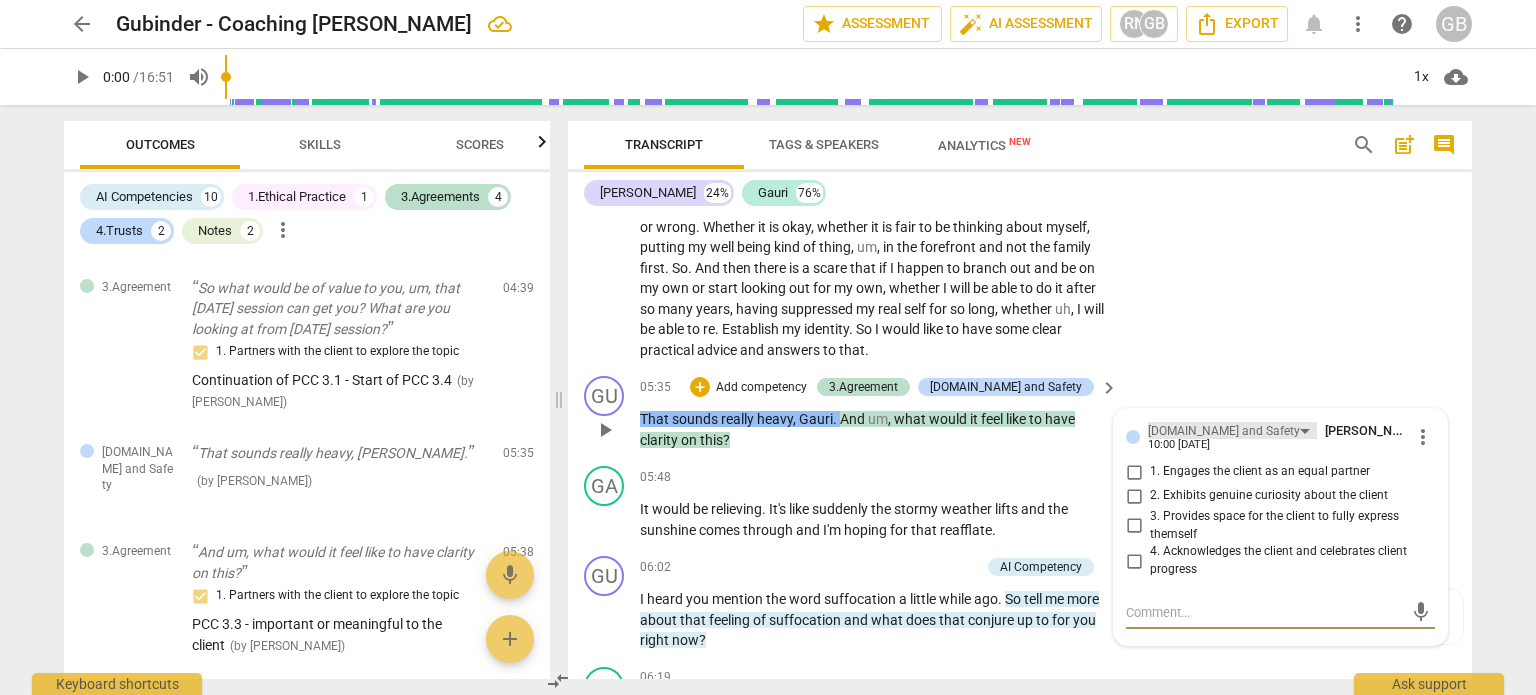 click on "[DOMAIN_NAME] and Safety" at bounding box center [1224, 431] 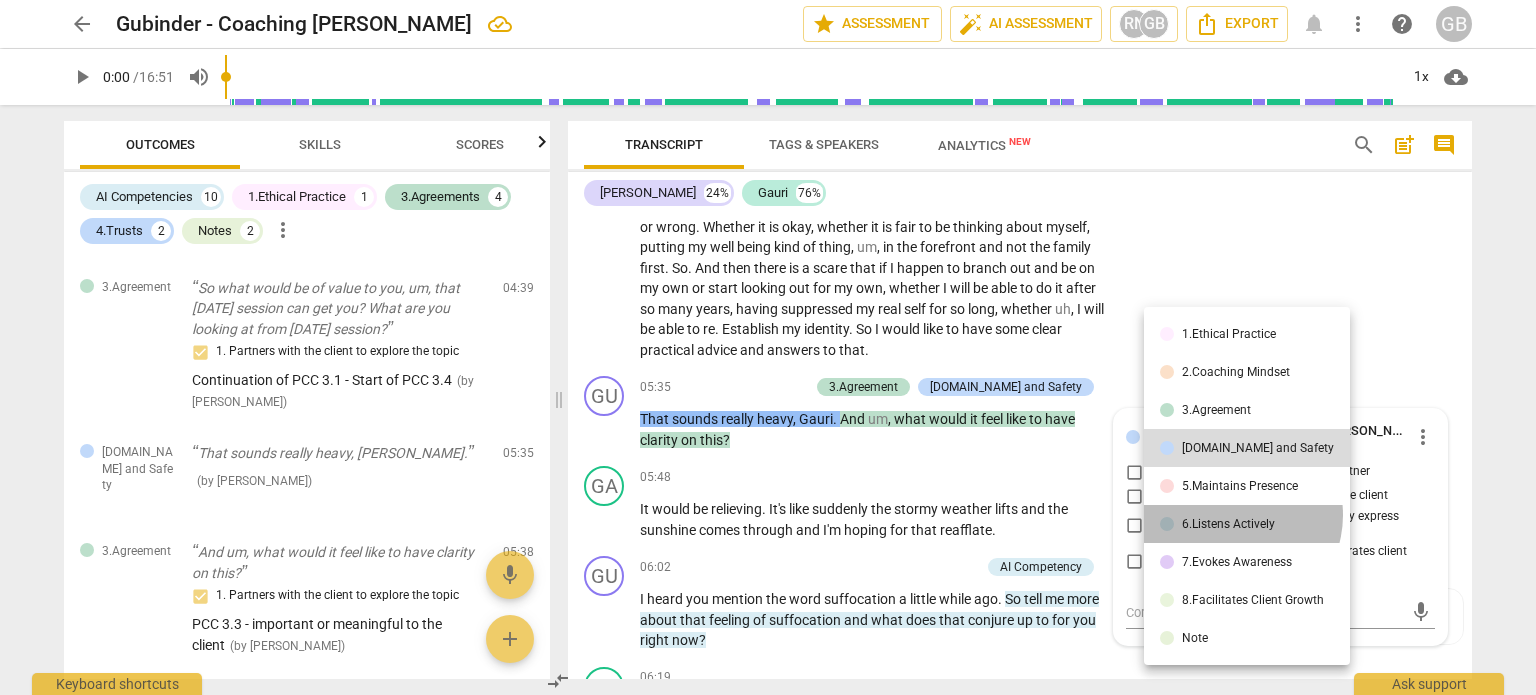 click on "6.Listens Actively" at bounding box center (1247, 524) 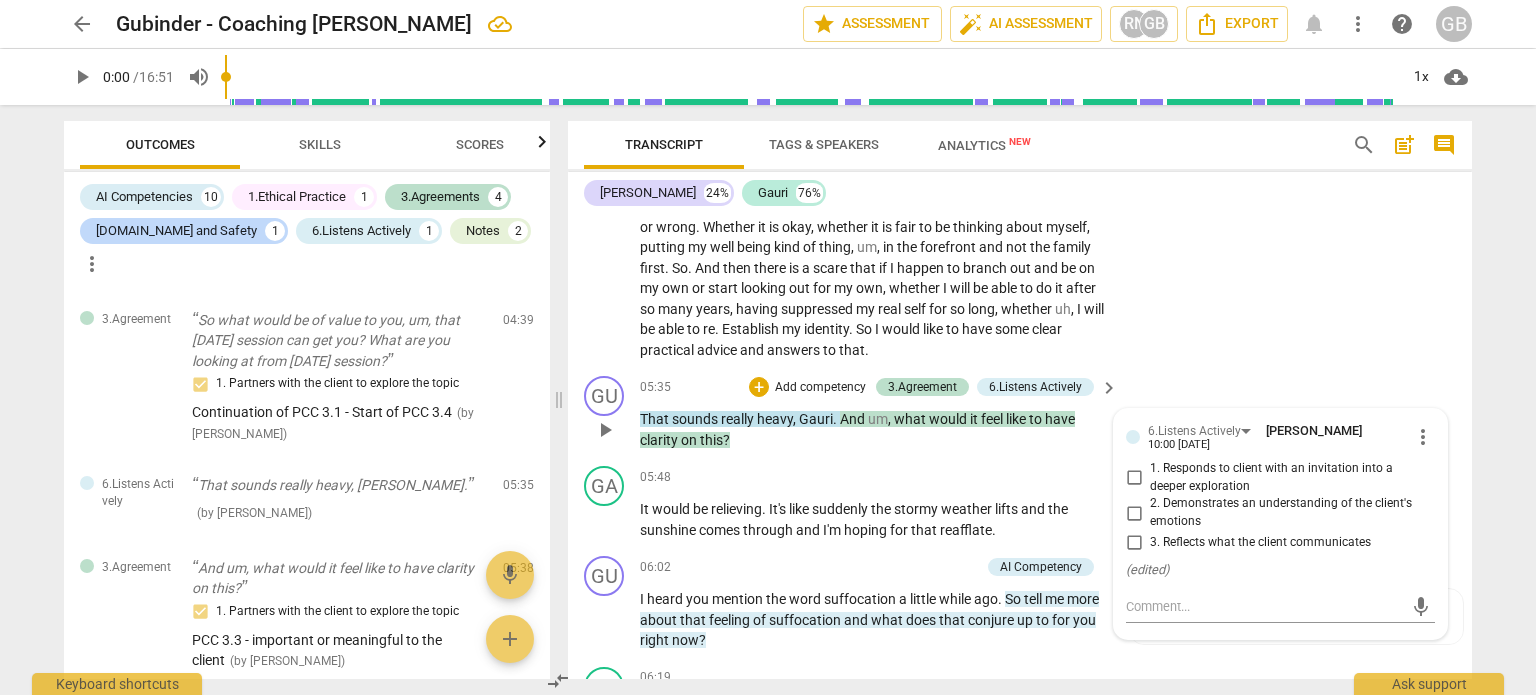 click on "2. Demonstrates an understanding of the client's emotions" at bounding box center (1288, 512) 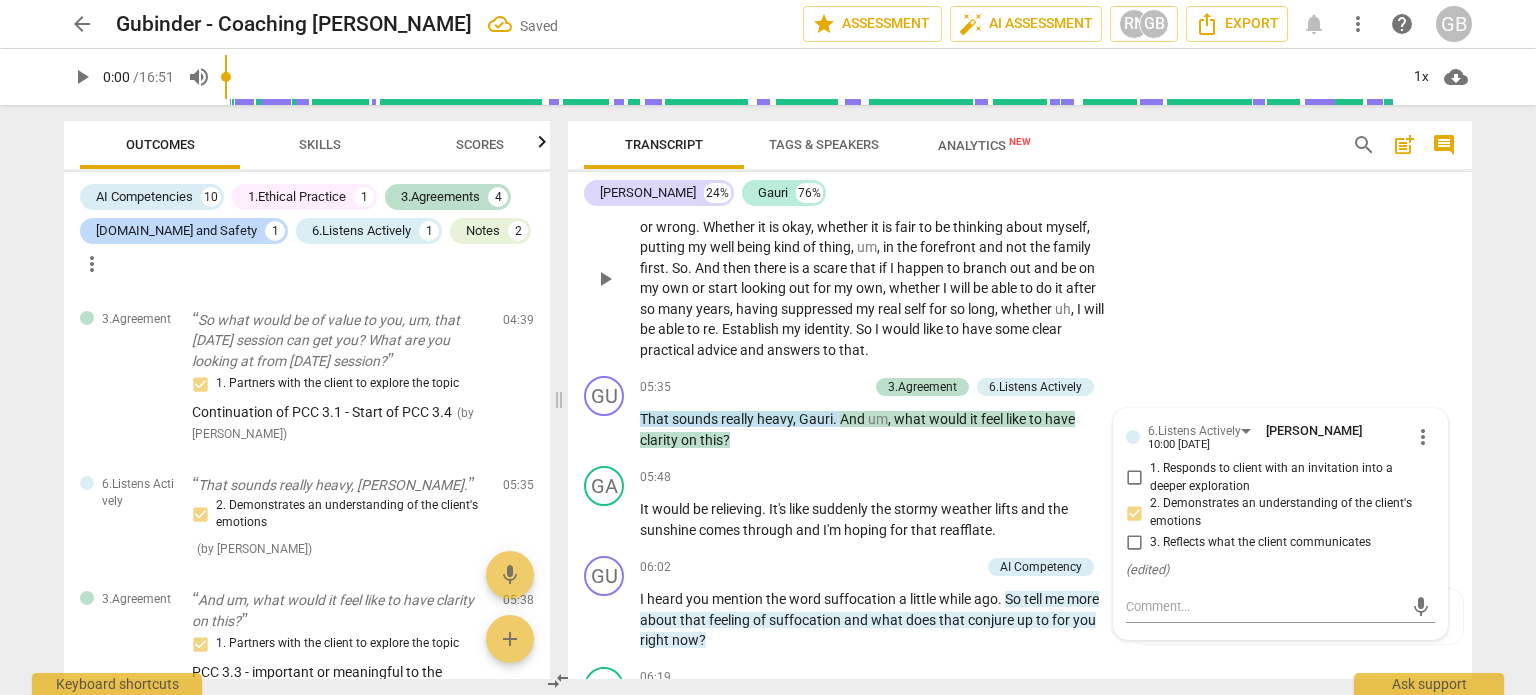 click on "GA play_arrow pause 04:51 + Add competency keyboard_arrow_right I   need   some   clear   answers   to   understand   whether   what   I'm   thinking   is   right   or   wrong .   Whether   it   is   okay ,   whether   it   is   fair   to   be   thinking   about   myself ,   putting   my   well   being   kind   of   thing ,   um ,   in   the   forefront   and   not   the   family   first .   So .   And   then   there   is   a   scare   that   if   I   happen   to   branch   out   and   be   on   my   own   or   start   looking   out   for   my   own ,   whether   I   will   be   able   to   do   it   after   so   many   years ,   having   suppressed   my   real   self   for   so   long ,   whether   uh ,   I   will   be   able   to   re .   Establish   my   identity .   So   I   would   like   to   have   some   clear   practical   advice   and   answers   to   that ." at bounding box center (1020, 261) 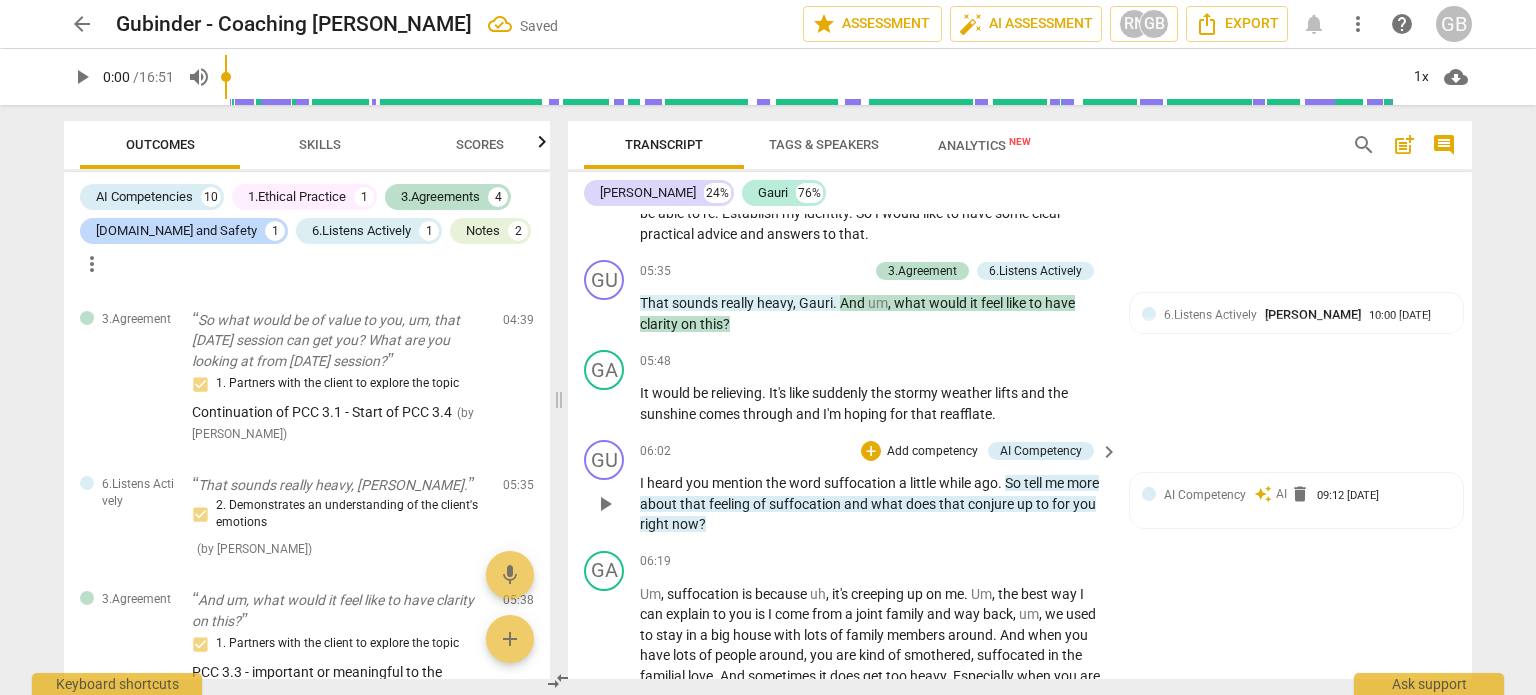 scroll, scrollTop: 1920, scrollLeft: 0, axis: vertical 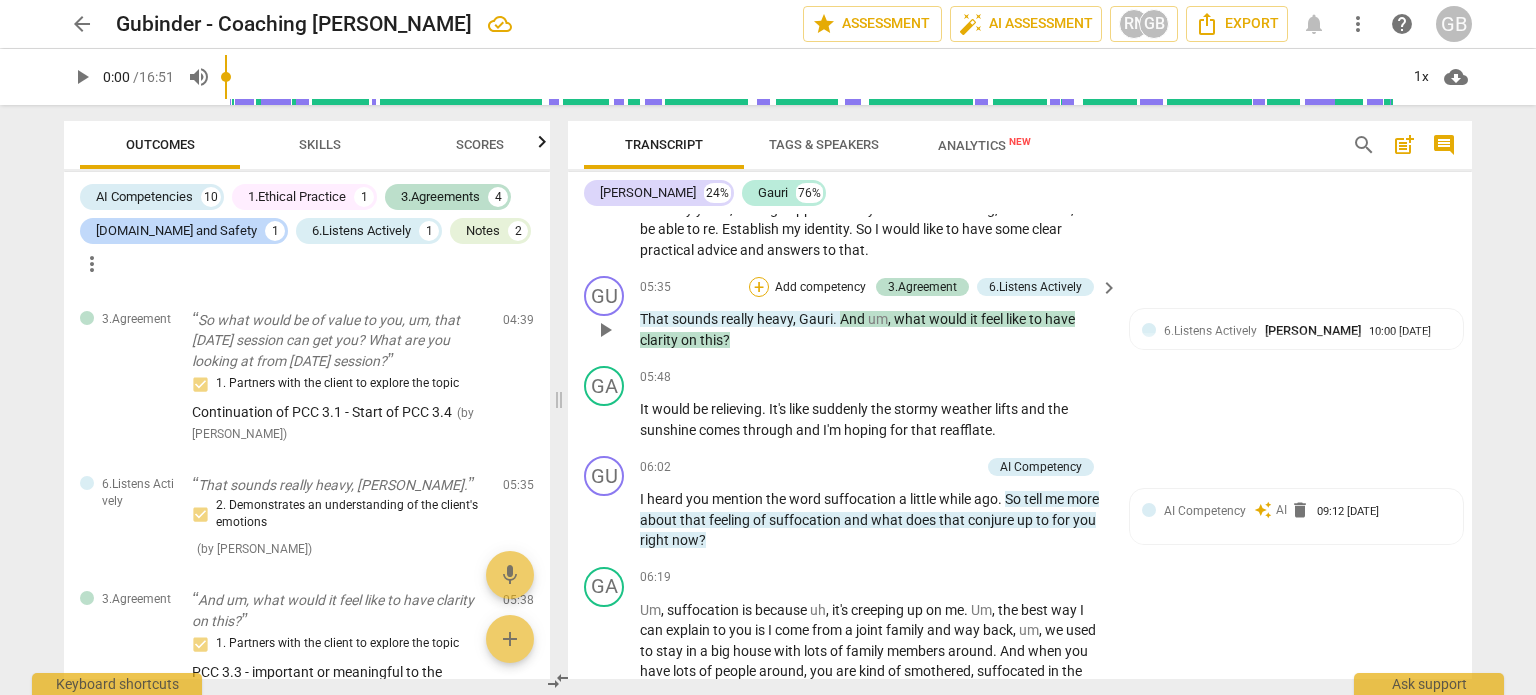 click on "+" at bounding box center [759, 287] 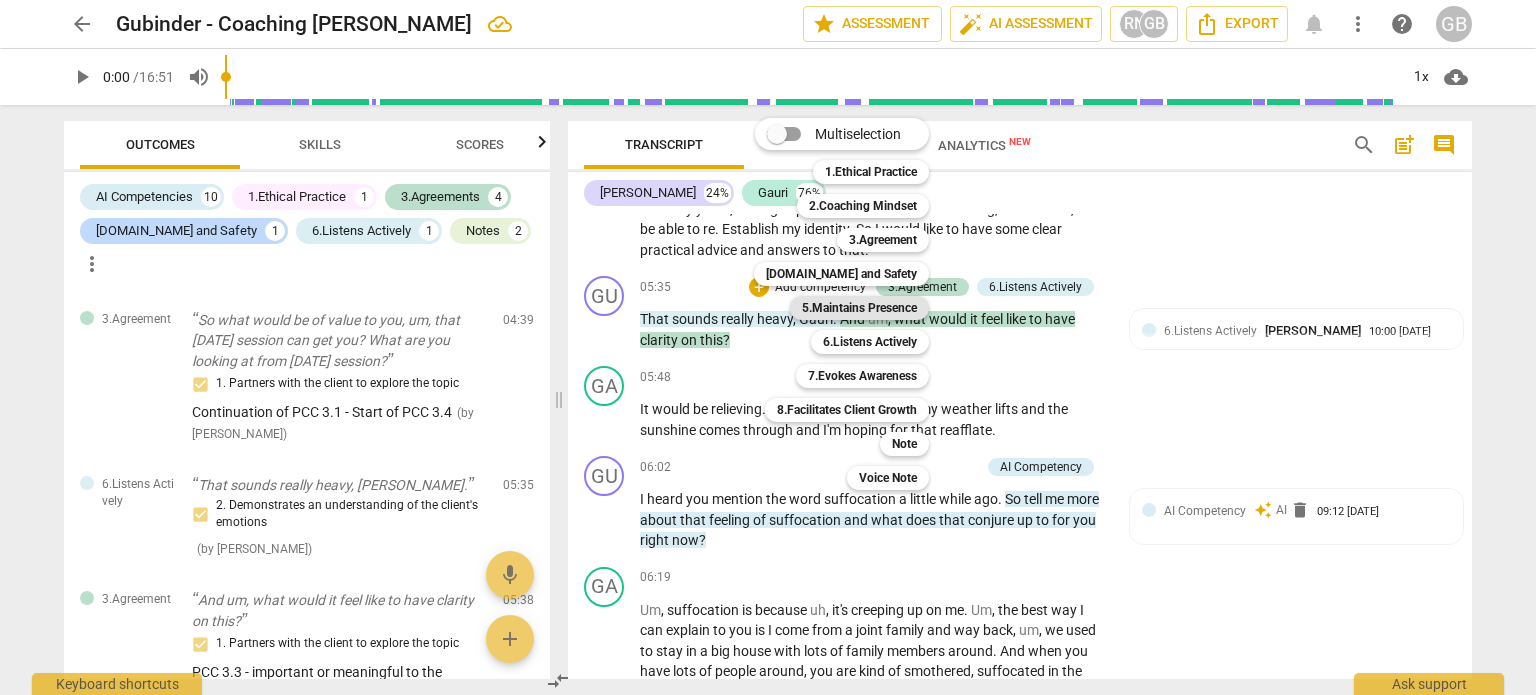 click on "5.Maintains Presence" at bounding box center [859, 308] 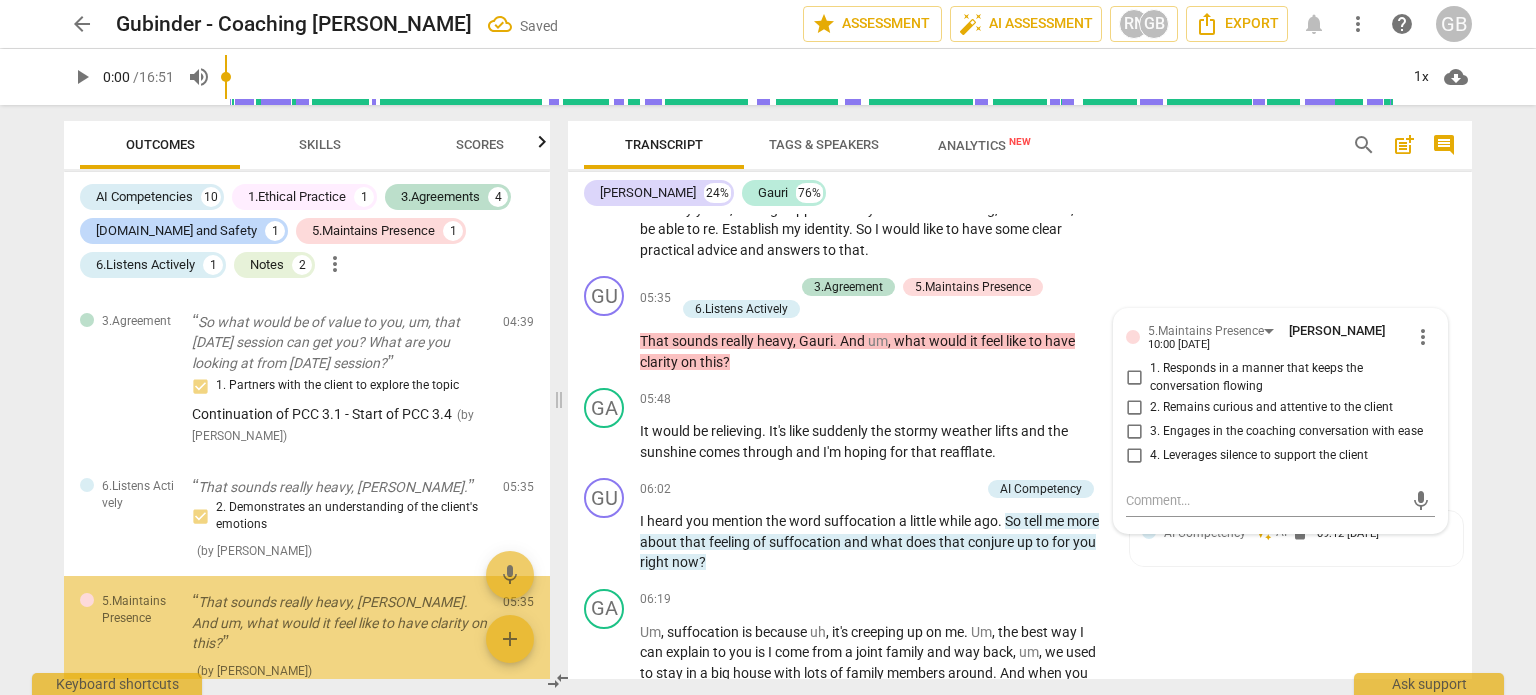 scroll, scrollTop: 1130, scrollLeft: 0, axis: vertical 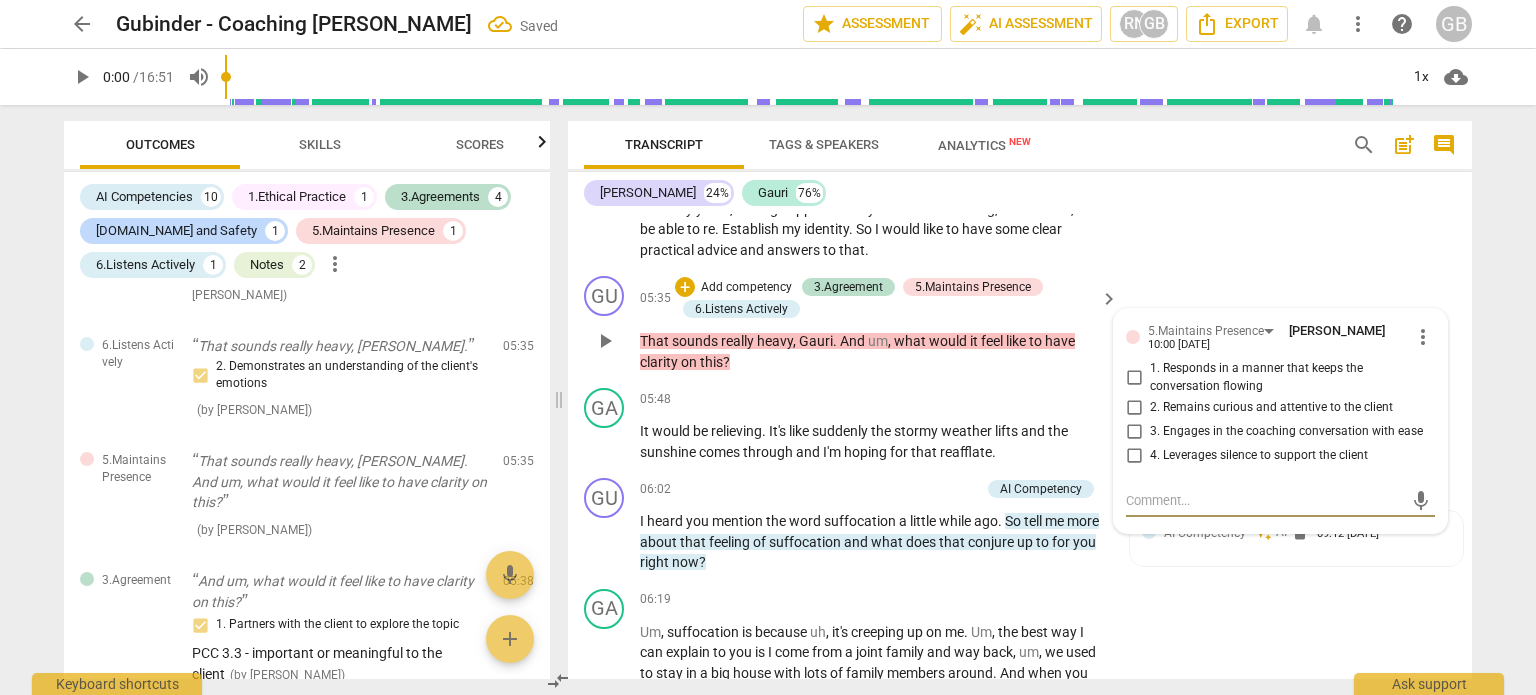click on "2. Remains curious and attentive to the client" at bounding box center [1134, 407] 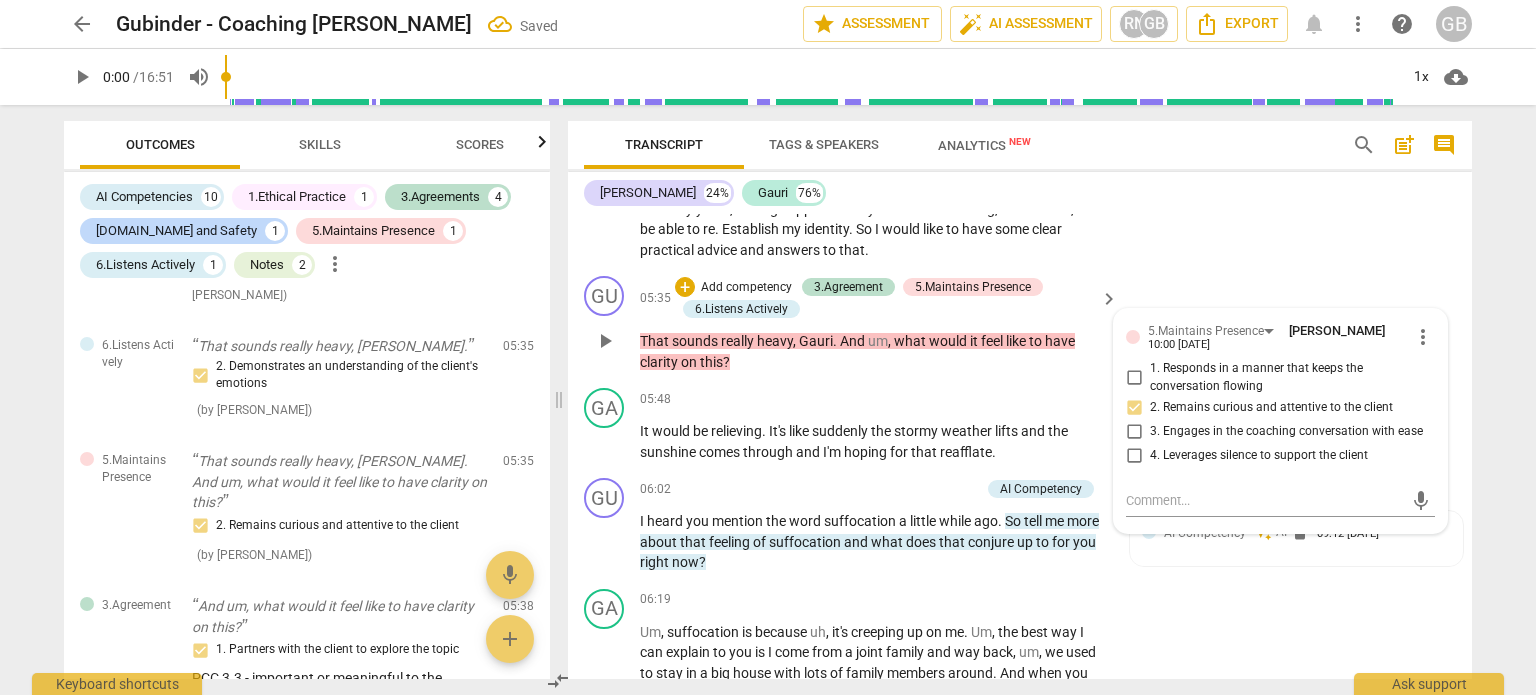 click on "GU play_arrow pause 05:35 + Add competency 3.Agreement 5.Maintains Presence 6.Listens Actively keyboard_arrow_right That   sounds   really   heavy ,   [PERSON_NAME] .   And   um ,   what   would   it   feel   like   to   have   clarity   on   this ? 5.Maintains Presence Ghaya Barwani 10:00 [DATE] more_vert 1. Responds in a manner that keeps the conversation flowing 2. Remains curious and attentive to the client 3. Engages in the coaching conversation with ease 4. Leverages silence to support the client mic" at bounding box center (1020, 324) 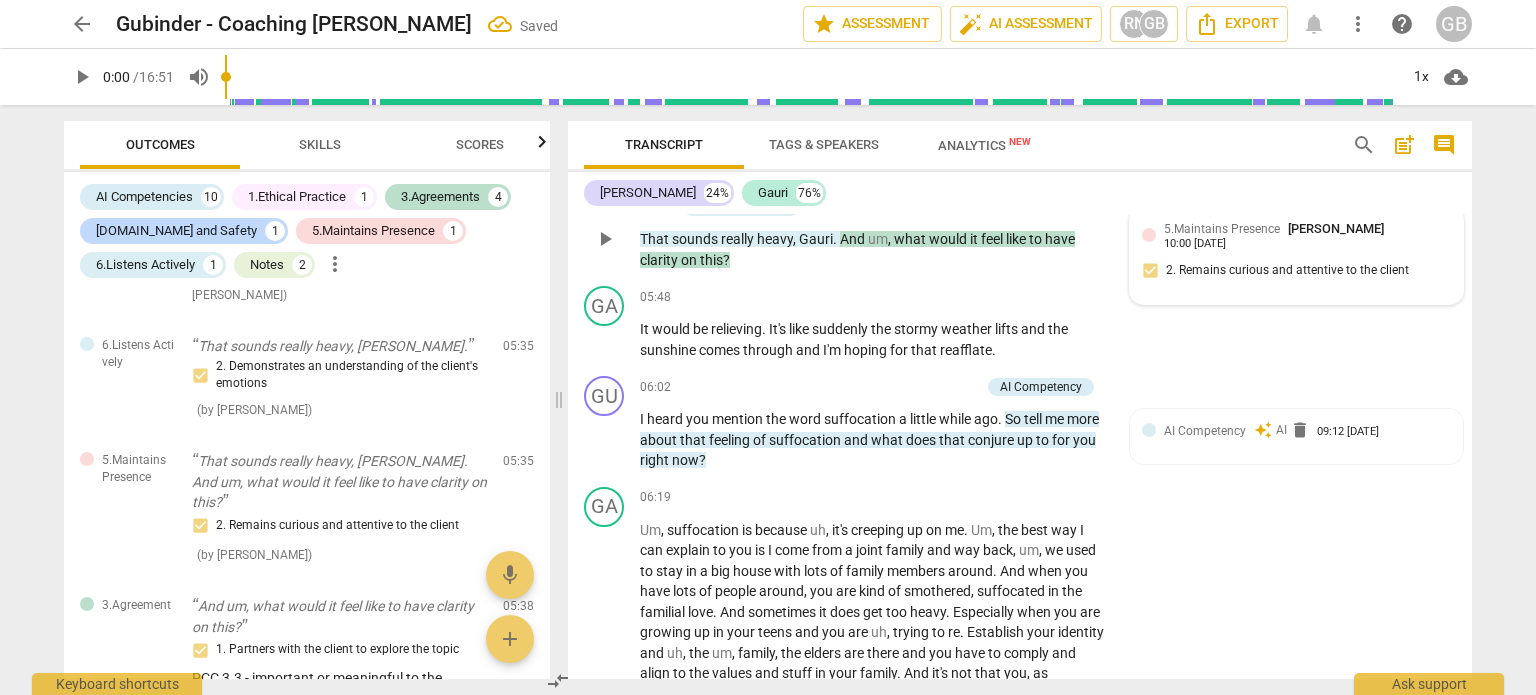 scroll, scrollTop: 2120, scrollLeft: 0, axis: vertical 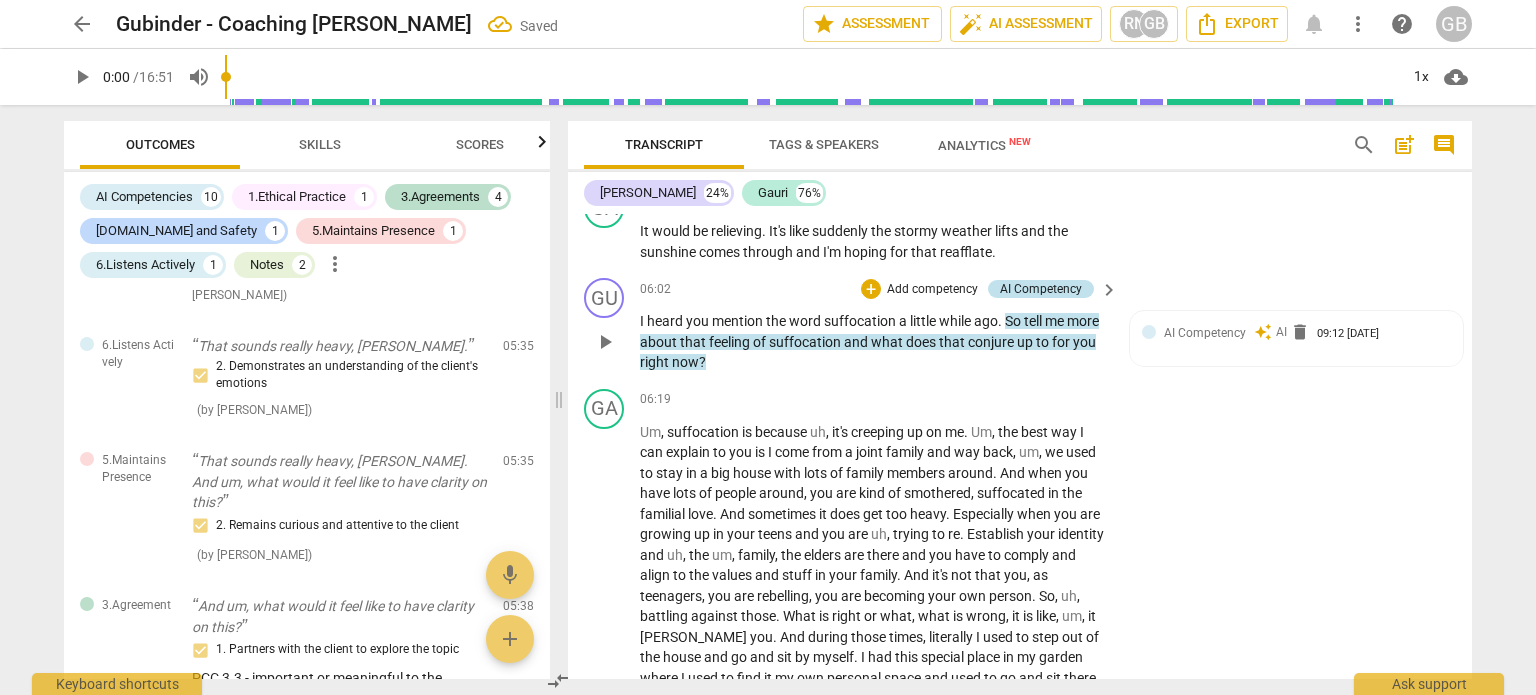 click on "AI Competency" at bounding box center (1041, 289) 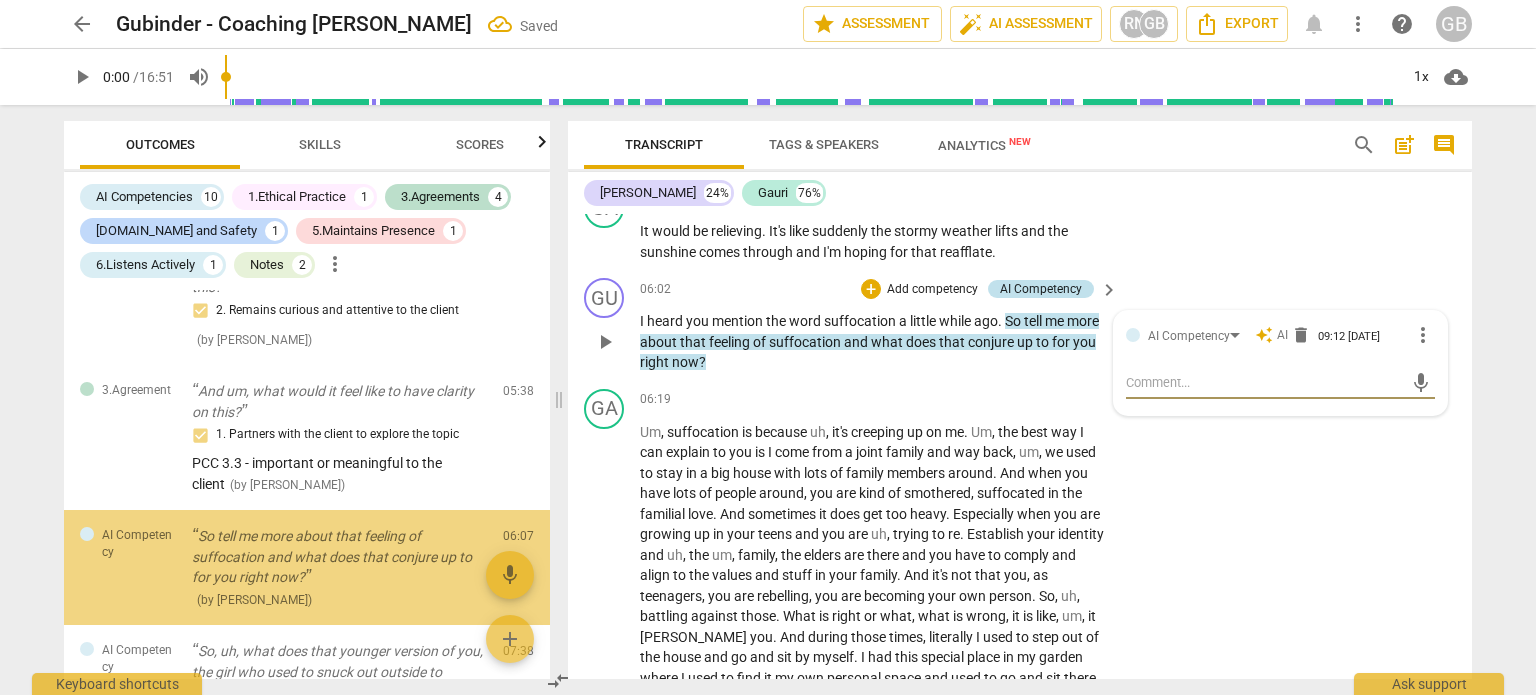 scroll, scrollTop: 1408, scrollLeft: 0, axis: vertical 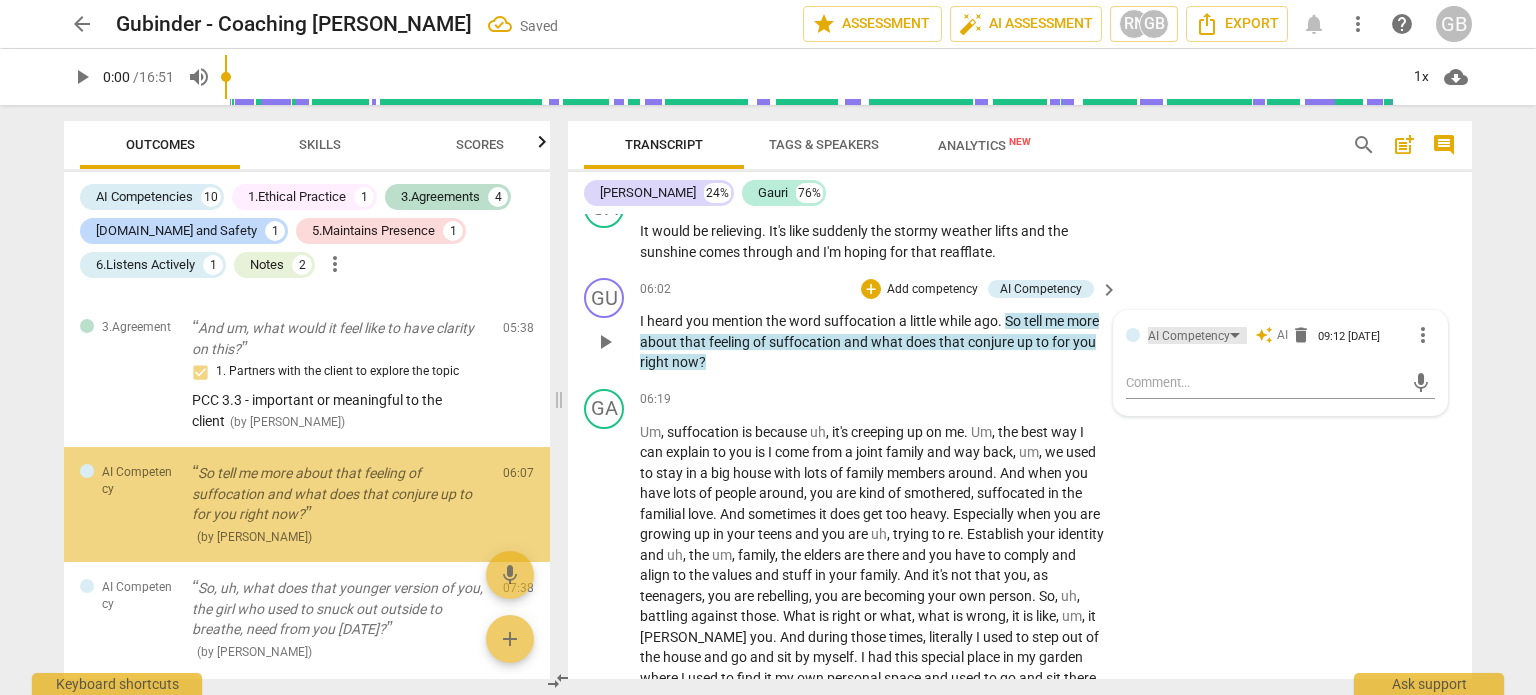click on "AI Competency" at bounding box center (1189, 336) 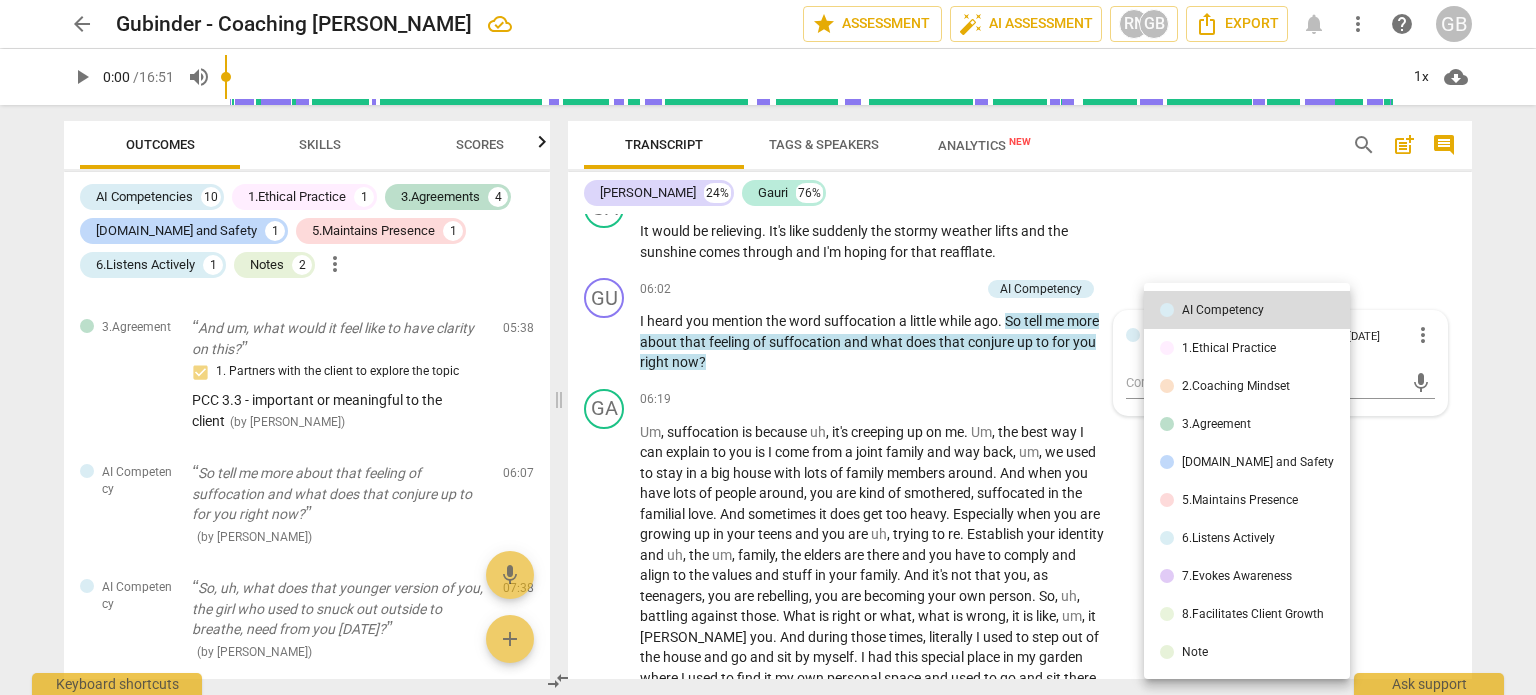 click on "Note" at bounding box center [1247, 652] 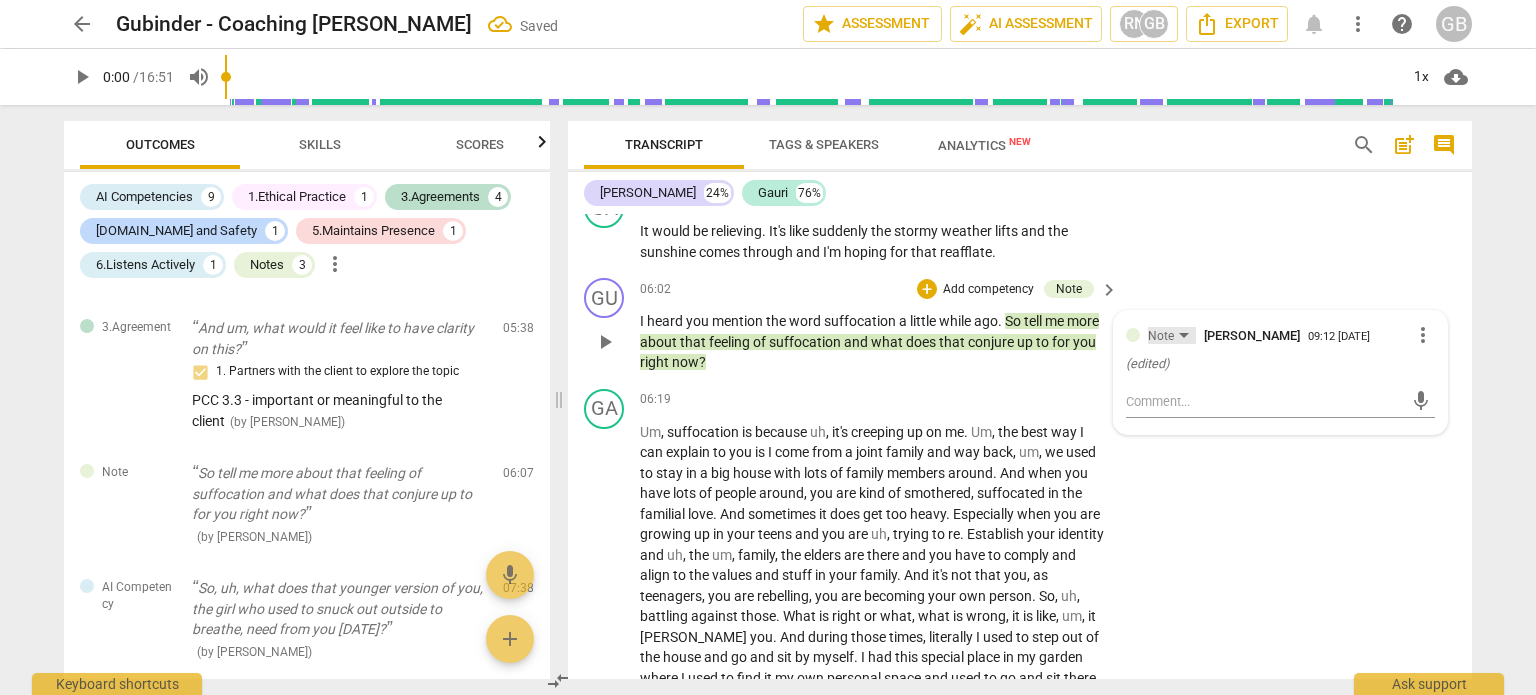 click on "Note" at bounding box center [1161, 336] 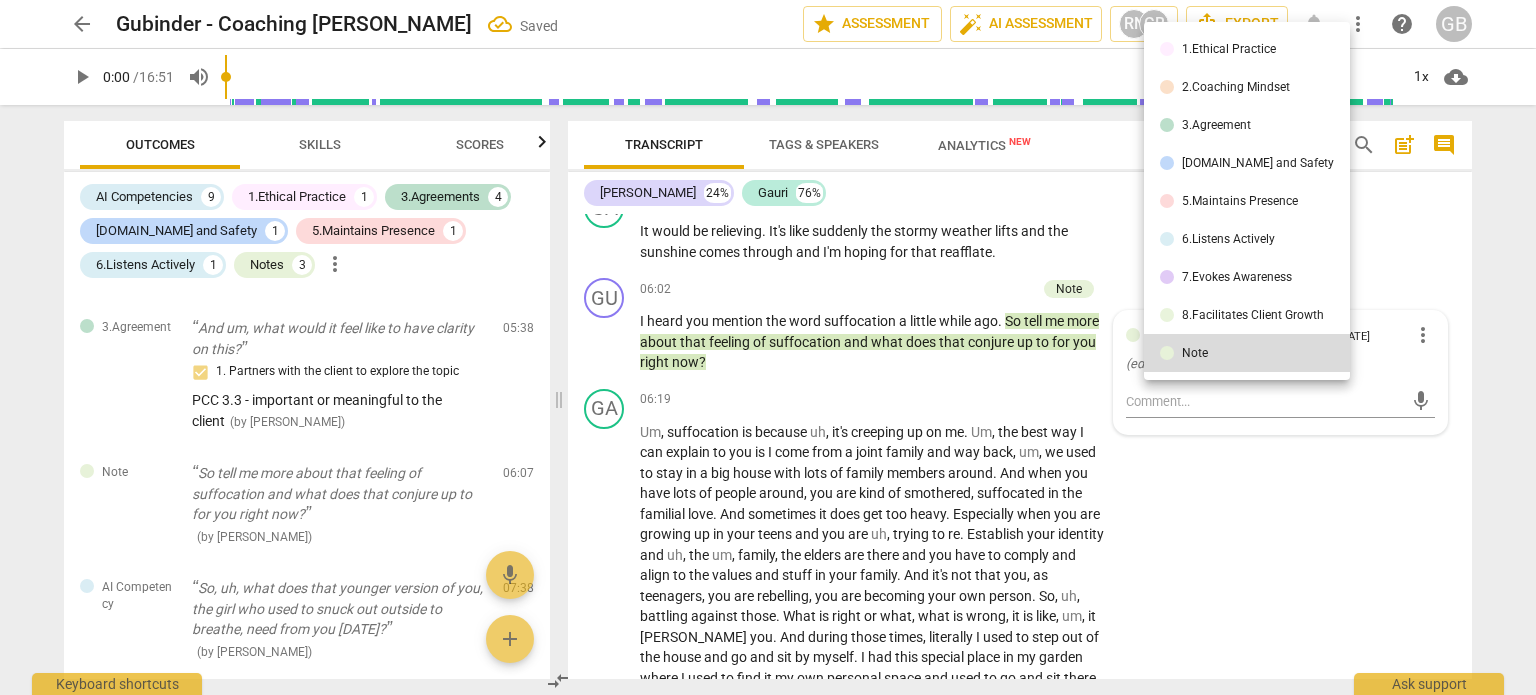 click at bounding box center (768, 347) 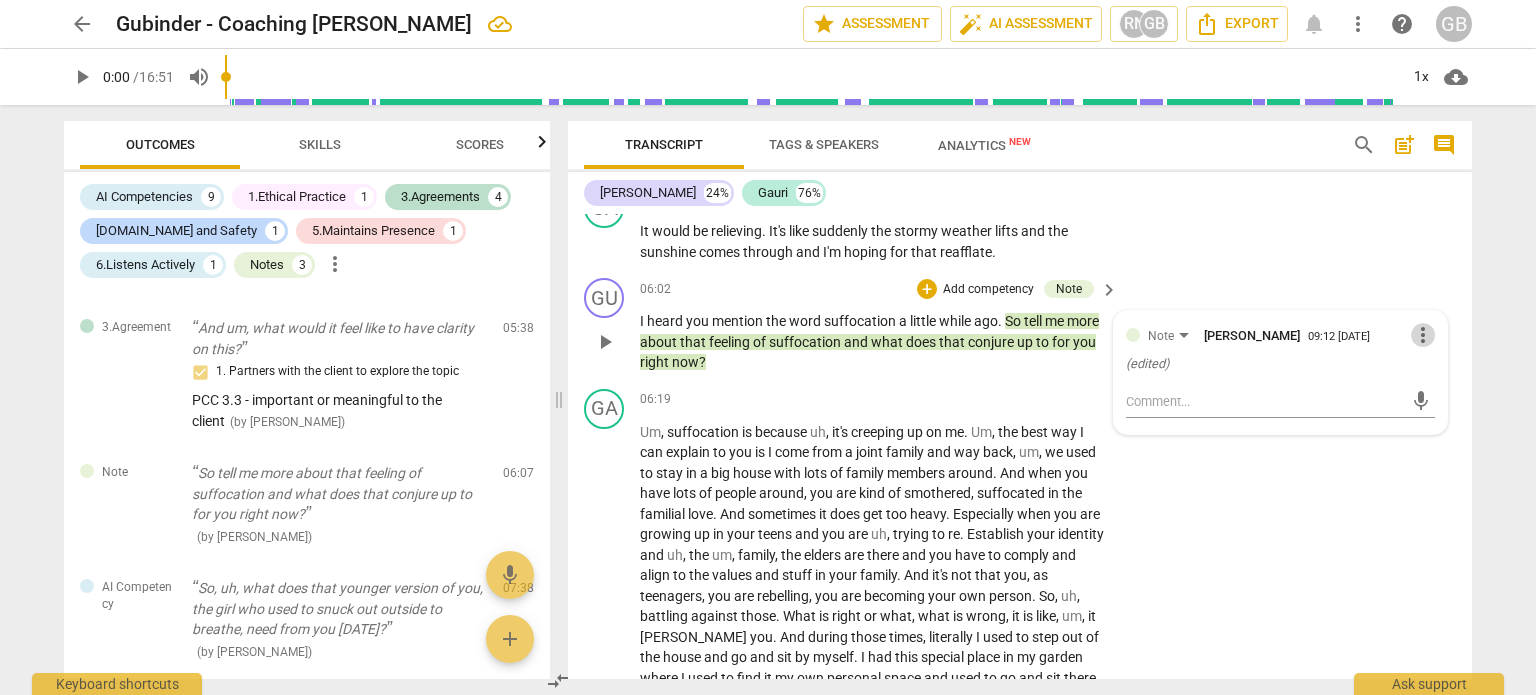 click on "more_vert" at bounding box center (1423, 335) 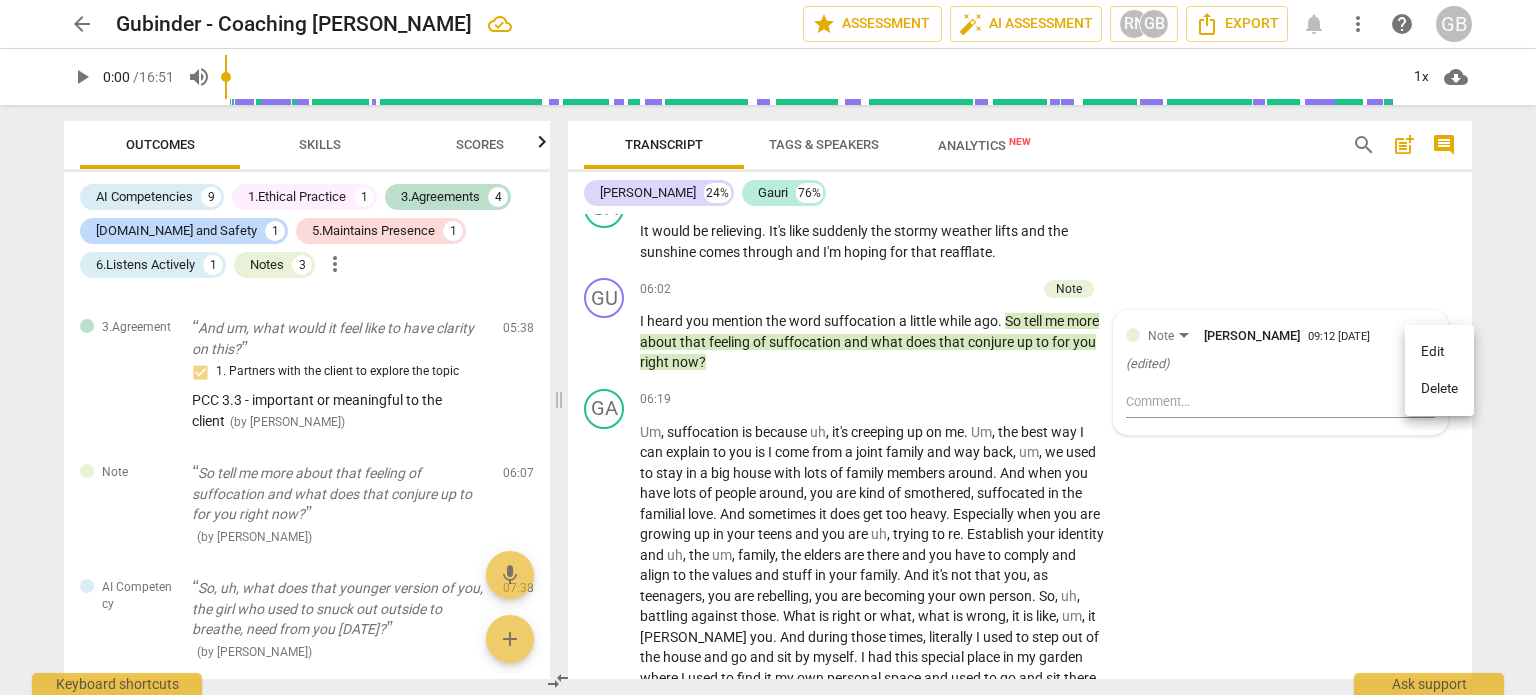 click on "Delete" at bounding box center (1439, 389) 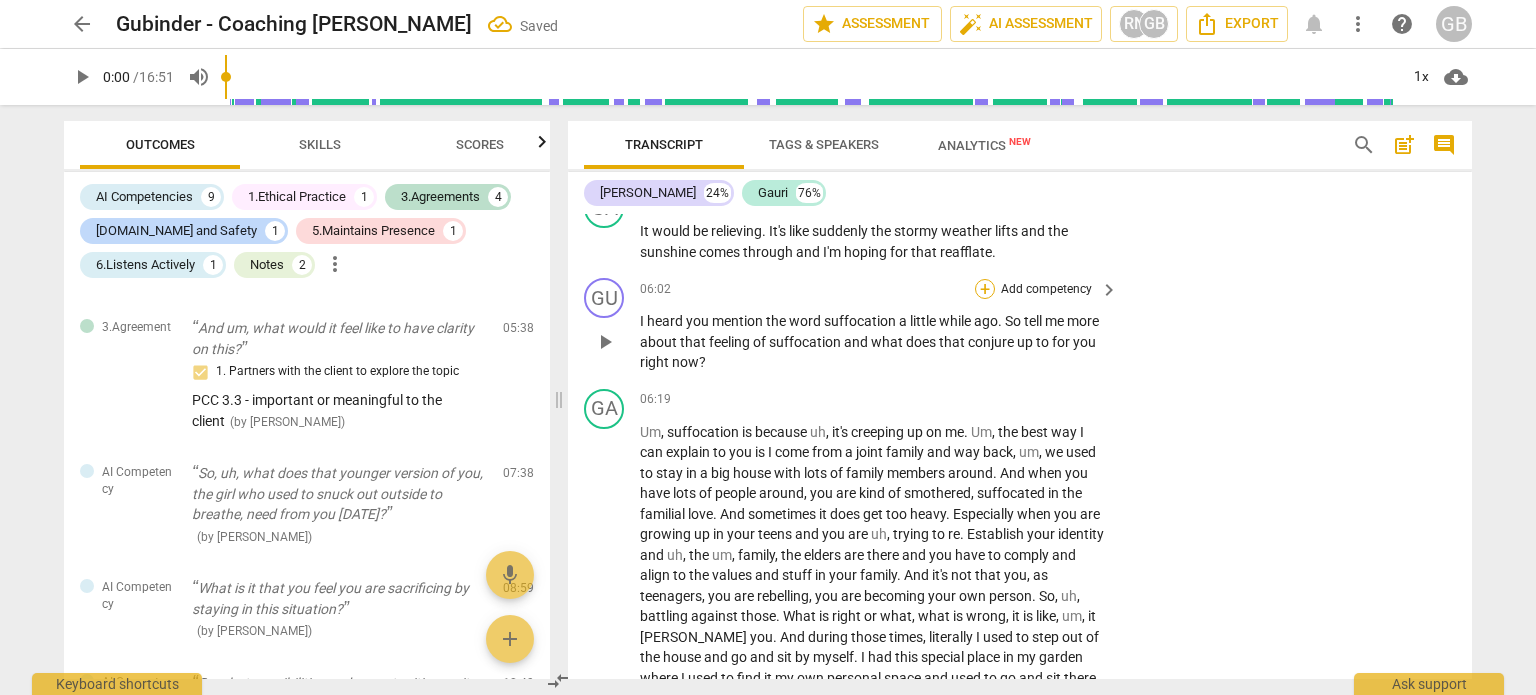 click on "+" at bounding box center [985, 289] 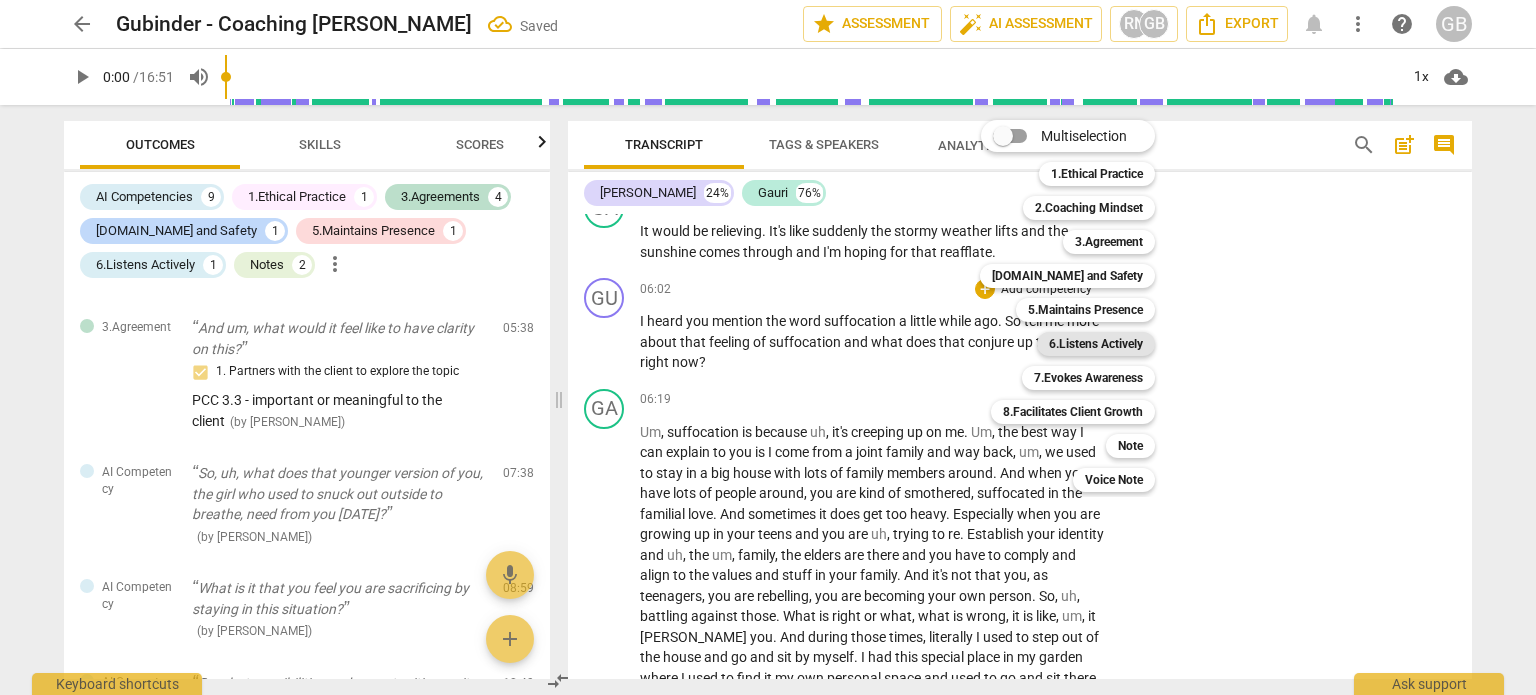 click on "6.Listens Actively" at bounding box center [1096, 344] 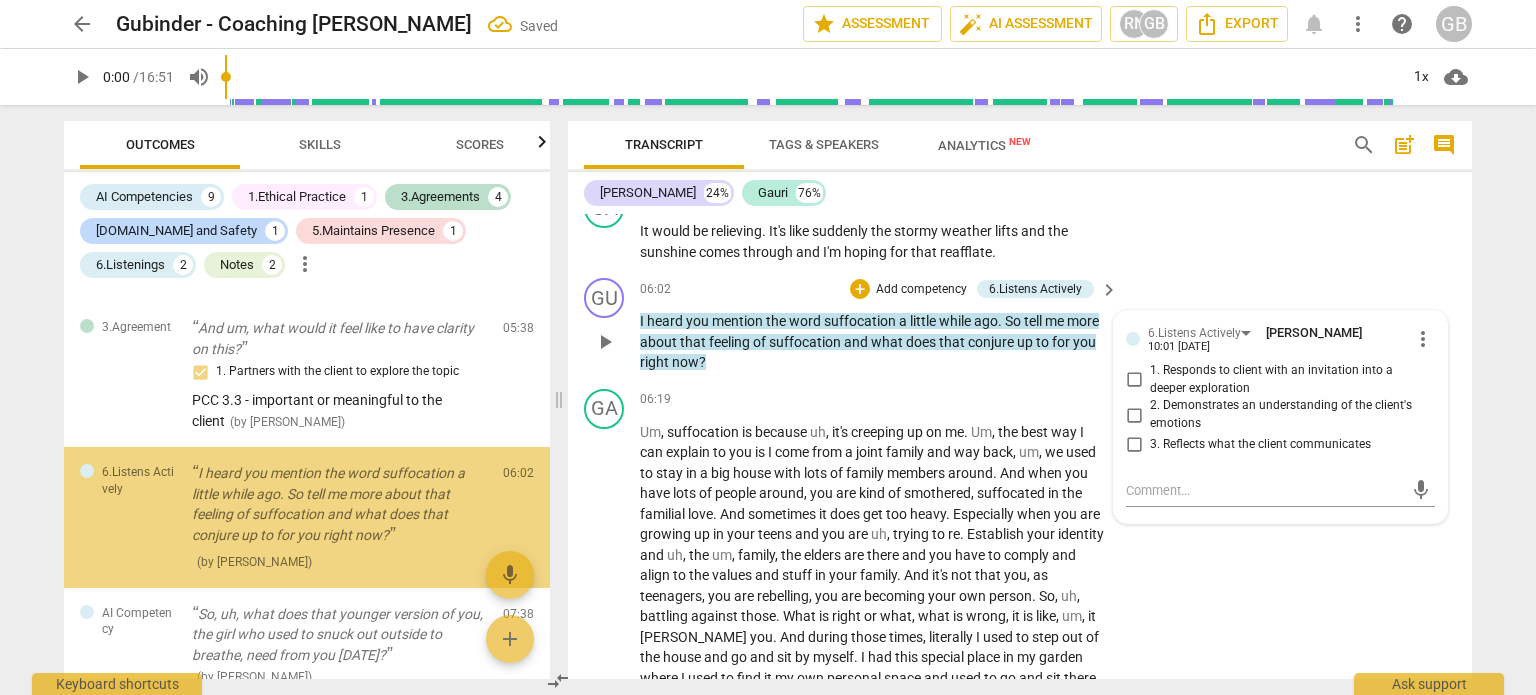 scroll, scrollTop: 1420, scrollLeft: 0, axis: vertical 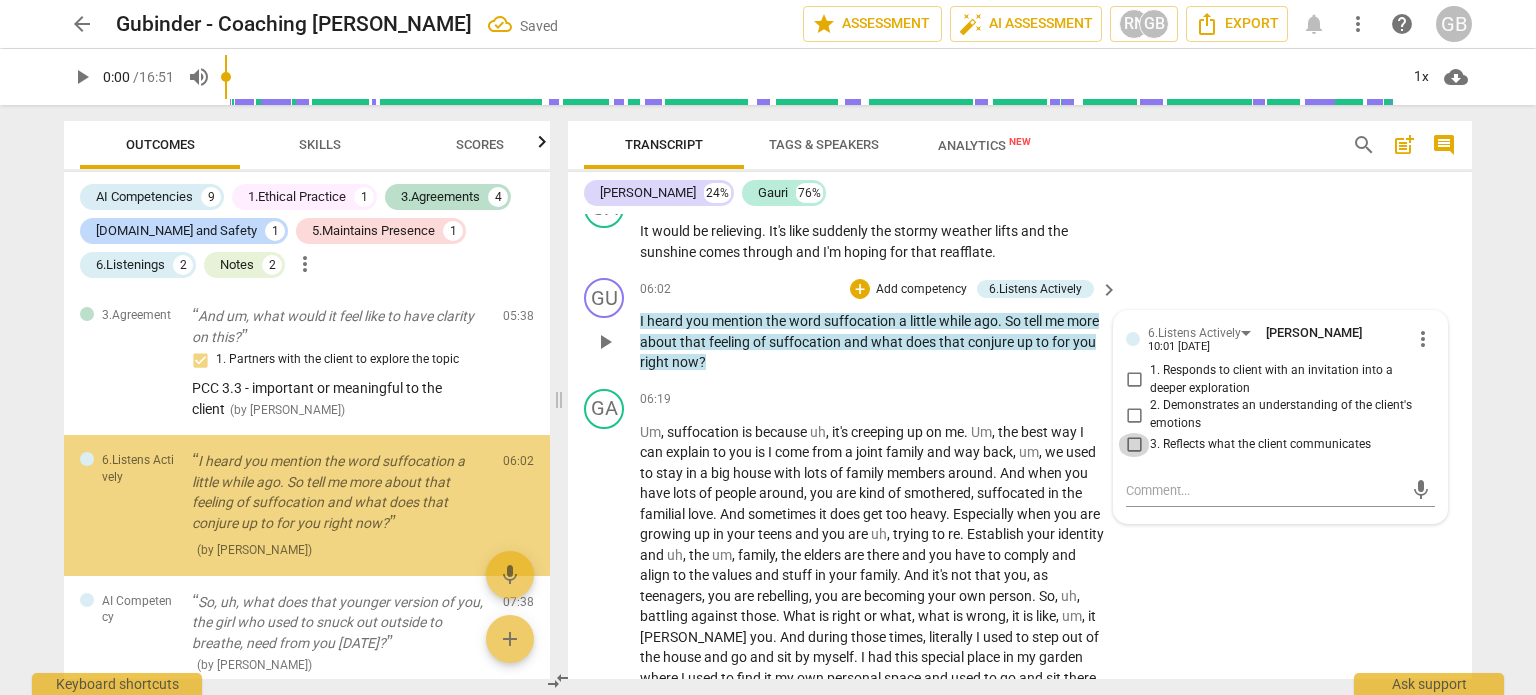 click on "3. Reflects what the client communicates" at bounding box center [1134, 445] 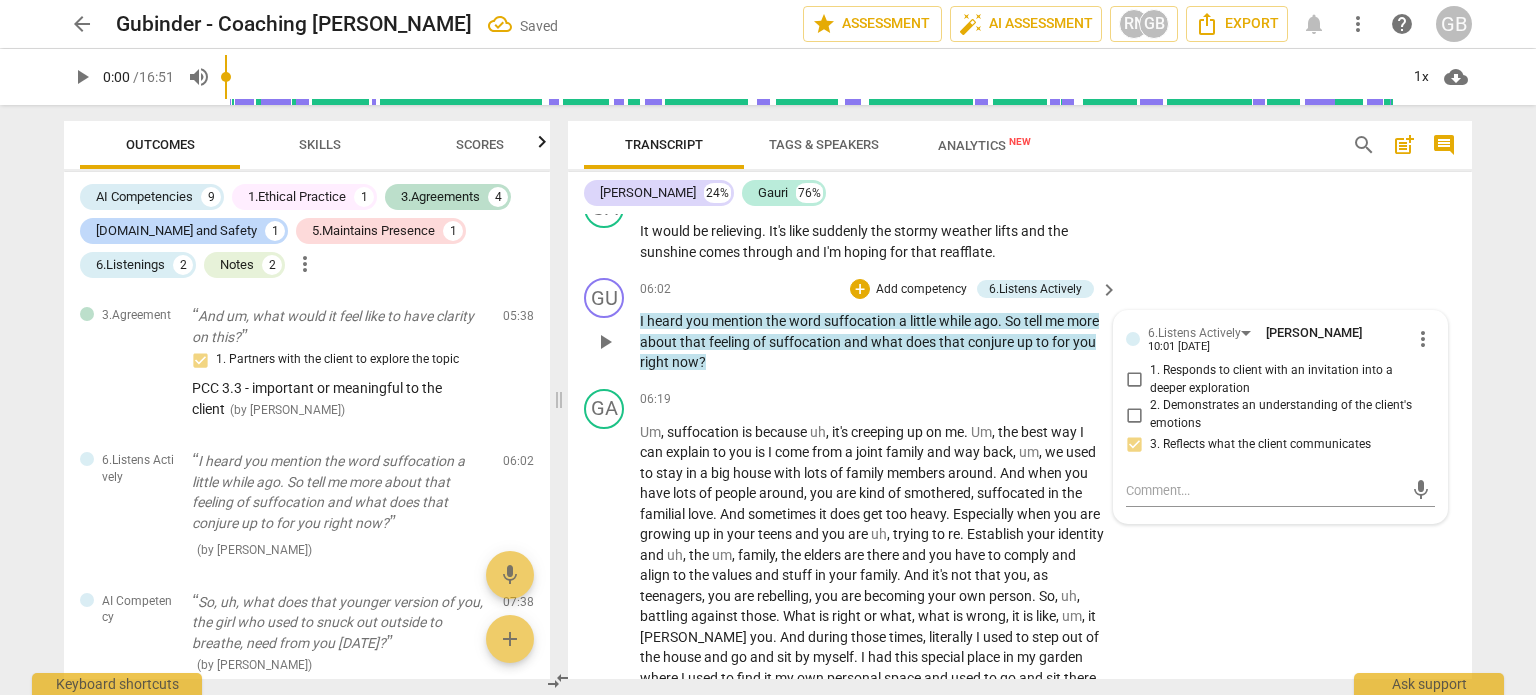 click on "1. Responds to client with an invitation into a deeper exploration" at bounding box center [1134, 380] 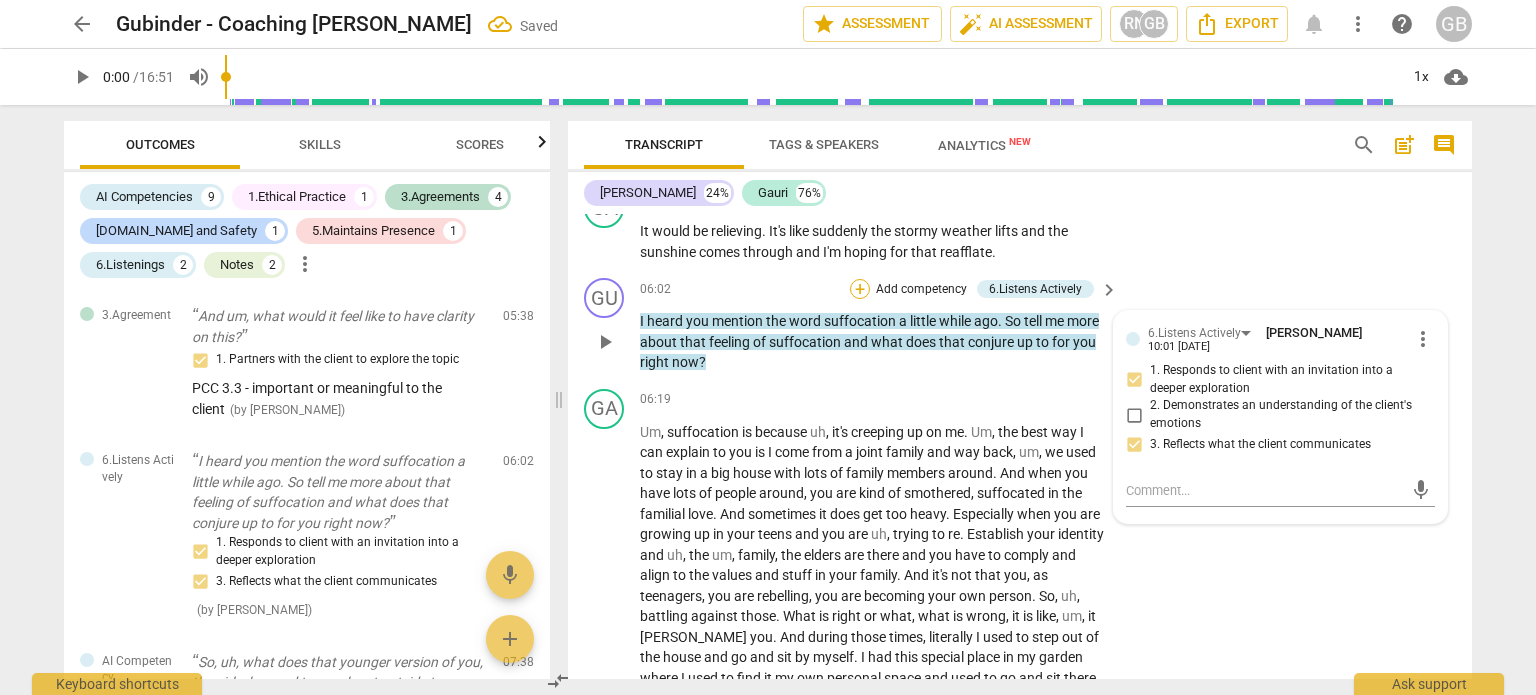 click on "+" at bounding box center (860, 289) 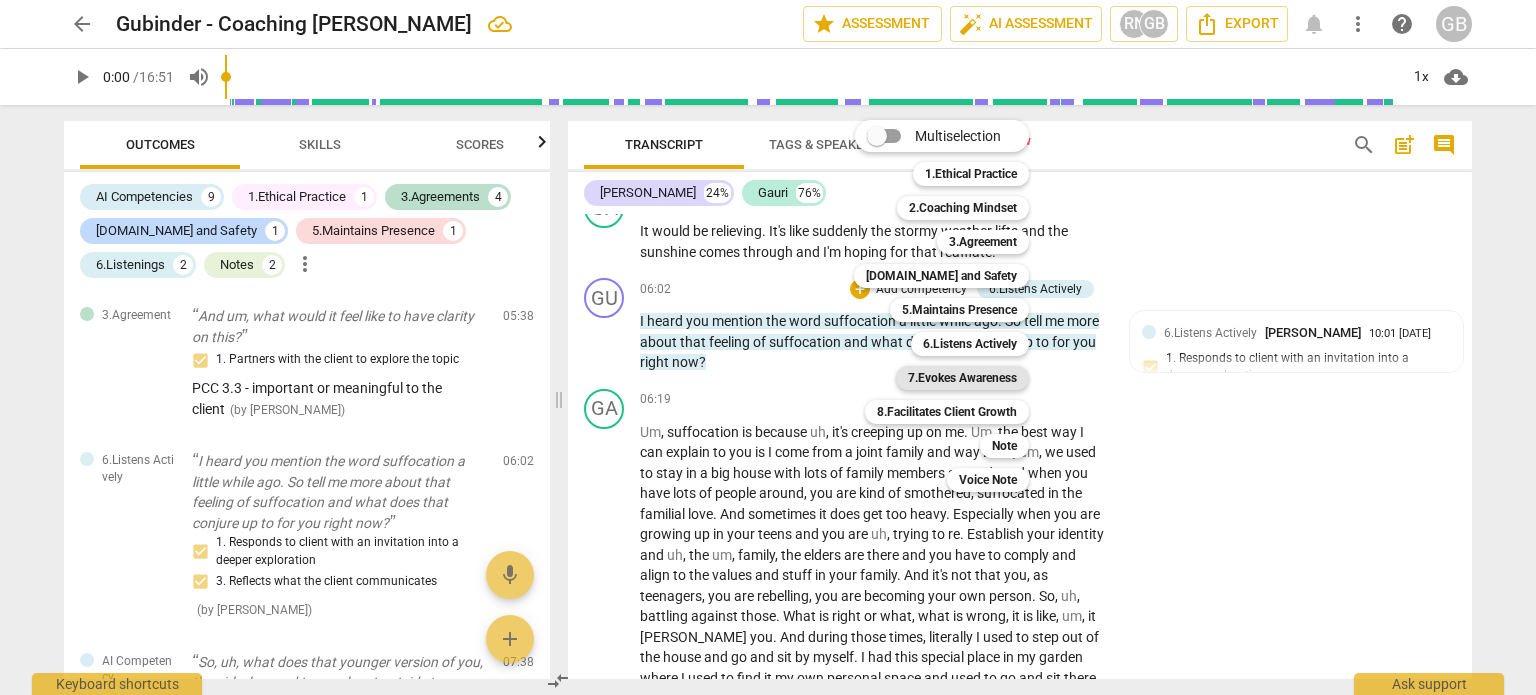 click on "7.Evokes Awareness" at bounding box center (962, 378) 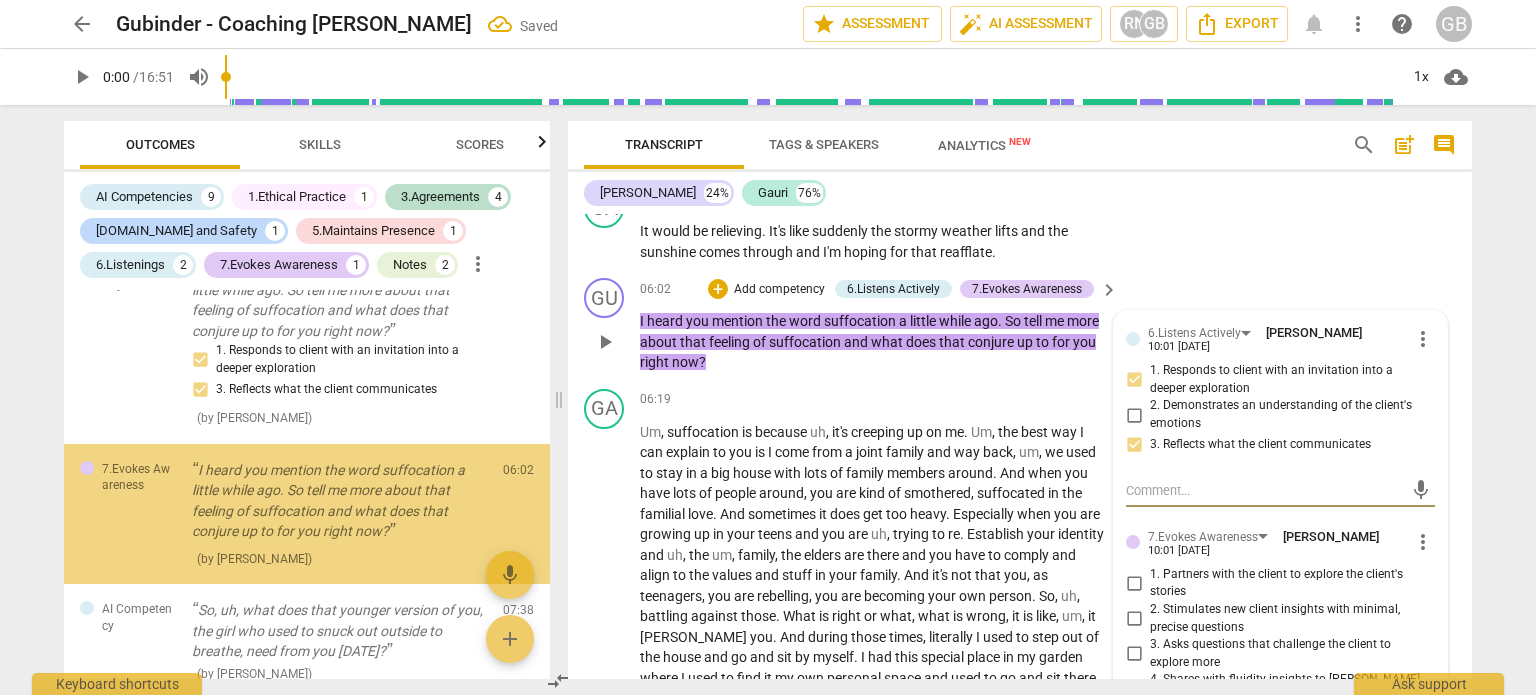 scroll, scrollTop: 1620, scrollLeft: 0, axis: vertical 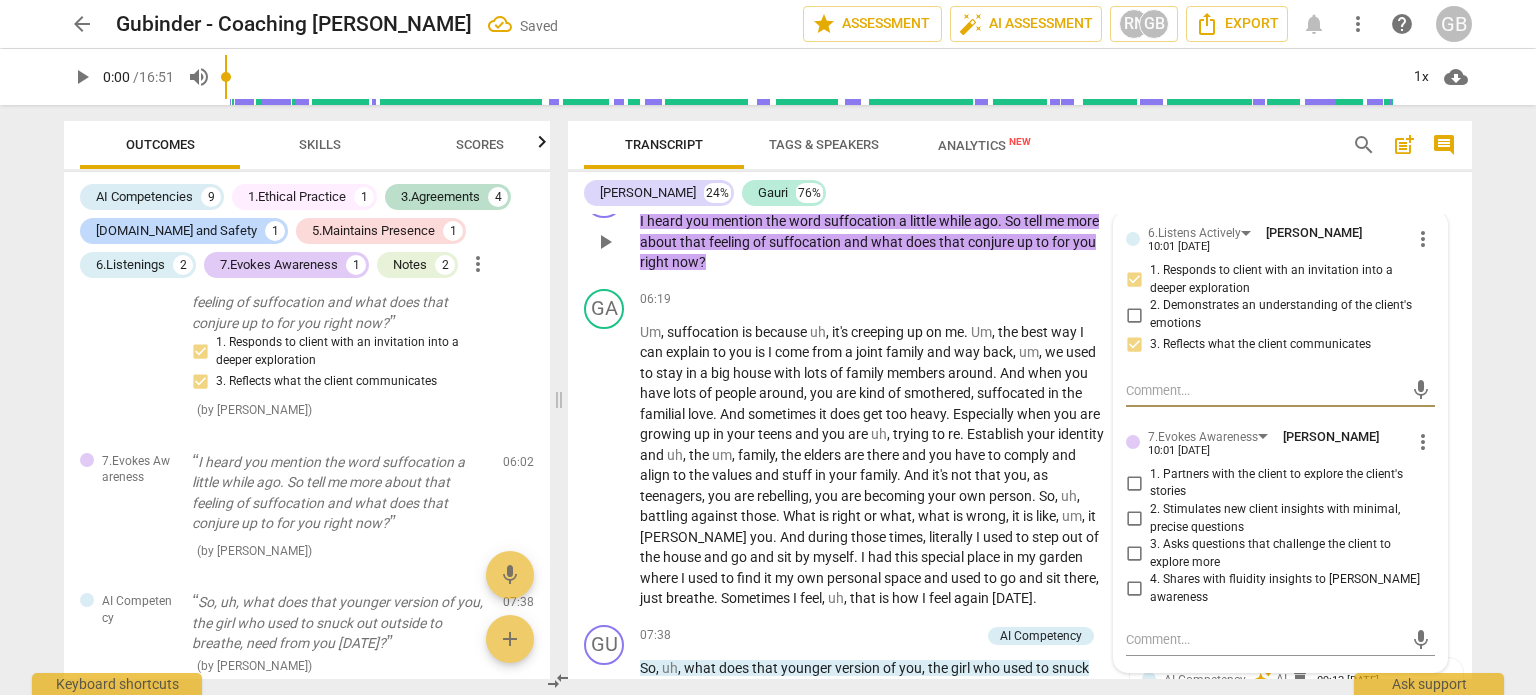 click on "1. Partners with the client to explore the client's stories" at bounding box center (1134, 483) 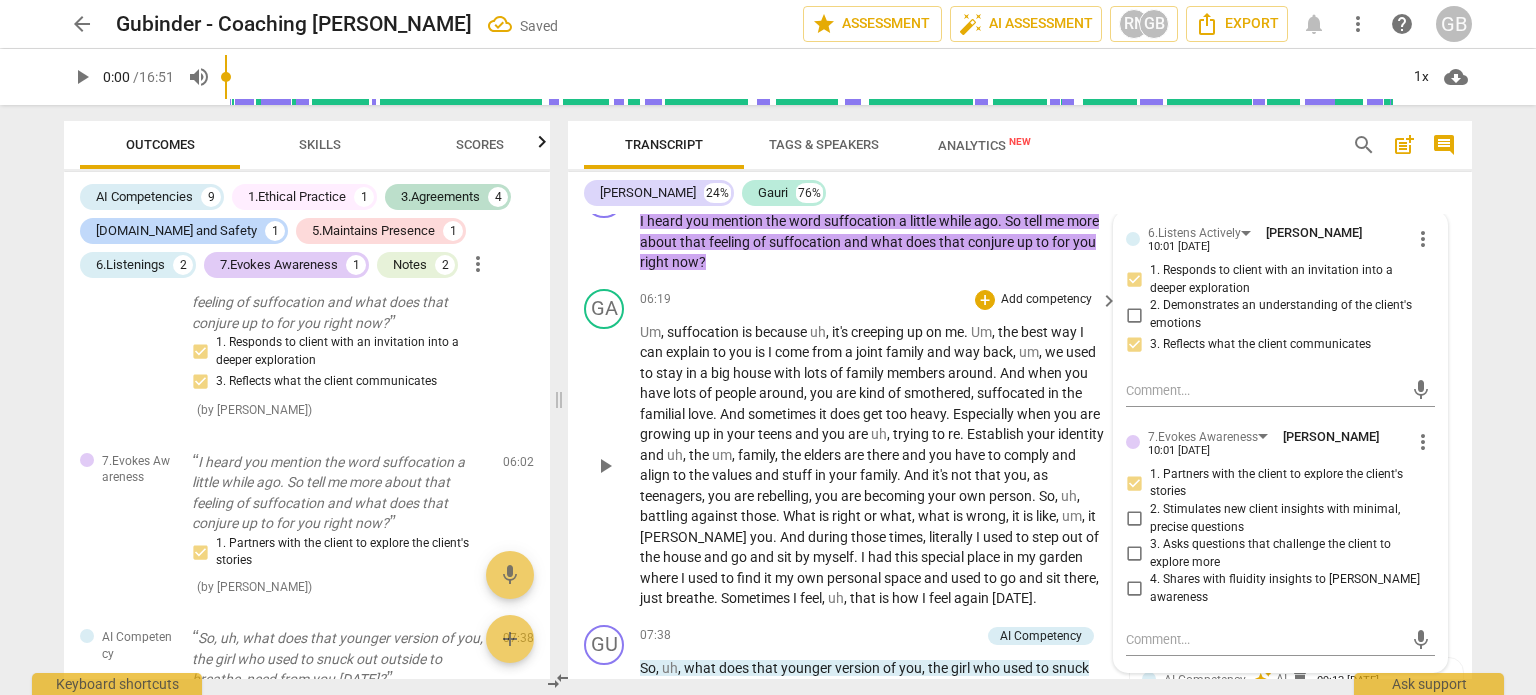 click on "come" at bounding box center (793, 352) 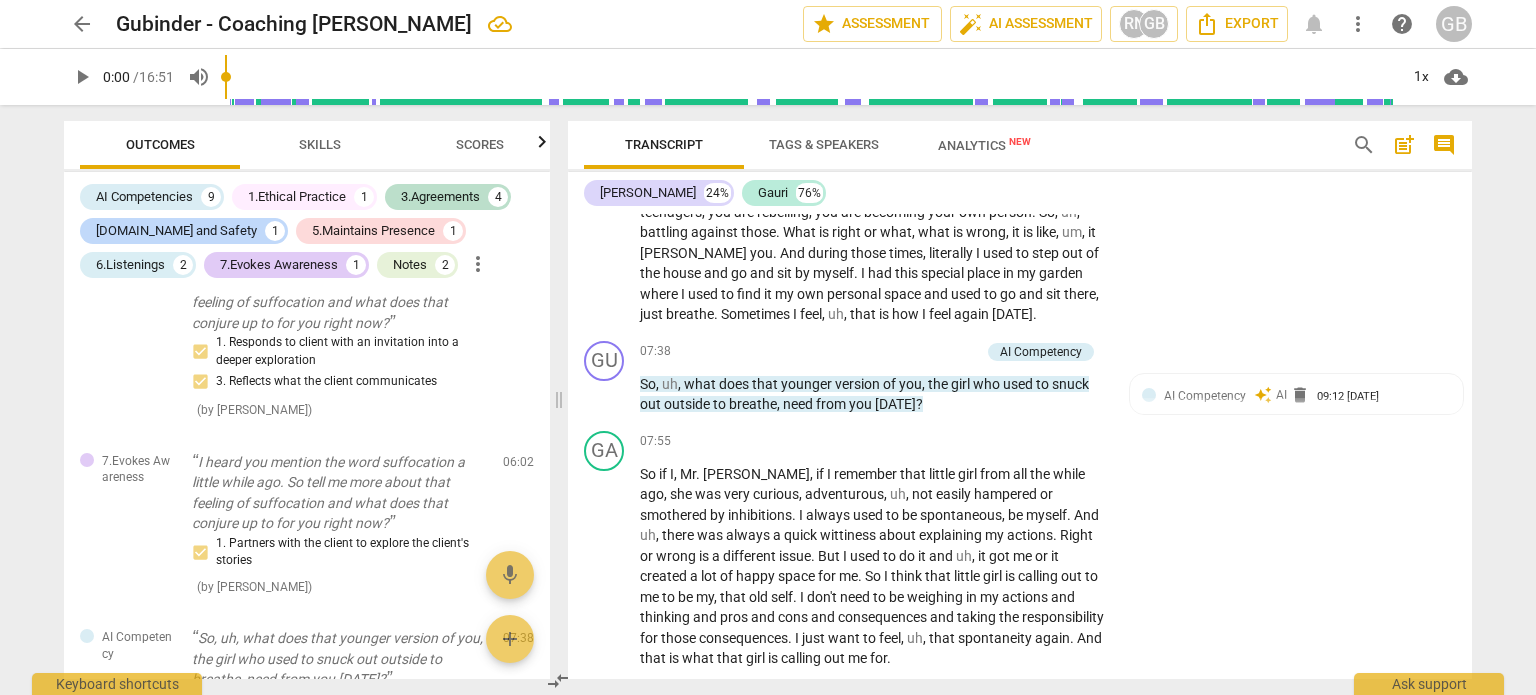 scroll, scrollTop: 2520, scrollLeft: 0, axis: vertical 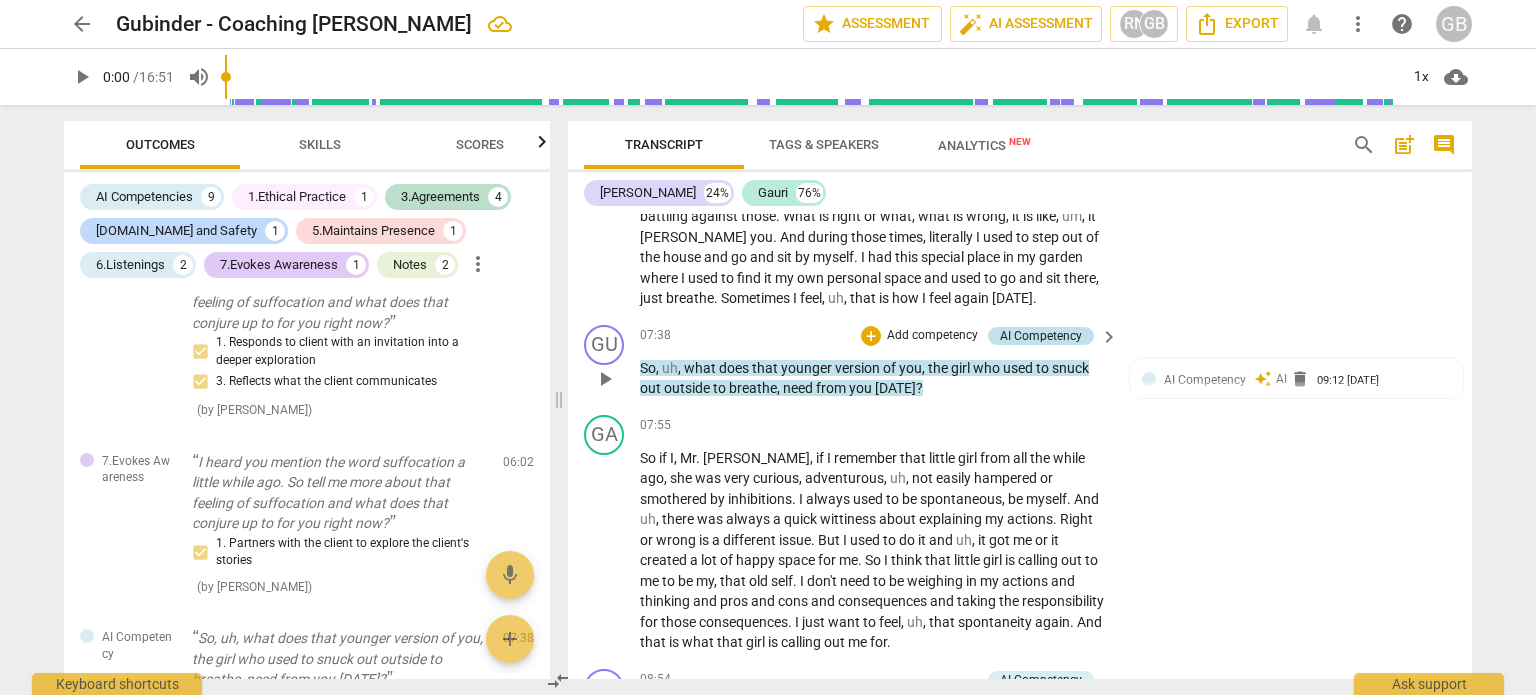 click on "AI Competency" at bounding box center [1041, 336] 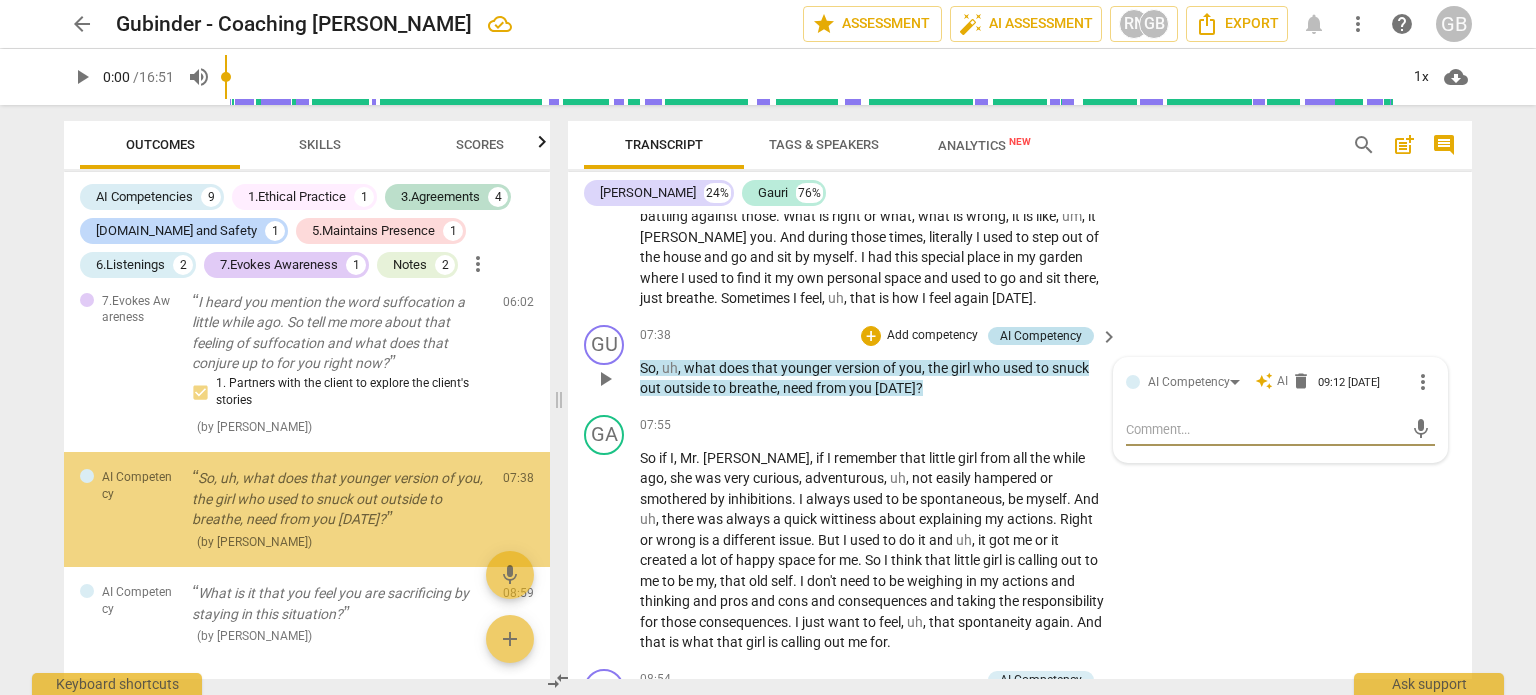 scroll, scrollTop: 1784, scrollLeft: 0, axis: vertical 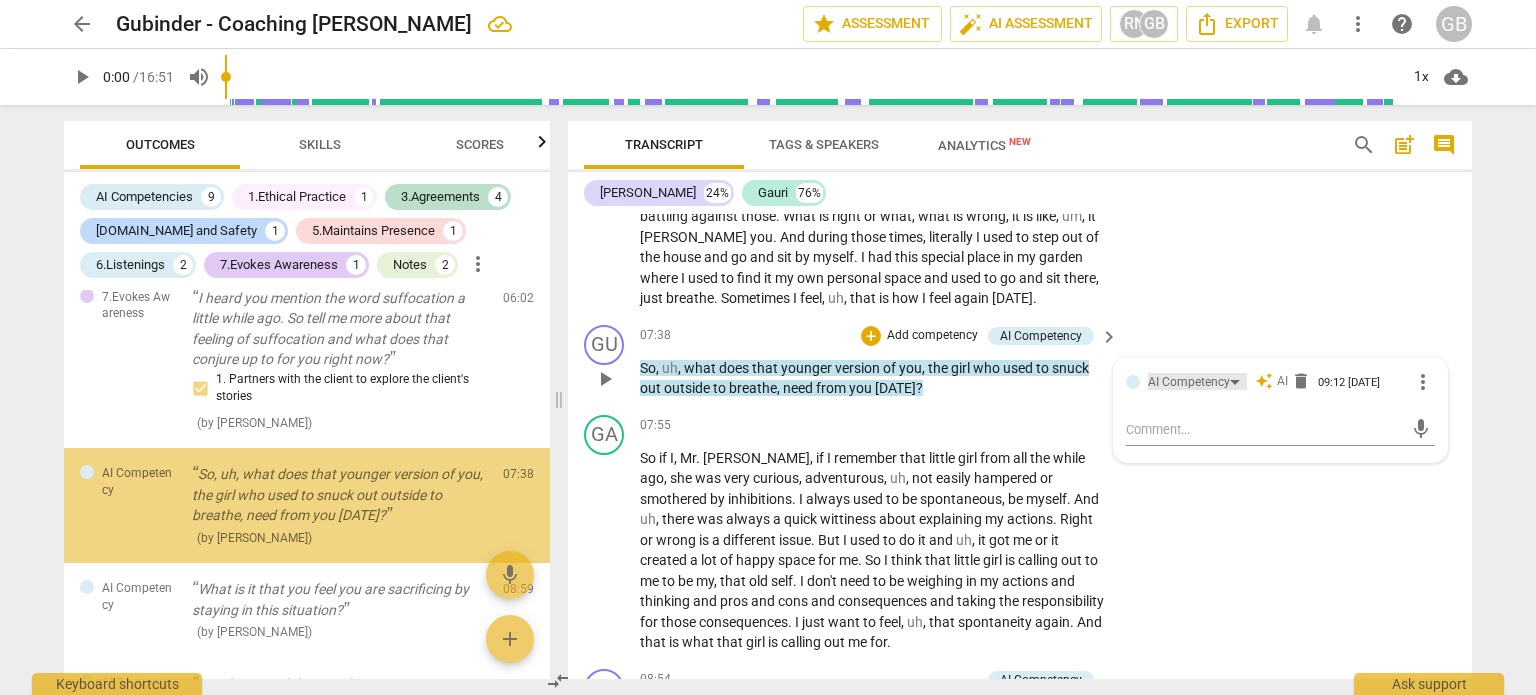 click on "AI Competency" at bounding box center (1189, 382) 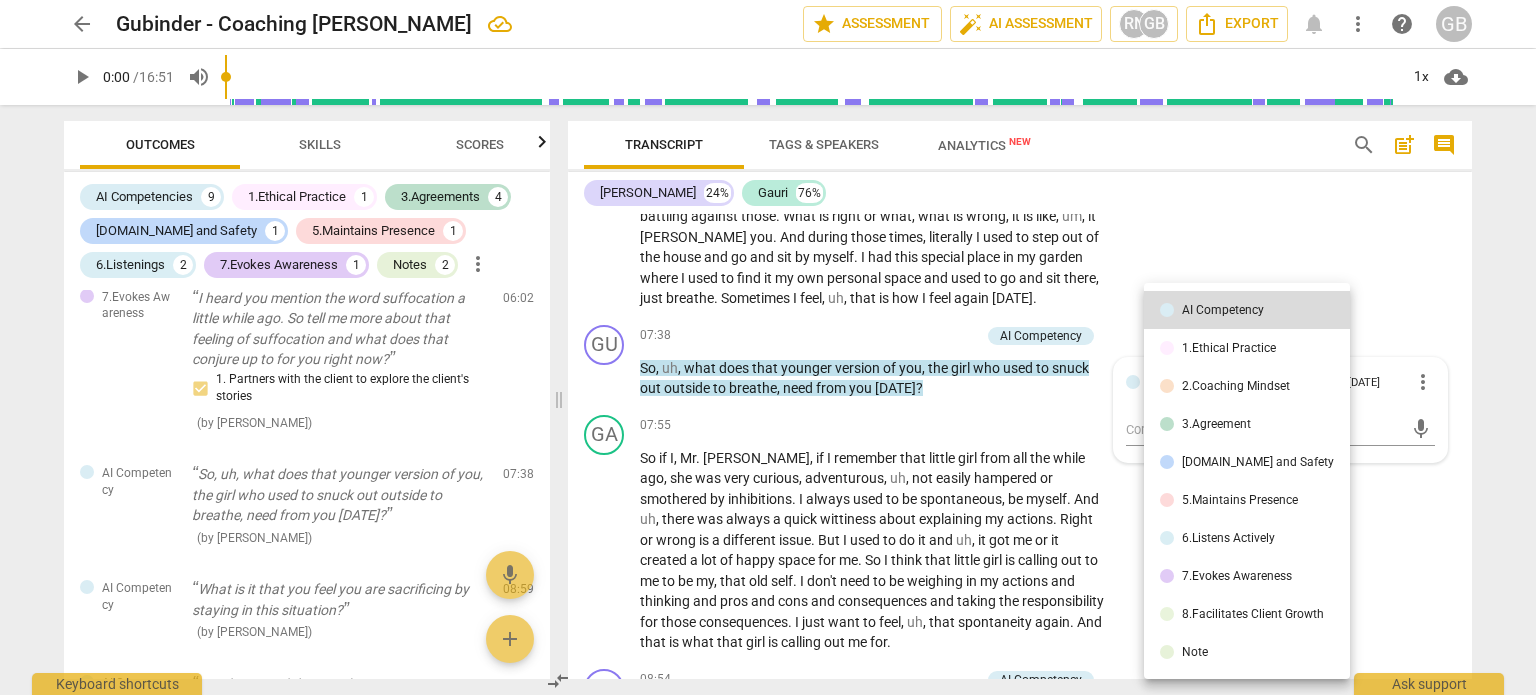 click on "7.Evokes Awareness" at bounding box center [1237, 576] 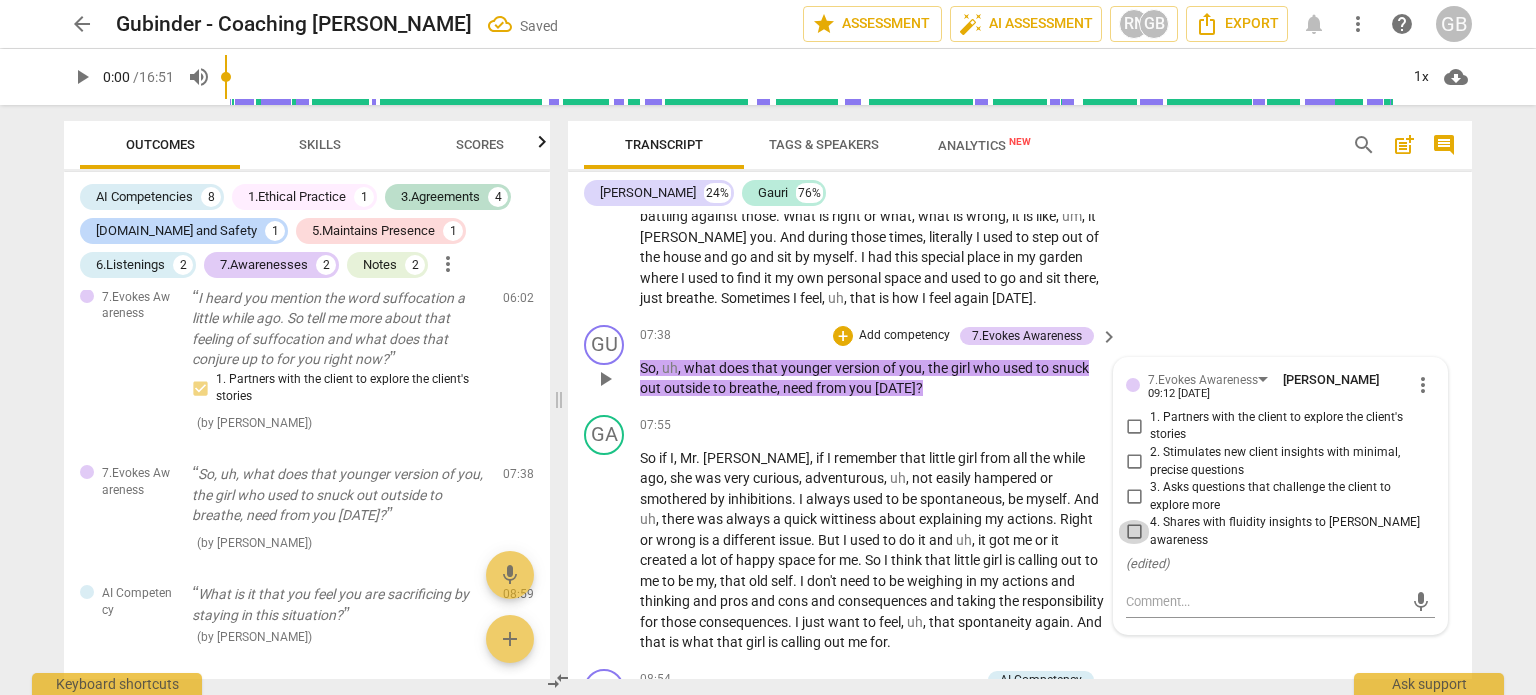 click on "4. Shares with fluidity insights to [PERSON_NAME] awareness" at bounding box center (1134, 532) 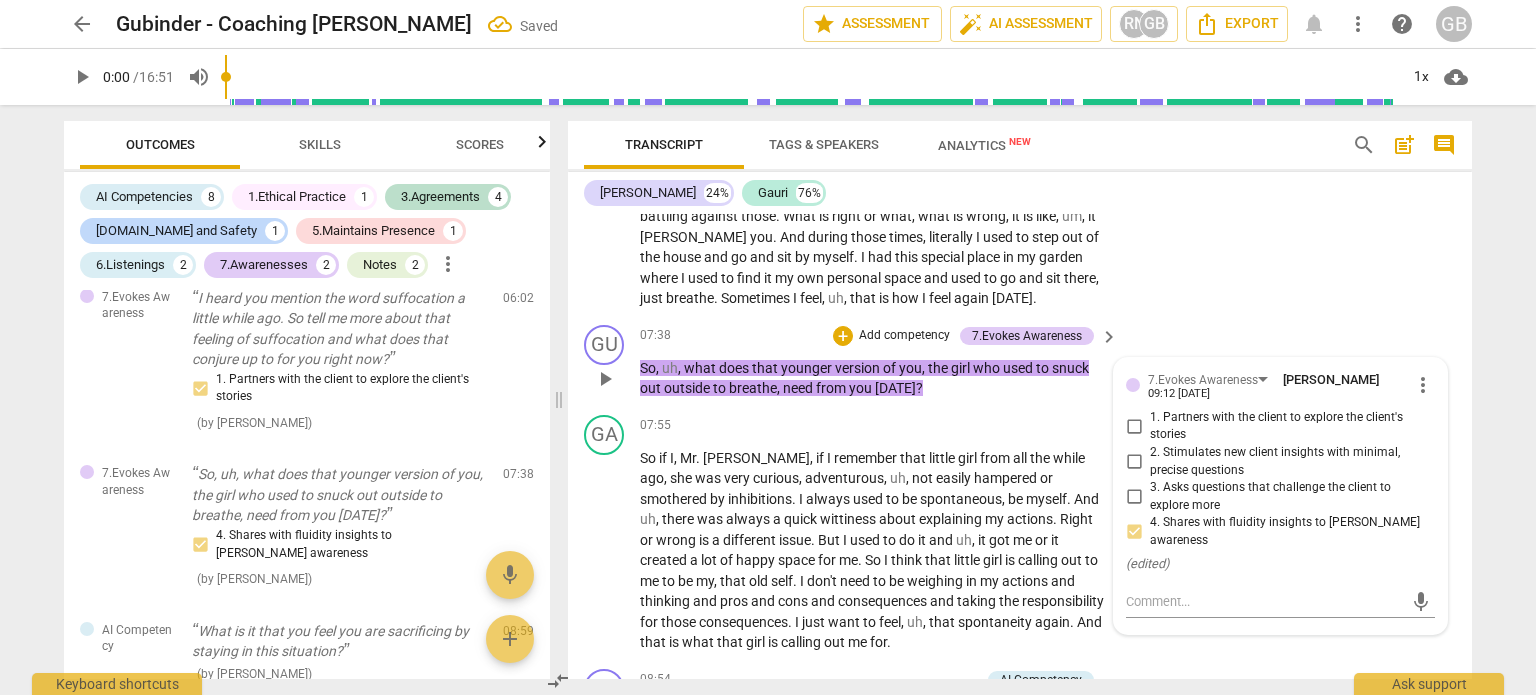 click on "4. Shares with fluidity insights to [PERSON_NAME] awareness" at bounding box center [1134, 532] 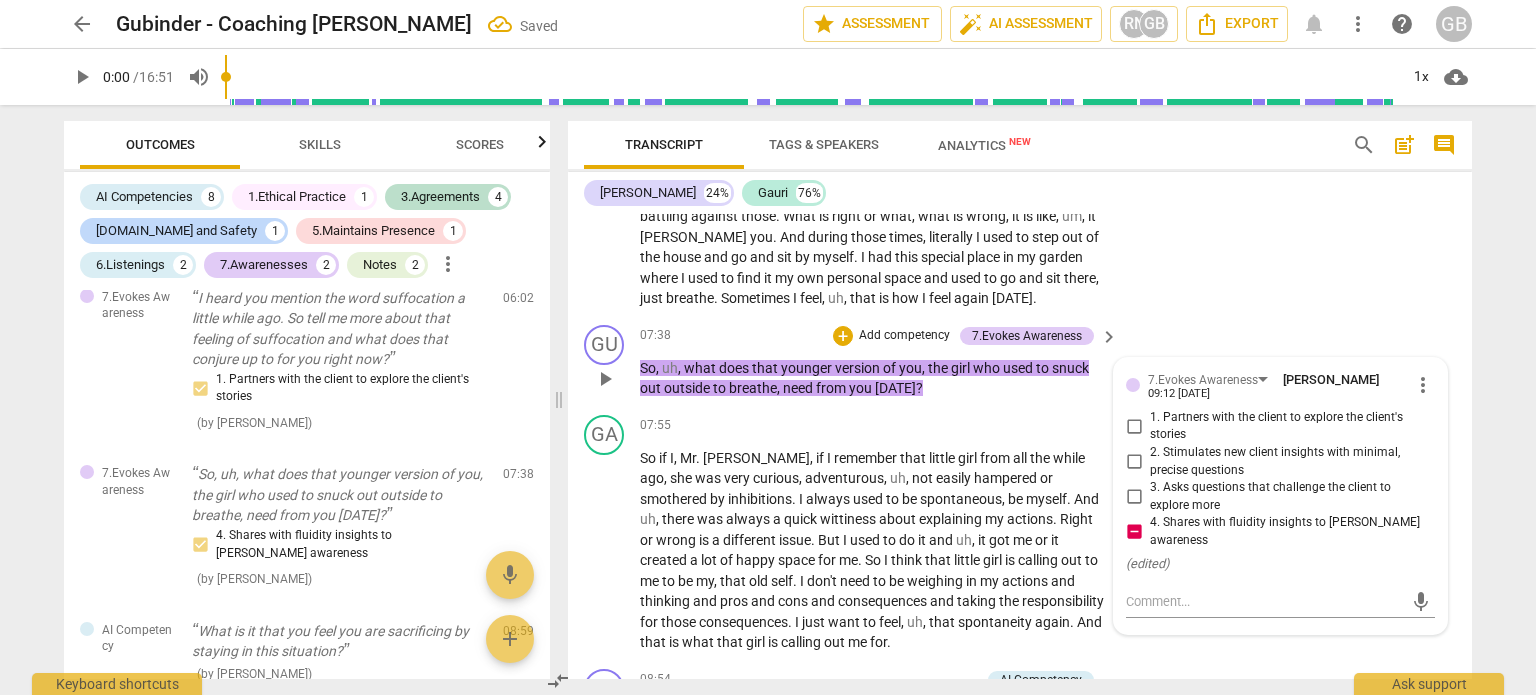 click on "4. Shares with fluidity insights to [PERSON_NAME] awareness" at bounding box center [1134, 532] 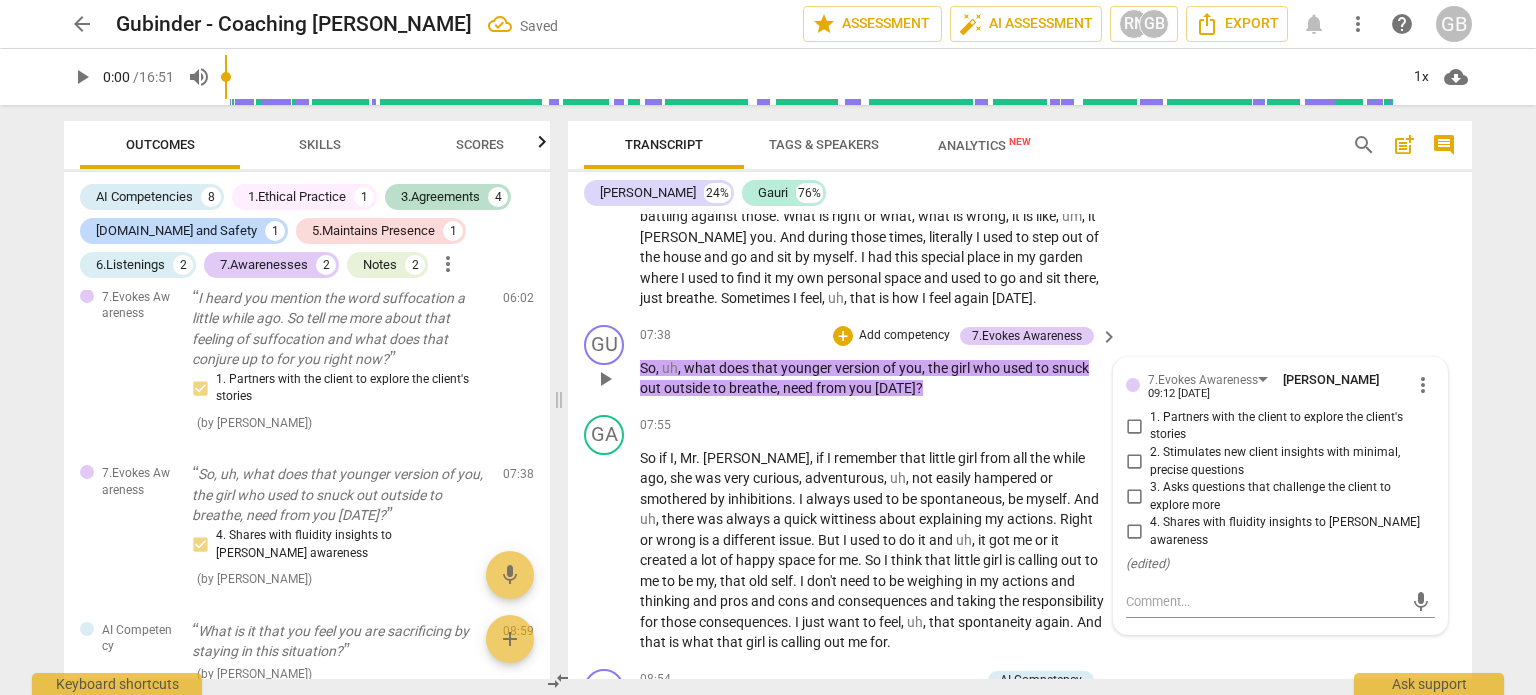click on "3. Asks questions that challenge the client to explore more" at bounding box center [1134, 497] 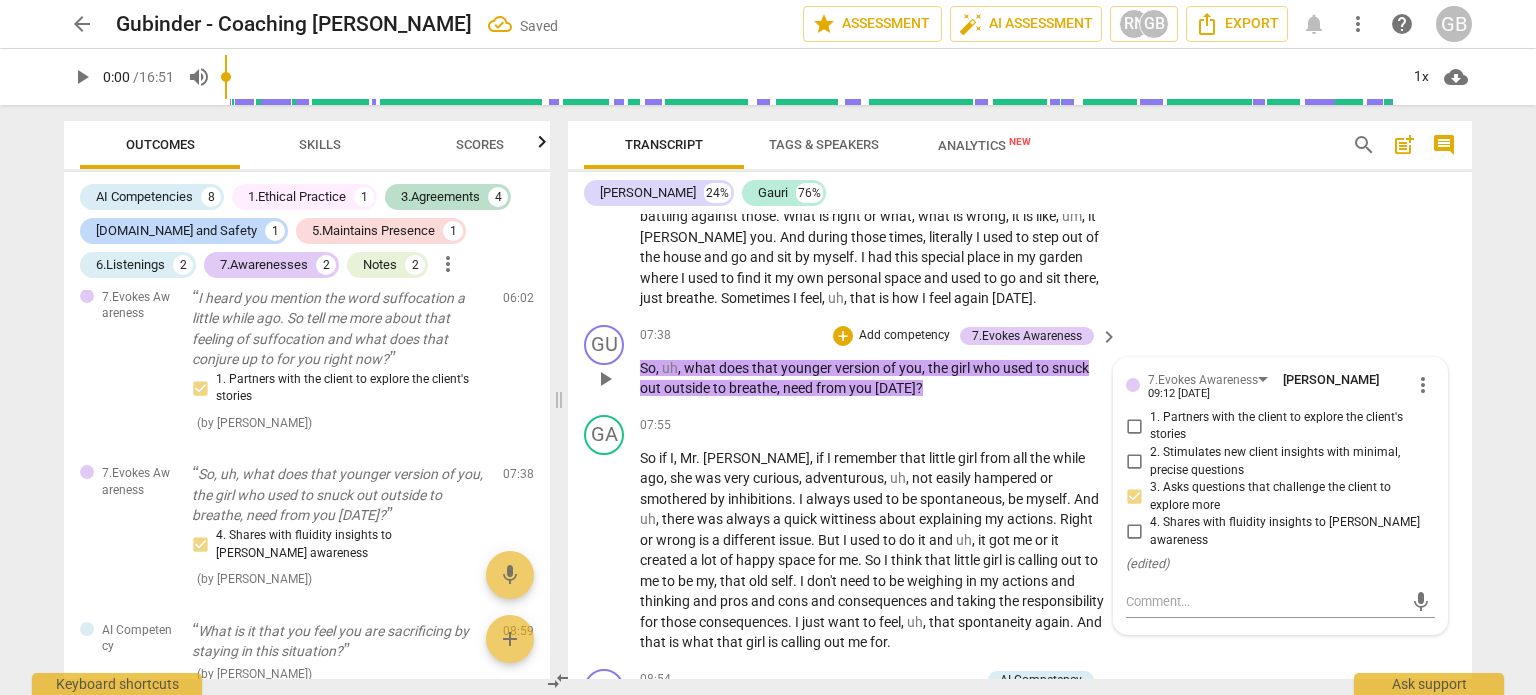 click on "GU play_arrow pause 07:38 + Add competency 7.Evokes Awareness keyboard_arrow_right So ,   uh ,   what   does   that   younger   version   of   you ,   the   girl   who   used   to   snuck   out   outside   to   breathe ,   need   from   you   [DATE] ? 7.Evokes Awareness [PERSON_NAME] 09:12 [DATE] more_vert 1. Partners with the client to explore the client's stories 2. Stimulates new client insights with minimal, precise questions 3. Asks questions that challenge the client to explore more 4. Shares with fluidity insights to [PERSON_NAME] awareness  ( edited ) mic" at bounding box center (1020, 362) 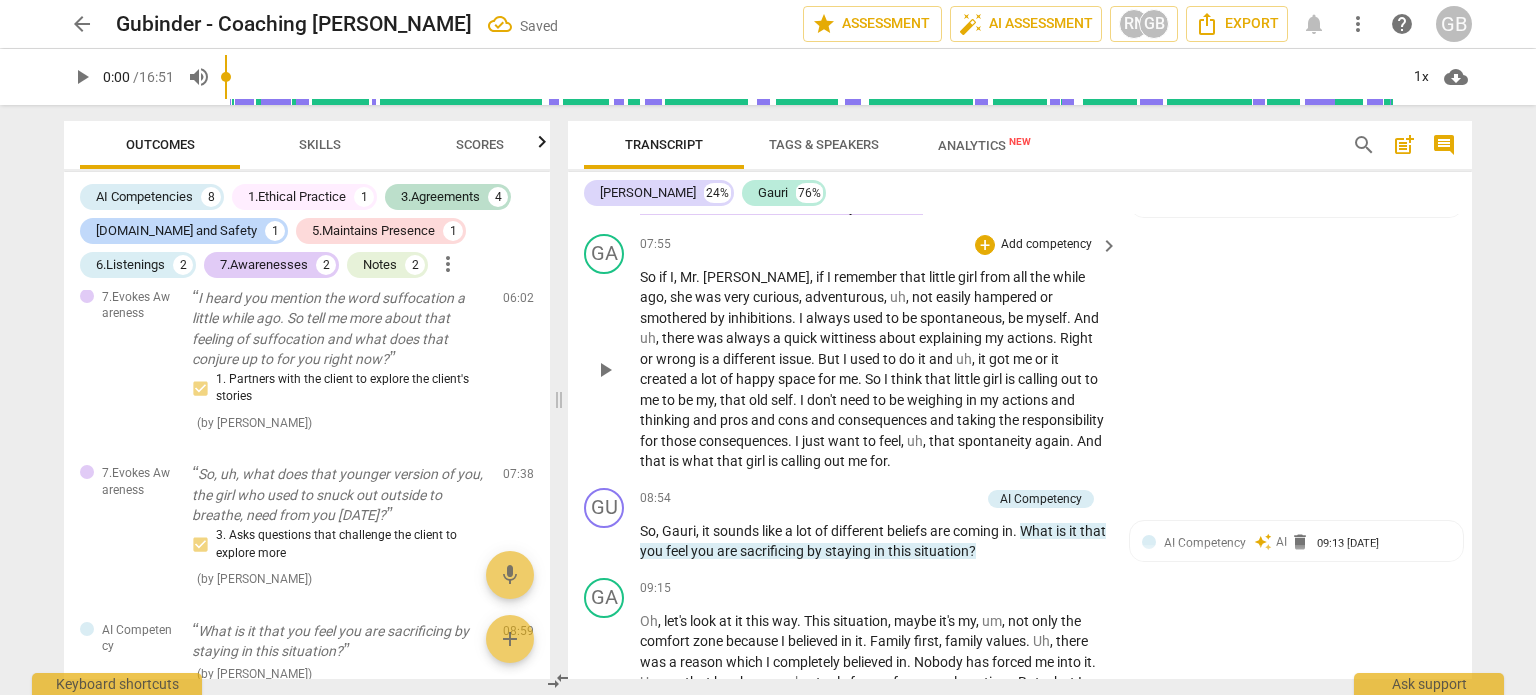 scroll, scrollTop: 2820, scrollLeft: 0, axis: vertical 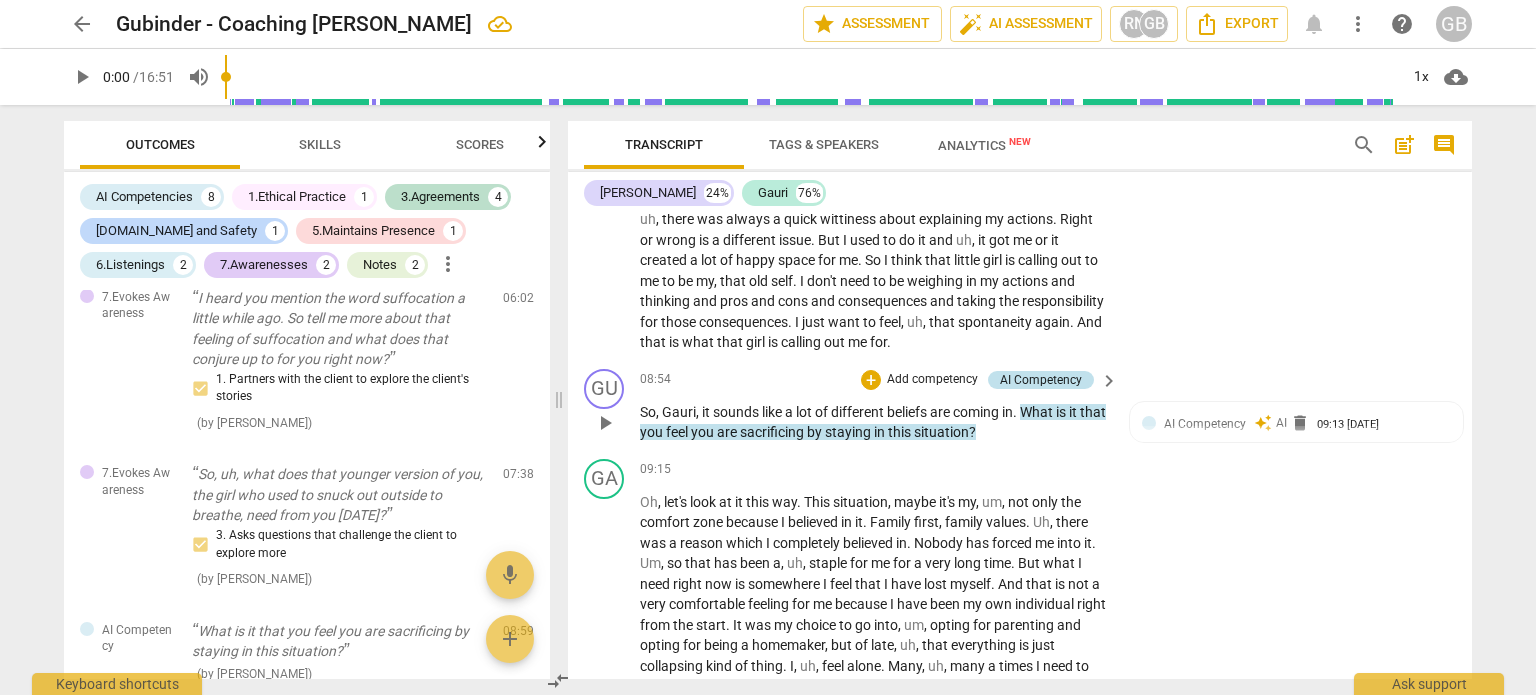click on "AI Competency" at bounding box center (1041, 380) 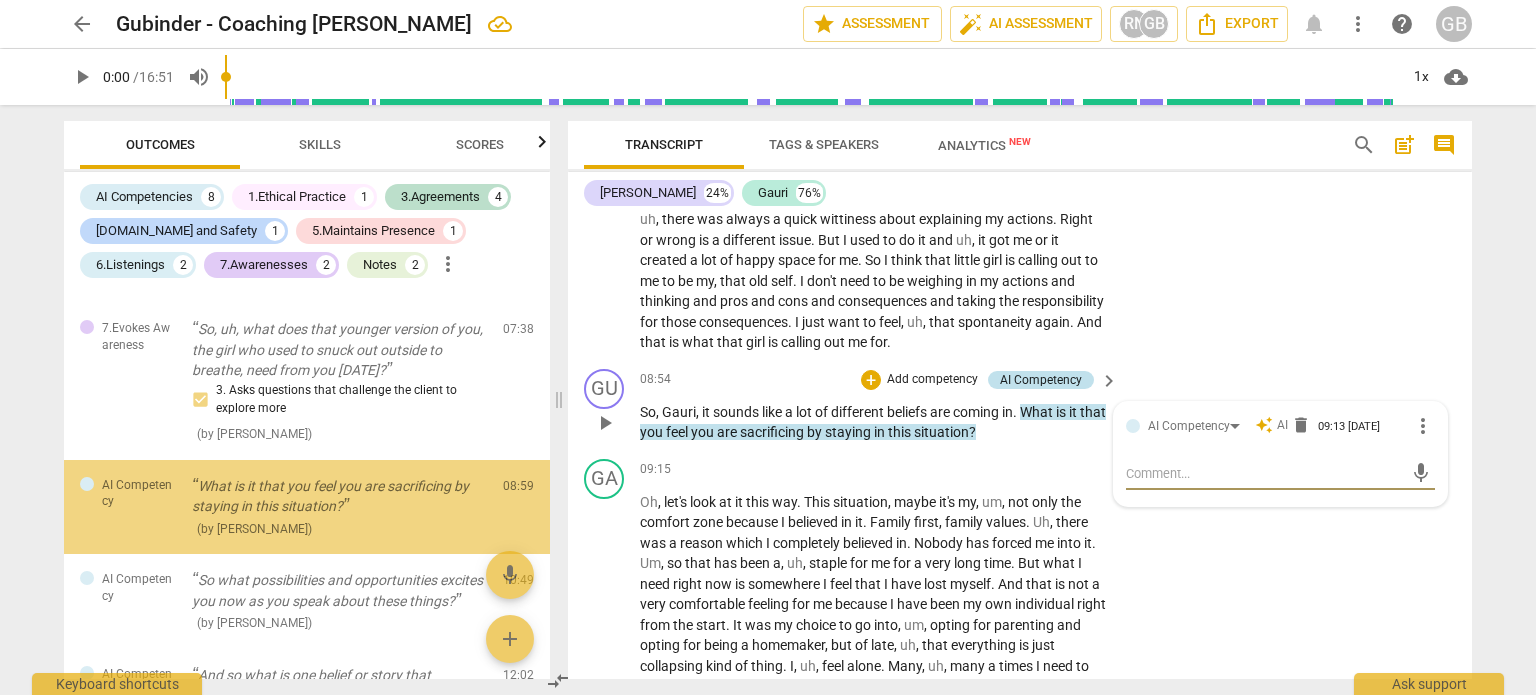 scroll, scrollTop: 1931, scrollLeft: 0, axis: vertical 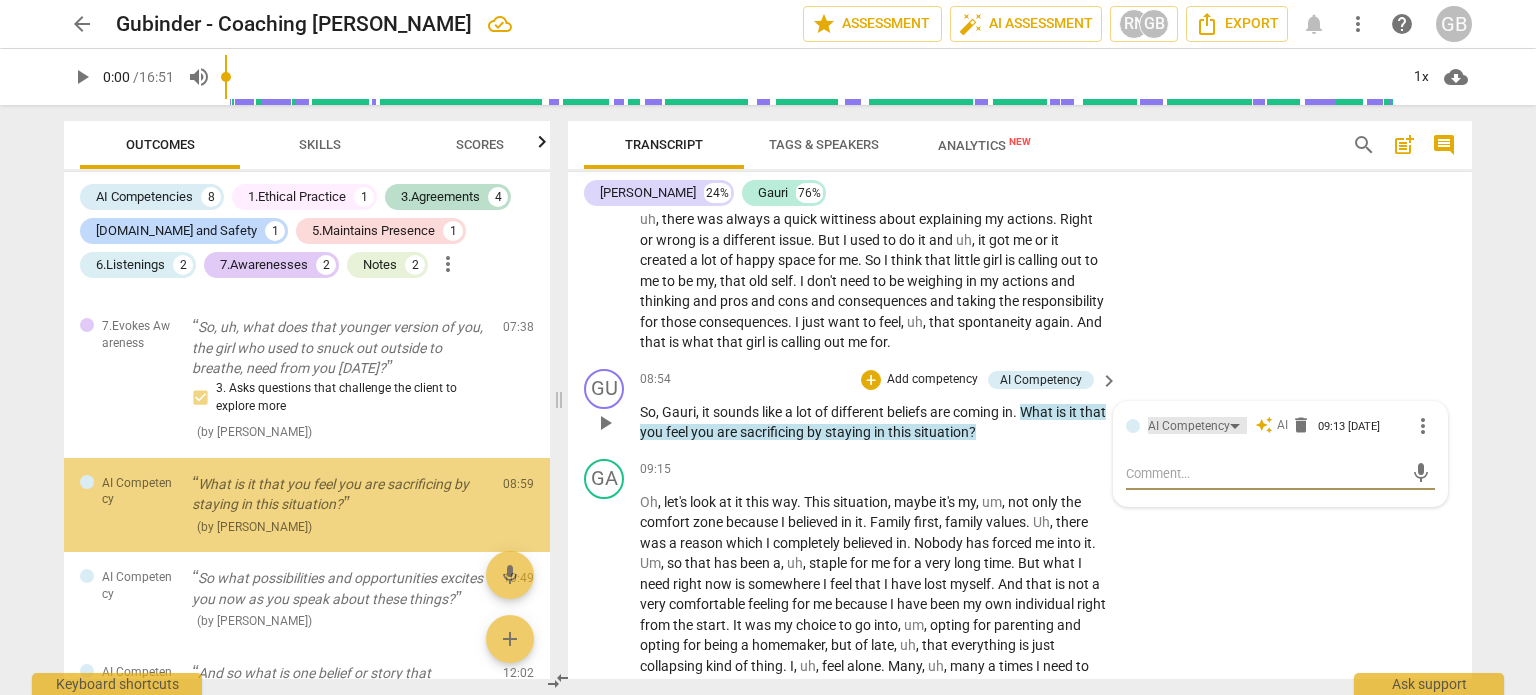 click on "AI Competency" at bounding box center (1189, 426) 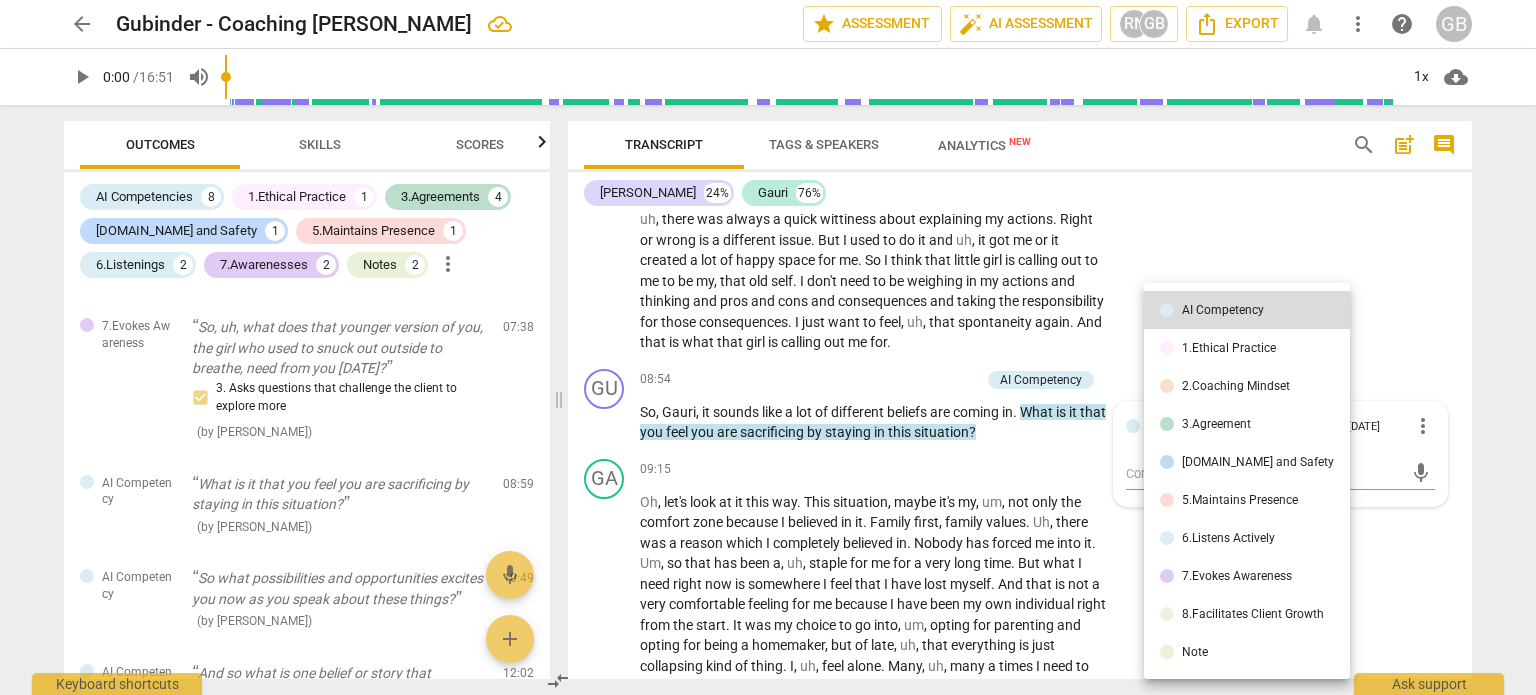 click on "Note" at bounding box center [1195, 652] 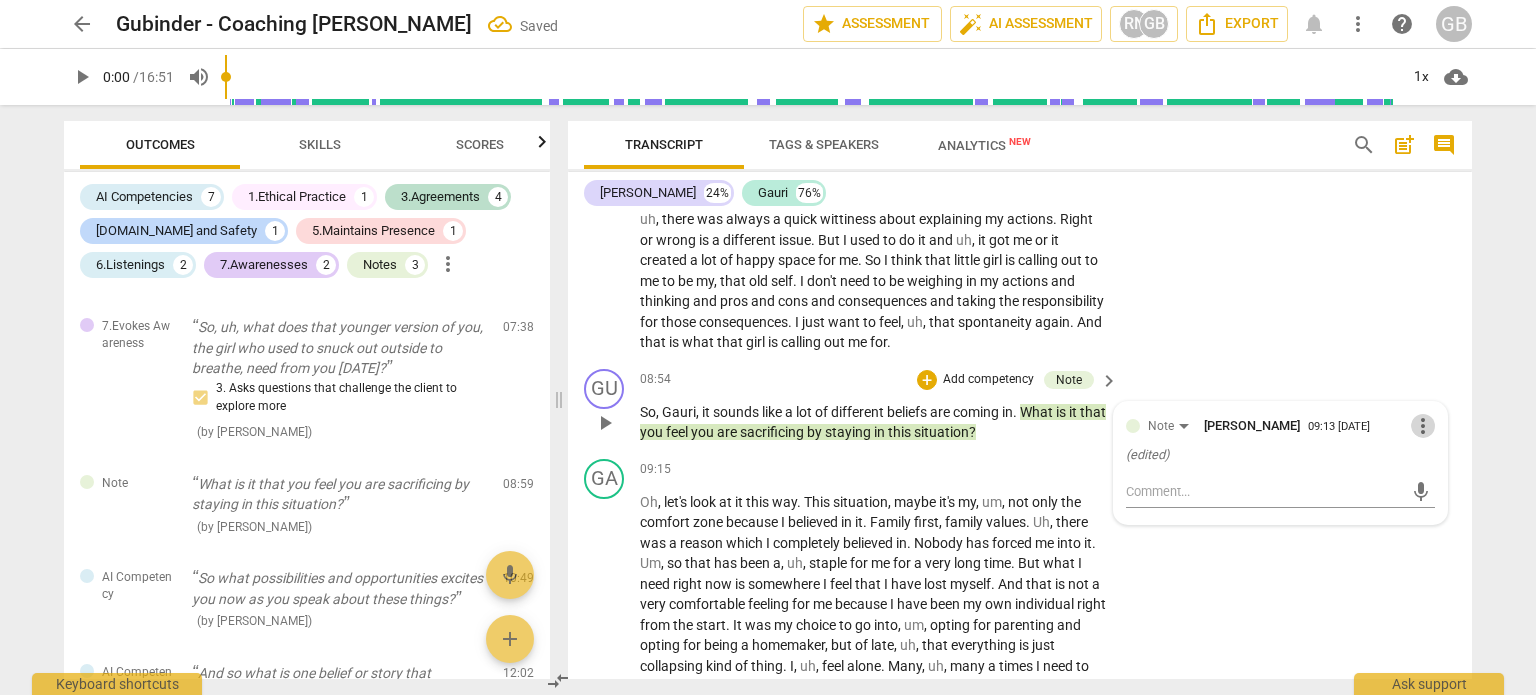 click on "more_vert" at bounding box center [1423, 426] 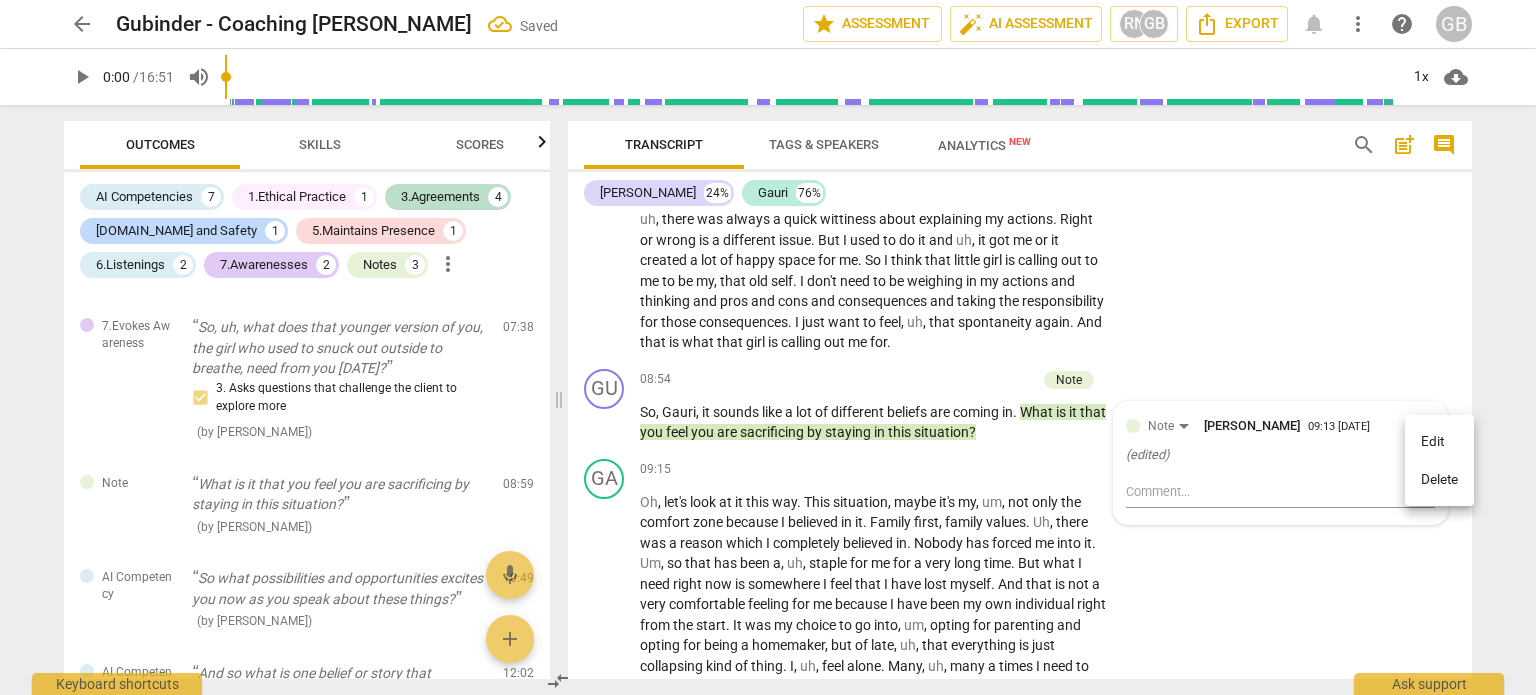 click on "Delete" at bounding box center (1439, 480) 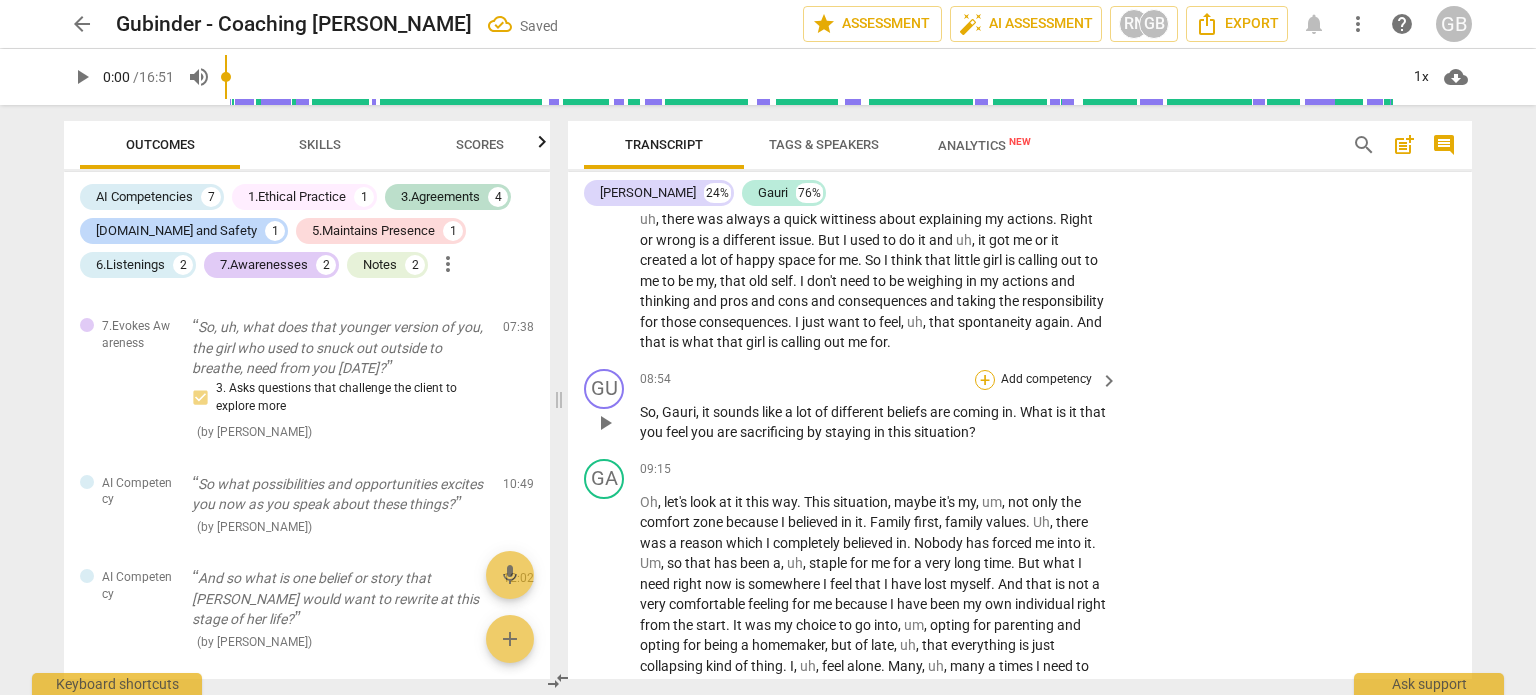 click on "+" at bounding box center [985, 380] 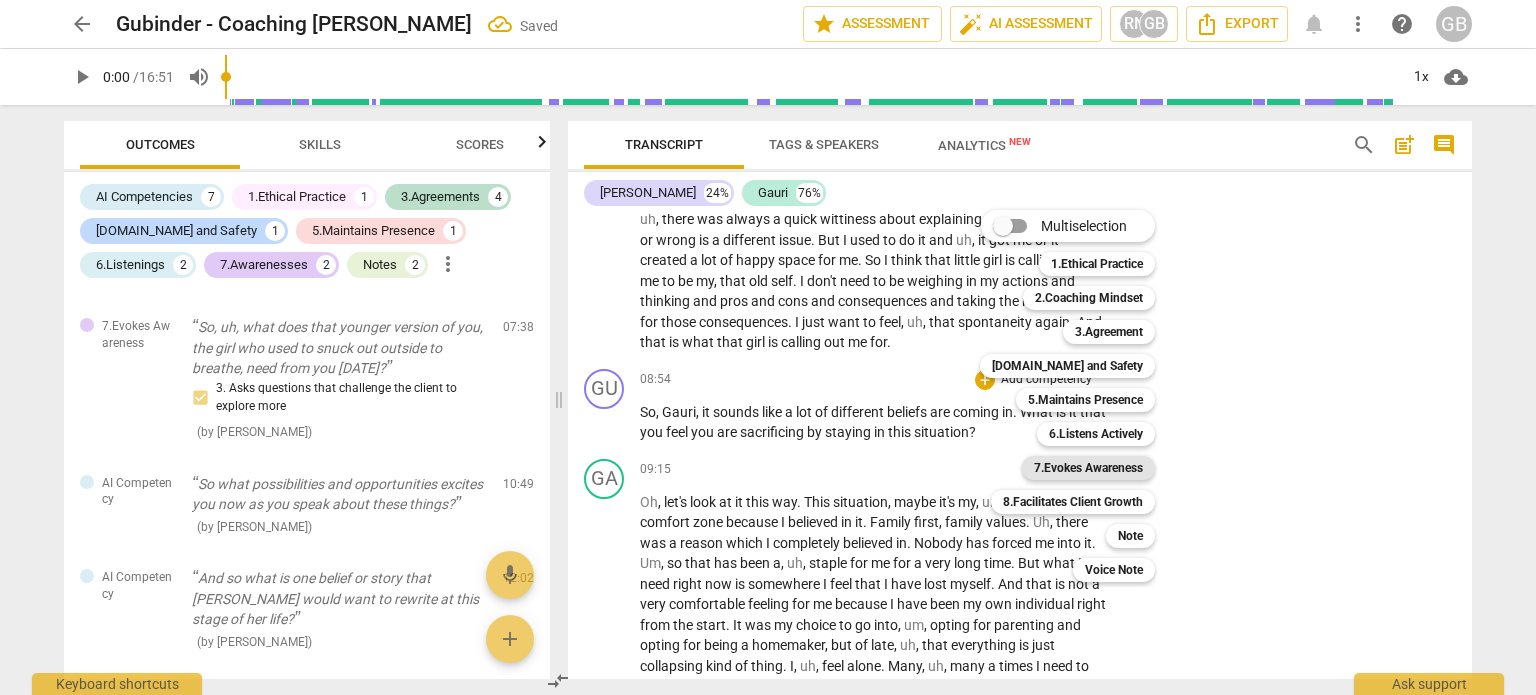 click on "7.Evokes Awareness" at bounding box center (1088, 468) 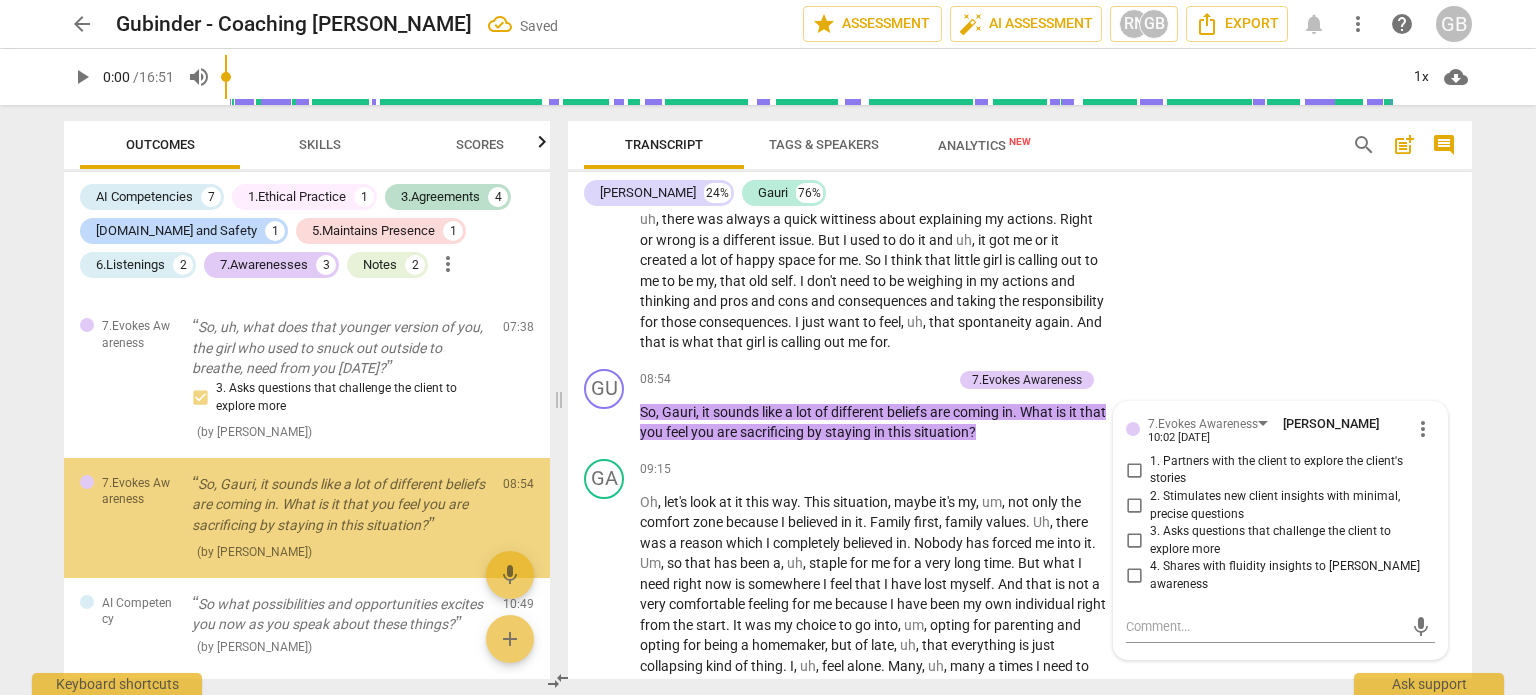 scroll, scrollTop: 1953, scrollLeft: 0, axis: vertical 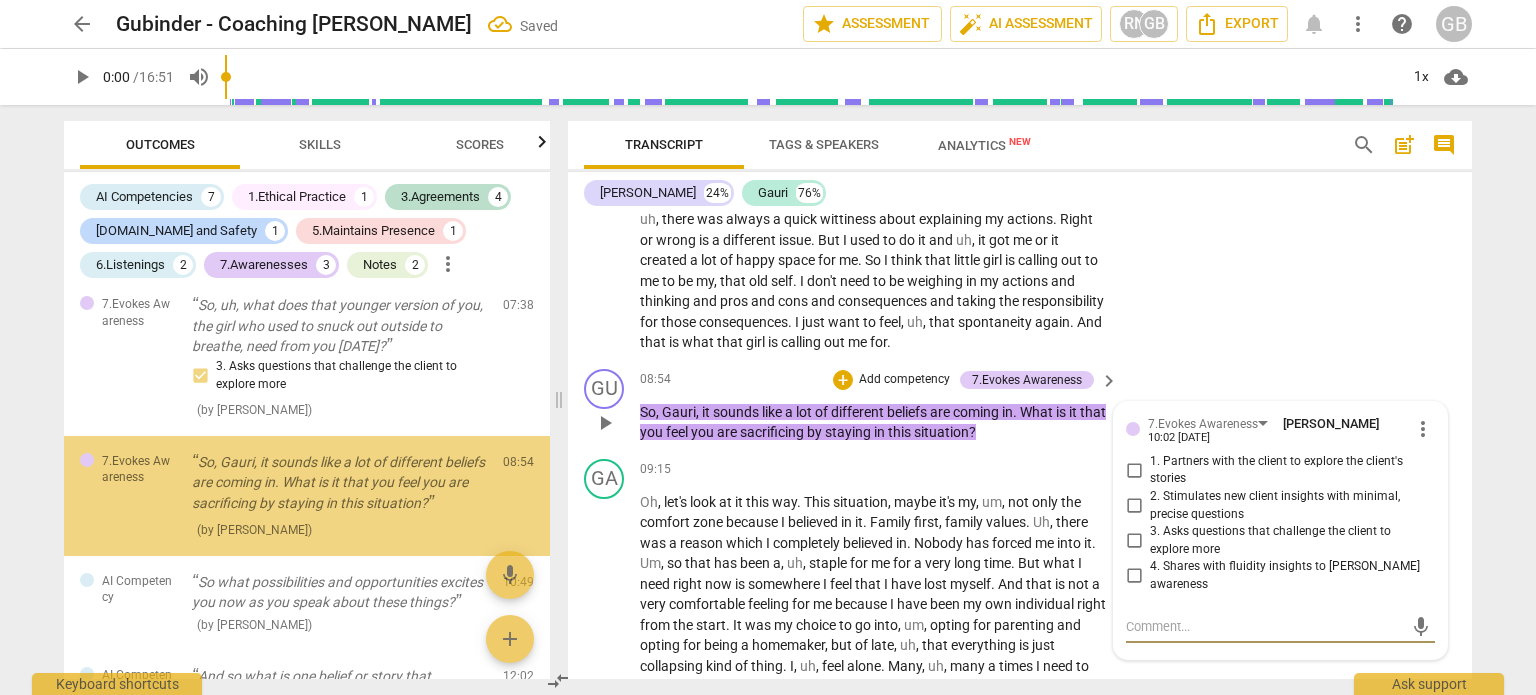 click on "4. Shares with fluidity insights to [PERSON_NAME] awareness" at bounding box center [1134, 576] 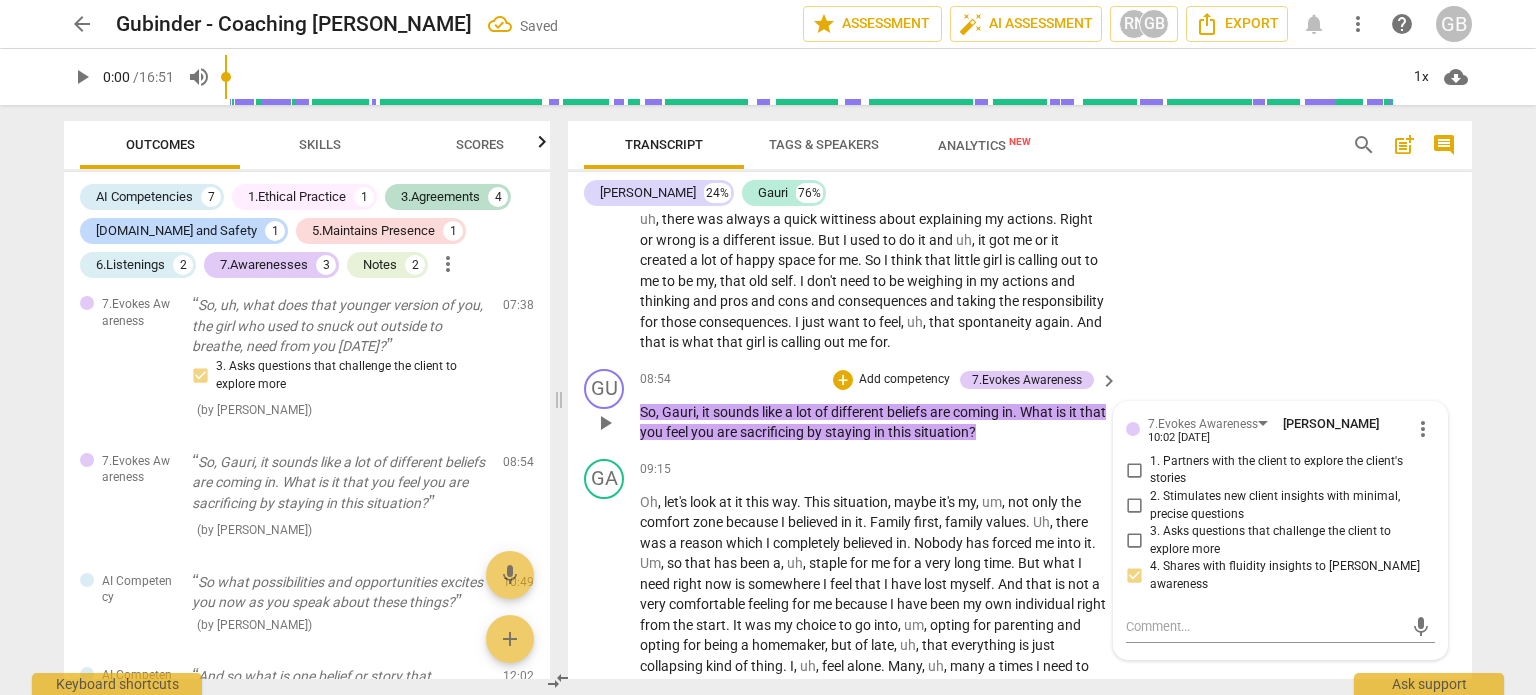 click on "2. Stimulates new client insights with minimal, precise questions" at bounding box center (1134, 506) 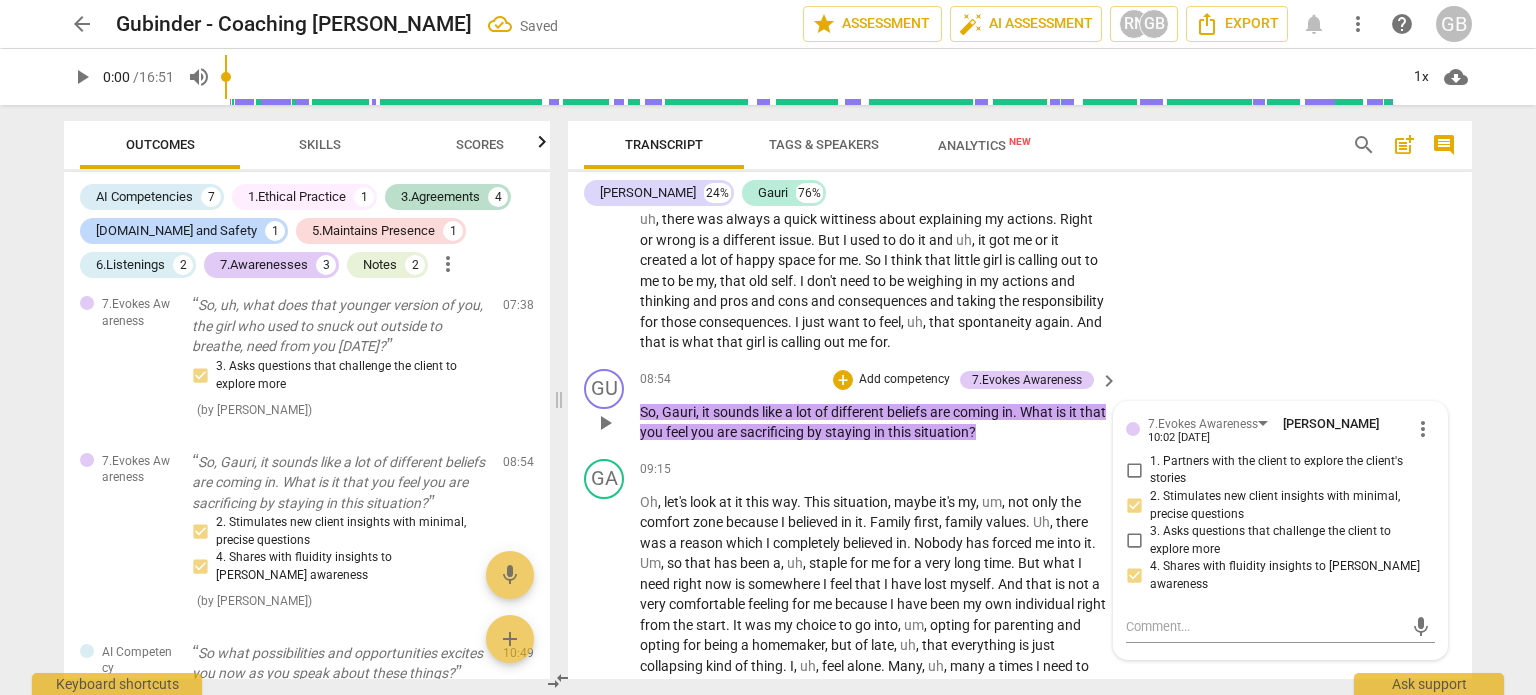 click on "3. Asks questions that challenge the client to explore more" at bounding box center (1134, 541) 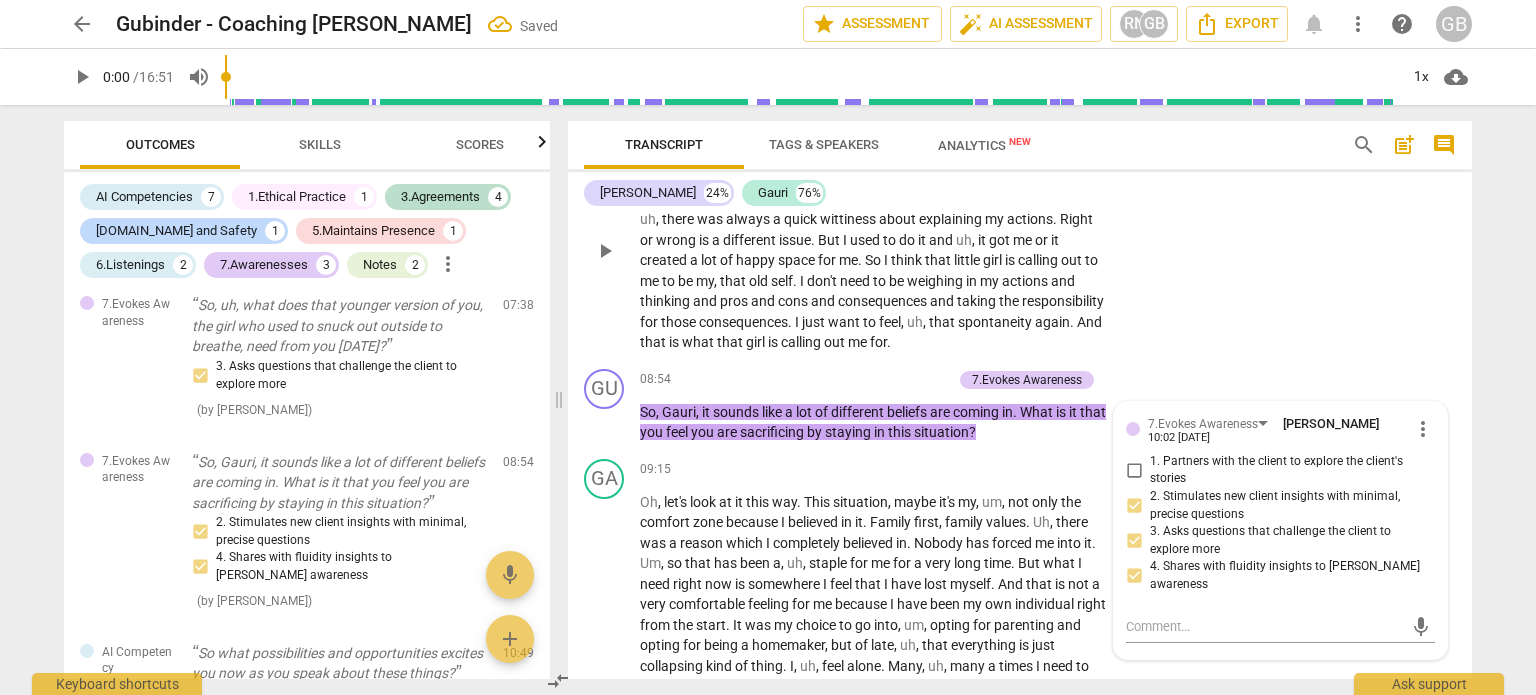 click on "GA play_arrow pause 07:55 + Add competency keyboard_arrow_right So   if   I ,   [PERSON_NAME] ,   if   I   remember   that   little   girl   from   all   the   while   ago ,   she   was   very   curious ,   adventurous ,   uh ,   not   easily   hampered   or   smothered   by   inhibitions .   I   always   used   to   be   spontaneous ,   be   myself .   And   uh ,   there   was   always   a   quick   wittiness   about   explaining   my   actions .   Right   or   wrong   is   a   different   issue .   But   I   used   to   do   it   and   uh ,   it   got   me   or   it   created   a   lot   of   happy   space   for   me .   So   I   think   that   little   girl   is   calling   out   to   me   to   be   my ,   that   old   self .   I   don't   need   to   be   weighing   in   my   actions   and   thinking   and   pros   and   cons   and   consequences   and   taking   the   responsibility   for   those   consequences .   I   just   want   to   feel ,   uh ,   that   spontaneity   again .   And   that   is" at bounding box center [1020, 234] 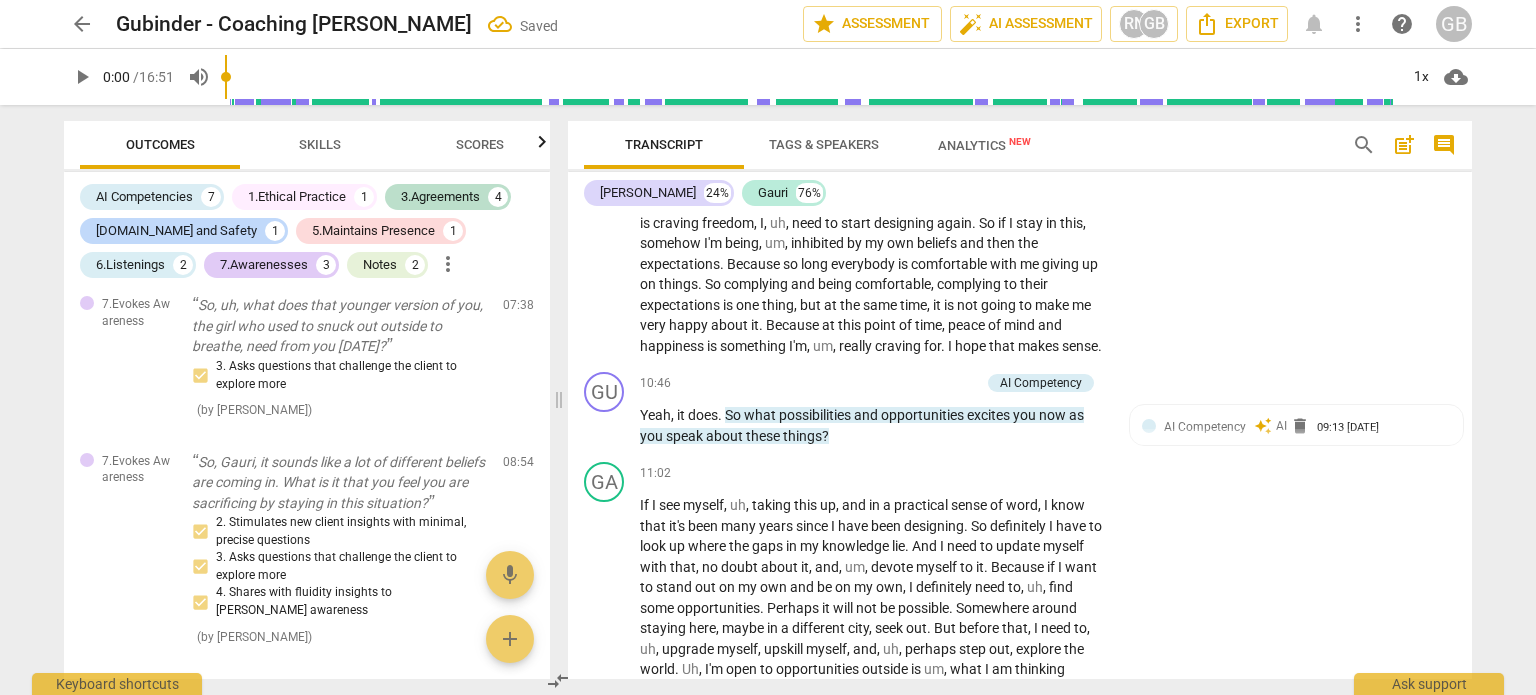 scroll, scrollTop: 3320, scrollLeft: 0, axis: vertical 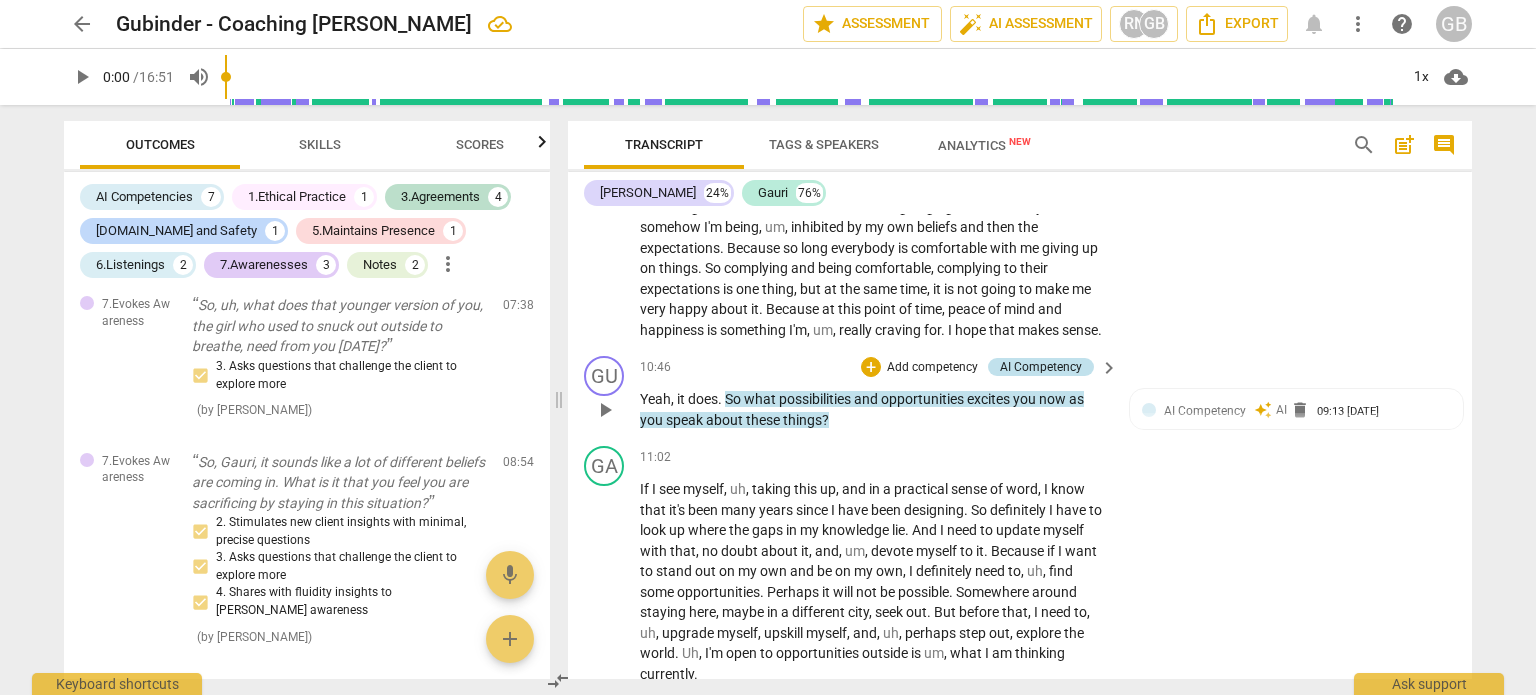 click on "AI Competency" at bounding box center [1041, 367] 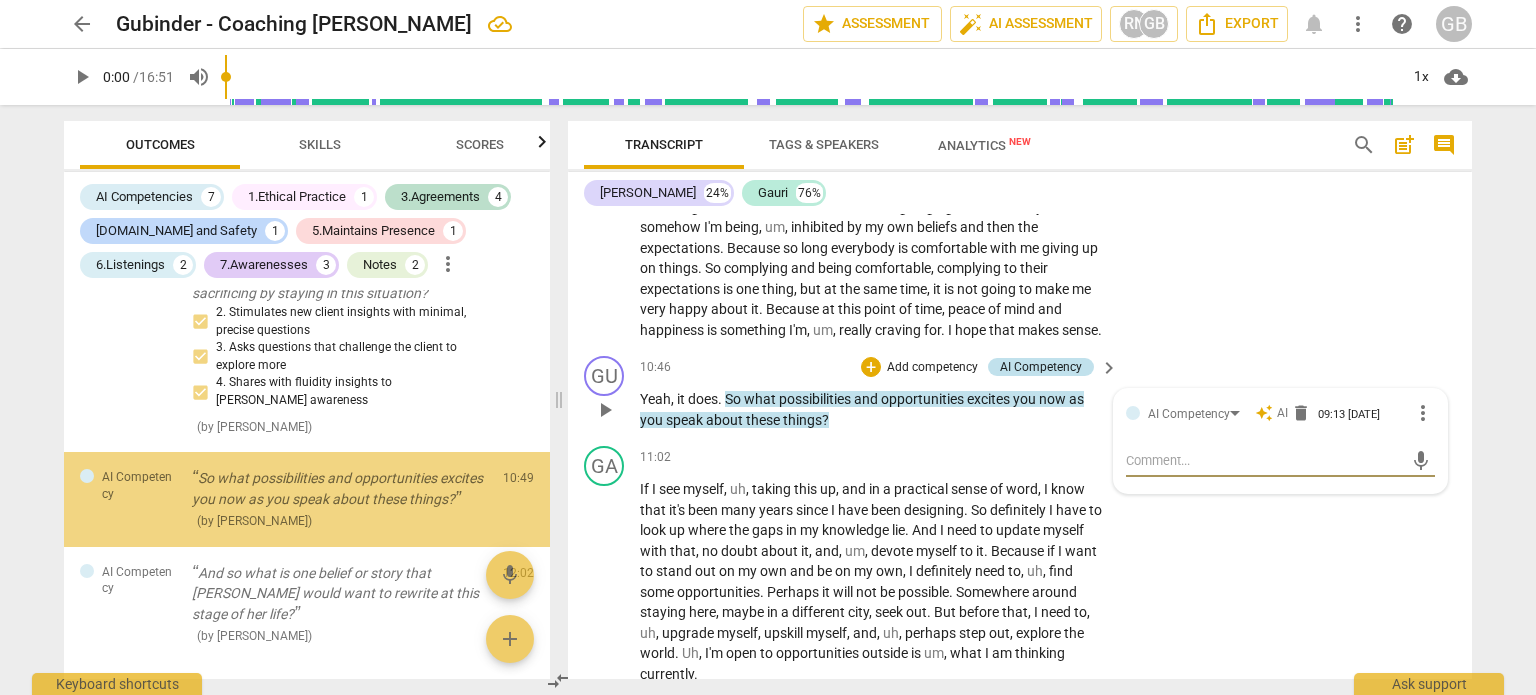 scroll, scrollTop: 2188, scrollLeft: 0, axis: vertical 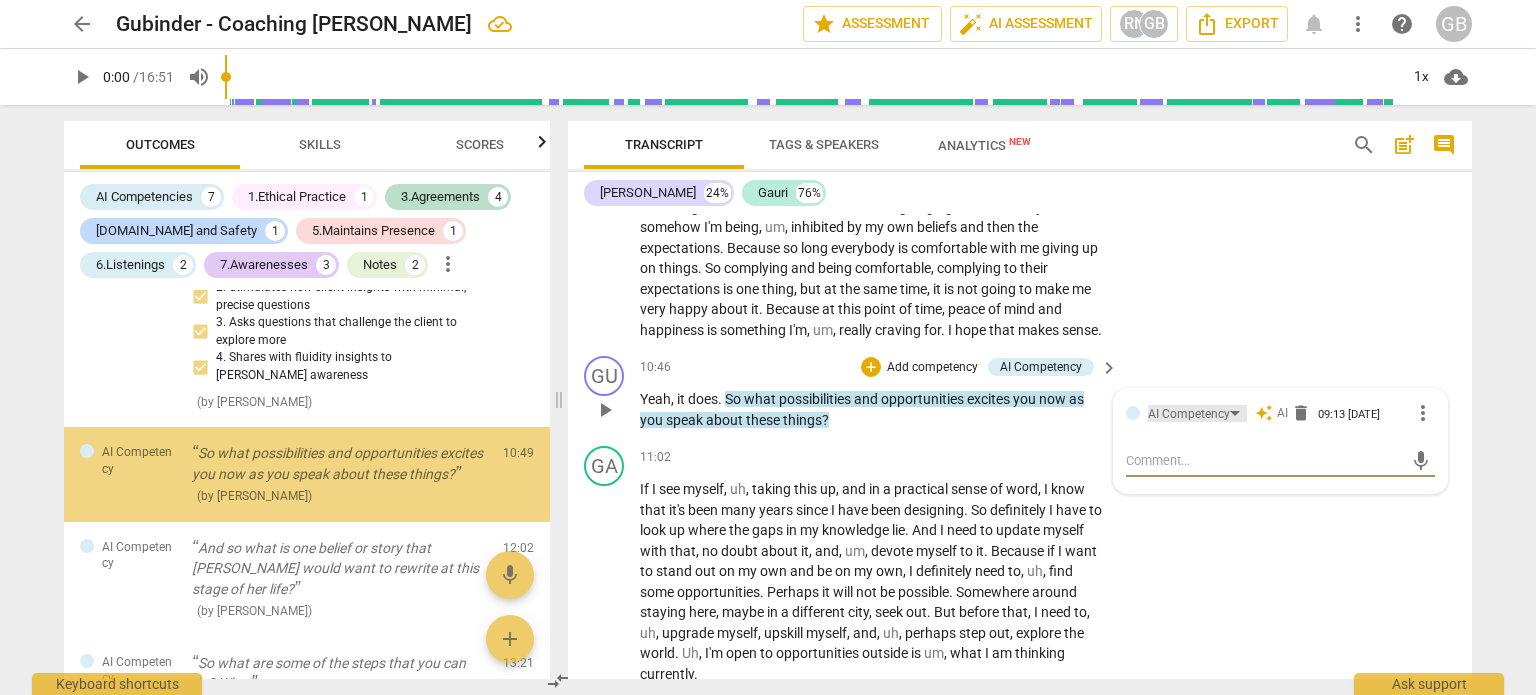 click on "AI Competency" at bounding box center (1189, 414) 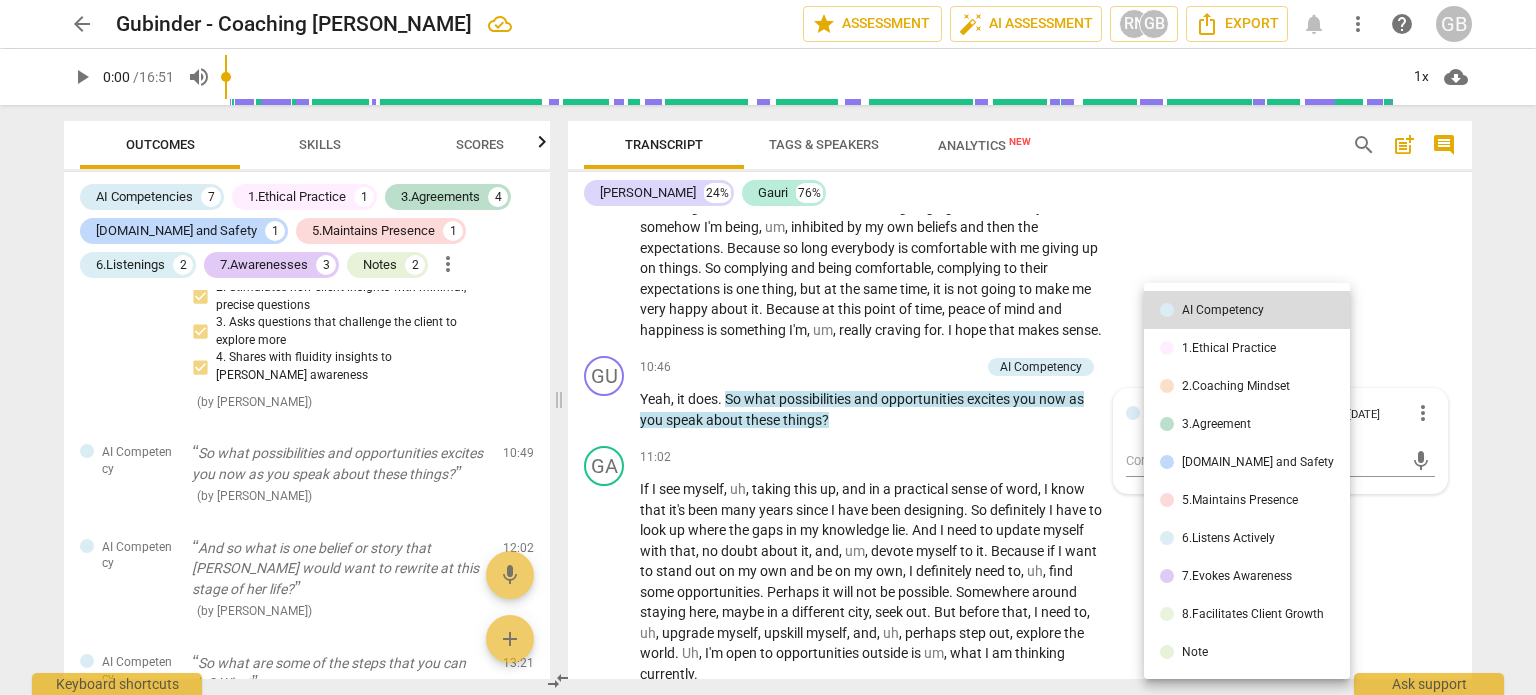 click on "7.Evokes Awareness" at bounding box center [1237, 576] 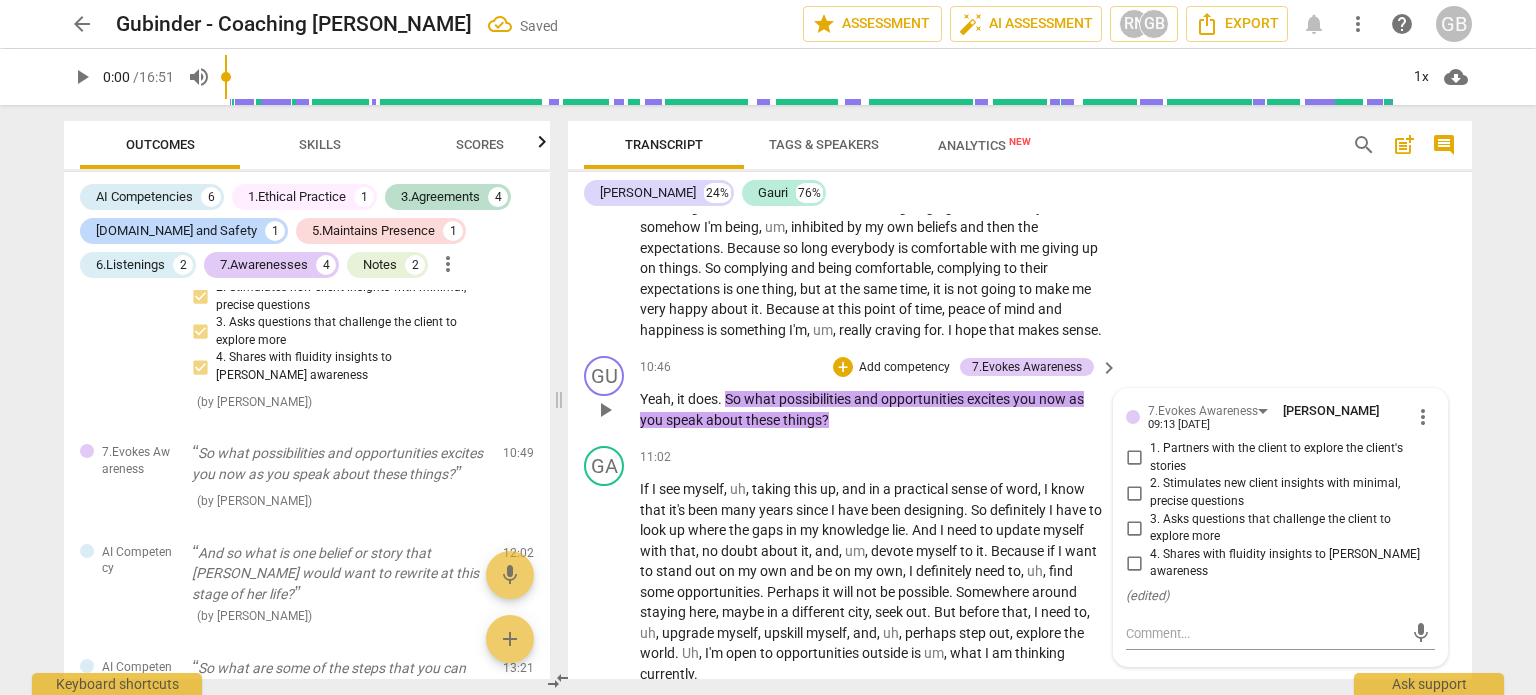 click on "3. Asks questions that challenge the client to explore more" at bounding box center [1288, 528] 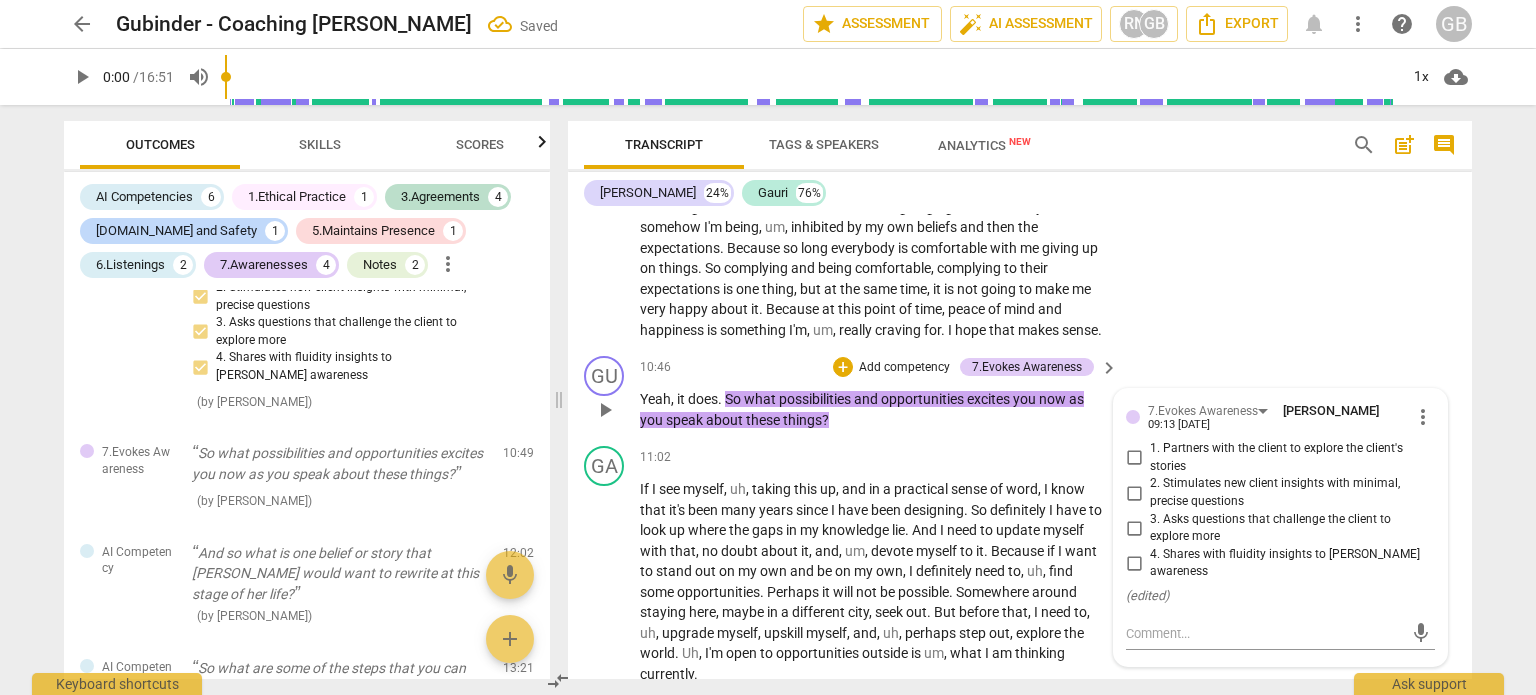 click on "3. Asks questions that challenge the client to explore more" at bounding box center [1134, 528] 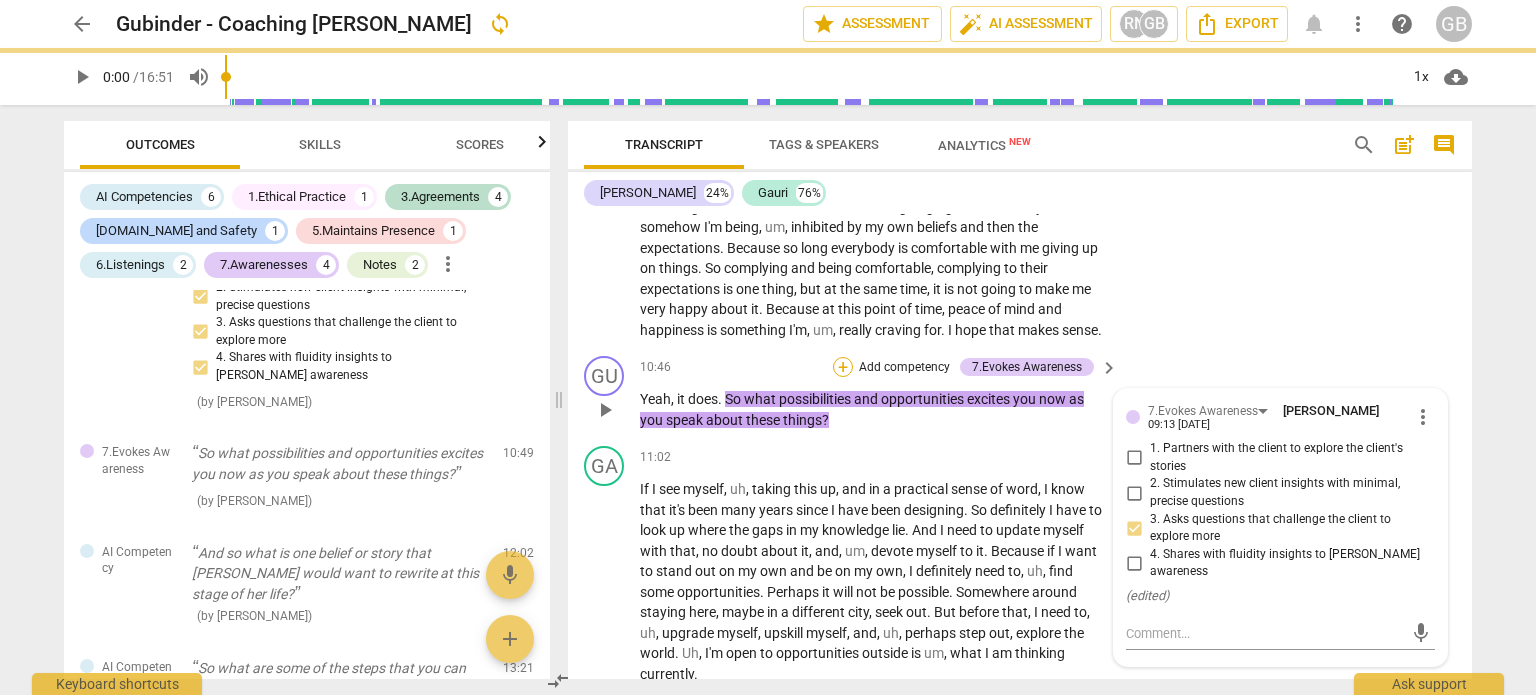 click on "+" at bounding box center (843, 367) 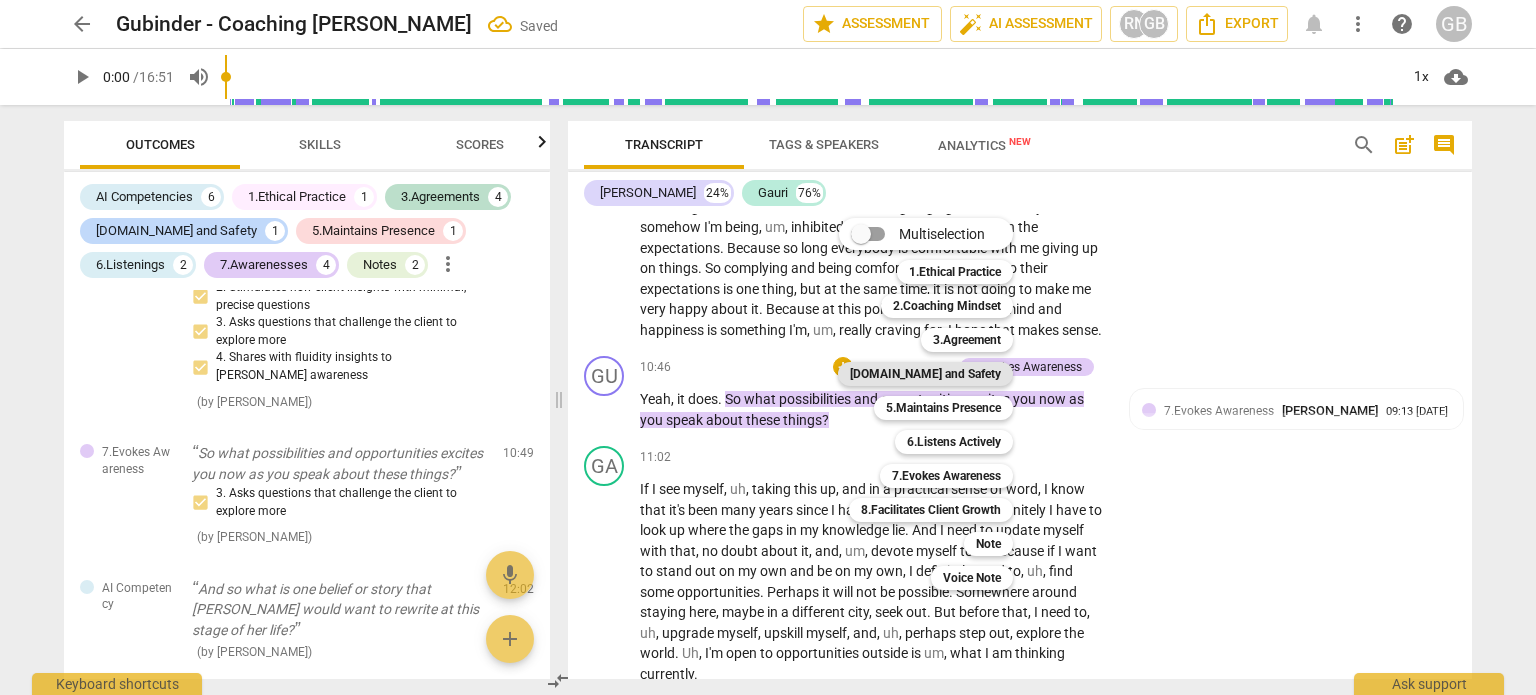click on "[DOMAIN_NAME] and Safety" at bounding box center [925, 374] 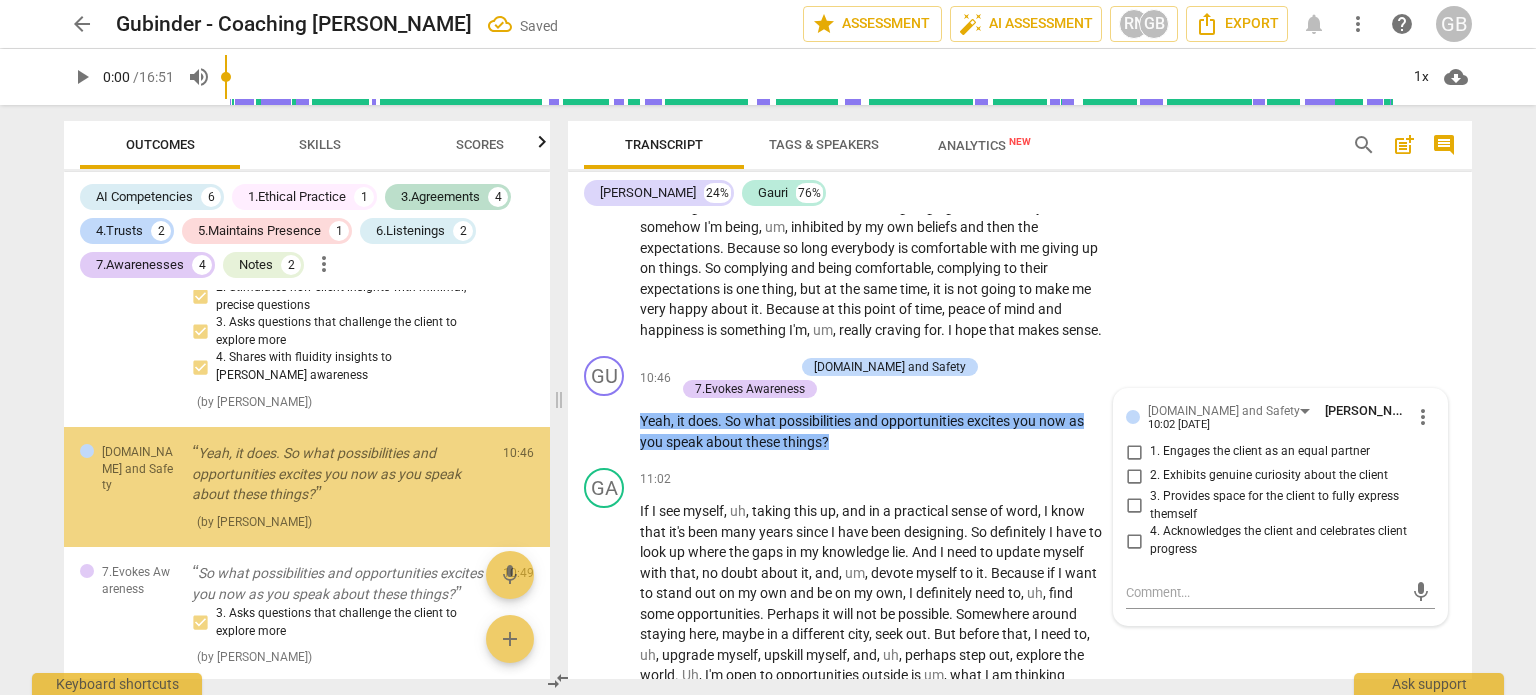 scroll, scrollTop: 2190, scrollLeft: 0, axis: vertical 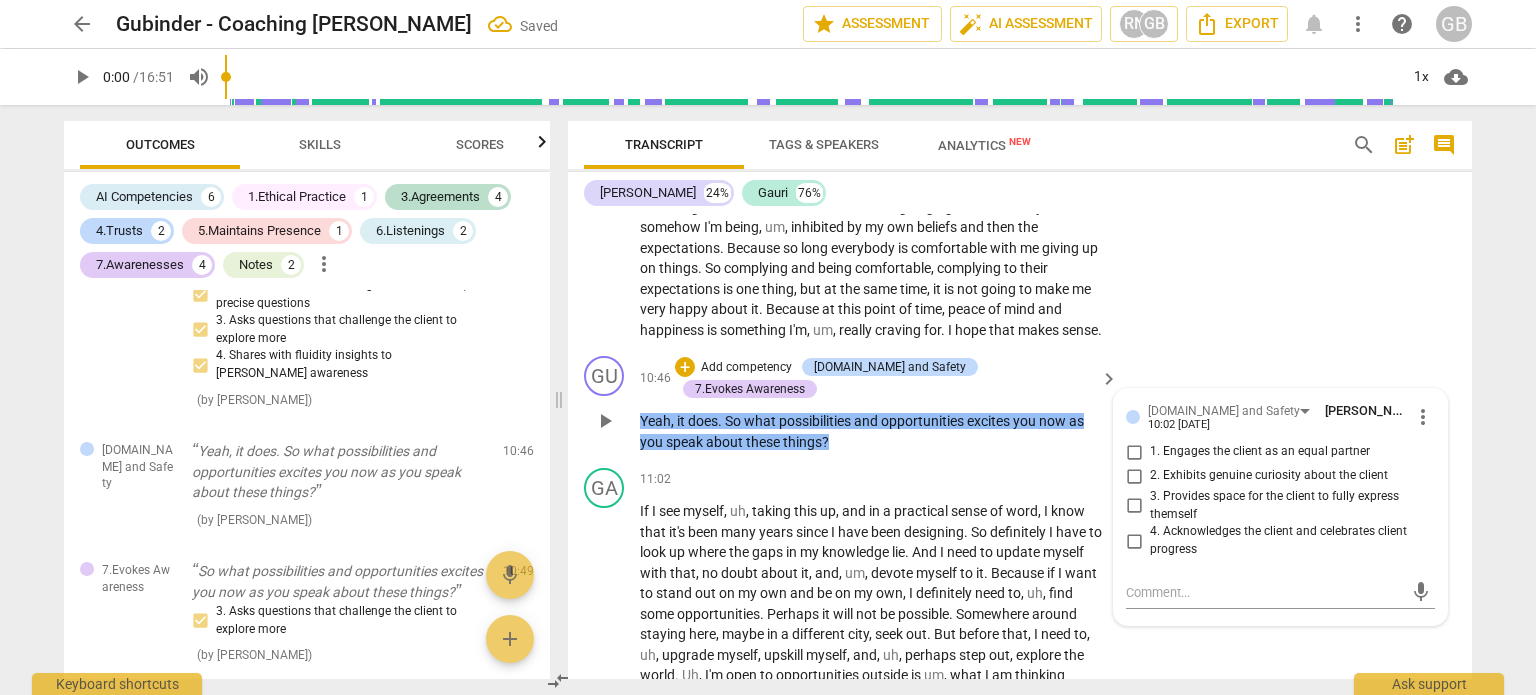 click on "4. Acknowledges the client and celebrates client progress" at bounding box center (1288, 540) 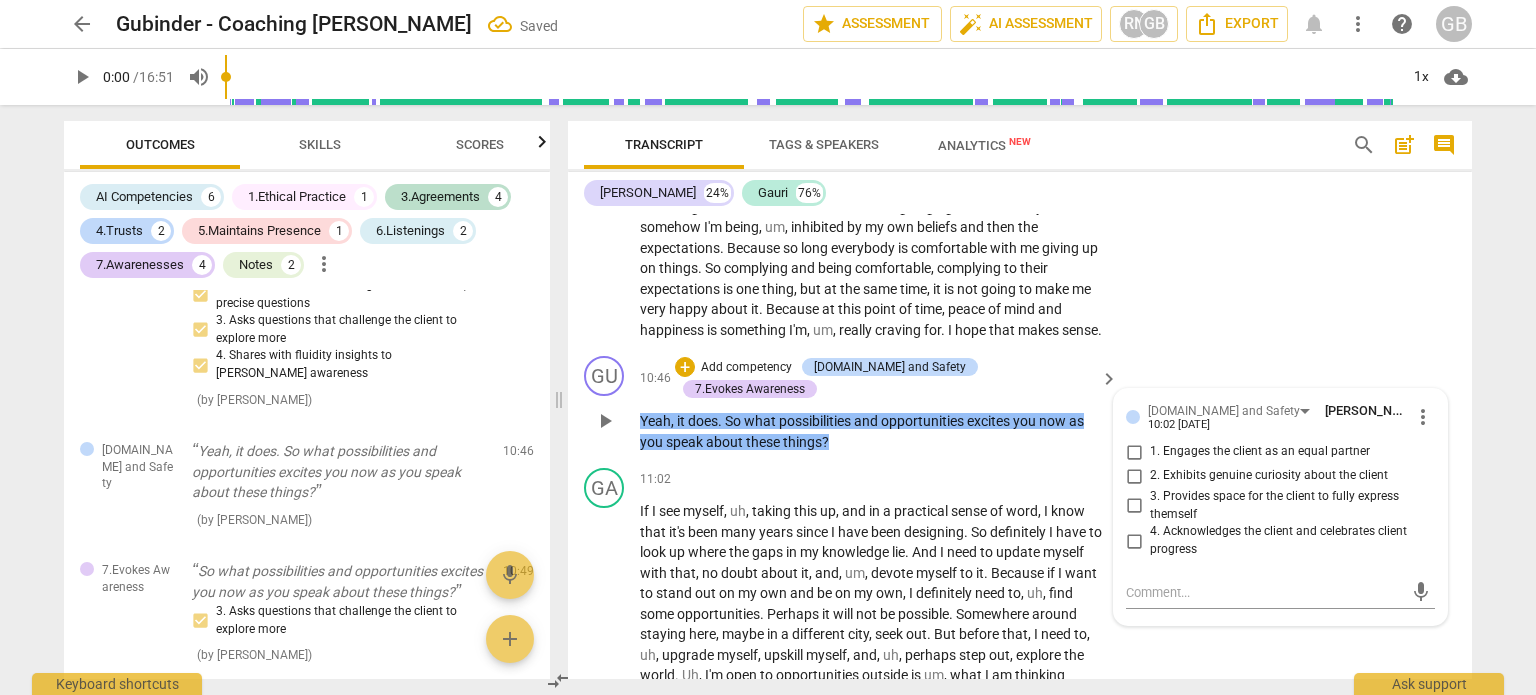 click on "4. Acknowledges the client and celebrates client progress" at bounding box center (1134, 541) 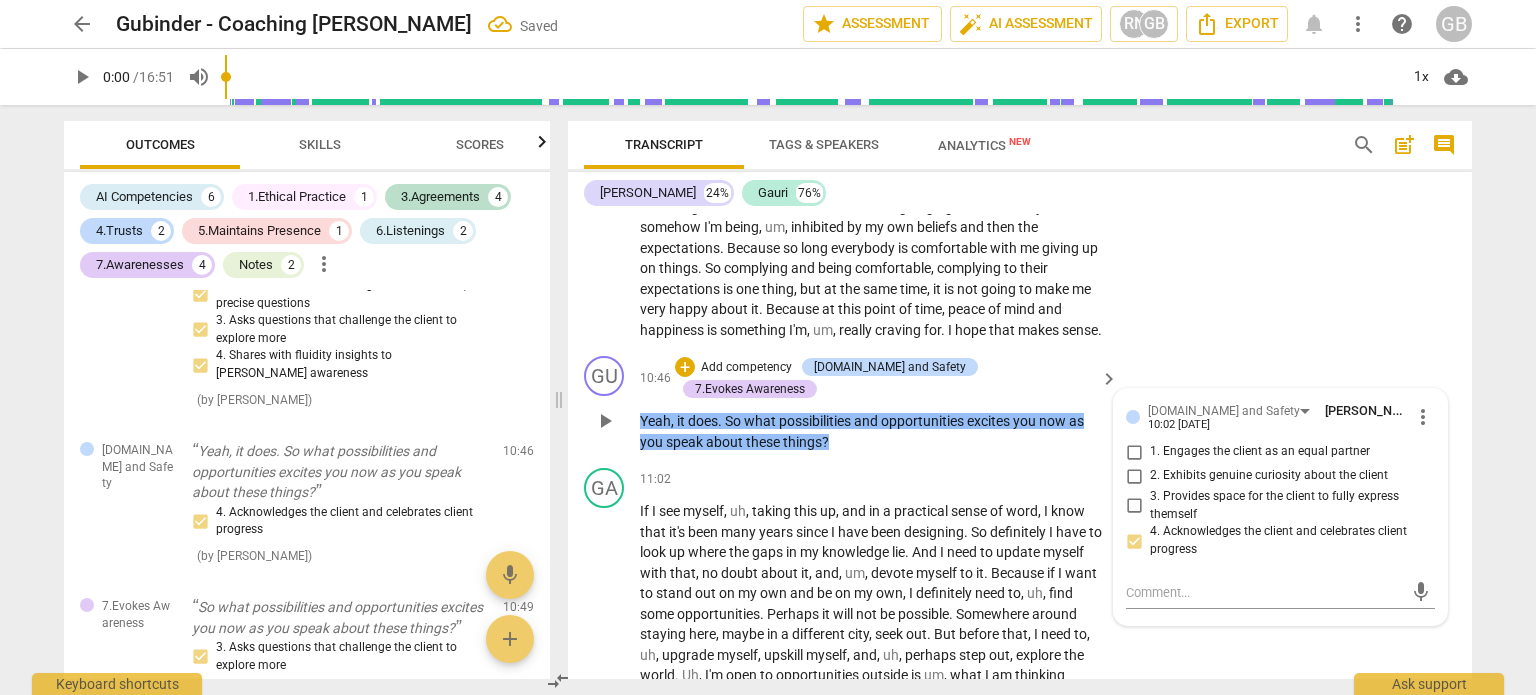 click on "4. Acknowledges the client and celebrates client progress" at bounding box center (1288, 540) 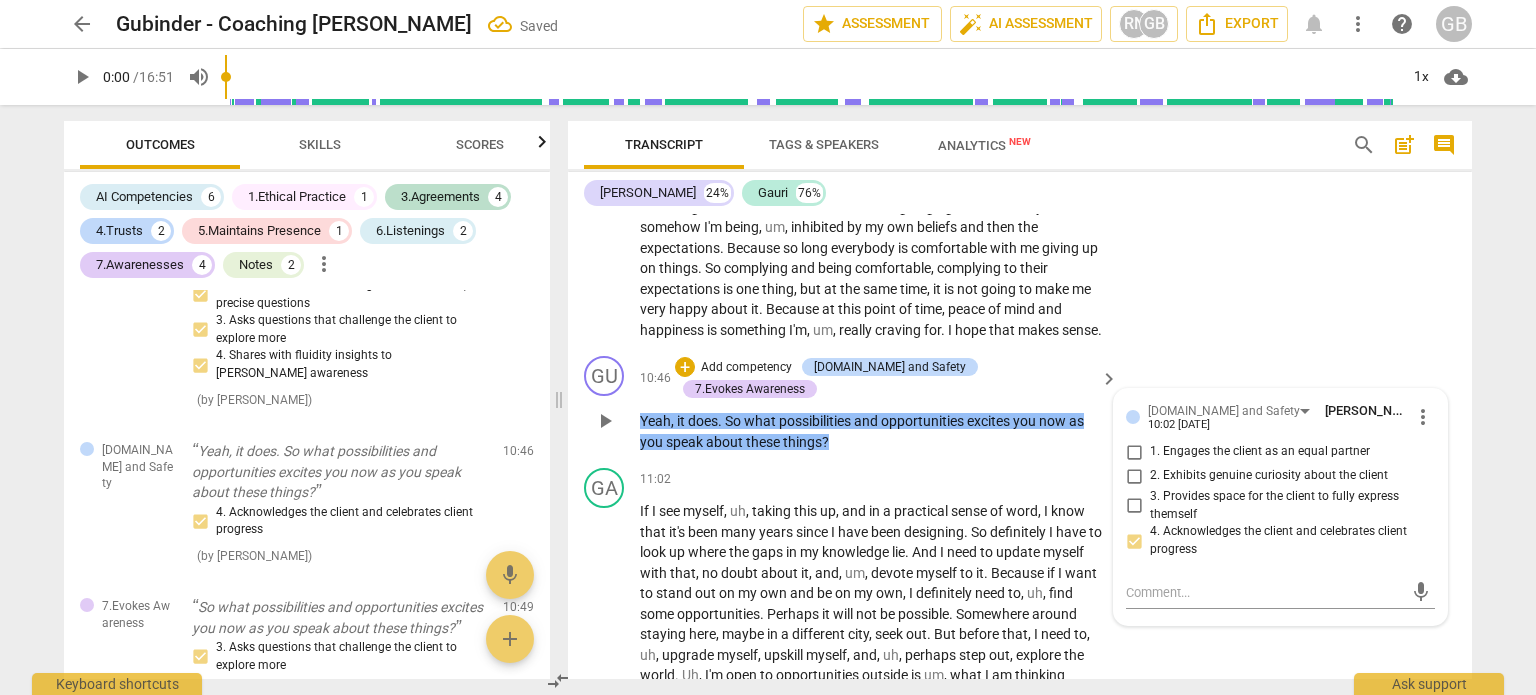 click on "4. Acknowledges the client and celebrates client progress" at bounding box center (1134, 541) 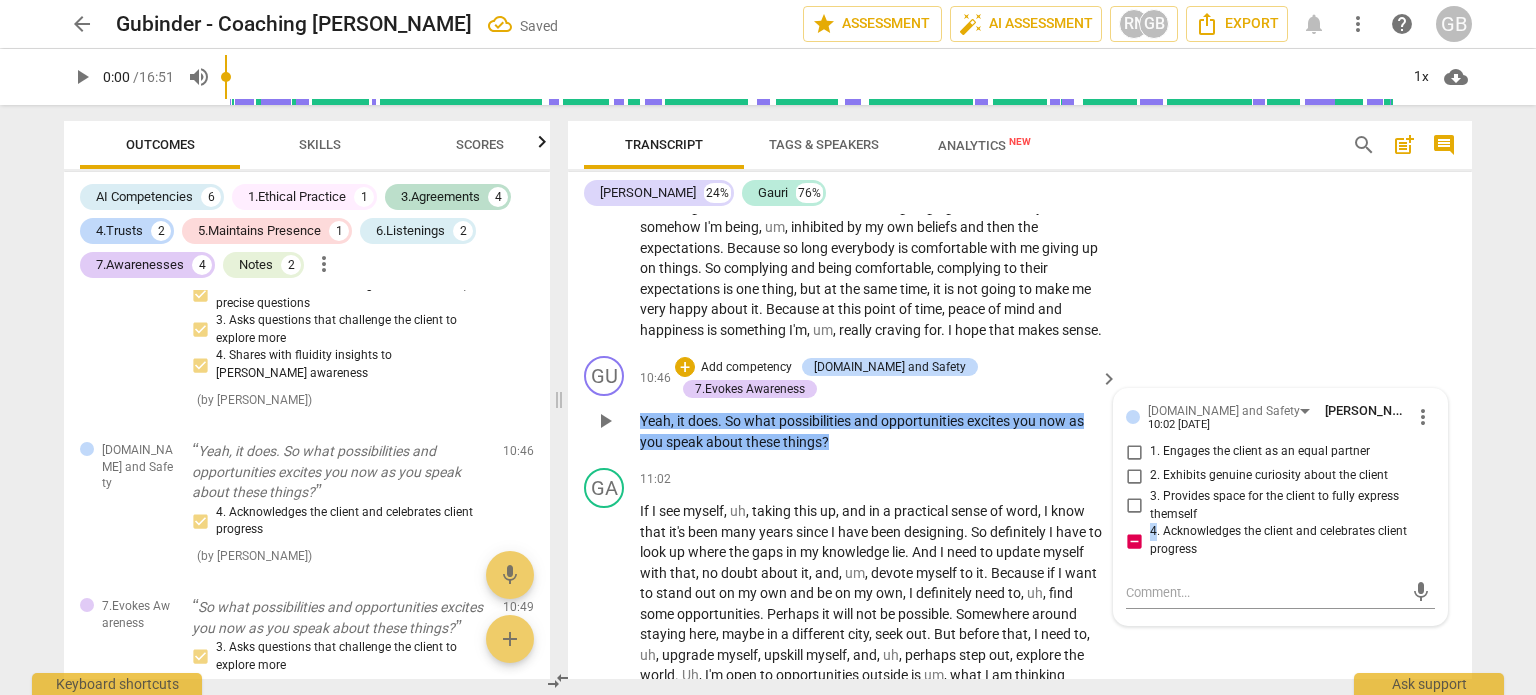 click on "4. Acknowledges the client and celebrates client progress" at bounding box center [1288, 540] 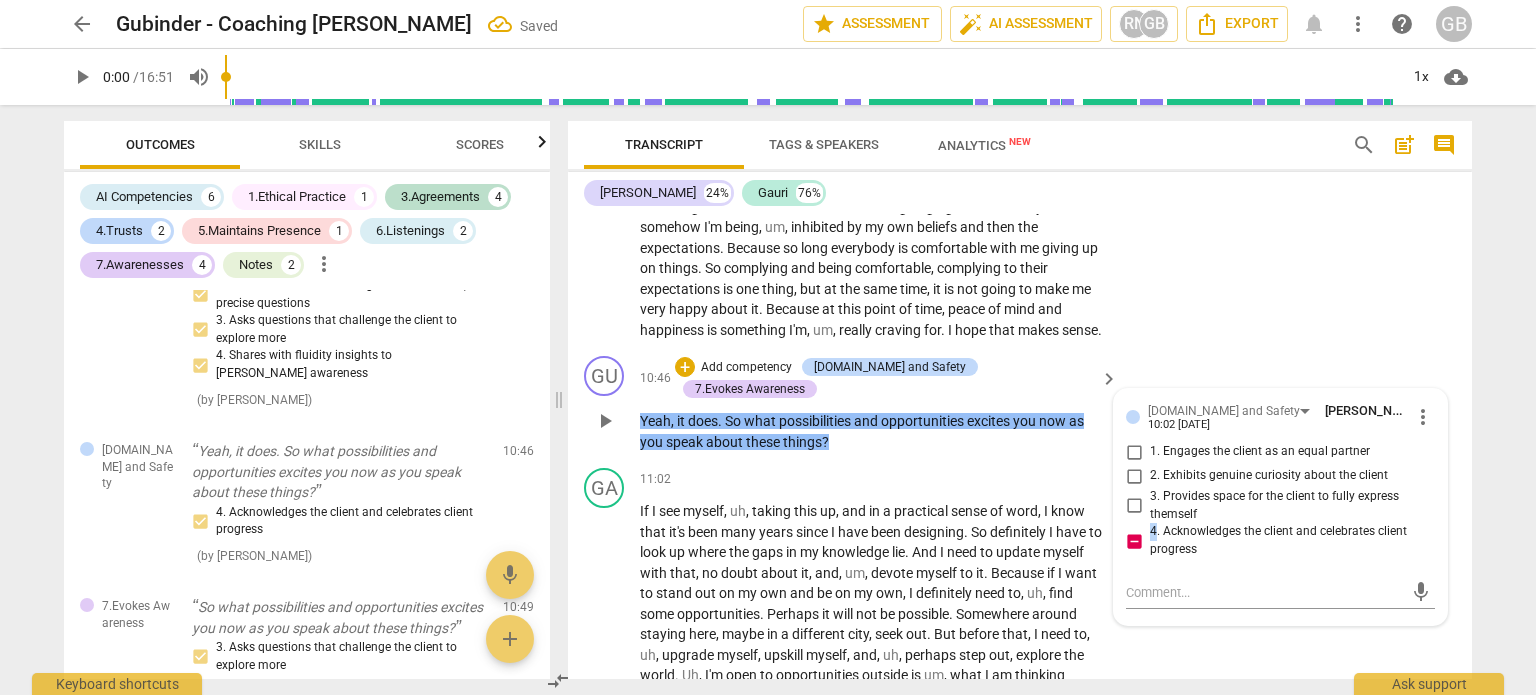 click on "4. Acknowledges the client and celebrates client progress" at bounding box center (1134, 541) 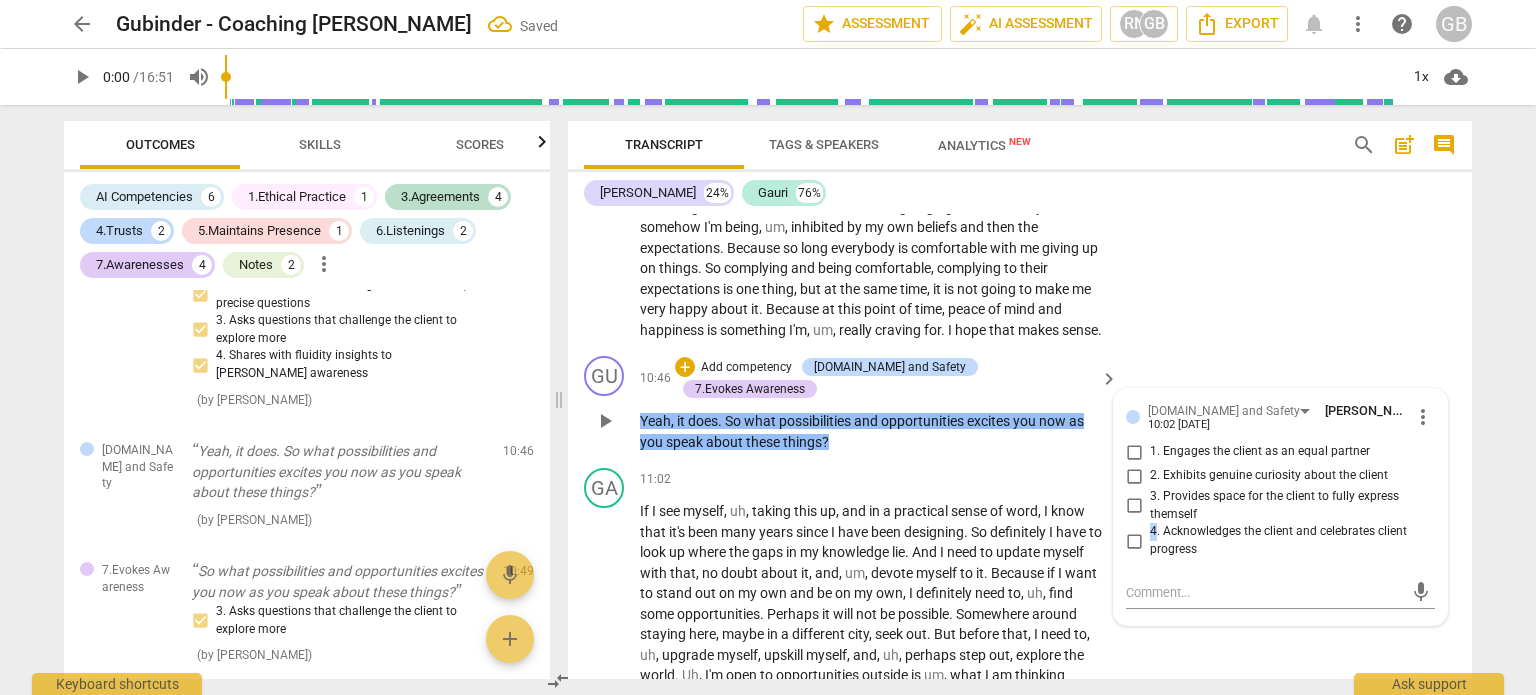 click on "2. Exhibits genuine curiosity about the client" at bounding box center [1134, 476] 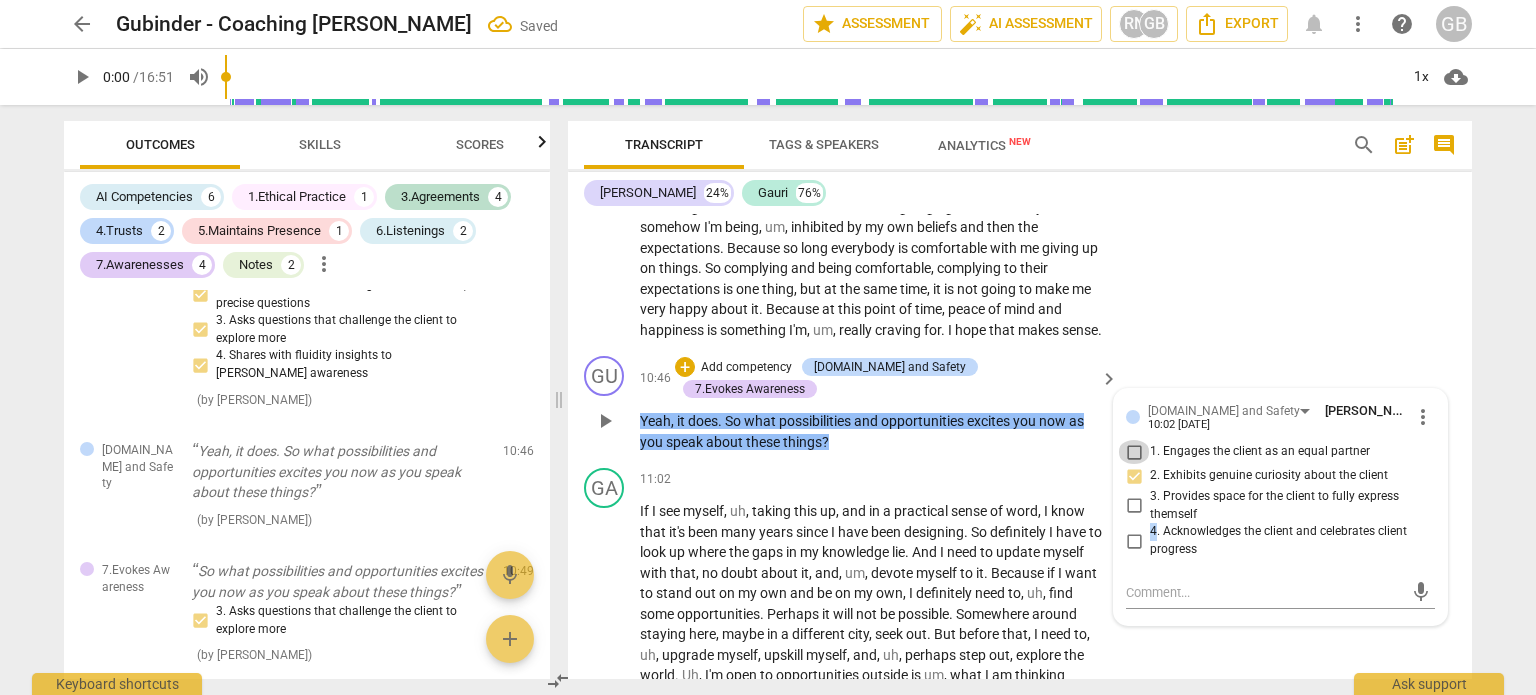 click on "1. Engages the client as an equal partner" at bounding box center (1134, 452) 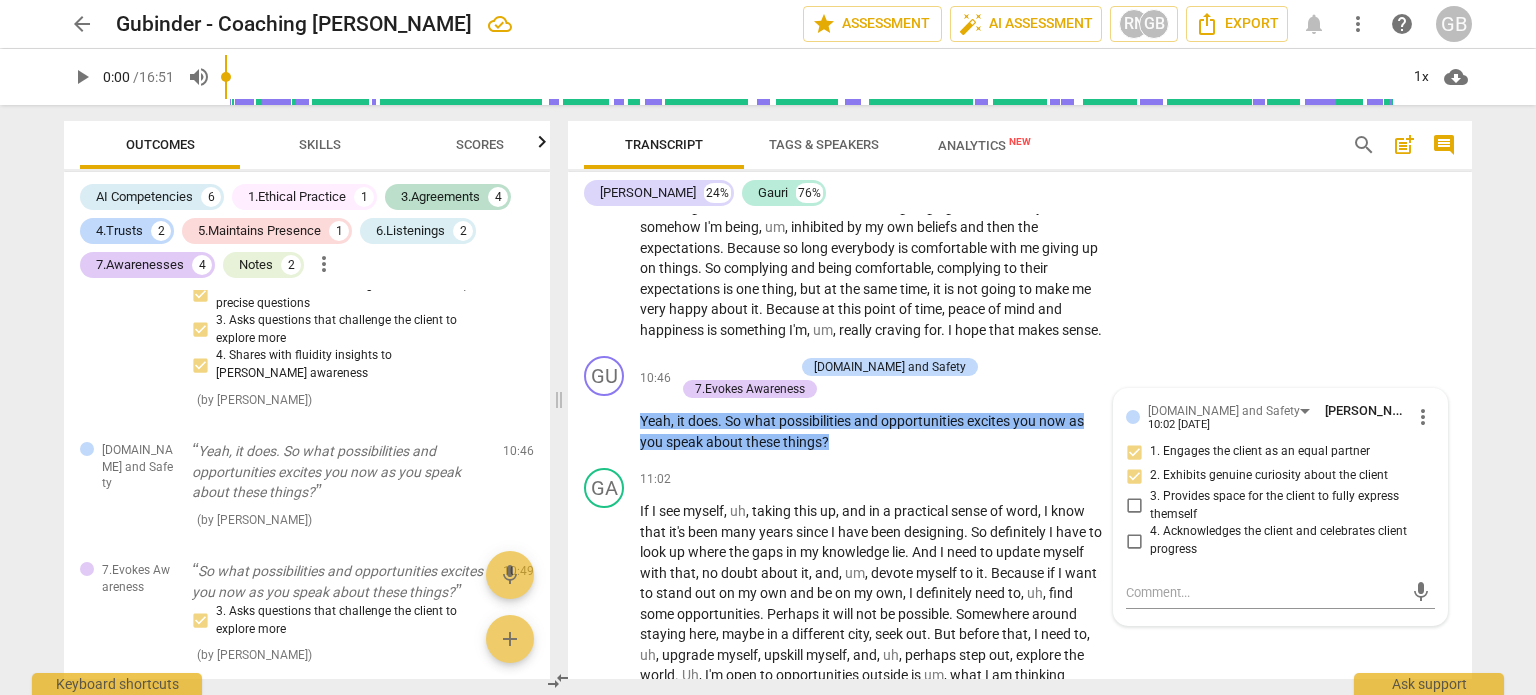 click on "GA play_arrow pause 09:15 + Add competency keyboard_arrow_right Oh ,   let's   look   at   it   this   way .   This   situation ,   maybe   it's   my ,   um ,   not   only   the   comfort   zone   because   I   believed   in   it .   Family   first ,   family   values .   Uh ,   there   was   a   reason   which   I   completely   believed   in .   Nobody   has   forced   me   into   it .   Um ,   so   that   has   been   a ,   uh ,   staple   for   me   for   a   very   long   time .   But   what   I   need   right   now   is   somewhere   I   feel   that   I   have   lost   myself .   And   that   is   not   a   very   comfortable   feeling   for   me   because   I   have   been   my   own   individual   right   from   the   start .   It   was   my   choice   to   go   into ,   um ,   opting   for   parenting   and   opting   for   being   a   homemaker ,   but   of   late ,   uh ,   that   everything   is   just   collapsing   kind   of   thing .   I ,   uh ,   feel   alone .   Many ,   uh ,   many   a" at bounding box center (1020, 150) 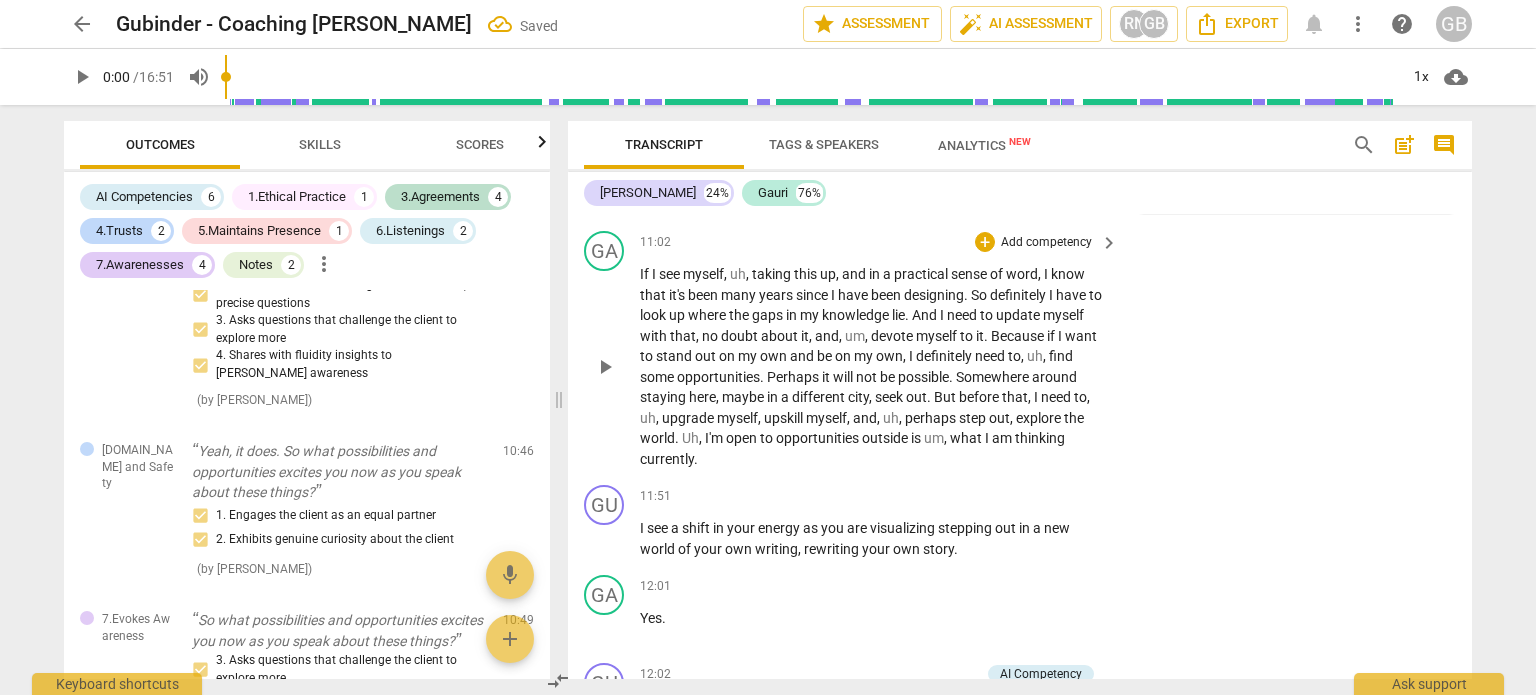 scroll, scrollTop: 3620, scrollLeft: 0, axis: vertical 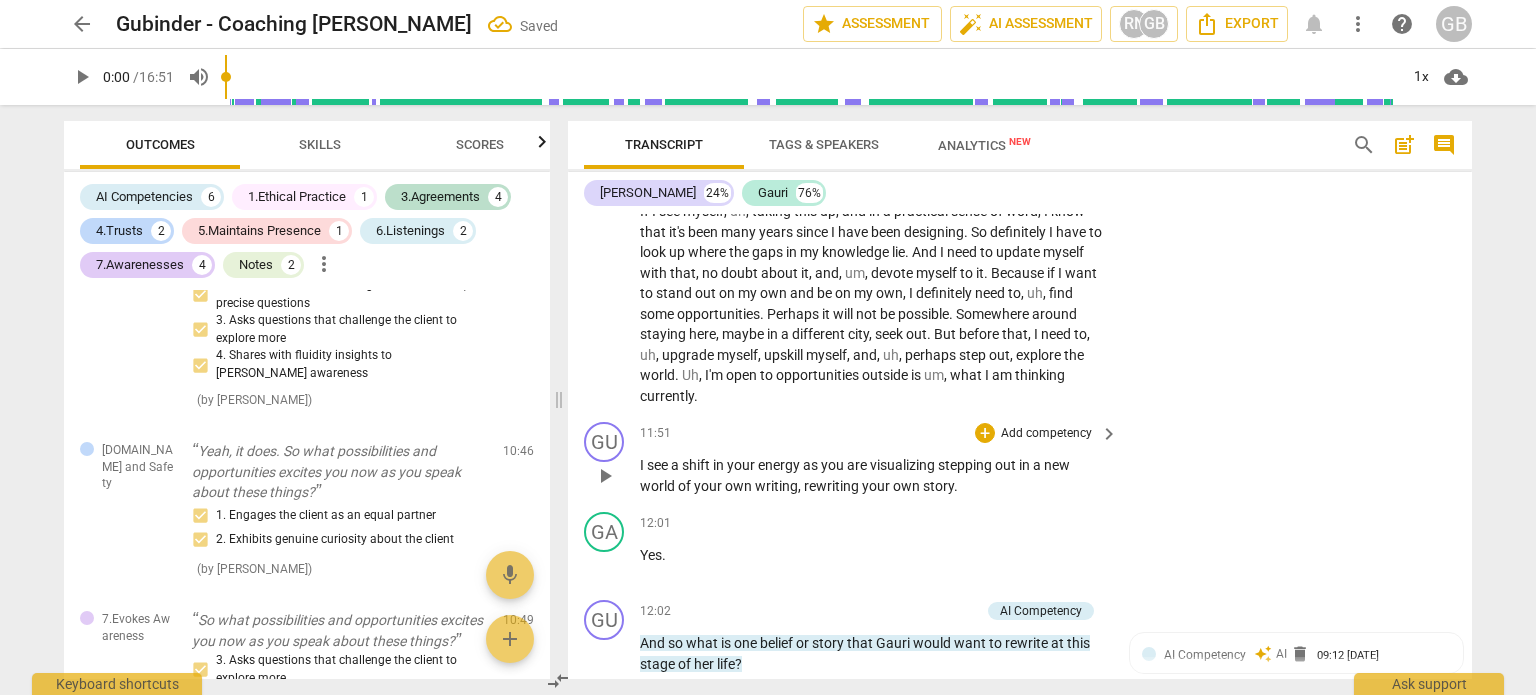 click on "GU play_arrow pause 11:51 + Add competency keyboard_arrow_right I   see   a   shift   in   your   energy   as   you   are   visualizing   stepping   out   in   a   new   world   of   your   own   writing ,   rewriting   your   own   story ." at bounding box center (1020, 459) 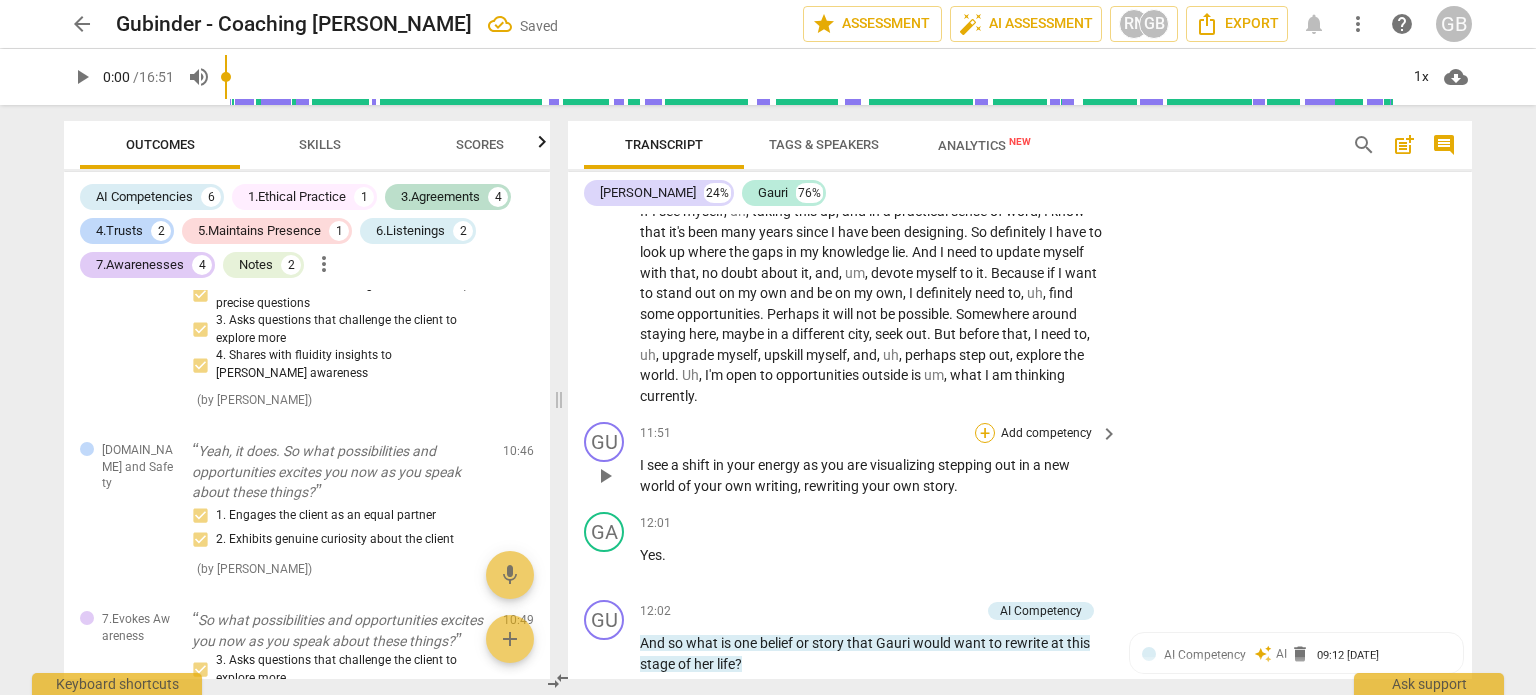 click on "+" at bounding box center [985, 433] 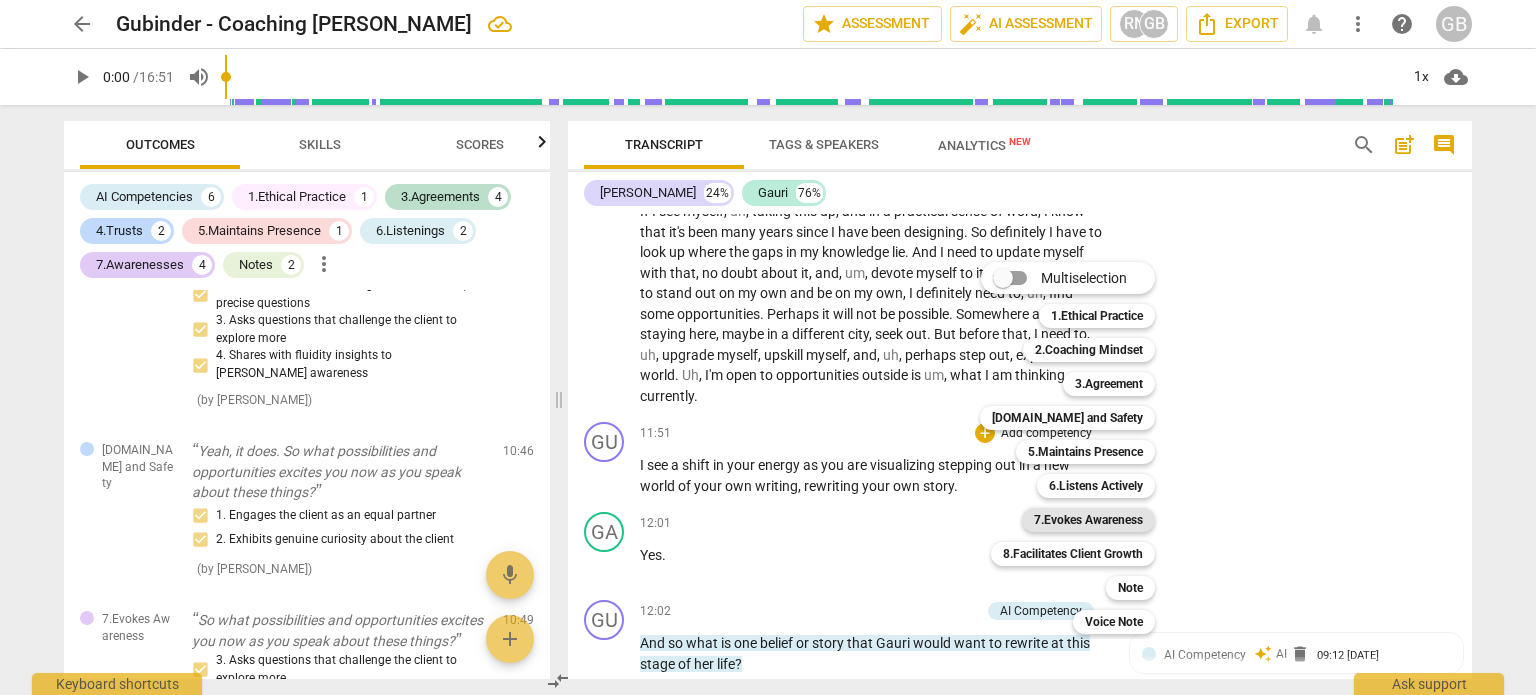 click on "7.Evokes Awareness" at bounding box center (1088, 520) 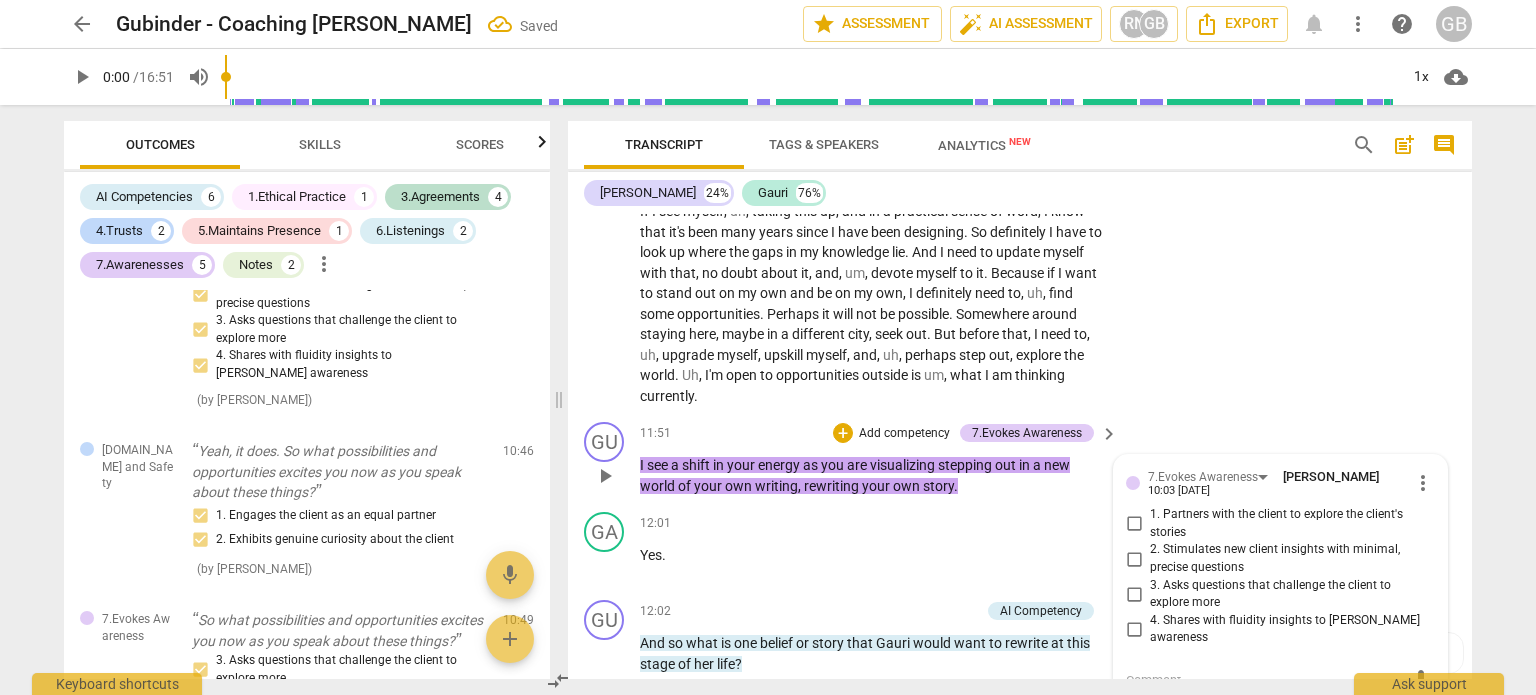 scroll, scrollTop: 3634, scrollLeft: 0, axis: vertical 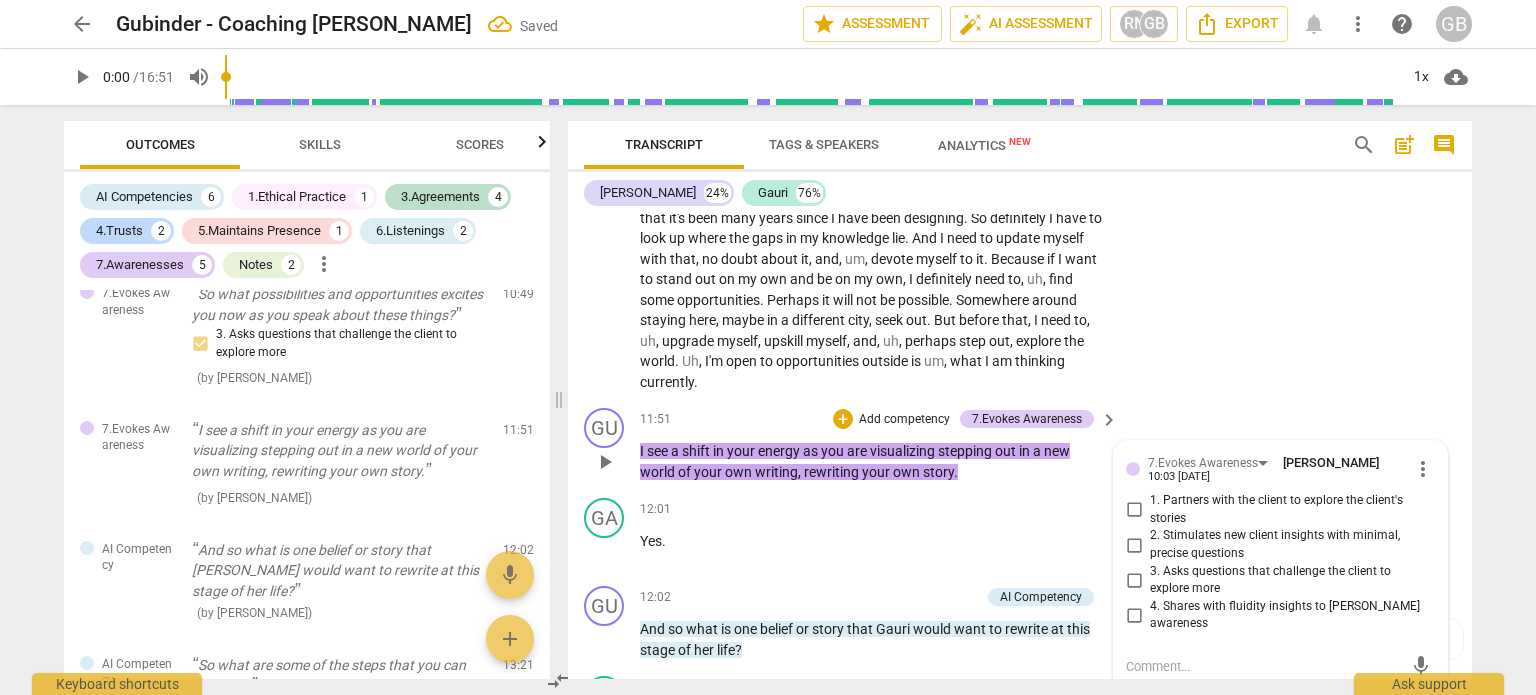 click on "4. Shares with fluidity insights to [PERSON_NAME] awareness" at bounding box center (1134, 615) 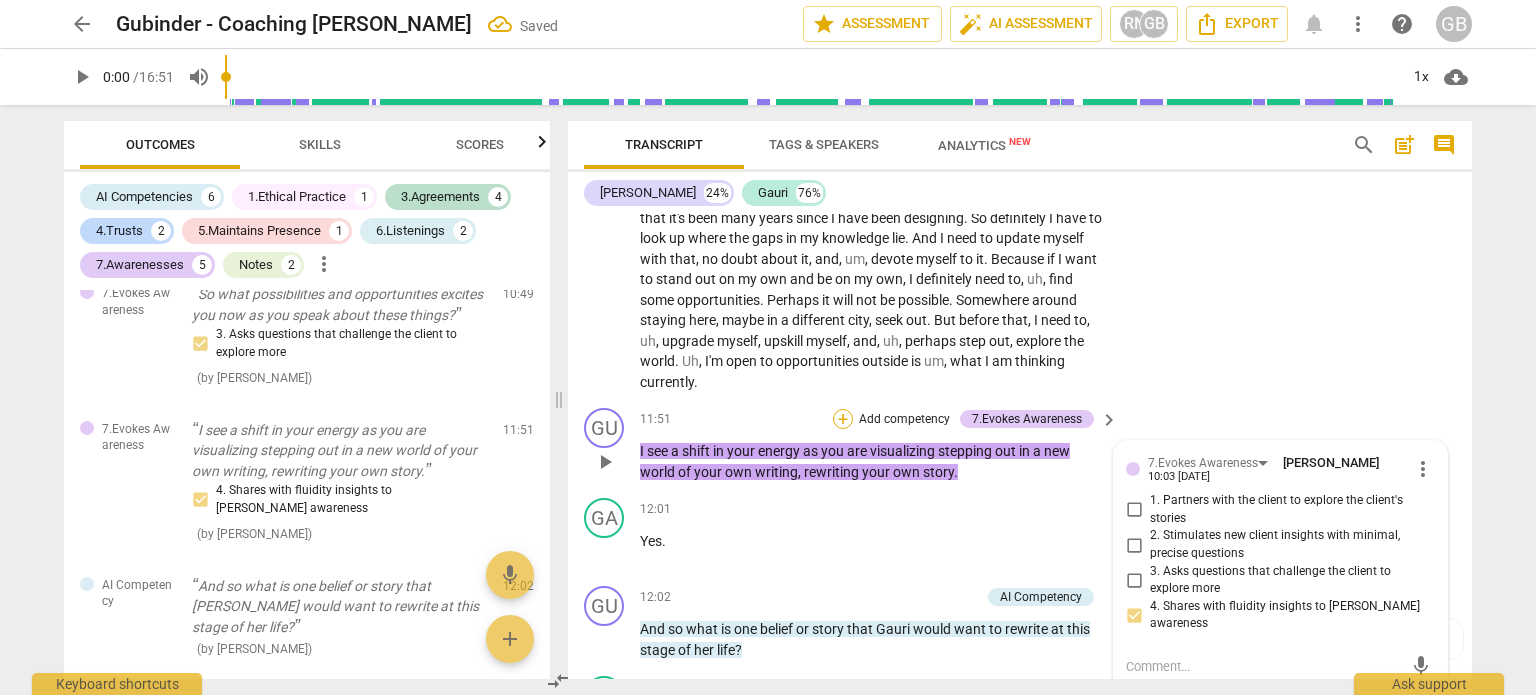 click on "+" at bounding box center (843, 419) 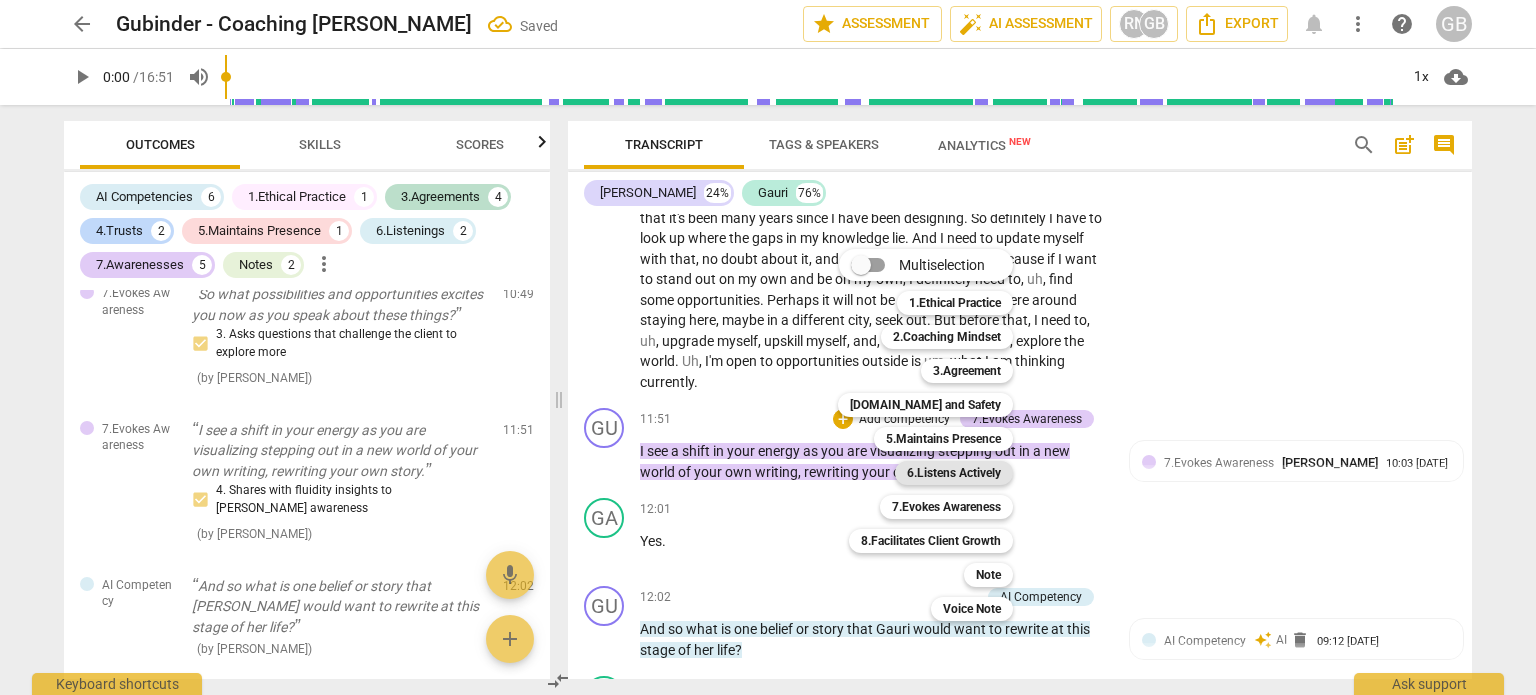 click on "6.Listens Actively" at bounding box center [954, 473] 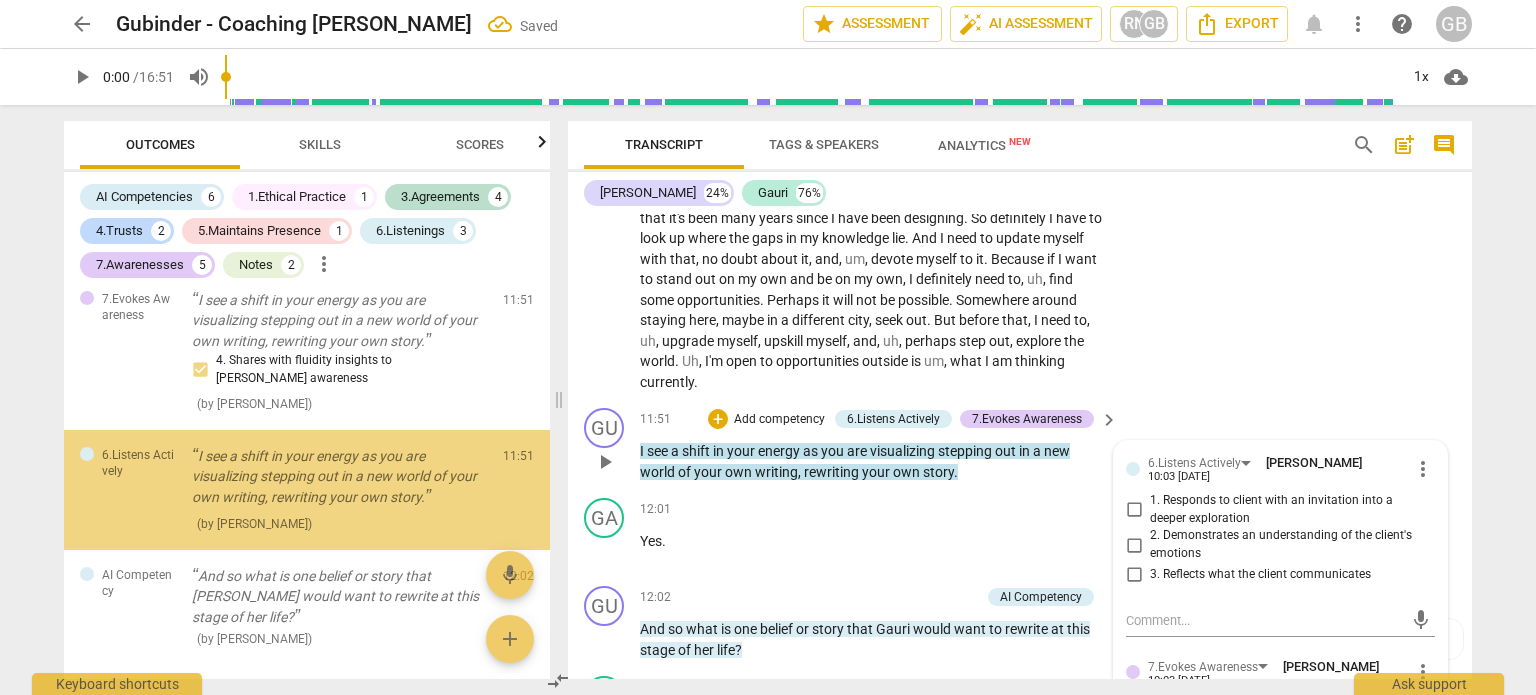 scroll, scrollTop: 2672, scrollLeft: 0, axis: vertical 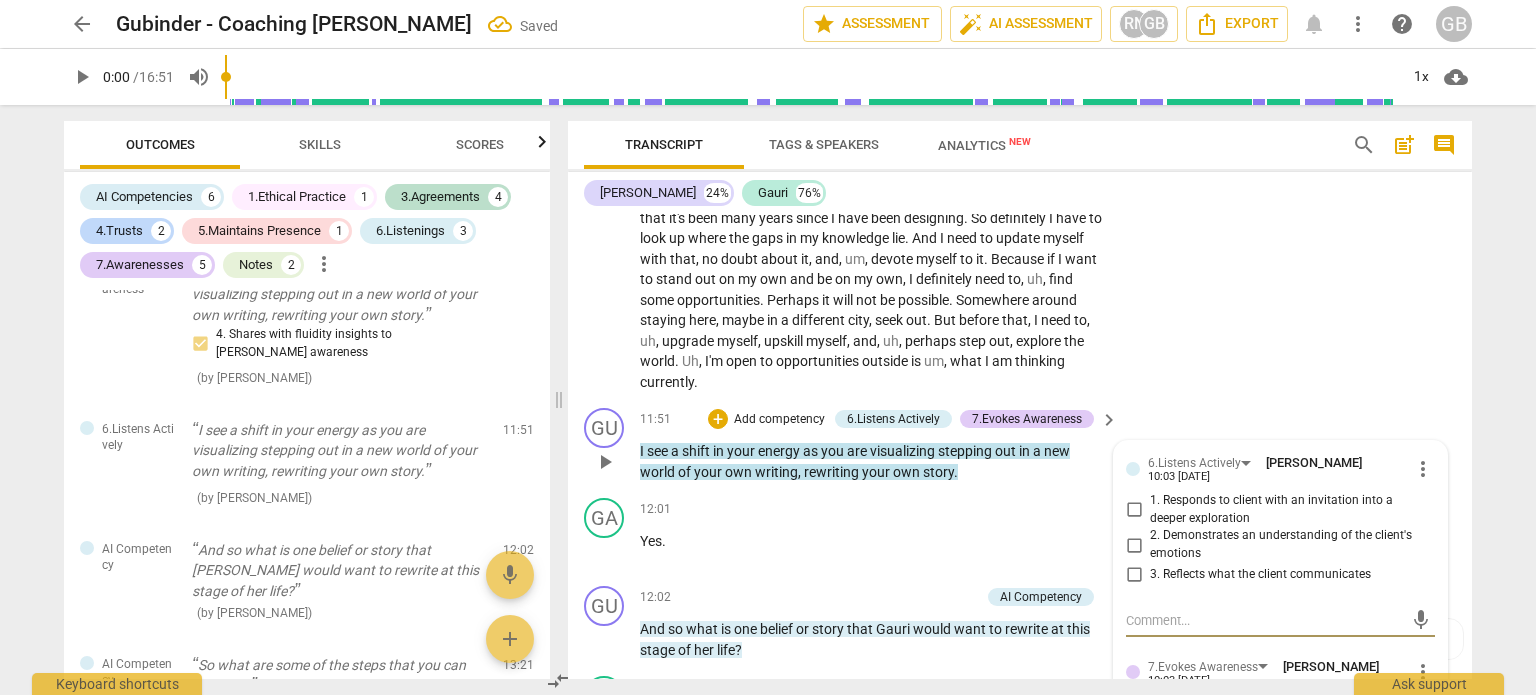 click on "3. Reflects what the client communicates" at bounding box center [1134, 575] 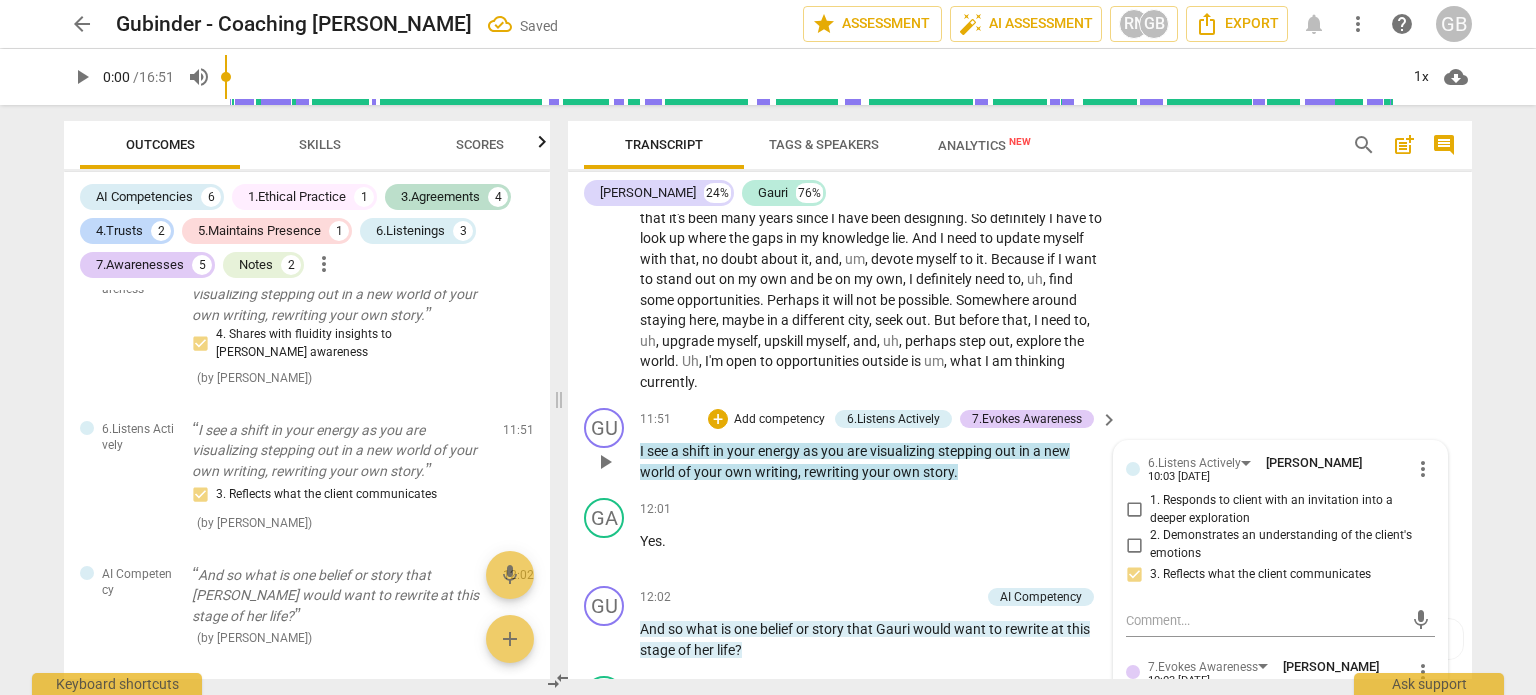 click on "3. Reflects what the client communicates" at bounding box center [1134, 575] 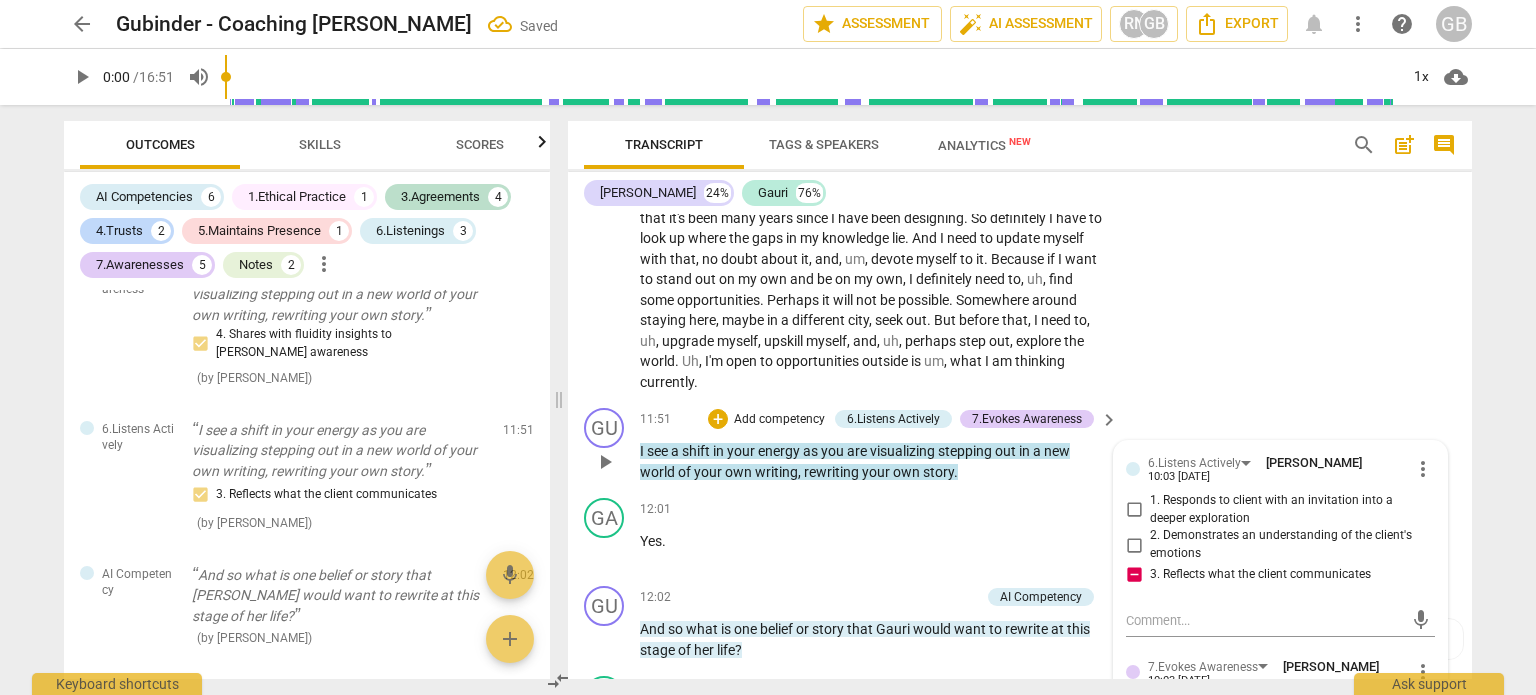 click on "3. Reflects what the client communicates" at bounding box center (1134, 575) 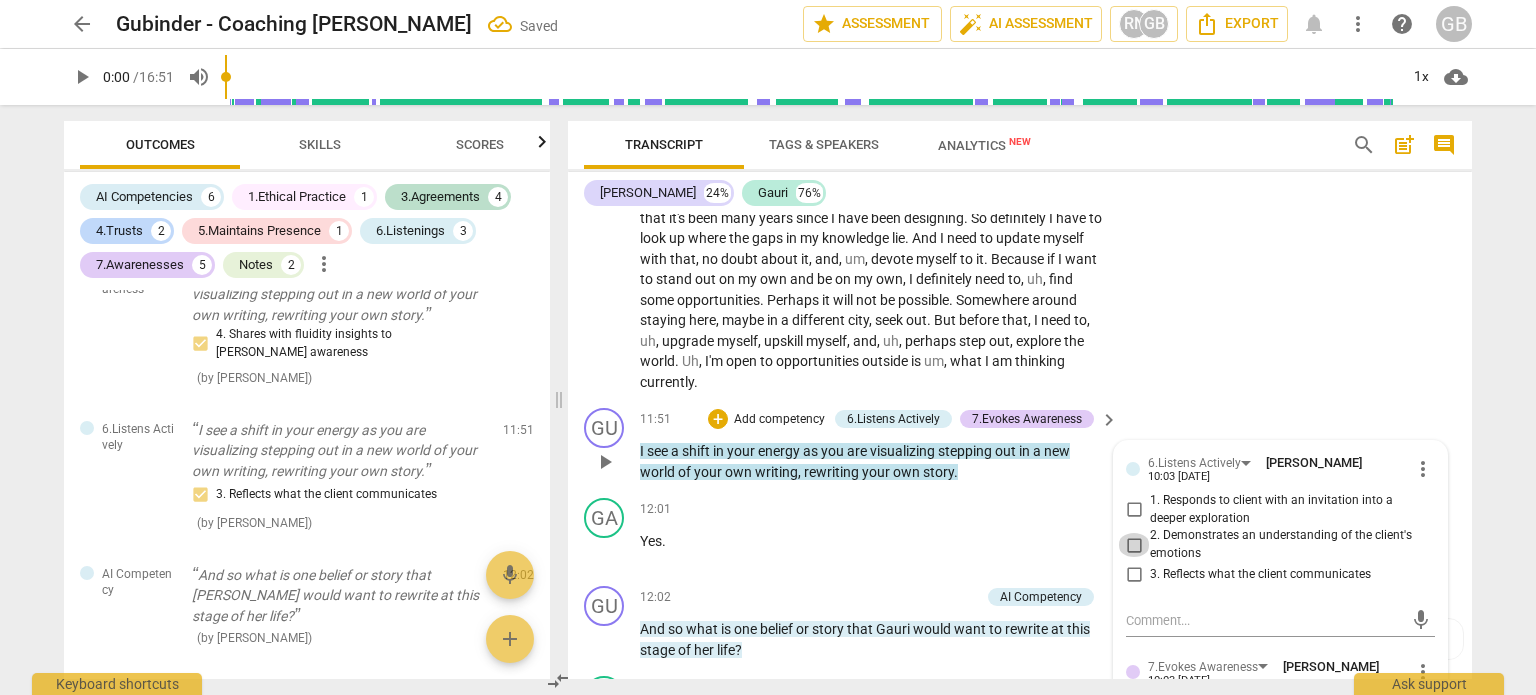 click on "2. Demonstrates an understanding of the client's emotions" at bounding box center [1134, 545] 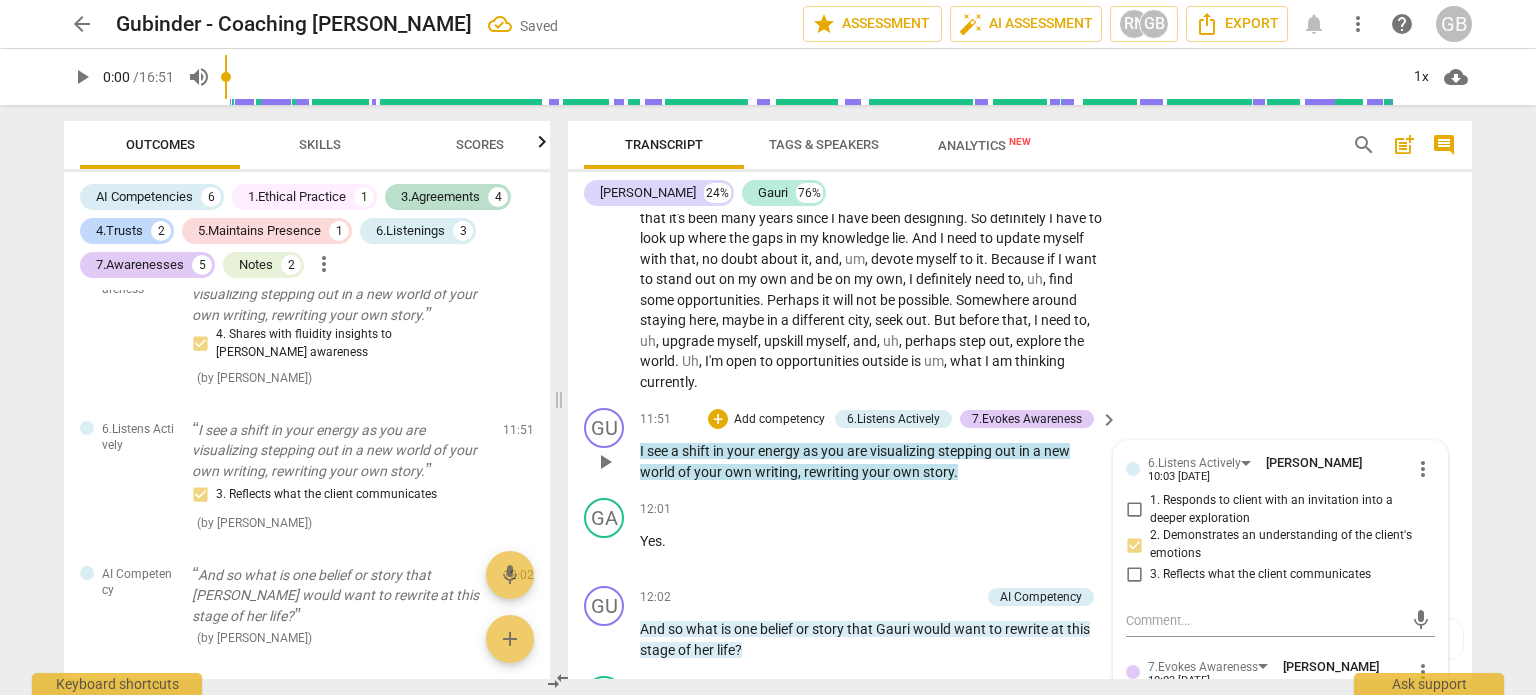 click on "GU play_arrow pause 11:51 + Add competency 6.Listens Actively 7.Evokes Awareness keyboard_arrow_right I   see   a   shift   in   your   energy   as   you   are   visualizing   stepping   out   in   a   new   world   of   your   own   writing ,   rewriting   your   own   story . 6.Listens Actively [PERSON_NAME] 10:03 [DATE] more_vert 1. Responds to client with an invitation into a deeper exploration 2. Demonstrates an understanding of the client's emotions 3. Reflects what the client communicates mic 7.Evokes Awareness [PERSON_NAME] 10:03 [DATE] more_vert 1. Partners with the client to explore the client's stories 2. Stimulates new client insights with minimal, precise questions 3. Asks questions that challenge the client to explore more 4. Shares with fluidity insights to [PERSON_NAME] awareness mic" at bounding box center [1020, 445] 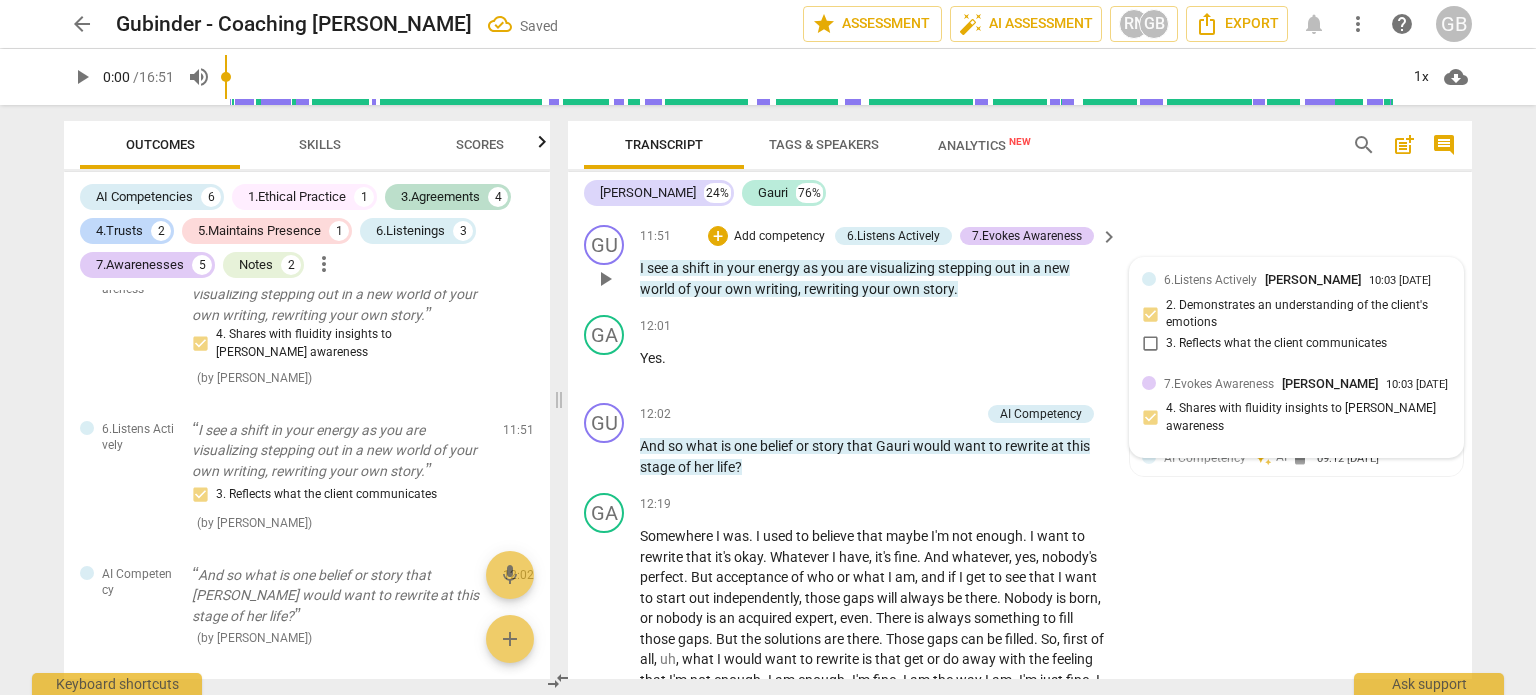 scroll, scrollTop: 3834, scrollLeft: 0, axis: vertical 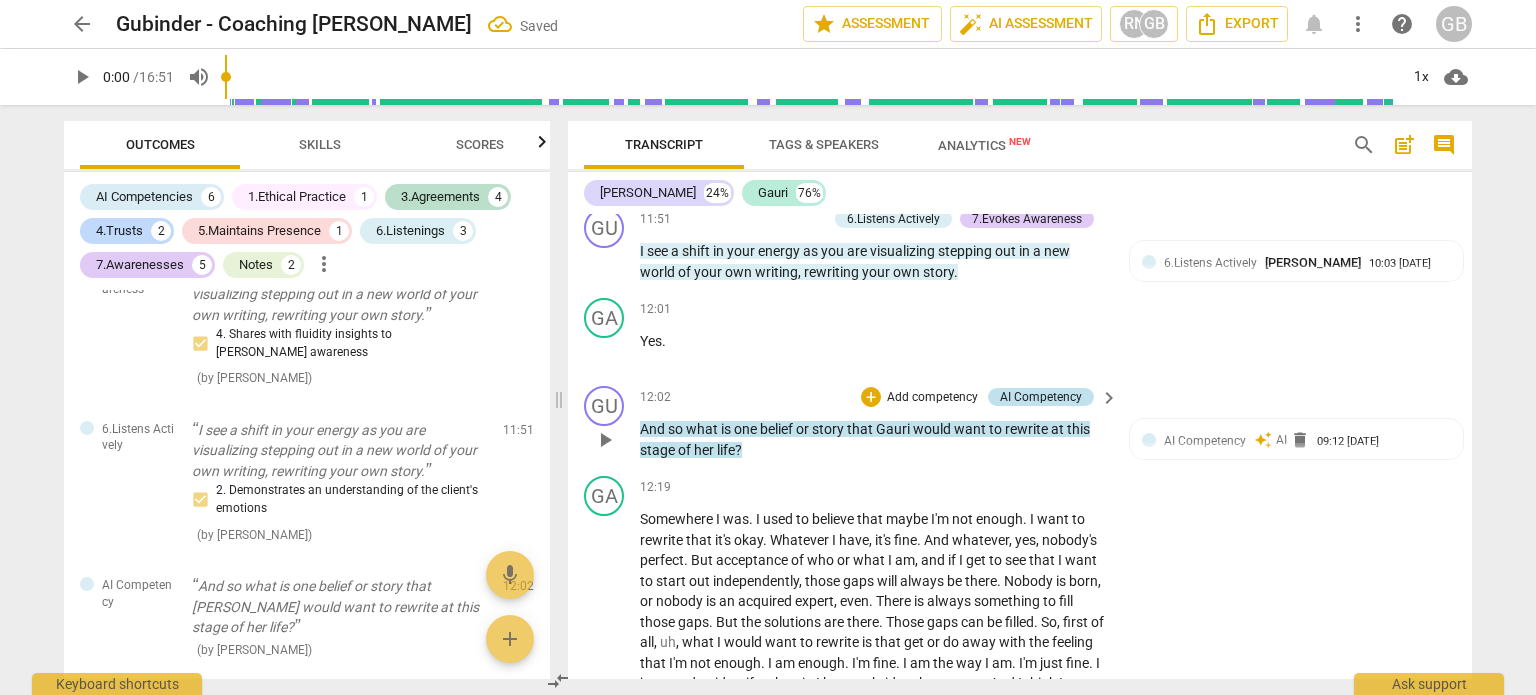 click on "AI Competency" at bounding box center [1041, 397] 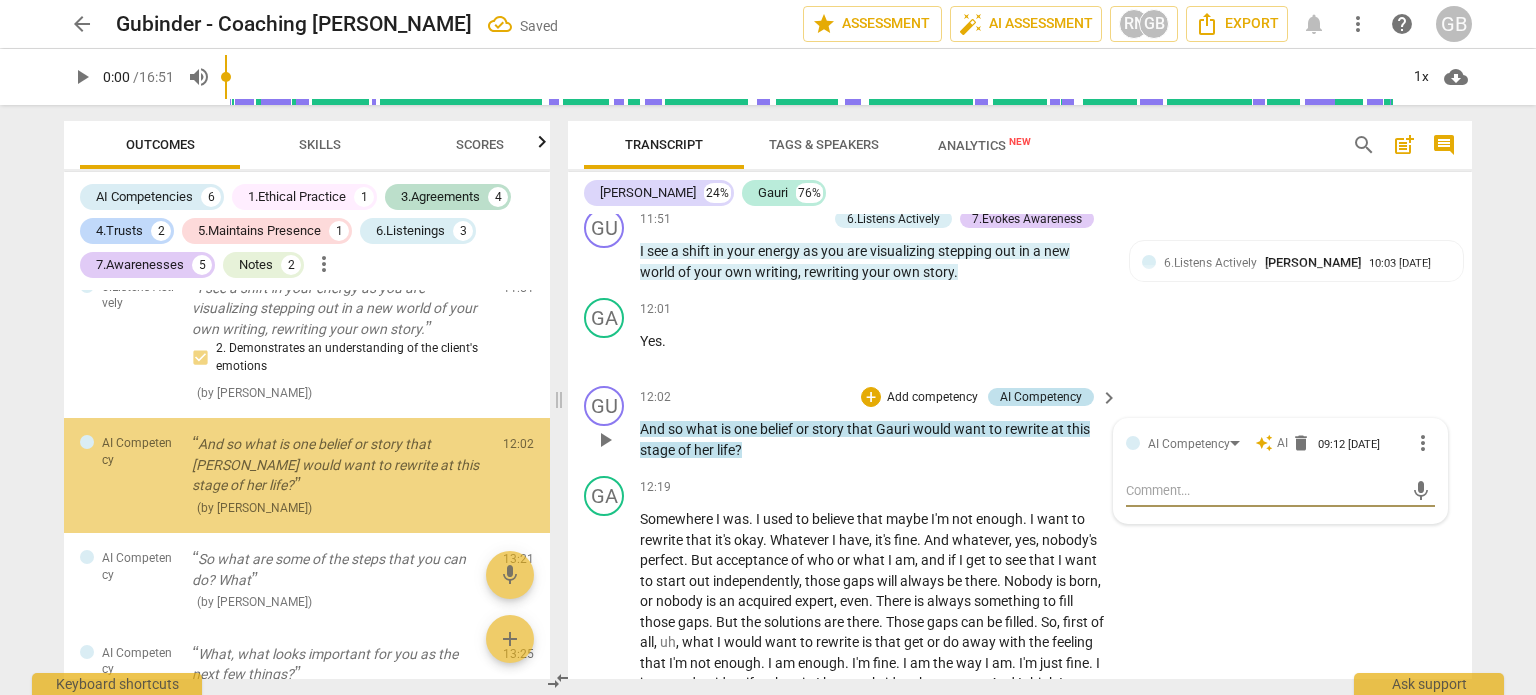 scroll, scrollTop: 2815, scrollLeft: 0, axis: vertical 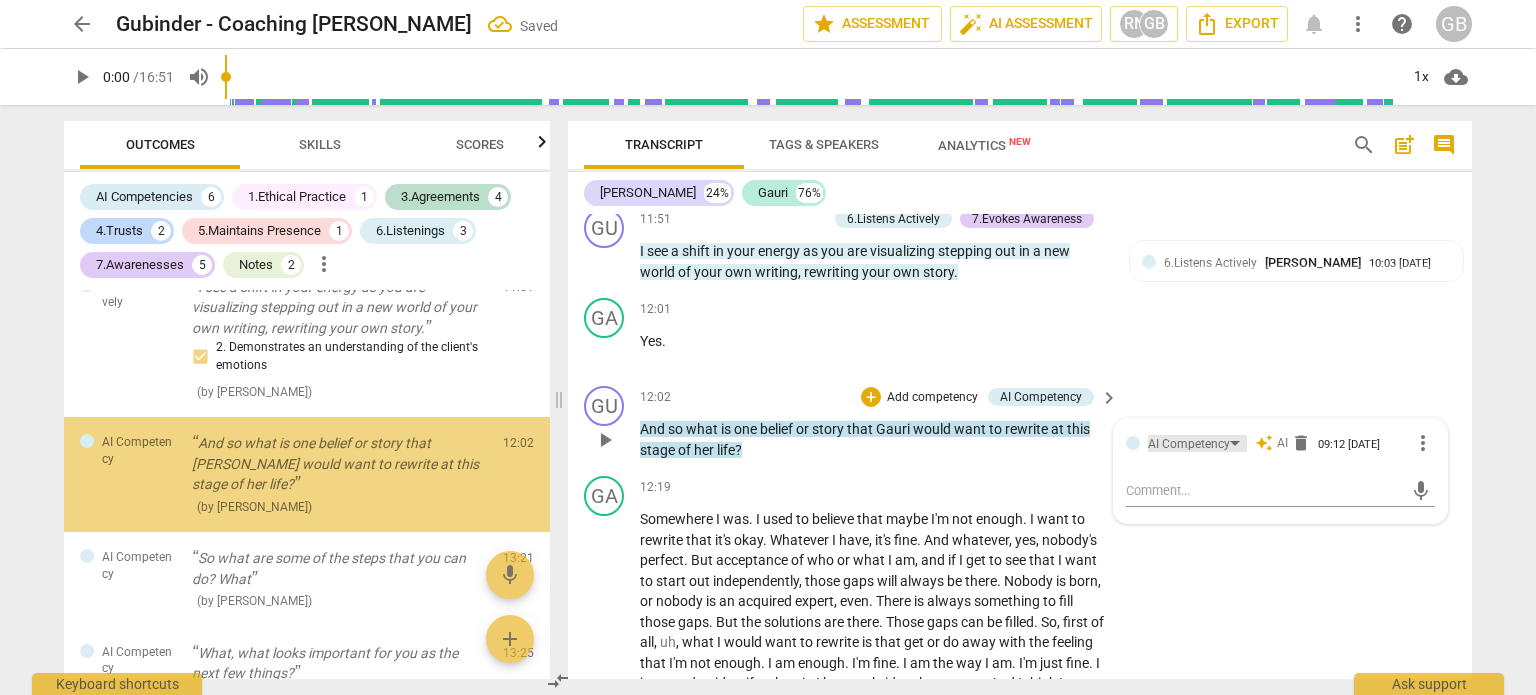 click on "AI Competency" at bounding box center [1189, 444] 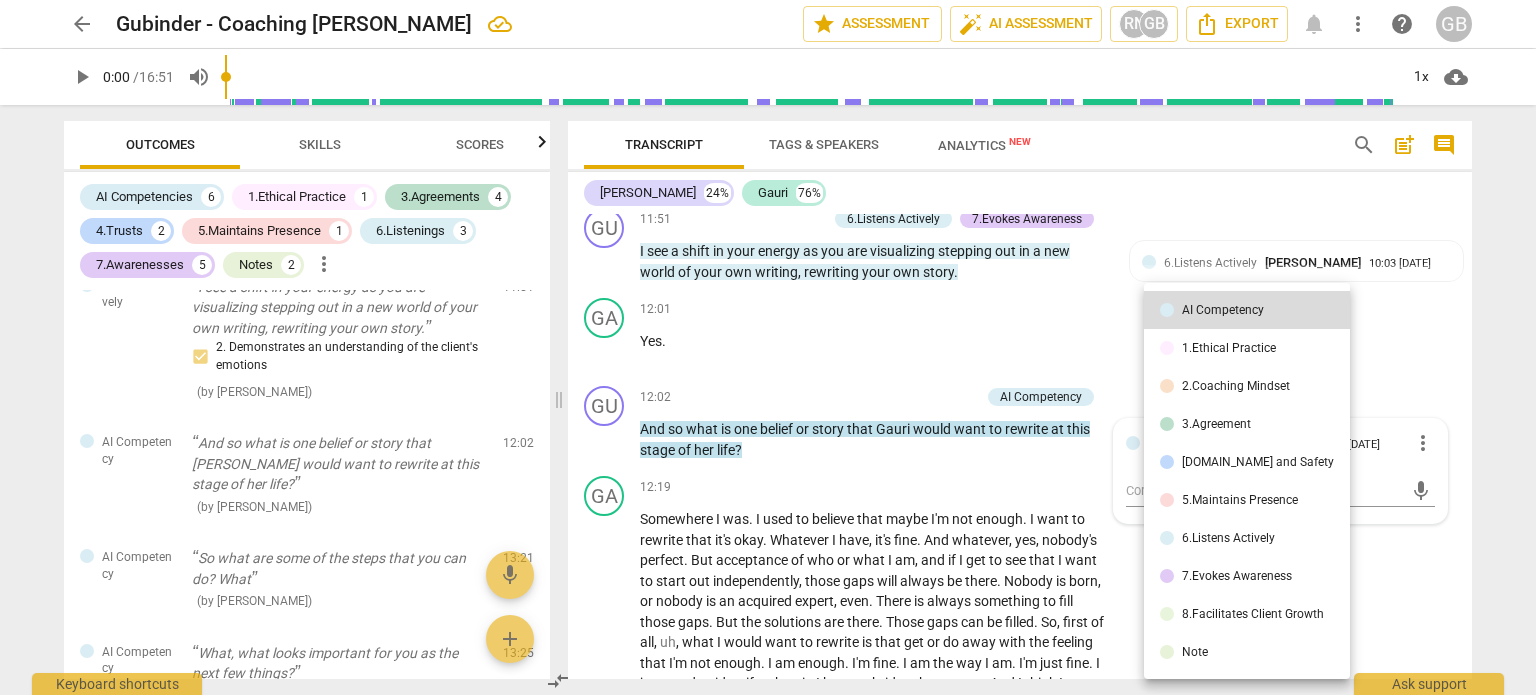 click on "3.Agreement" at bounding box center (1216, 424) 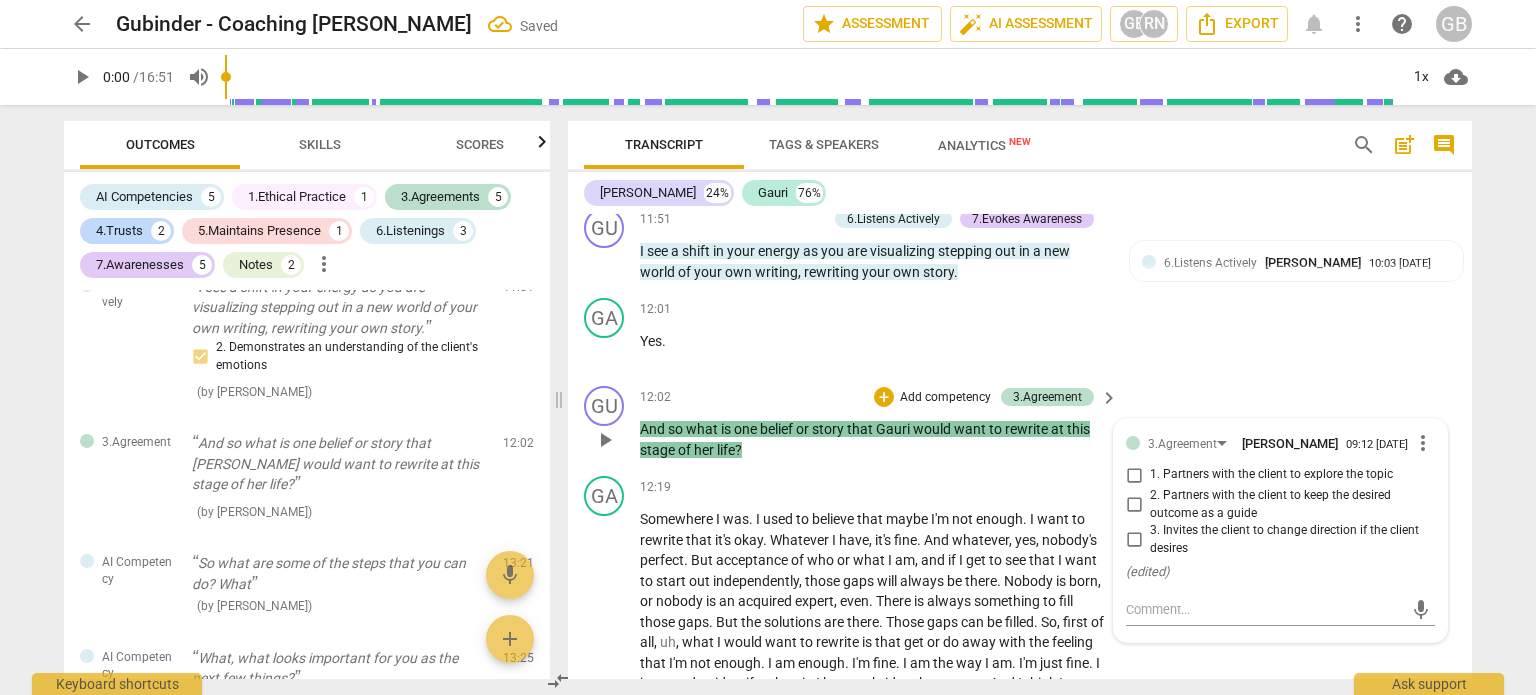 click on "1. Partners with the client to explore the topic" at bounding box center (1134, 475) 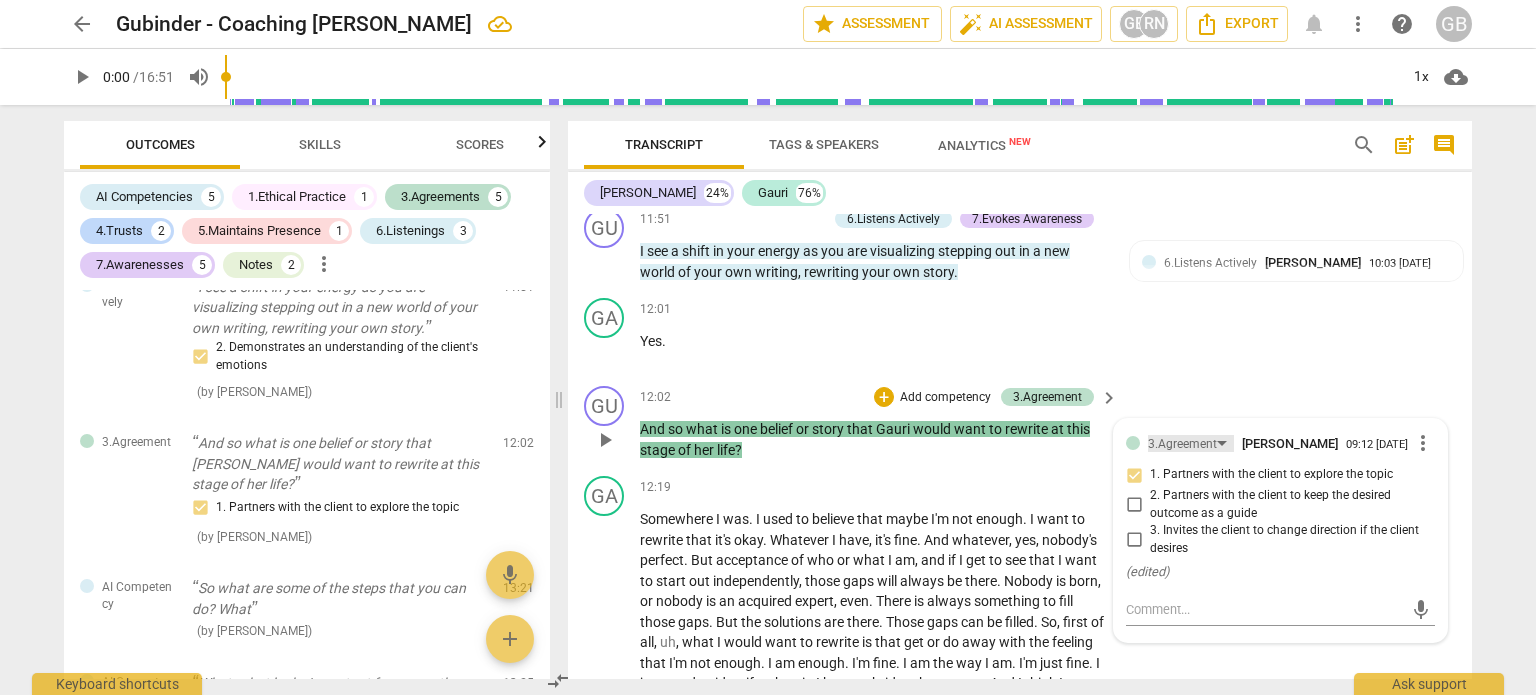 click on "3.Agreement" at bounding box center [1182, 444] 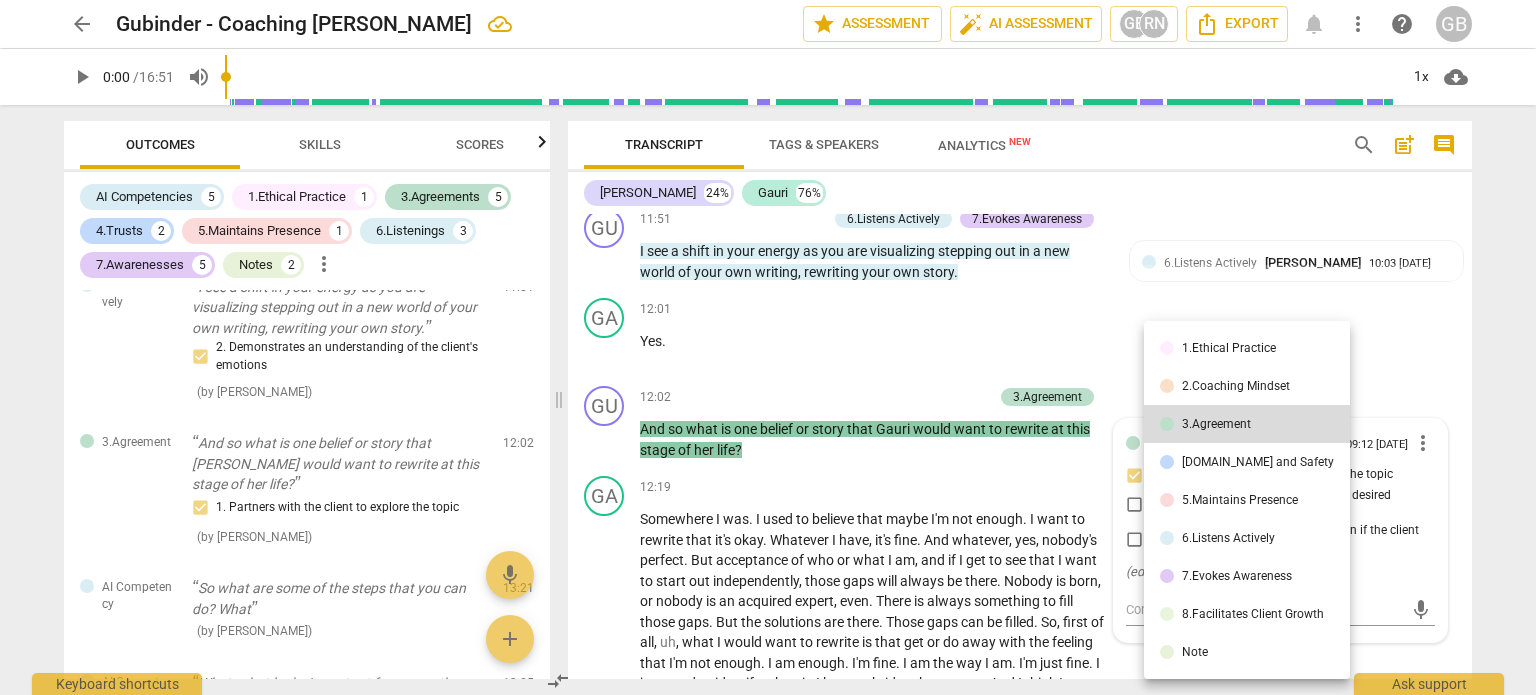 click on "7.Evokes Awareness" at bounding box center [1247, 576] 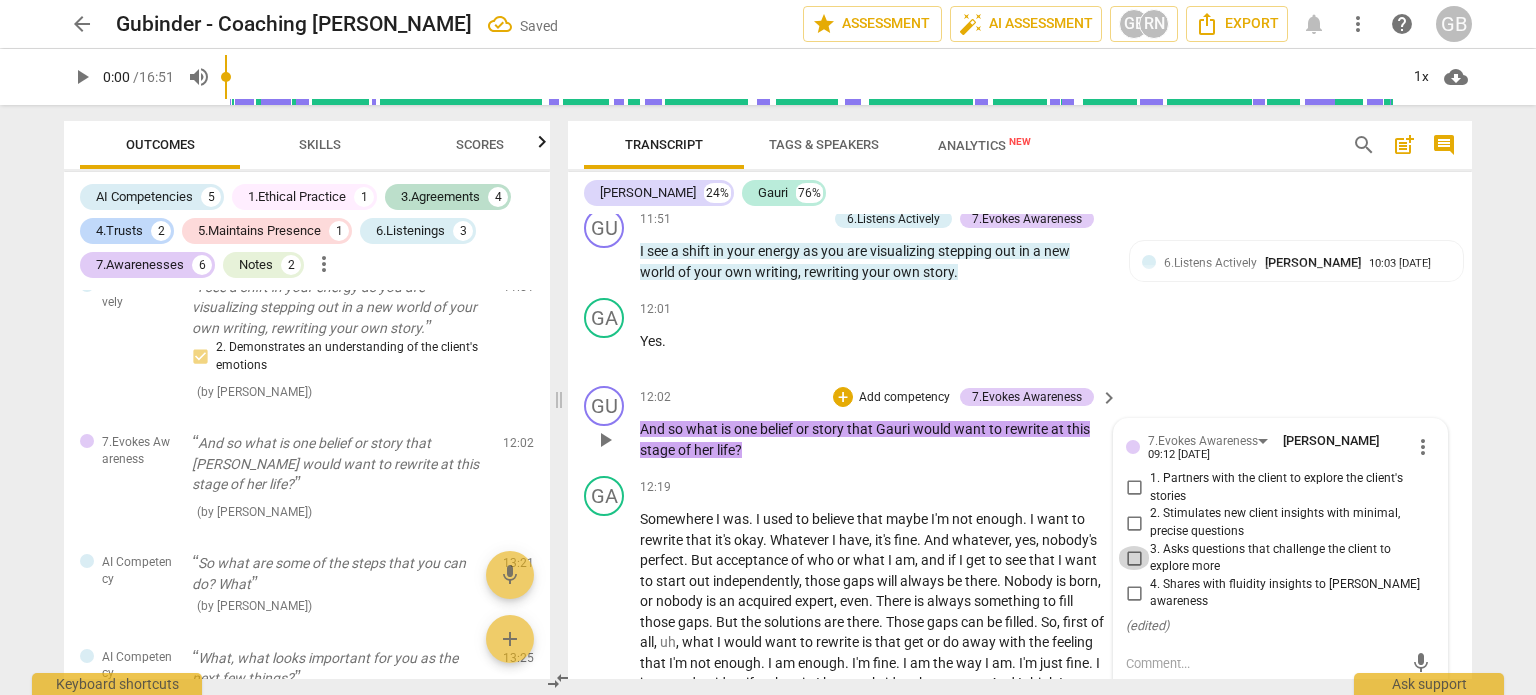 click on "3. Asks questions that challenge the client to explore more" at bounding box center (1134, 558) 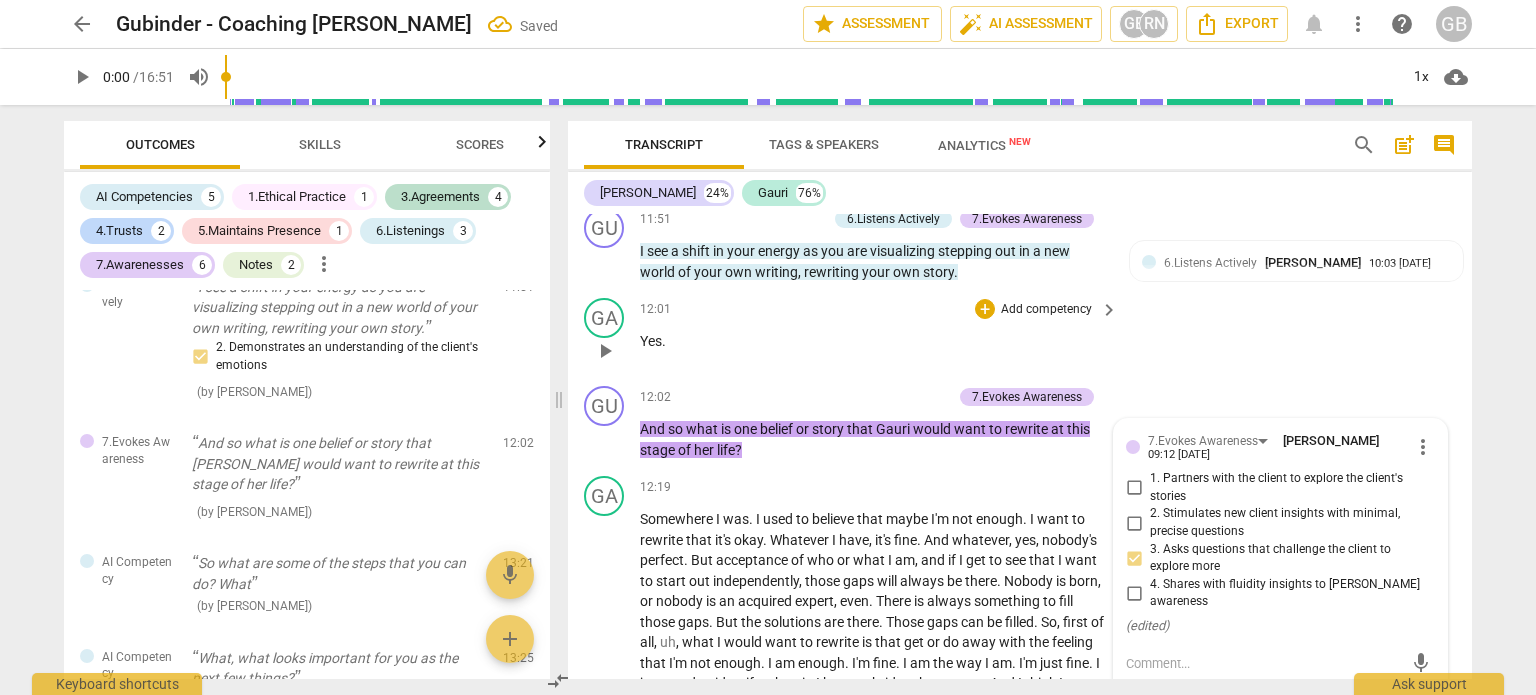 click on "GA play_arrow pause 12:01 + Add competency keyboard_arrow_right Yes ." at bounding box center (1020, 334) 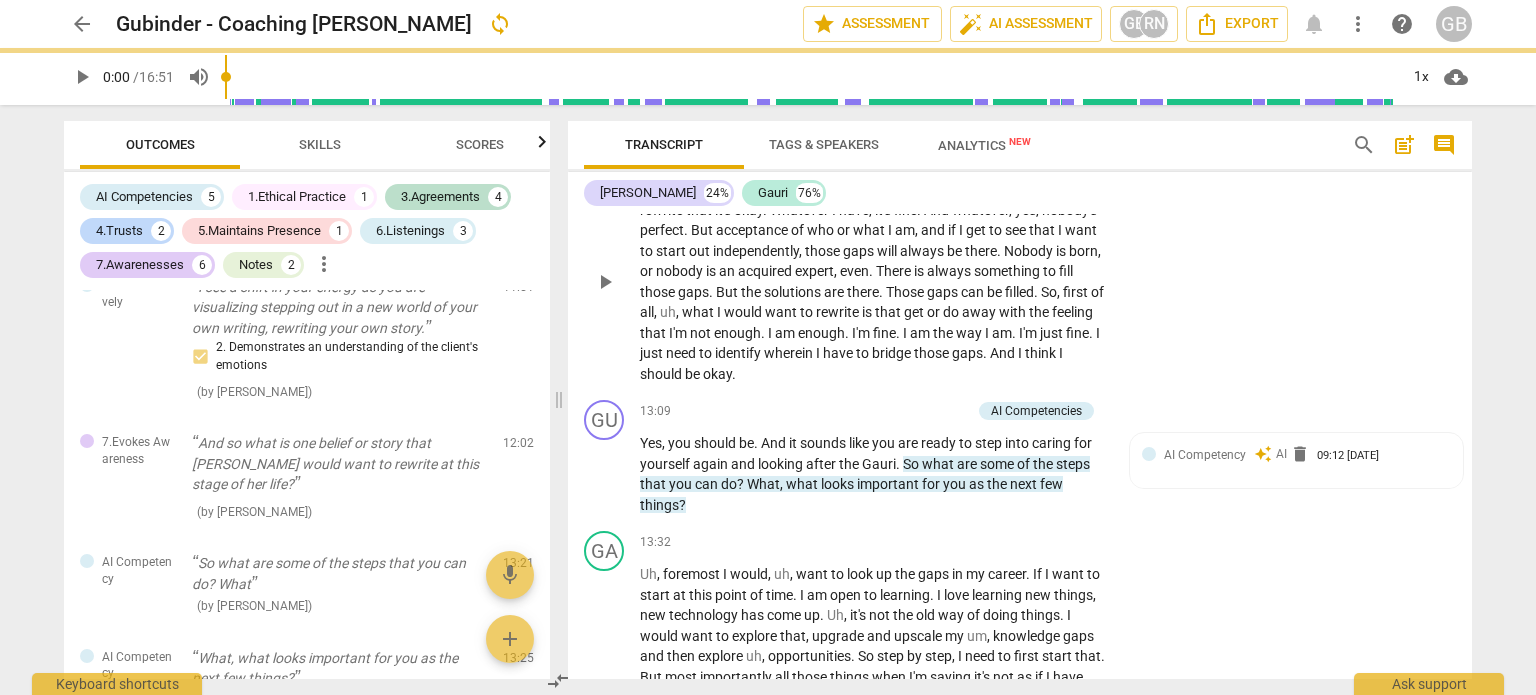 scroll, scrollTop: 4234, scrollLeft: 0, axis: vertical 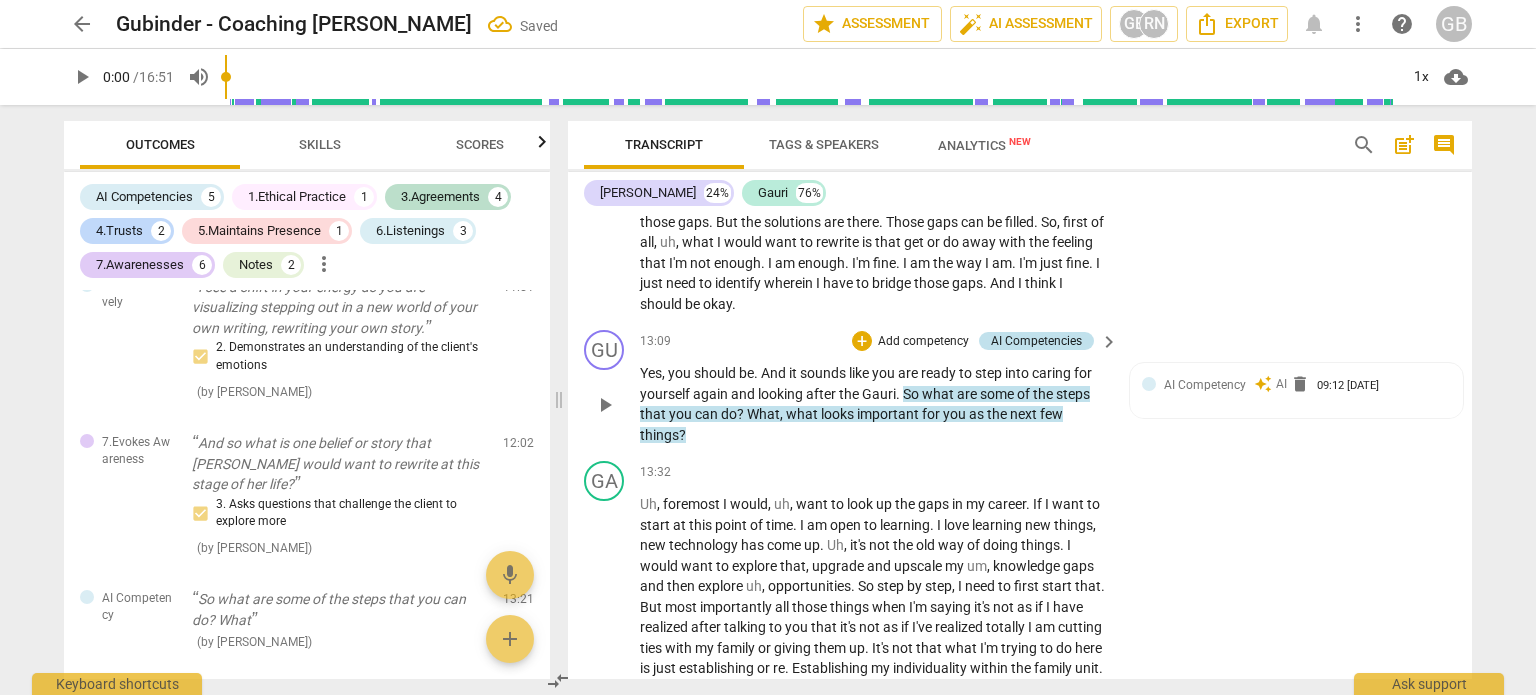 click on "AI Competencies" at bounding box center (1036, 341) 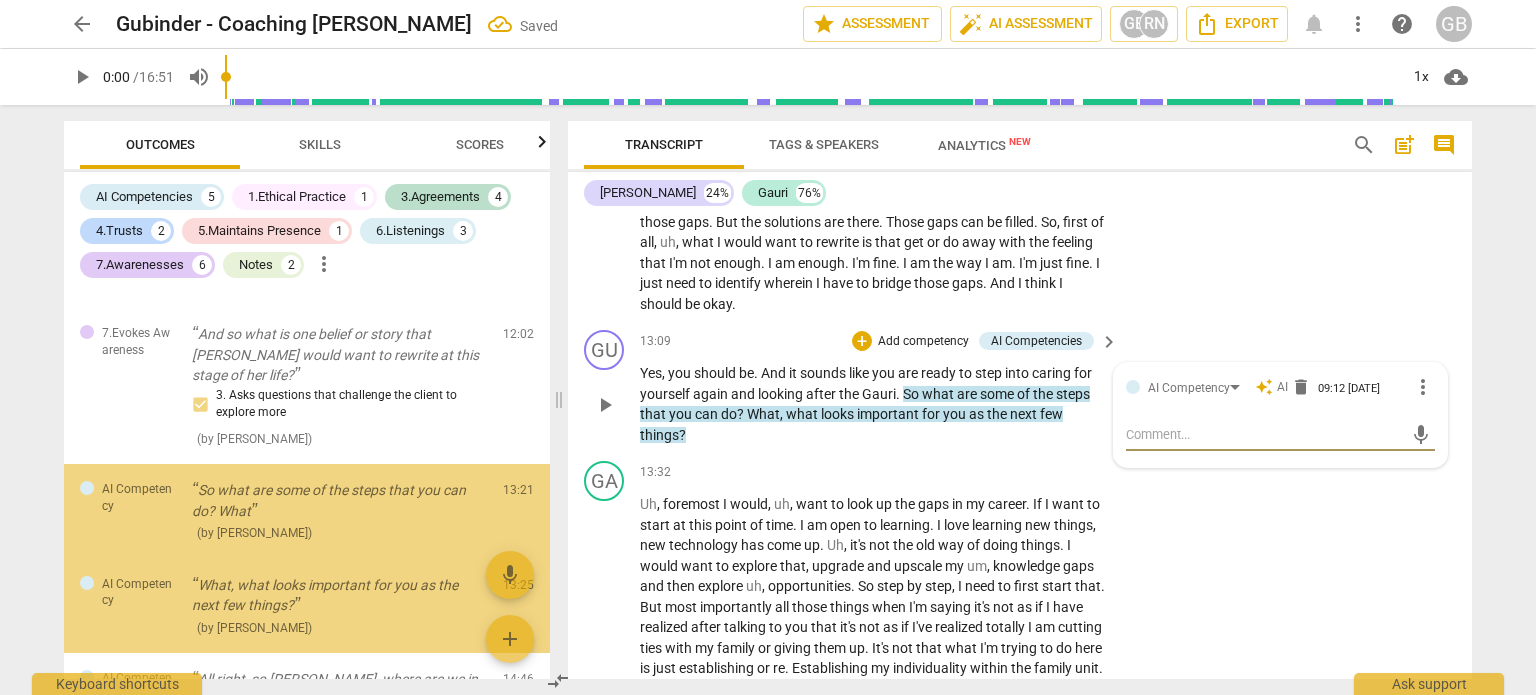 scroll, scrollTop: 3045, scrollLeft: 0, axis: vertical 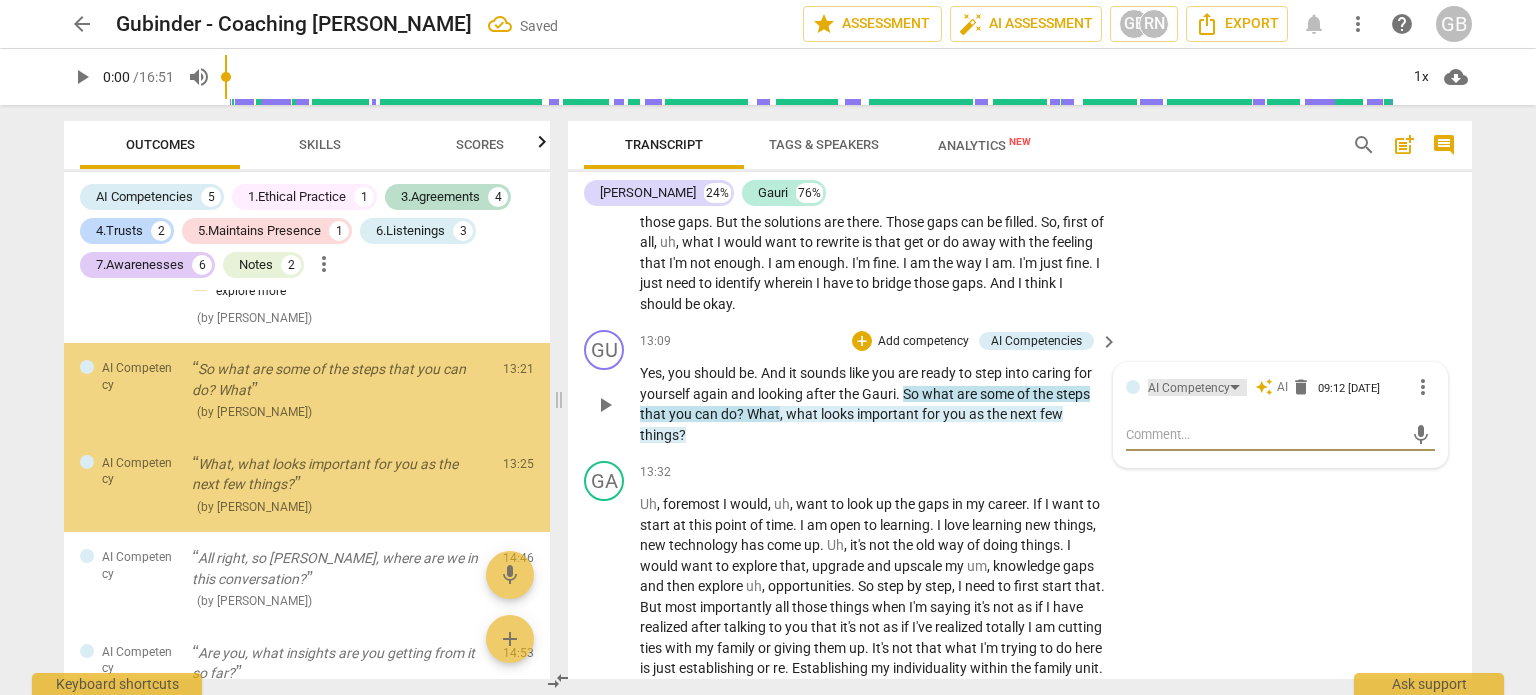 click on "AI Competency" at bounding box center [1189, 388] 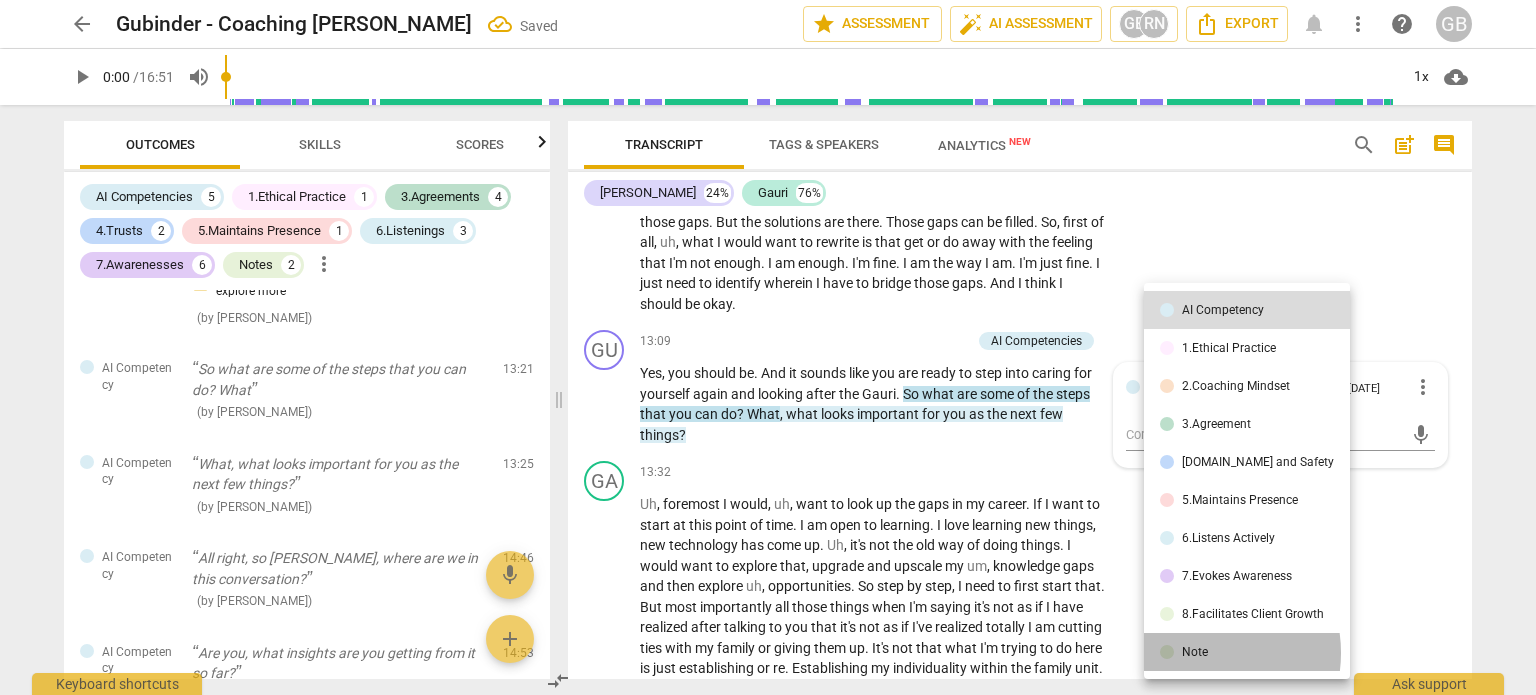 click on "Note" at bounding box center [1195, 652] 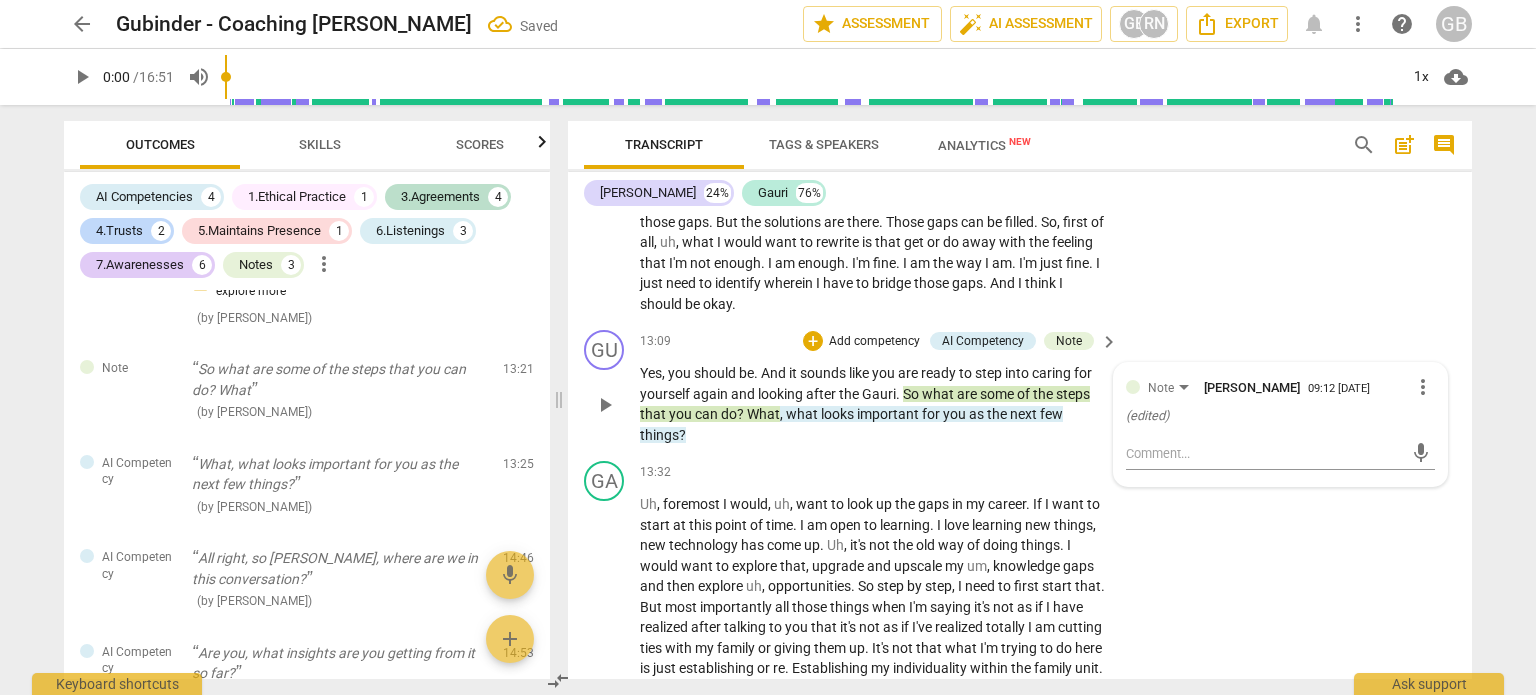 click on "more_vert" at bounding box center (1423, 387) 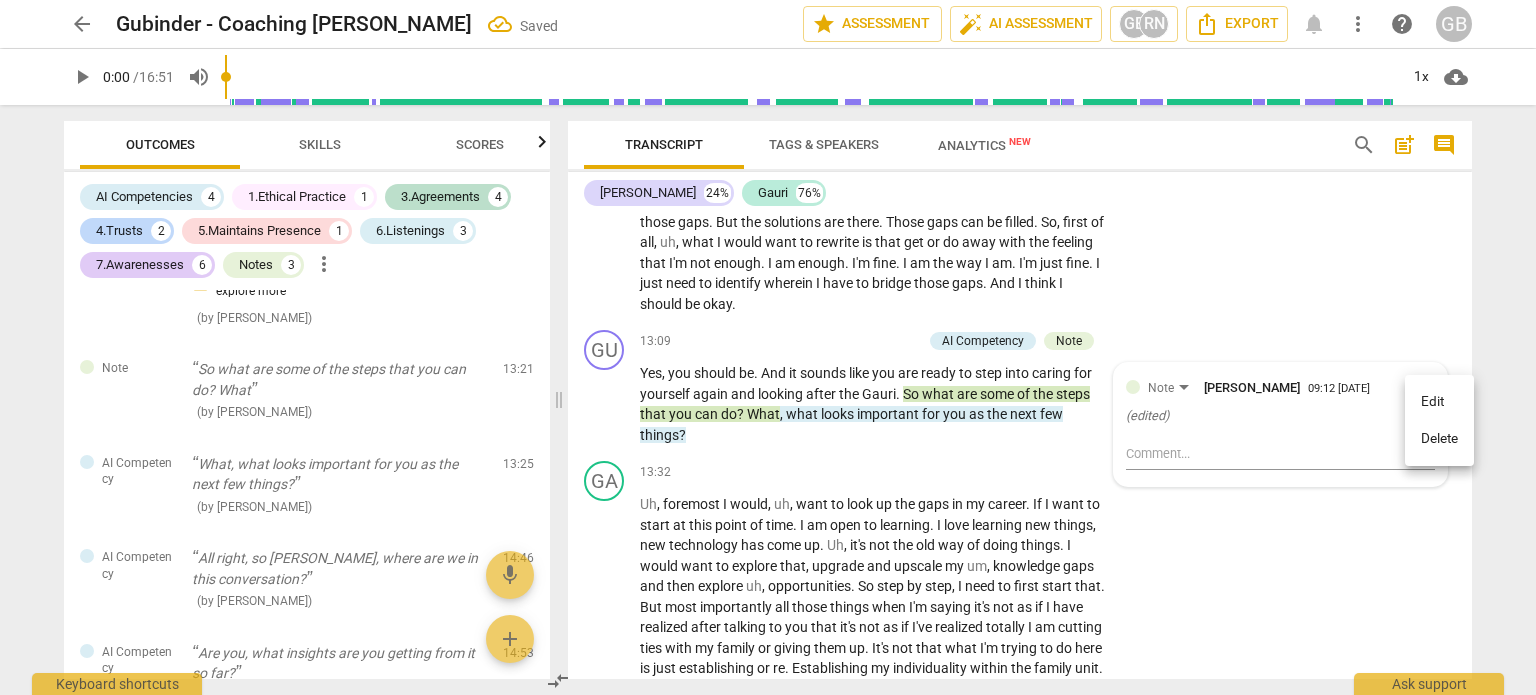 click on "Delete" at bounding box center (1439, 439) 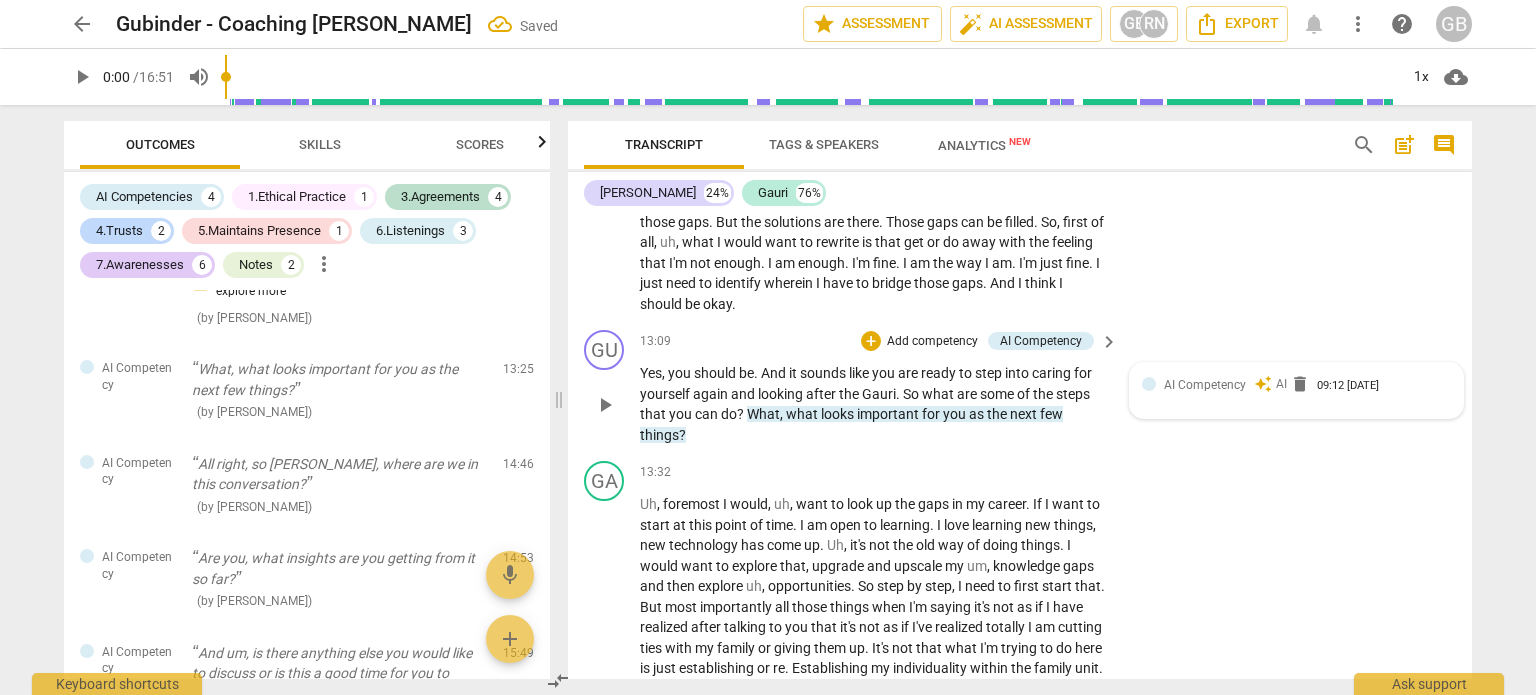 click on "AI Competency" at bounding box center (1205, 385) 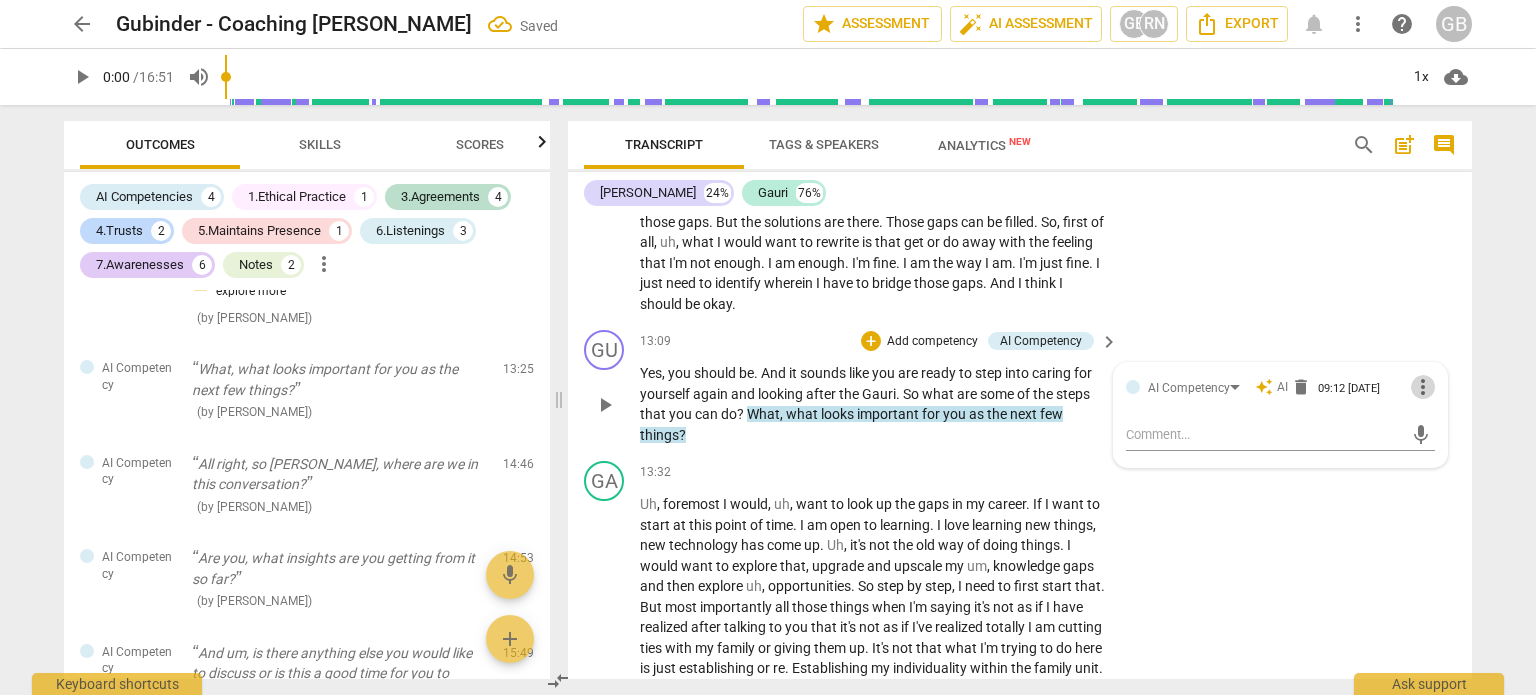 click on "more_vert" at bounding box center [1423, 387] 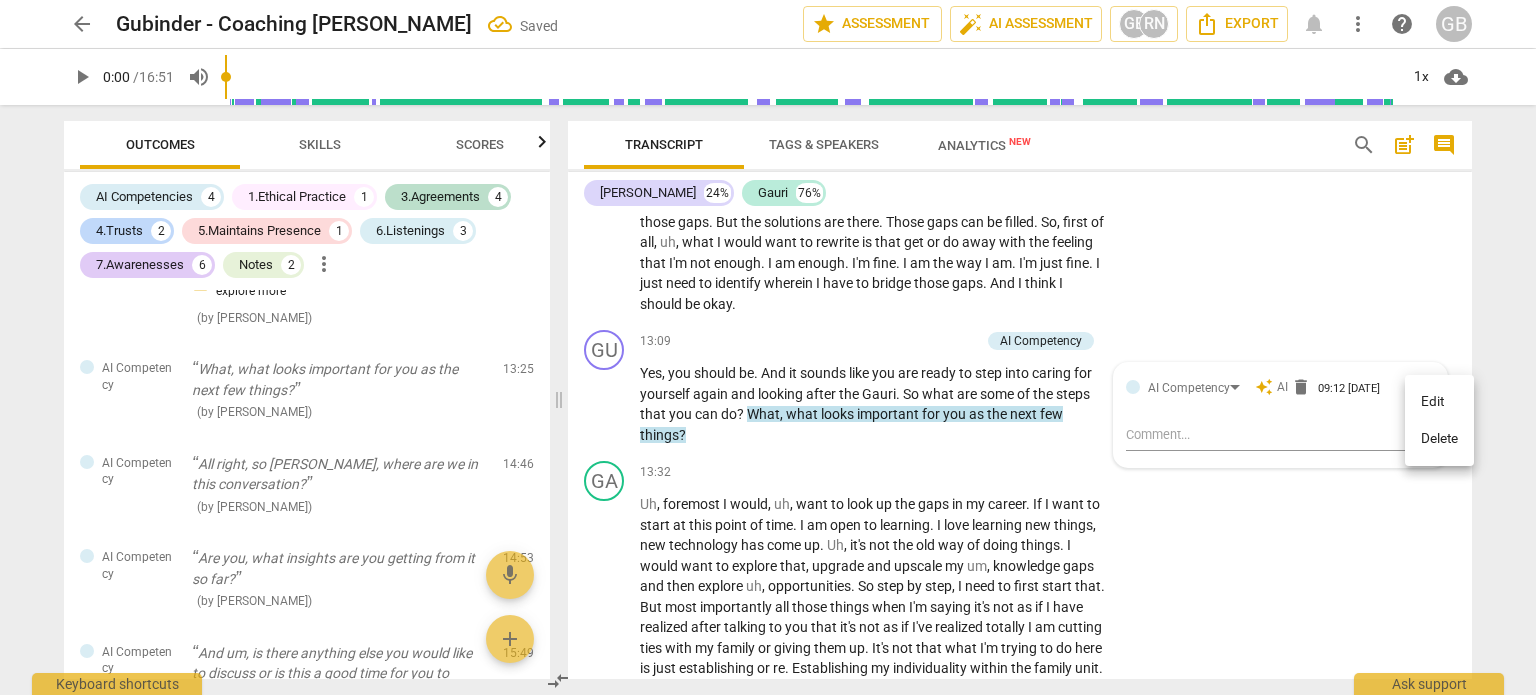 drag, startPoint x: 1300, startPoint y: 442, endPoint x: 1269, endPoint y: 435, distance: 31.780497 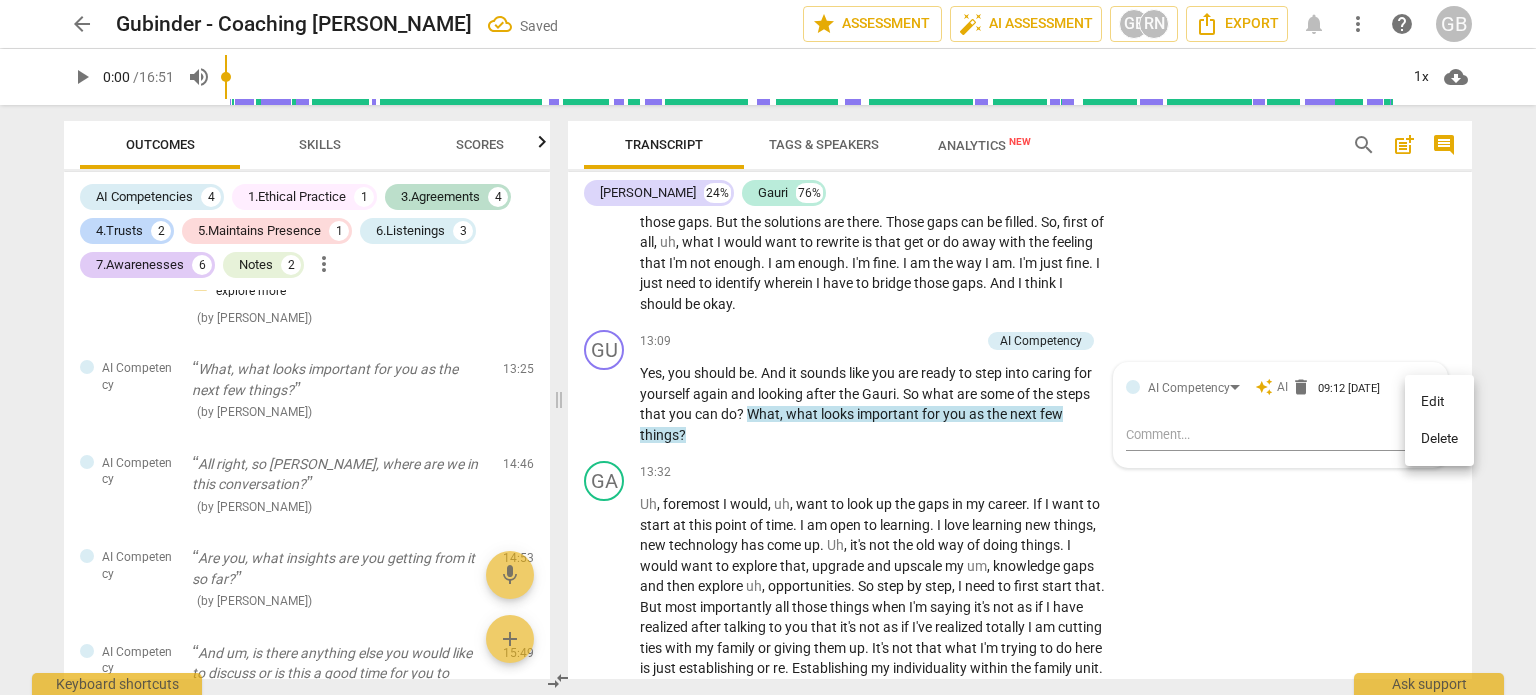 click at bounding box center (768, 347) 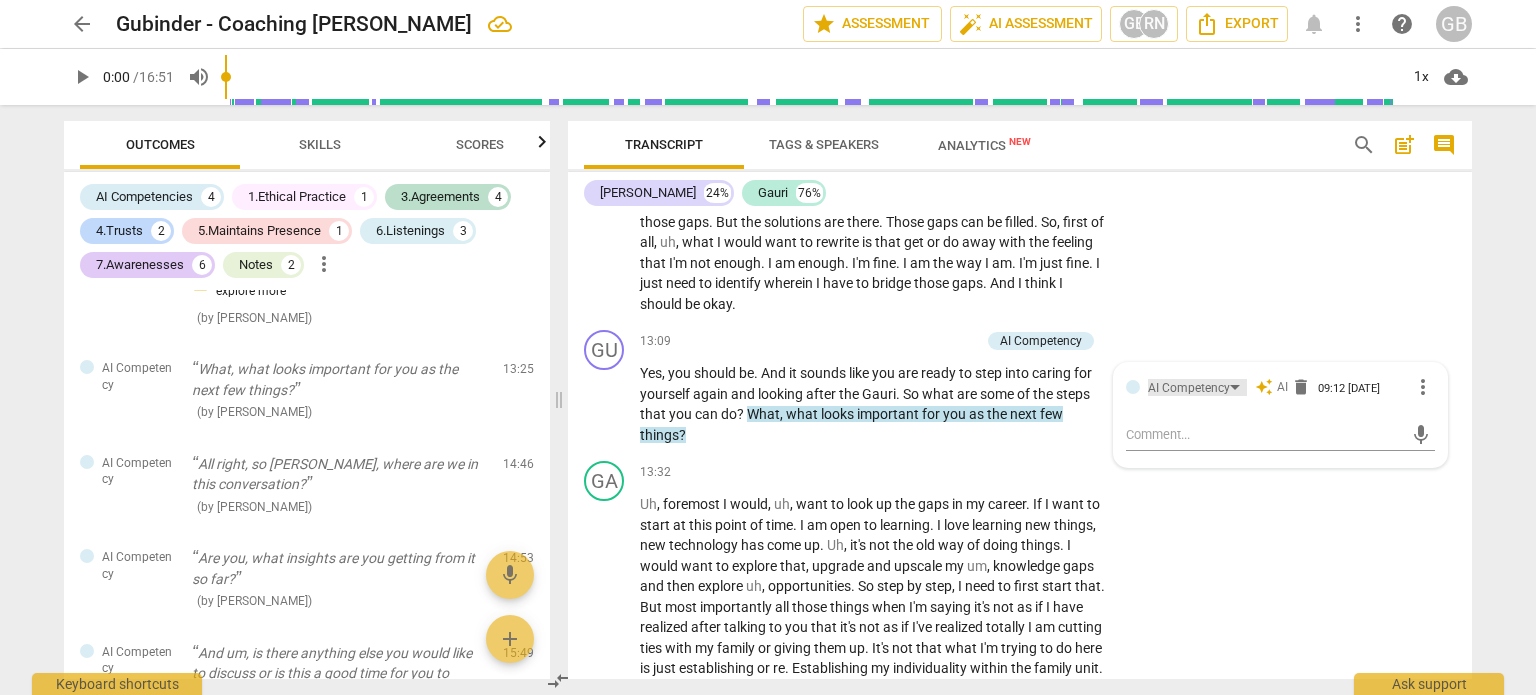 click on "AI Competency" at bounding box center [1189, 388] 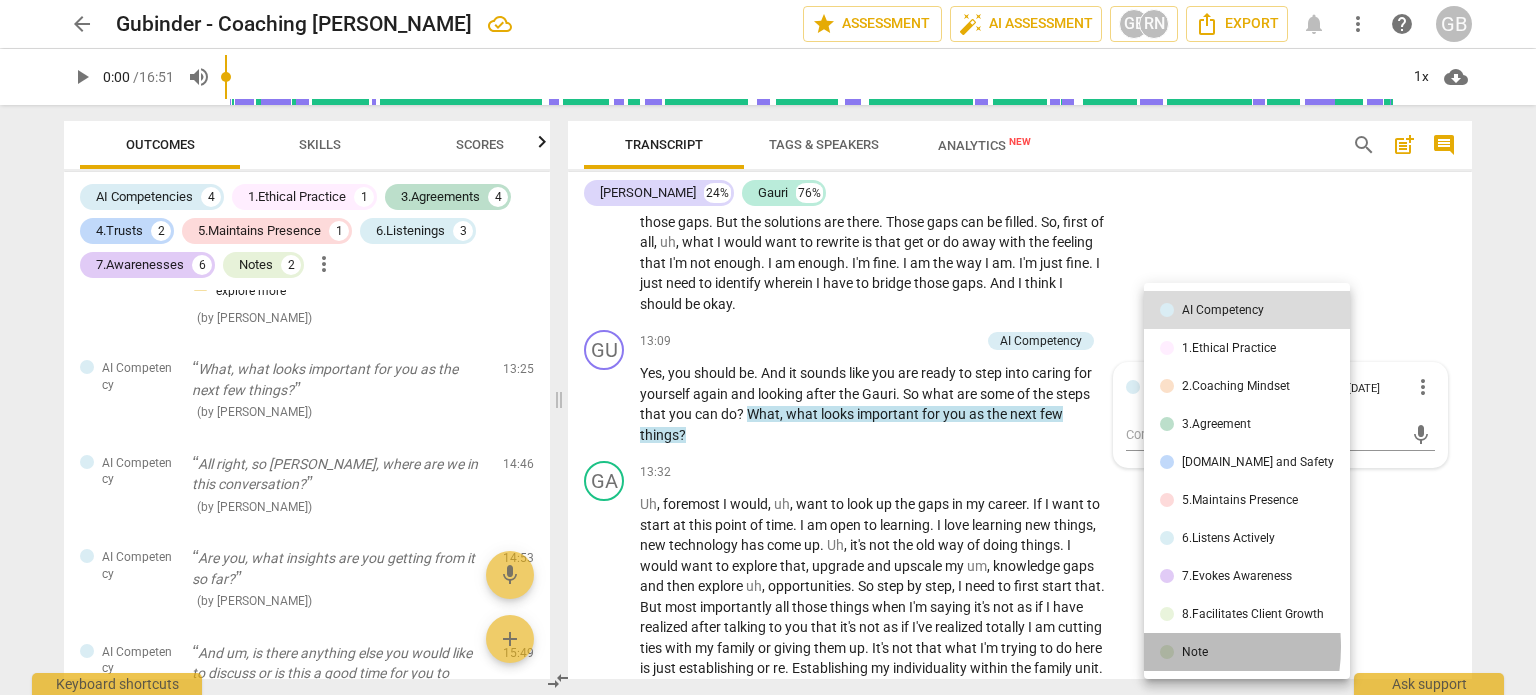 click at bounding box center [1167, 652] 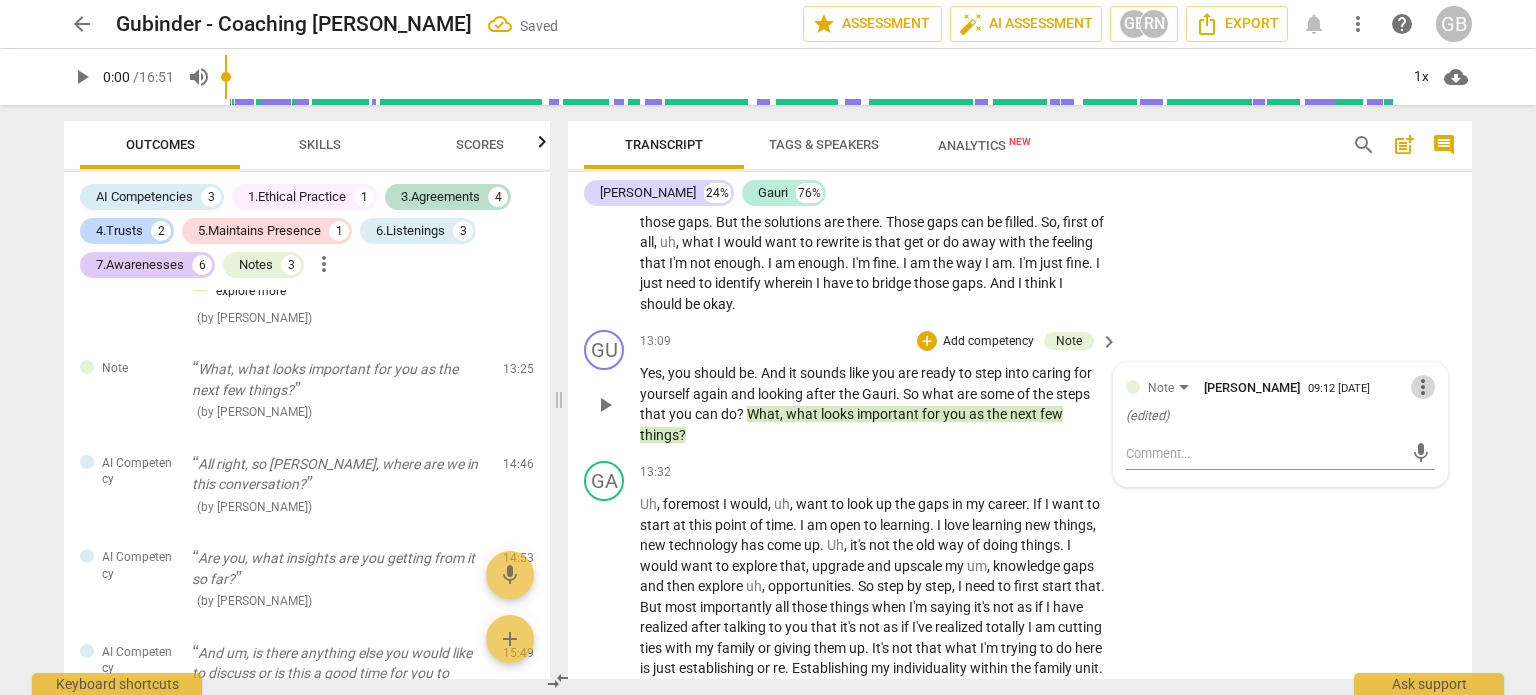 click on "more_vert" at bounding box center (1423, 387) 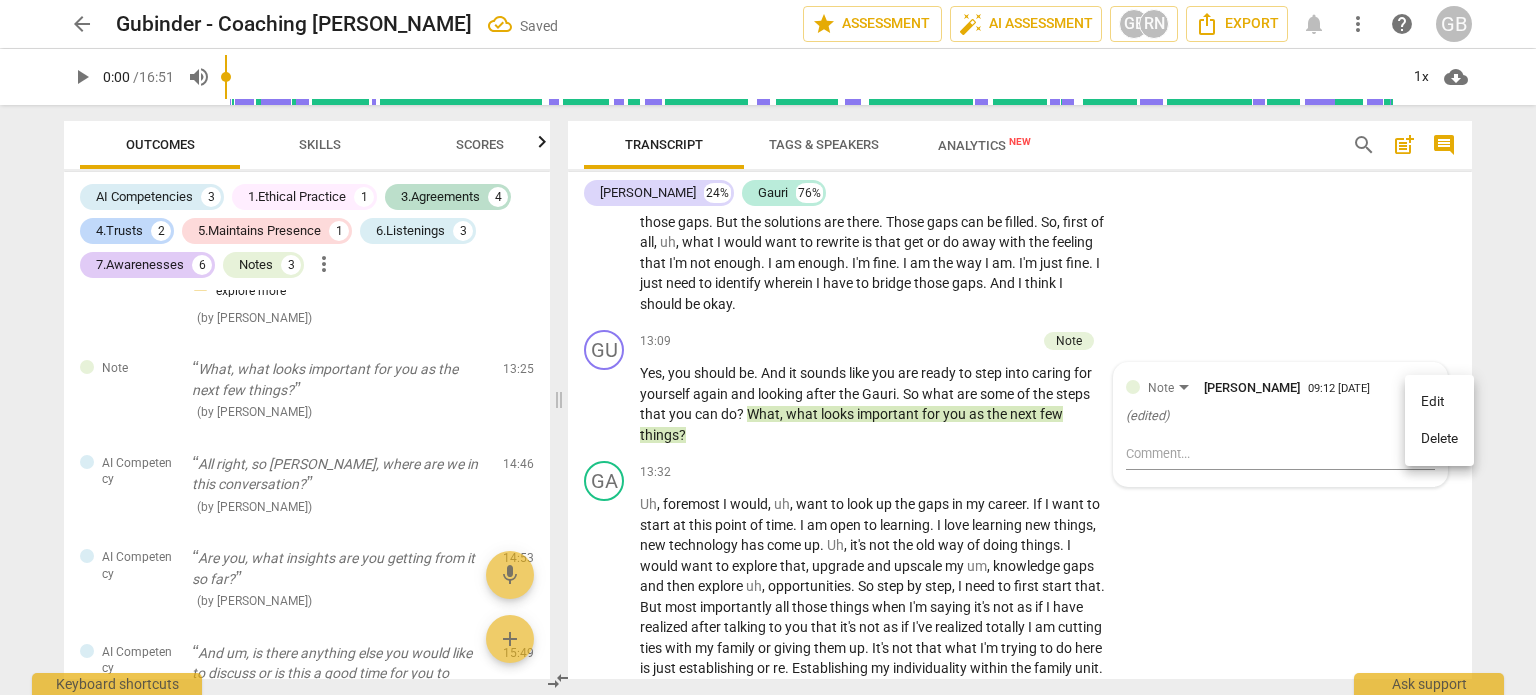 click on "Delete" at bounding box center (1439, 439) 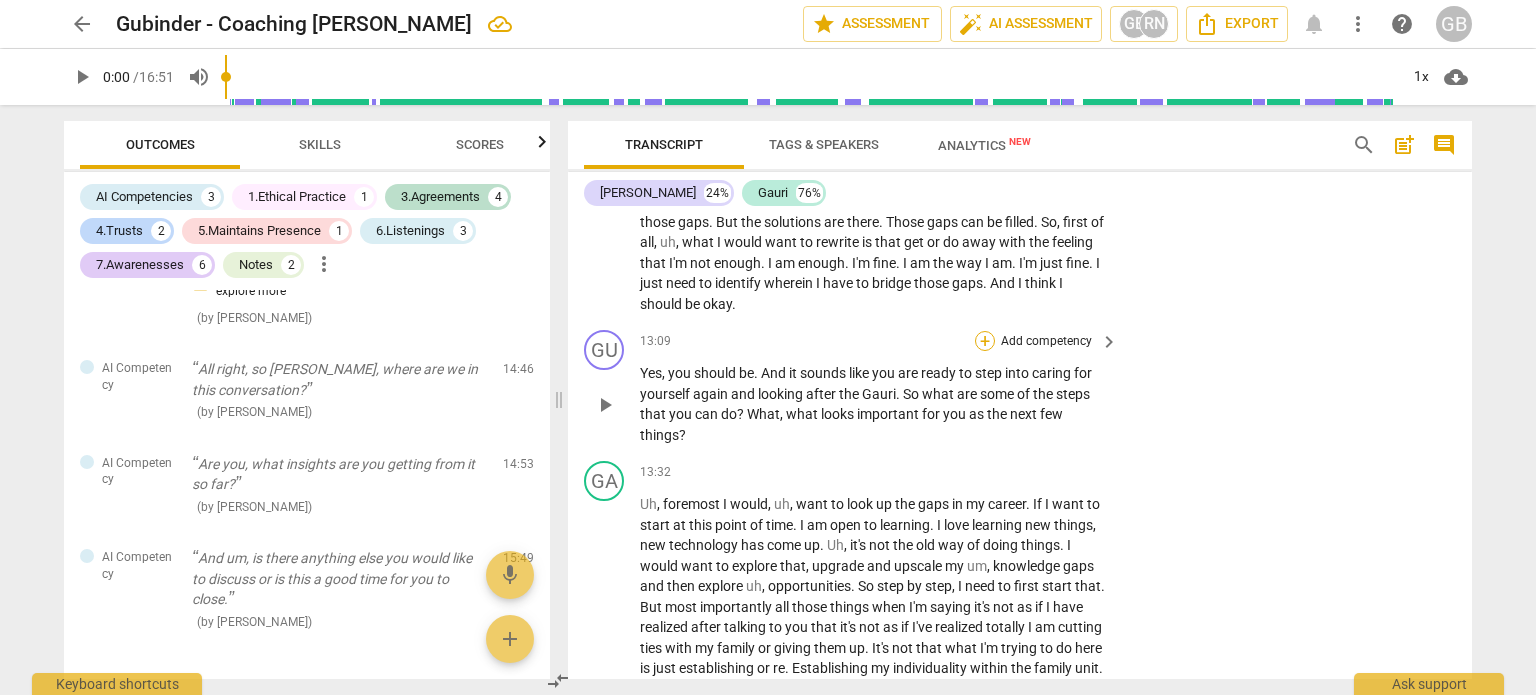 click on "+" at bounding box center [985, 341] 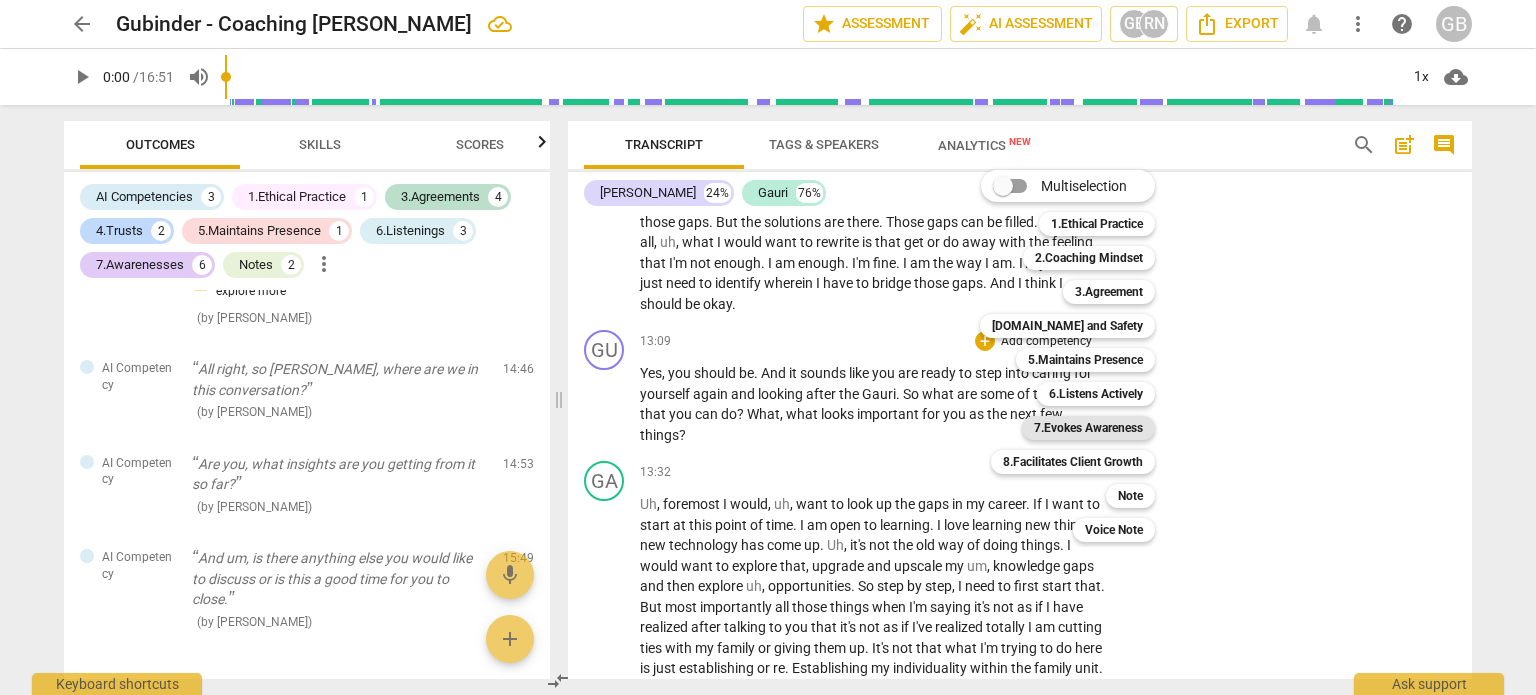click on "7.Evokes Awareness" at bounding box center [1088, 428] 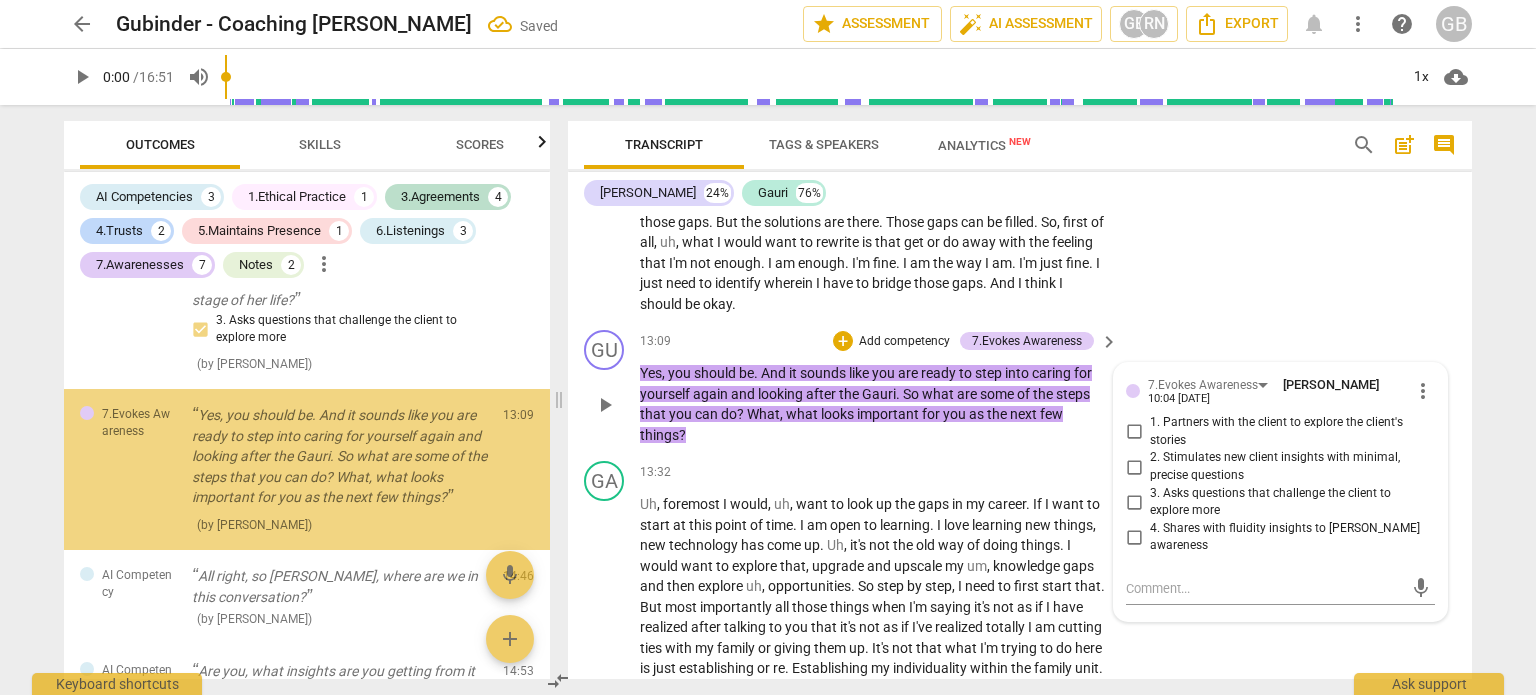 scroll, scrollTop: 2984, scrollLeft: 0, axis: vertical 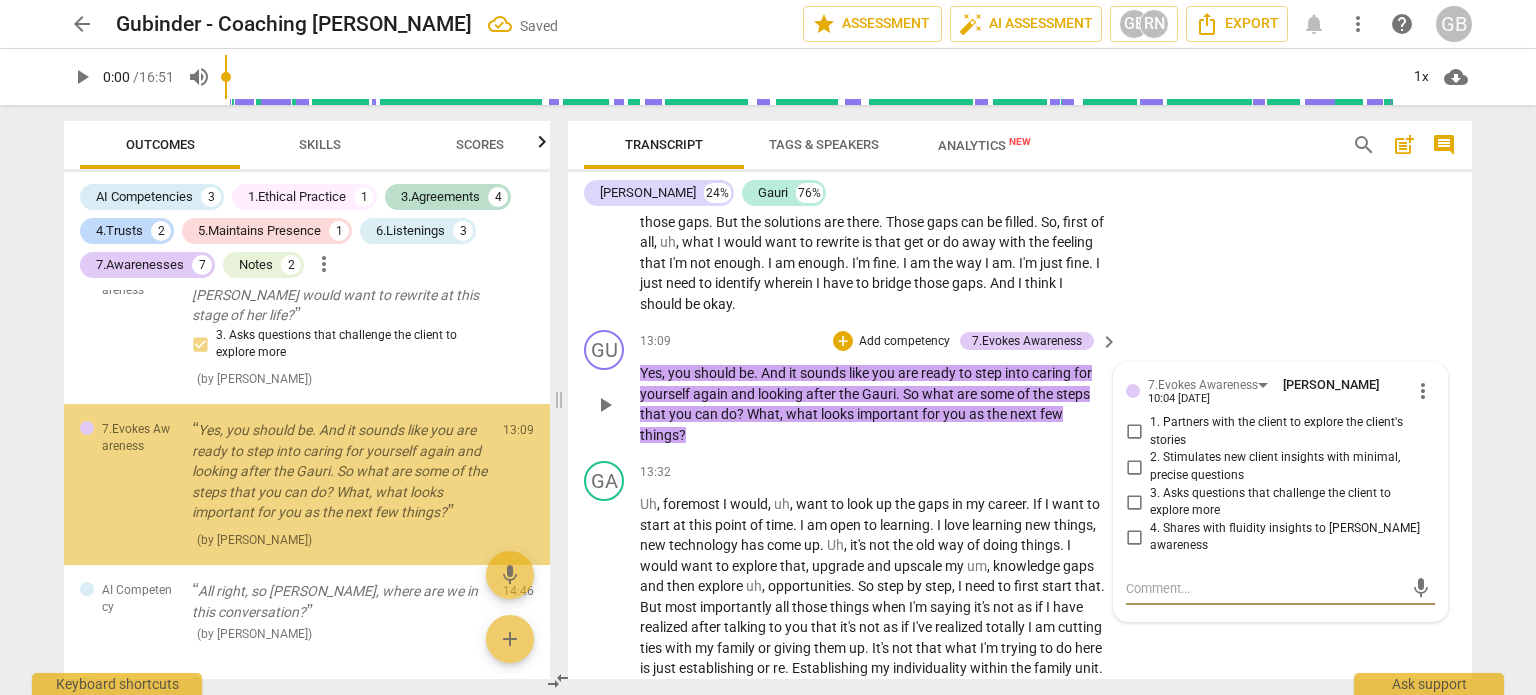 click on "4. Shares with fluidity insights to [PERSON_NAME] awareness" at bounding box center (1134, 537) 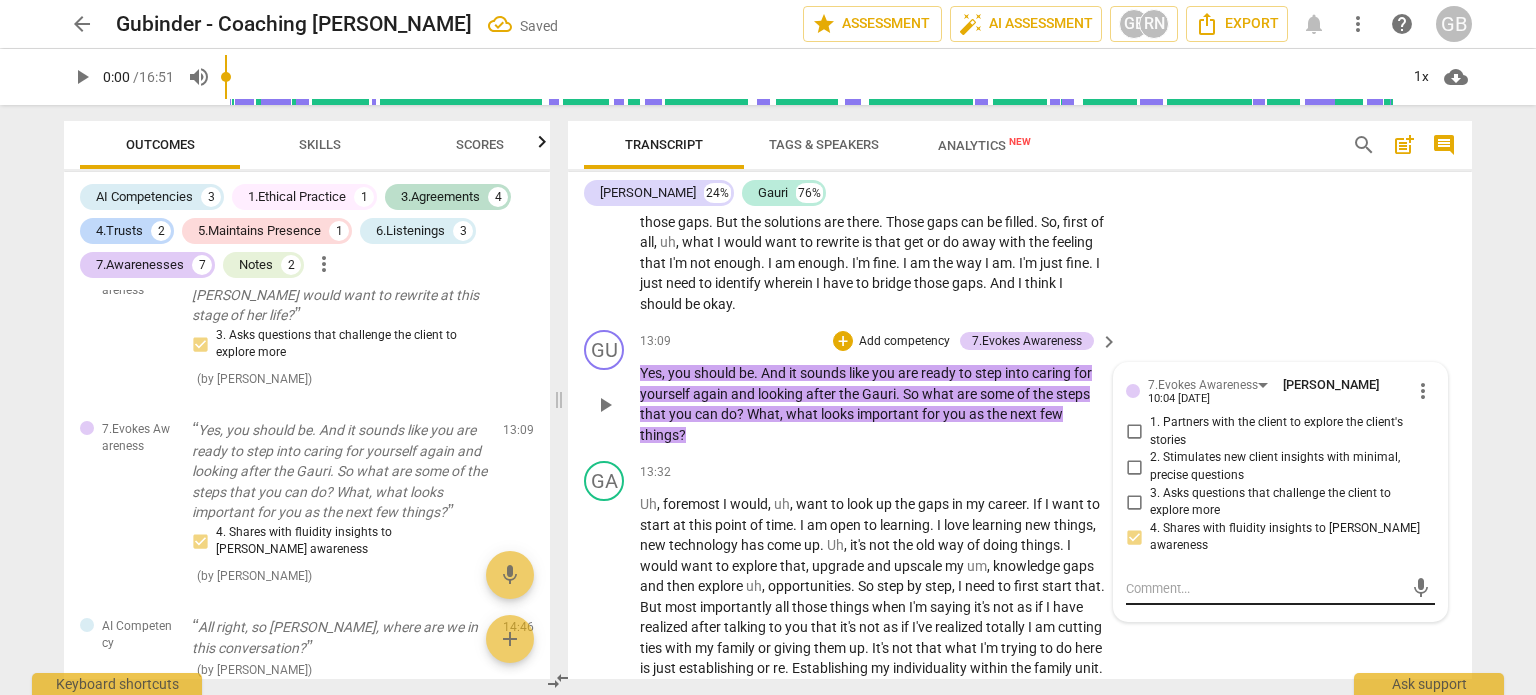 click at bounding box center (1264, 588) 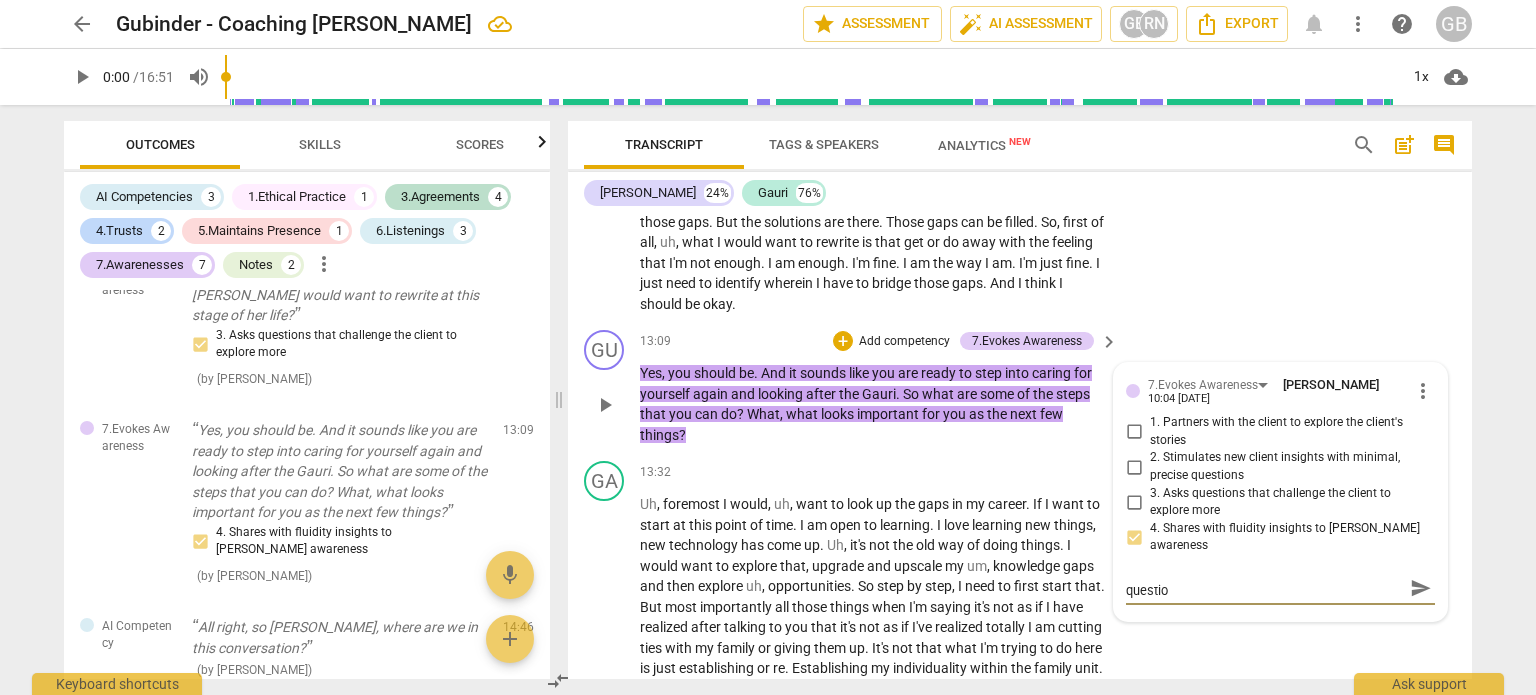 scroll, scrollTop: 0, scrollLeft: 0, axis: both 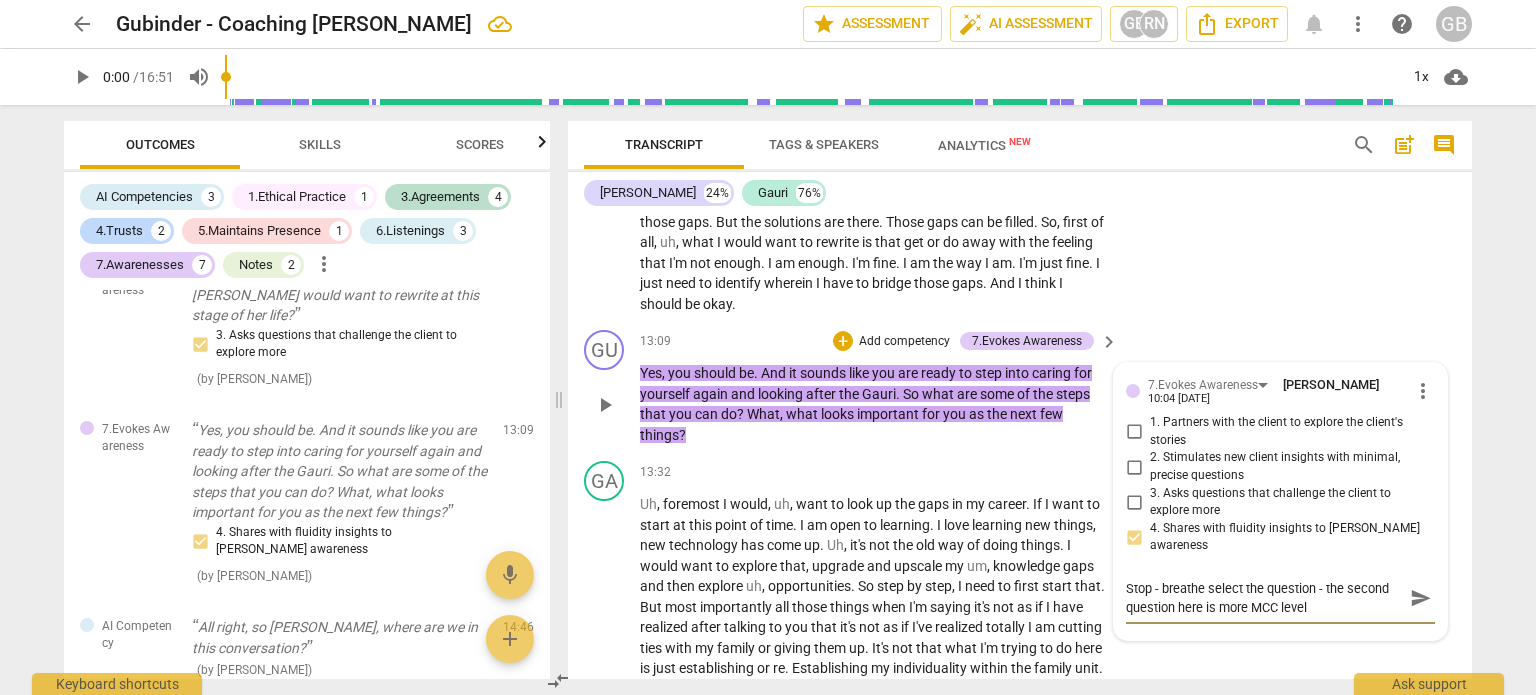 click on "3. Asks questions that challenge the client to explore more" at bounding box center (1134, 502) 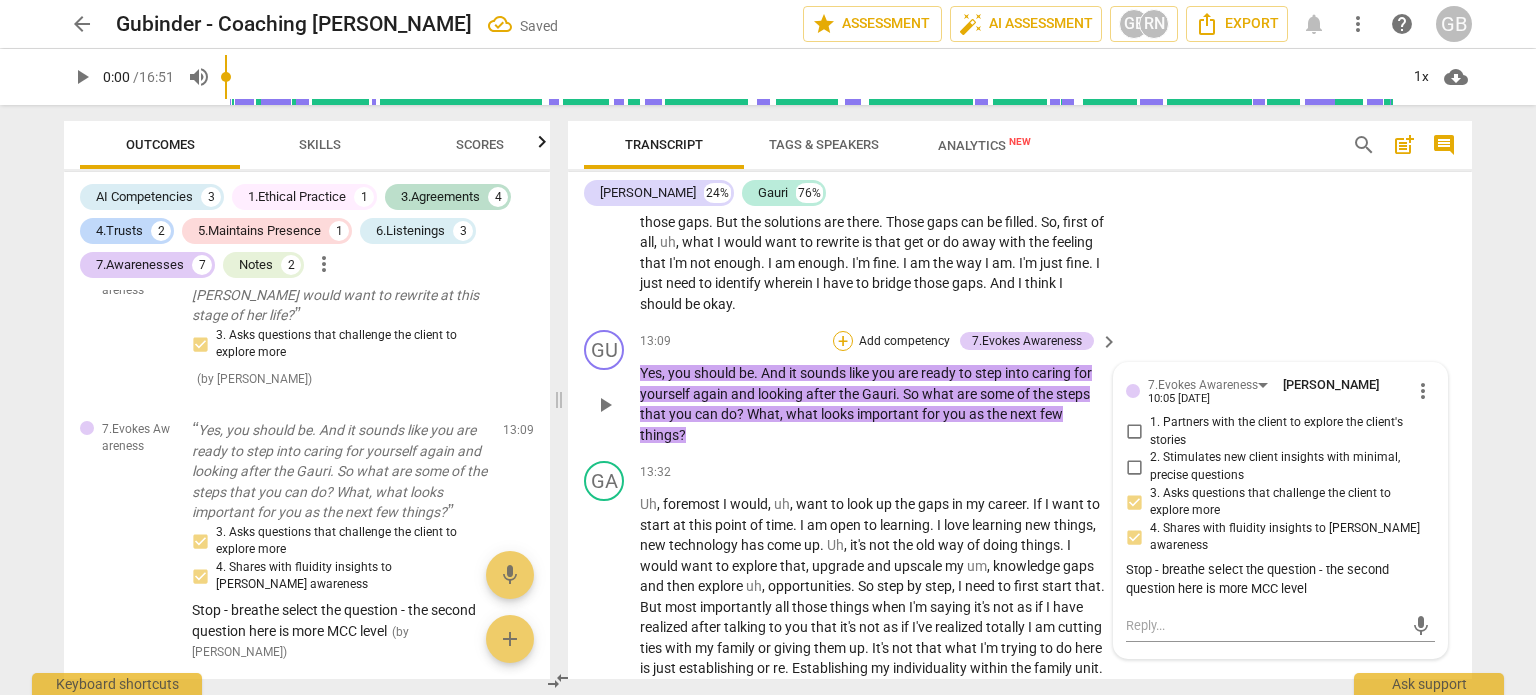 click on "+" at bounding box center (843, 341) 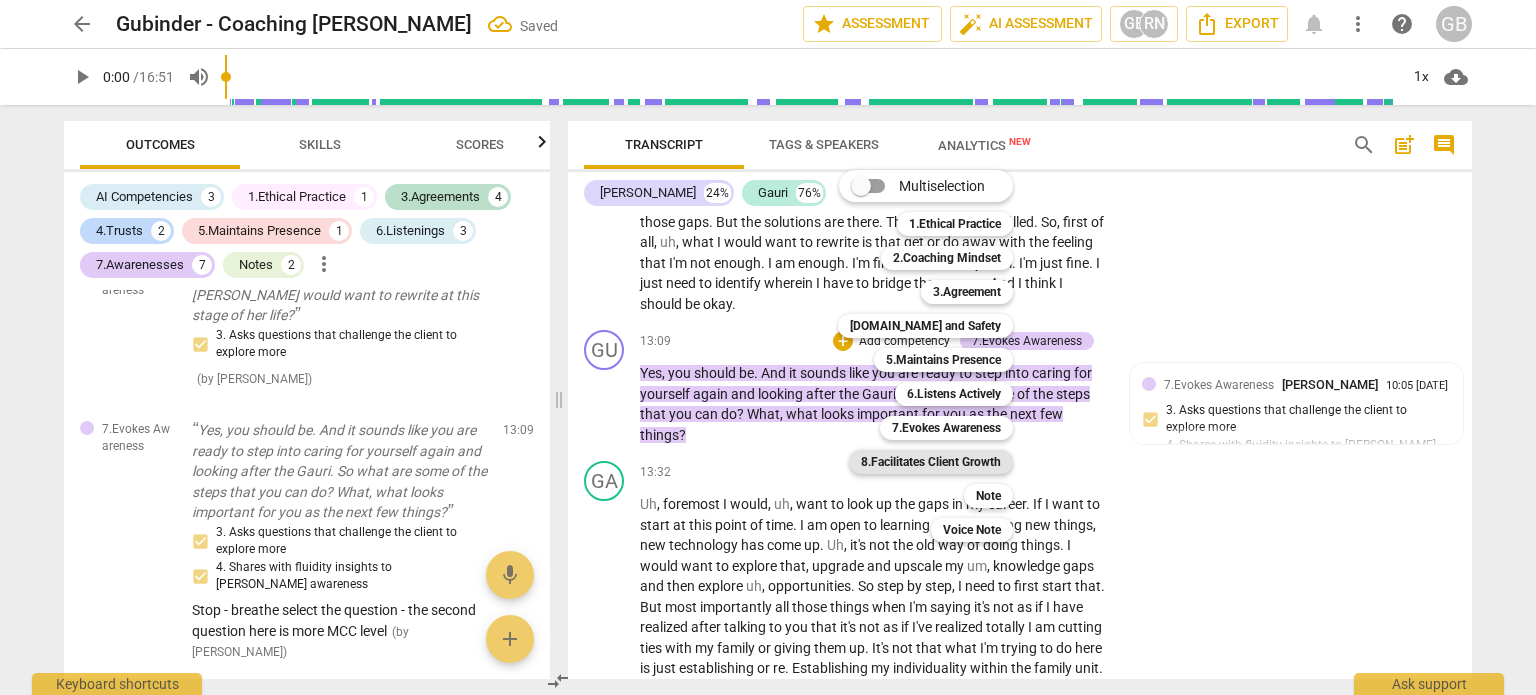 click on "8.Facilitates Client Growth" at bounding box center (931, 462) 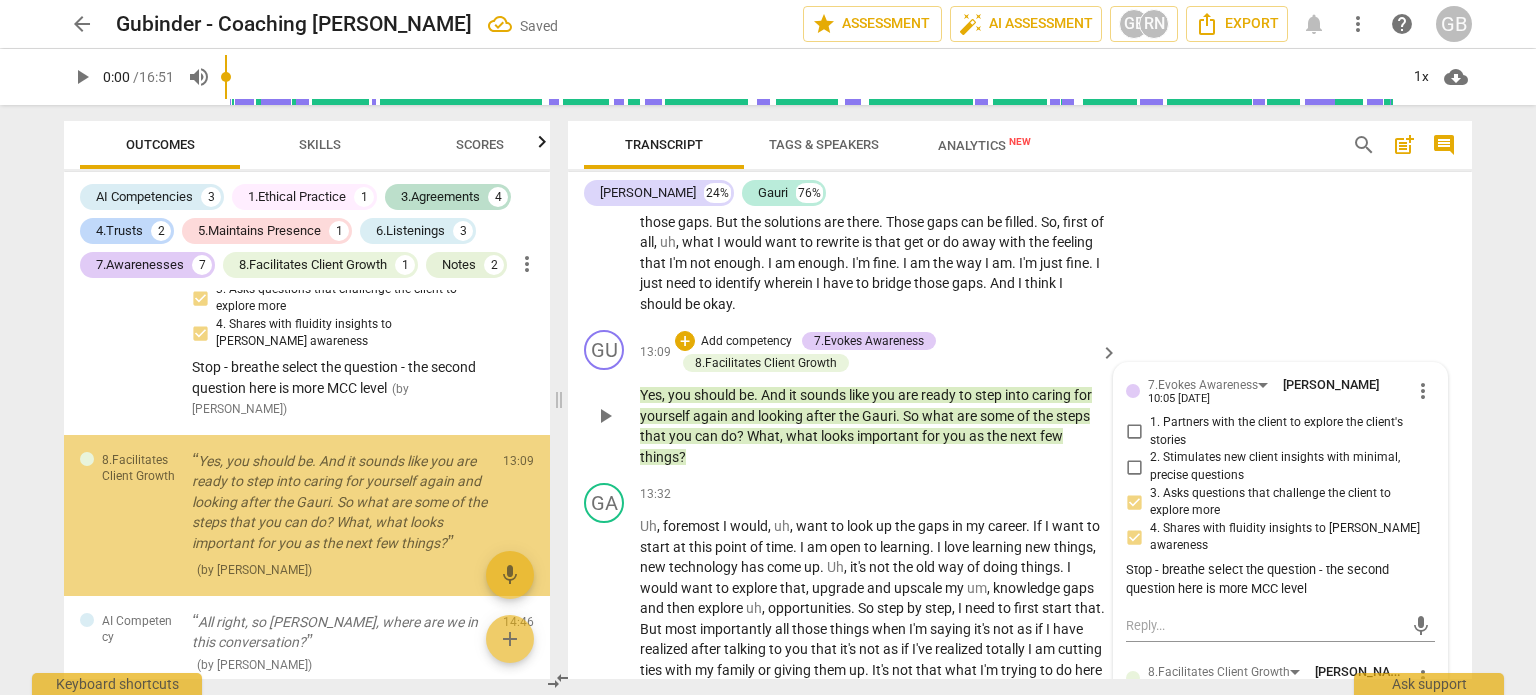 scroll, scrollTop: 3273, scrollLeft: 0, axis: vertical 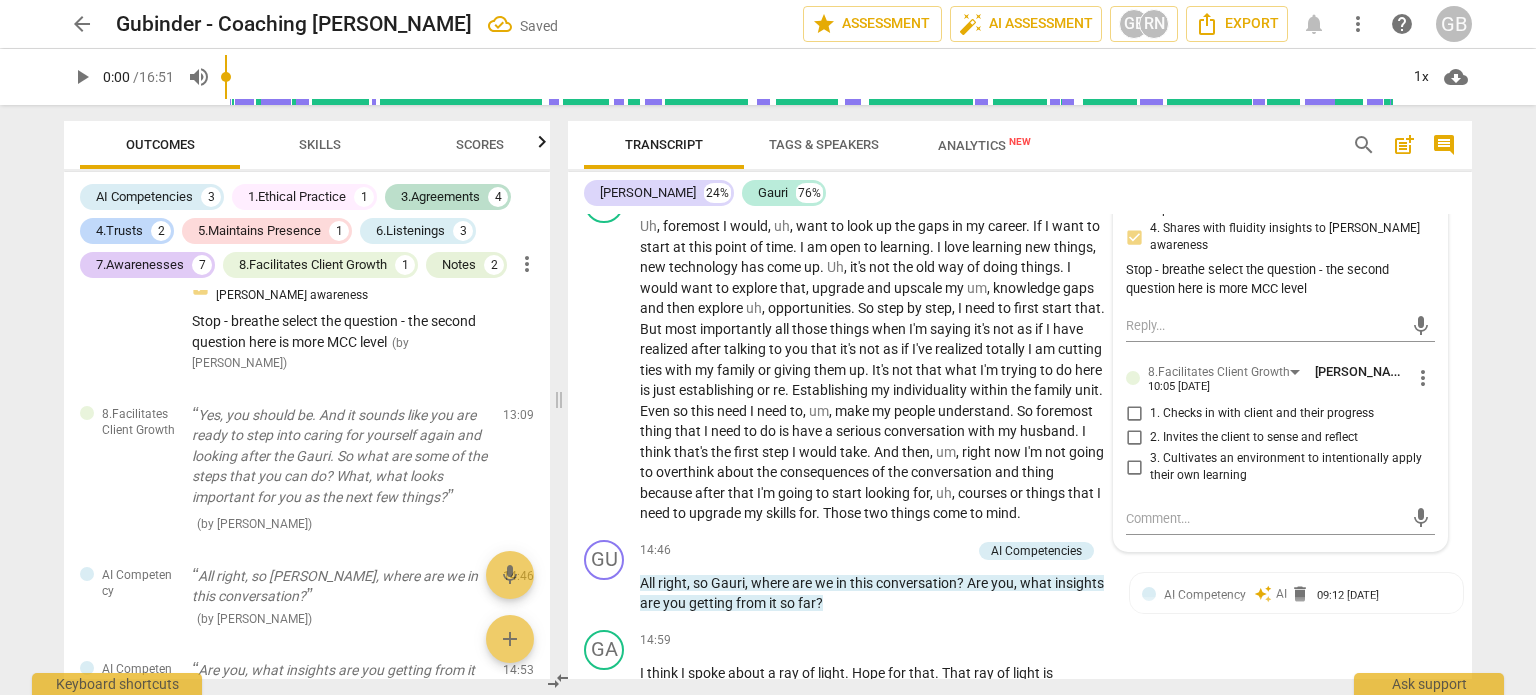 click on "2. Invites the client to sense and reflect" at bounding box center (1134, 438) 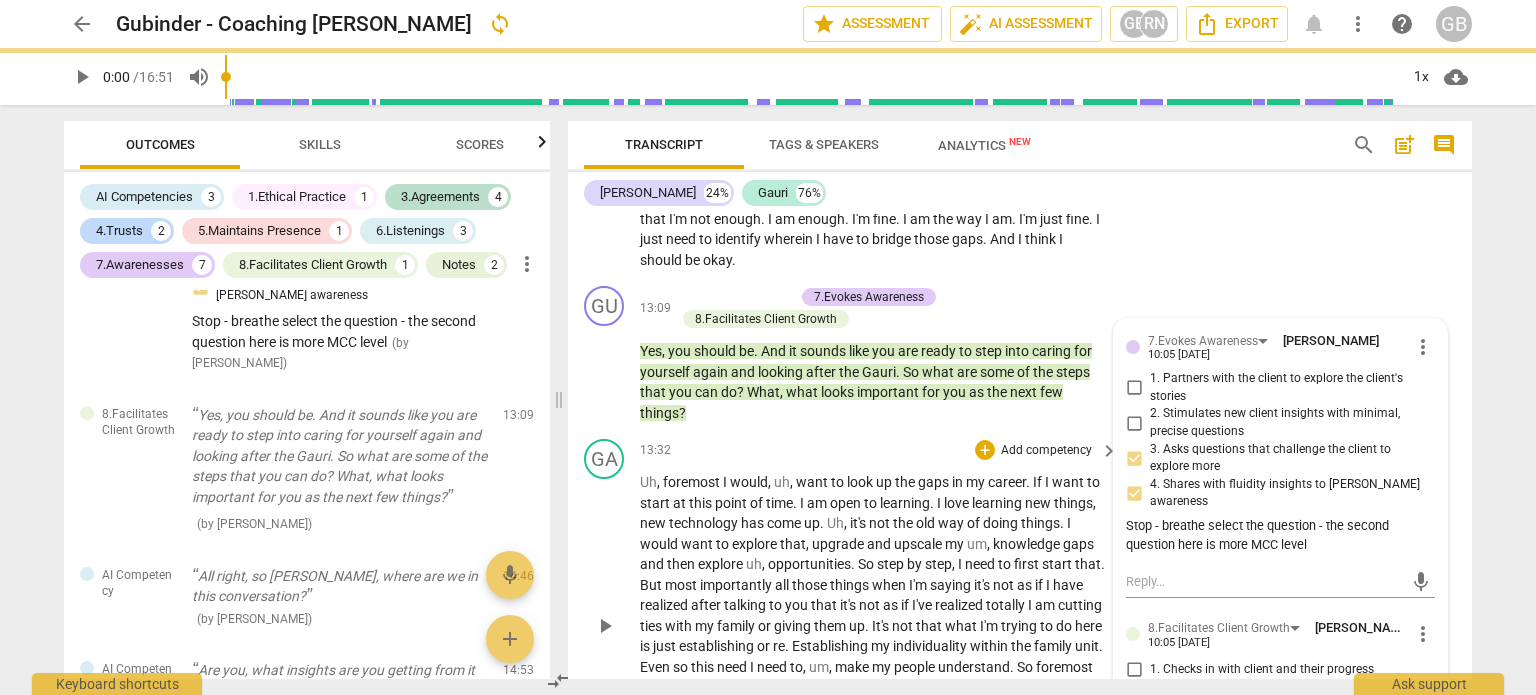 scroll, scrollTop: 4234, scrollLeft: 0, axis: vertical 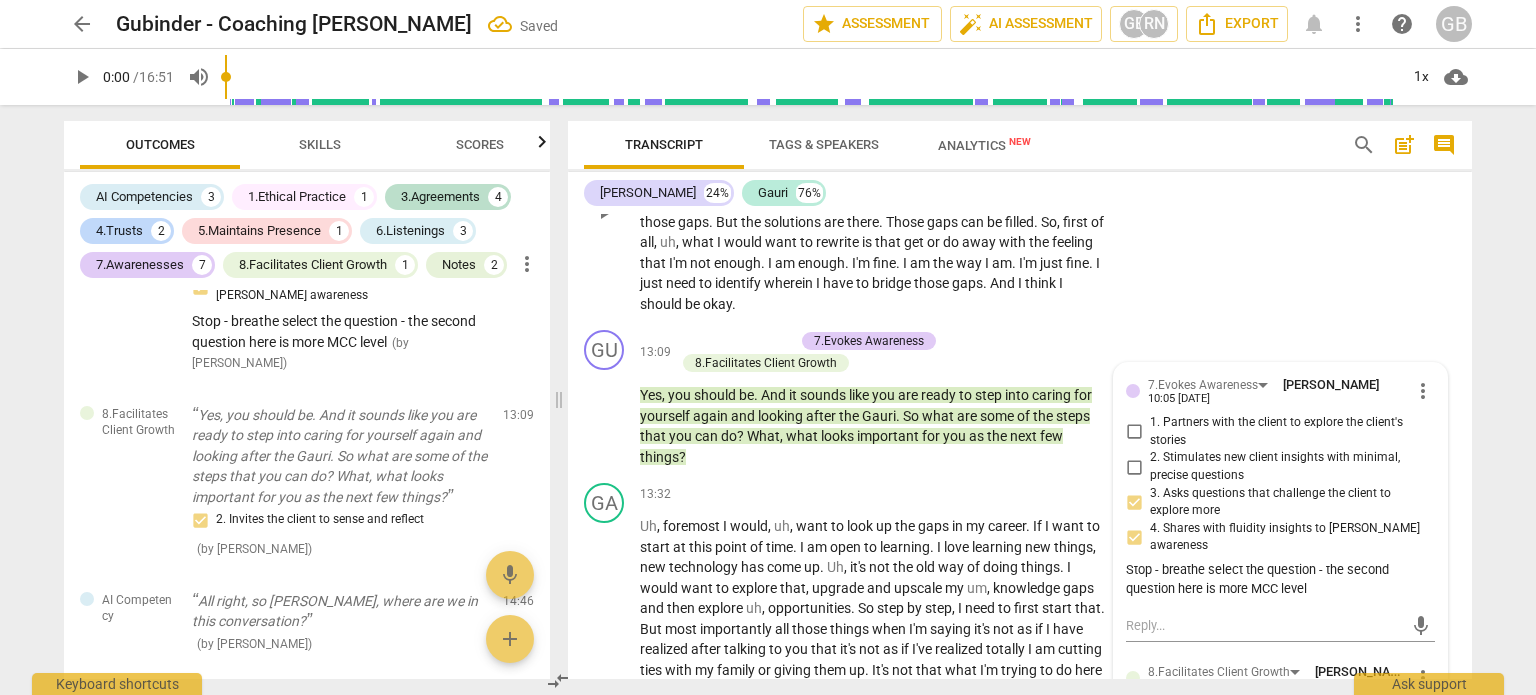 click on "GA play_arrow pause 12:19 + Add competency keyboard_arrow_right Somewhere   I   was .   I   used   to   believe   that   maybe   I'm   not   enough .   I   want   to   rewrite   that   it's   okay .   Whatever   I   have ,   it's   fine .   And   whatever ,   yes ,   nobody's   perfect .   But   acceptance   of   who   or   what   I   am ,   and   if   I   get   to   see   that   I   want   to   start   out   independently ,   those   gaps   will   always   be   there .   Nobody   is   born ,   or   nobody   is   an   acquired   expert ,   even .   There   is   always   something   to   fill   those   gaps .   But   the   solutions   are   there .   Those   gaps   can   be   filled .   So ,   first   of   all ,   uh ,   what   I   would   want   to   rewrite   is   that   get   or   do   away   with   the   feeling   that   I'm   not   enough .   I   am   enough .   I'm   fine .   I   am   the   way   I   am .   I'm   just   fine .   I   just   need   to   identify   wherein   I   have   to   bridge   those" at bounding box center [1020, 195] 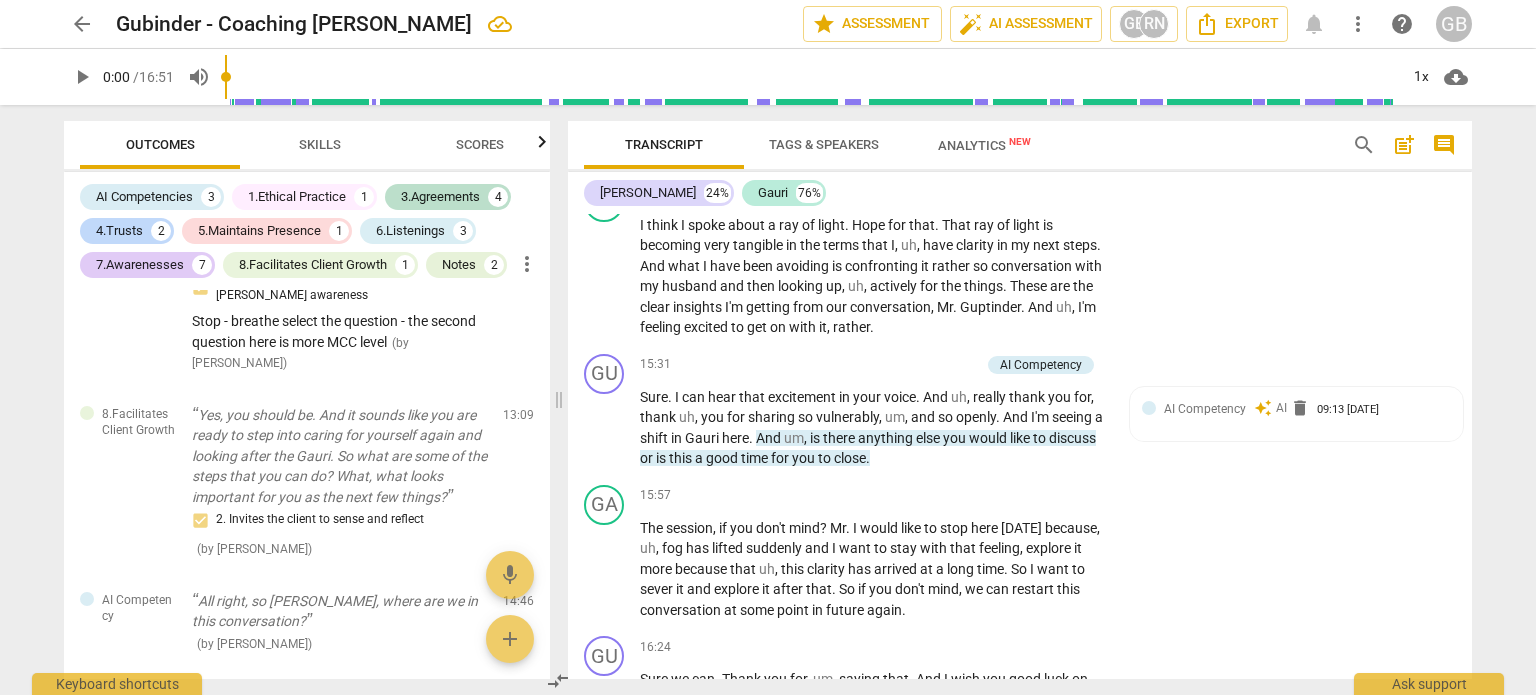 scroll, scrollTop: 4794, scrollLeft: 0, axis: vertical 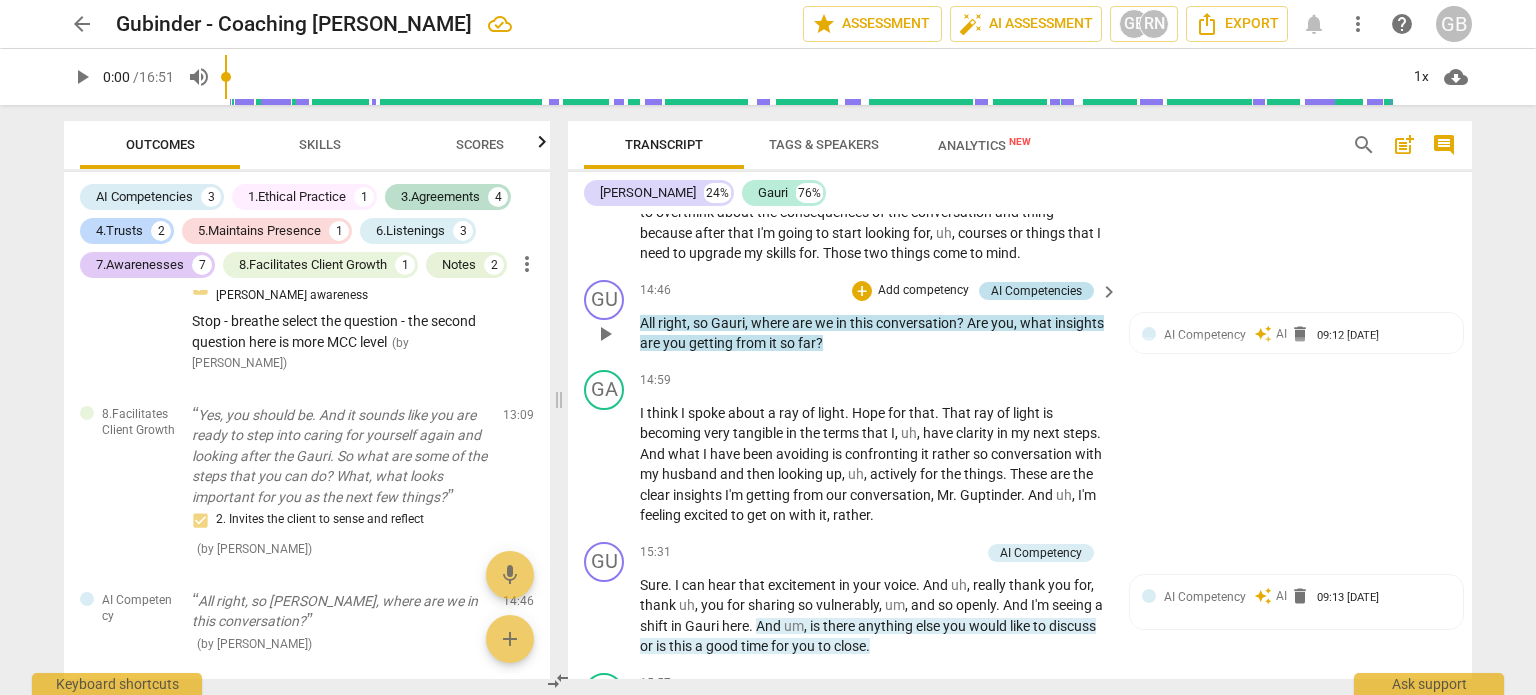 click on "AI Competencies" at bounding box center [1036, 291] 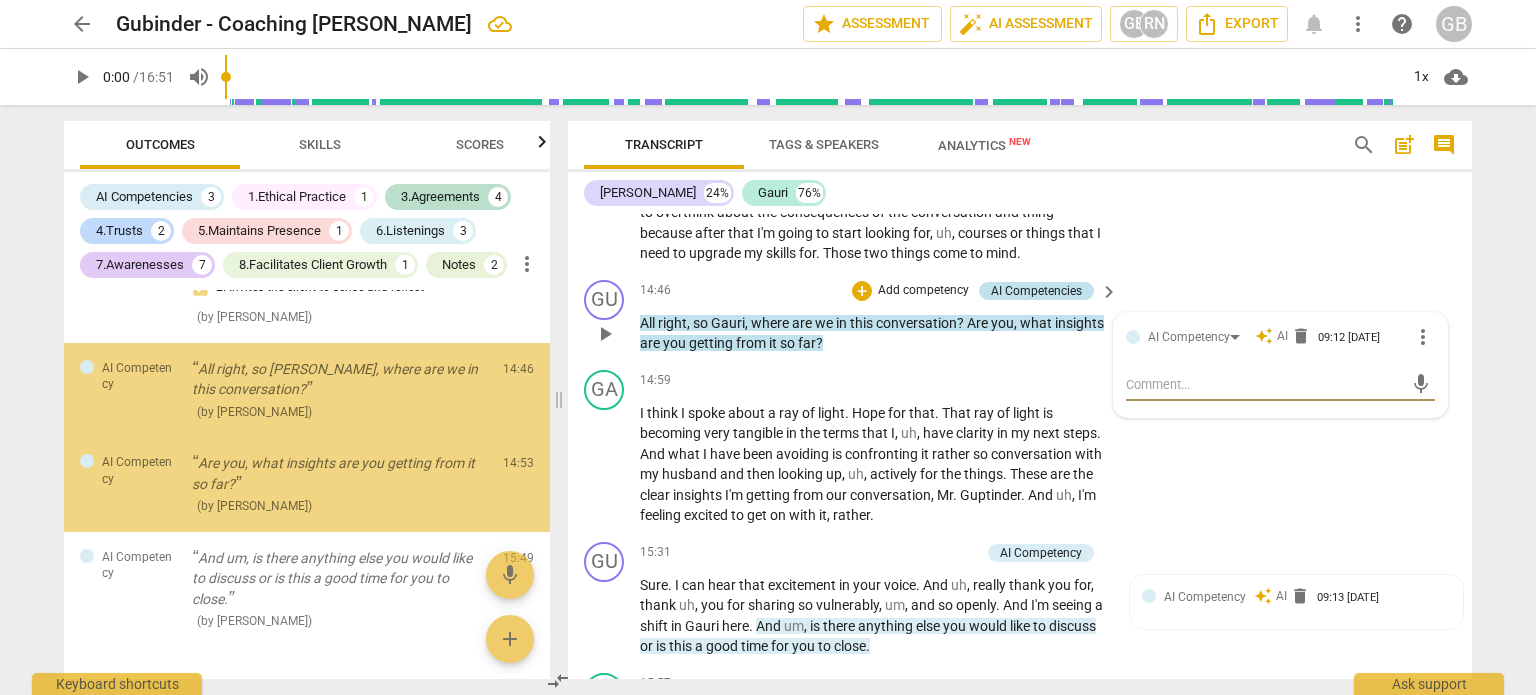 scroll, scrollTop: 3520, scrollLeft: 0, axis: vertical 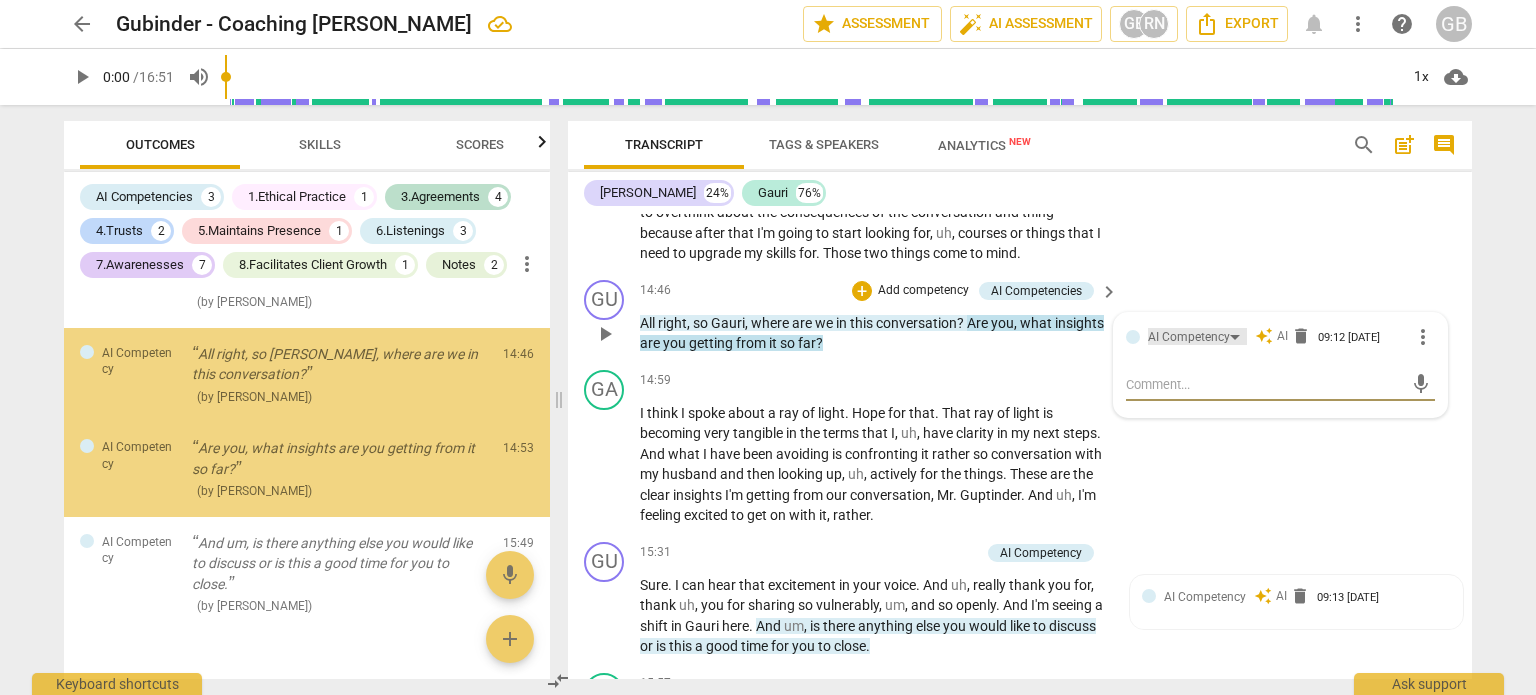 click on "AI Competency" at bounding box center (1189, 337) 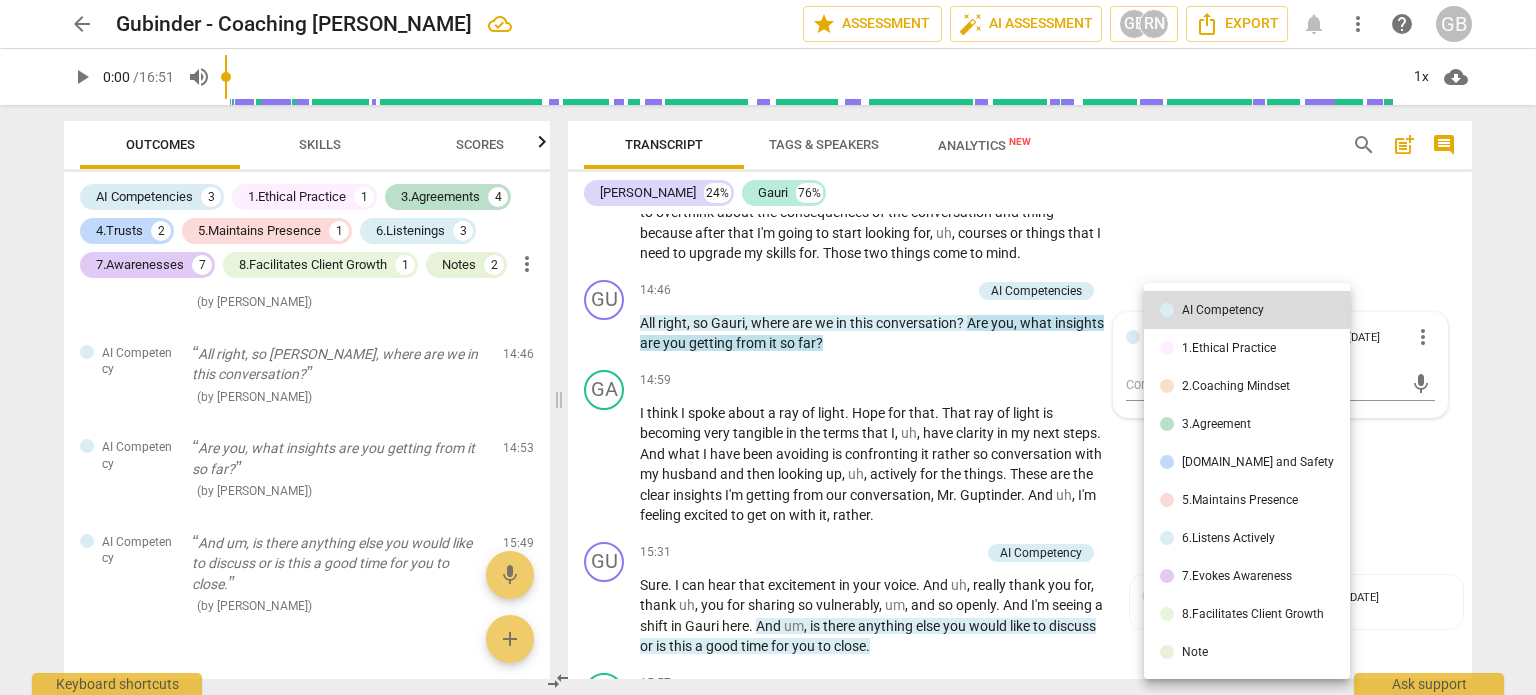 click on "8.Facilitates Client Growth" at bounding box center (1253, 614) 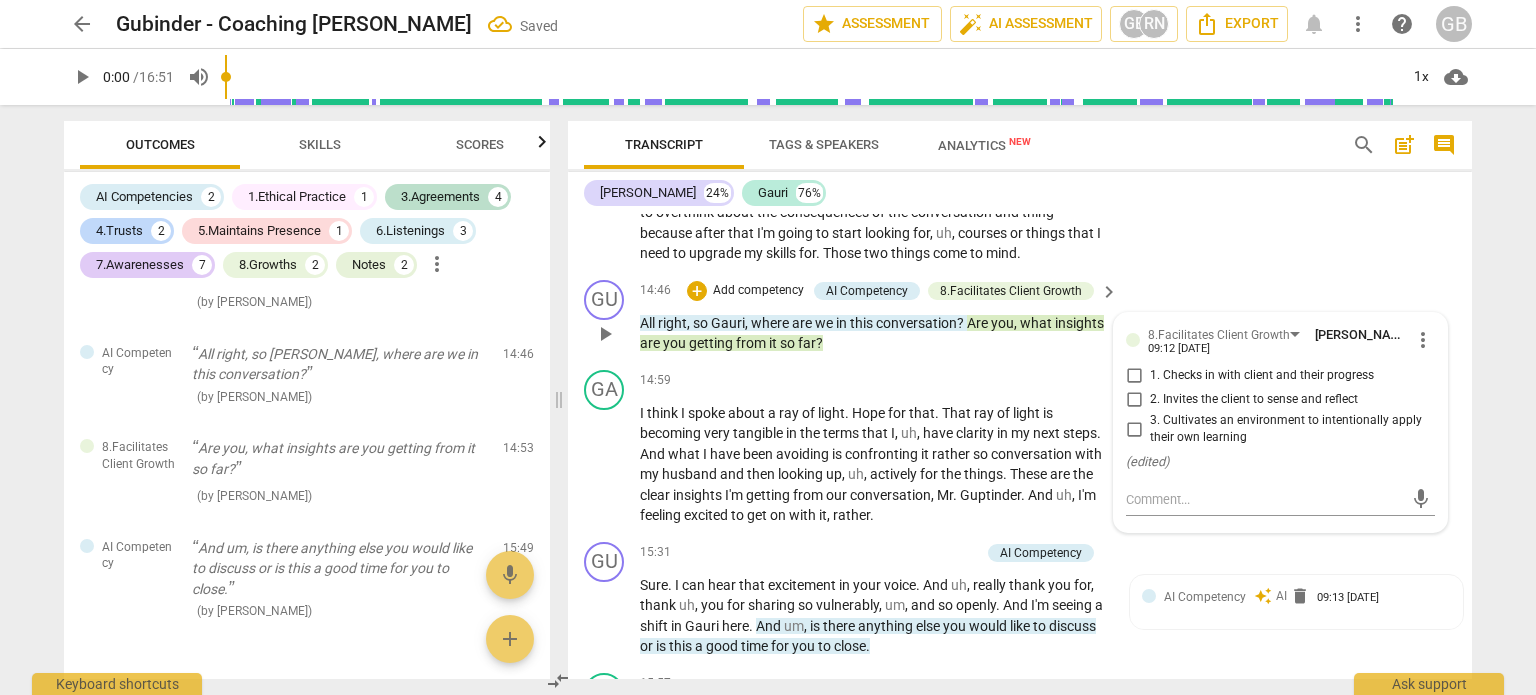 click on "2. Invites the client to sense and reflect" at bounding box center [1254, 400] 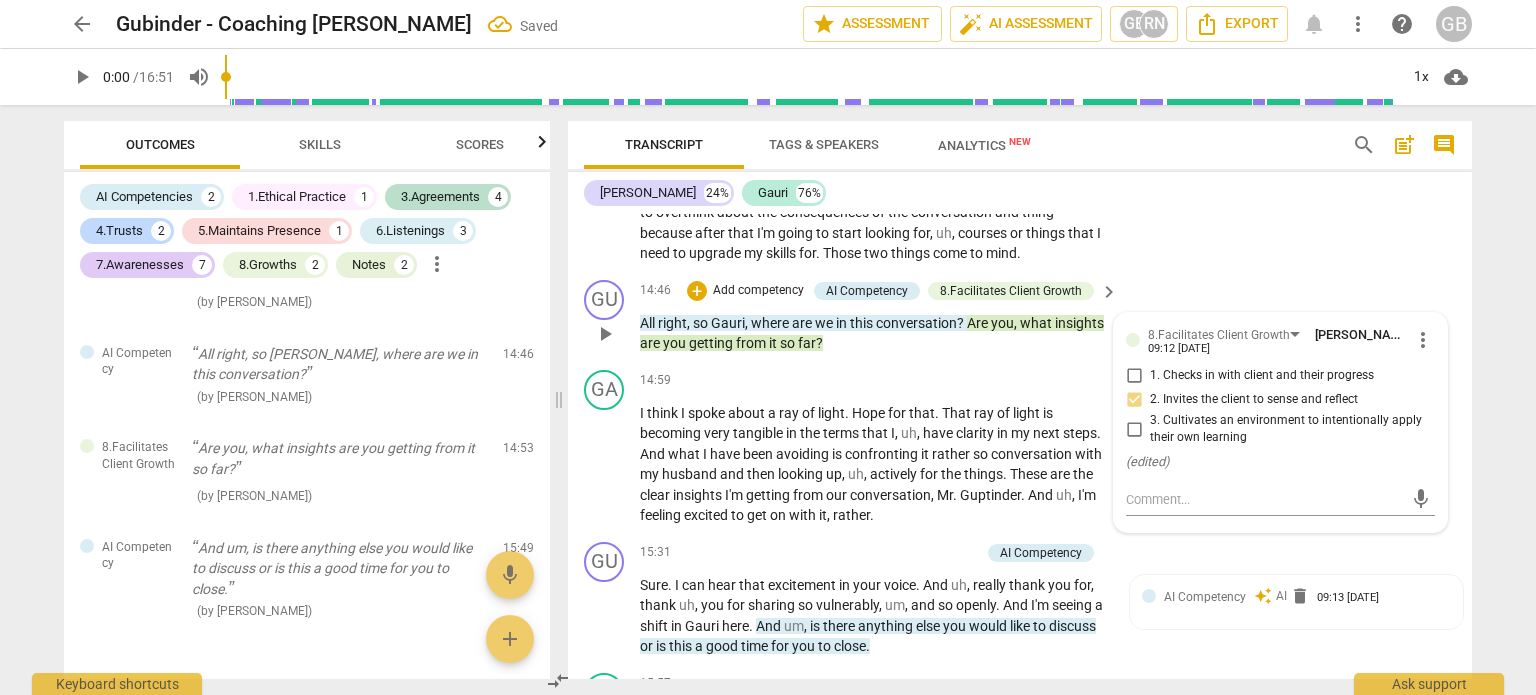 click on "1. Checks in with client and their progress" at bounding box center (1134, 376) 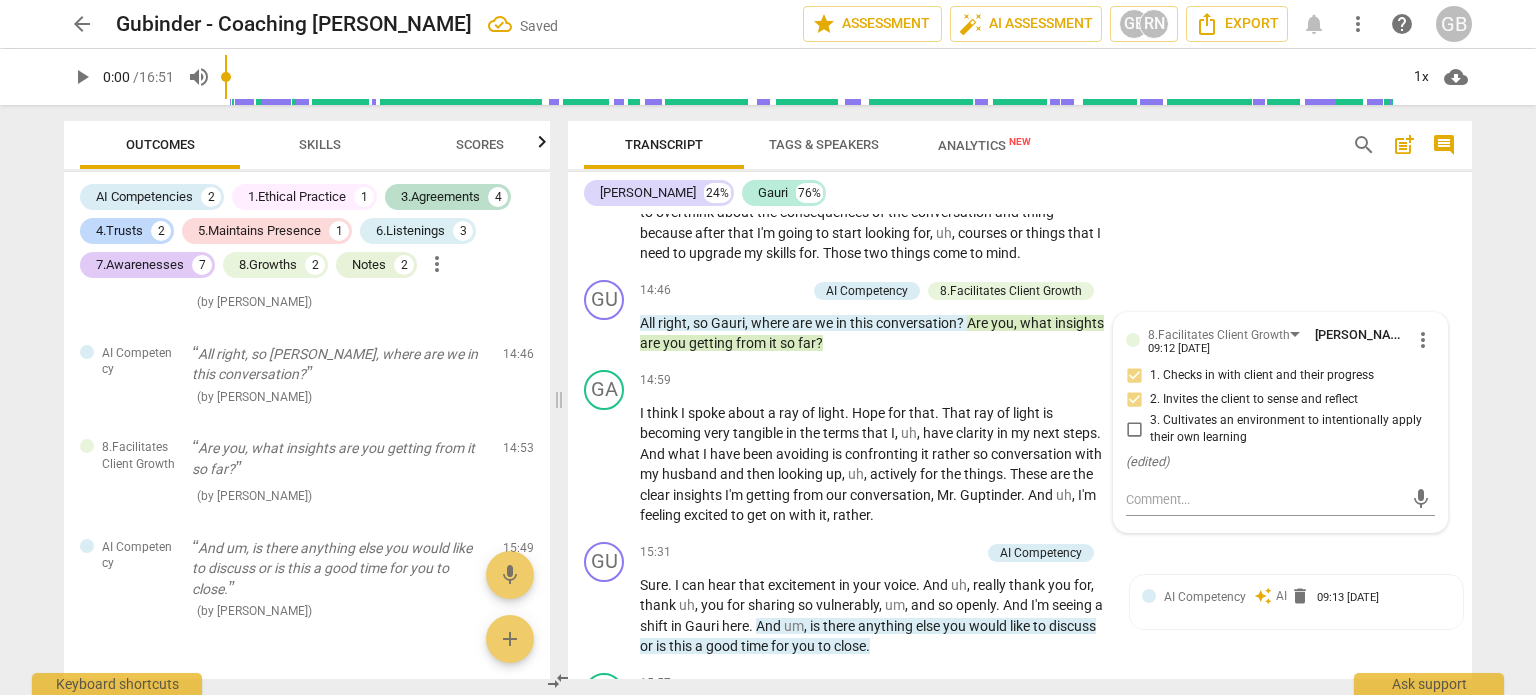 click on "GA play_arrow pause 13:32 + Add competency keyboard_arrow_right Uh ,   foremost   I   would ,   uh ,   want   to   look   up   the   gaps   in   my   career .   If   I   want   to   start   at   this   point   of   time .   I   am   open   to   learning .   I   love   learning   new   things ,   new   technology   has   come   up .   Uh ,   it's   not   the   old   way   of   doing   things .   I   would   want   to   explore   that ,   upgrade   and   upscale   my   um ,   knowledge   gaps   and   then   explore   uh ,   opportunities .   So   step   by   step ,   I   need   to   first   start   that .   But   most   importantly   all   those   things   when   I'm   saying   it's   not   as   if   I   have   realized   after   talking   to   you   that   it's   not   as   if   I've   realized   totally   I   am   cutting   ties   with   my   family   or   giving   them   up .   It's   not   that   what   I'm   trying   to   do   here   is   just   establishing   or   re .   Establishing   my   individuality" at bounding box center (1020, 93) 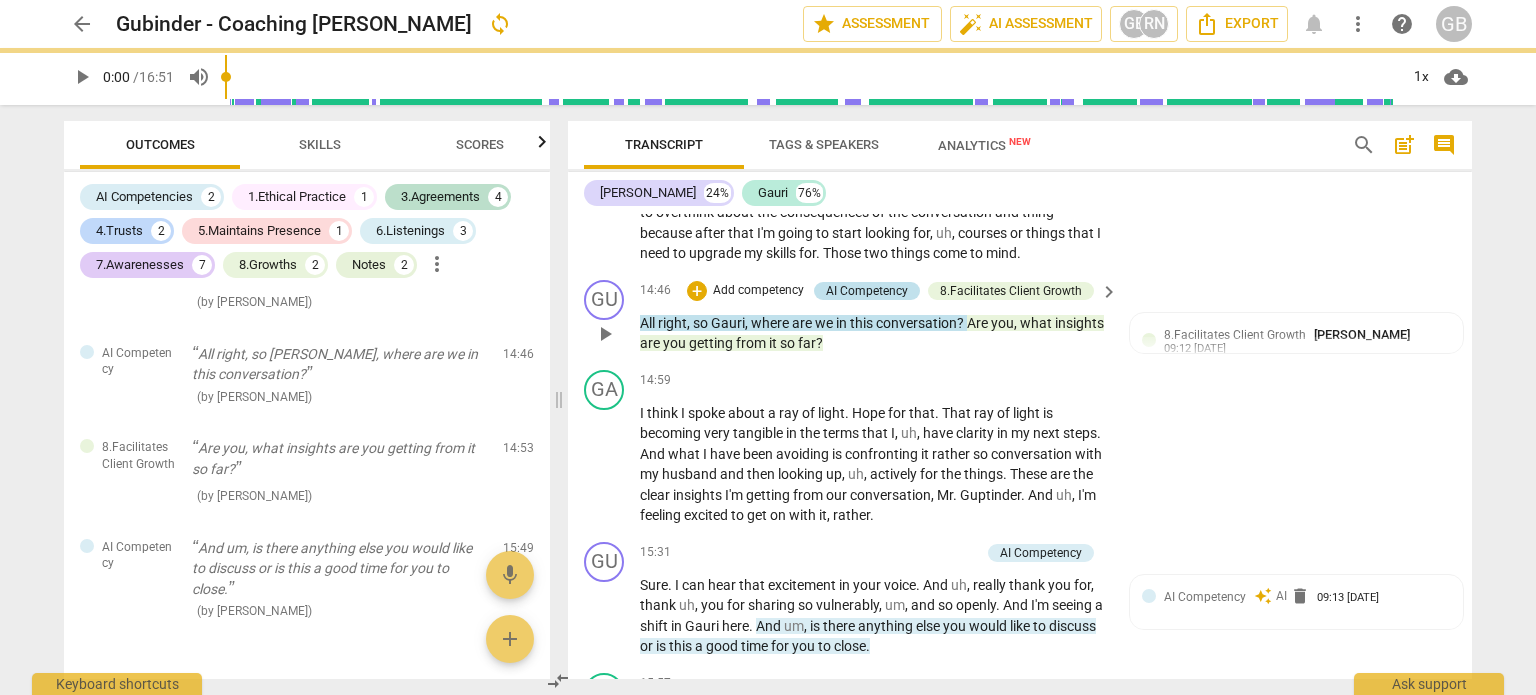 click on "AI Competency" at bounding box center (867, 291) 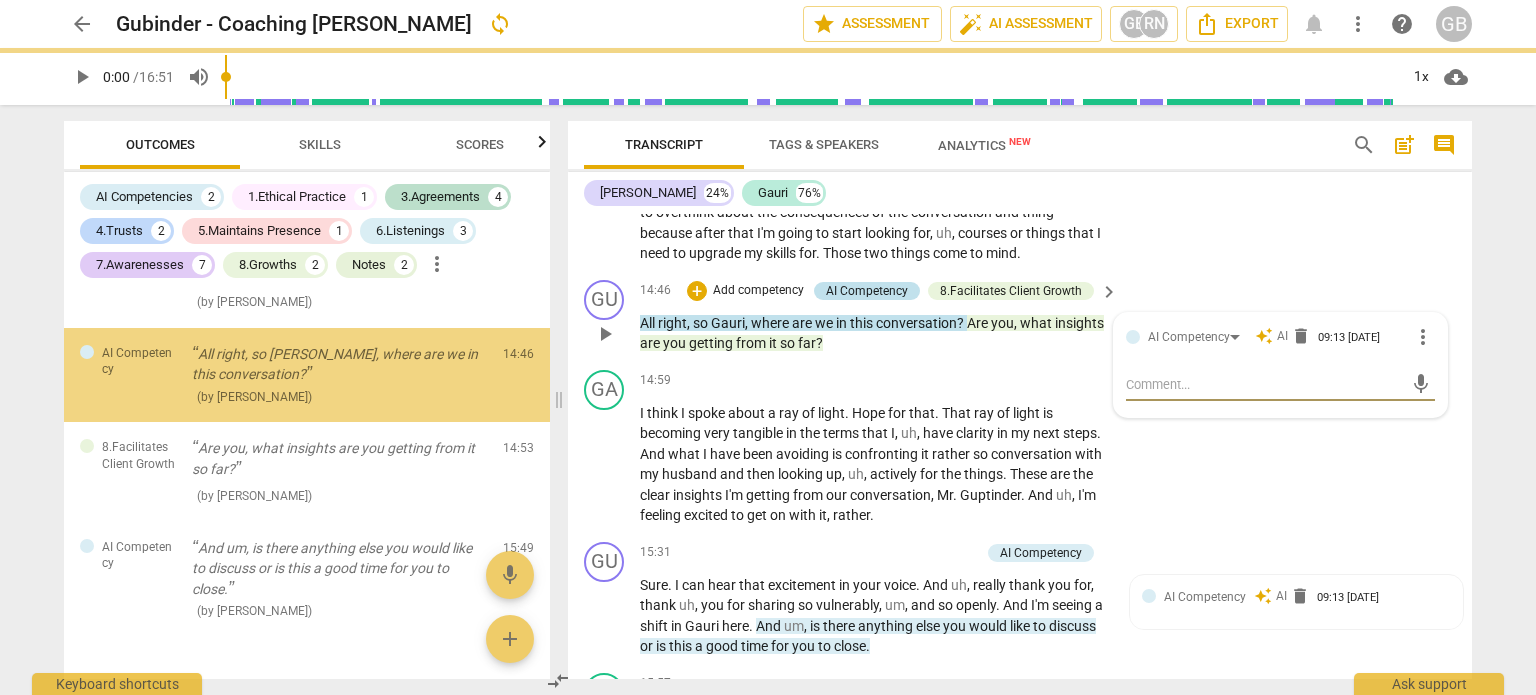 scroll, scrollTop: 3410, scrollLeft: 0, axis: vertical 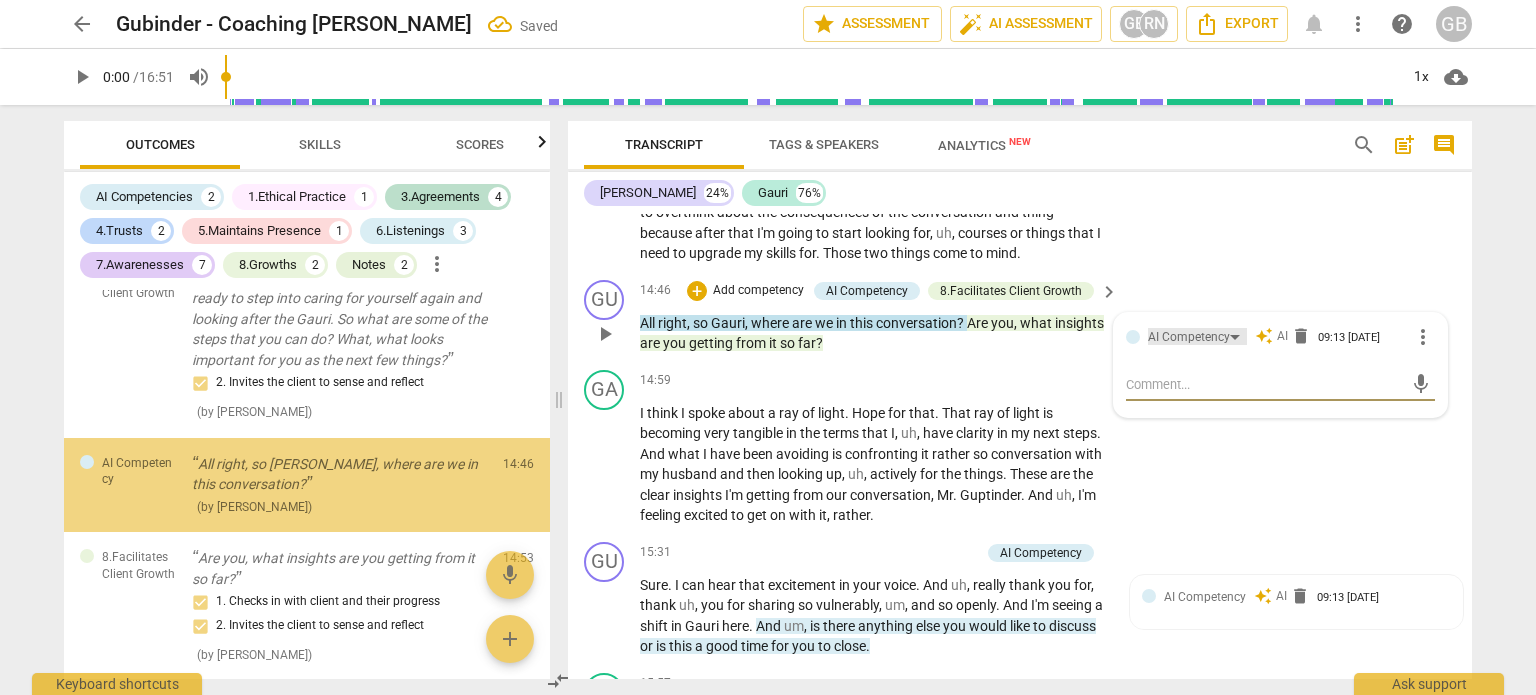 click on "AI Competency" at bounding box center (1189, 337) 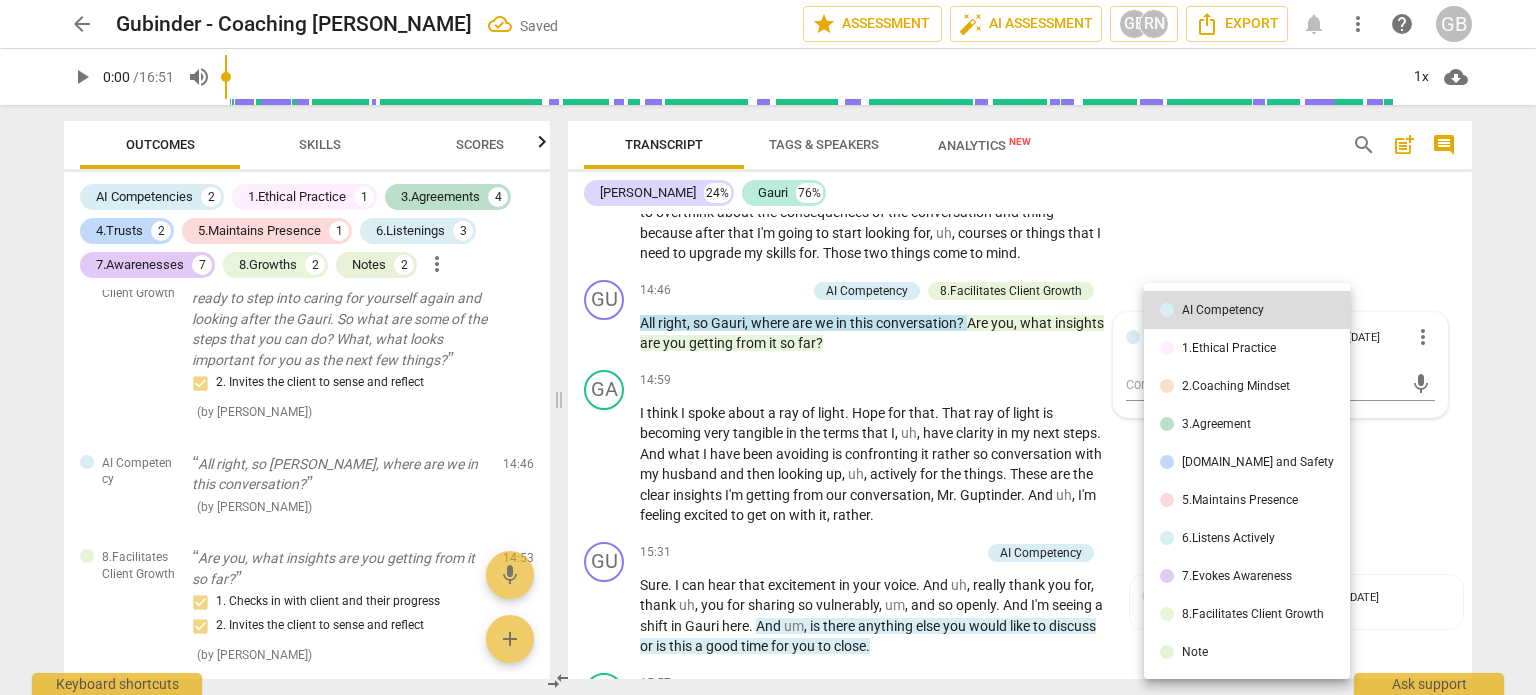 click on "Note" at bounding box center [1195, 652] 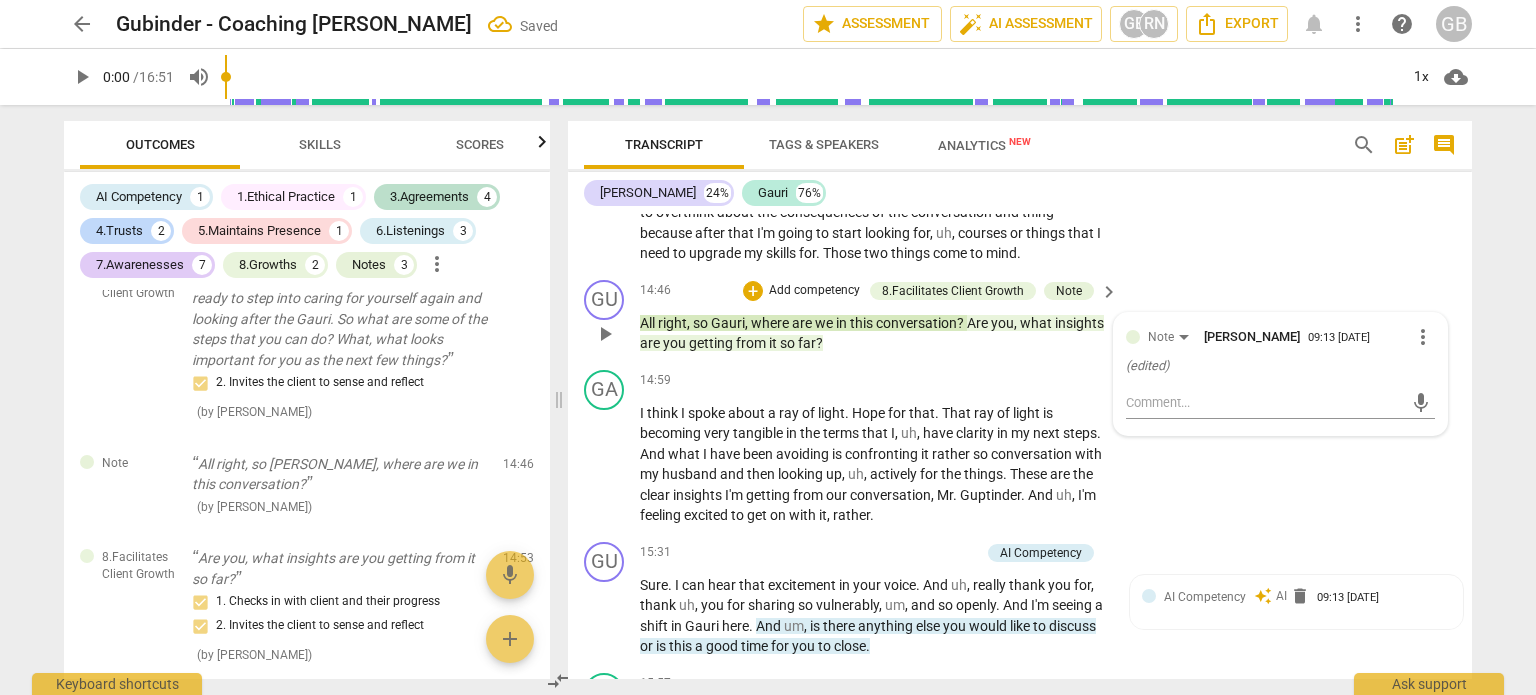 click on "more_vert" at bounding box center [1423, 337] 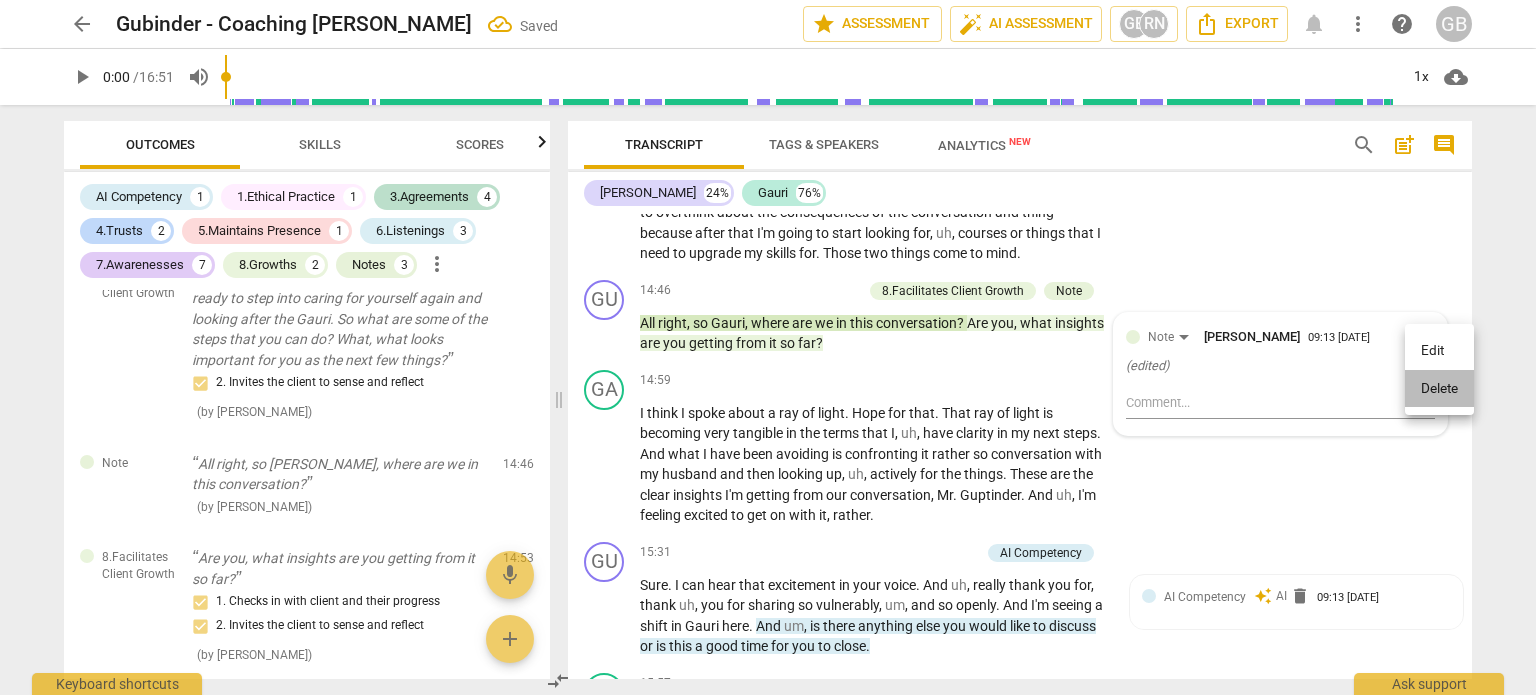 click on "Delete" at bounding box center [1439, 389] 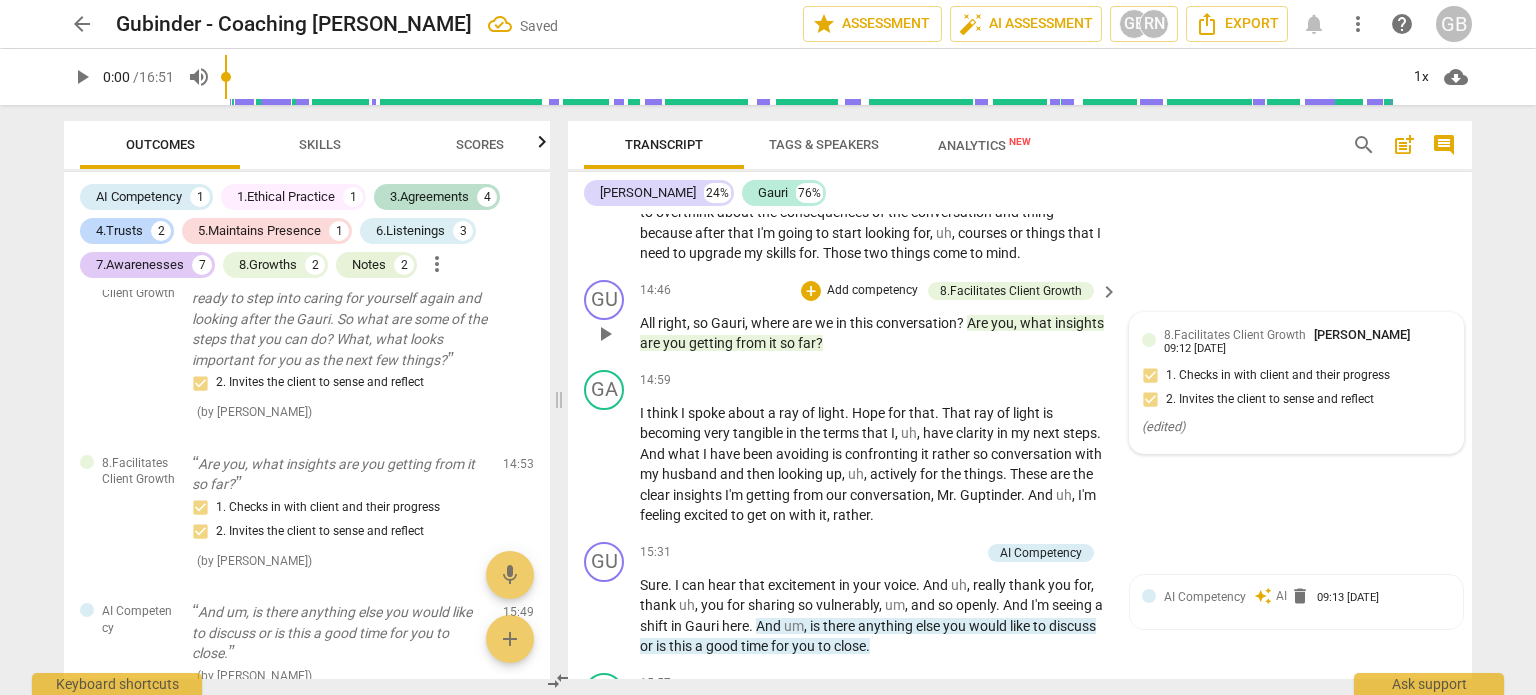 click on "8.Facilitates Client Growth Ghaya Barwani 09:12 [DATE] 1. Checks in with client and their progress 2. Invites the client to sense and reflect  ( edited )" at bounding box center (1296, 383) 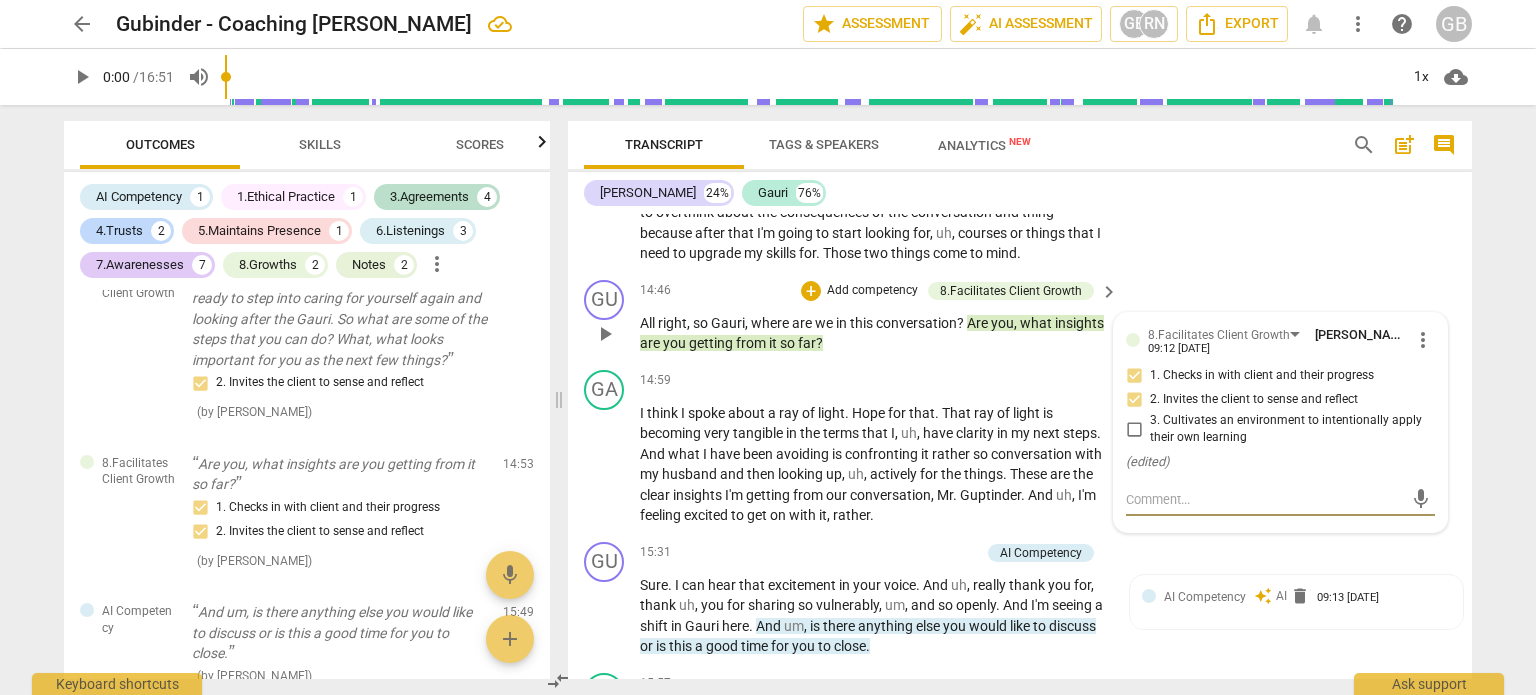click on "more_vert" at bounding box center [1423, 340] 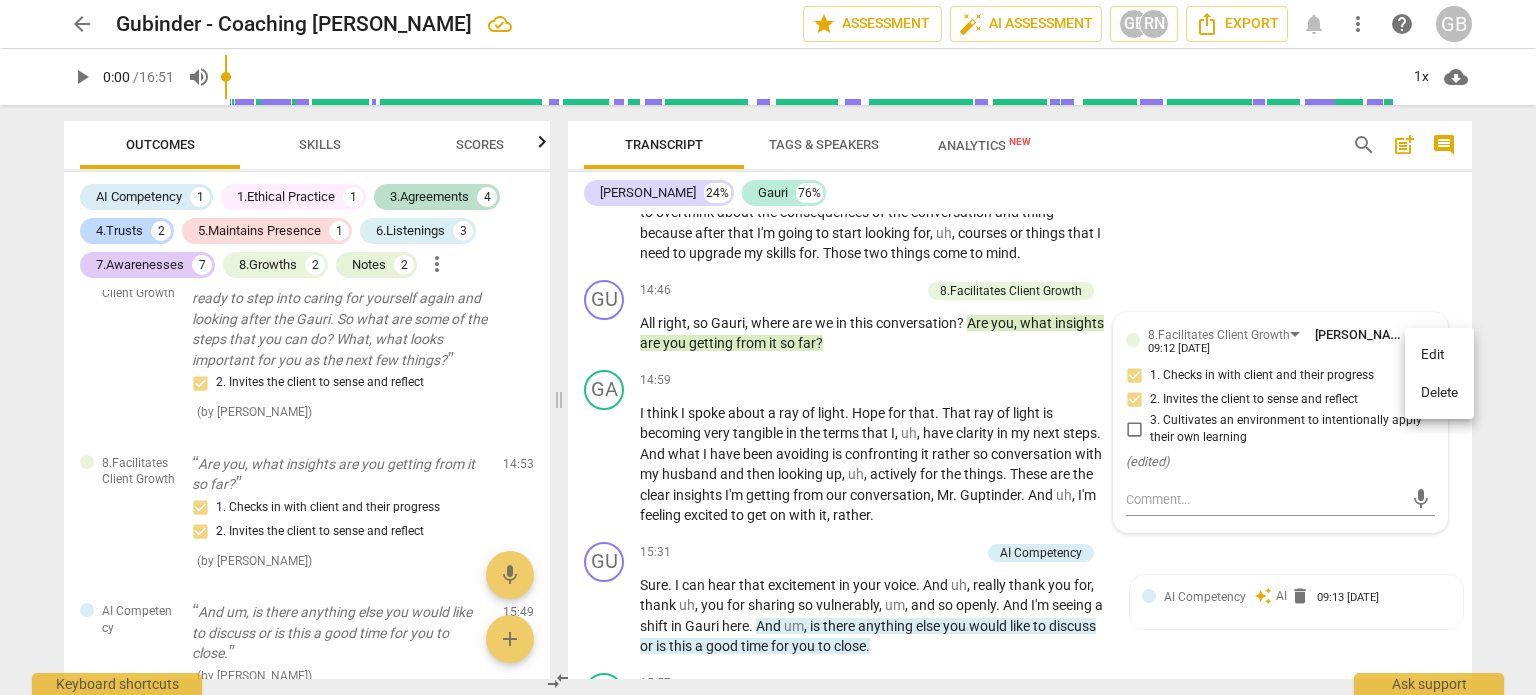 drag, startPoint x: 1432, startPoint y: 395, endPoint x: 874, endPoint y: 63, distance: 649.2981 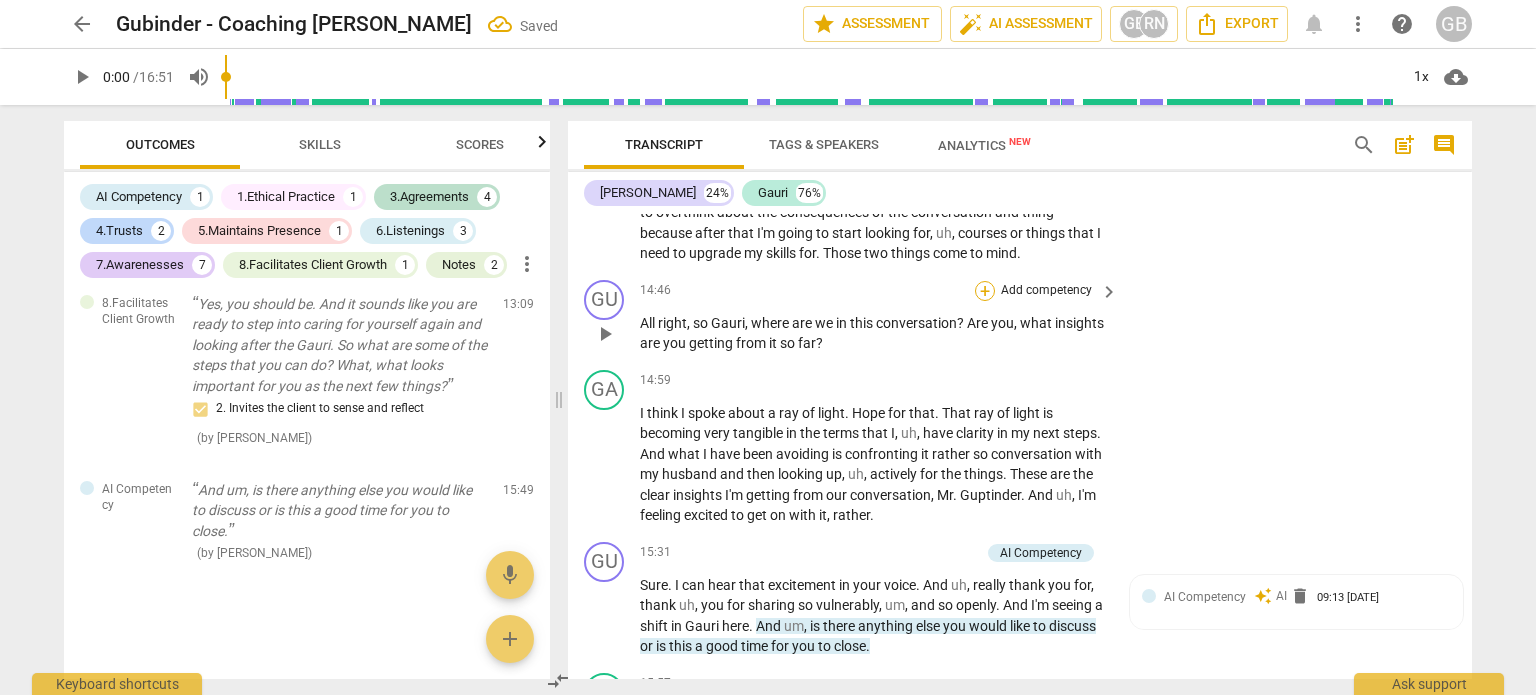 click on "+" at bounding box center [985, 291] 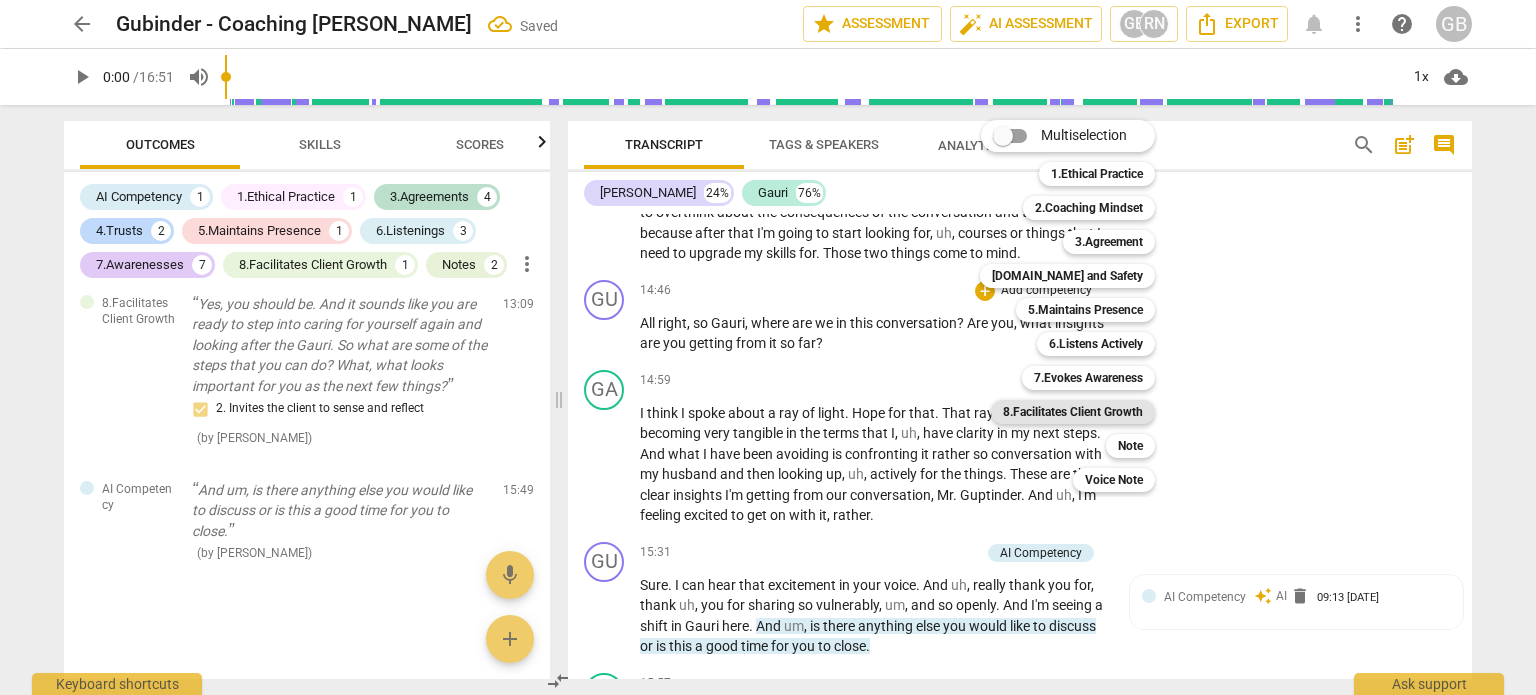click on "8.Facilitates Client Growth" at bounding box center [1073, 412] 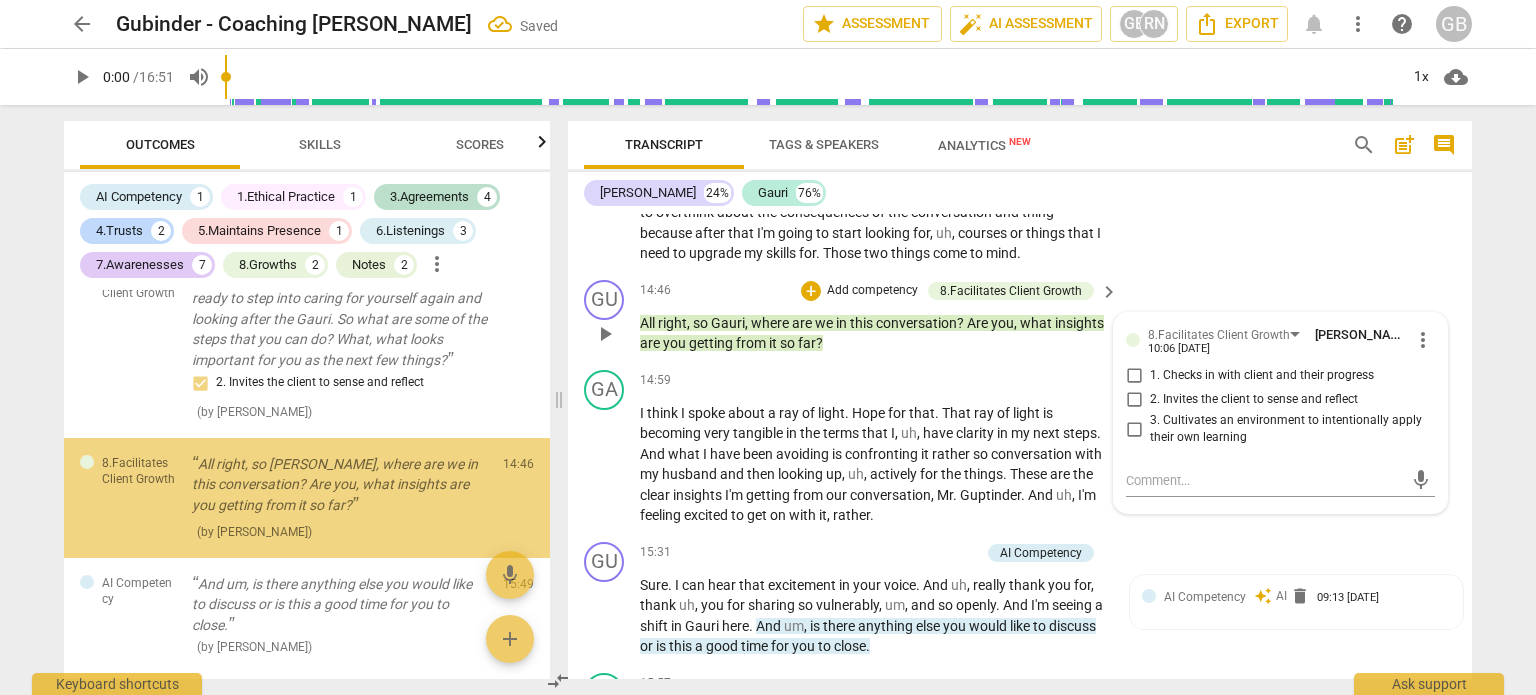 scroll, scrollTop: 3423, scrollLeft: 0, axis: vertical 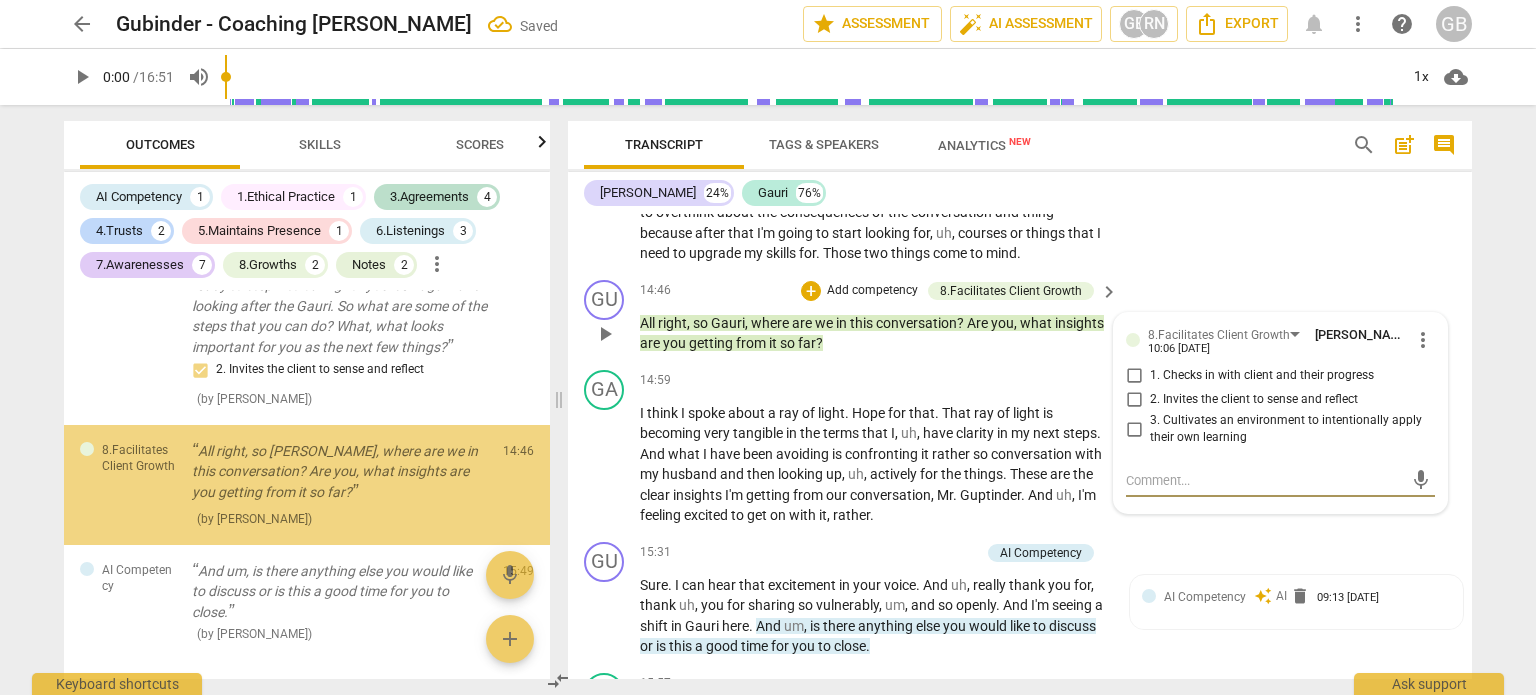 click on "1. Checks in with client and their progress" at bounding box center [1134, 376] 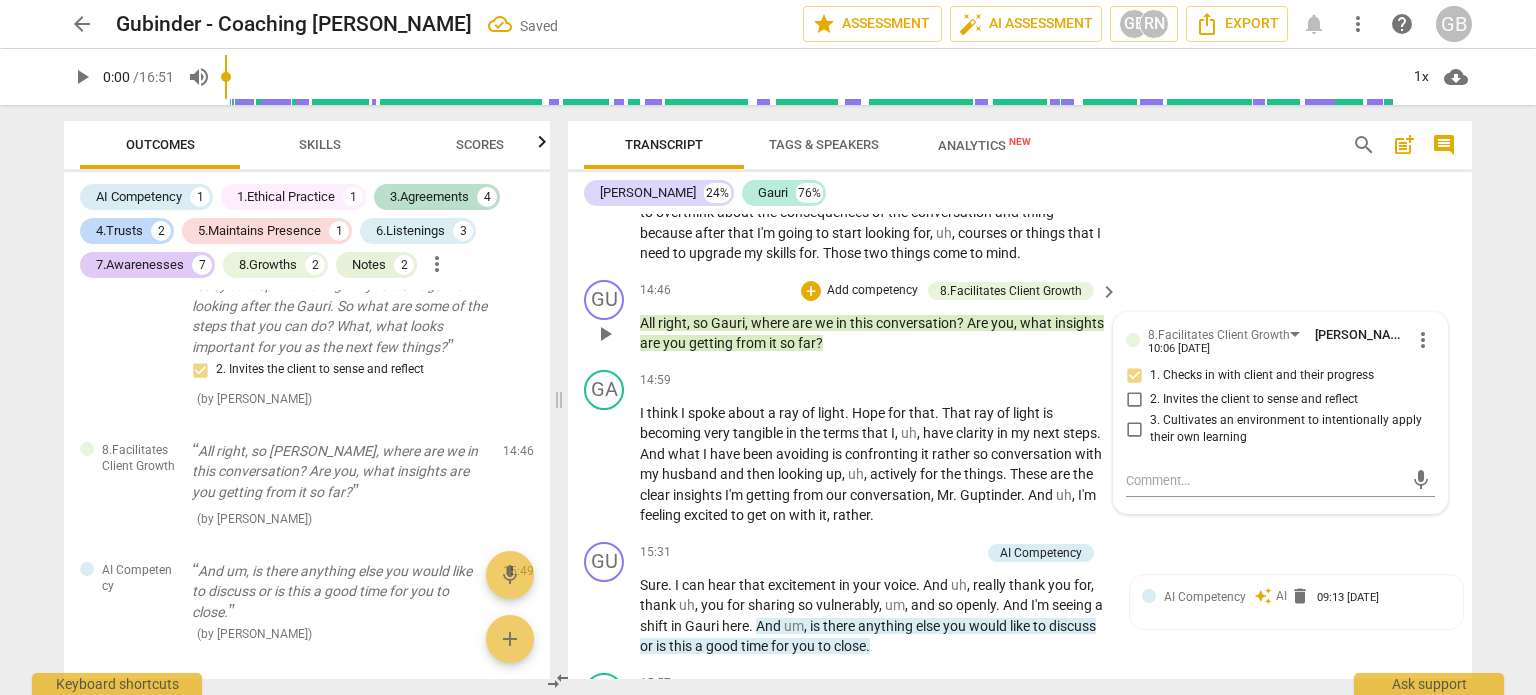 click on "2. Invites the client to sense and reflect" at bounding box center (1134, 400) 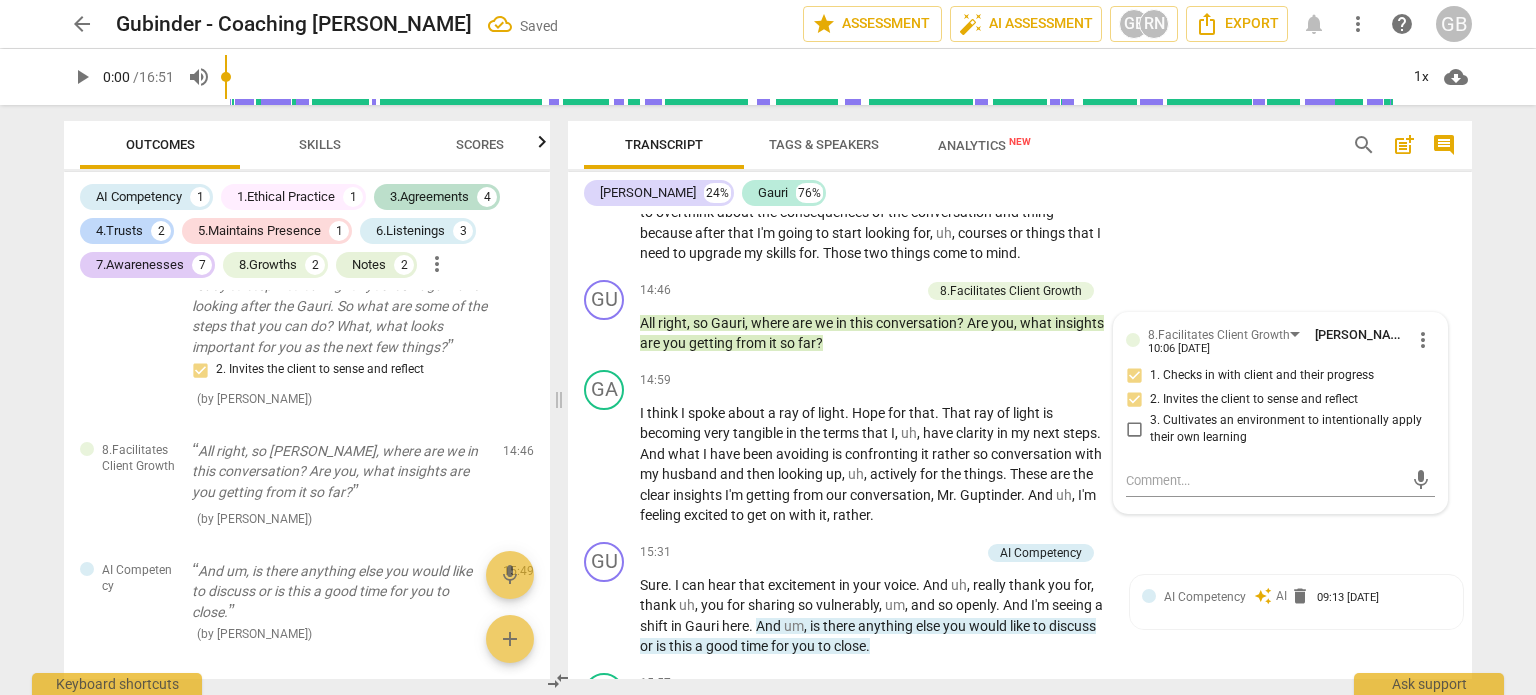click on "GA play_arrow pause 13:32 + Add competency keyboard_arrow_right Uh ,   foremost   I   would ,   uh ,   want   to   look   up   the   gaps   in   my   career .   If   I   want   to   start   at   this   point   of   time .   I   am   open   to   learning .   I   love   learning   new   things ,   new   technology   has   come   up .   Uh ,   it's   not   the   old   way   of   doing   things .   I   would   want   to   explore   that ,   upgrade   and   upscale   my   um ,   knowledge   gaps   and   then   explore   uh ,   opportunities .   So   step   by   step ,   I   need   to   first   start   that .   But   most   importantly   all   those   things   when   I'm   saying   it's   not   as   if   I   have   realized   after   talking   to   you   that   it's   not   as   if   I've   realized   totally   I   am   cutting   ties   with   my   family   or   giving   them   up .   It's   not   that   what   I'm   trying   to   do   here   is   just   establishing   or   re .   Establishing   my   individuality" at bounding box center [1020, 93] 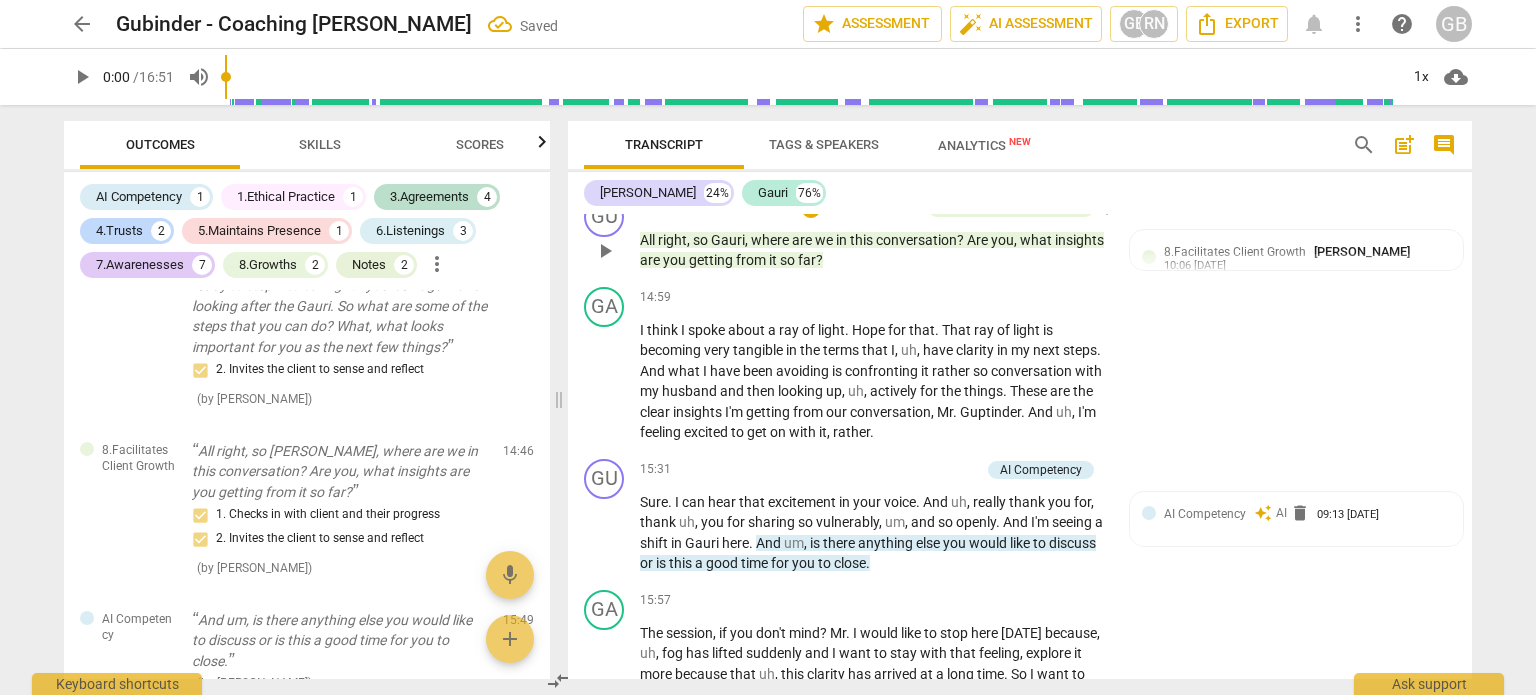 scroll, scrollTop: 4894, scrollLeft: 0, axis: vertical 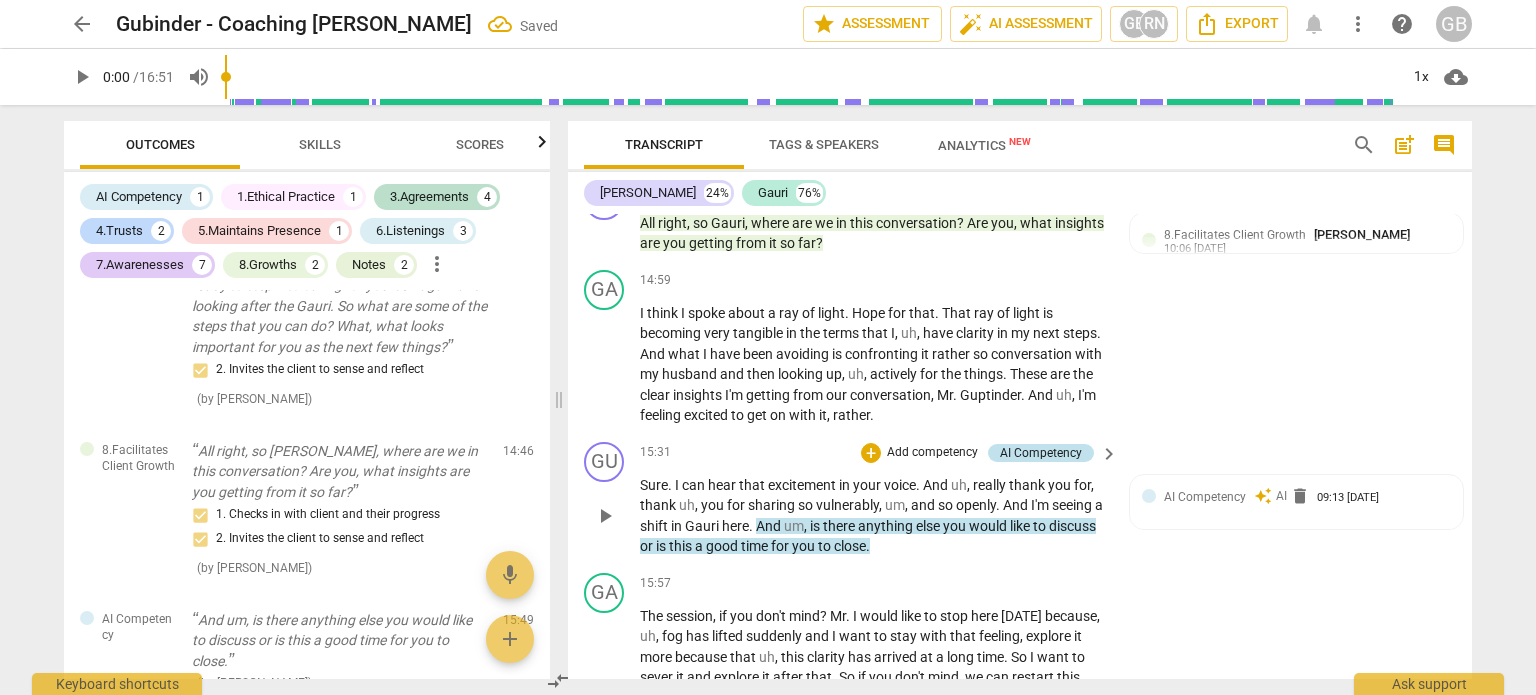 click on "AI Competency" at bounding box center (1041, 453) 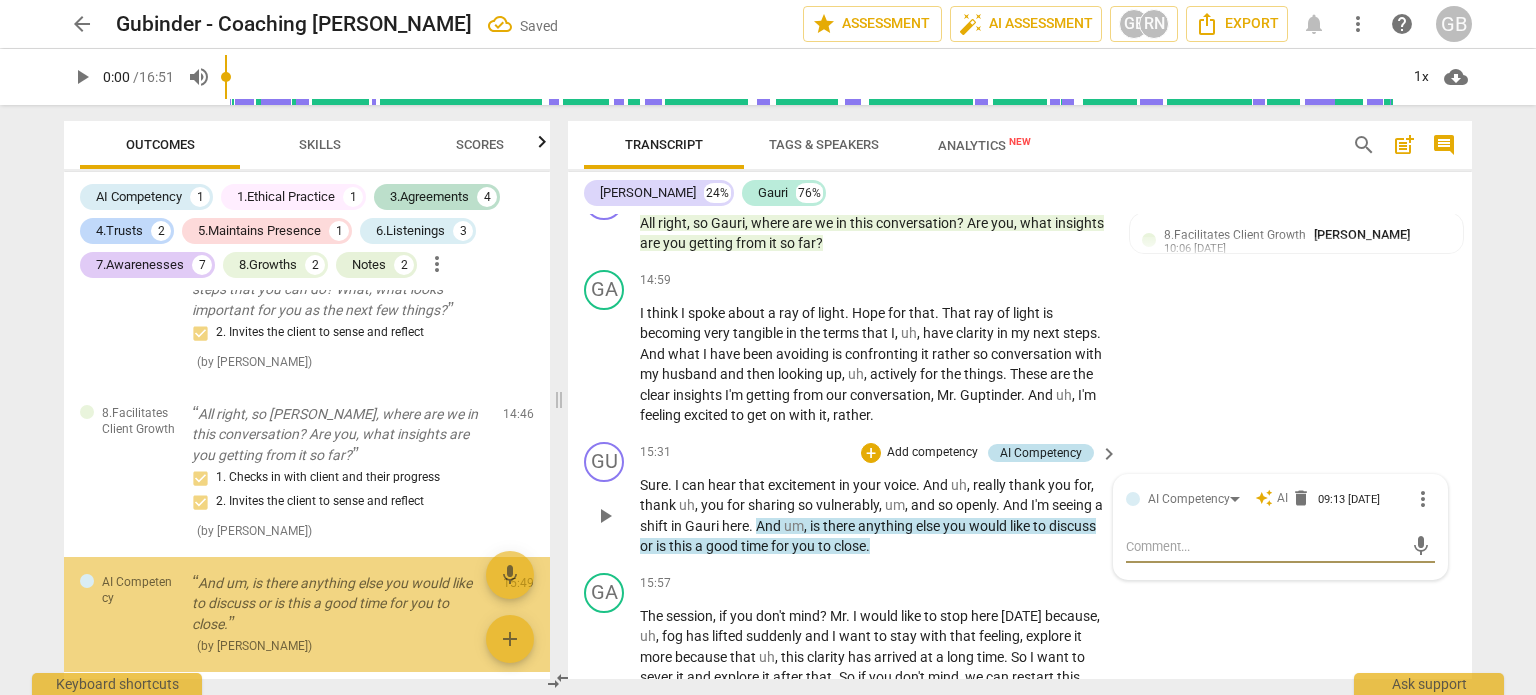 scroll, scrollTop: 3552, scrollLeft: 0, axis: vertical 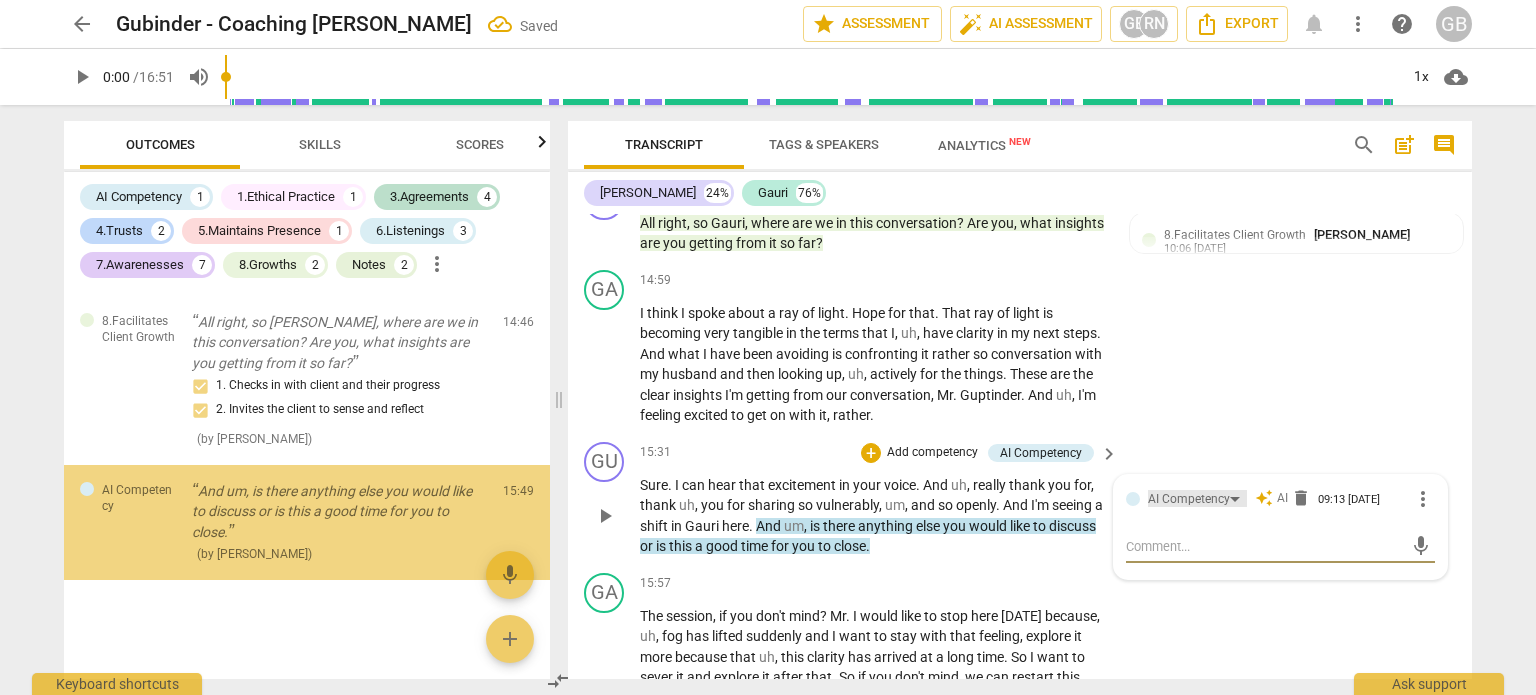 click on "AI Competency" at bounding box center [1189, 499] 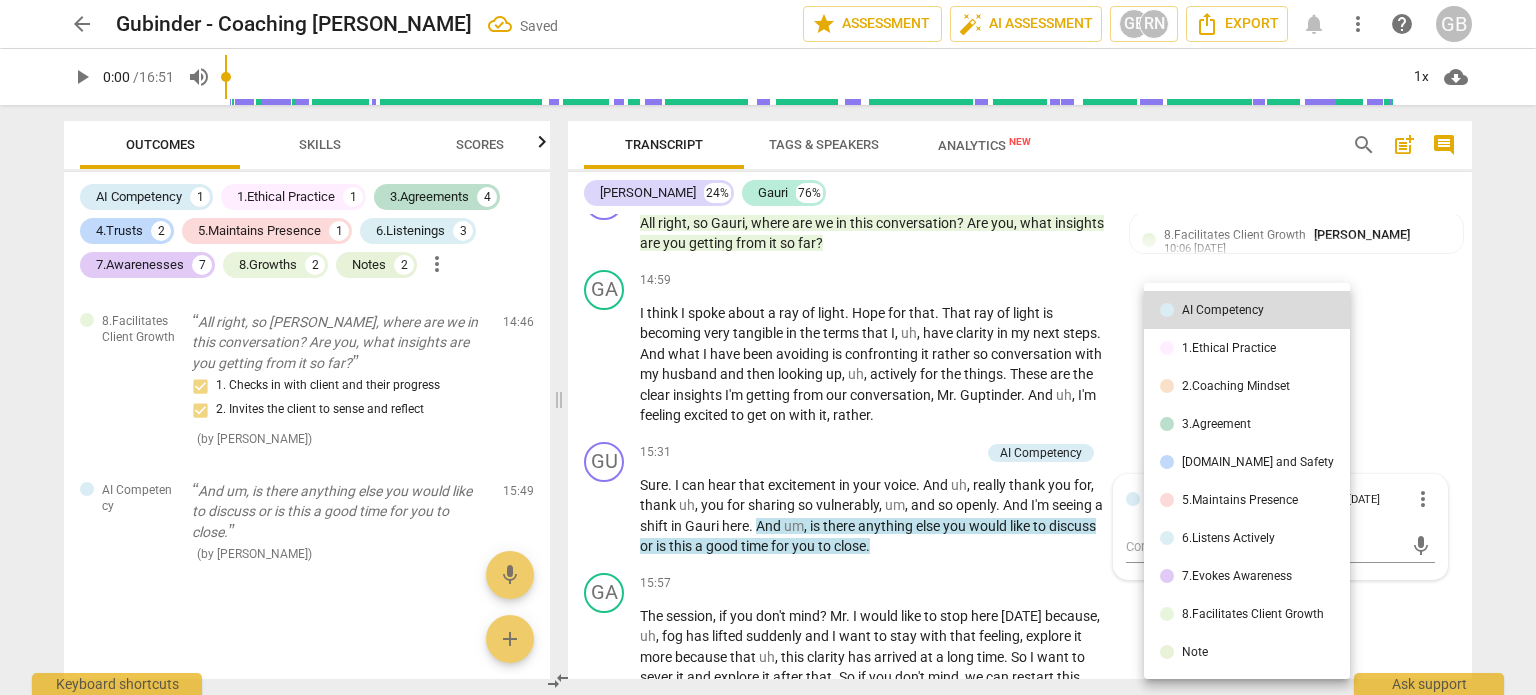 click on "Note" at bounding box center [1247, 652] 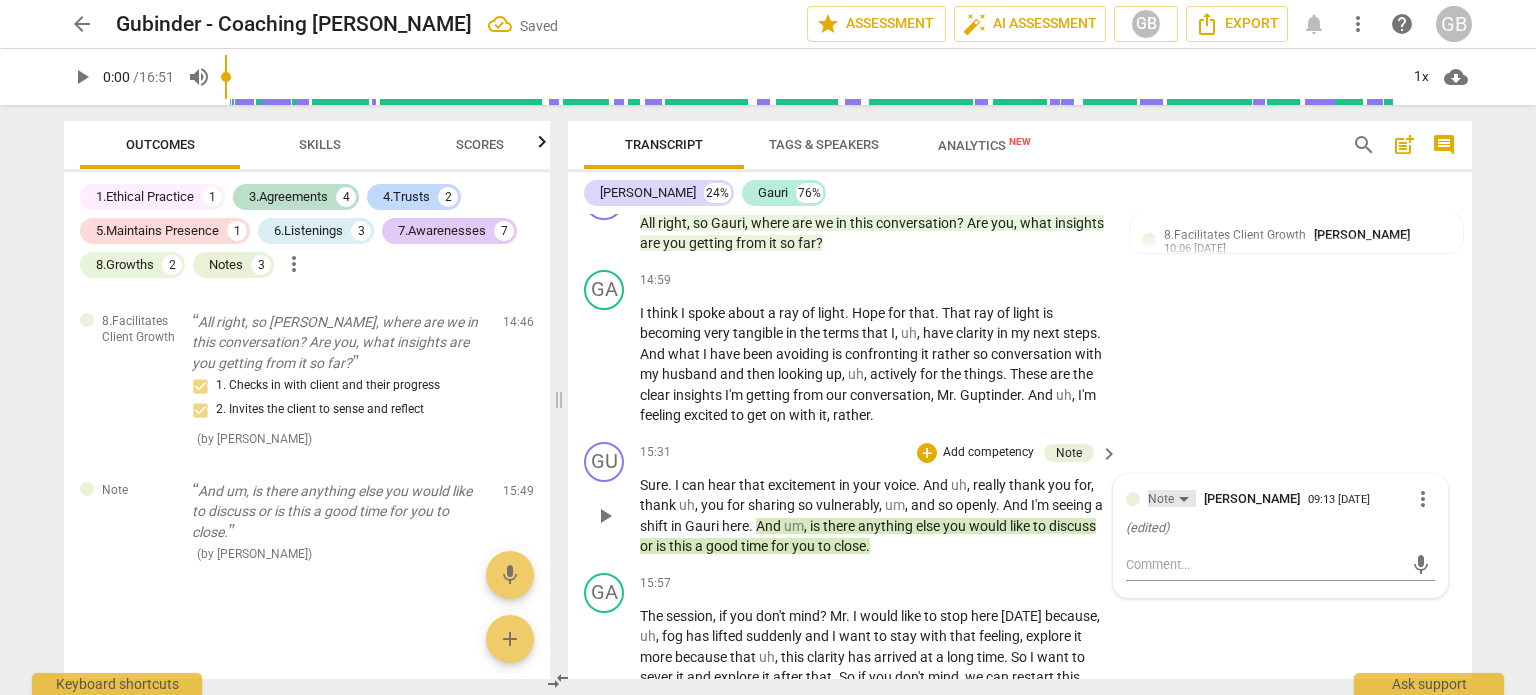 click on "Note" at bounding box center (1161, 499) 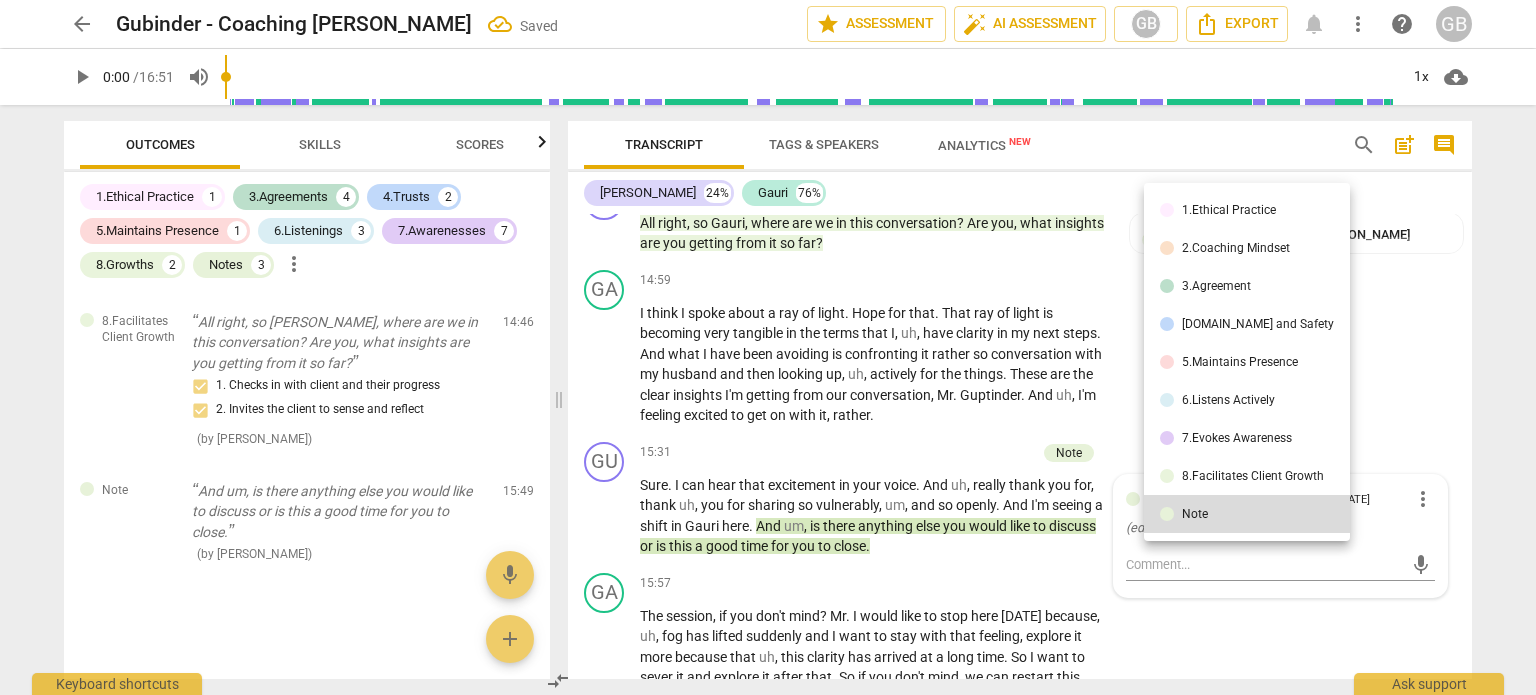 click at bounding box center [768, 347] 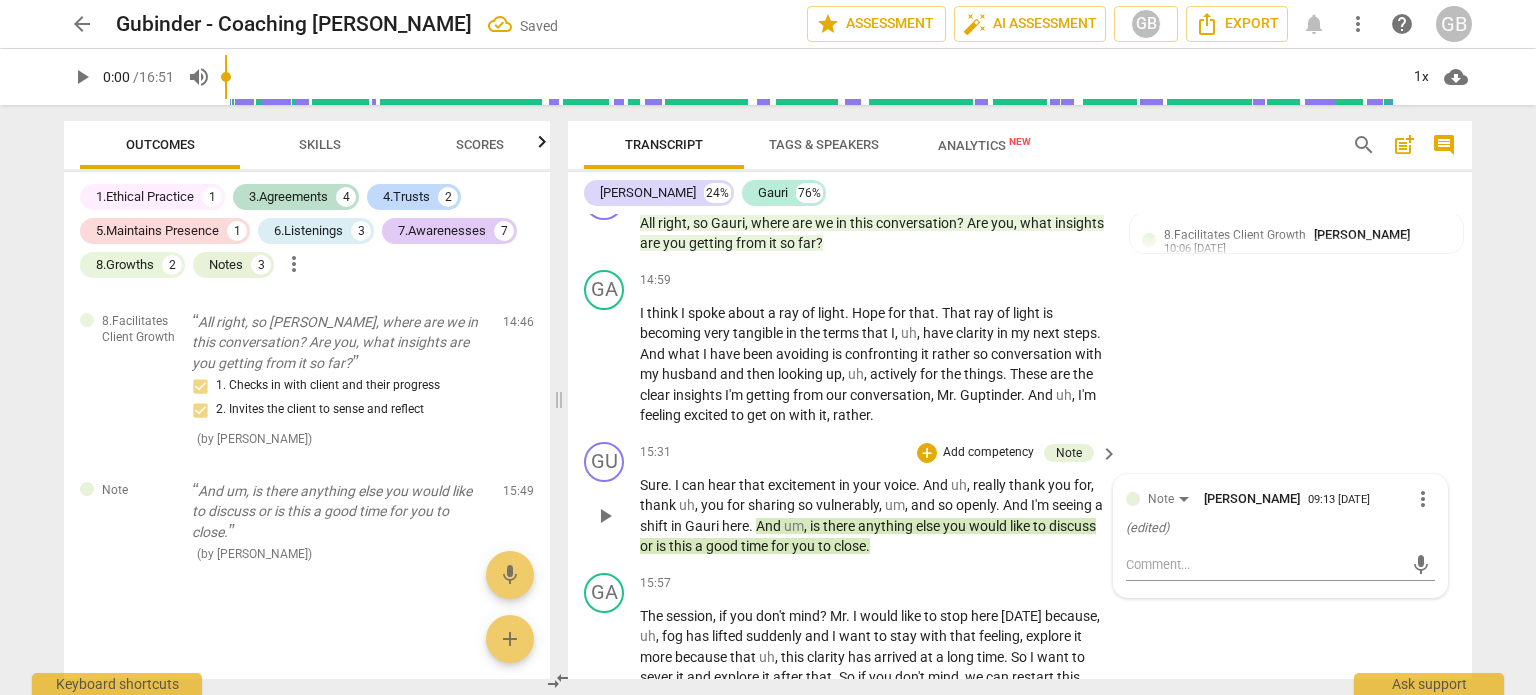 click on "more_vert" at bounding box center (1423, 499) 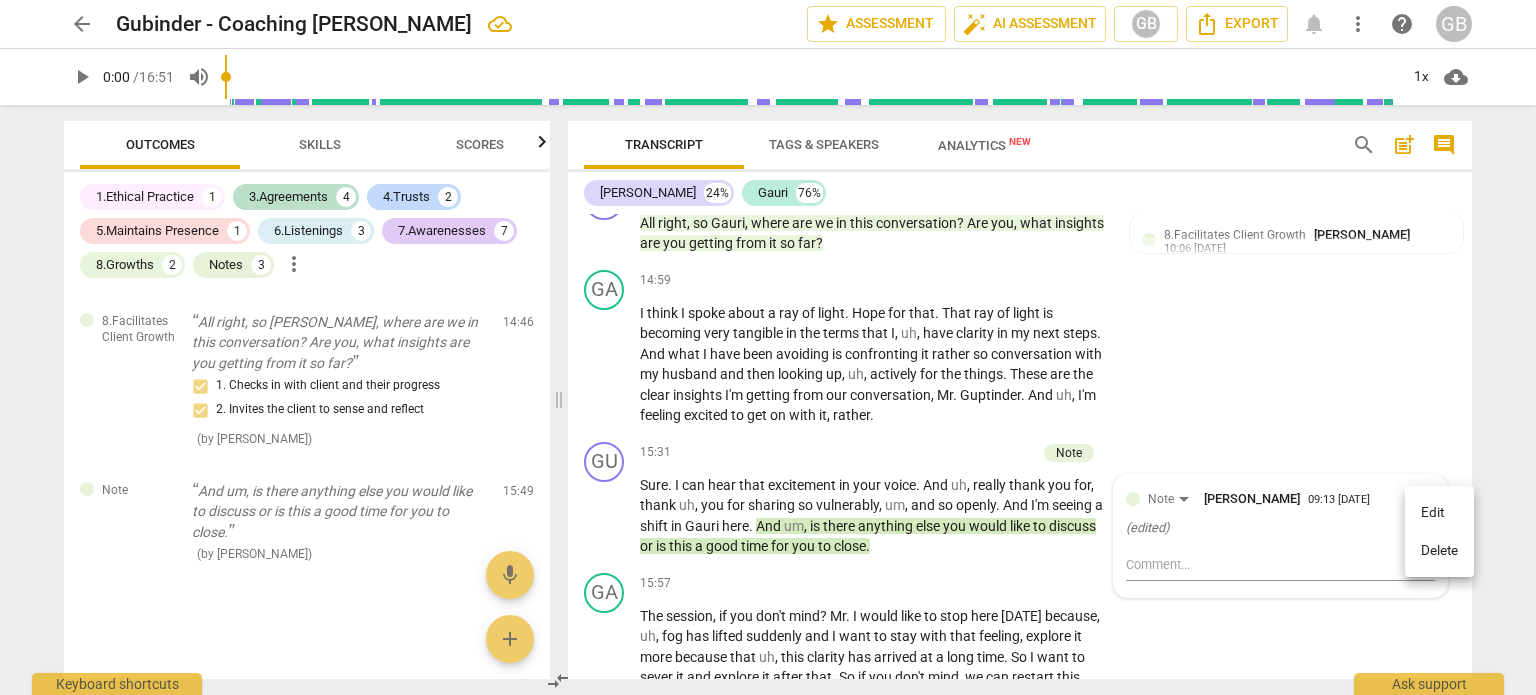 click on "Delete" at bounding box center (1439, 551) 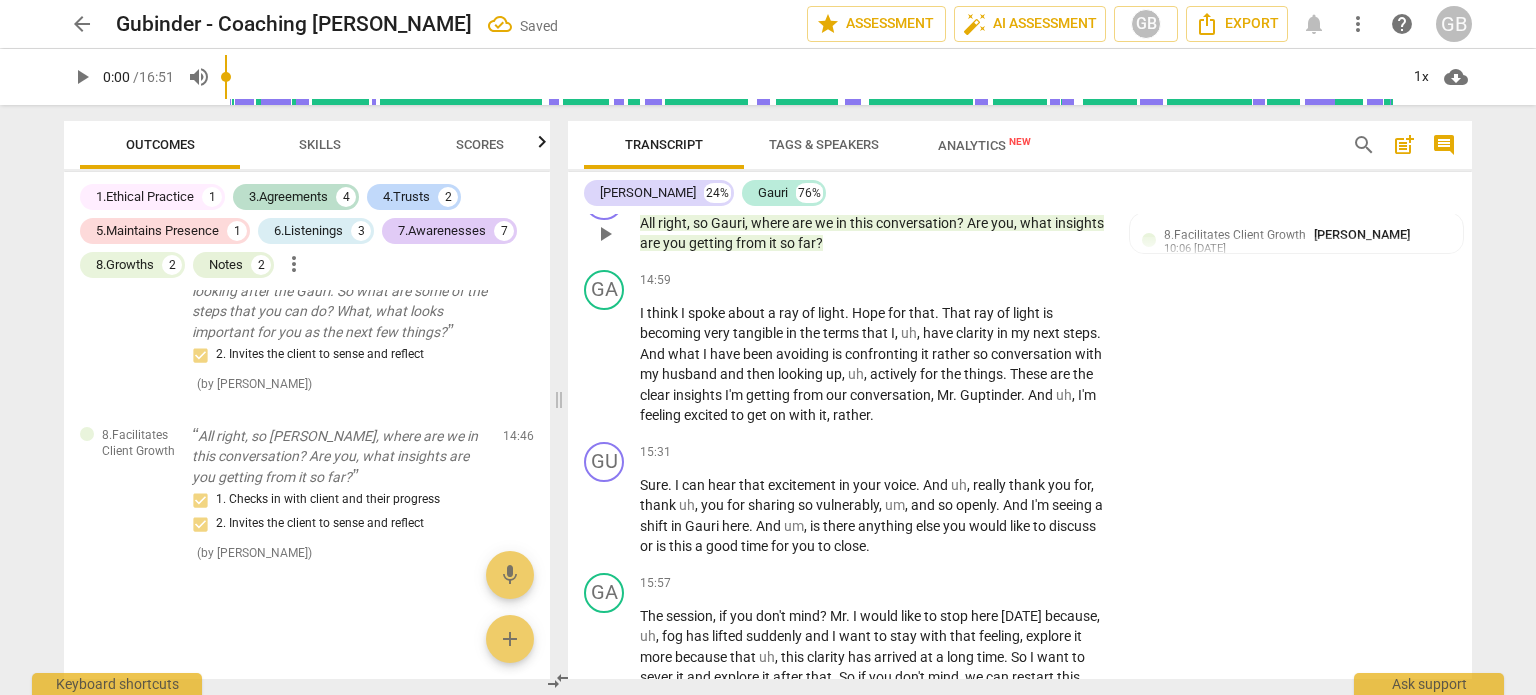 scroll, scrollTop: 3437, scrollLeft: 0, axis: vertical 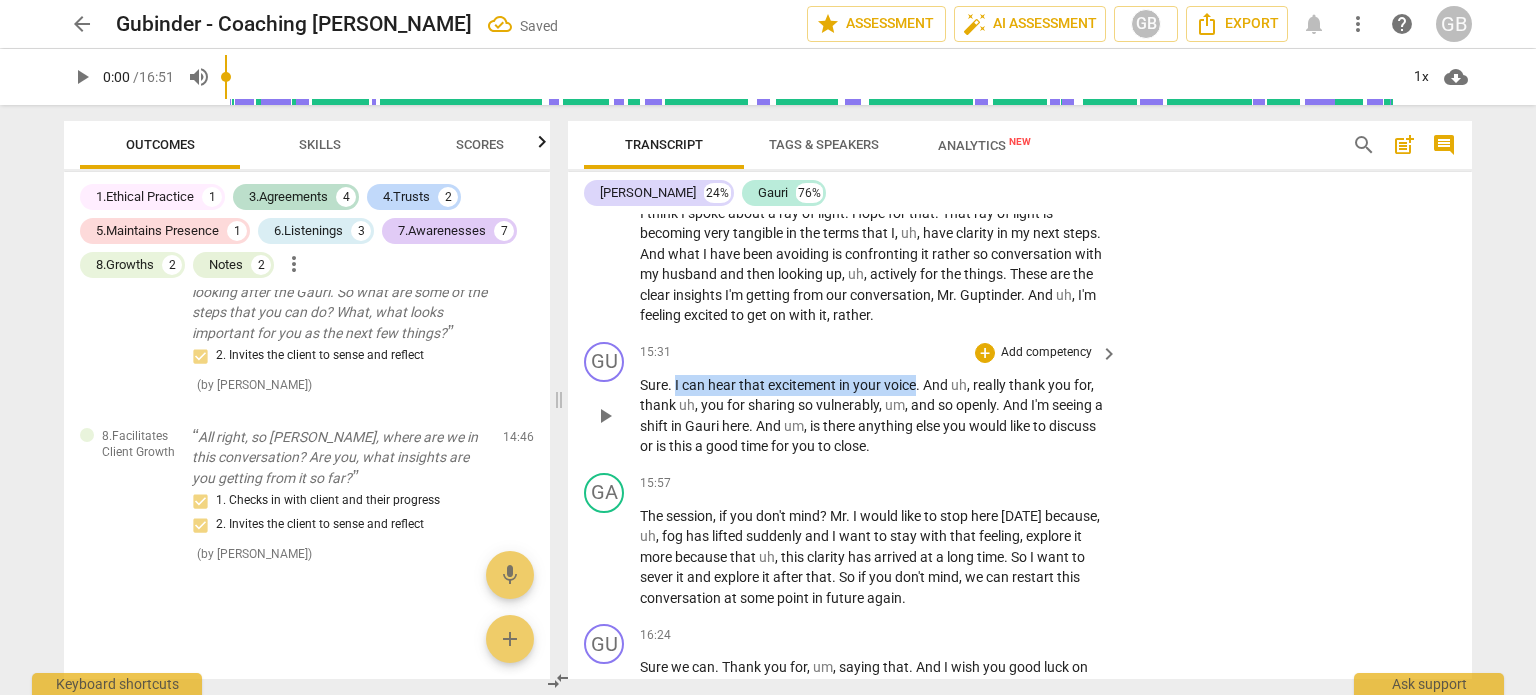 drag, startPoint x: 672, startPoint y: 395, endPoint x: 918, endPoint y: 391, distance: 246.03252 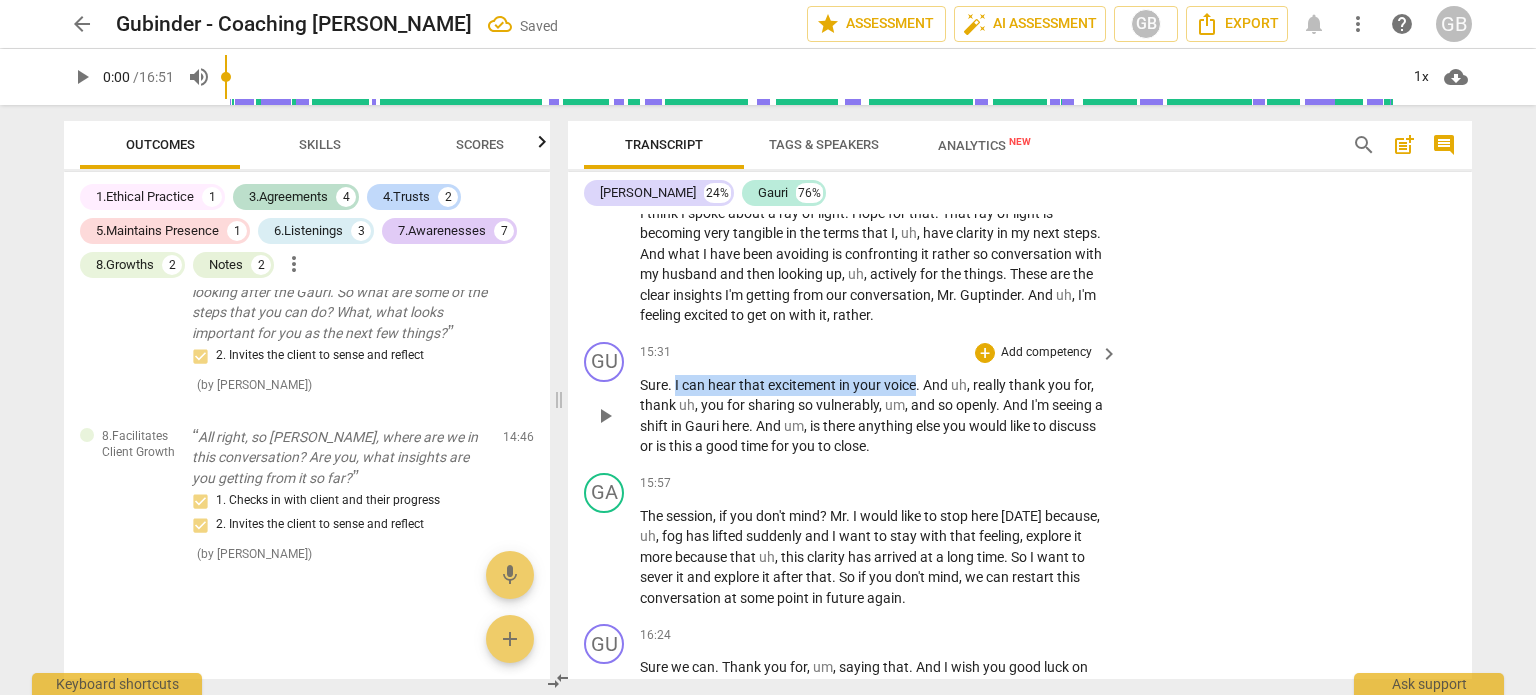 click on "Sure .   I   can   hear   that   excitement   in   your   voice .   And   uh ,   really   thank   you   for ,   thank   uh ,   you   for   sharing   so   vulnerably ,   um ,   and   so   openly .   And   I'm   seeing   a   shift   in   [GEOGRAPHIC_DATA]   here .   And   um ,   is   there   anything   else   you   would   like   to   discuss   or   is   this   a   good   time   for   you   to   close ." at bounding box center (874, 416) 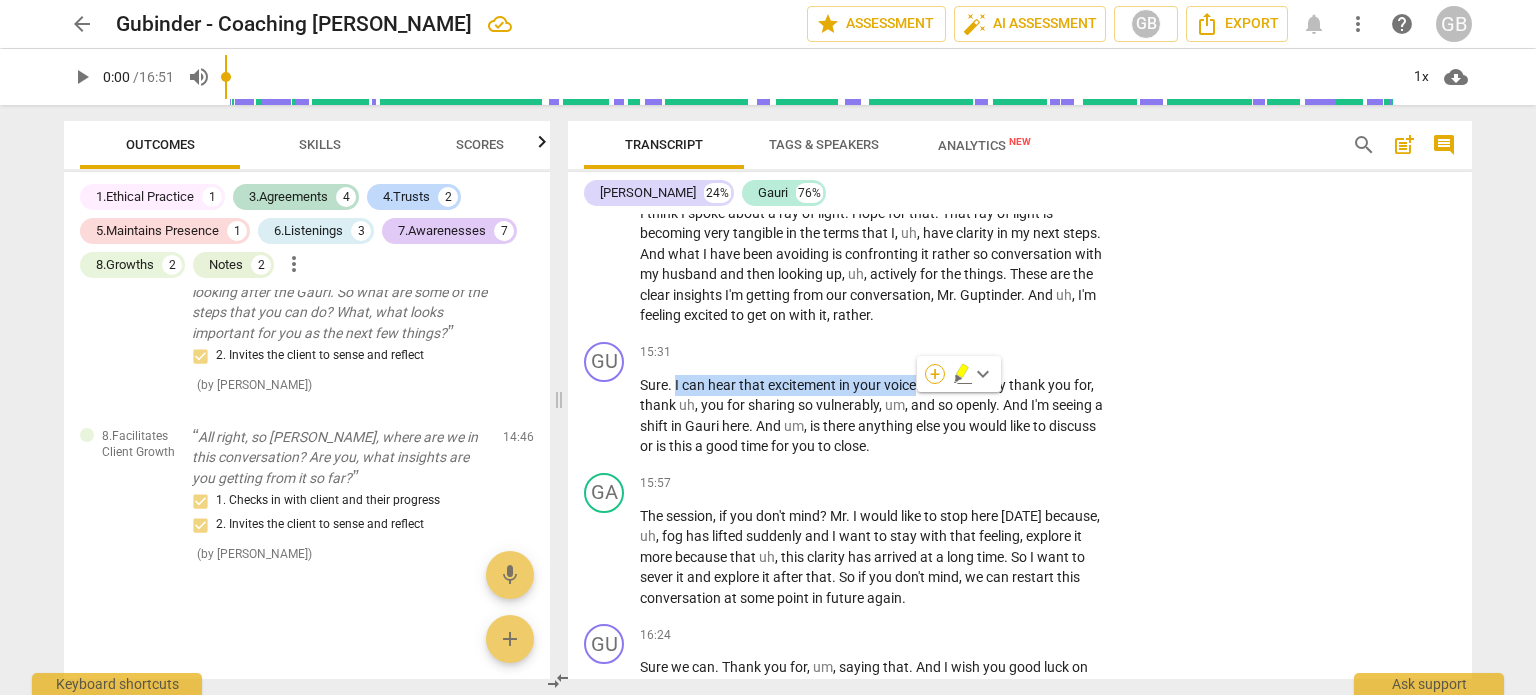 click on "+" at bounding box center [935, 374] 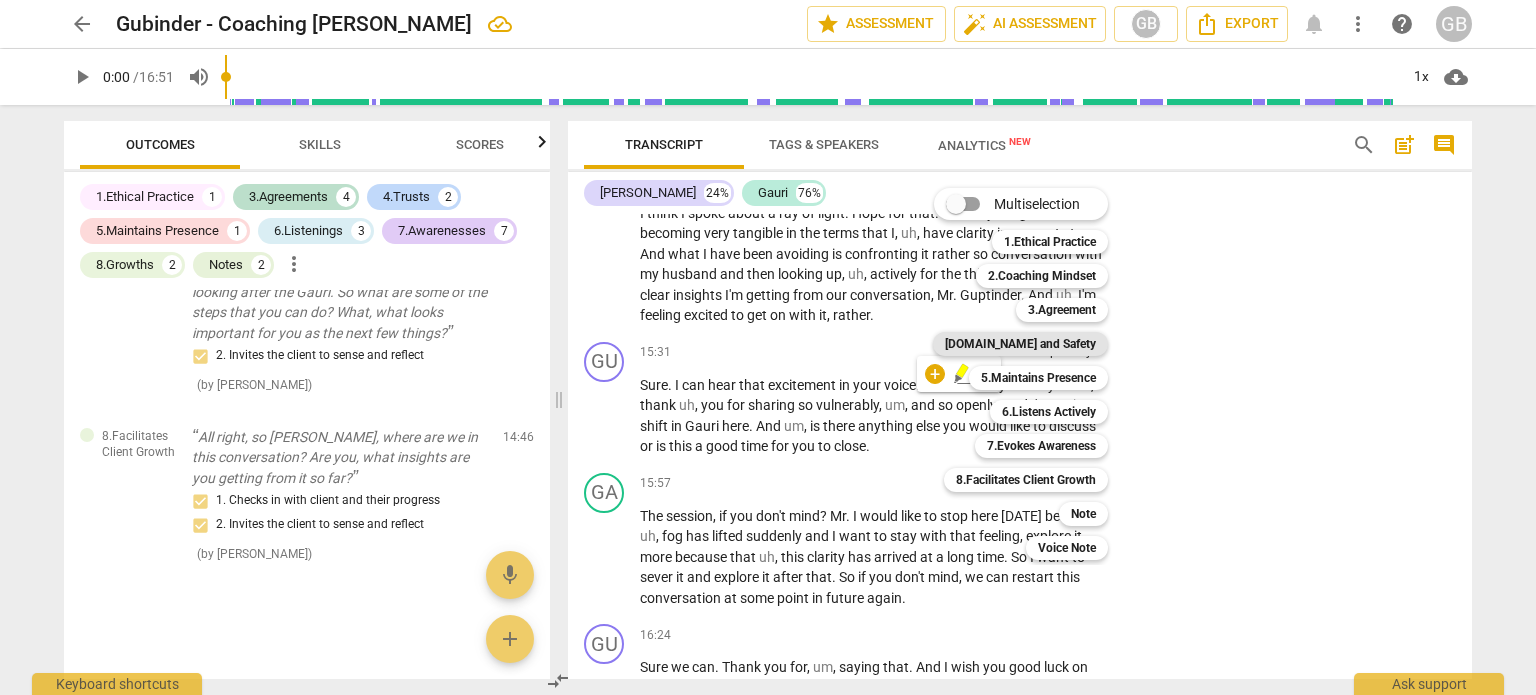 click on "[DOMAIN_NAME] and Safety" at bounding box center [1020, 344] 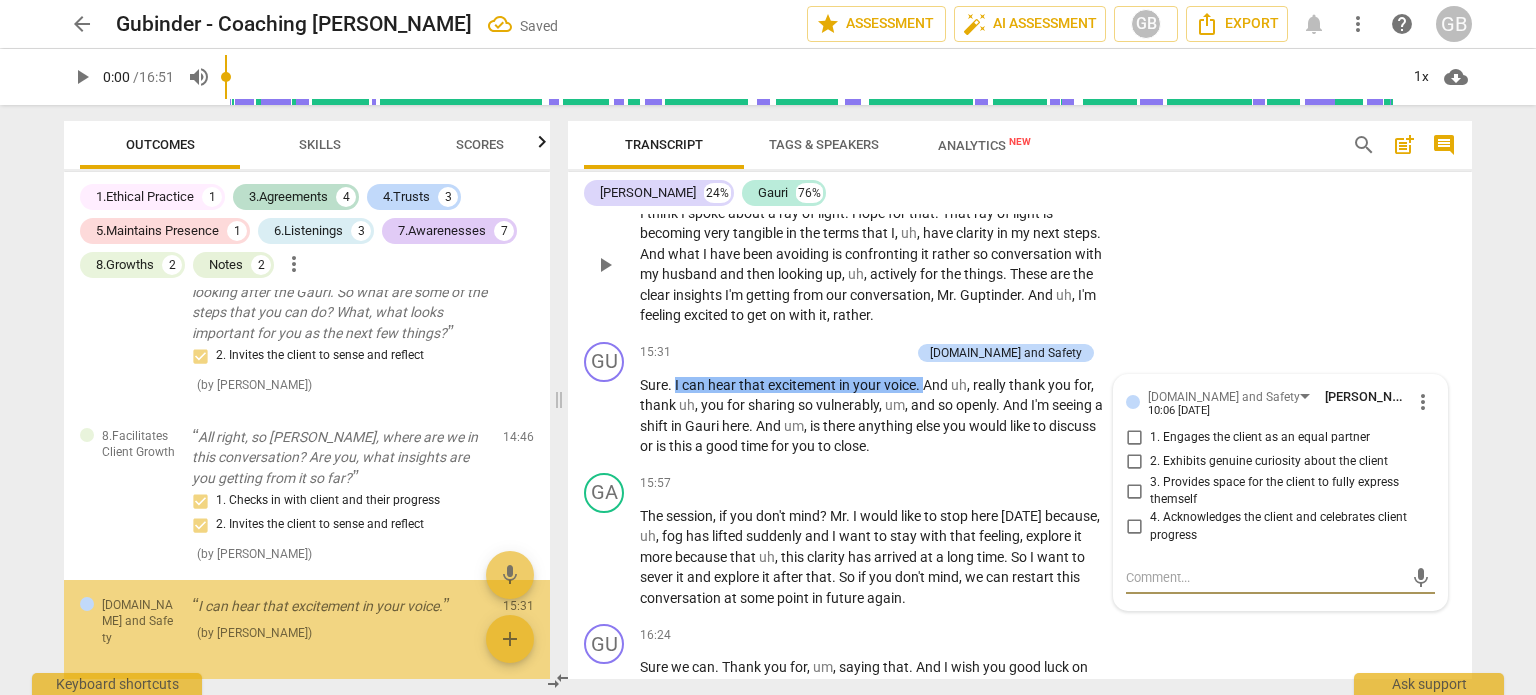 scroll, scrollTop: 3520, scrollLeft: 0, axis: vertical 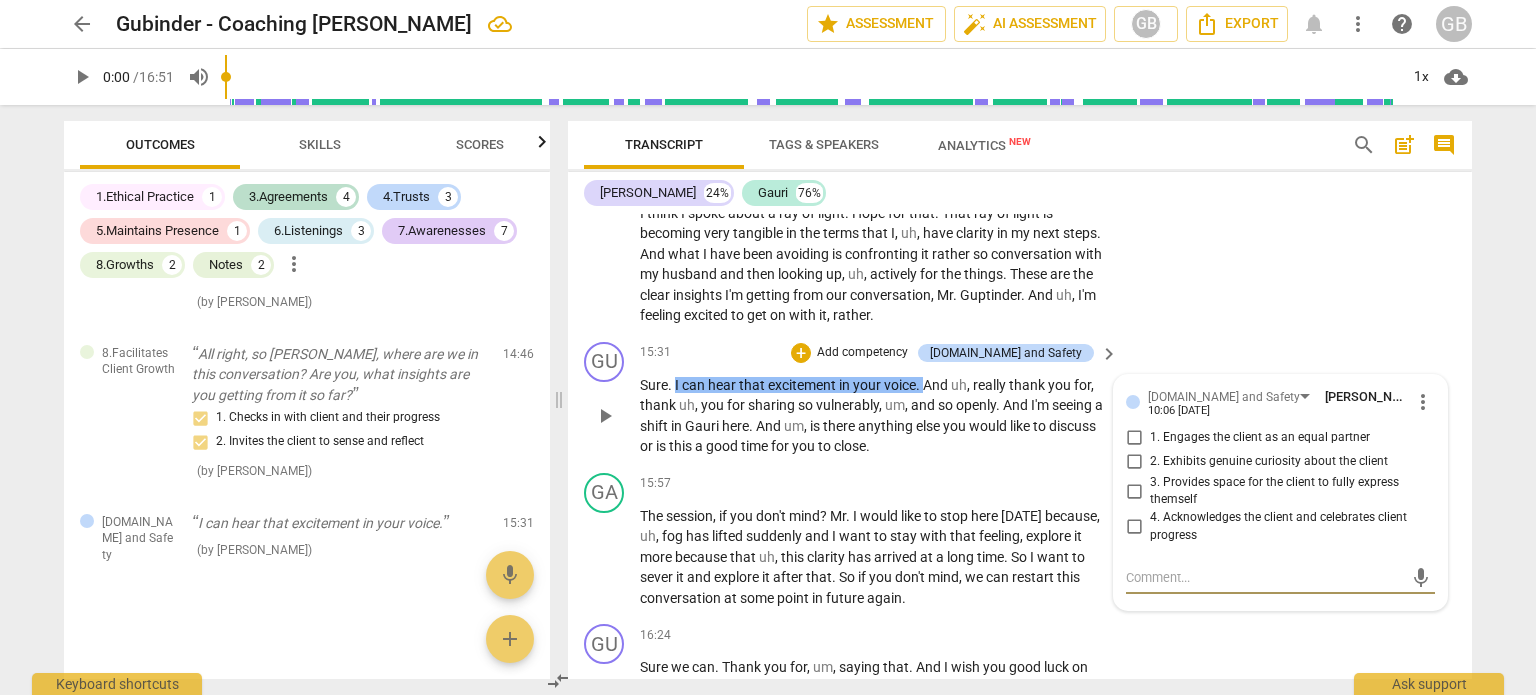 click on "4. Acknowledges the client and celebrates client progress" at bounding box center [1134, 527] 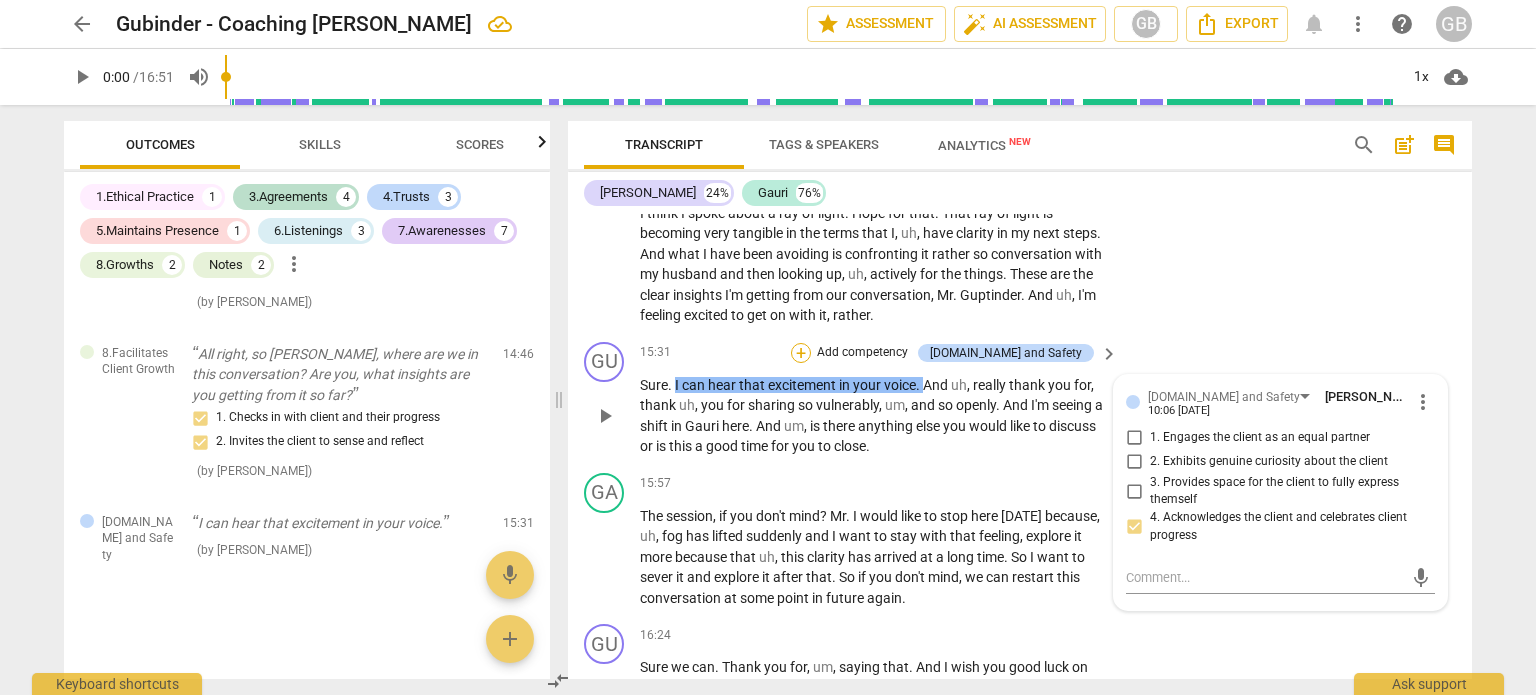 click on "+" at bounding box center [801, 353] 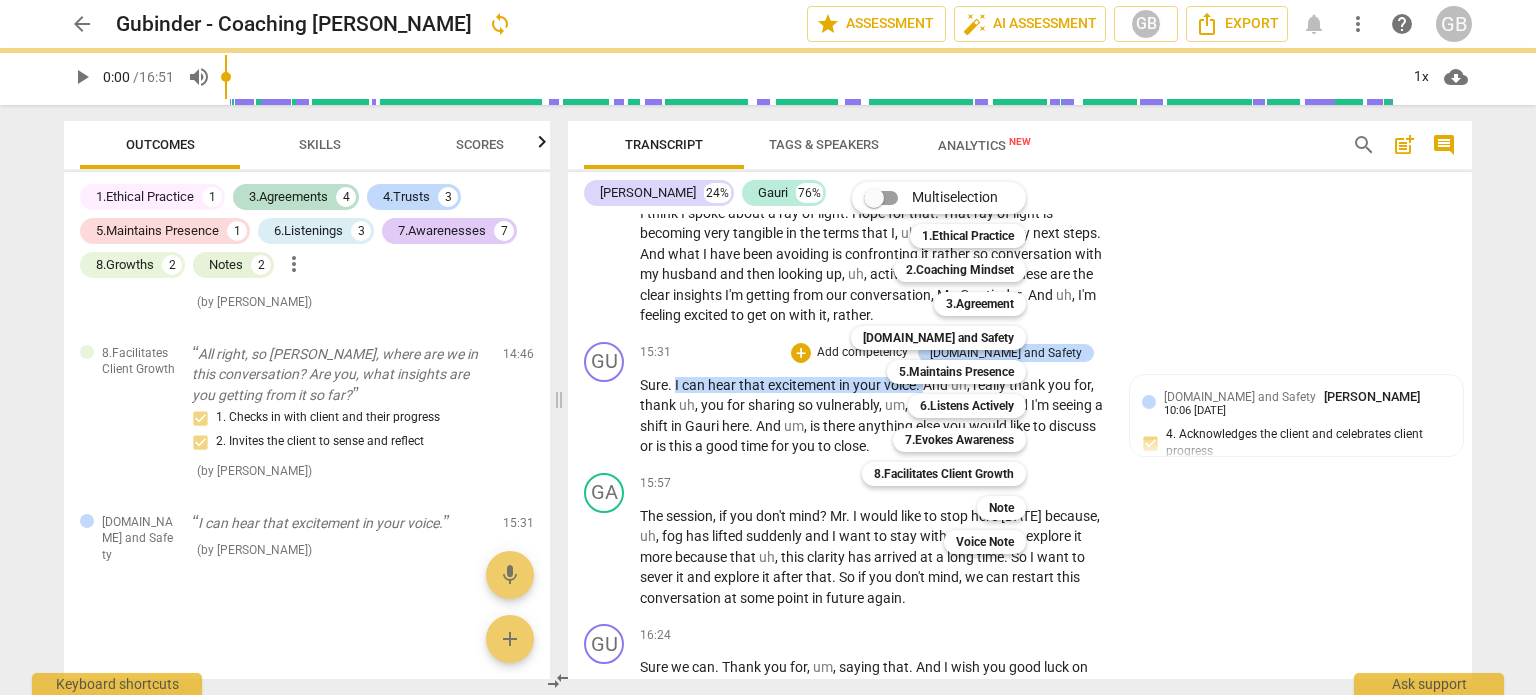 scroll, scrollTop: 3552, scrollLeft: 0, axis: vertical 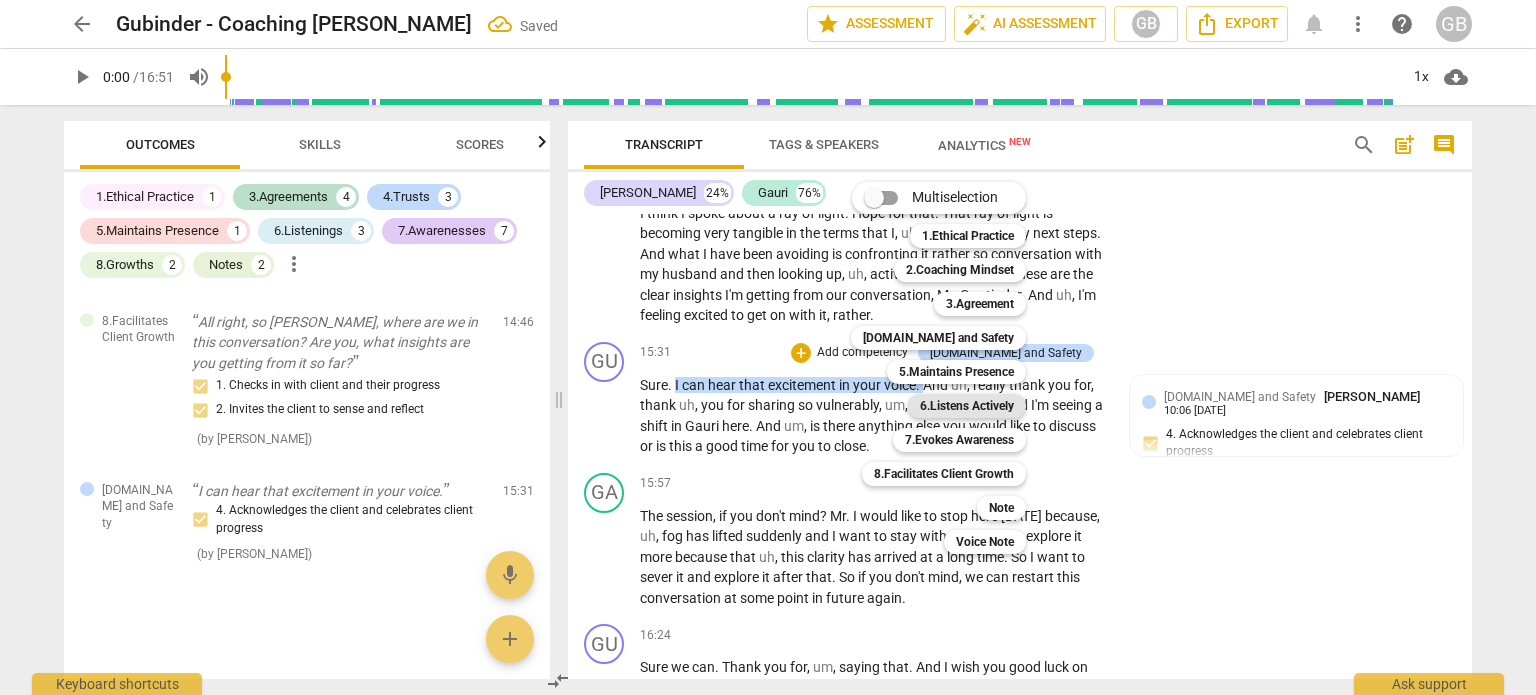 click on "6.Listens Actively" at bounding box center [967, 406] 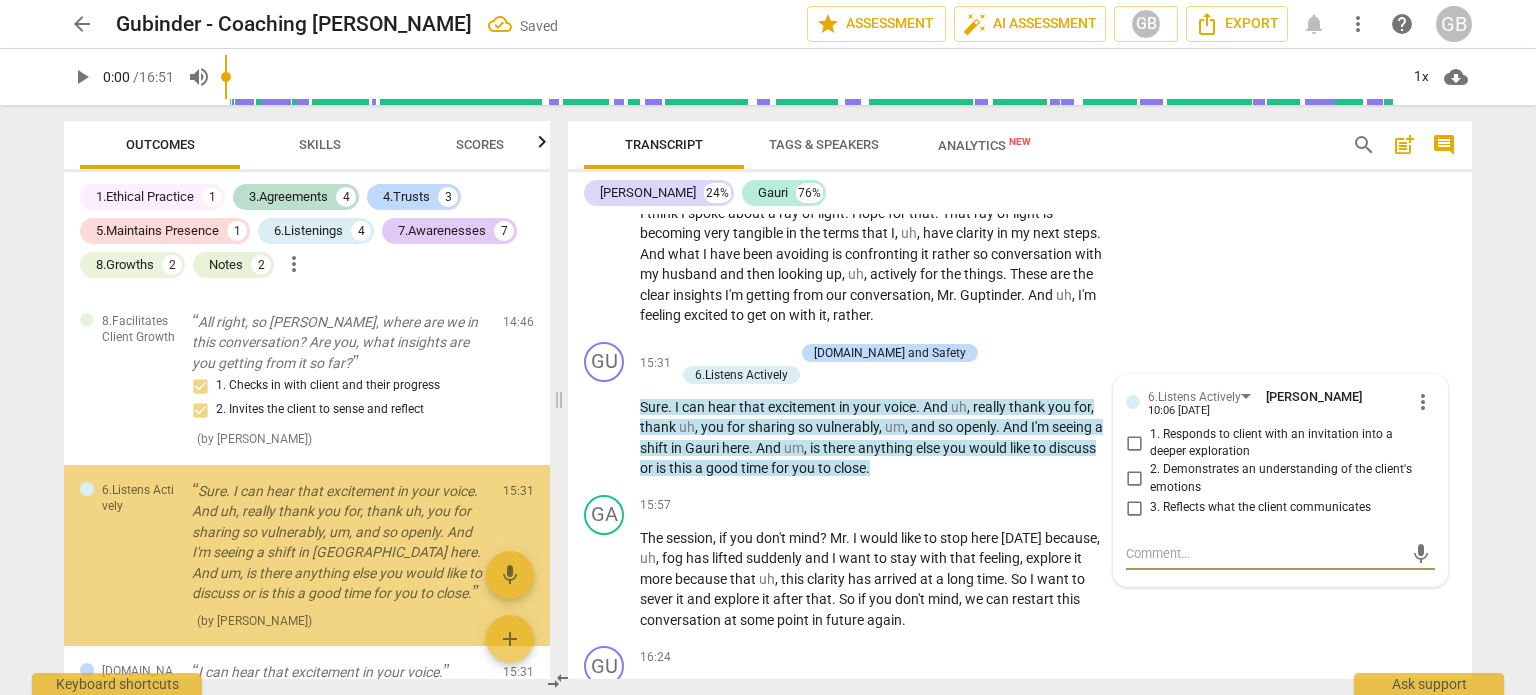 scroll, scrollTop: 3623, scrollLeft: 0, axis: vertical 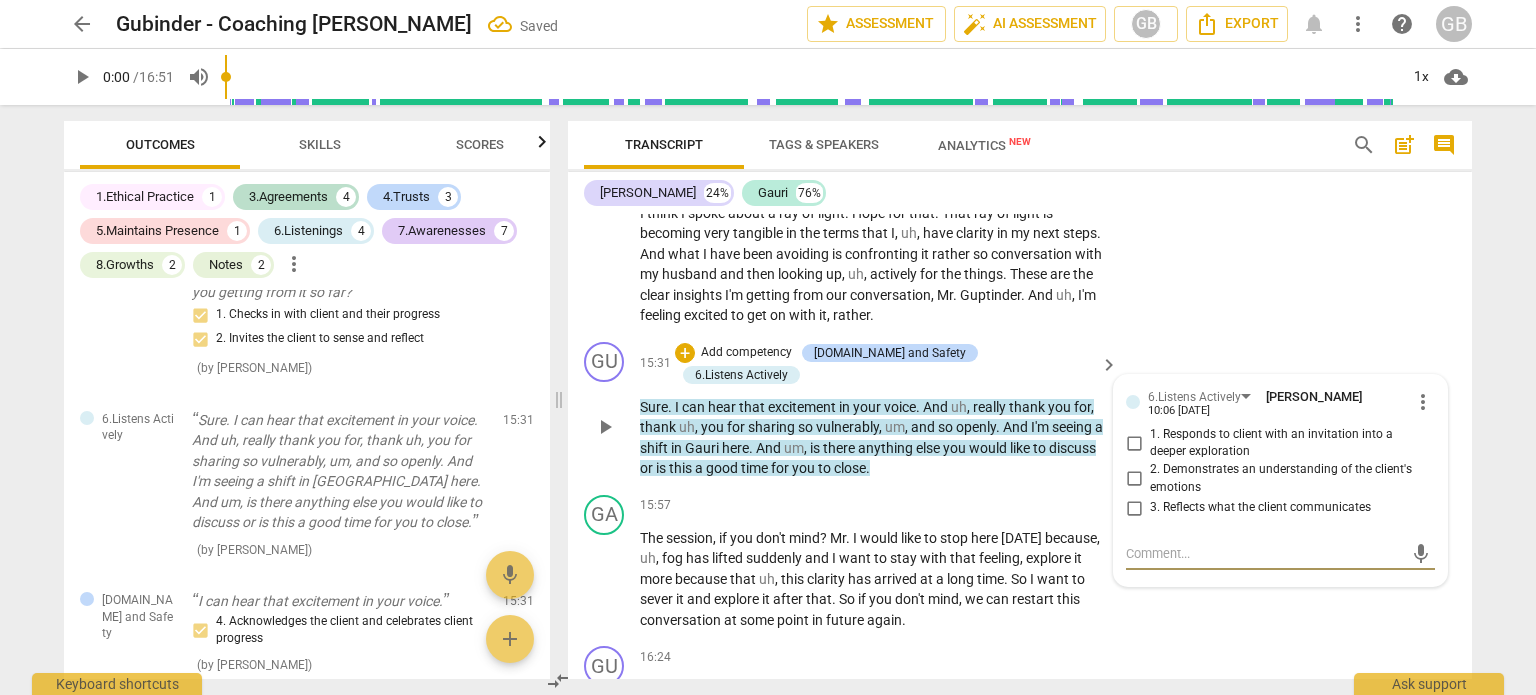 click on "2. Demonstrates an understanding of the client's emotions" at bounding box center (1134, 479) 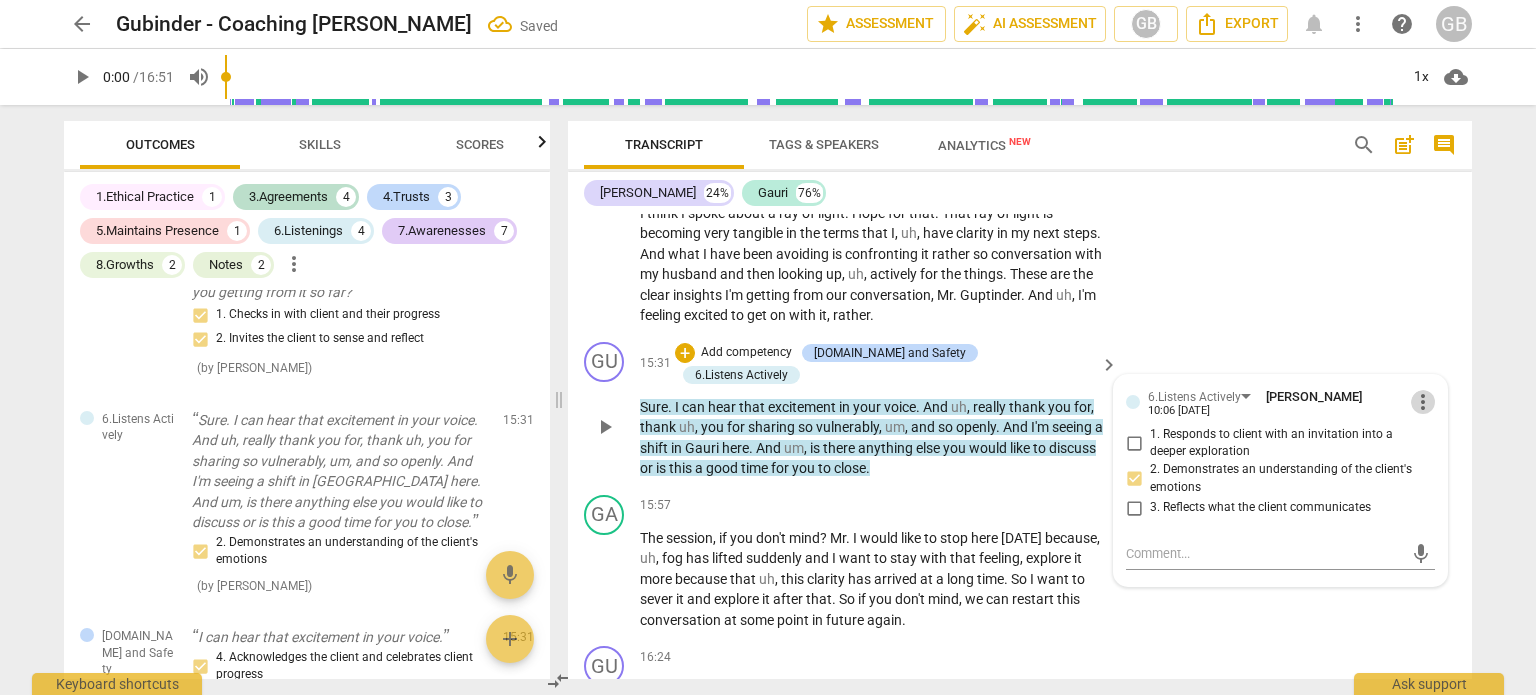 click on "more_vert" at bounding box center [1423, 402] 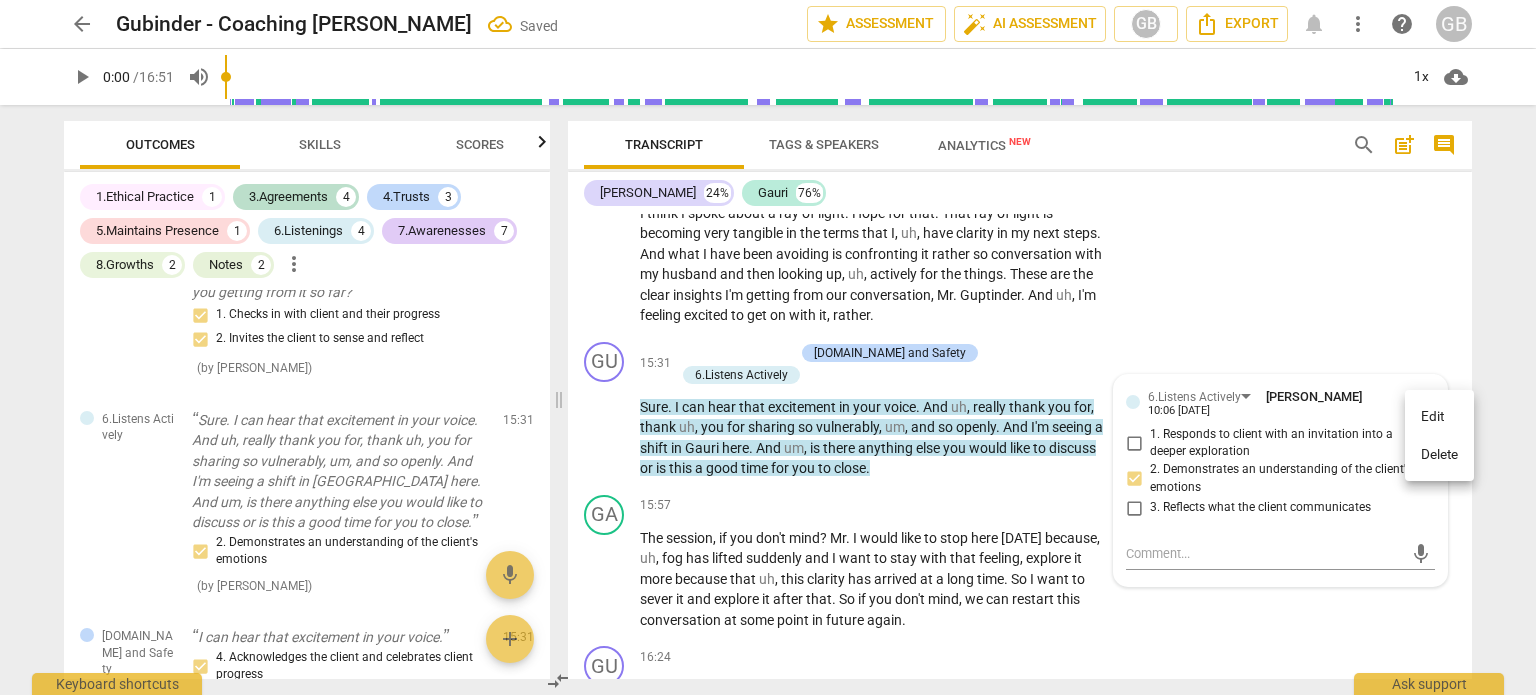 drag, startPoint x: 1428, startPoint y: 457, endPoint x: 863, endPoint y: 56, distance: 692.8391 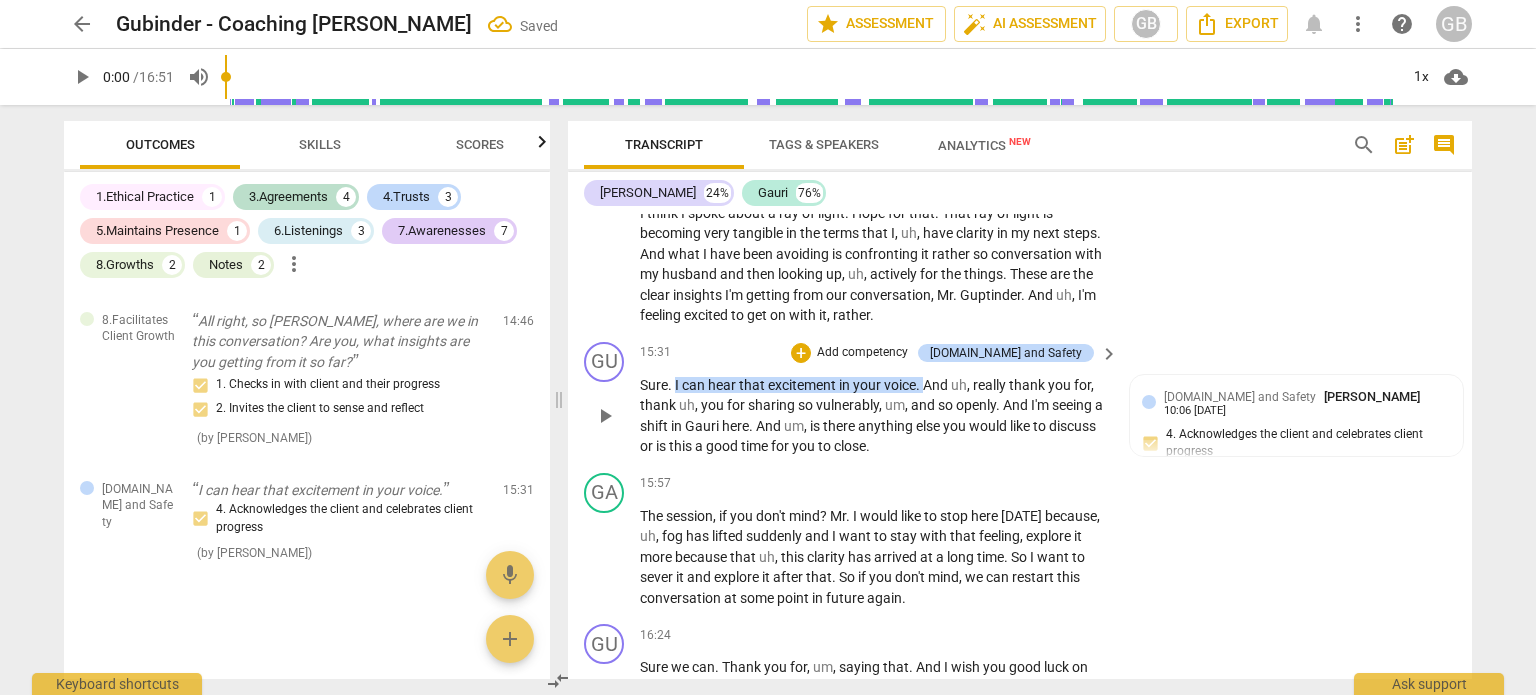 scroll, scrollTop: 3552, scrollLeft: 0, axis: vertical 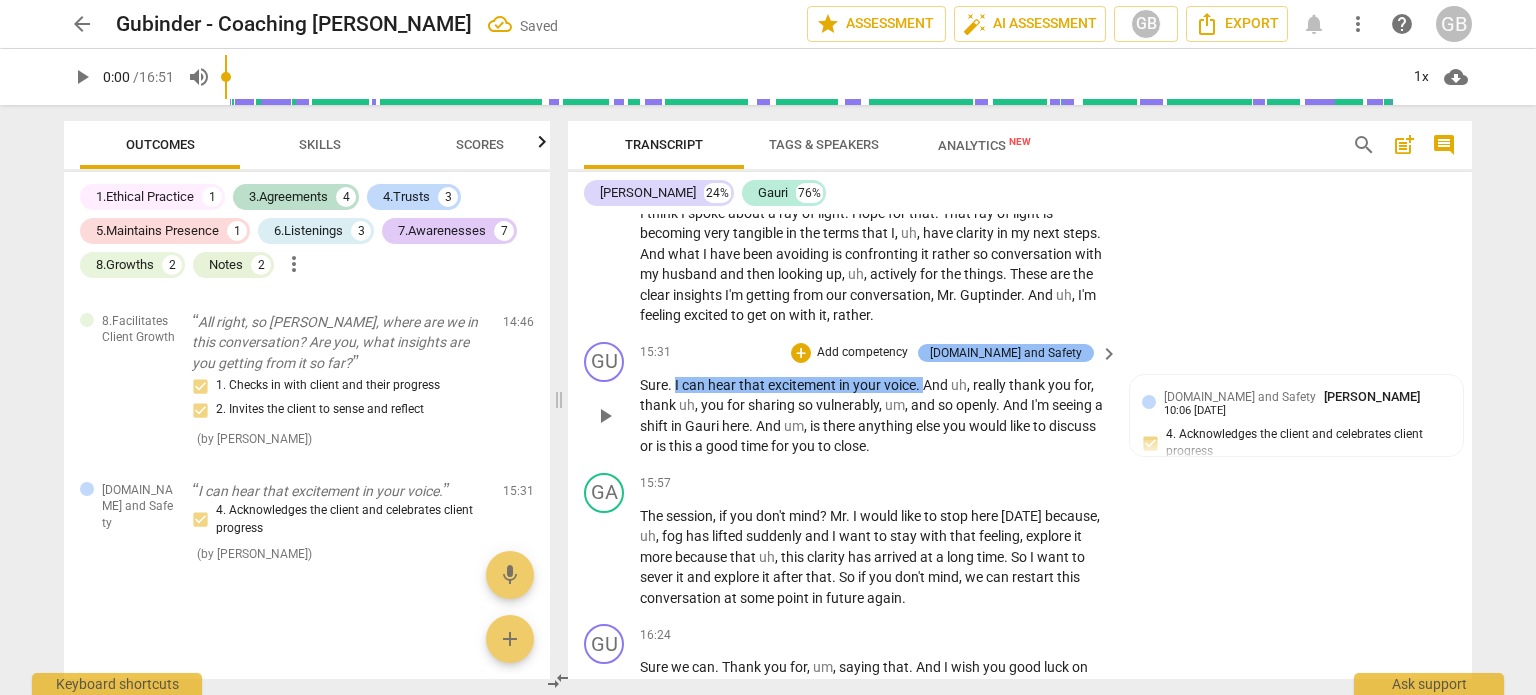 click on "[DOMAIN_NAME] and Safety" at bounding box center [1006, 353] 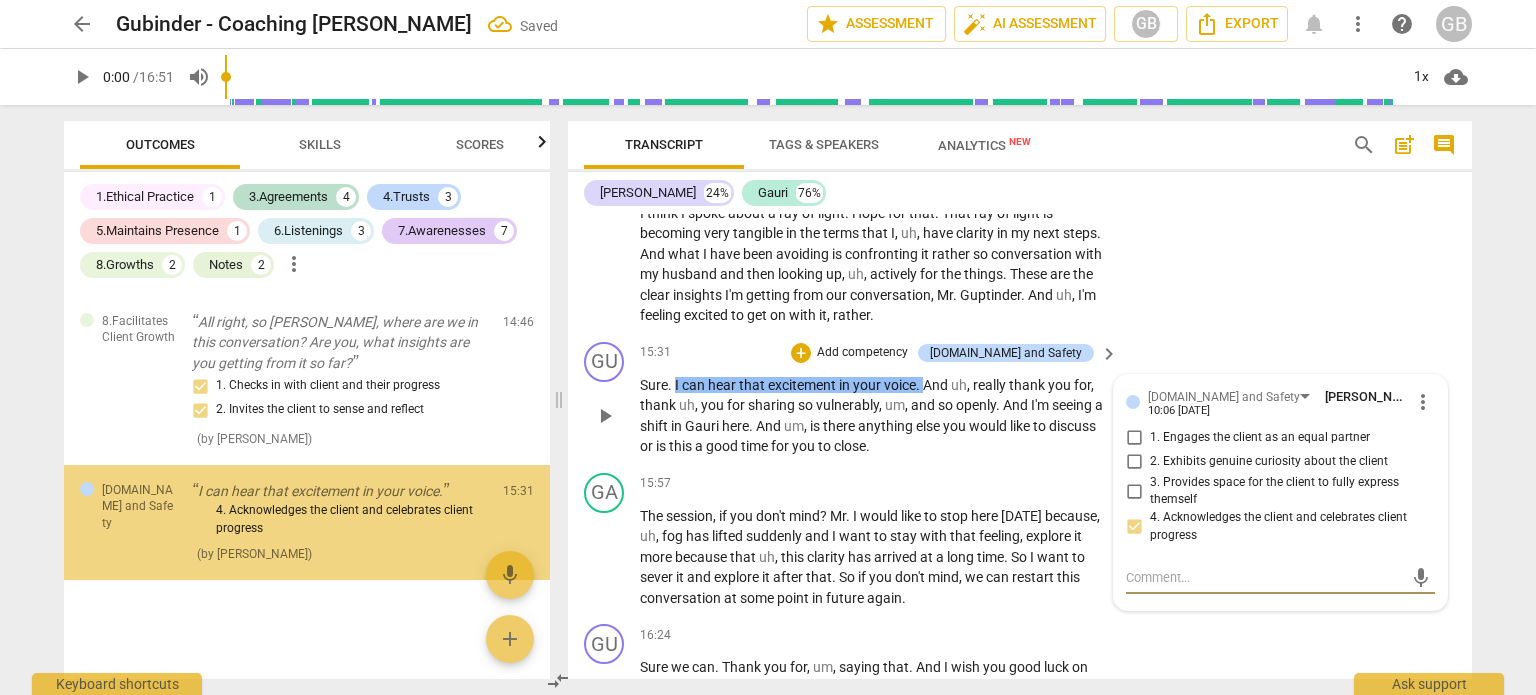 click on "more_vert" at bounding box center (1423, 402) 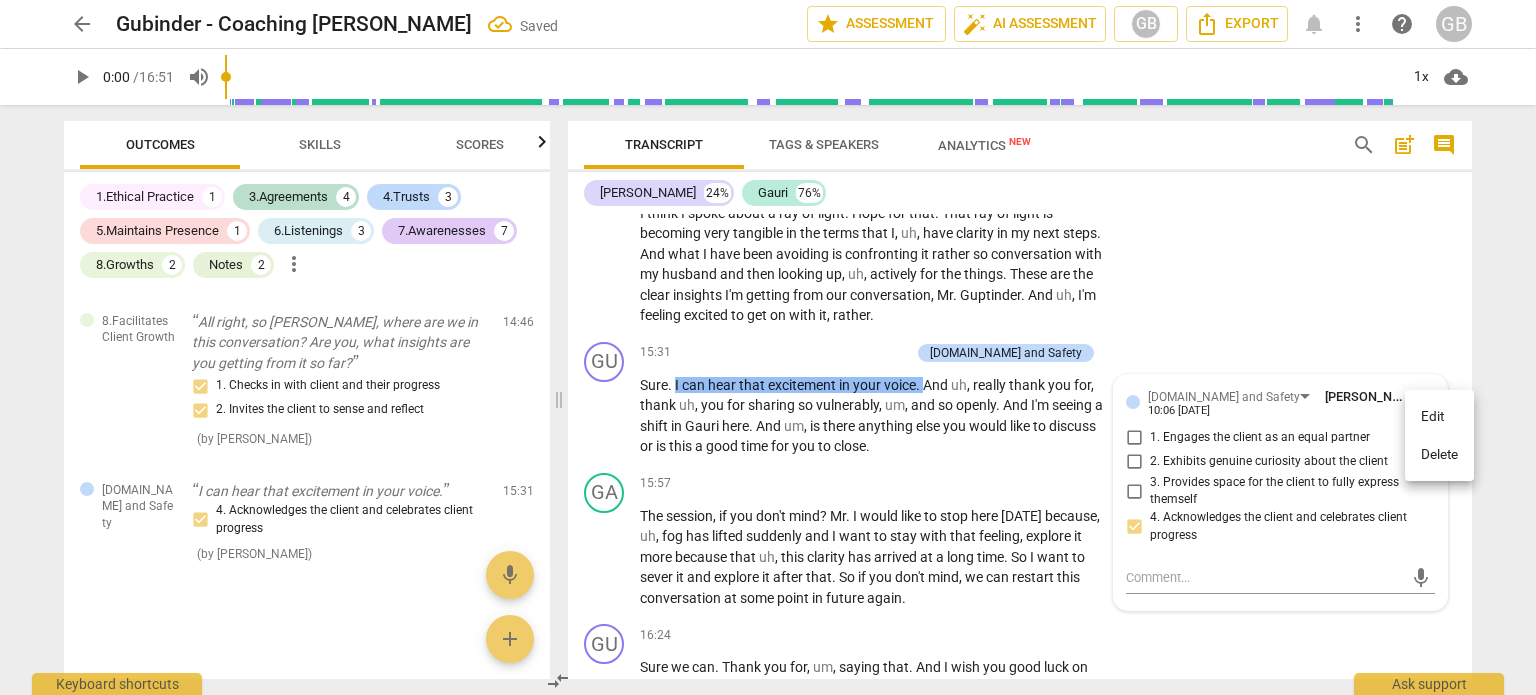 click at bounding box center (768, 347) 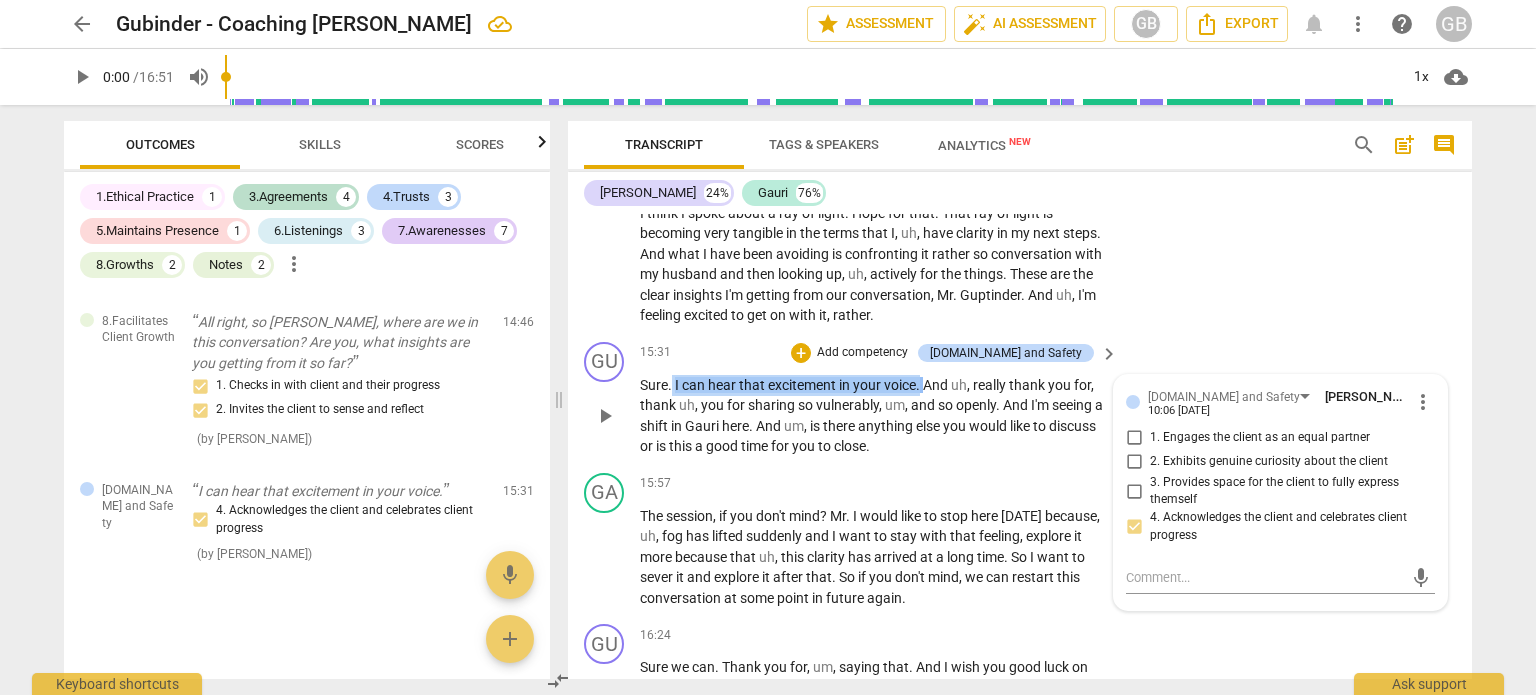 drag, startPoint x: 922, startPoint y: 399, endPoint x: 671, endPoint y: 391, distance: 251.12746 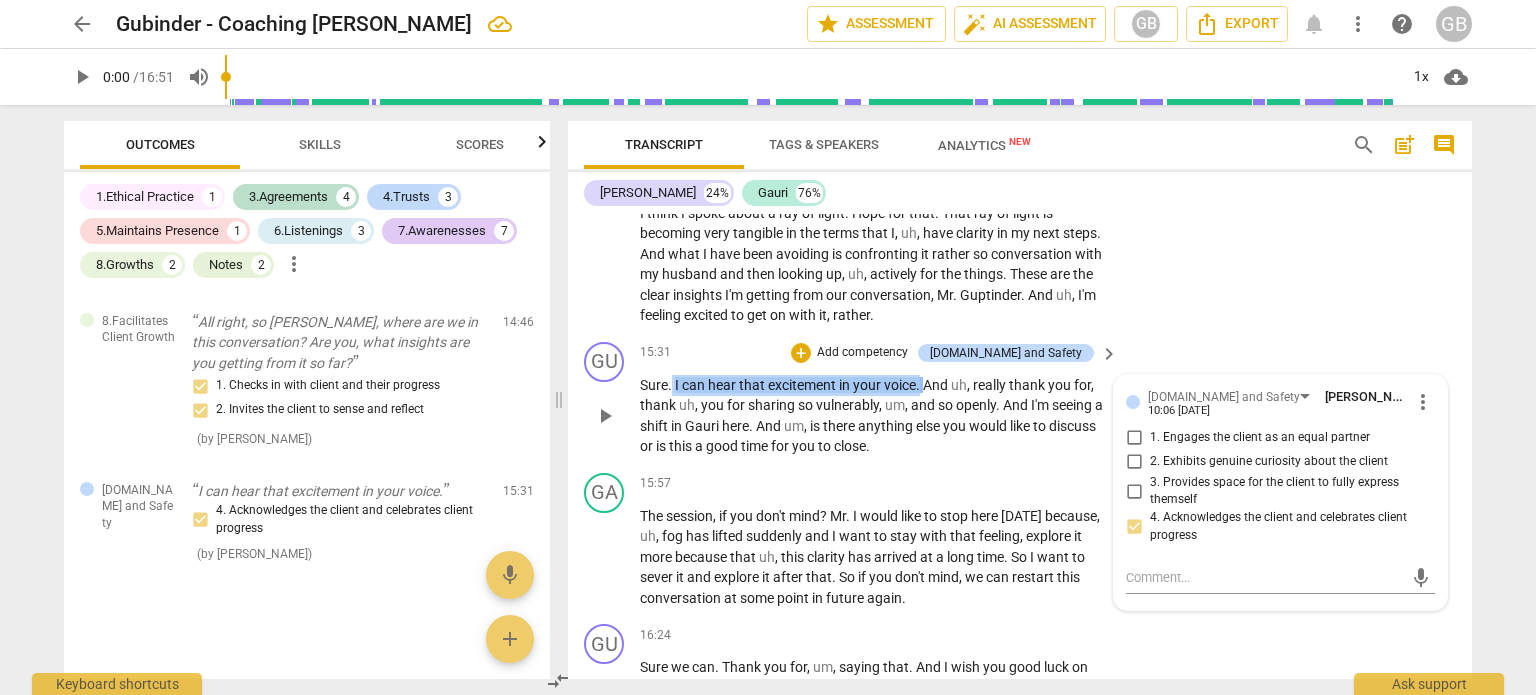 click on "Sure .   I   can   hear   that   excitement   in   your   voice .   And   uh ,   really   thank   you   for ,   thank   uh ,   you   for   sharing   so   vulnerably ,   um ,   and   so   openly .   And   I'm   seeing   a   shift   in   [GEOGRAPHIC_DATA]   here .   And   um ,   is   there   anything   else   you   would   like   to   discuss   or   is   this   a   good   time   for   you   to   close ." at bounding box center (874, 416) 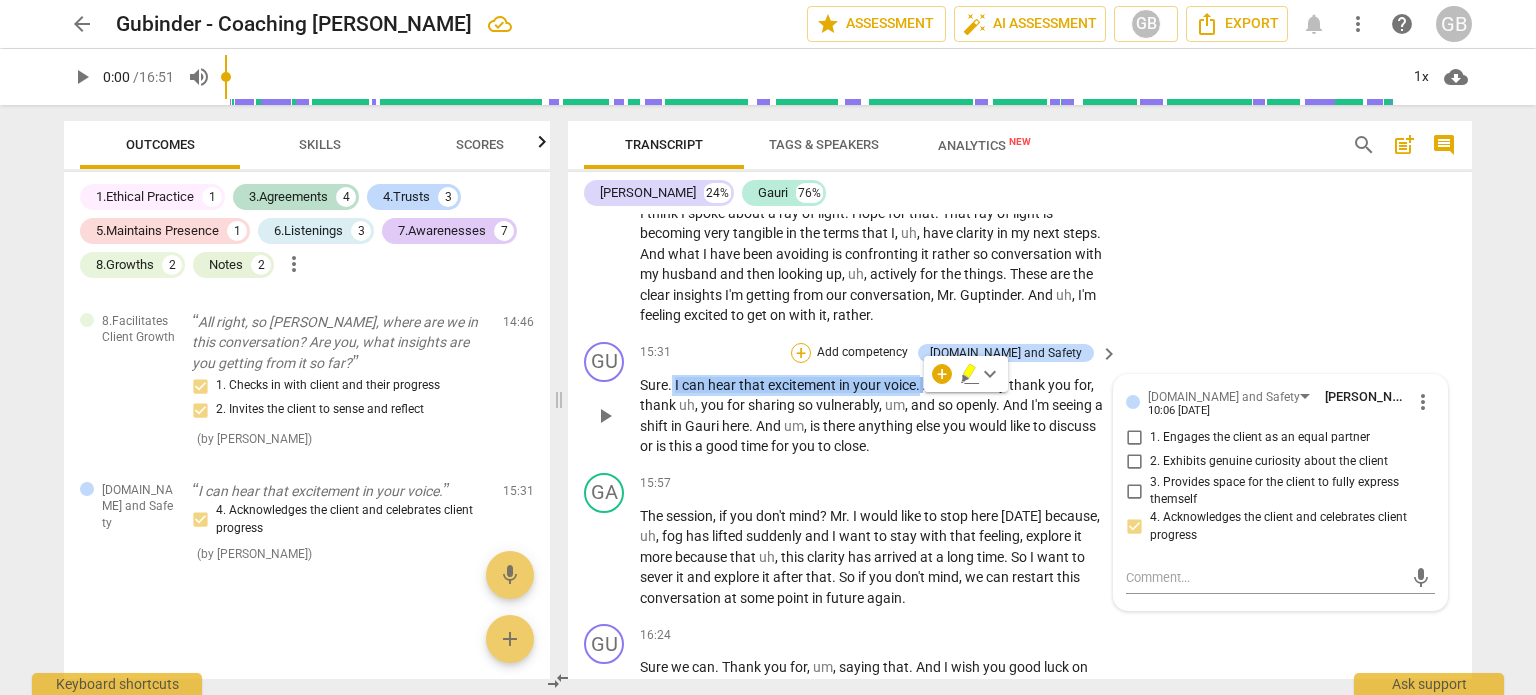 click on "+" at bounding box center (801, 353) 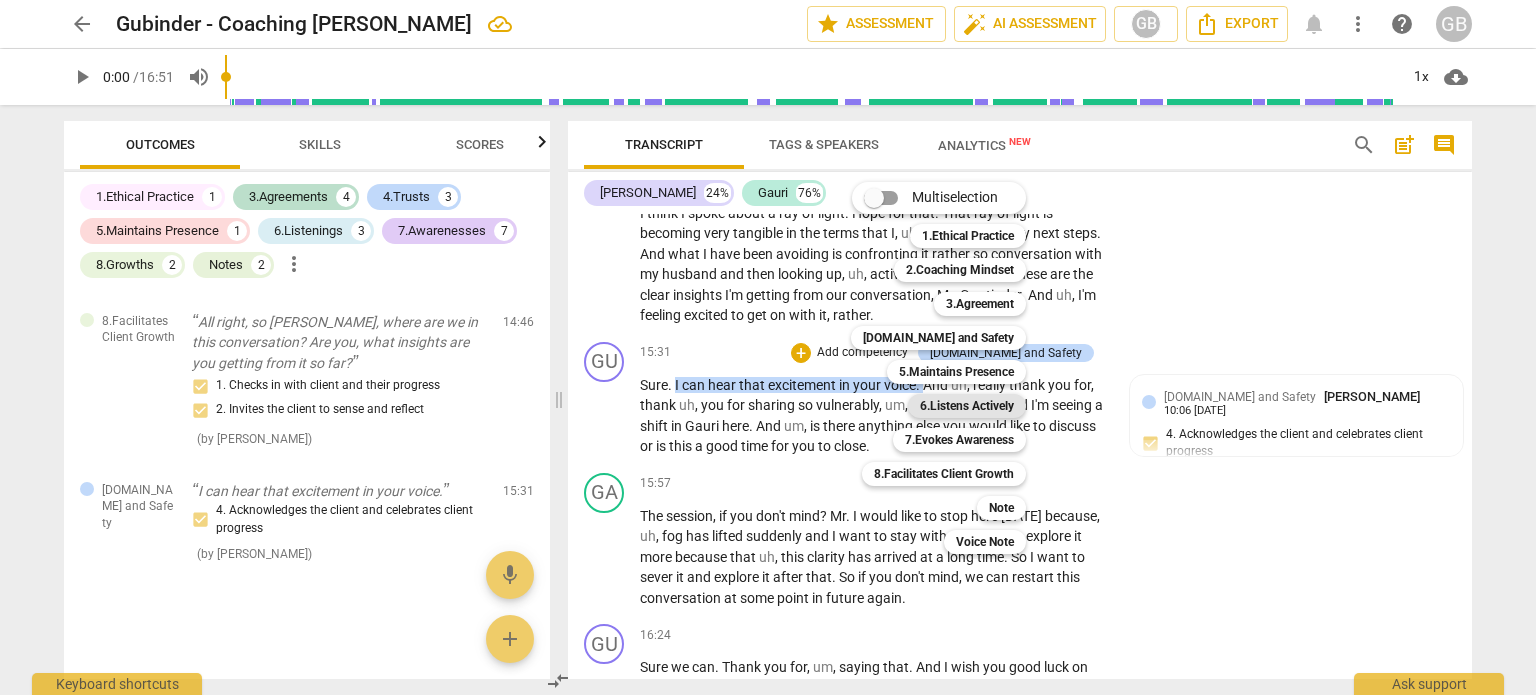 click on "6.Listens Actively" at bounding box center [967, 406] 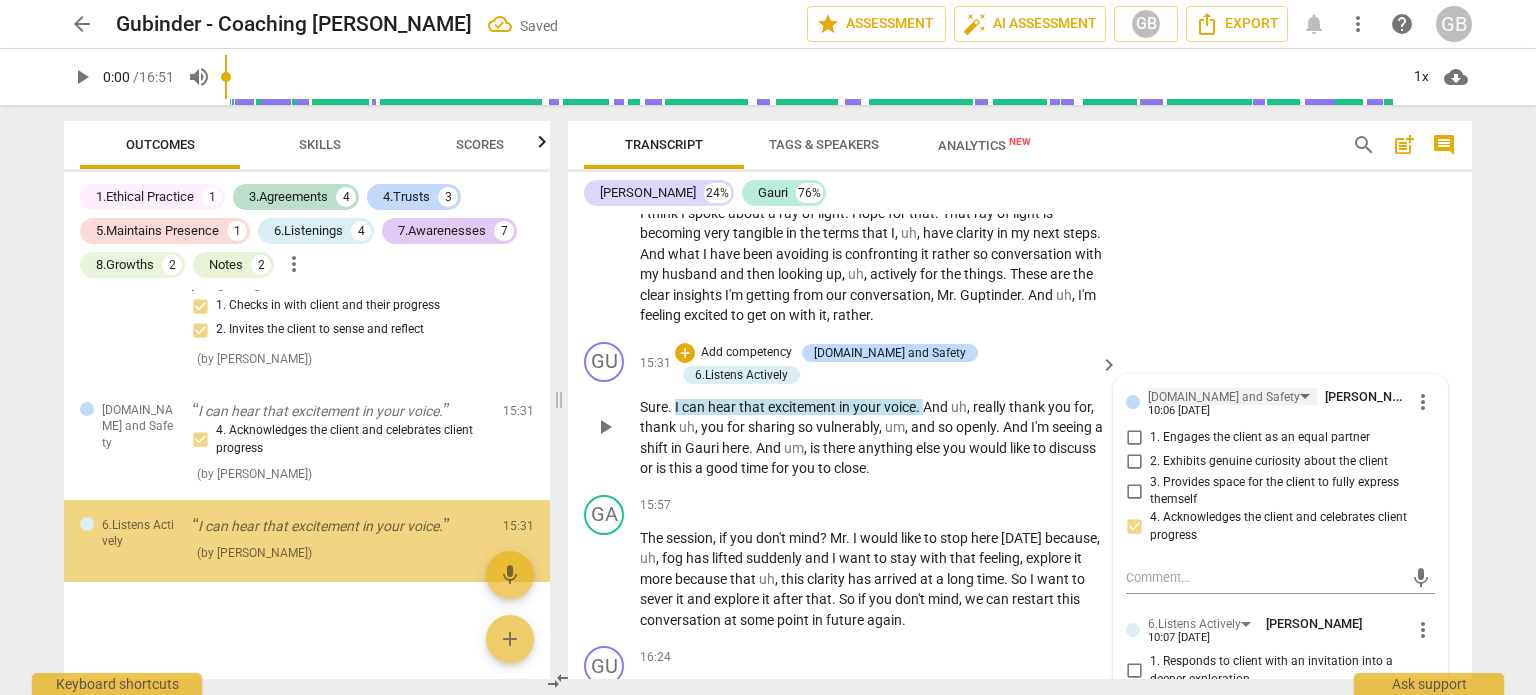 scroll, scrollTop: 3635, scrollLeft: 0, axis: vertical 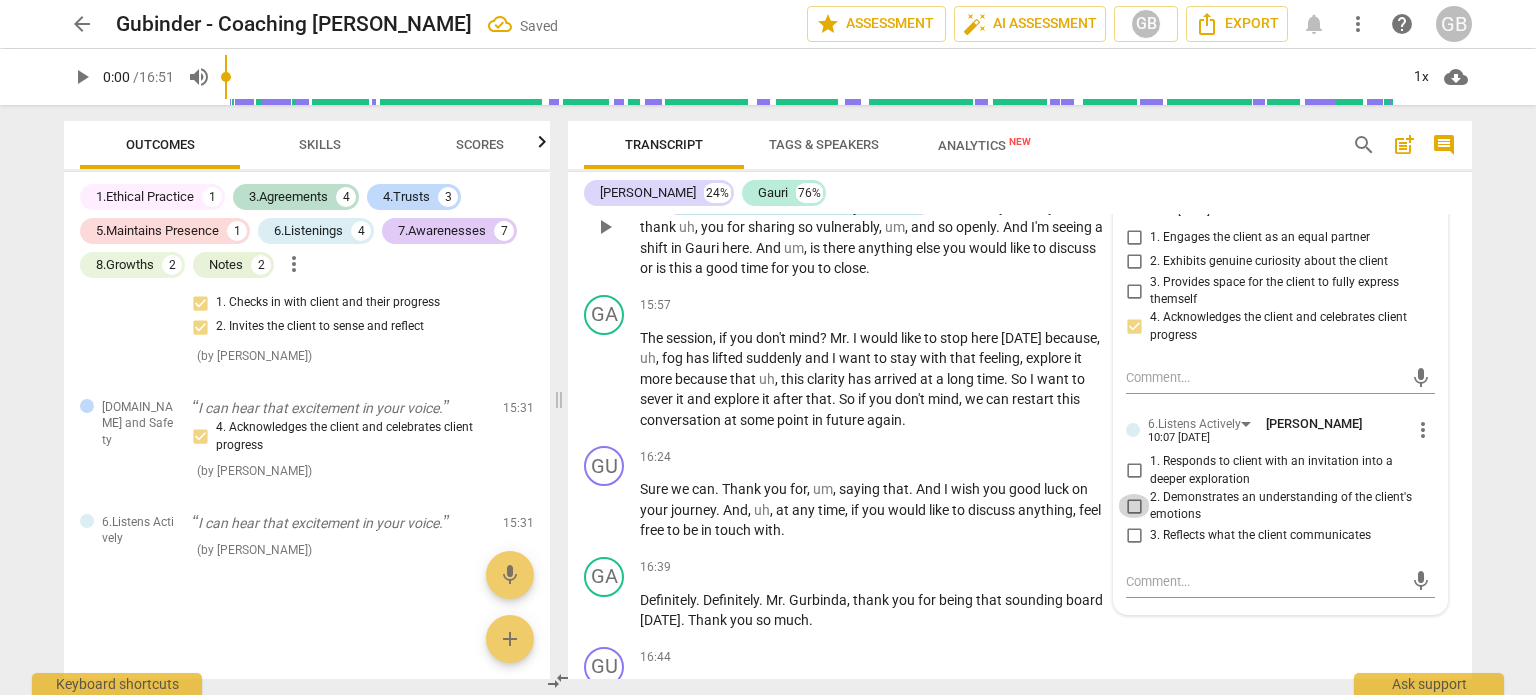 click on "2. Demonstrates an understanding of the client's emotions" at bounding box center (1134, 506) 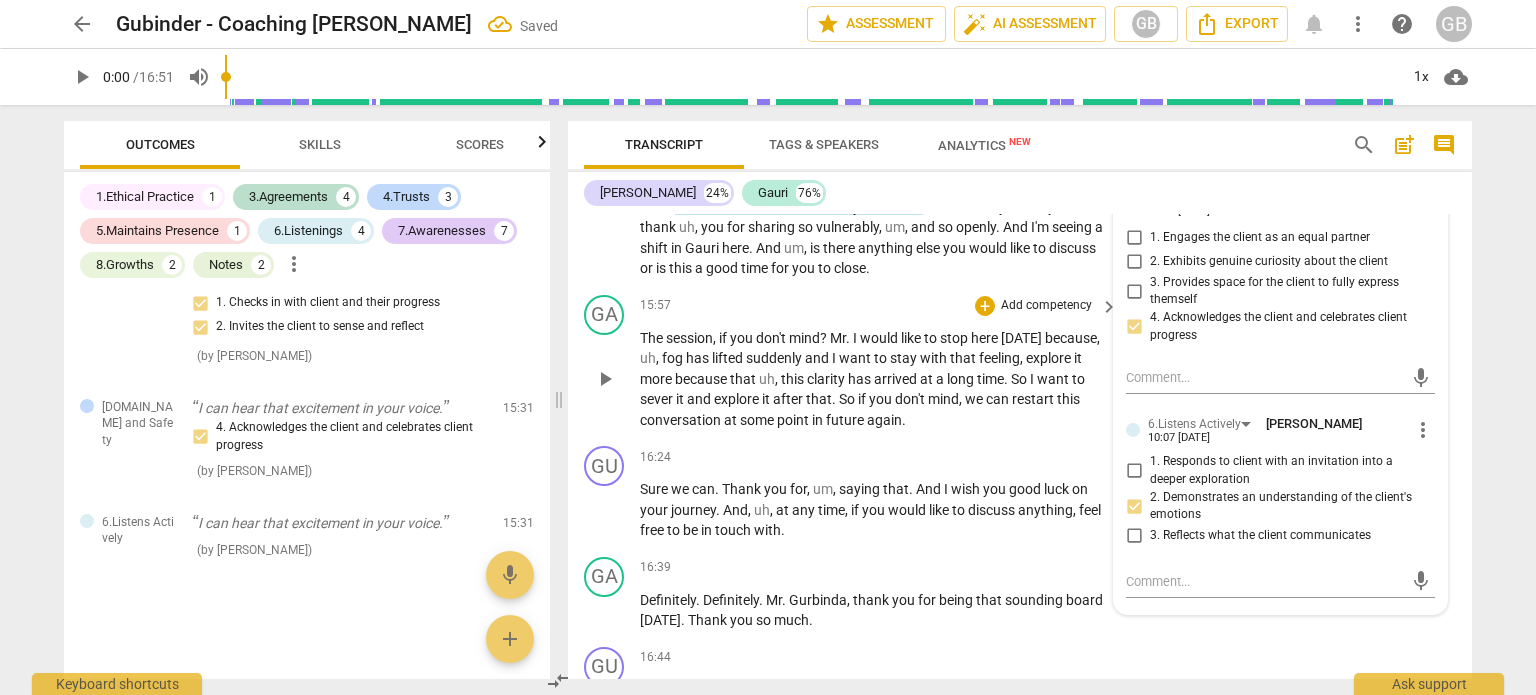 click on "would" at bounding box center (880, 338) 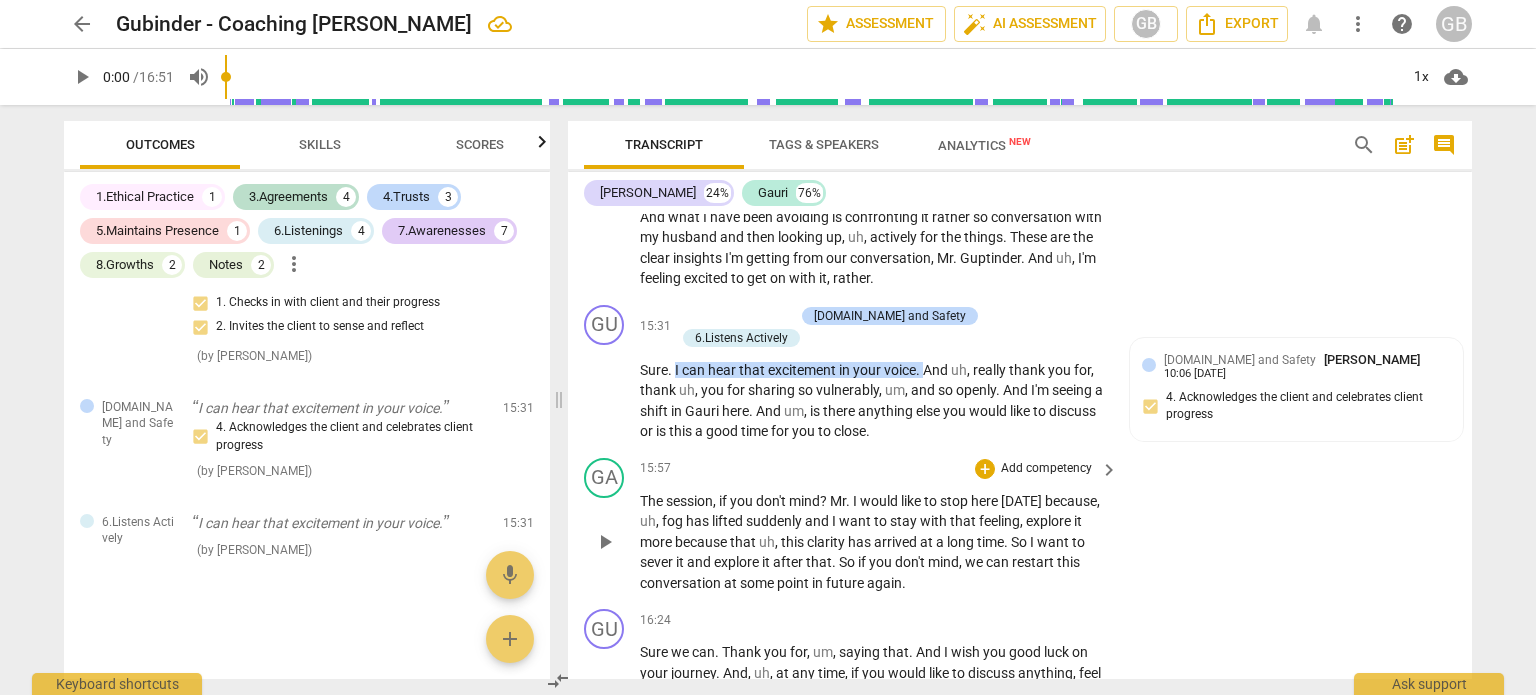 scroll, scrollTop: 4994, scrollLeft: 0, axis: vertical 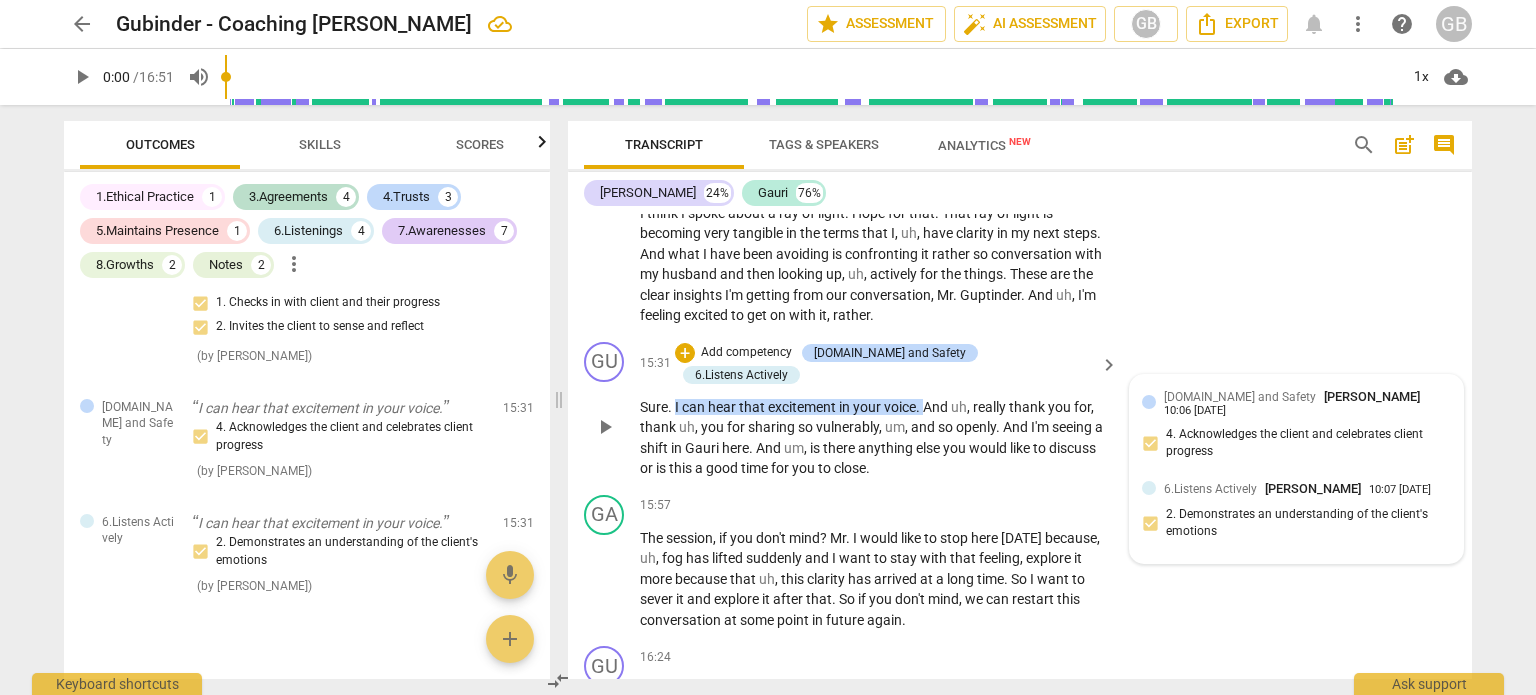click on "[DOMAIN_NAME] and Safety [PERSON_NAME] 10:06 [DATE] 4. Acknowledges the client and celebrates client progress" at bounding box center (1296, 429) 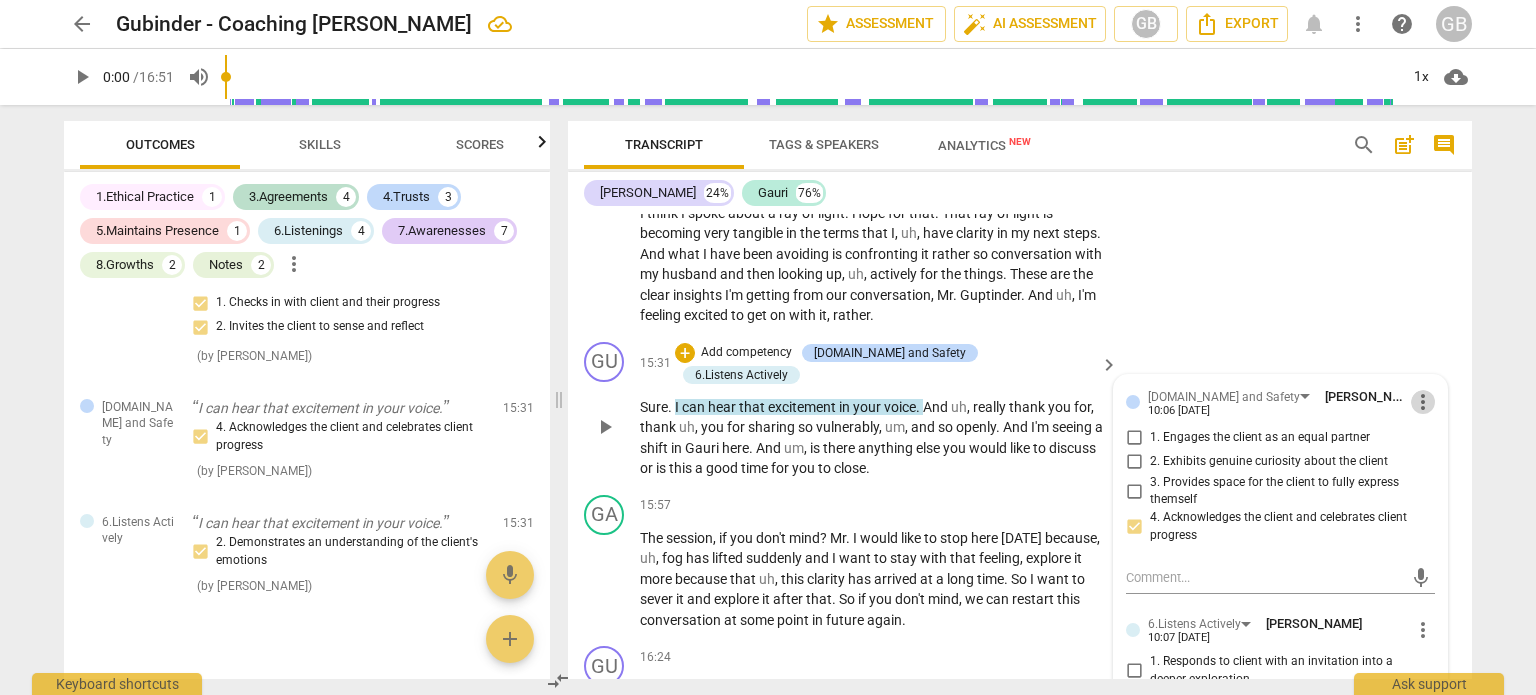 click on "more_vert" at bounding box center (1423, 402) 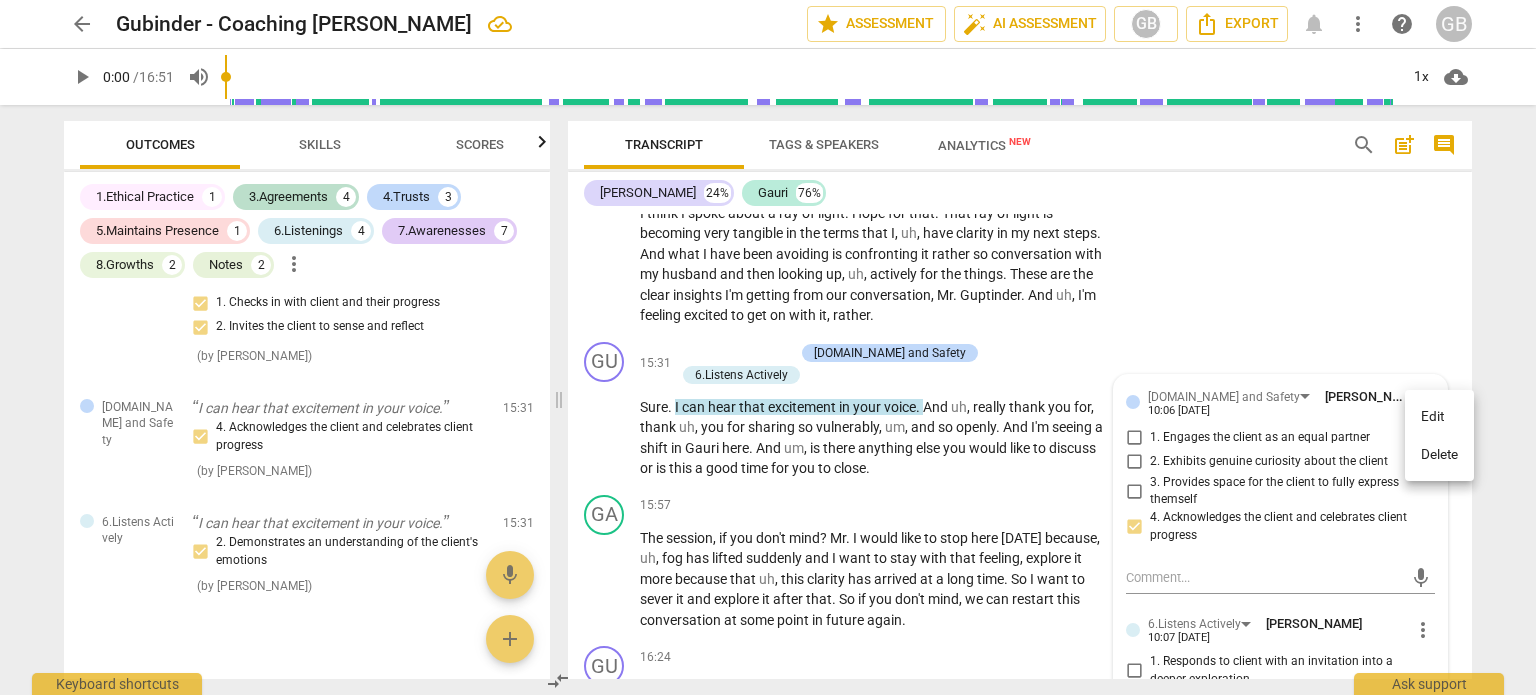 click on "Delete" at bounding box center (1439, 455) 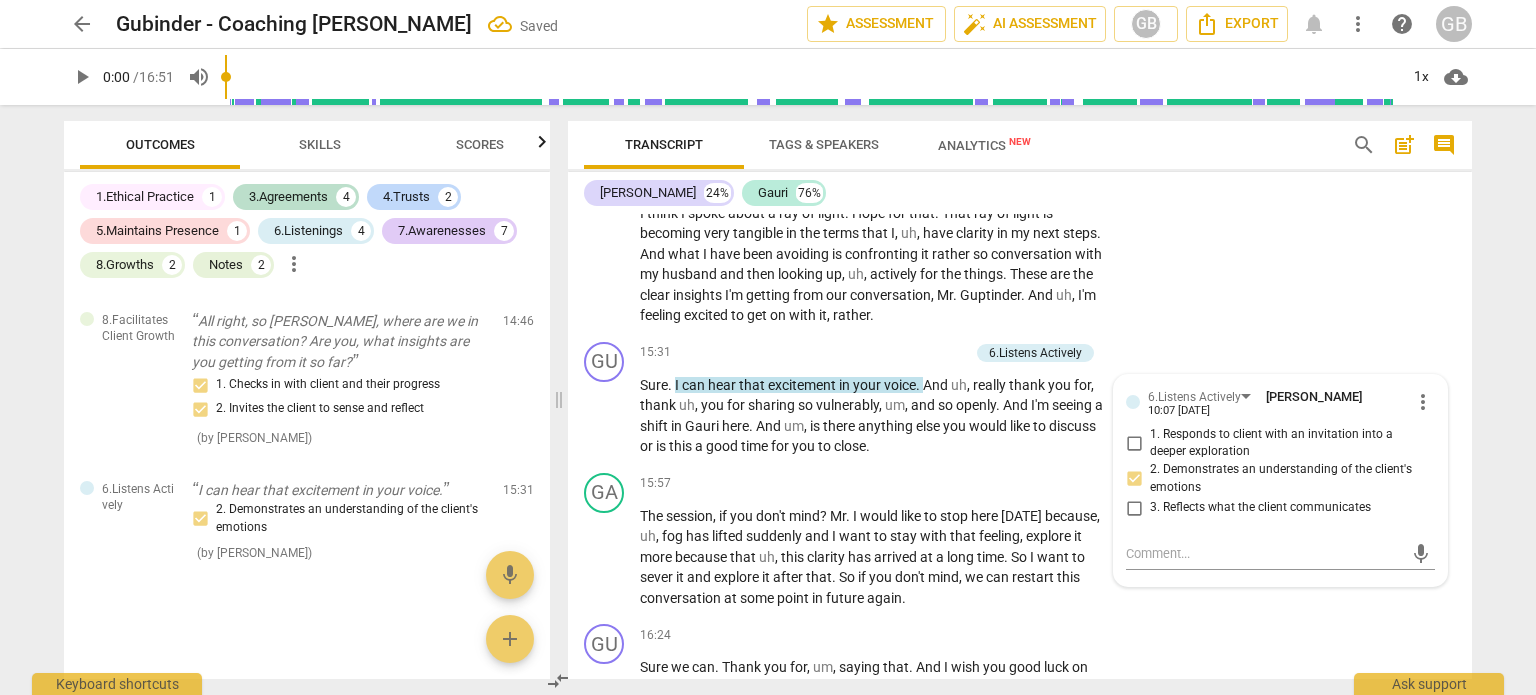 scroll, scrollTop: 3552, scrollLeft: 0, axis: vertical 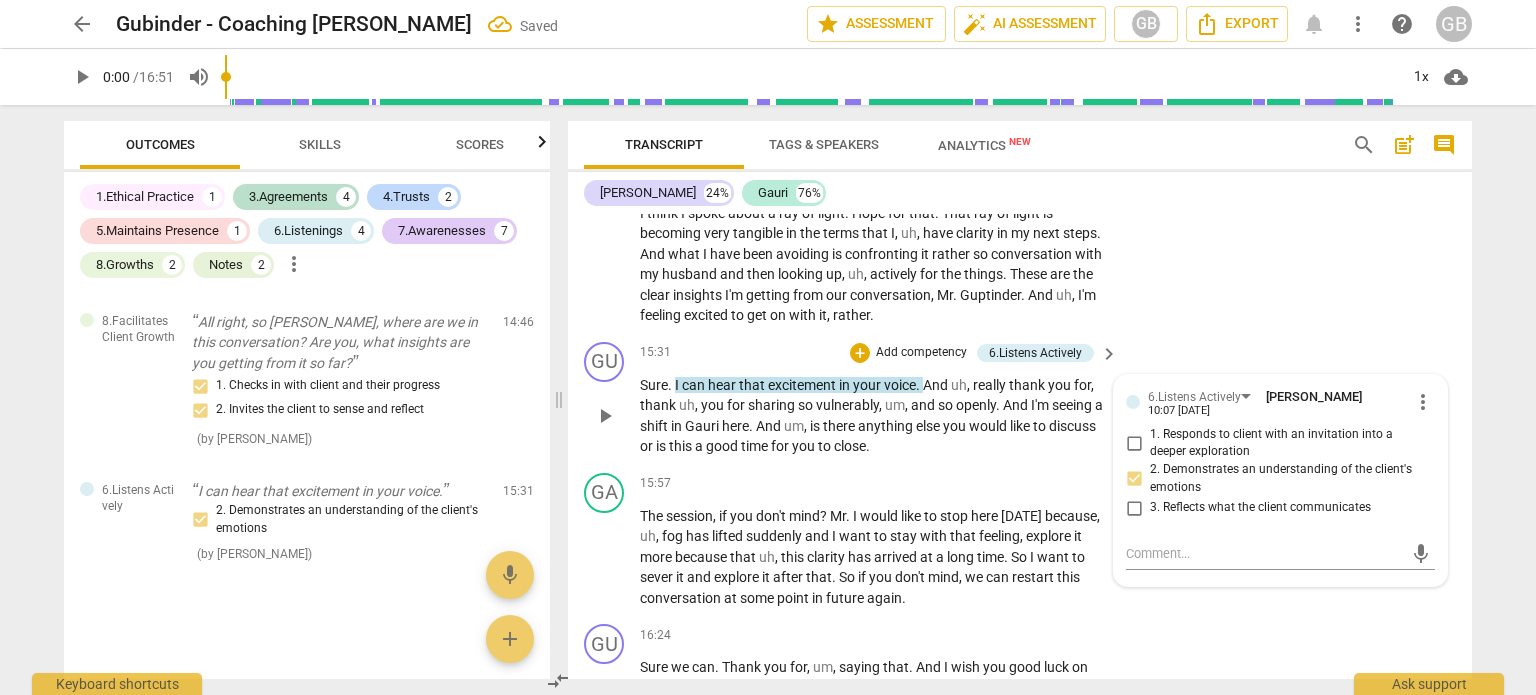 click on "more_vert" at bounding box center [1423, 402] 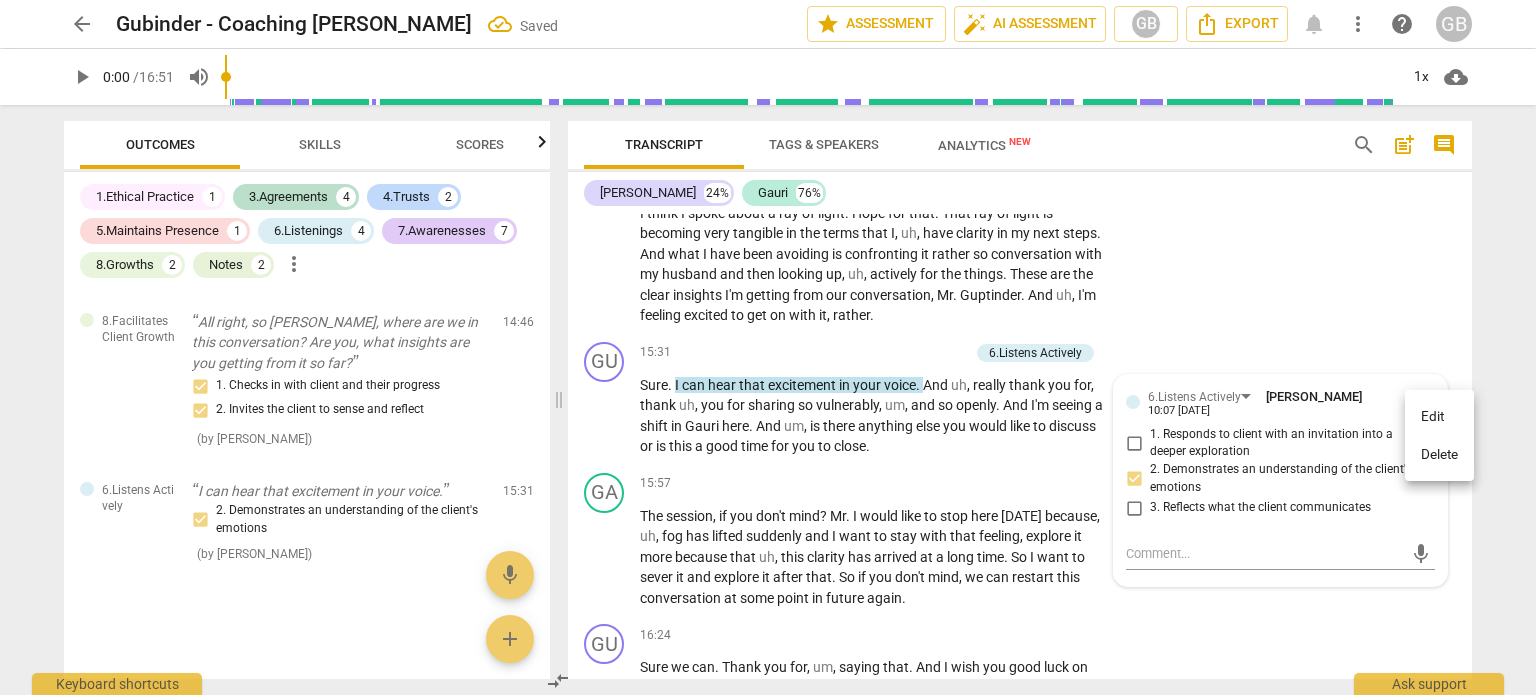 click on "Delete" at bounding box center [1439, 455] 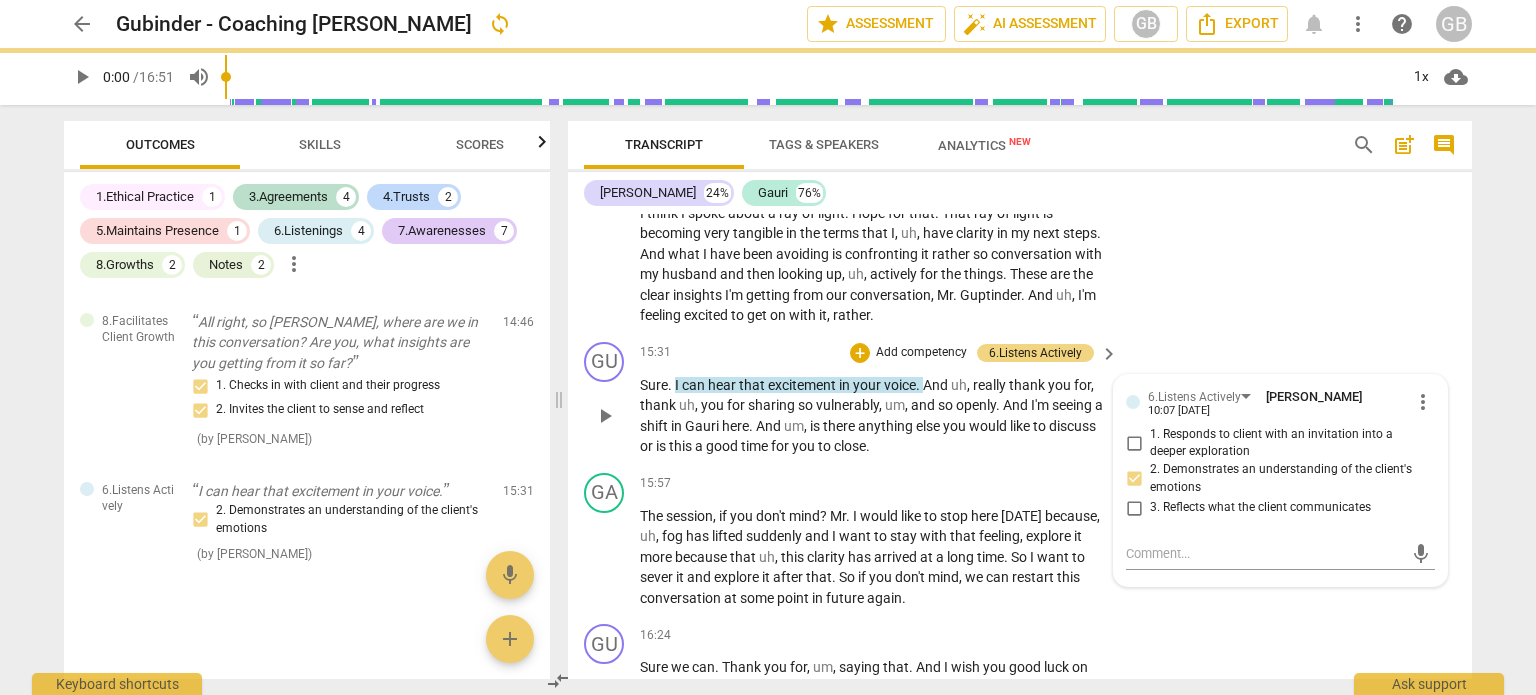 scroll, scrollTop: 3437, scrollLeft: 0, axis: vertical 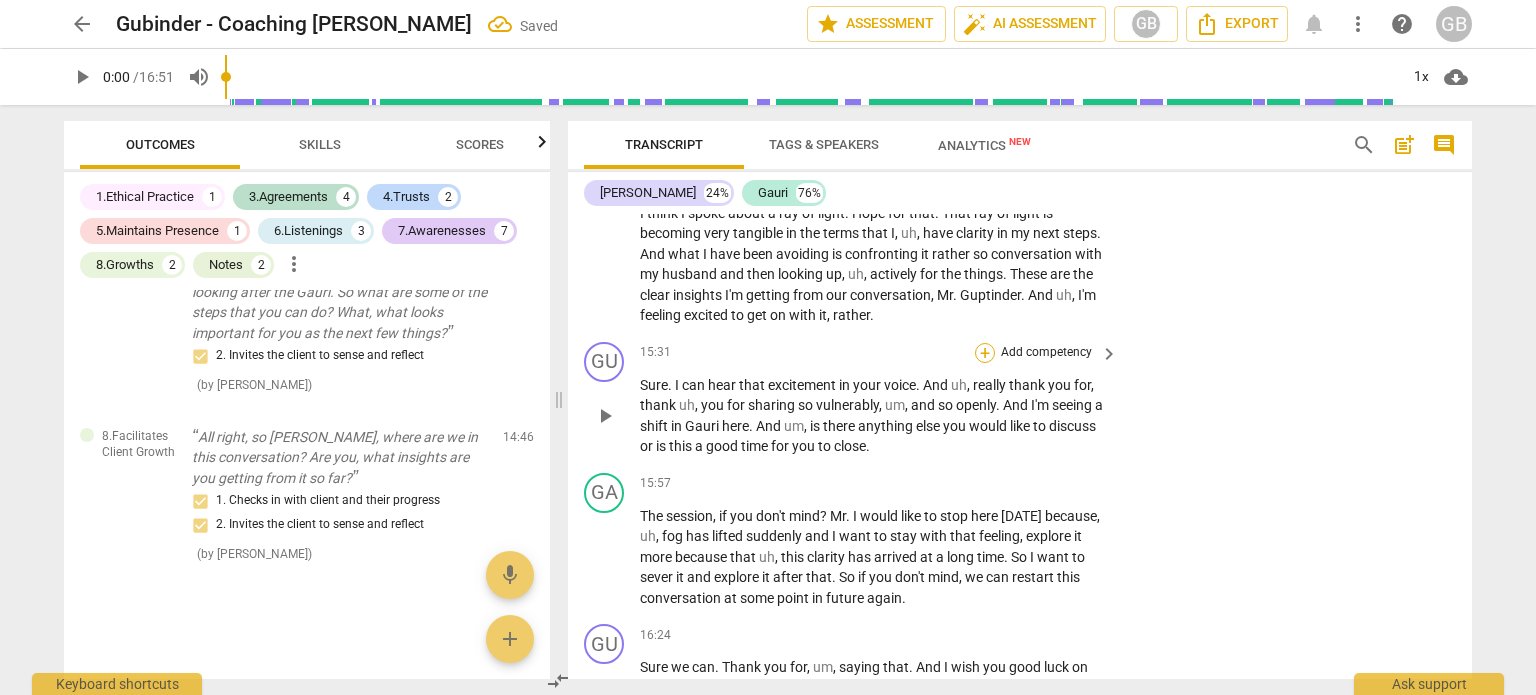 click on "+" at bounding box center (985, 353) 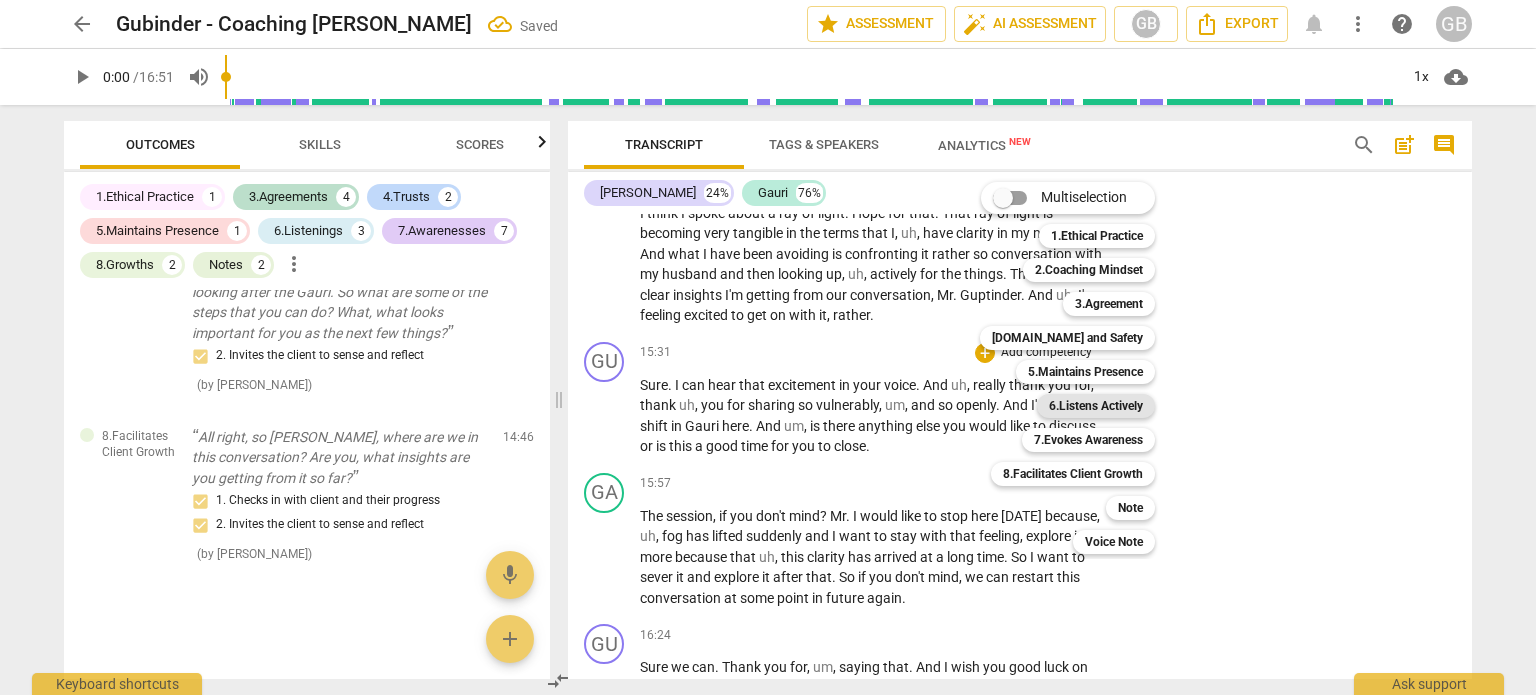 click on "6.Listens Actively" at bounding box center (1096, 406) 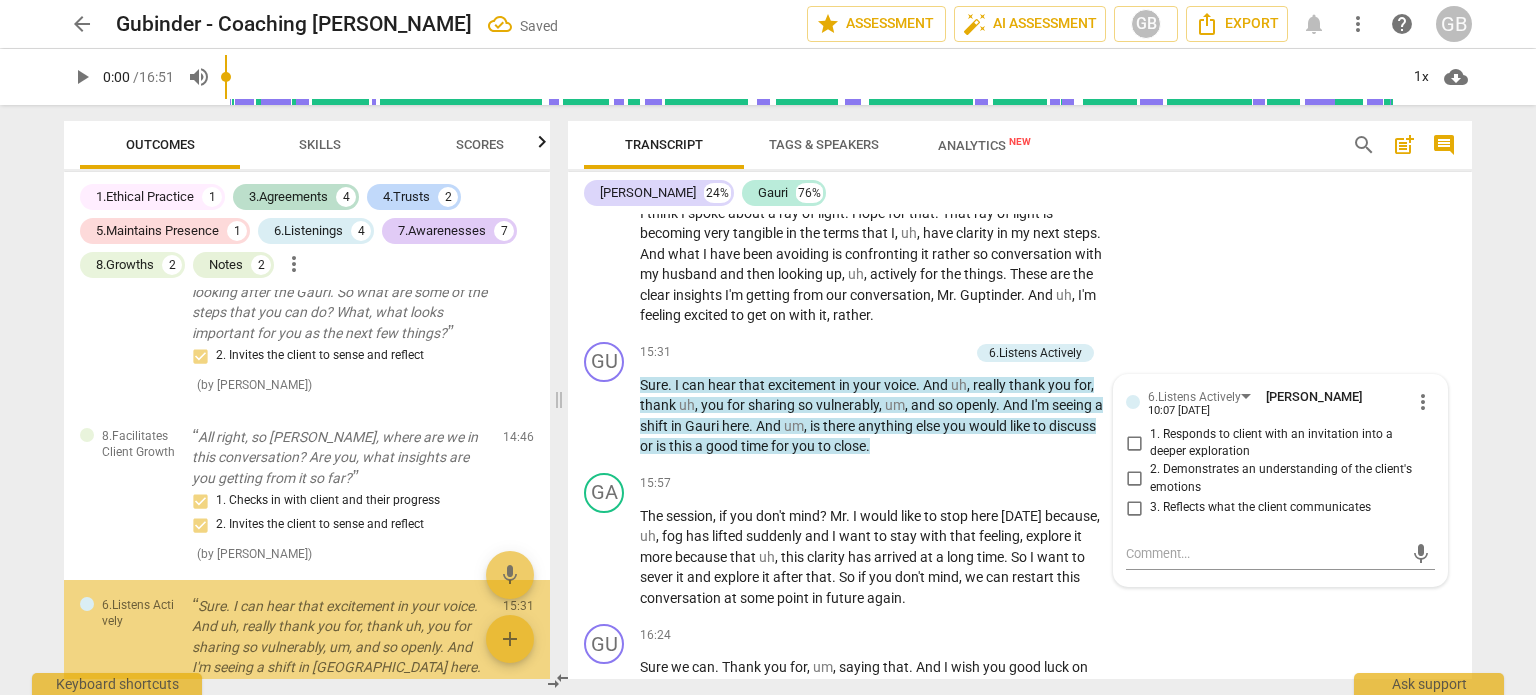 scroll, scrollTop: 3619, scrollLeft: 0, axis: vertical 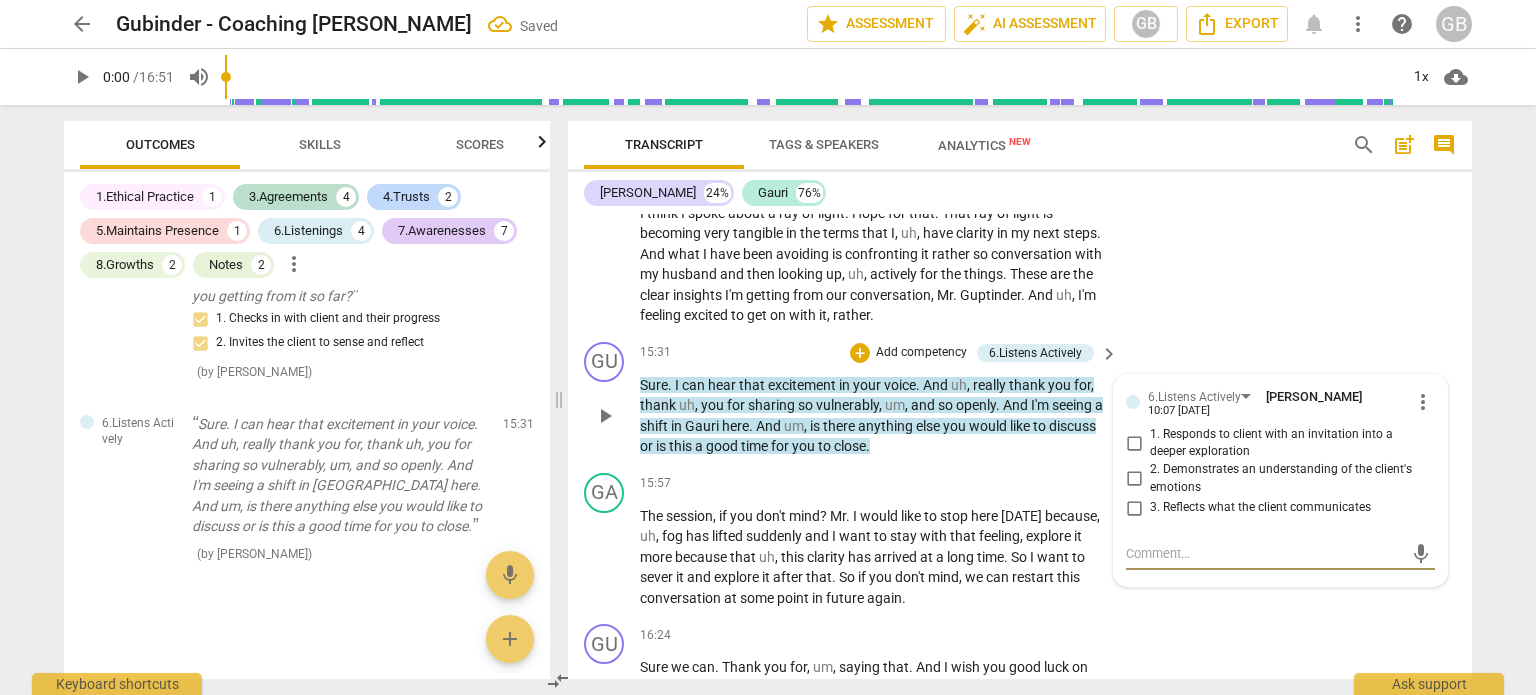 click on "2. Demonstrates an understanding of the client's emotions" at bounding box center (1134, 479) 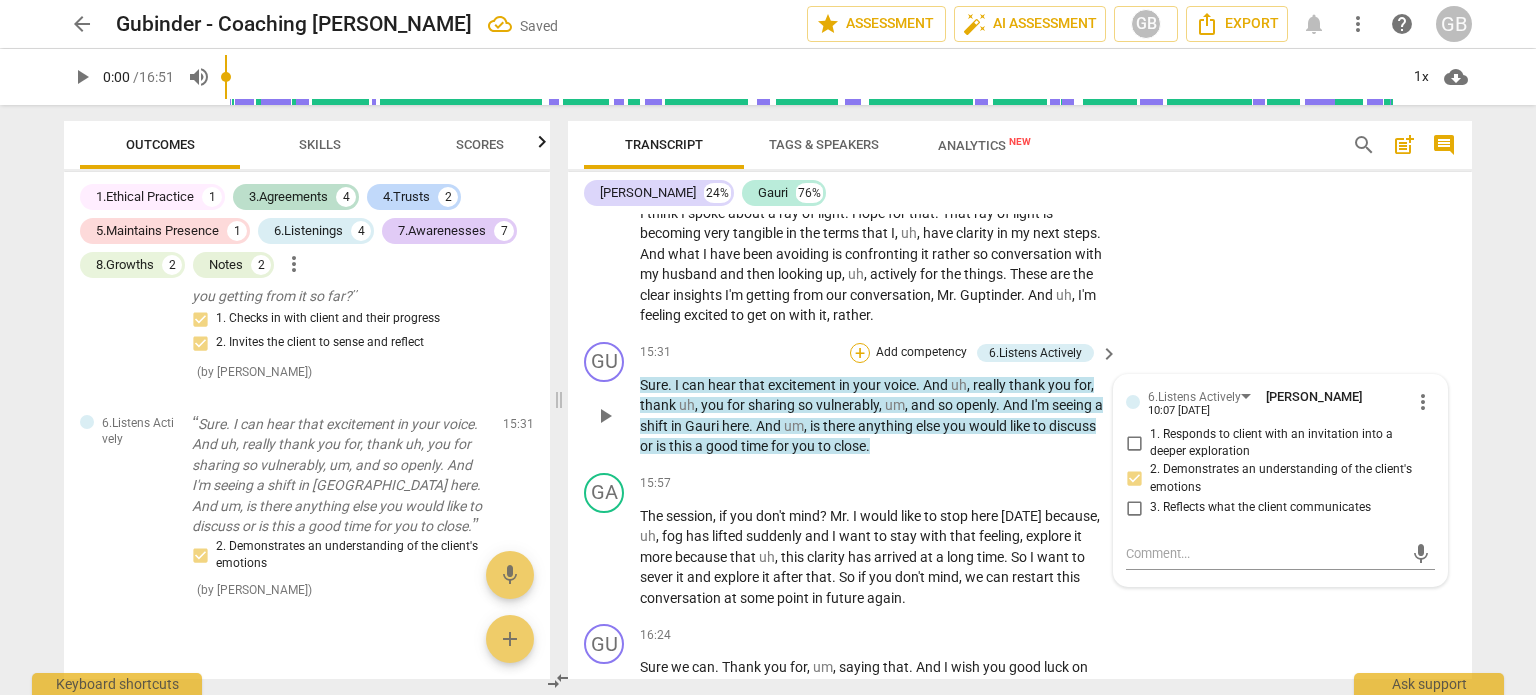 click on "+" at bounding box center (860, 353) 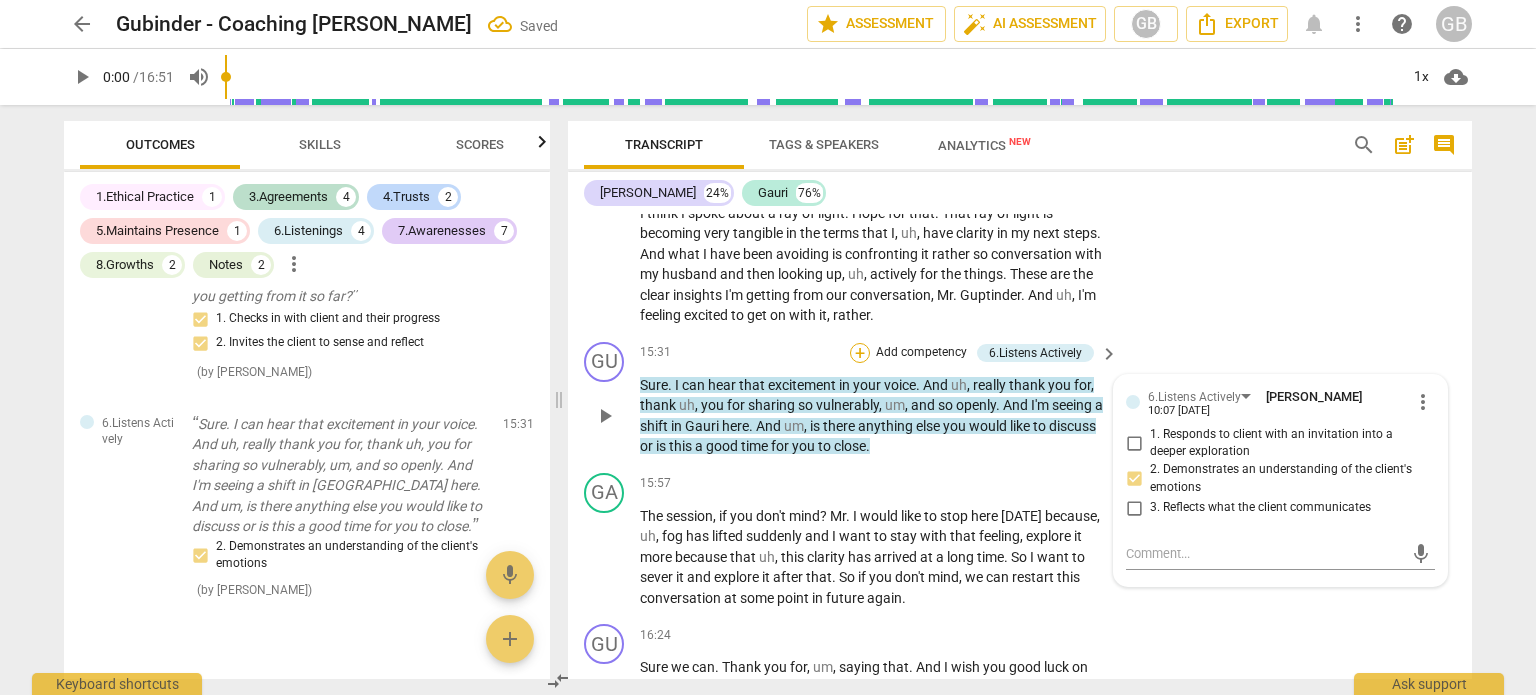 scroll, scrollTop: 3635, scrollLeft: 0, axis: vertical 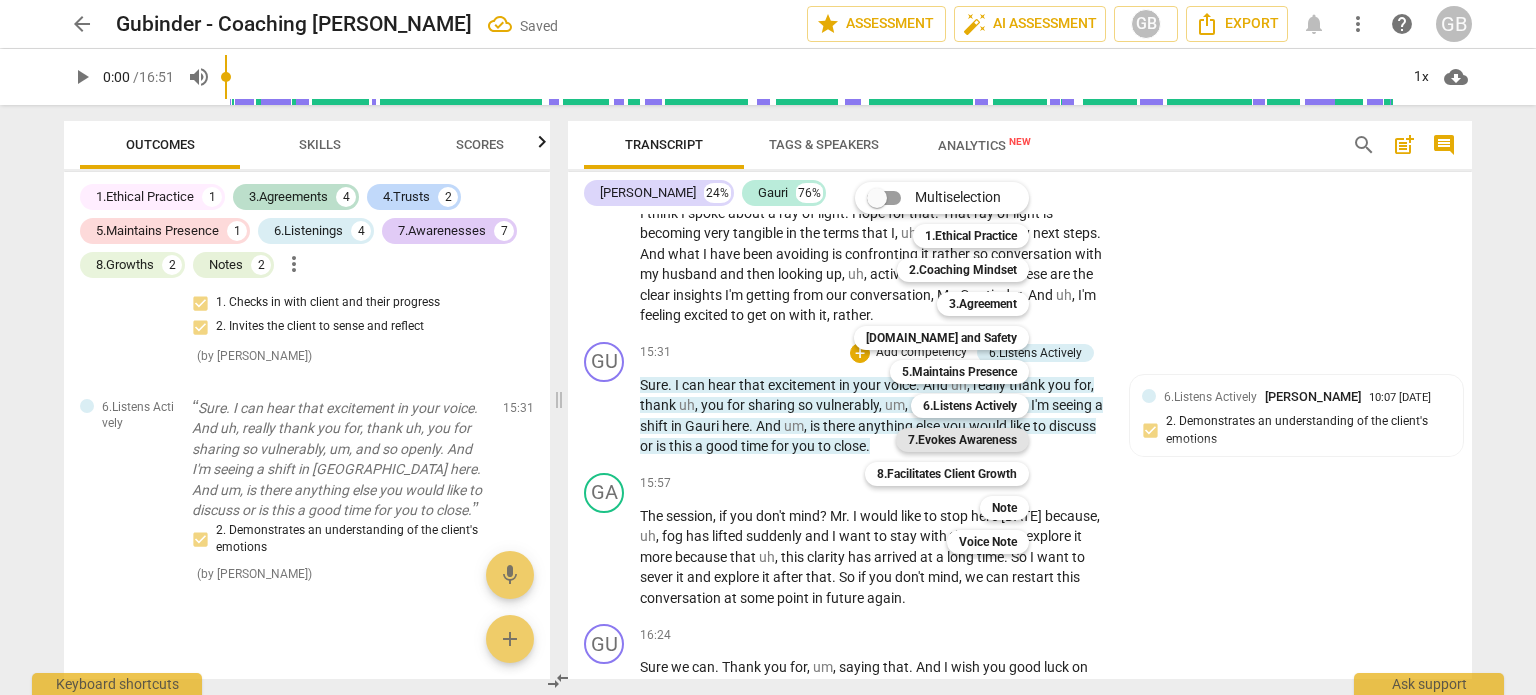 click on "7.Evokes Awareness" at bounding box center (962, 440) 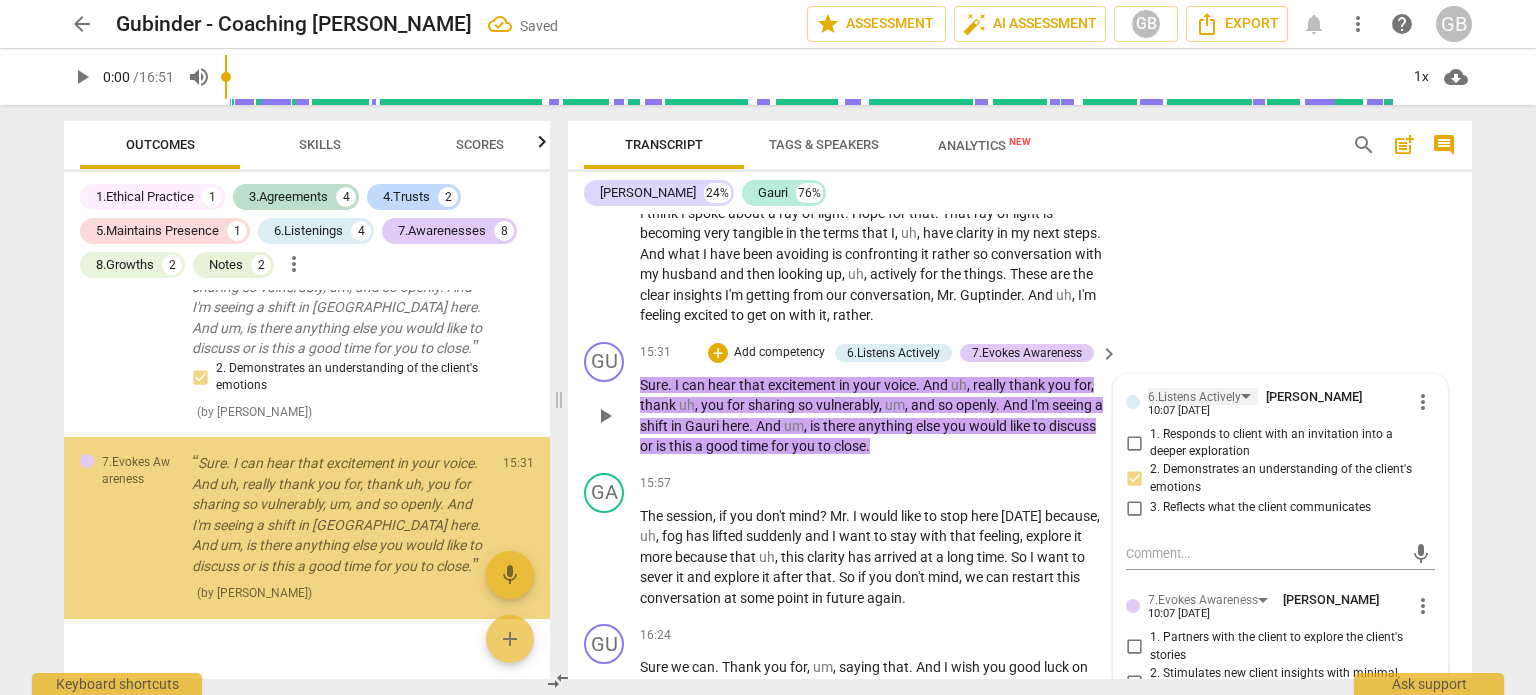 scroll, scrollTop: 3836, scrollLeft: 0, axis: vertical 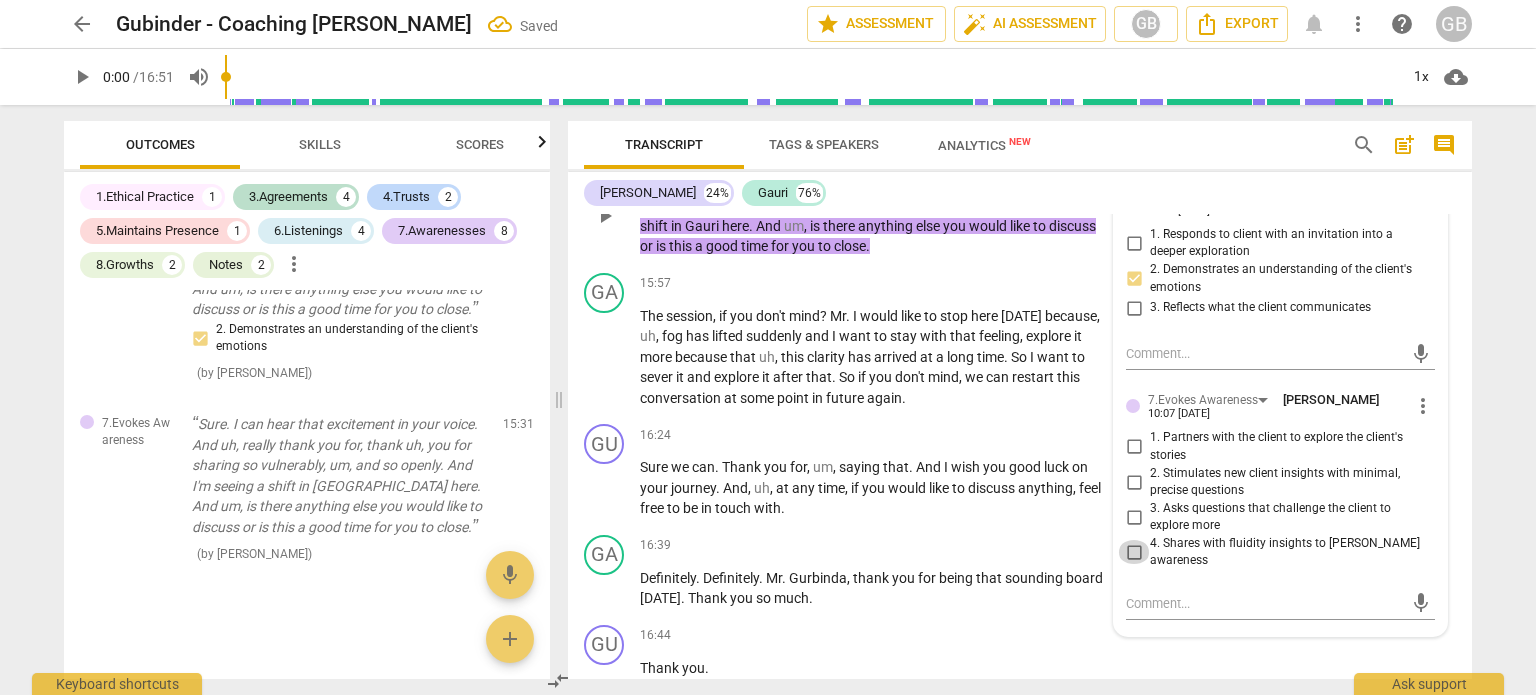 click on "4. Shares with fluidity insights to [PERSON_NAME] awareness" at bounding box center [1134, 552] 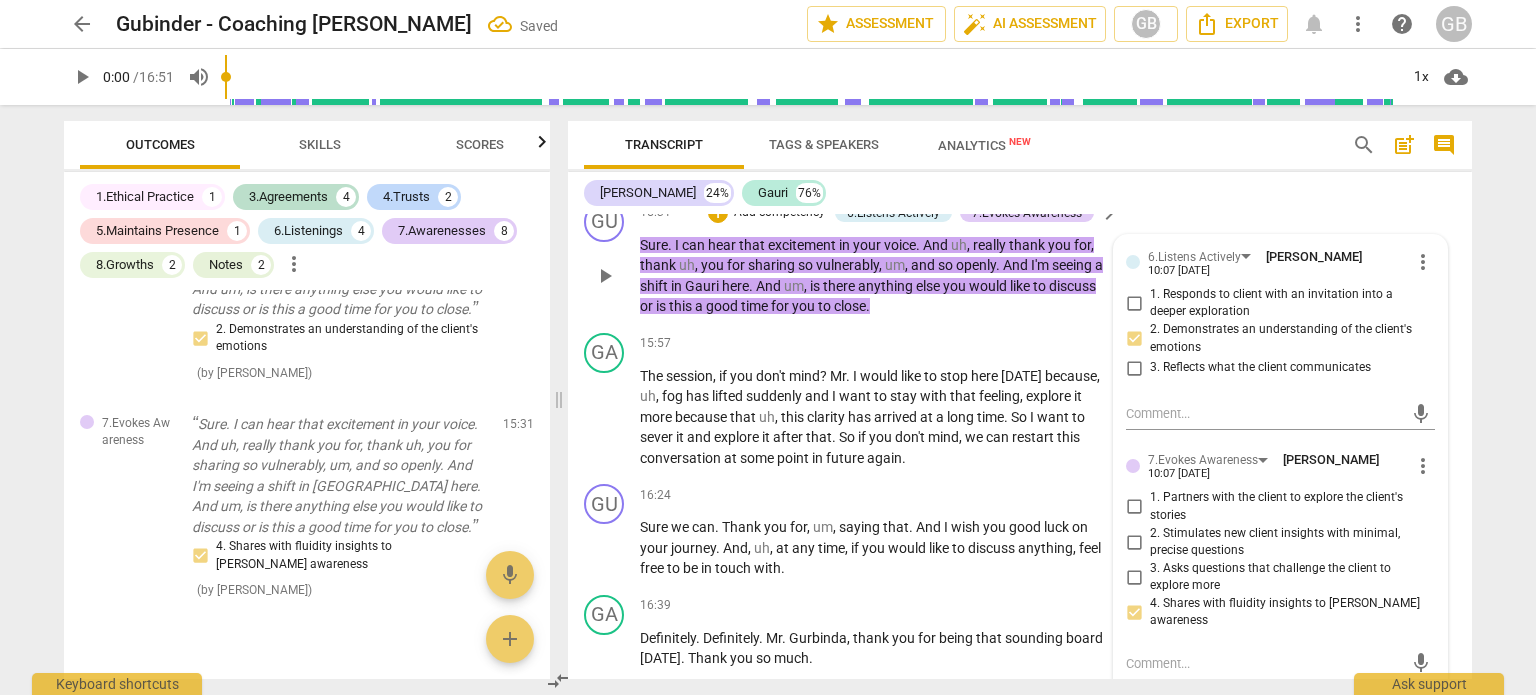scroll, scrollTop: 5194, scrollLeft: 0, axis: vertical 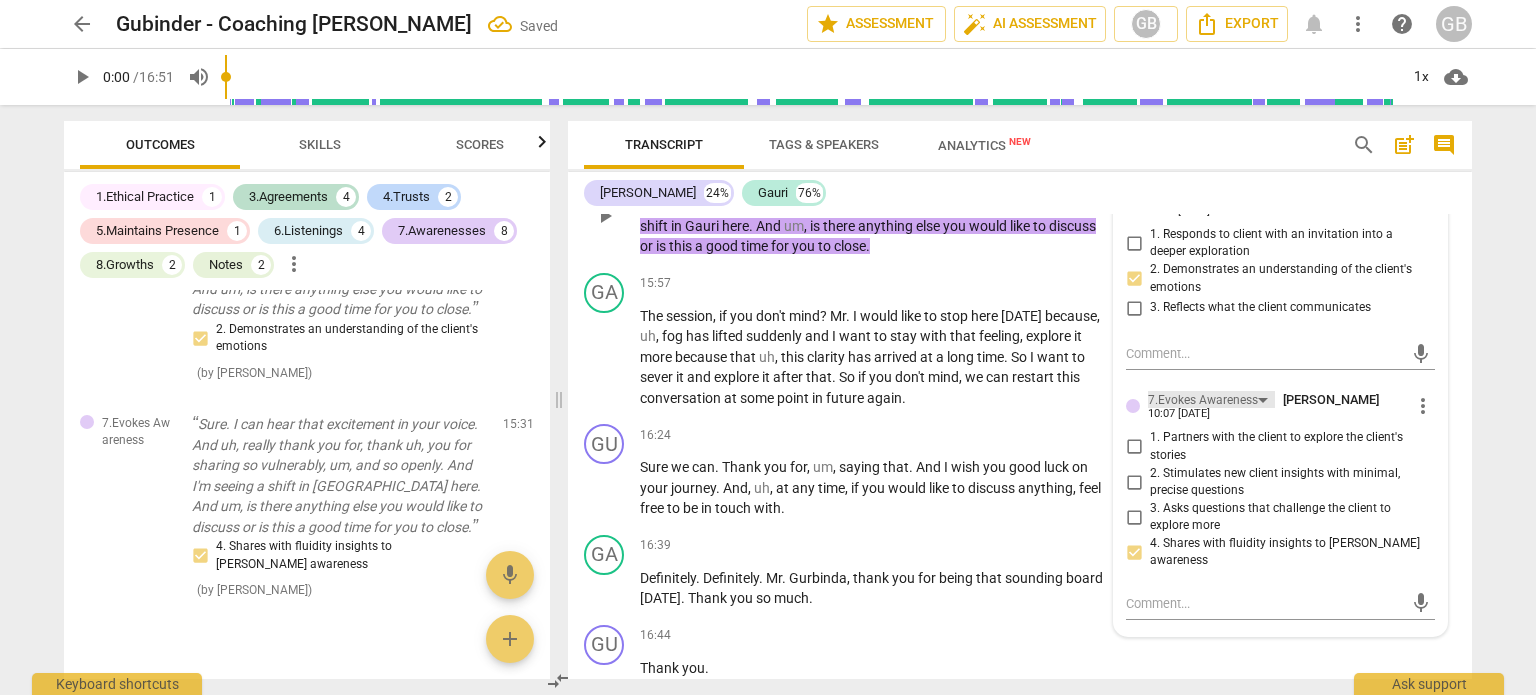 click on "7.Evokes Awareness" at bounding box center [1203, 400] 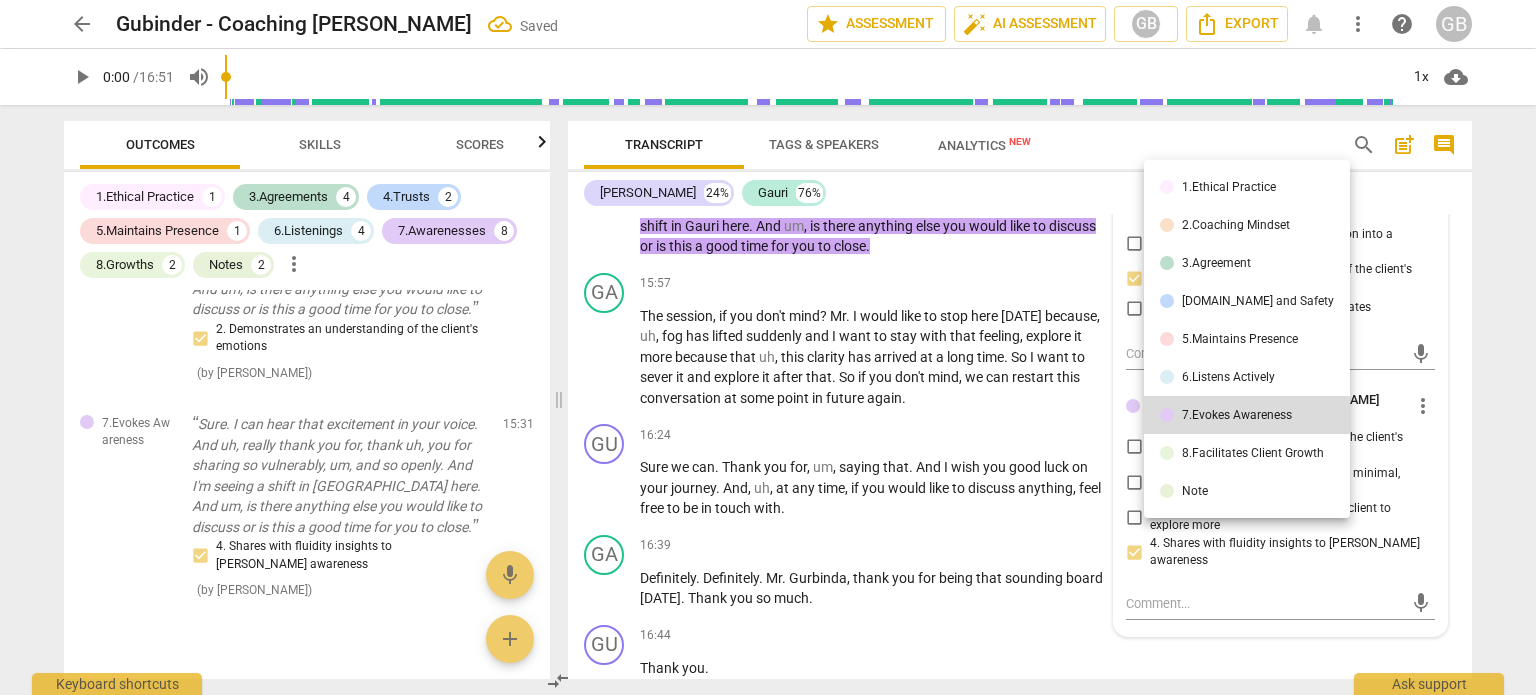 click on "5.Maintains Presence" at bounding box center (1240, 339) 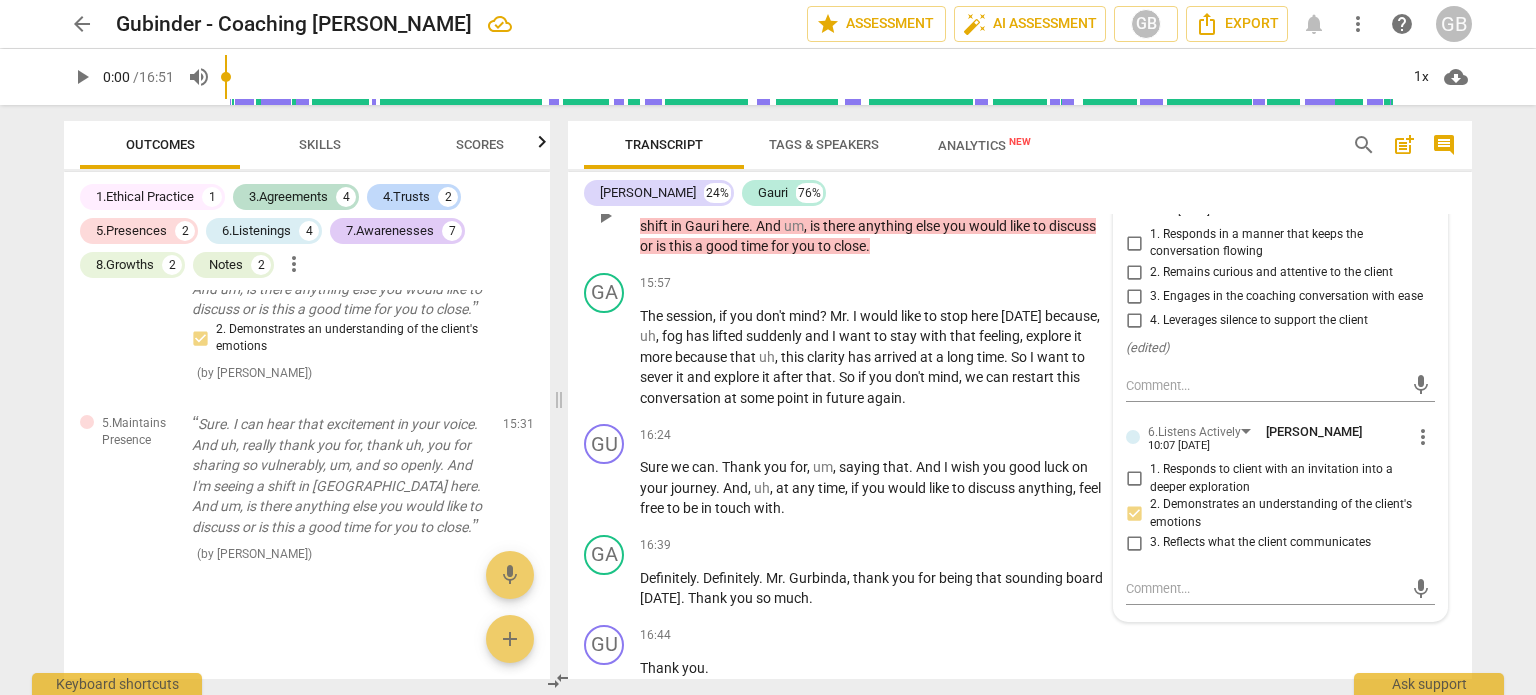 click on "2. Remains curious and attentive to the client" at bounding box center (1134, 273) 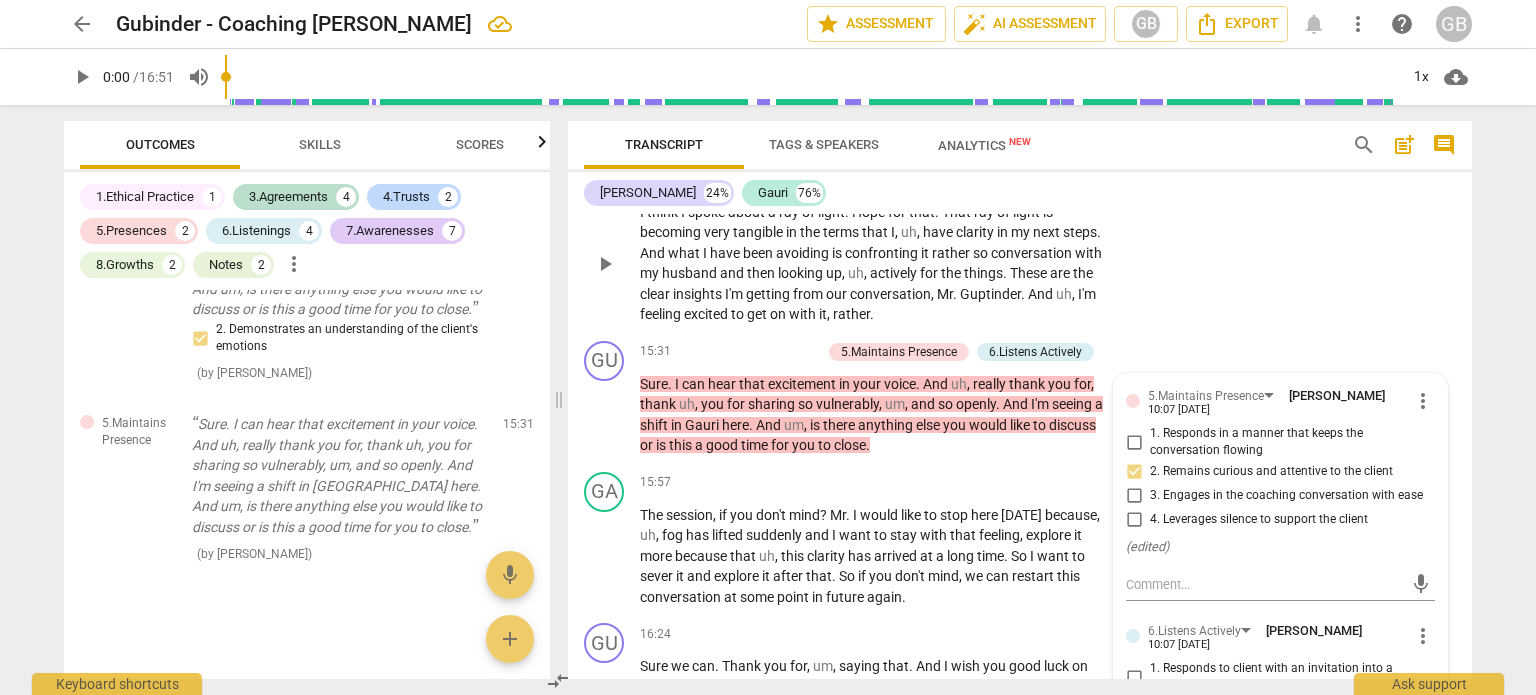 scroll, scrollTop: 4994, scrollLeft: 0, axis: vertical 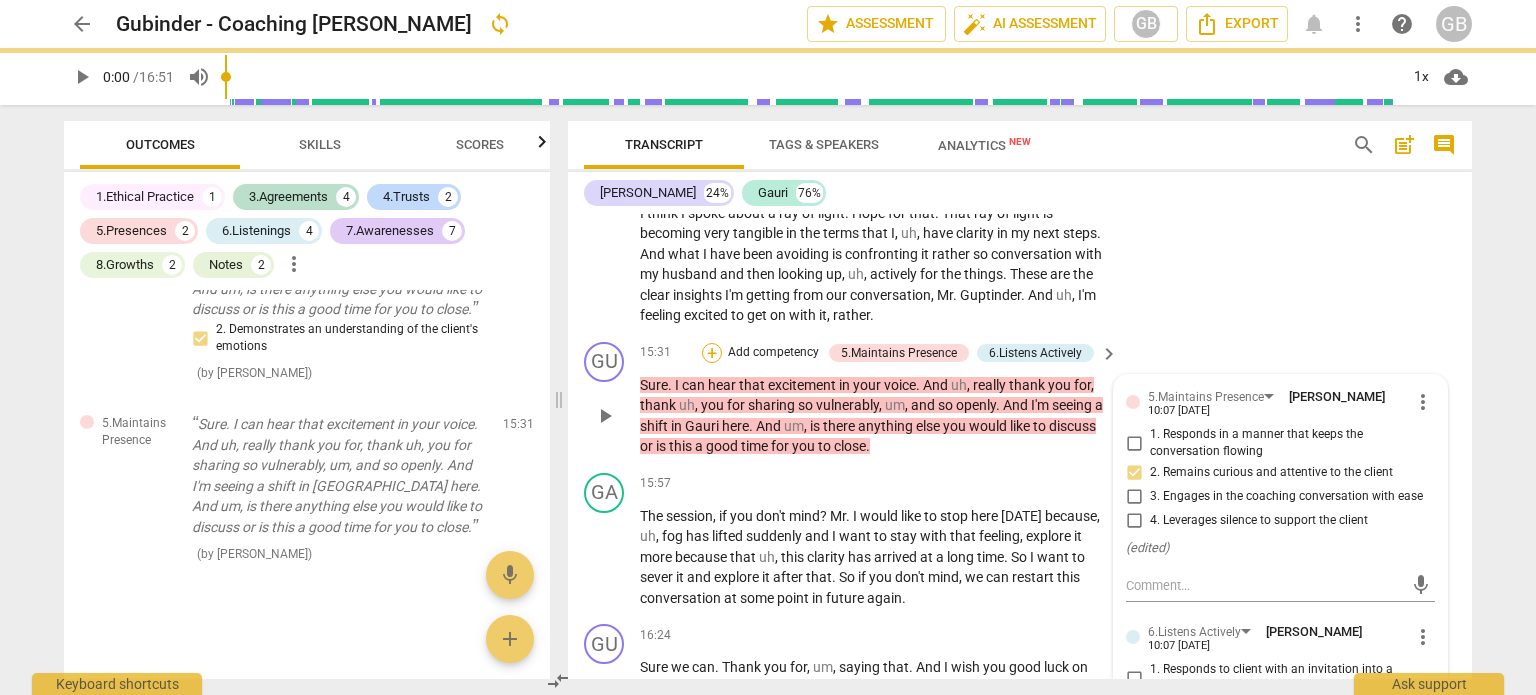 click on "+" at bounding box center [712, 353] 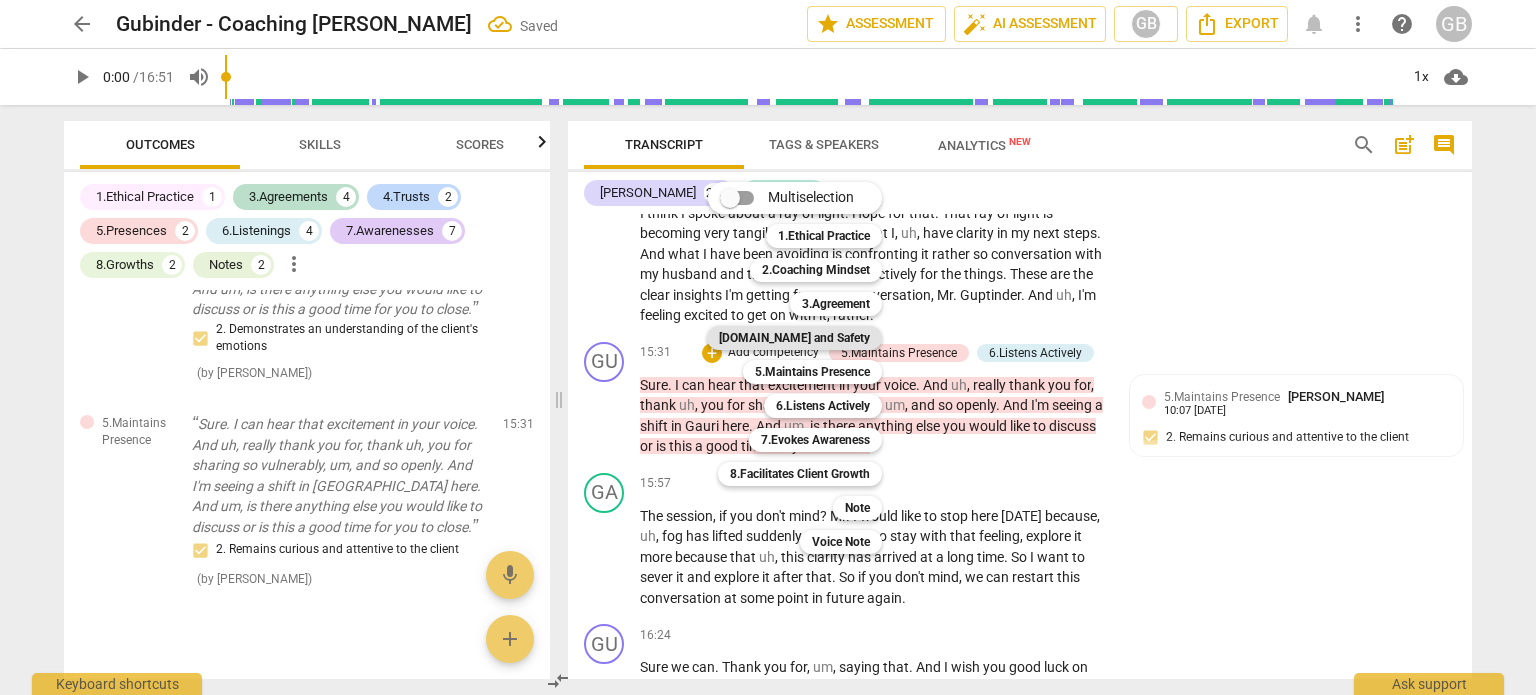 click on "[DOMAIN_NAME] and Safety" at bounding box center (794, 338) 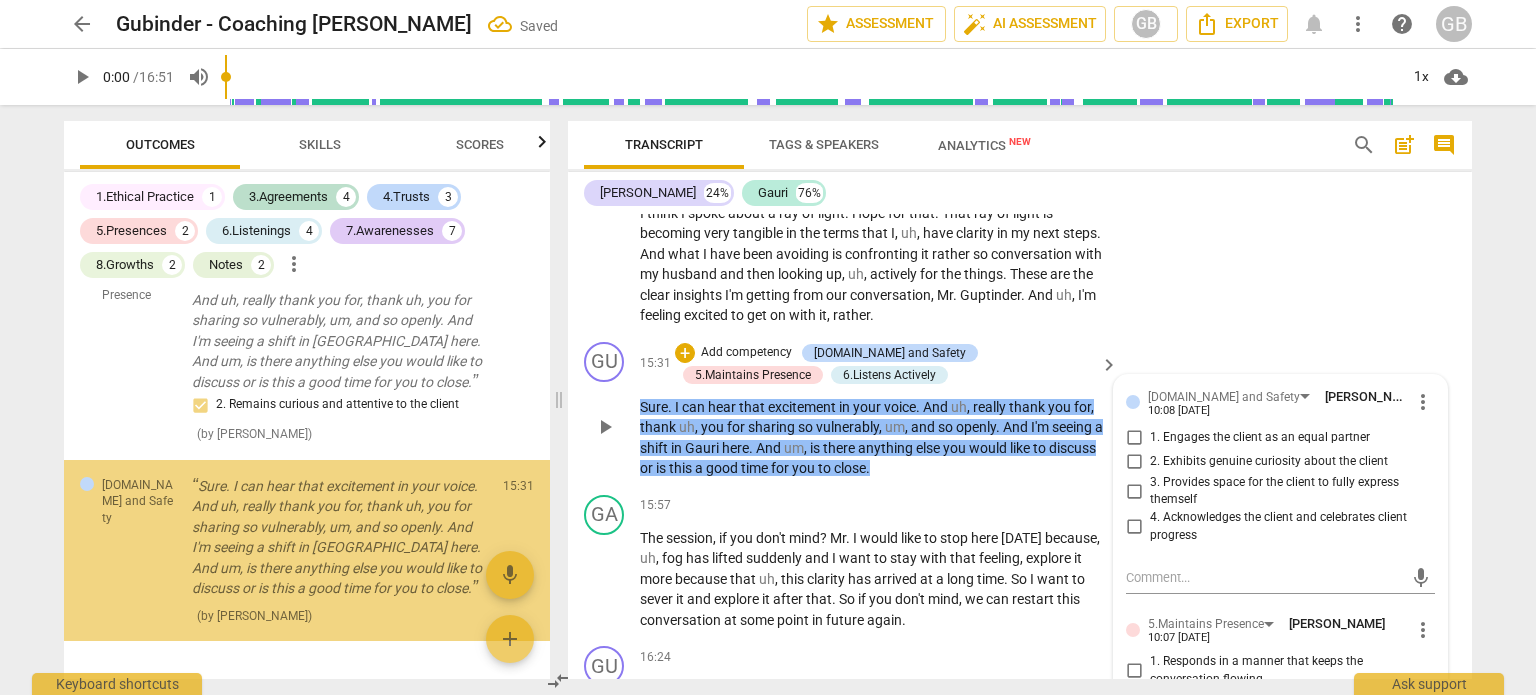 scroll, scrollTop: 4043, scrollLeft: 0, axis: vertical 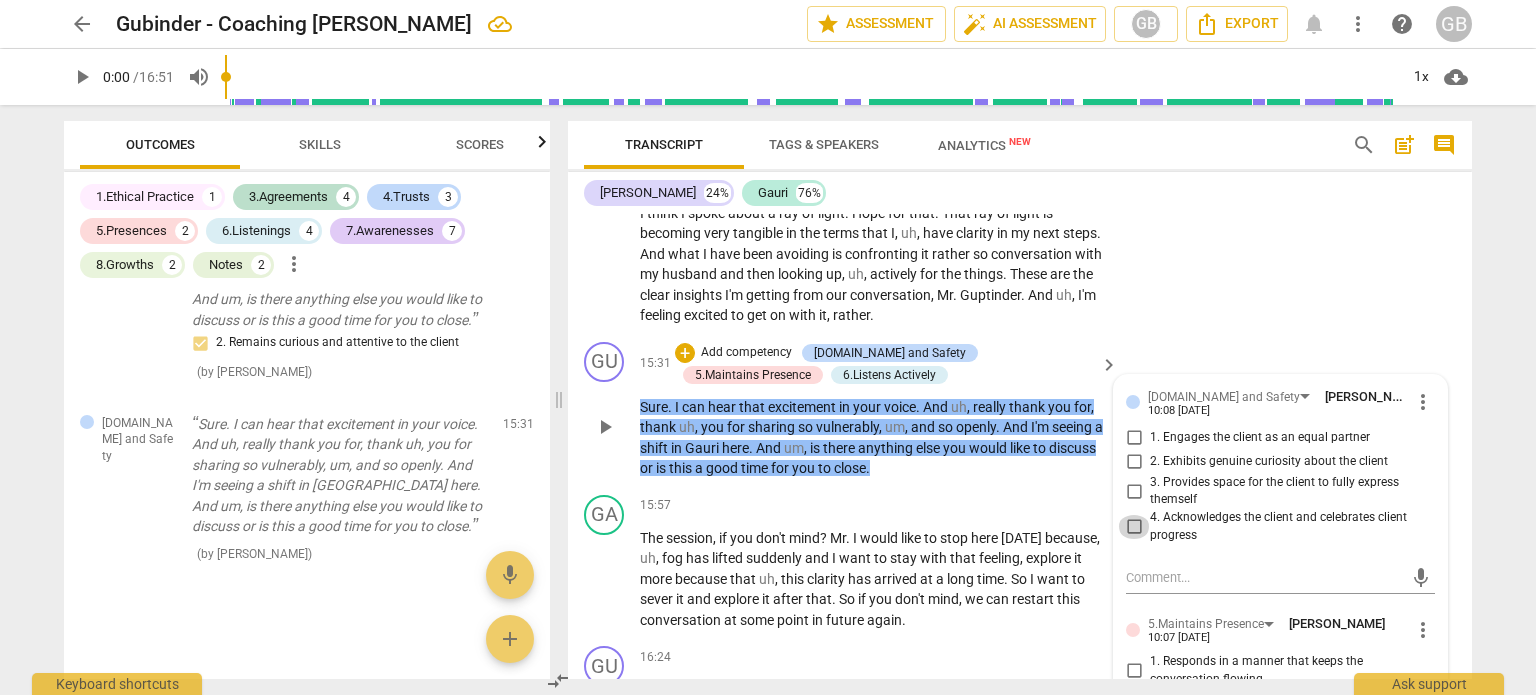 click on "4. Acknowledges the client and celebrates client progress" at bounding box center [1134, 527] 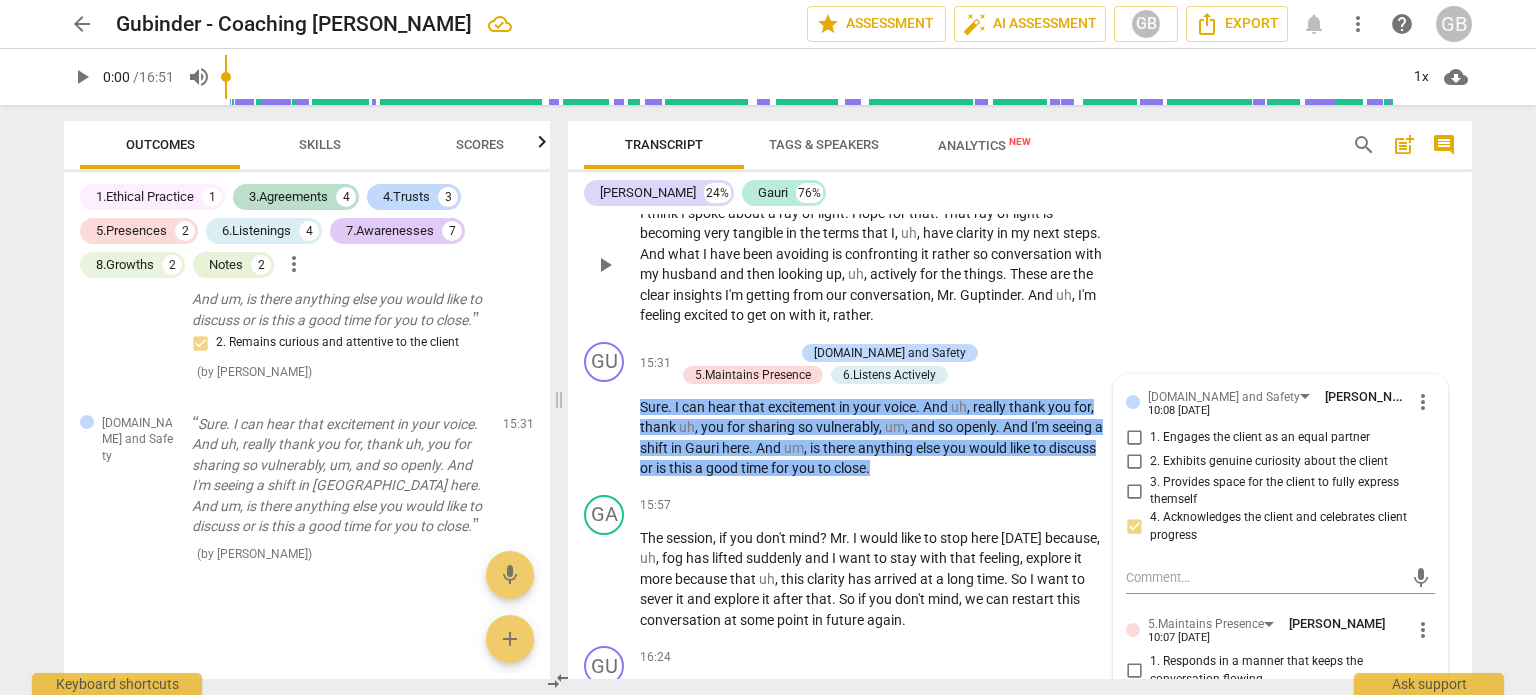 click on "GA play_arrow pause 14:59 + Add competency keyboard_arrow_right I   think   I   spoke   about   a   ray   of   light .   Hope   for   that .   That   ray   of   light   is   becoming   very   tangible   in   the   terms   that   I ,   uh ,   have   clarity   in   my   next   steps .   And   what   I   have   been   avoiding   is   confronting   it   rather   so   conversation   with   my   husband   and   then   looking   up ,   uh ,   actively   for   the   things .   These   are   the   clear   insights   I'm   getting   from   our   conversation ,   Mr .   Guptinder .   And   uh ,   I'm   feeling   excited   to   get   on   with   it ,   rather ." at bounding box center (1020, 248) 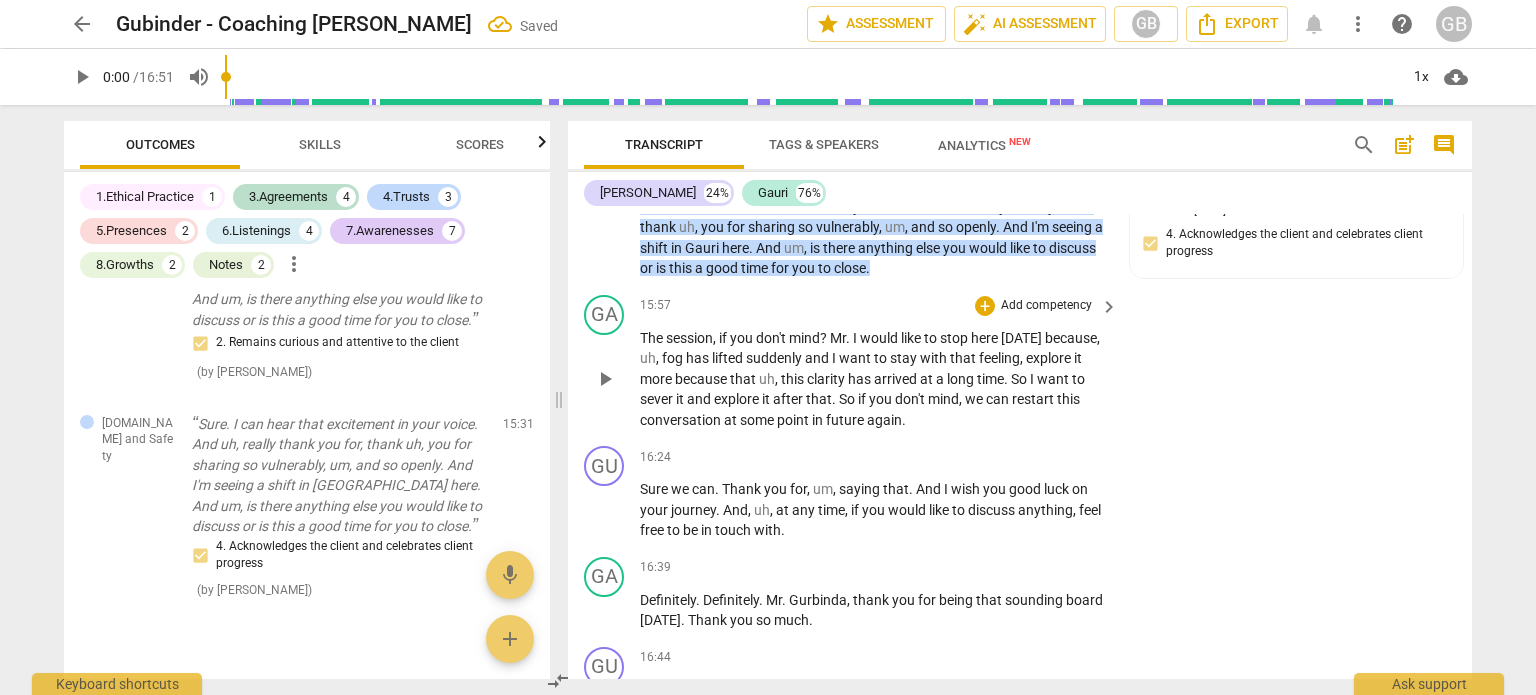 scroll, scrollTop: 5294, scrollLeft: 0, axis: vertical 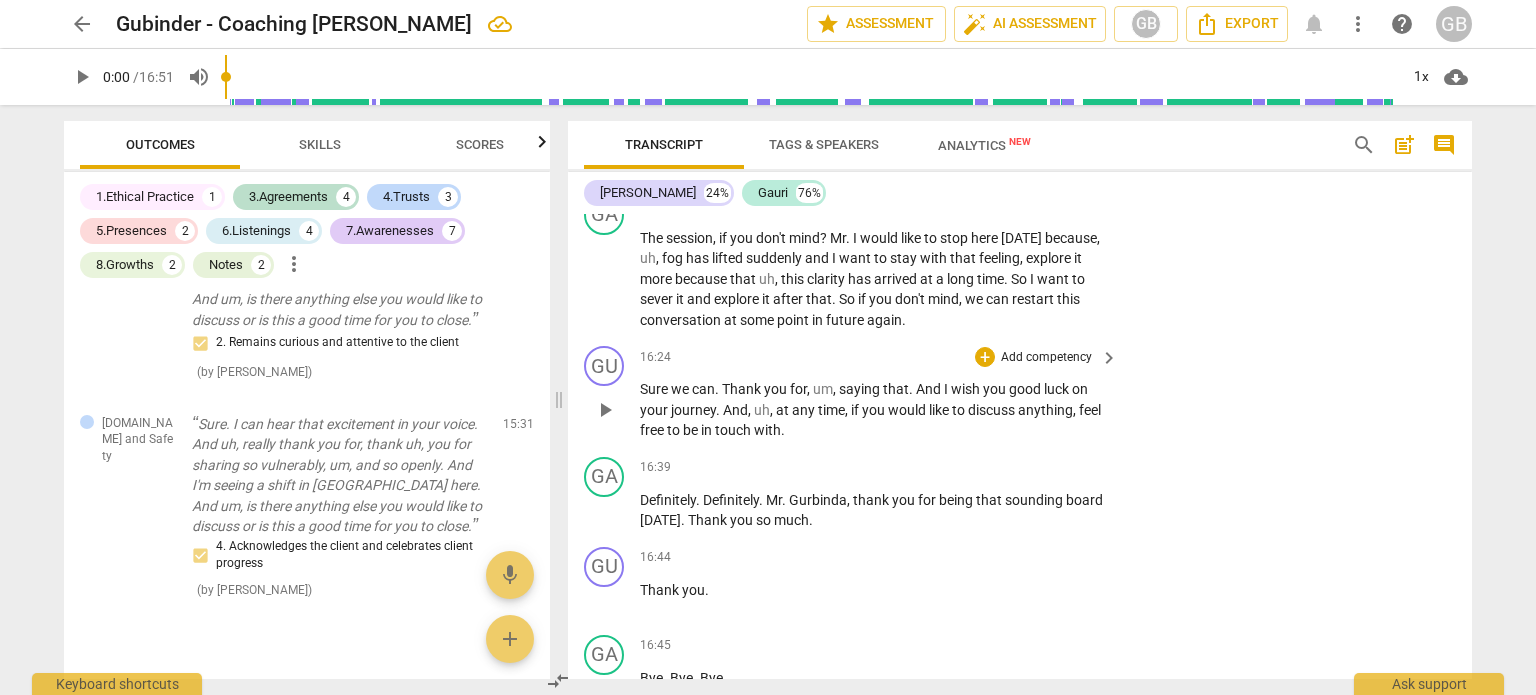 click on "+ Add competency" at bounding box center [1034, 357] 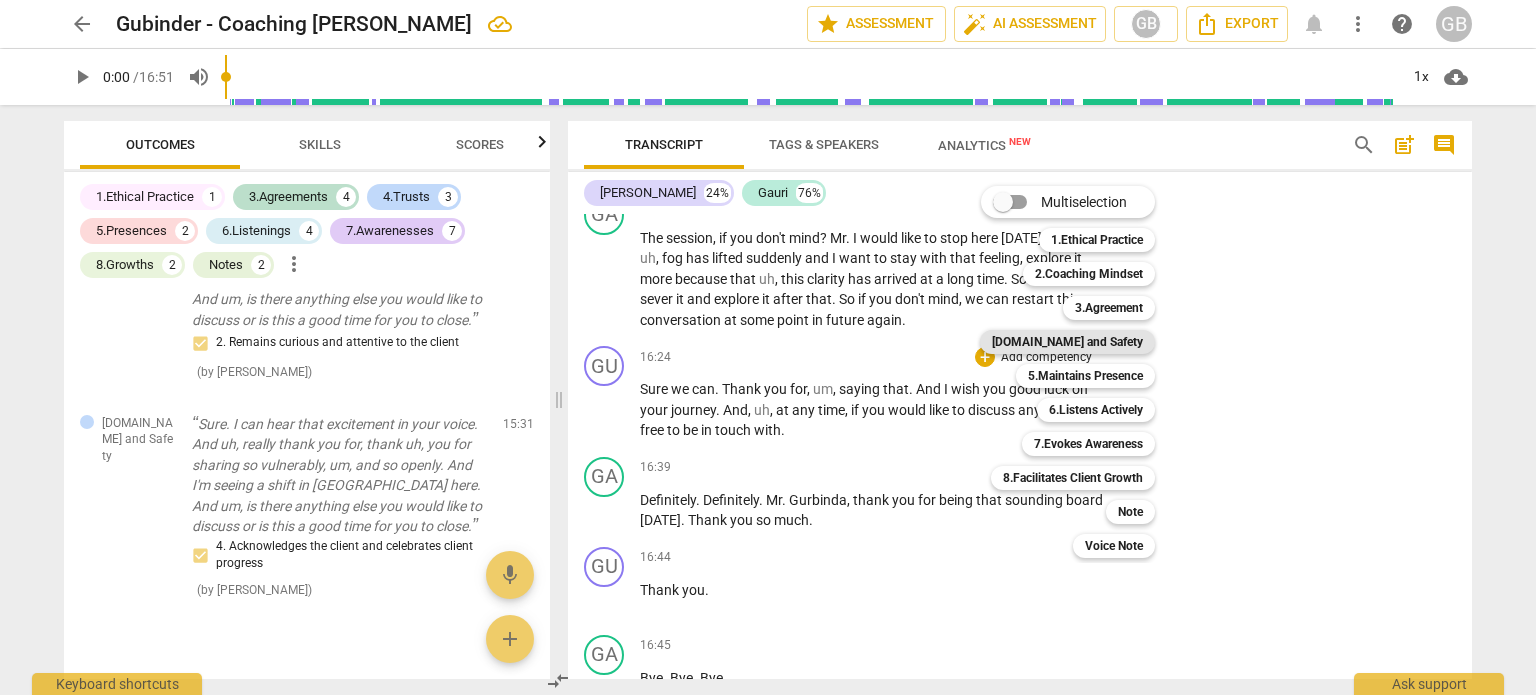 click on "[DOMAIN_NAME] and Safety" at bounding box center (1067, 342) 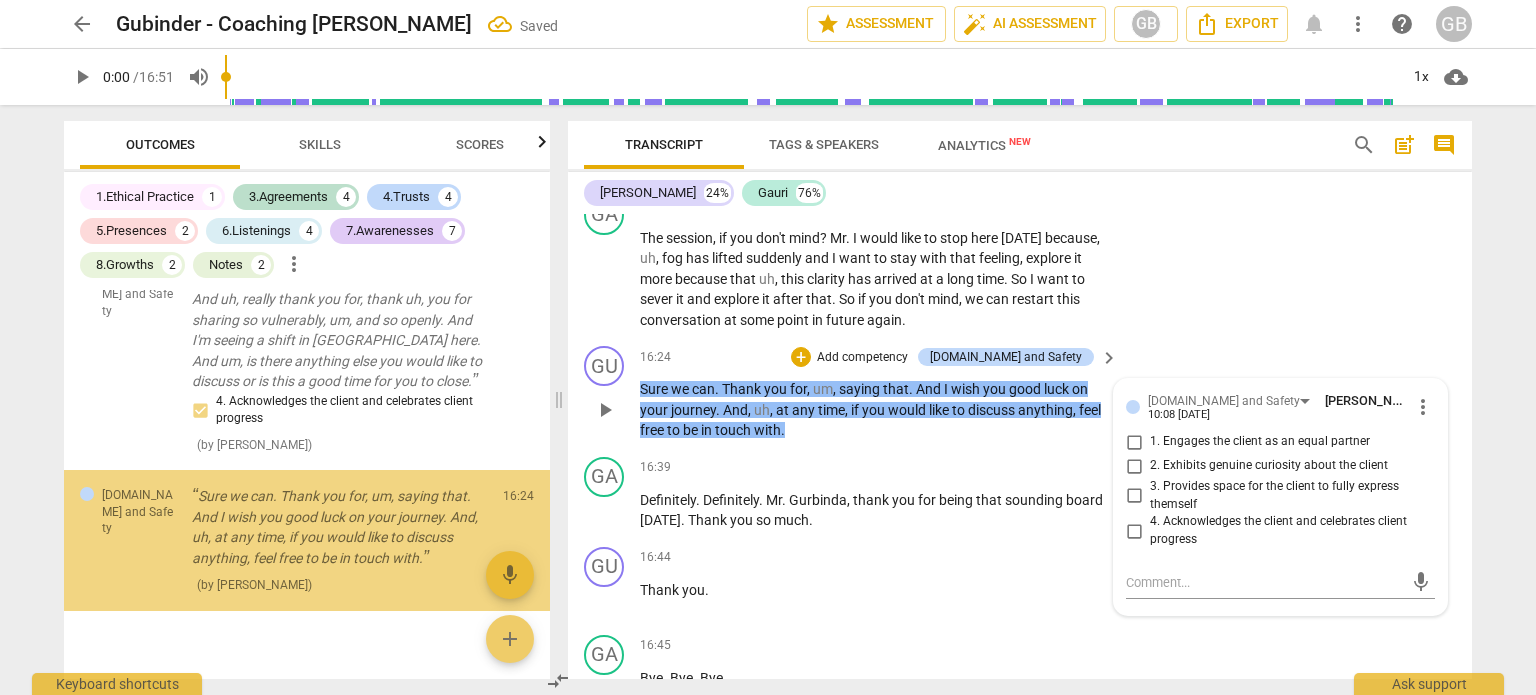 scroll, scrollTop: 4220, scrollLeft: 0, axis: vertical 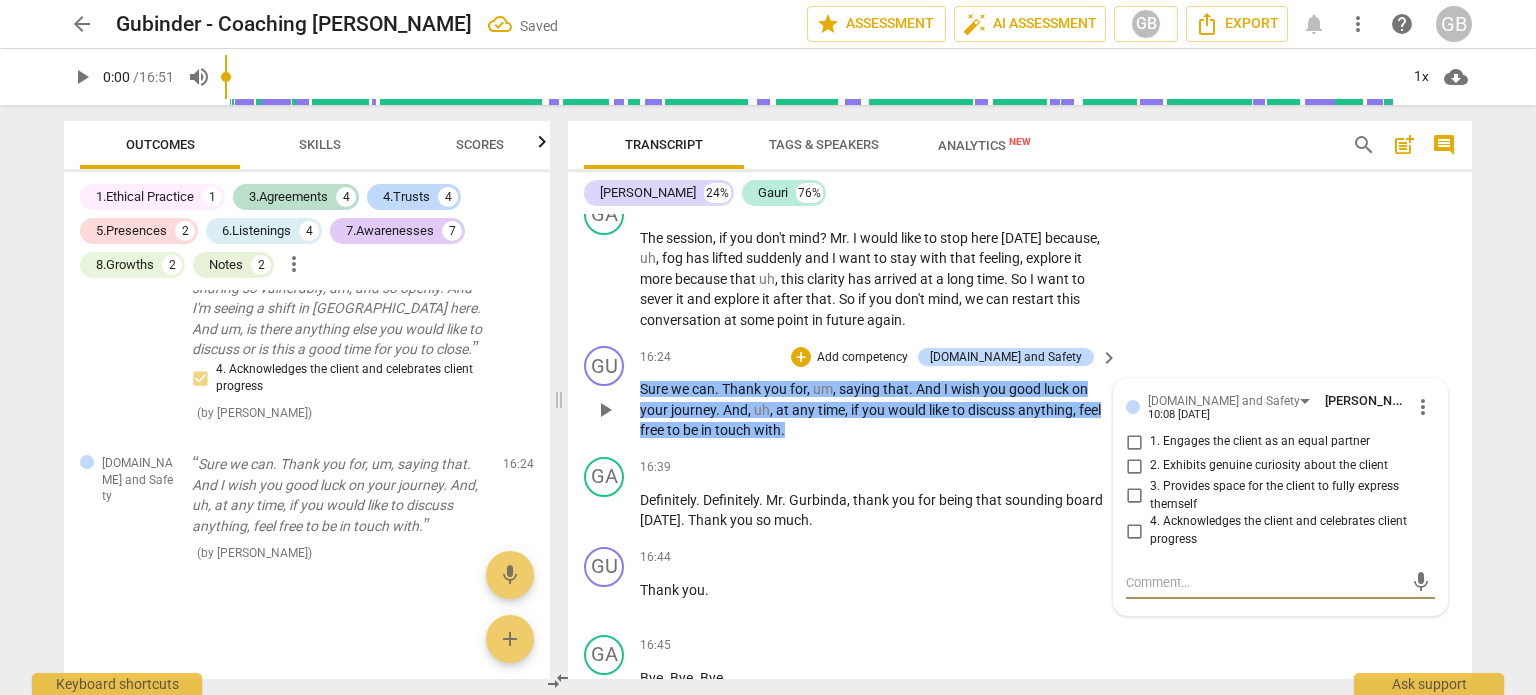 click on "4. Acknowledges the client and celebrates client progress" at bounding box center (1288, 530) 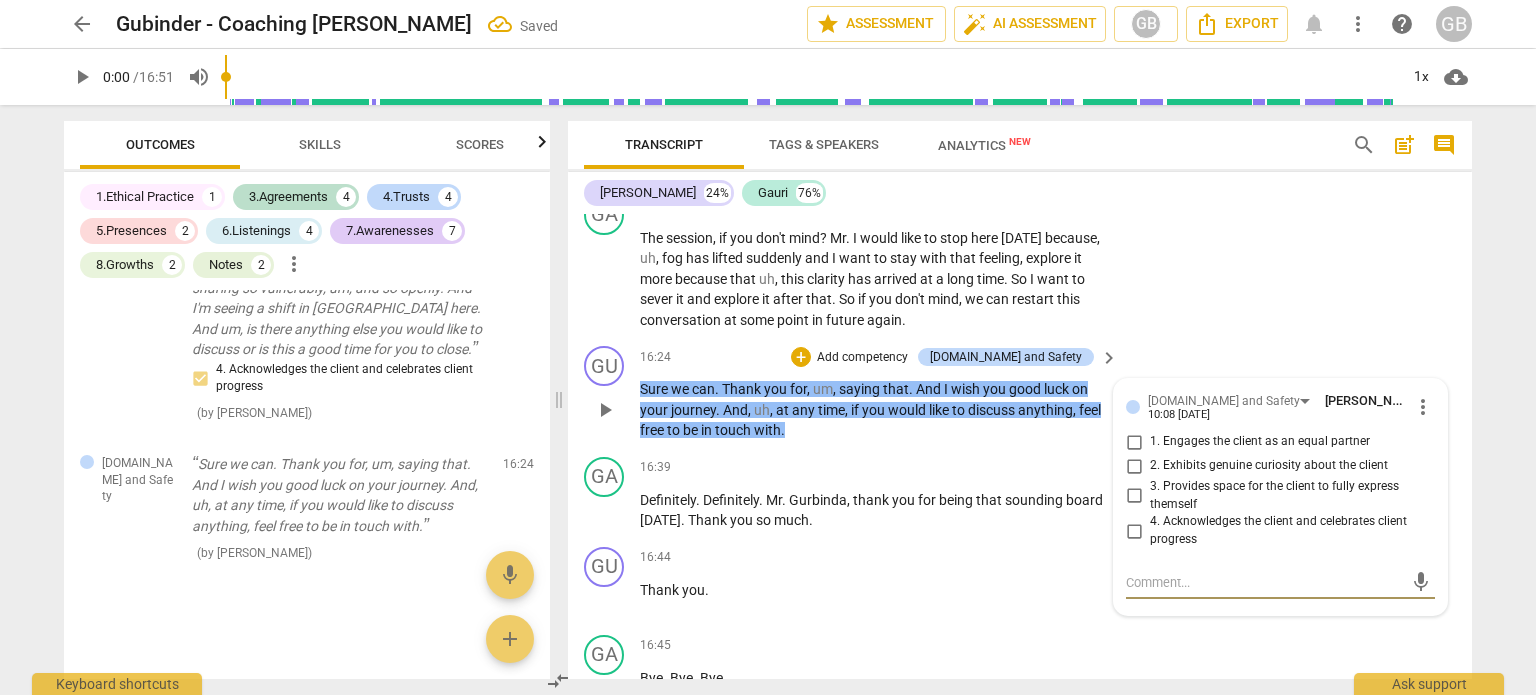click on "4. Acknowledges the client and celebrates client progress" at bounding box center [1134, 531] 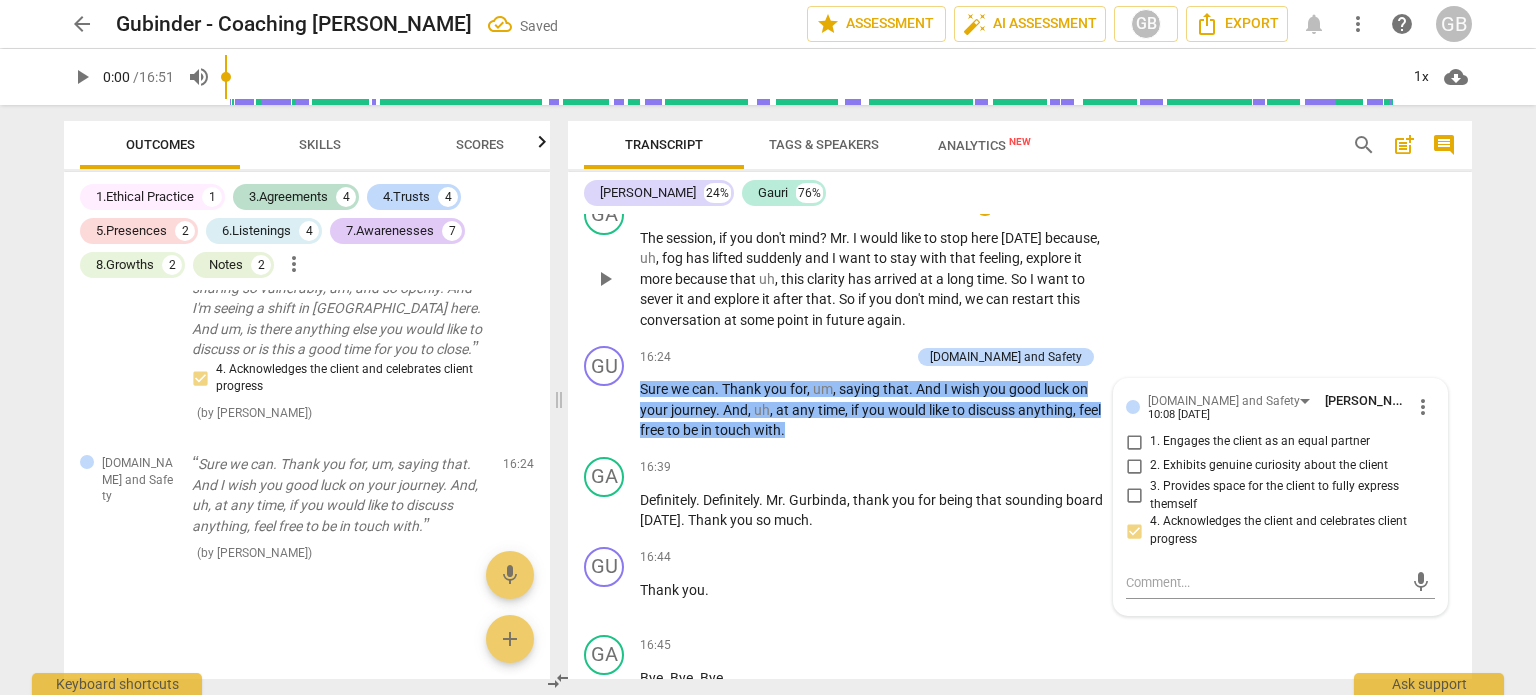 click on "GA play_arrow pause 15:57 + Add competency keyboard_arrow_right The   session ,   if   you   don't   mind ?   Mr .   I   would   like   to   stop   here   [DATE]   because ,   uh ,   fog   has   lifted   suddenly   and   I   want   to   stay   with   that   feeling ,   explore   it   more   because   that   uh ,   this   clarity   has   arrived   at   a   long   time .   So   I   want   to   sever   it   and   explore   it   after   that .   So   if   you   don't   mind ,   we   can   restart   this   conversation   at   some   point   in   future   again ." at bounding box center [1020, 263] 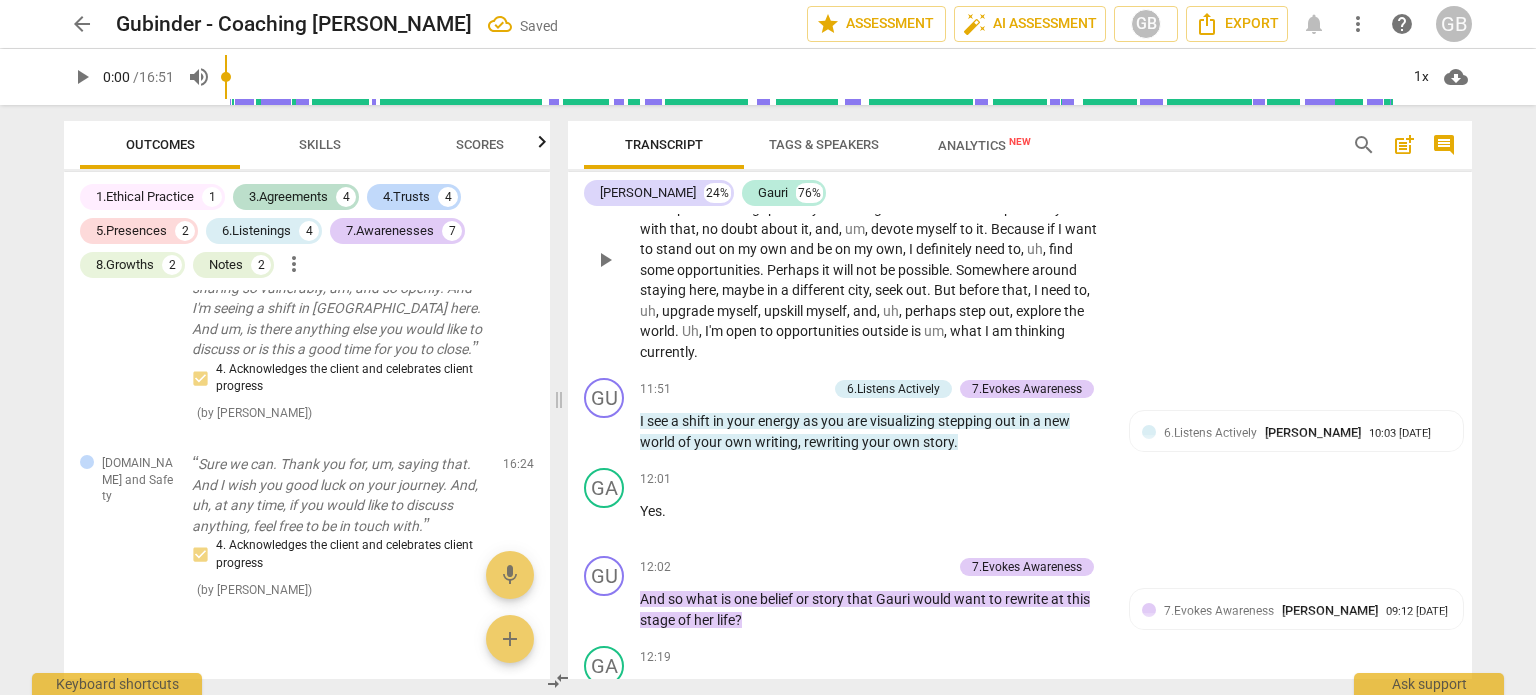 scroll, scrollTop: 3616, scrollLeft: 0, axis: vertical 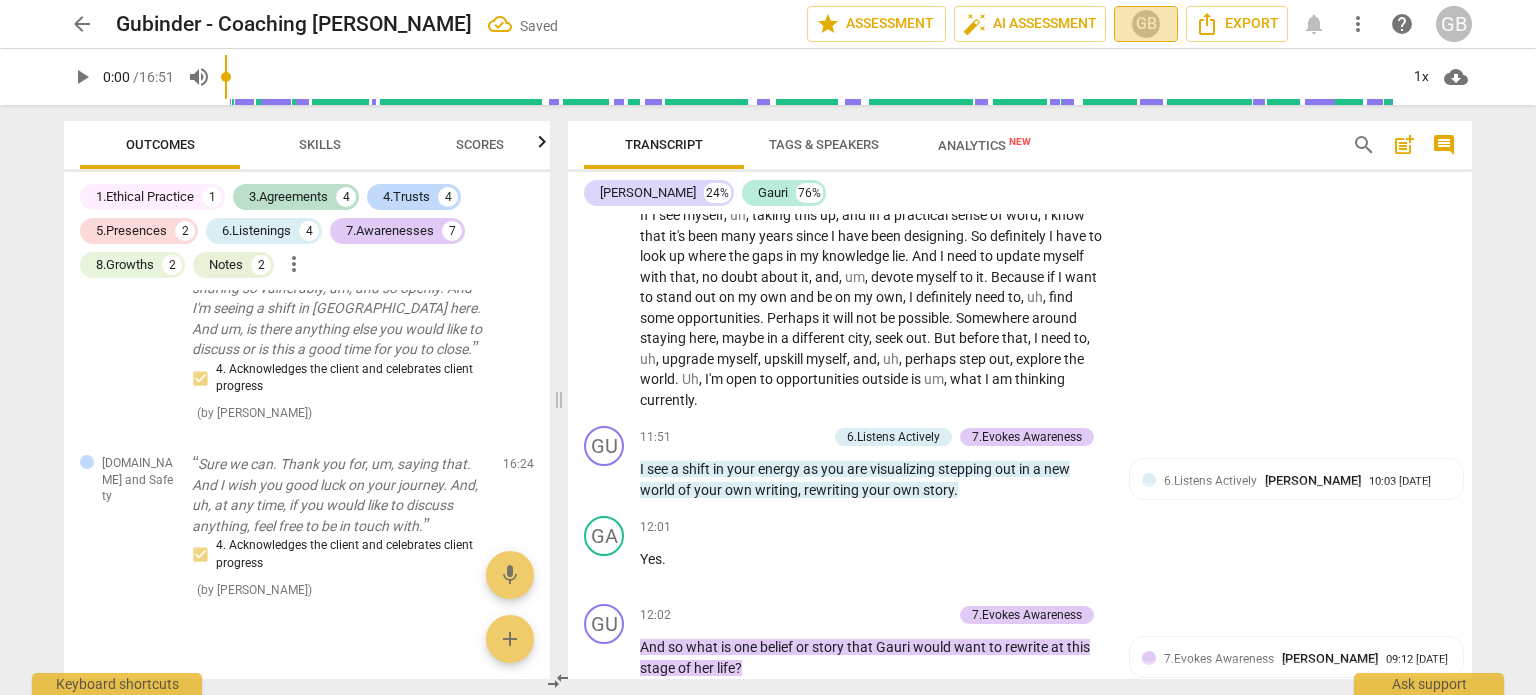 click on "GB" at bounding box center [1146, 24] 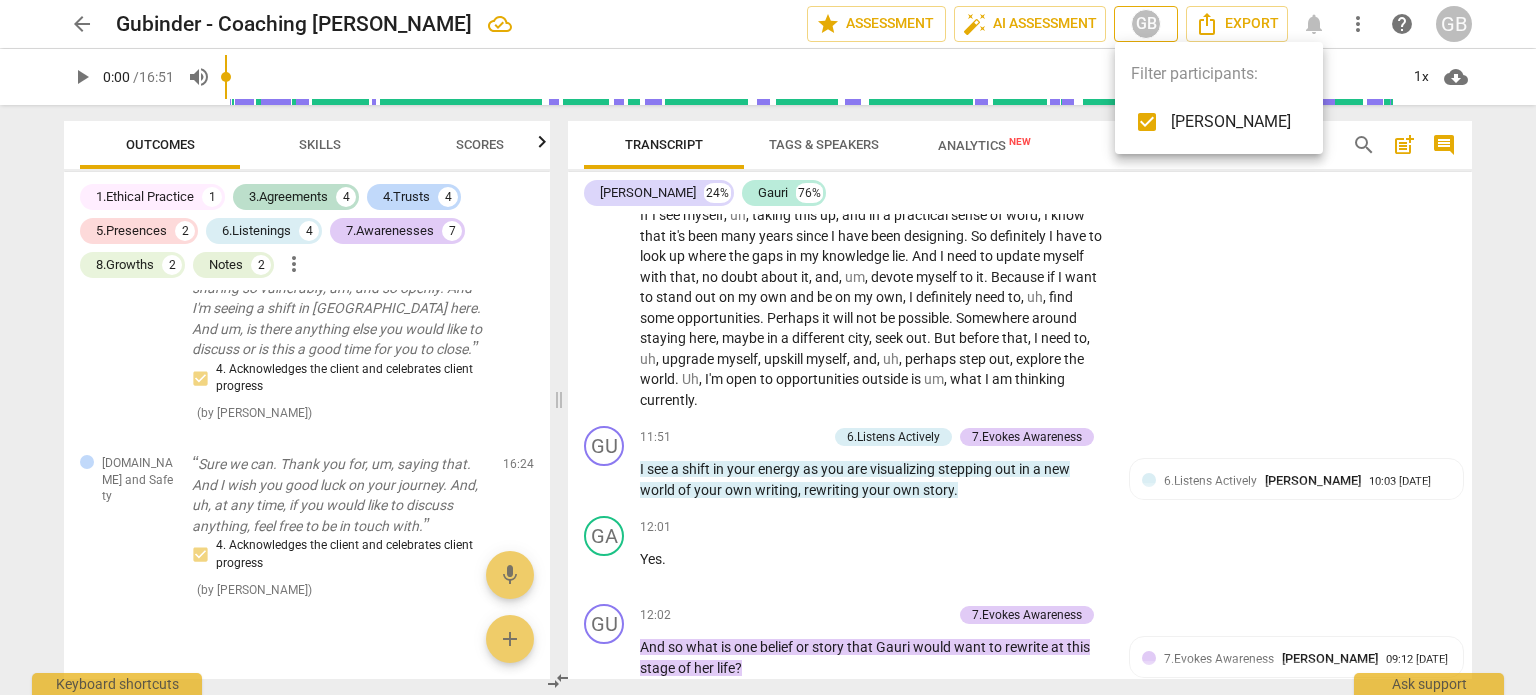click at bounding box center (768, 347) 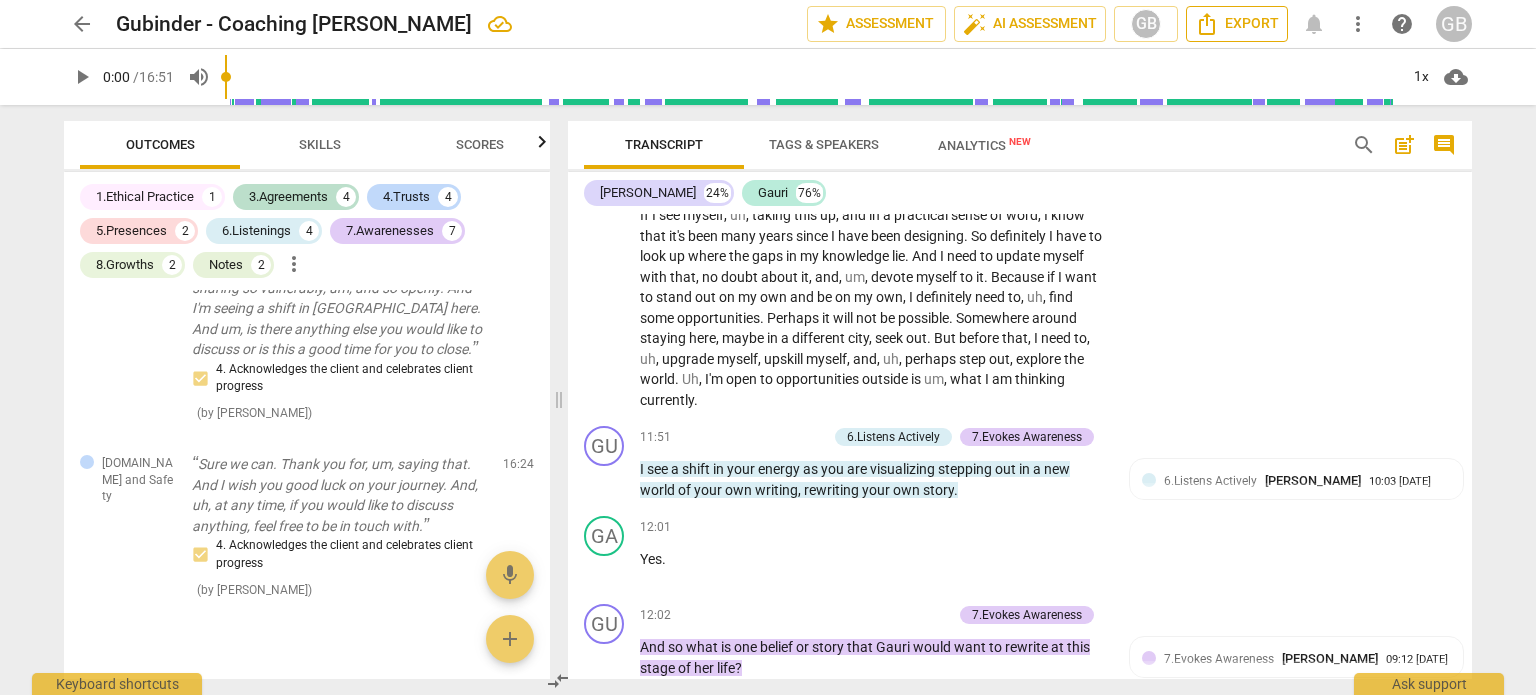 click on "Export" at bounding box center (1237, 24) 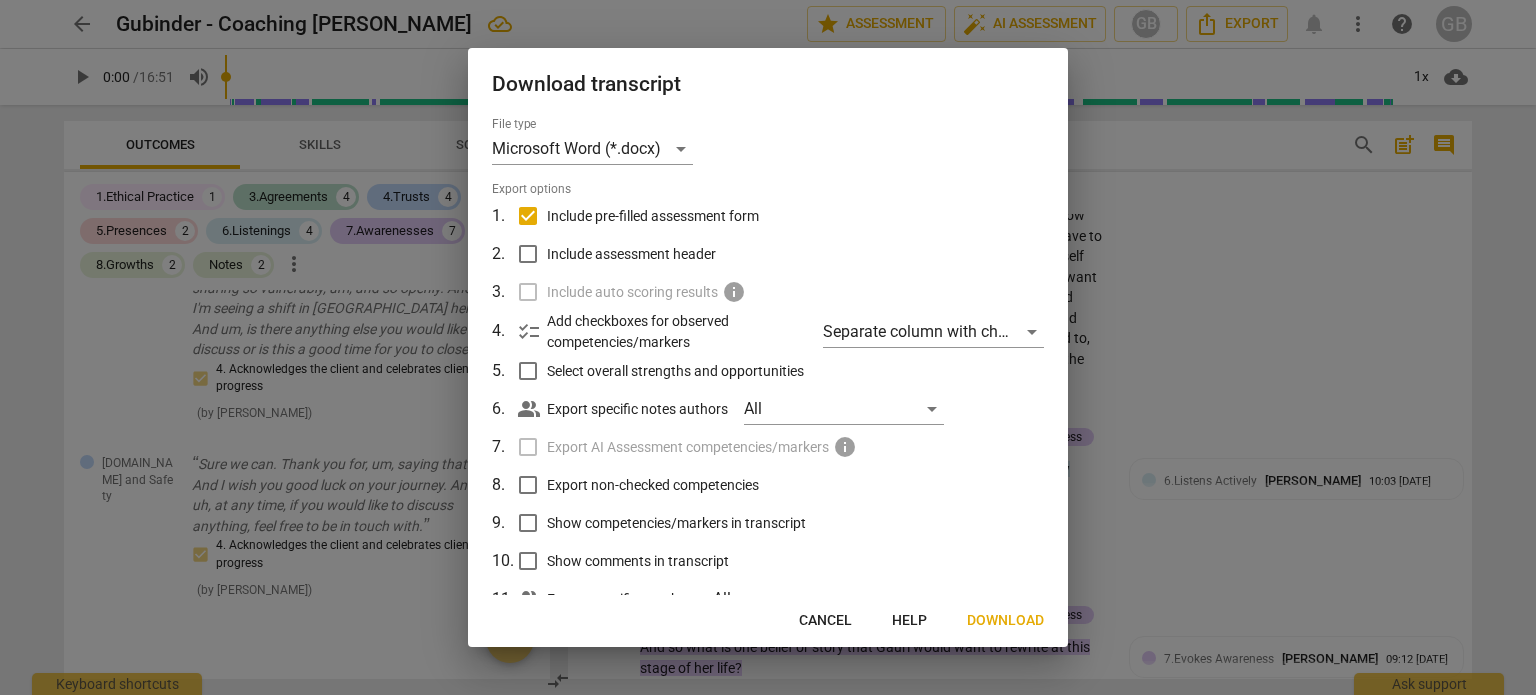 click at bounding box center (768, 347) 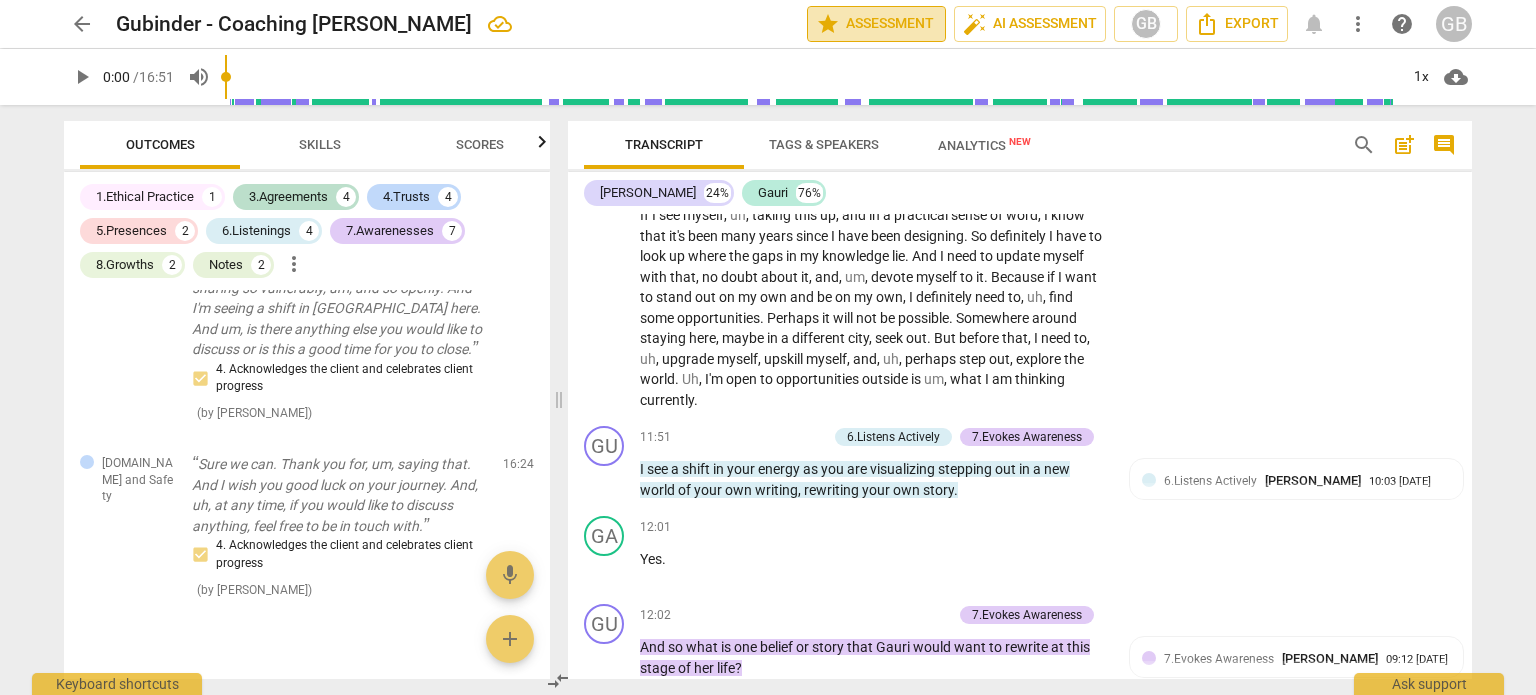 click on "star    Assessment" at bounding box center [876, 24] 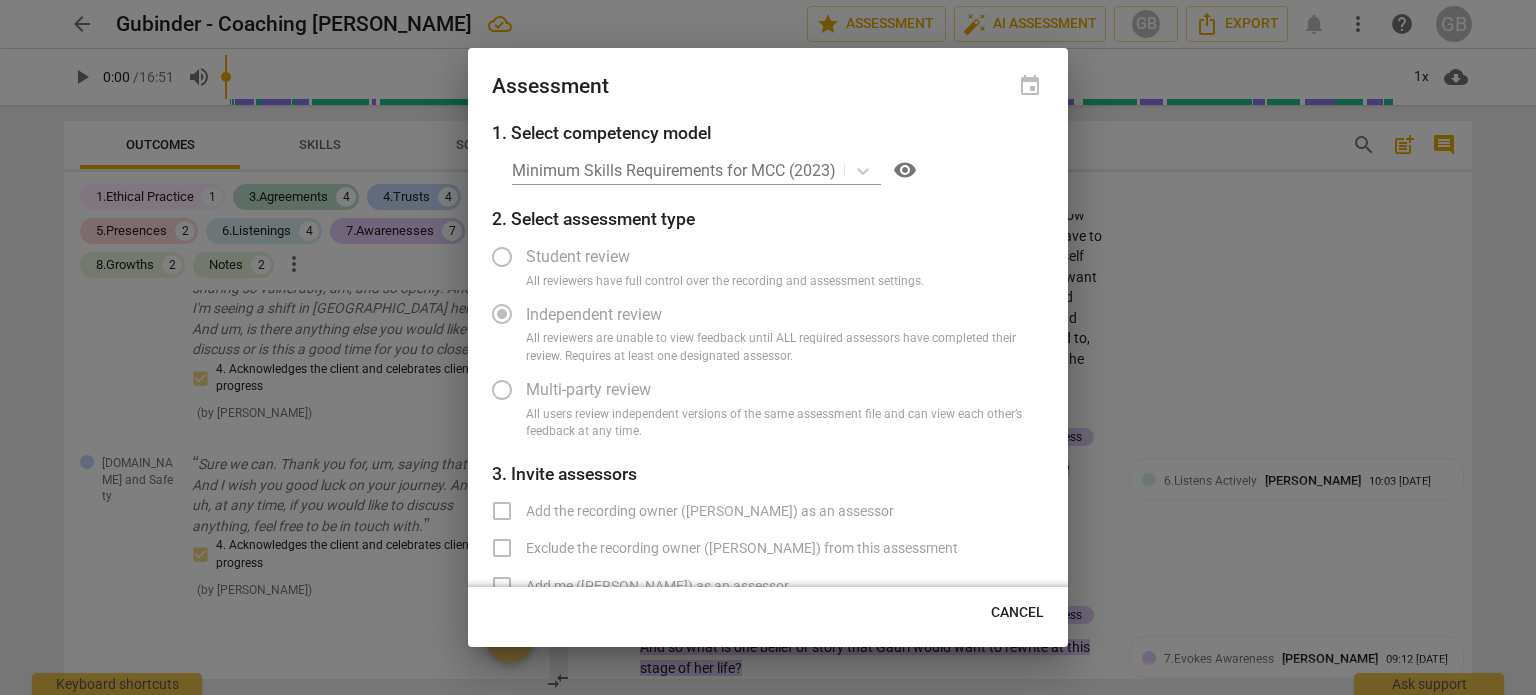 click at bounding box center [768, 347] 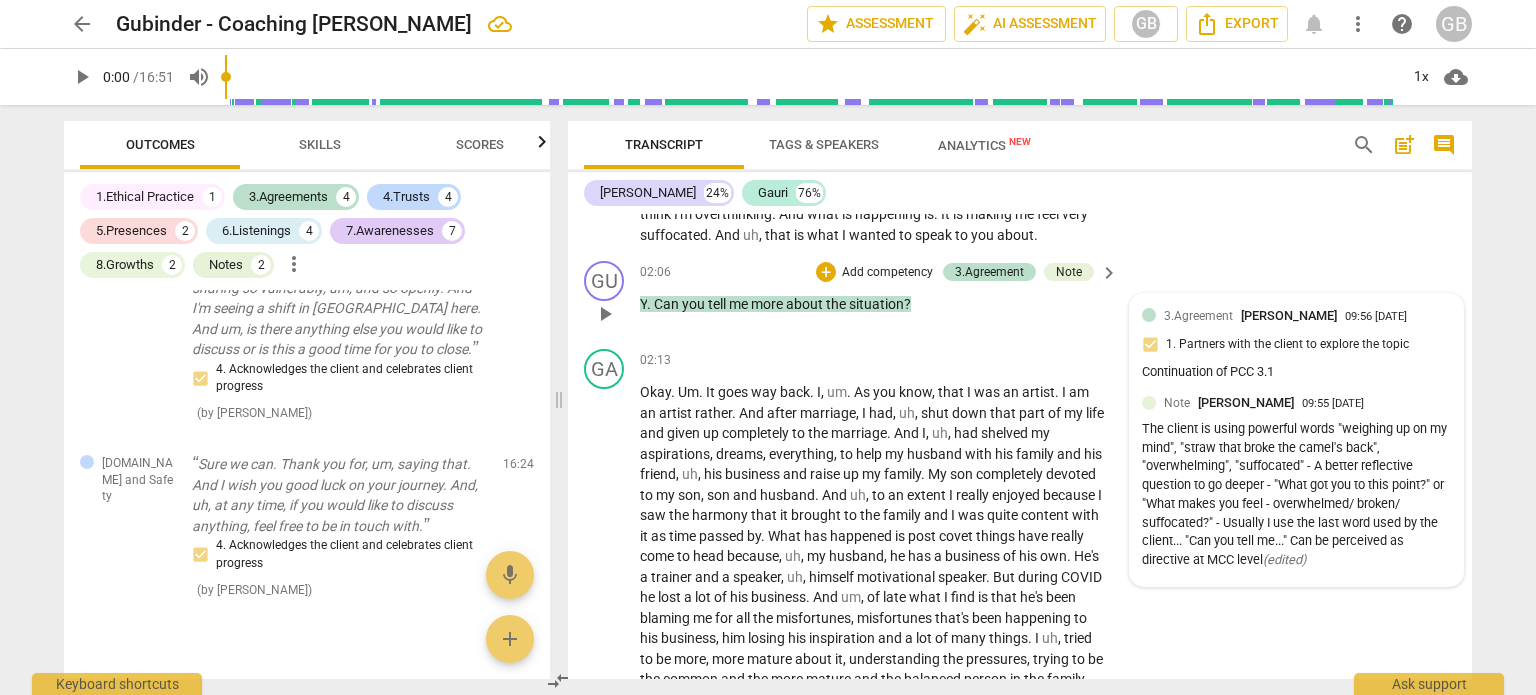 scroll, scrollTop: 364, scrollLeft: 0, axis: vertical 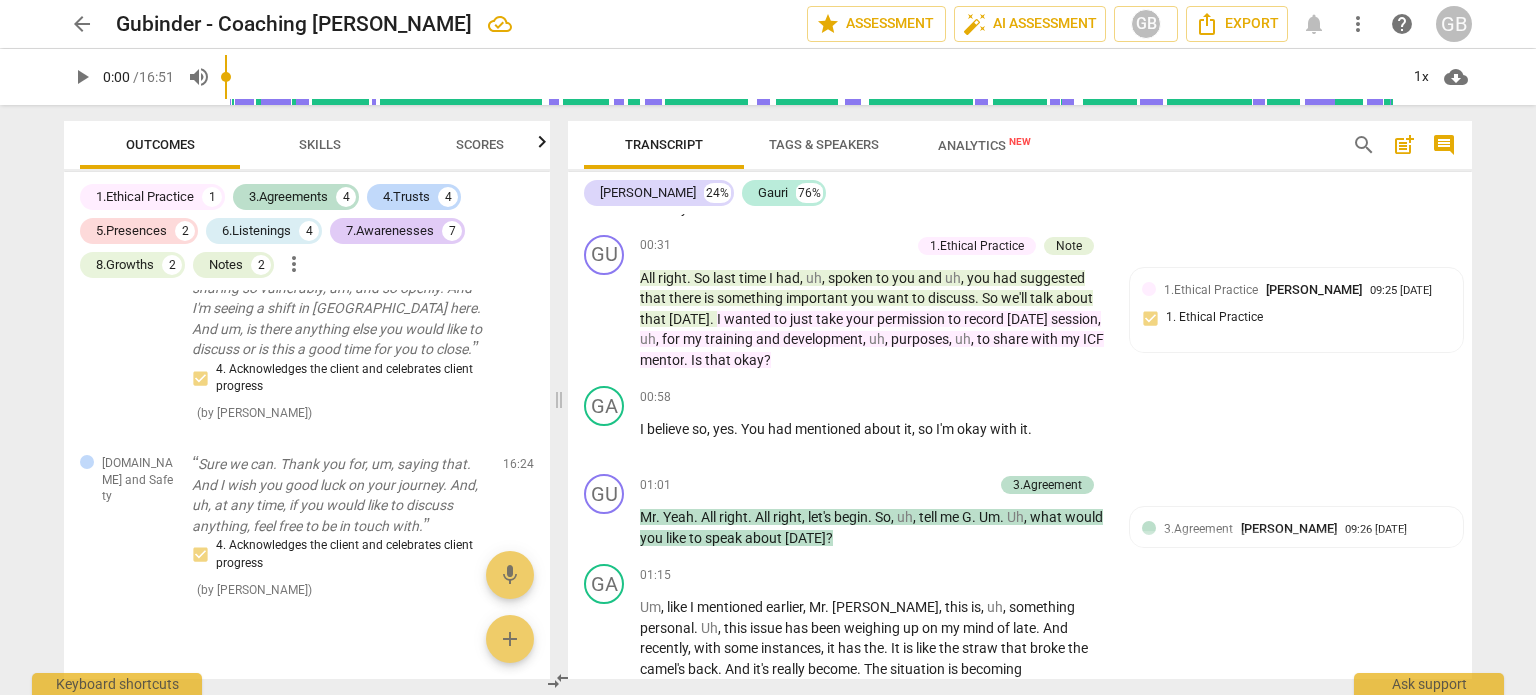 click on "play_arrow 0:00   /  16:51 volume_up 1x cloud_download" at bounding box center (768, 77) 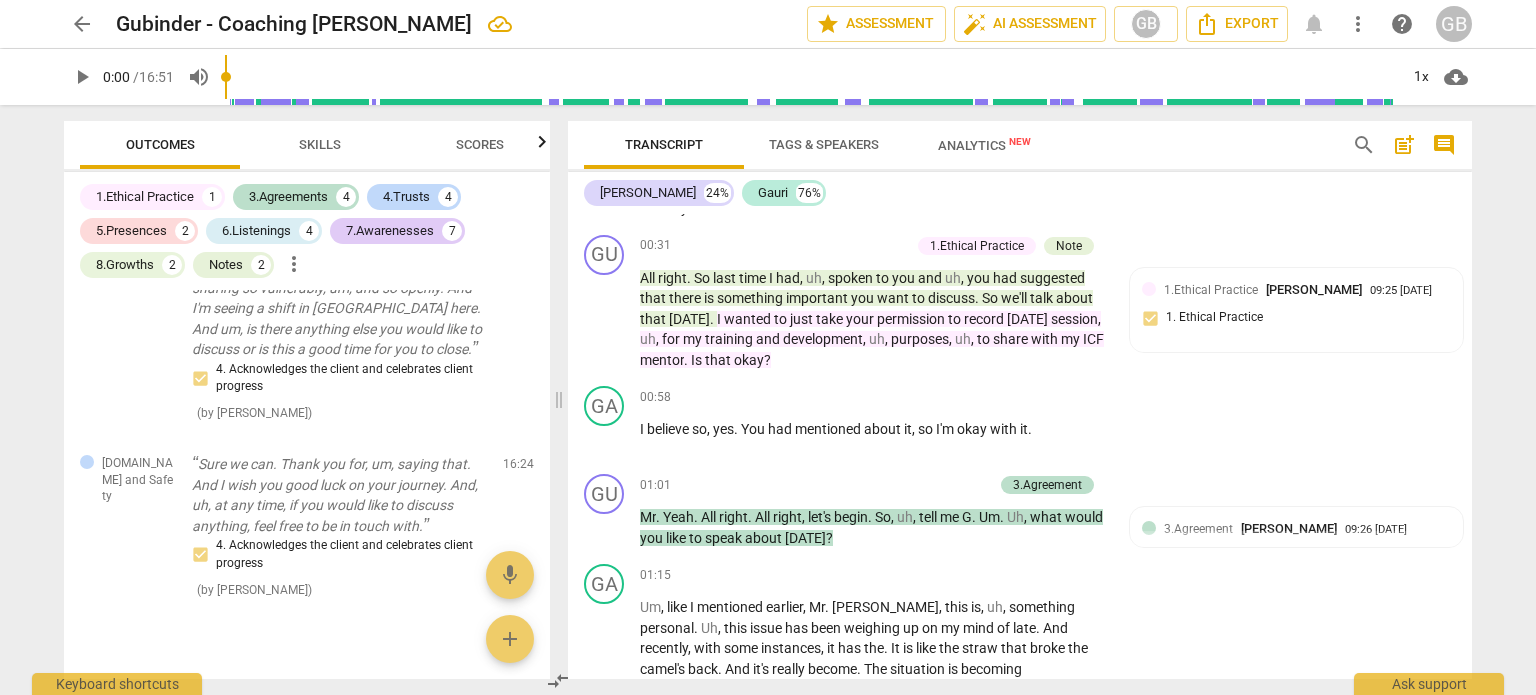 click on "more_vert" at bounding box center (1358, 24) 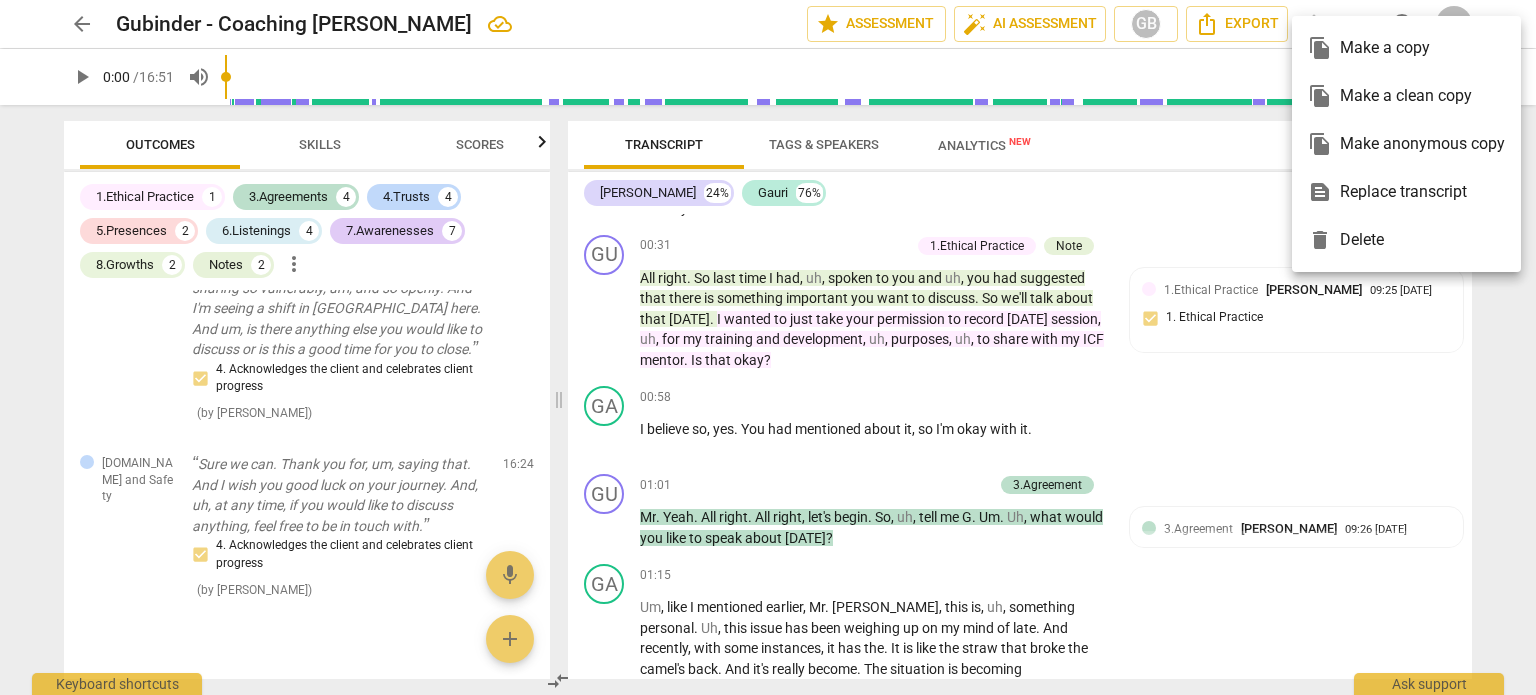 click at bounding box center [768, 347] 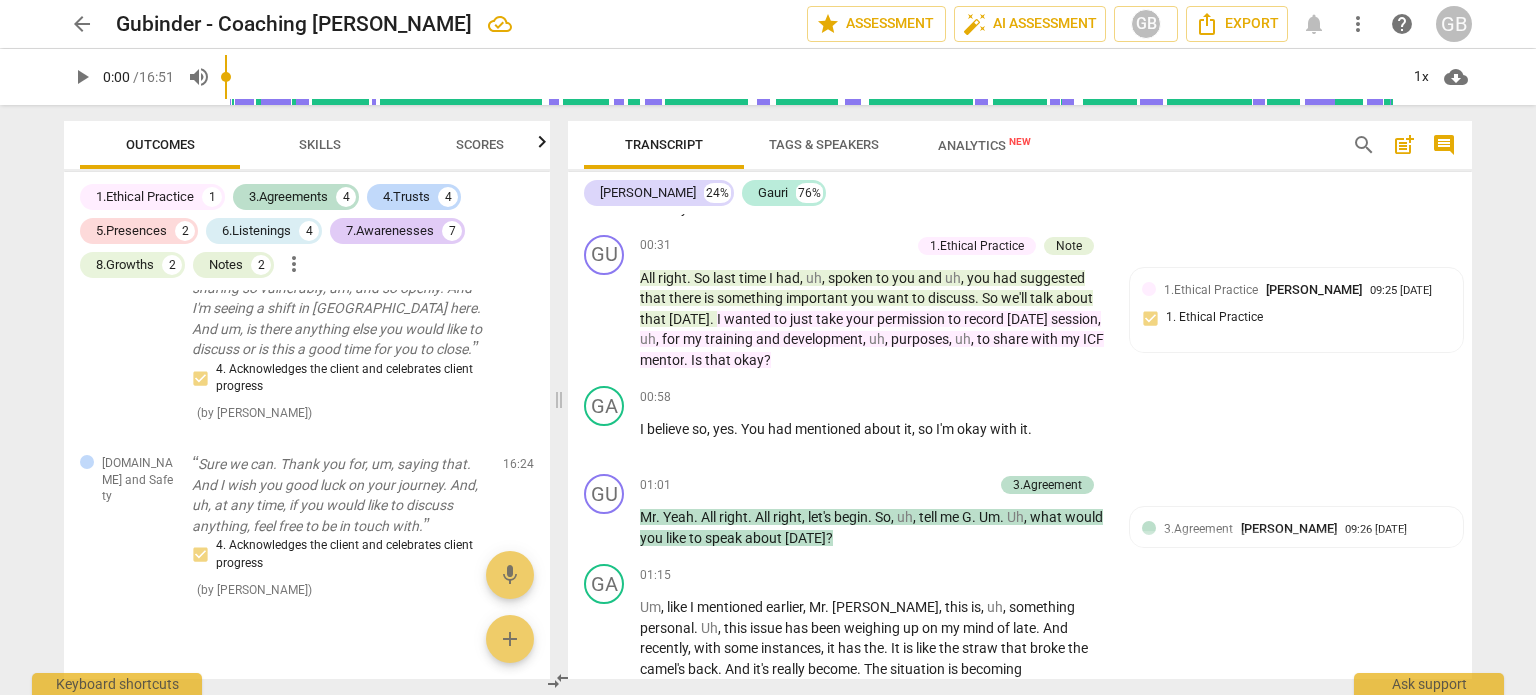 click on "GB" at bounding box center (1454, 24) 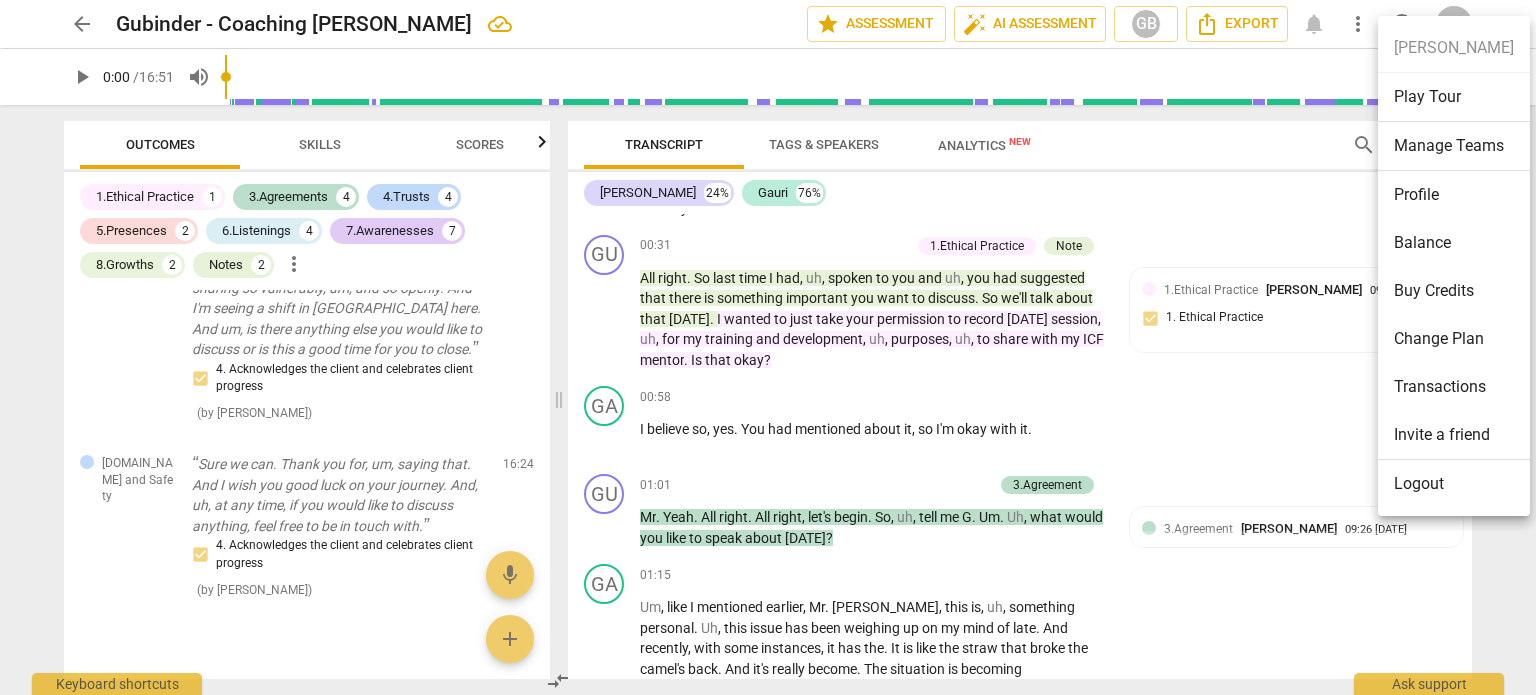 click at bounding box center (768, 347) 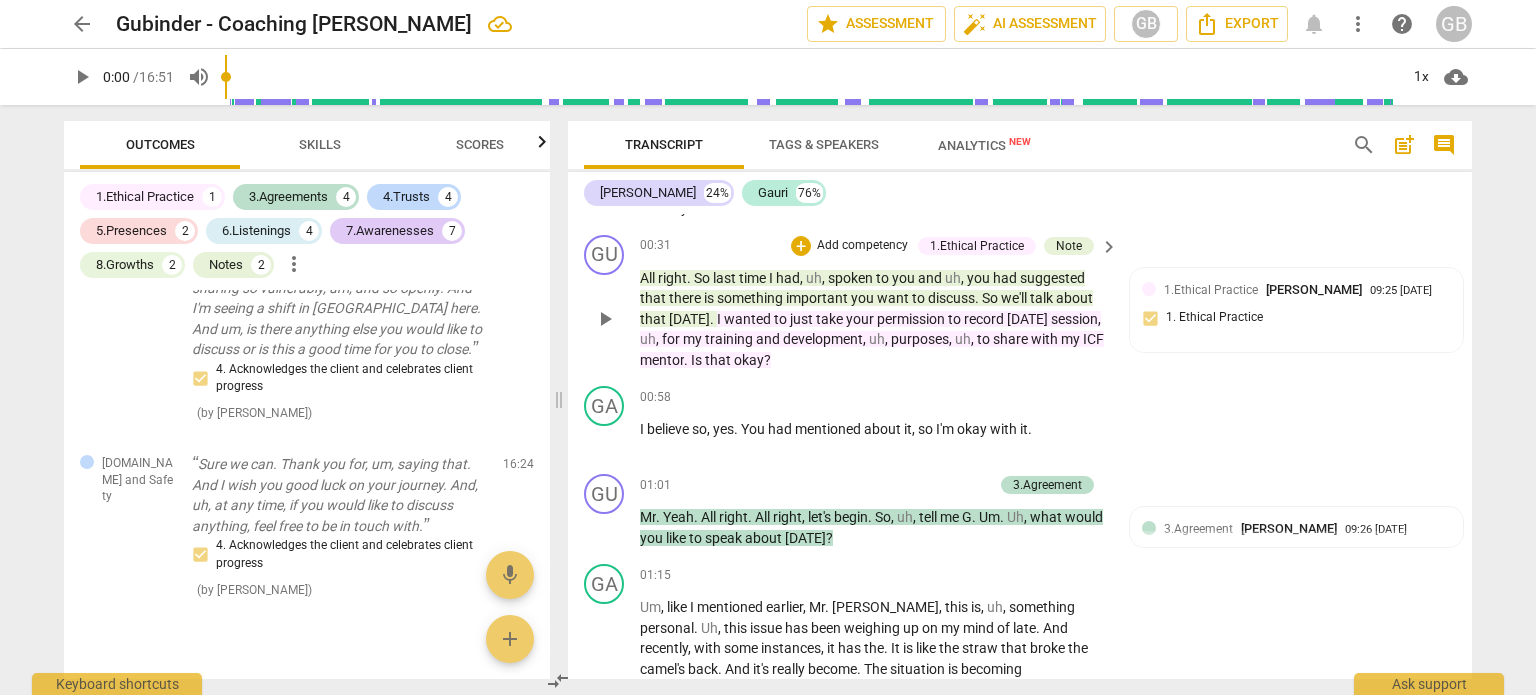 click on "GU play_arrow pause 00:31 + Add competency 1.Ethical Practice Note keyboard_arrow_right All   right .   So   last   time   I   had ,   uh ,   spoken   to   you   and   uh ,   you   had   suggested   that   there   is   something   important   you   want   to   discuss .   So   we'll   talk   about   that   [DATE] .   I   wanted   to   just   take   your   permission   to   record   [DATE]   session ,   uh ,   for   my   training   and   development ,   uh ,   purposes ,   uh ,   to   share   with   my   ICF   mentor .   Is   that   okay ? 1.Ethical Practice [PERSON_NAME] 09:25 [DATE] 1. Ethical Practice" at bounding box center (1020, 303) 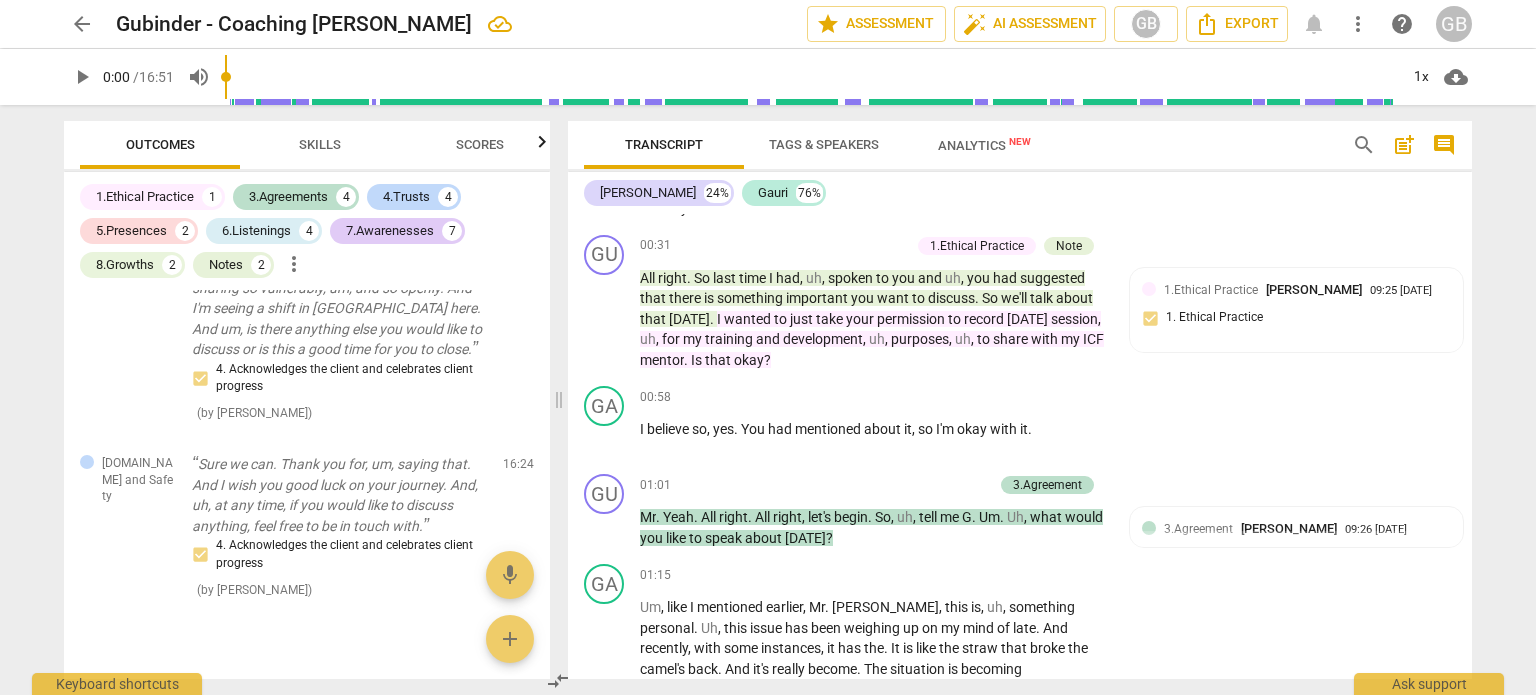 click on "arrow_back" at bounding box center (82, 24) 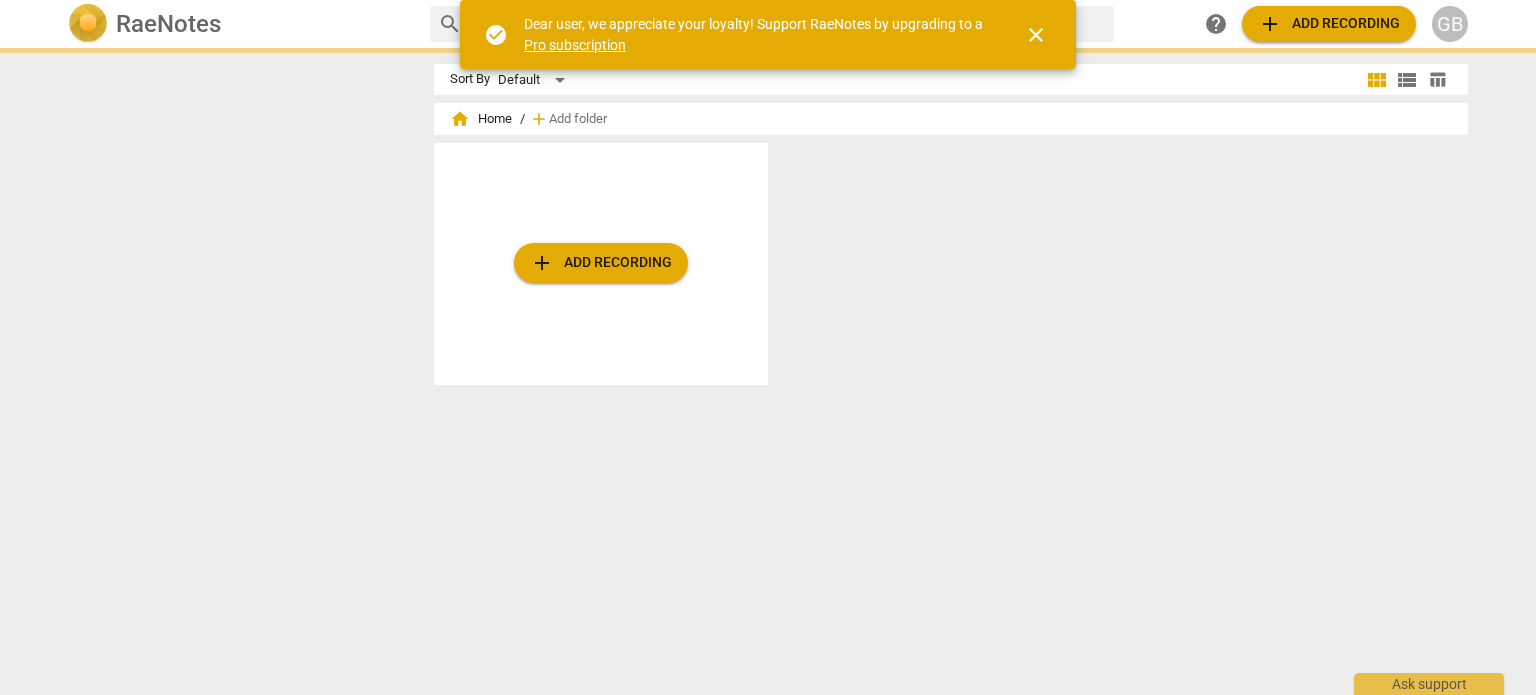 scroll, scrollTop: 0, scrollLeft: 0, axis: both 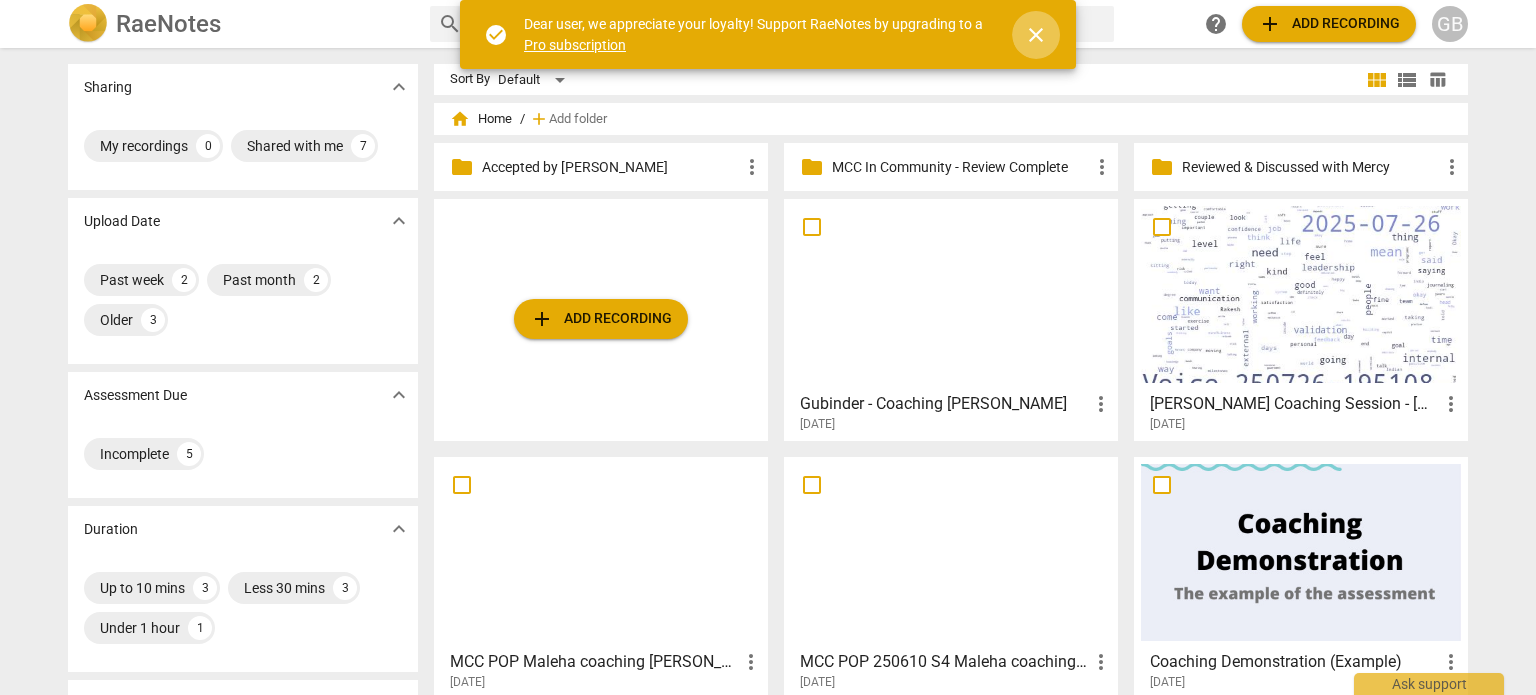 click on "close" at bounding box center (1036, 35) 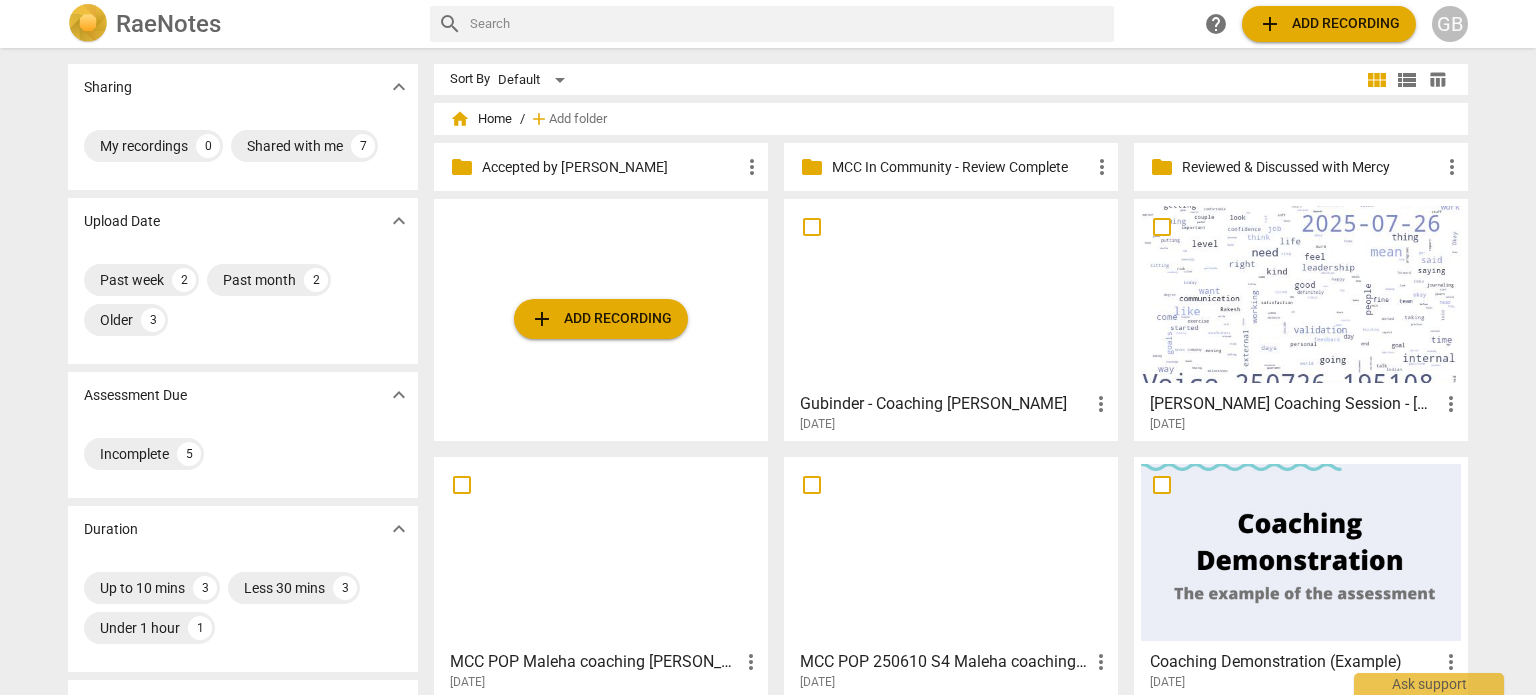 click at bounding box center (1301, 294) 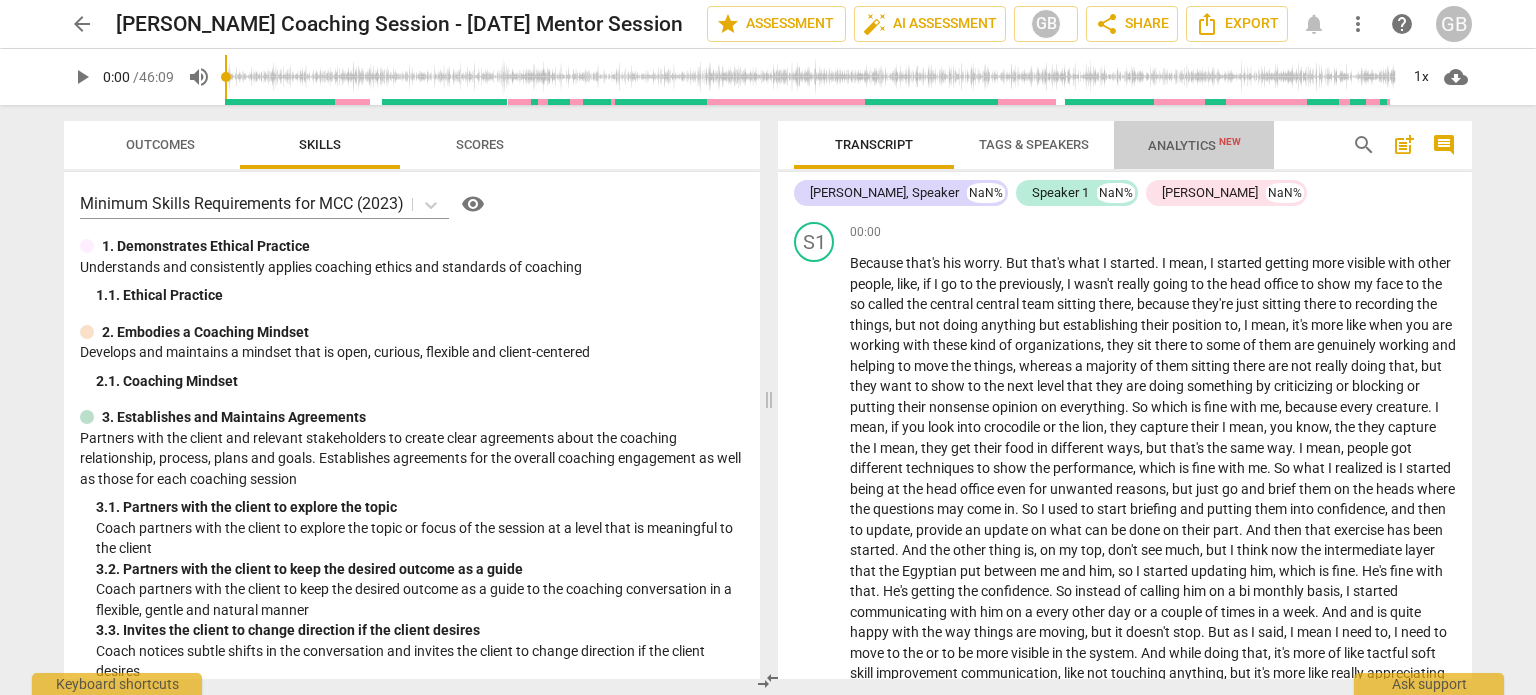 click on "Analytics   New" at bounding box center [1194, 145] 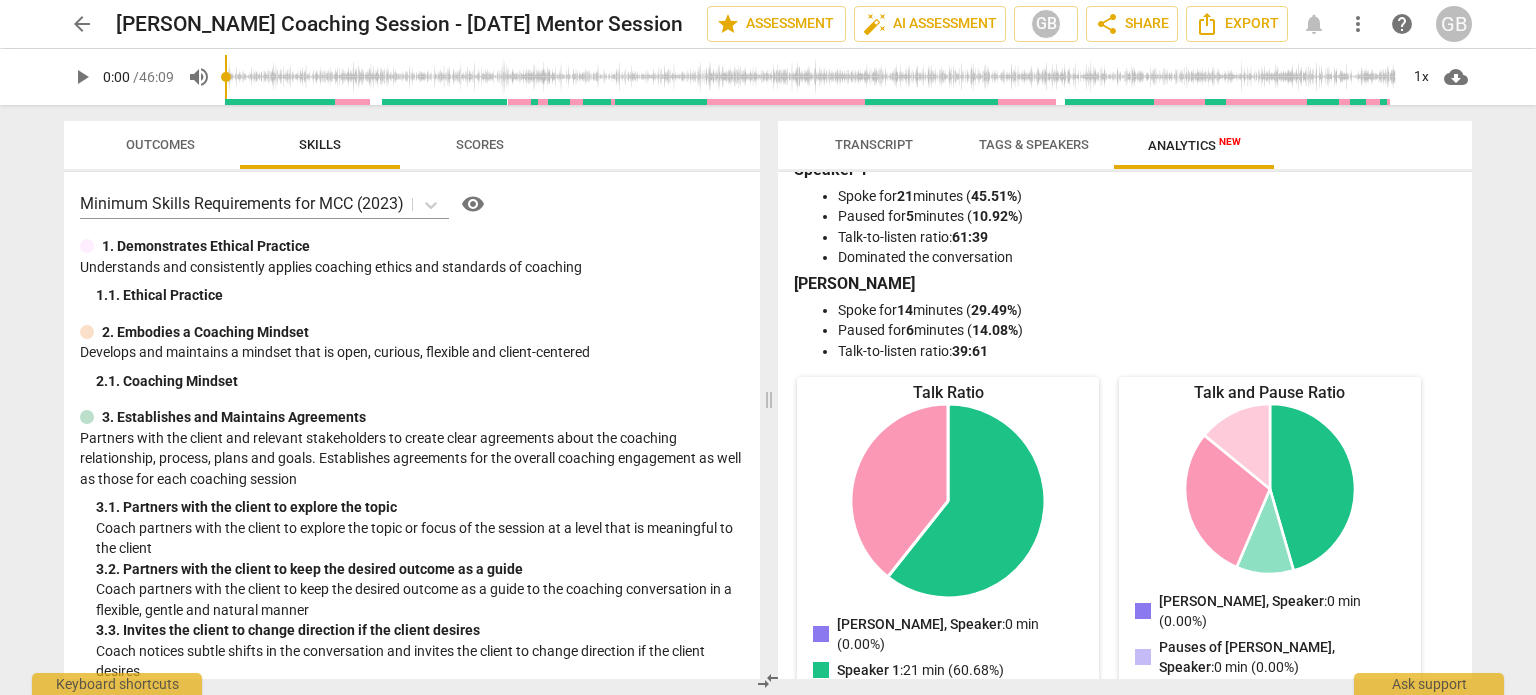 scroll, scrollTop: 0, scrollLeft: 0, axis: both 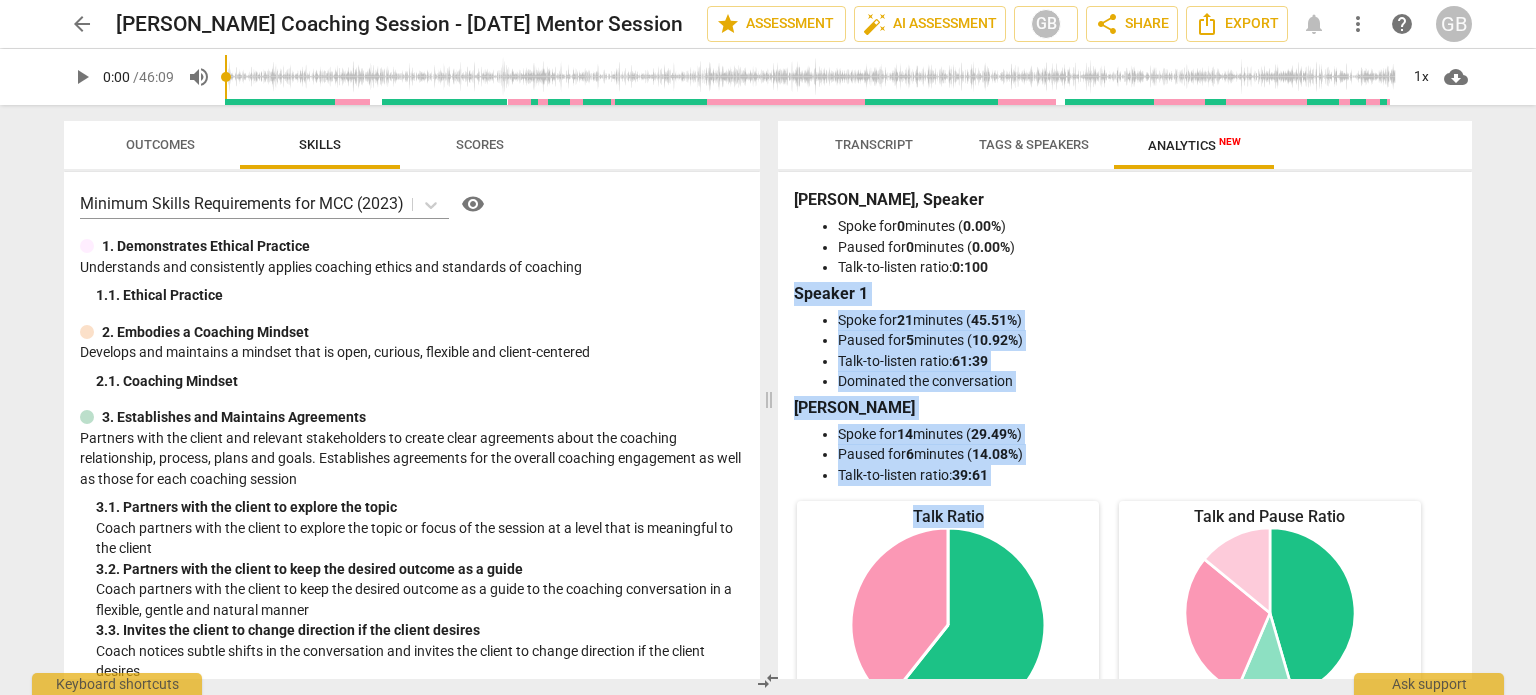 drag, startPoint x: 797, startPoint y: 302, endPoint x: 1102, endPoint y: 480, distance: 353.1416 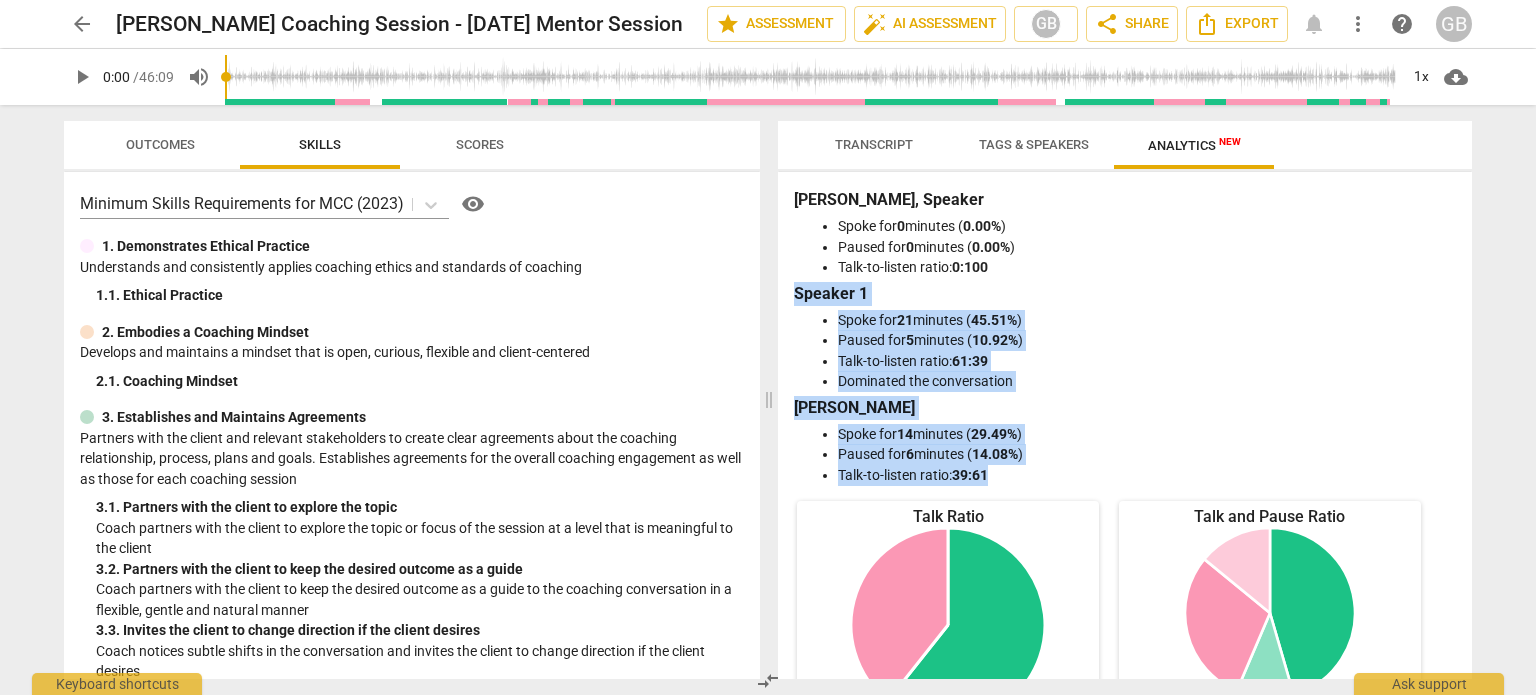 drag, startPoint x: 792, startPoint y: 289, endPoint x: 1054, endPoint y: 469, distance: 317.87418 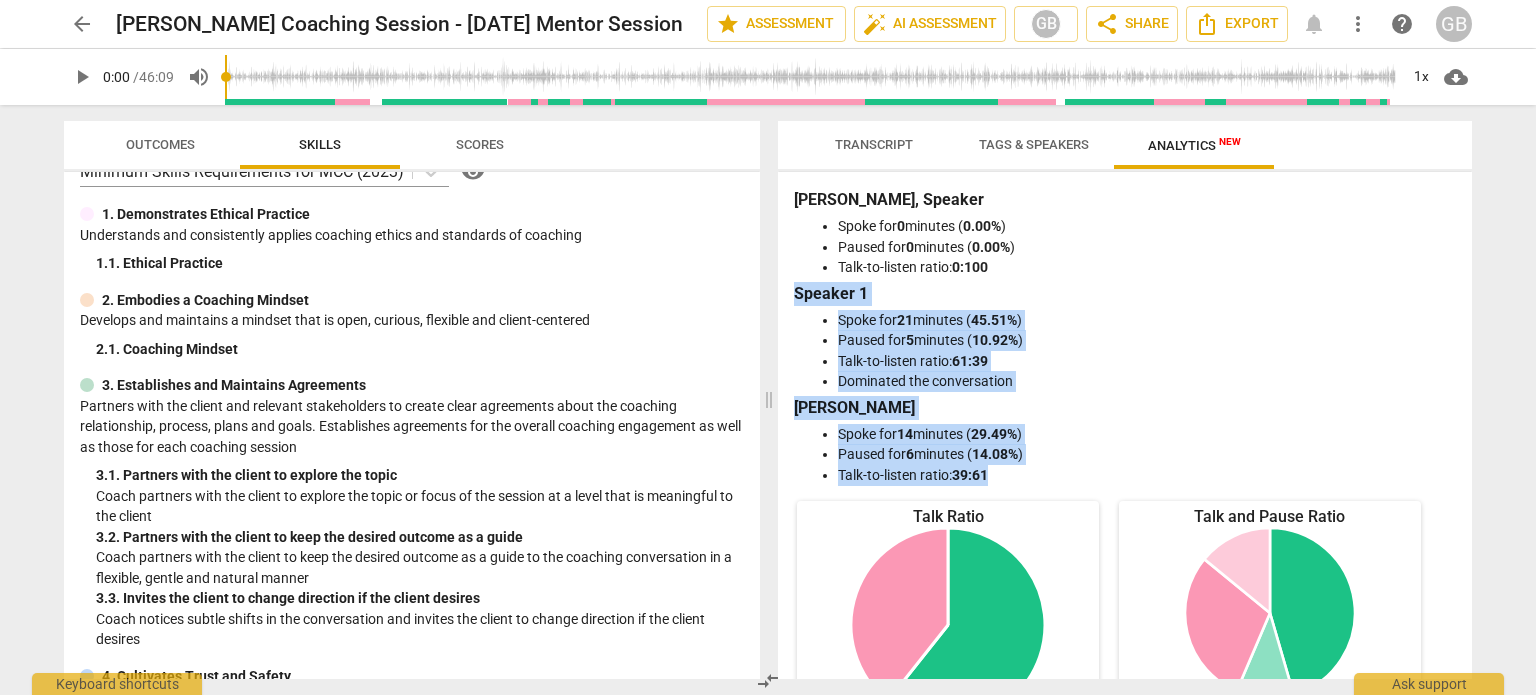 scroll, scrollTop: 100, scrollLeft: 0, axis: vertical 